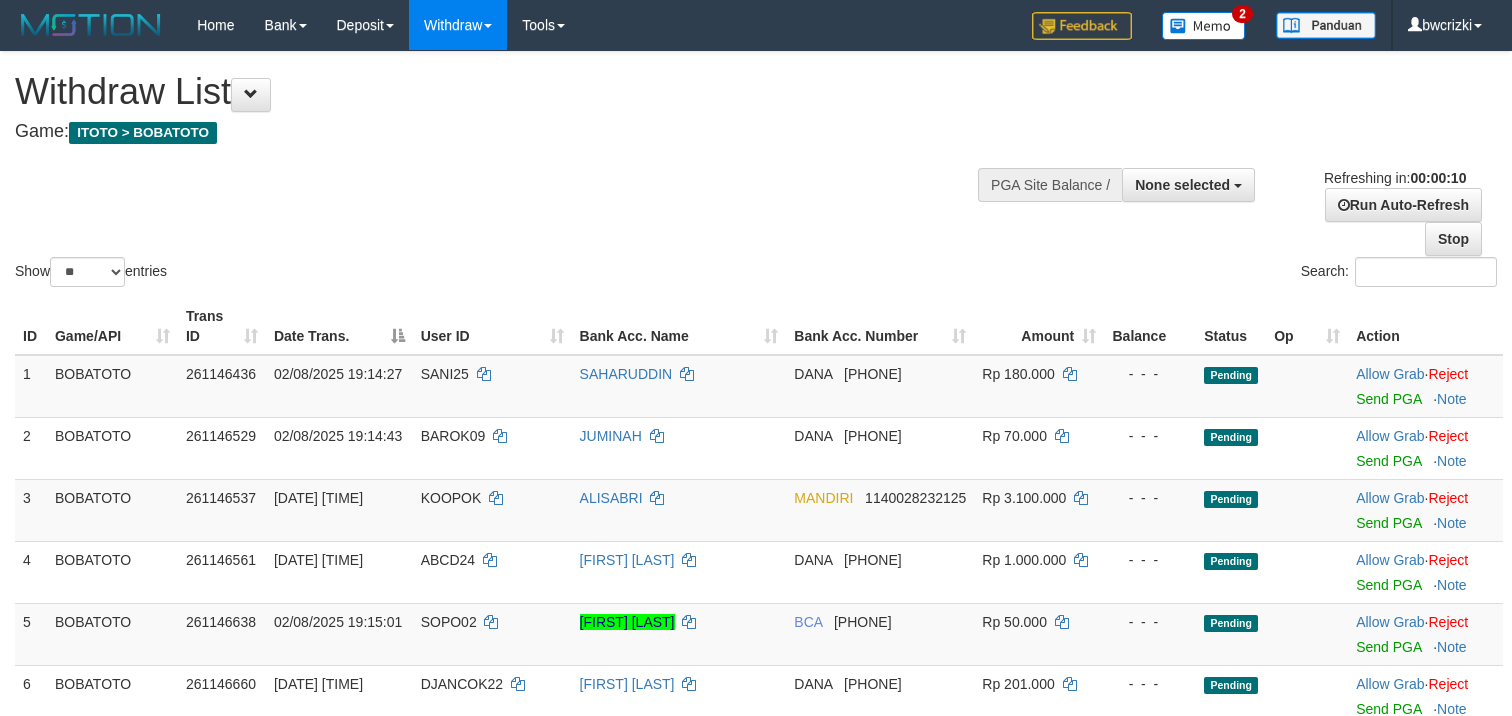 select 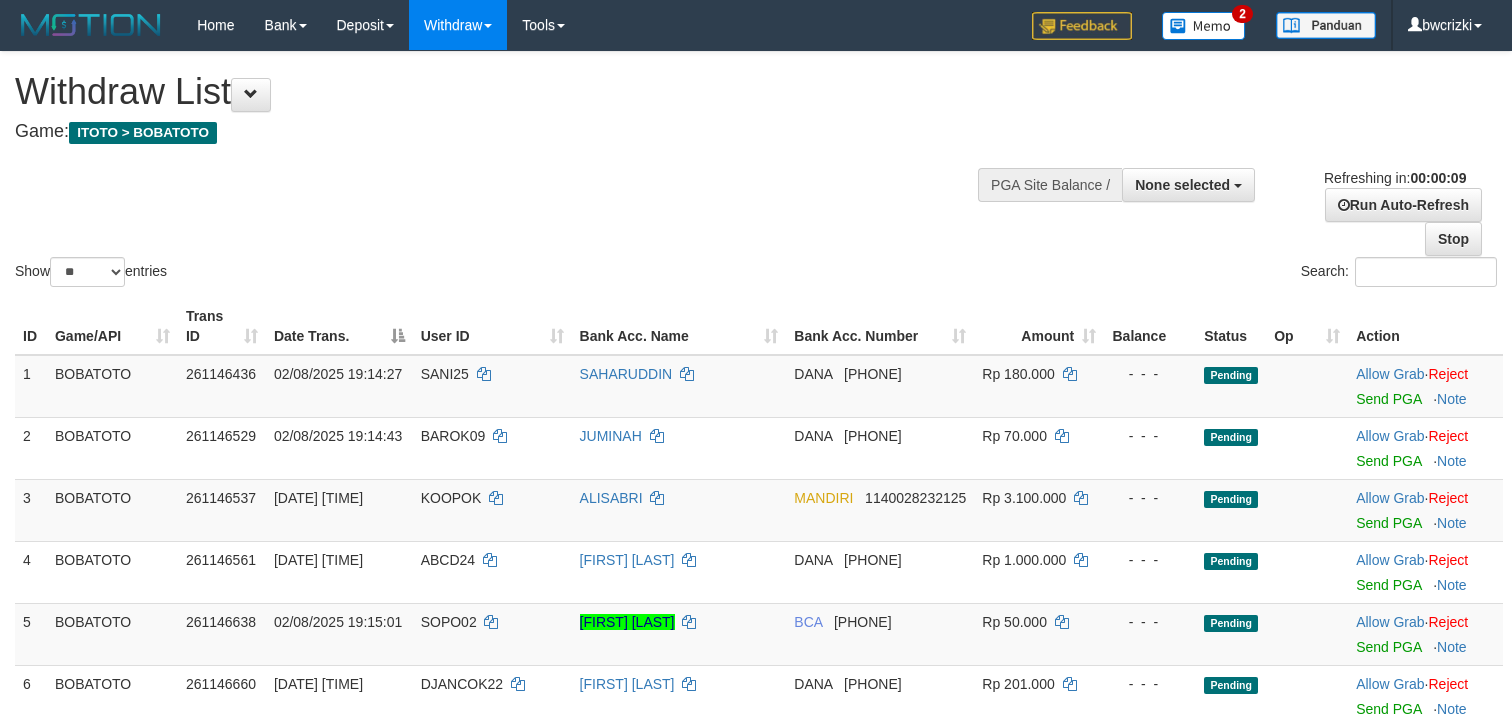 click on "Show  ** ** ** ***  entries Search:" at bounding box center (756, 171) 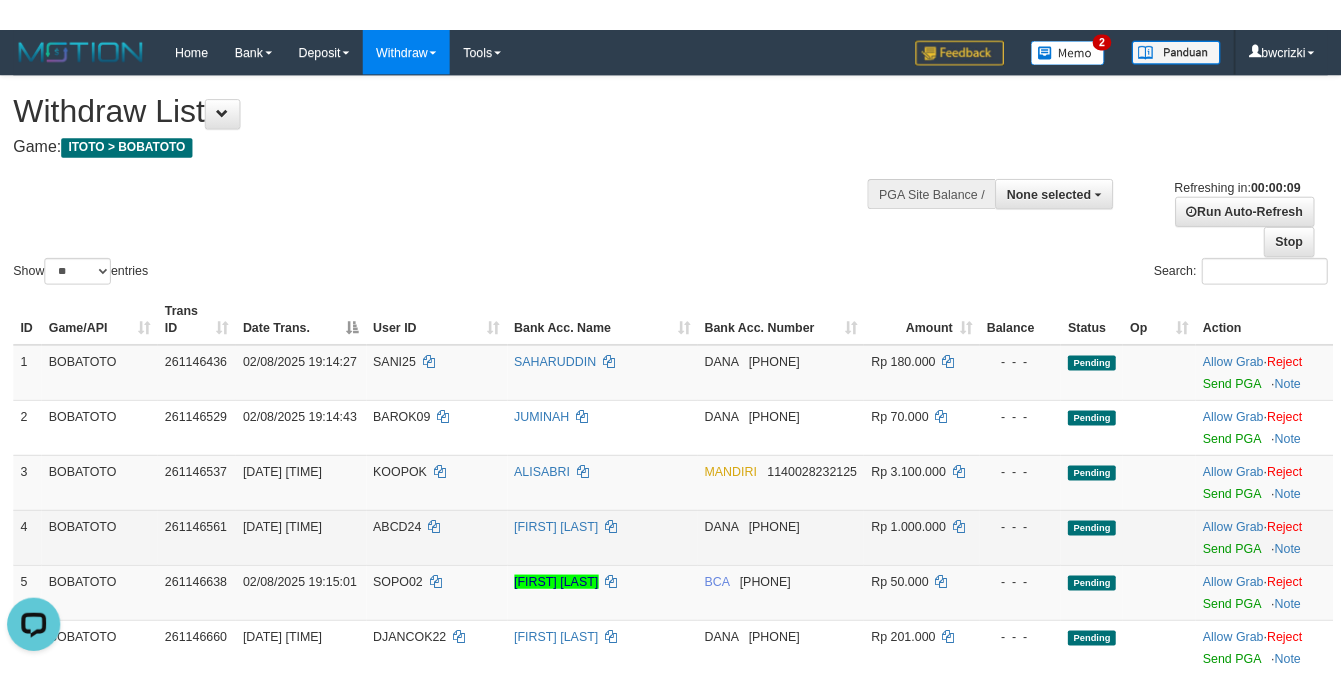 scroll, scrollTop: 0, scrollLeft: 0, axis: both 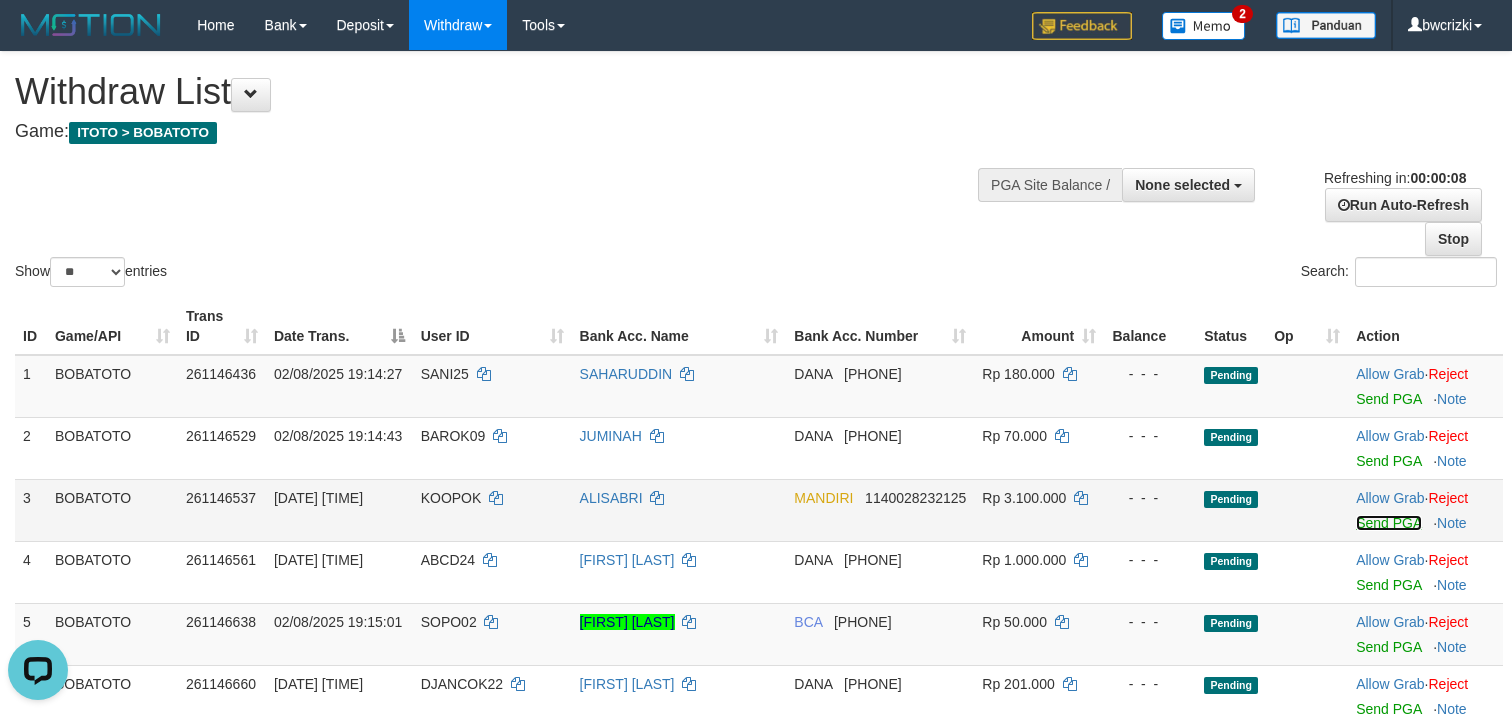 click on "Send PGA" at bounding box center [1388, 523] 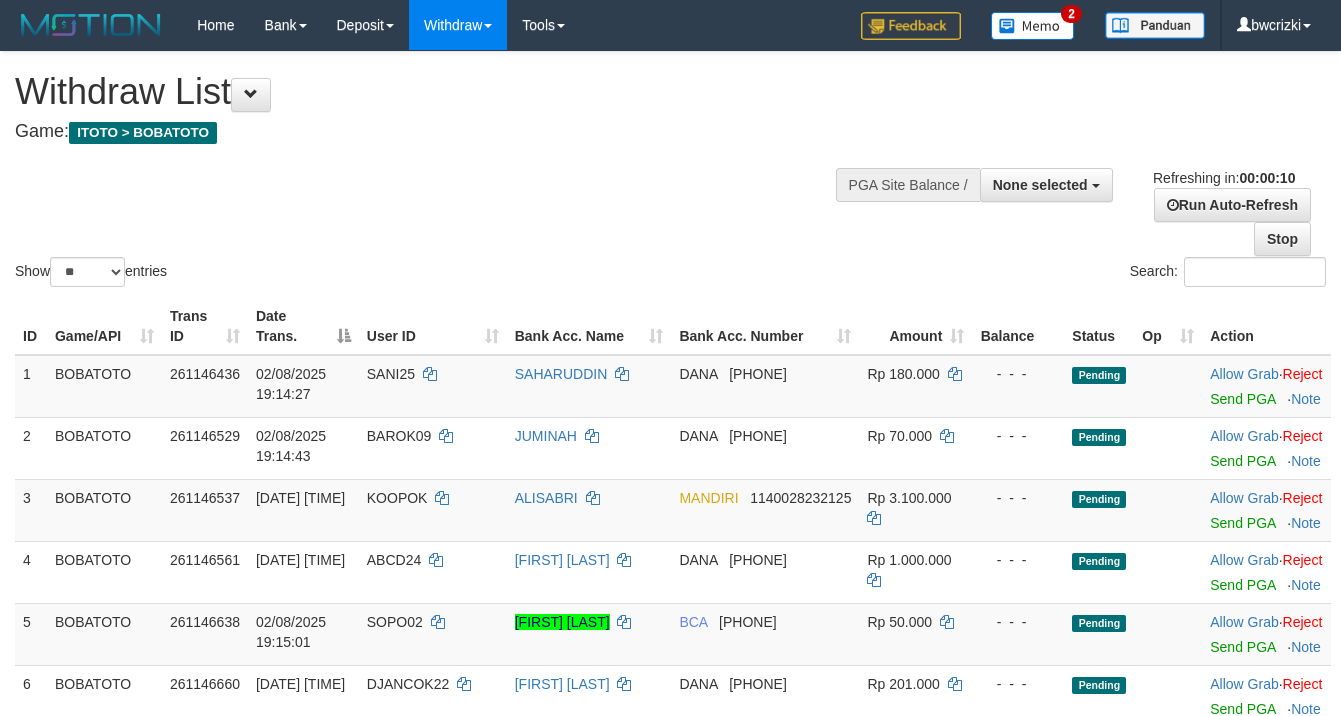 select 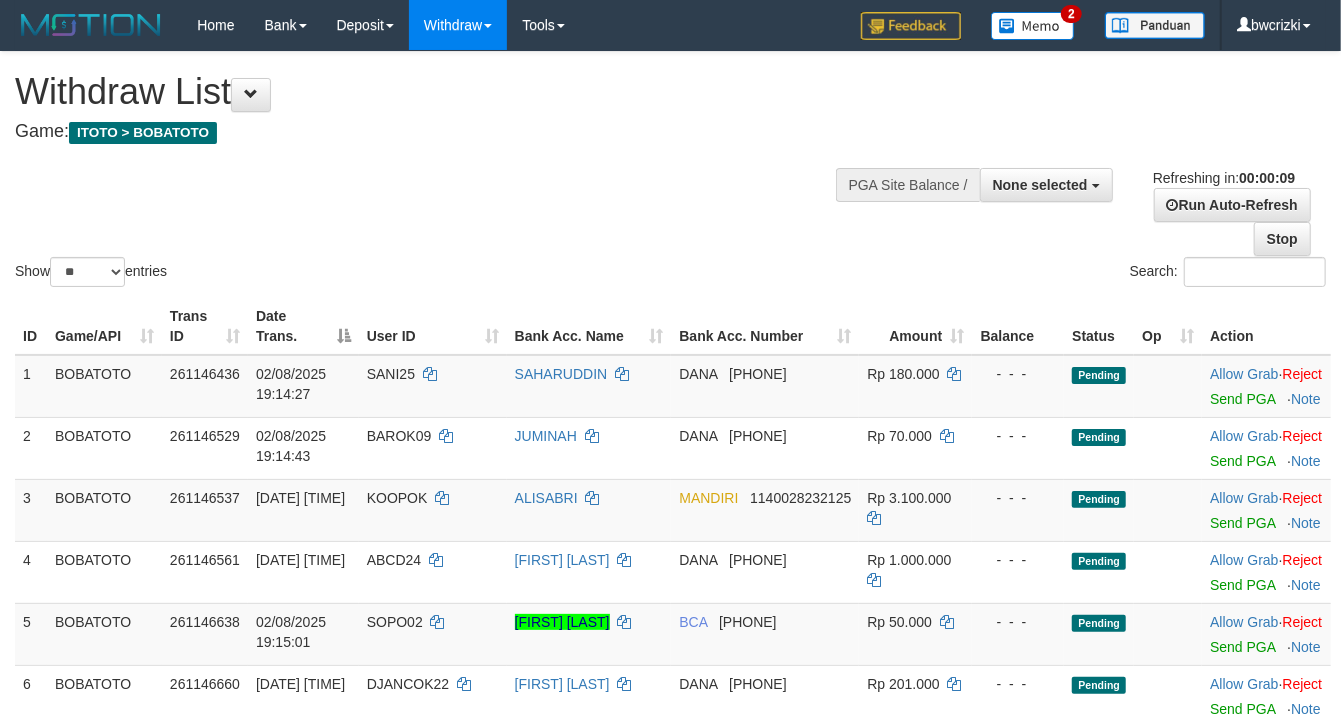 drag, startPoint x: 493, startPoint y: 265, endPoint x: 525, endPoint y: 264, distance: 32.01562 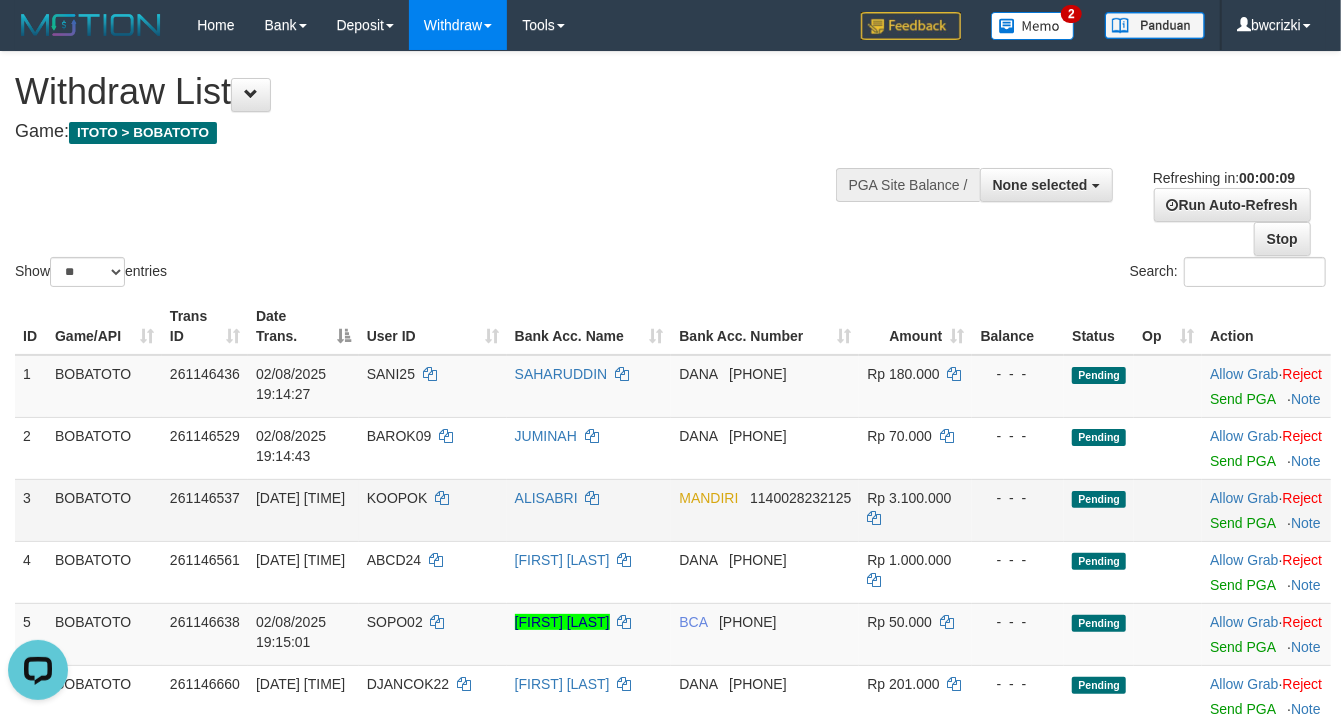 scroll, scrollTop: 0, scrollLeft: 0, axis: both 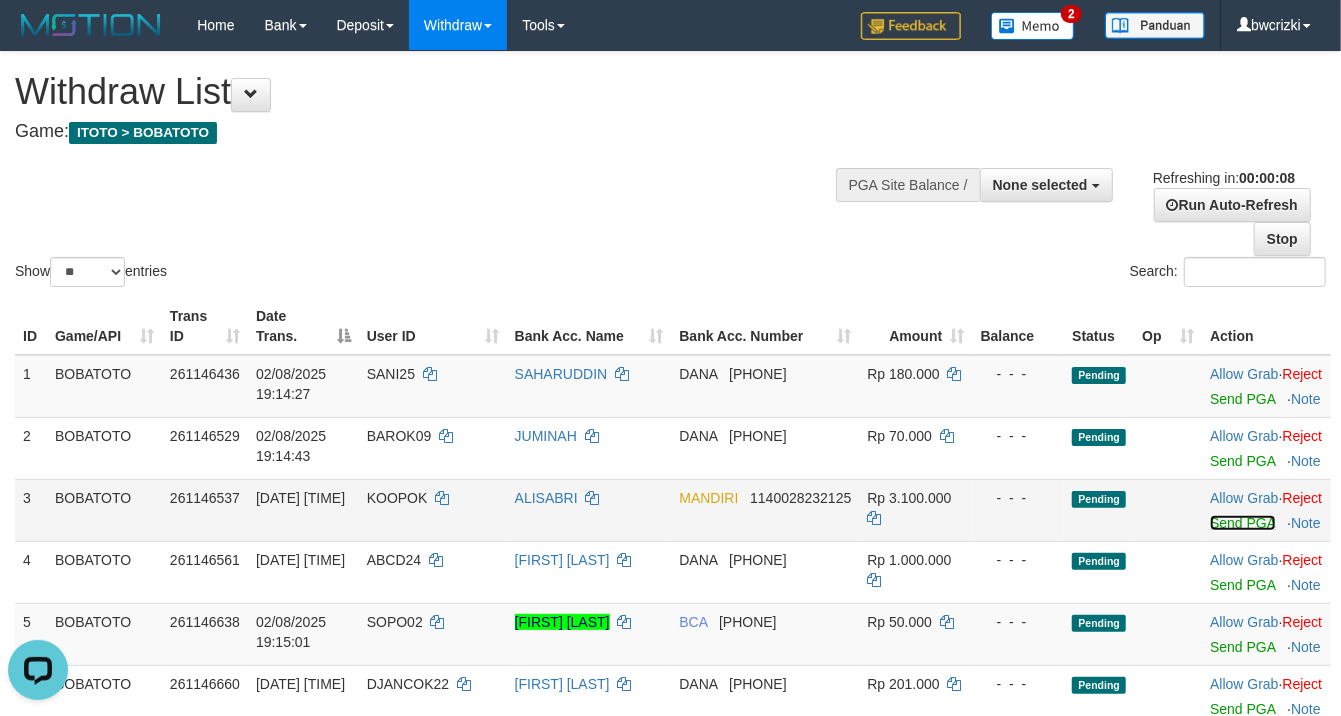 click on "Send PGA" at bounding box center (1242, 523) 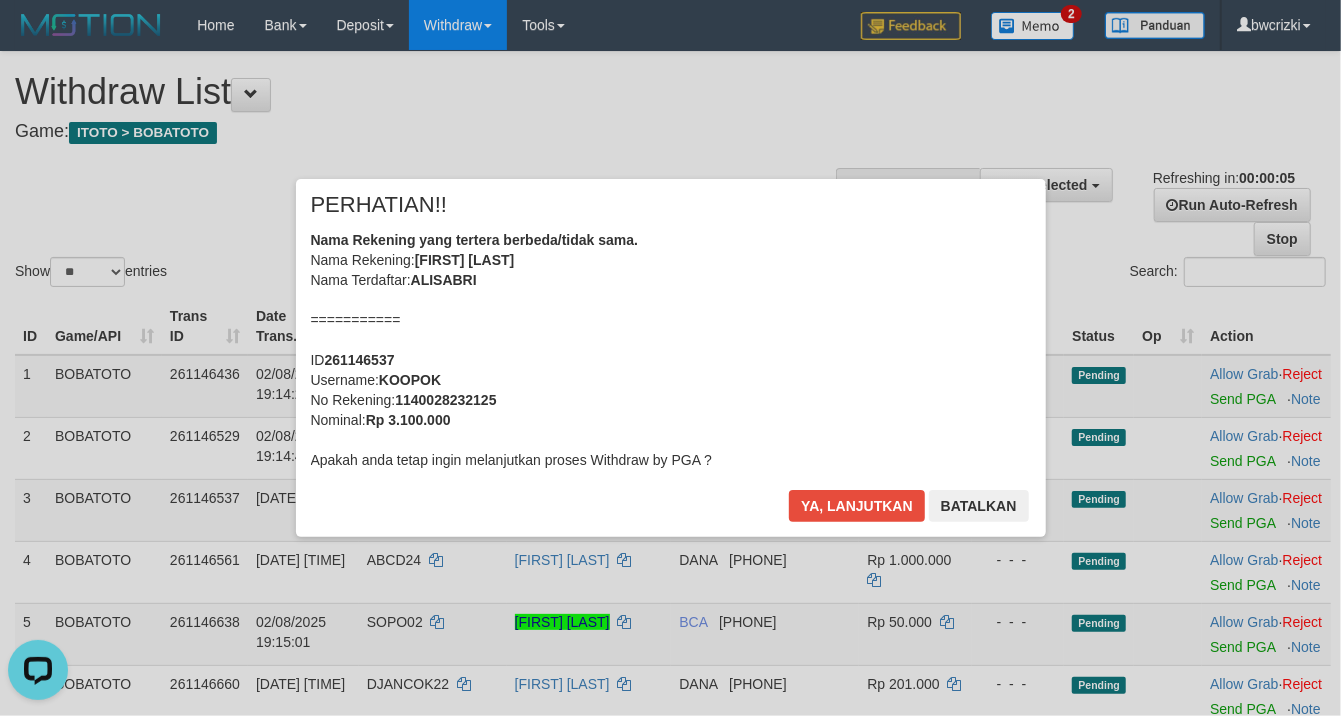 scroll, scrollTop: 0, scrollLeft: 0, axis: both 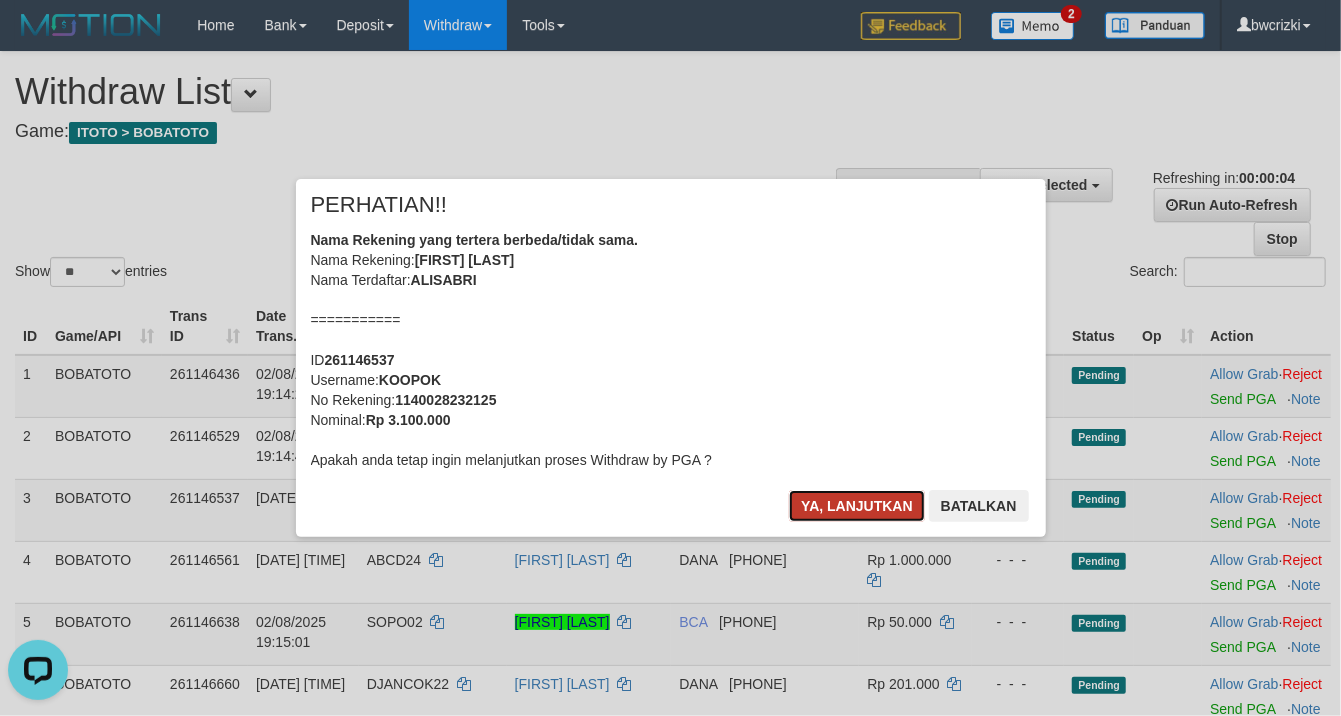 click on "Ya, lanjutkan" at bounding box center (857, 506) 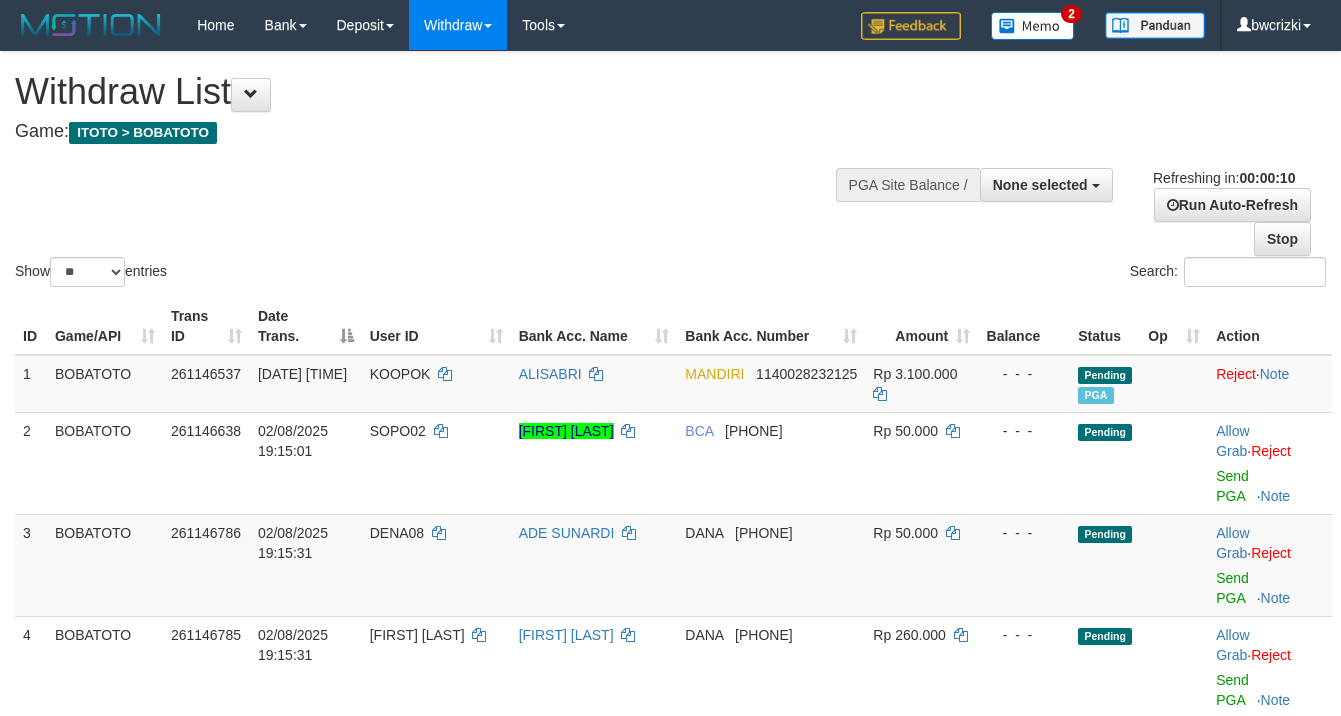 select 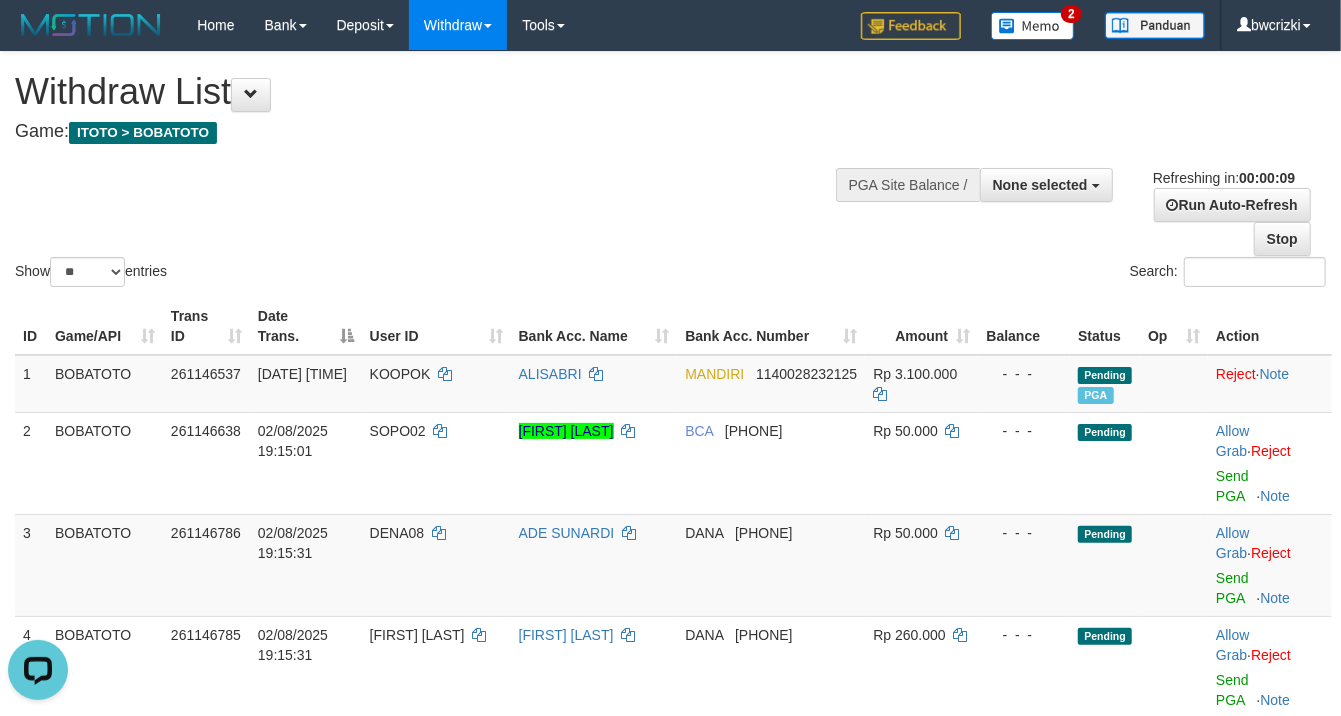 scroll, scrollTop: 0, scrollLeft: 0, axis: both 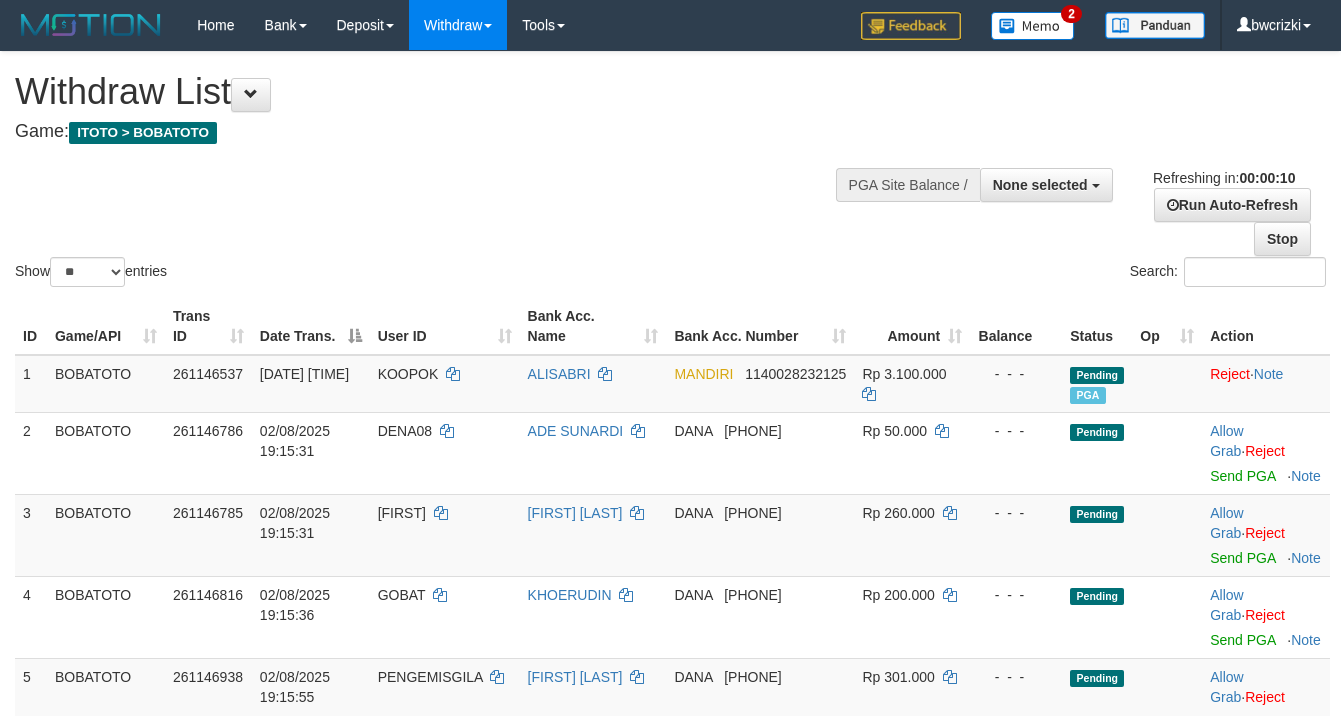 select 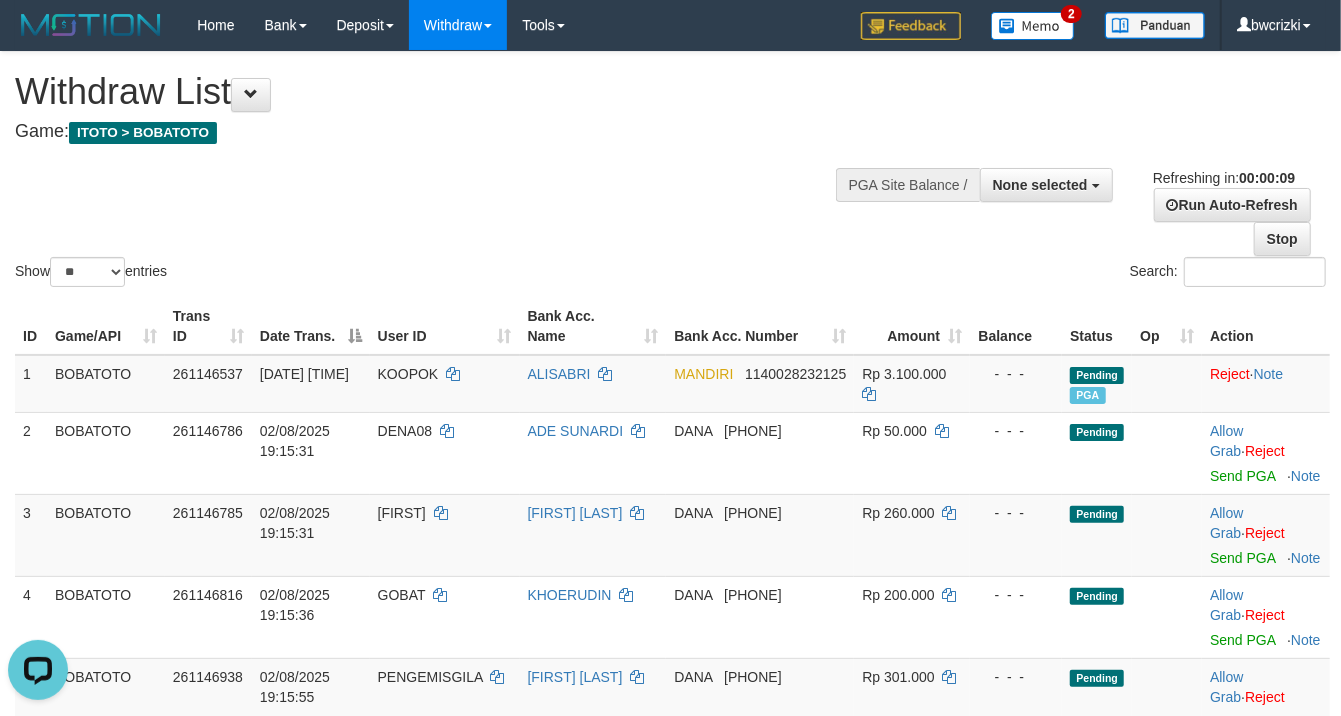 scroll, scrollTop: 0, scrollLeft: 0, axis: both 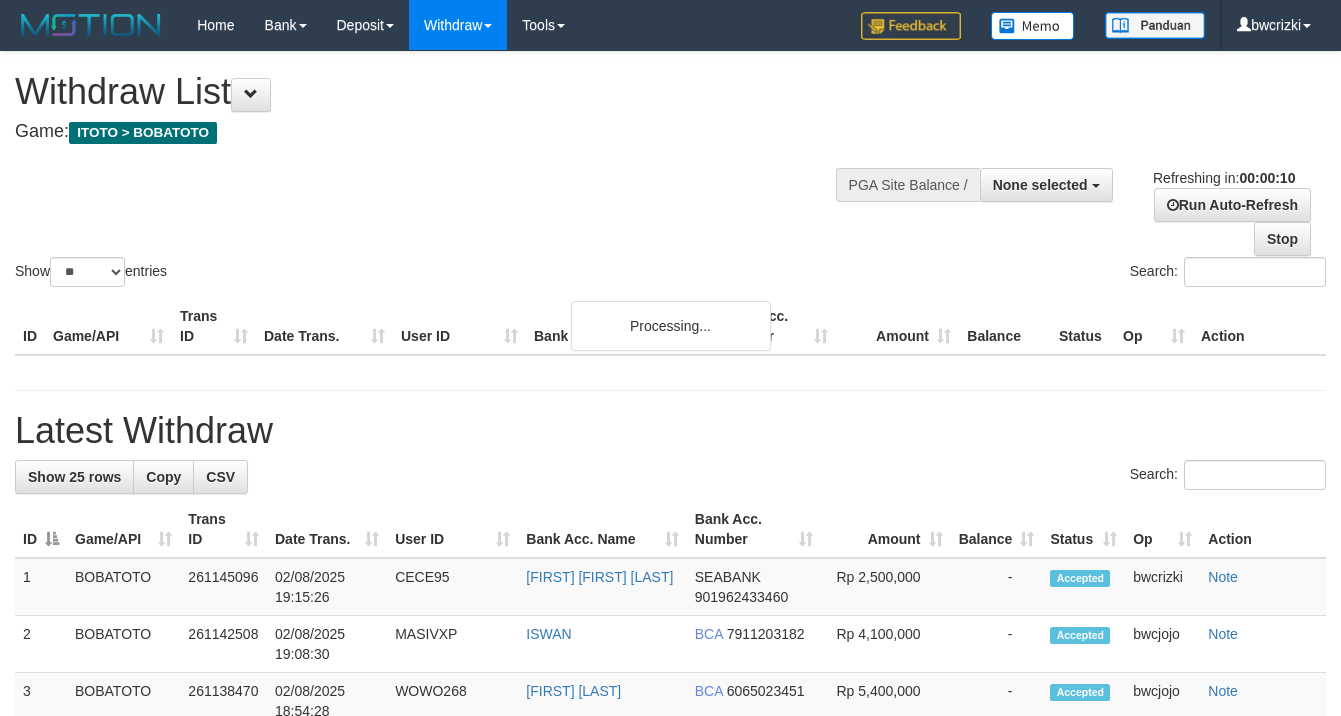 select 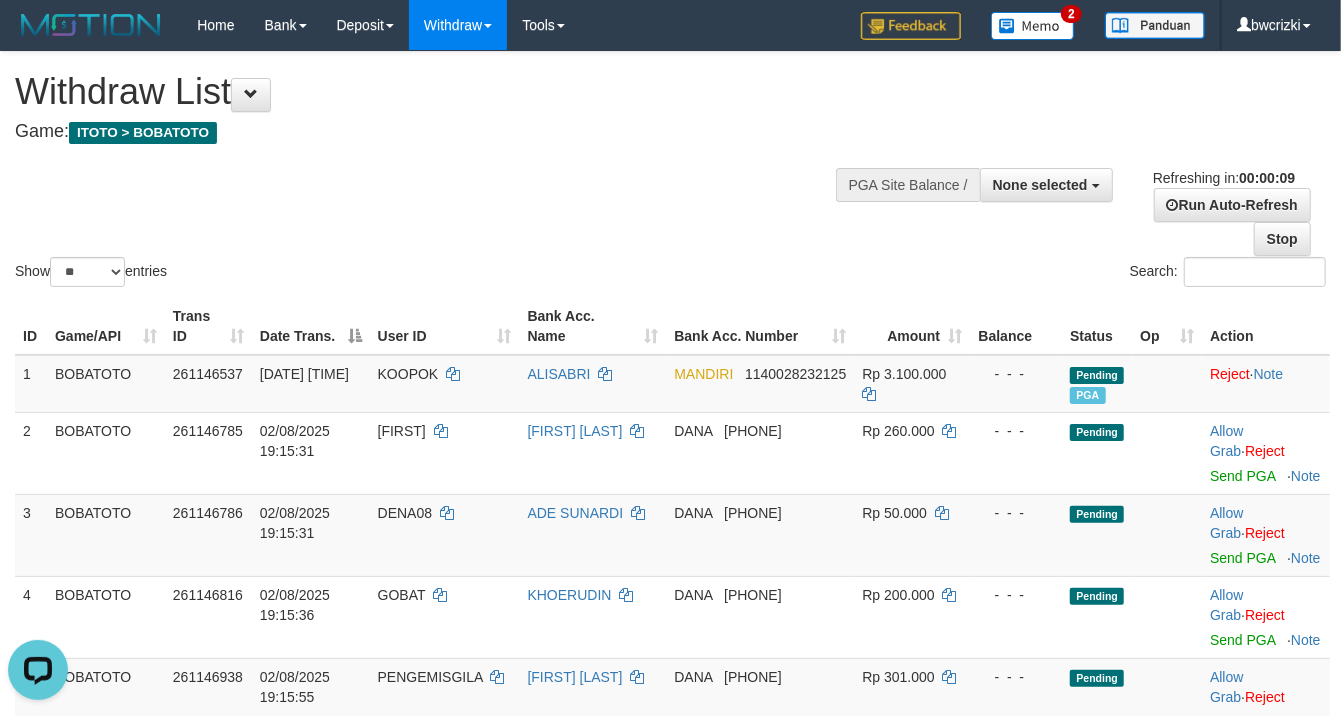 scroll, scrollTop: 0, scrollLeft: 0, axis: both 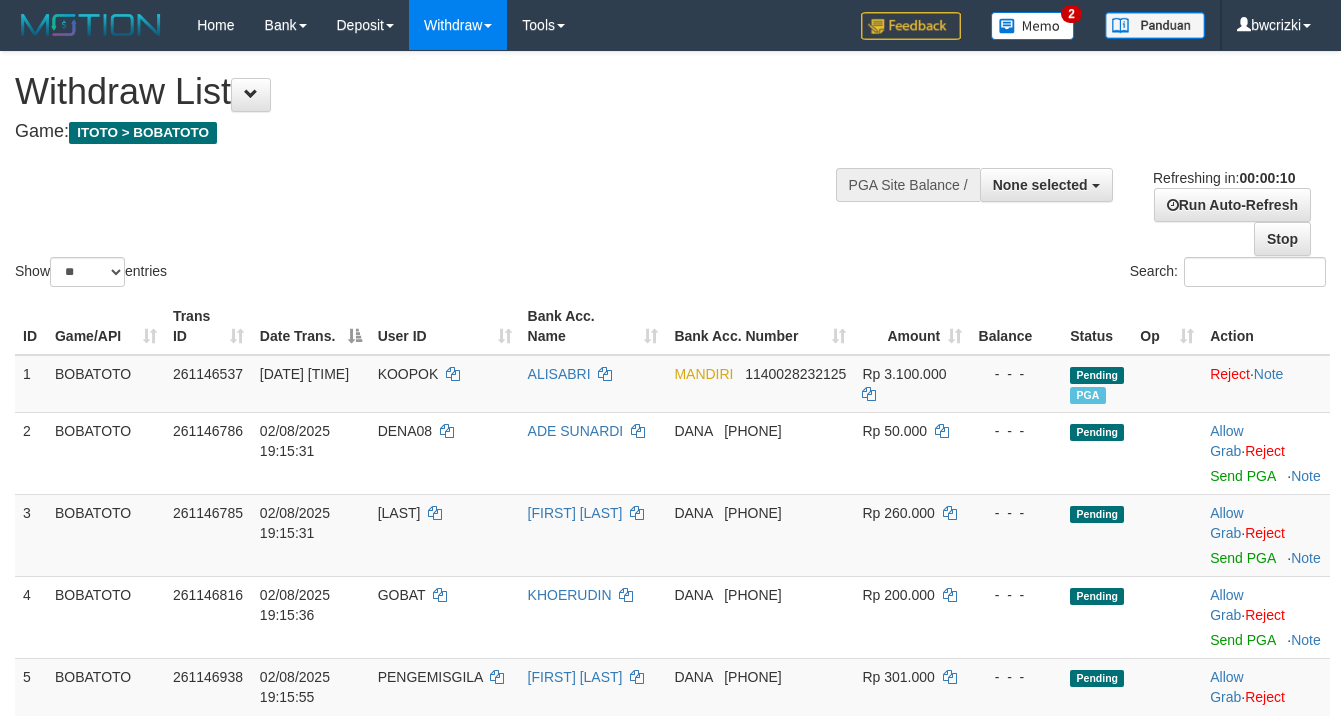 select 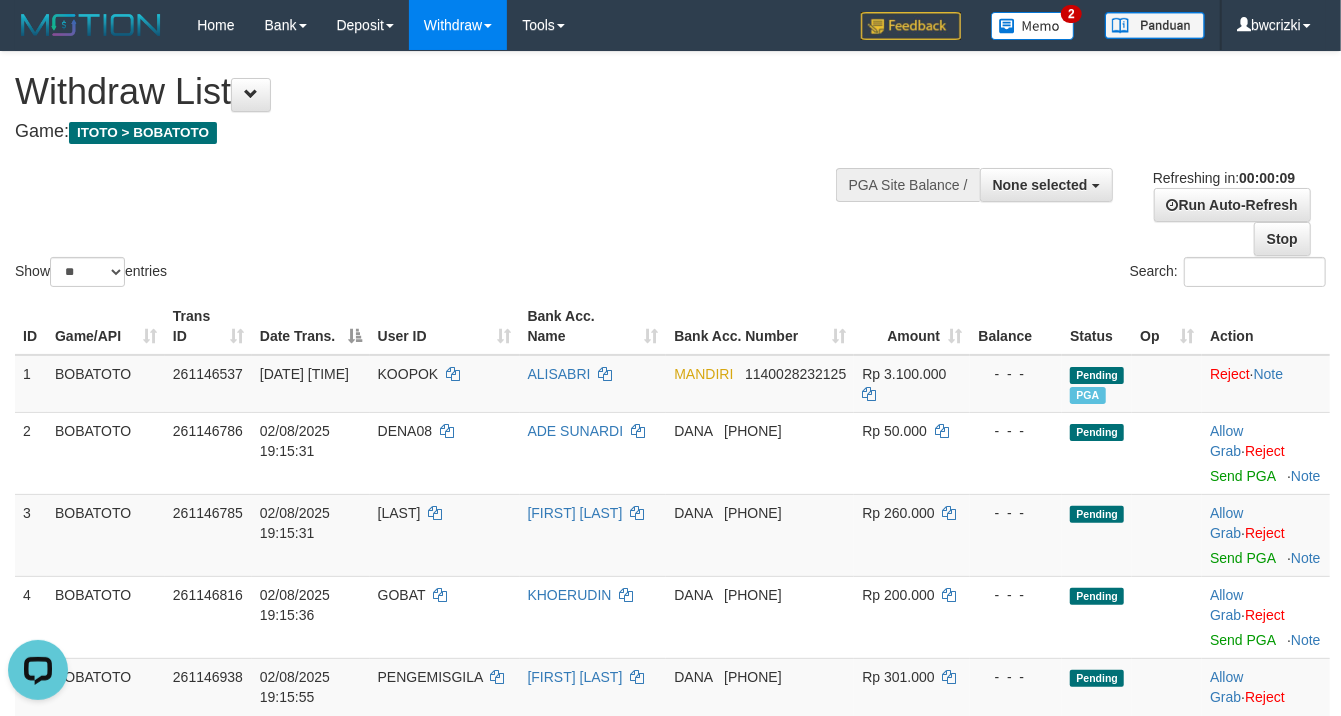 scroll, scrollTop: 0, scrollLeft: 0, axis: both 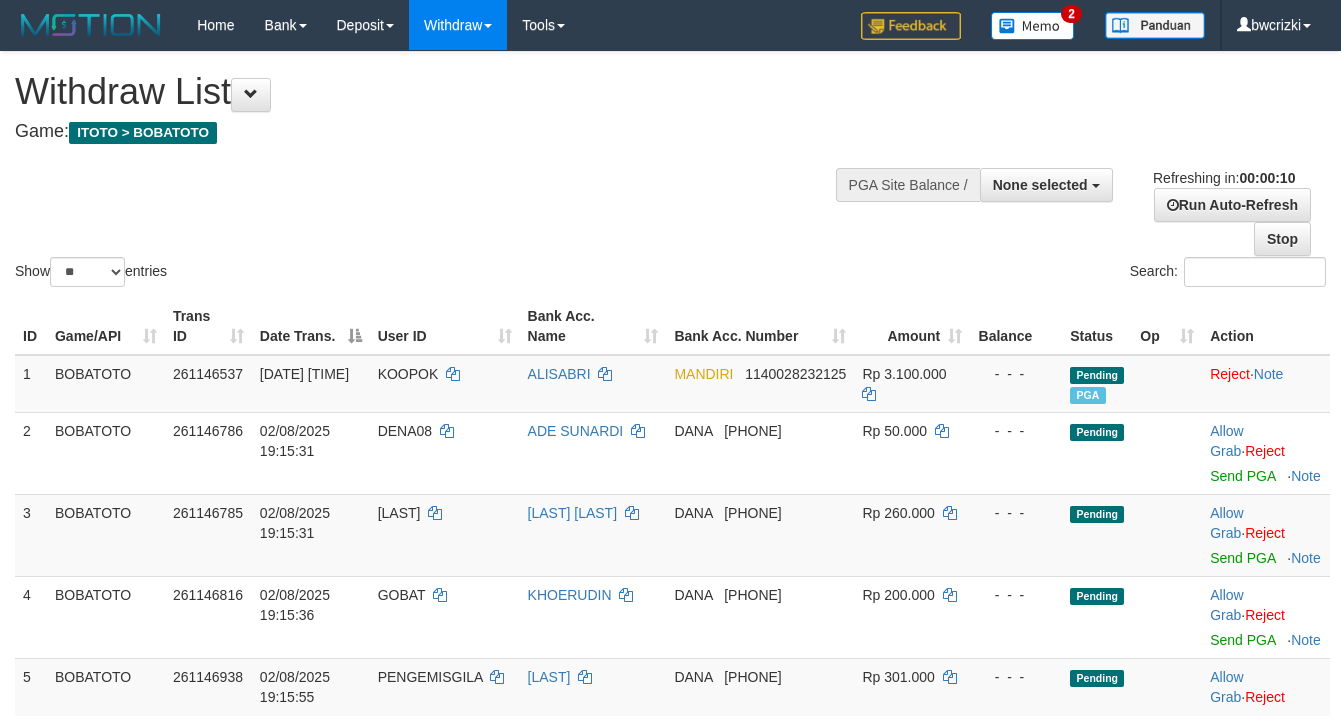 select 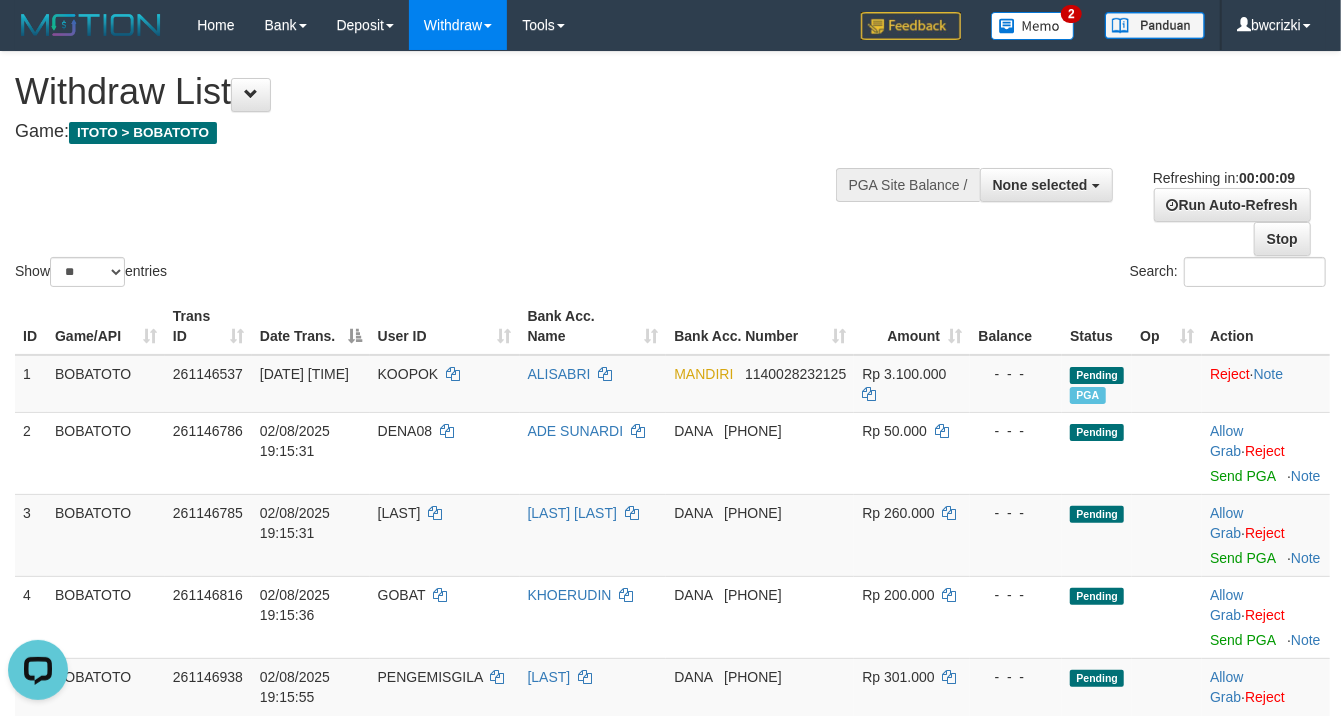 scroll, scrollTop: 0, scrollLeft: 0, axis: both 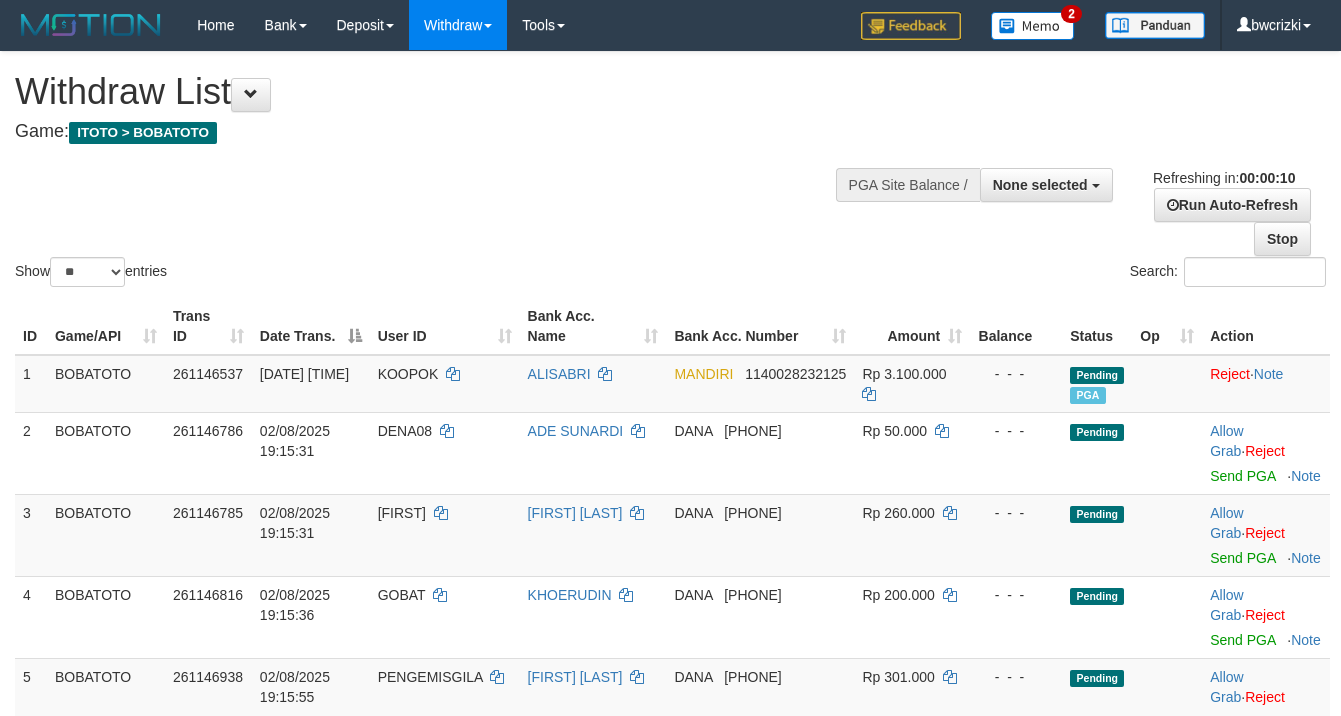 select 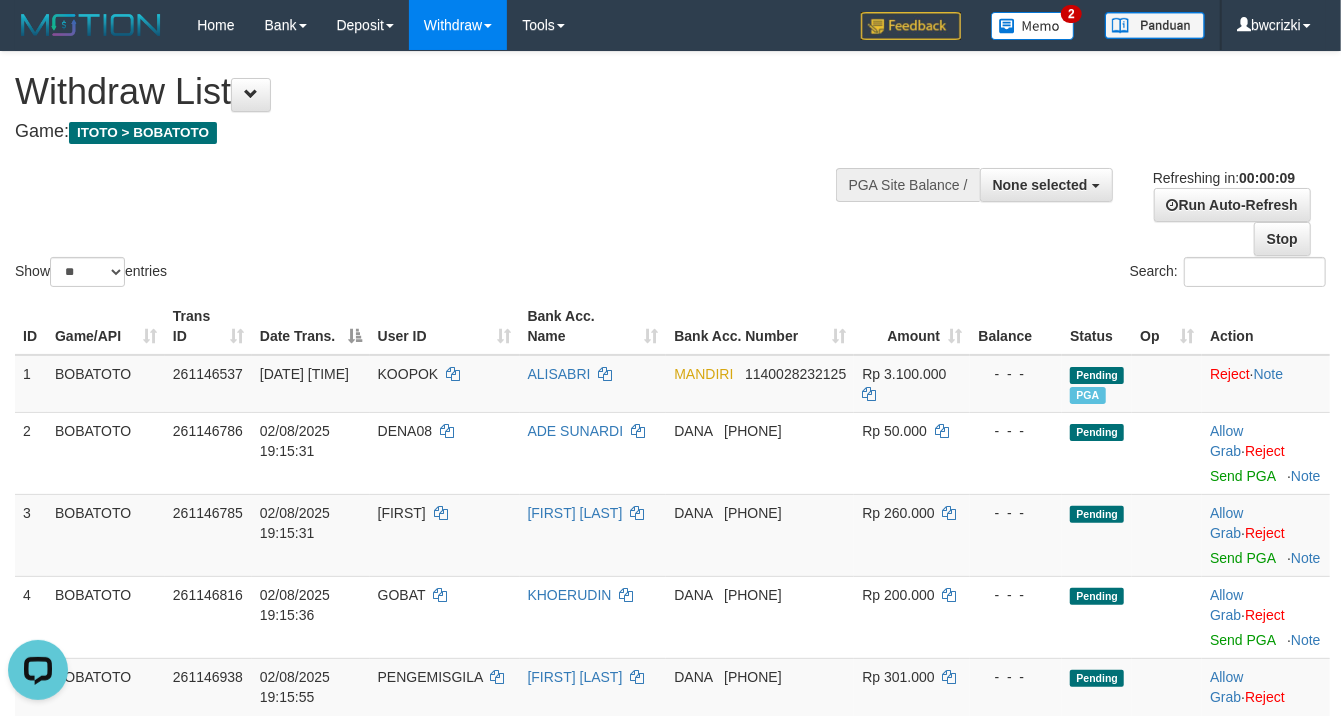 scroll, scrollTop: 0, scrollLeft: 0, axis: both 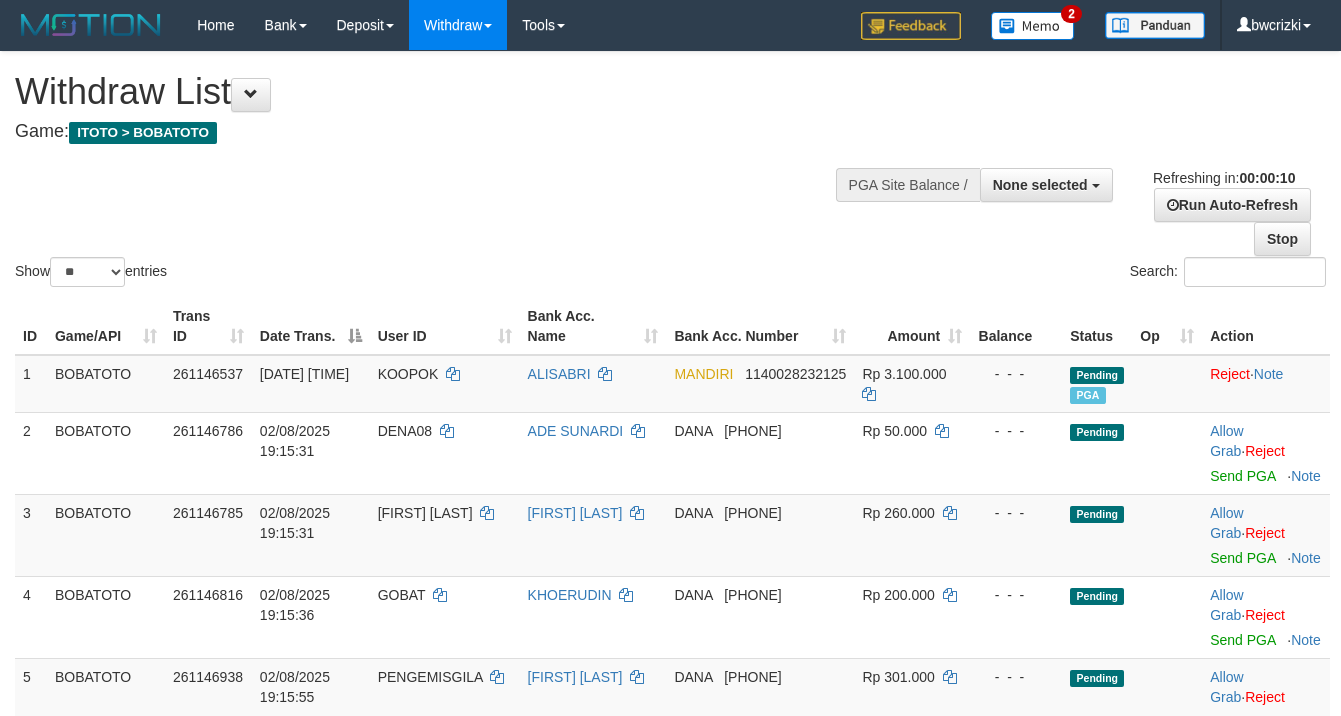 select 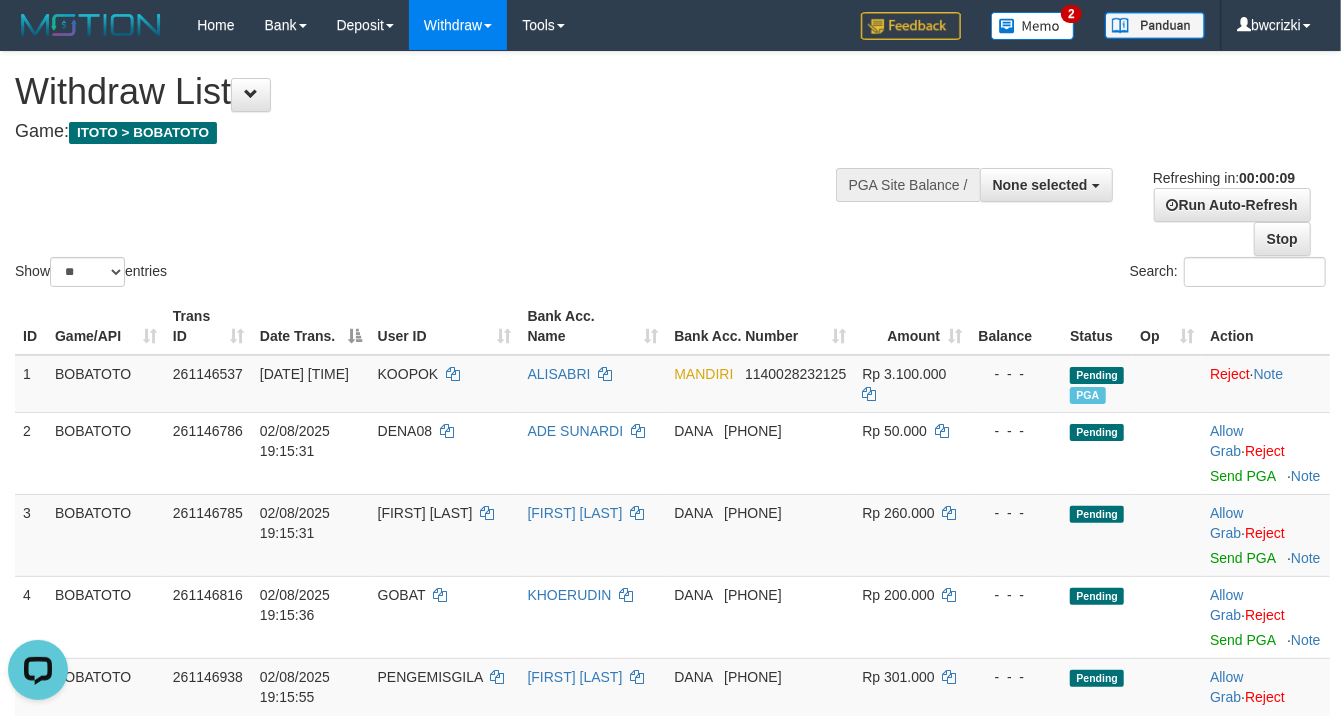 scroll, scrollTop: 0, scrollLeft: 0, axis: both 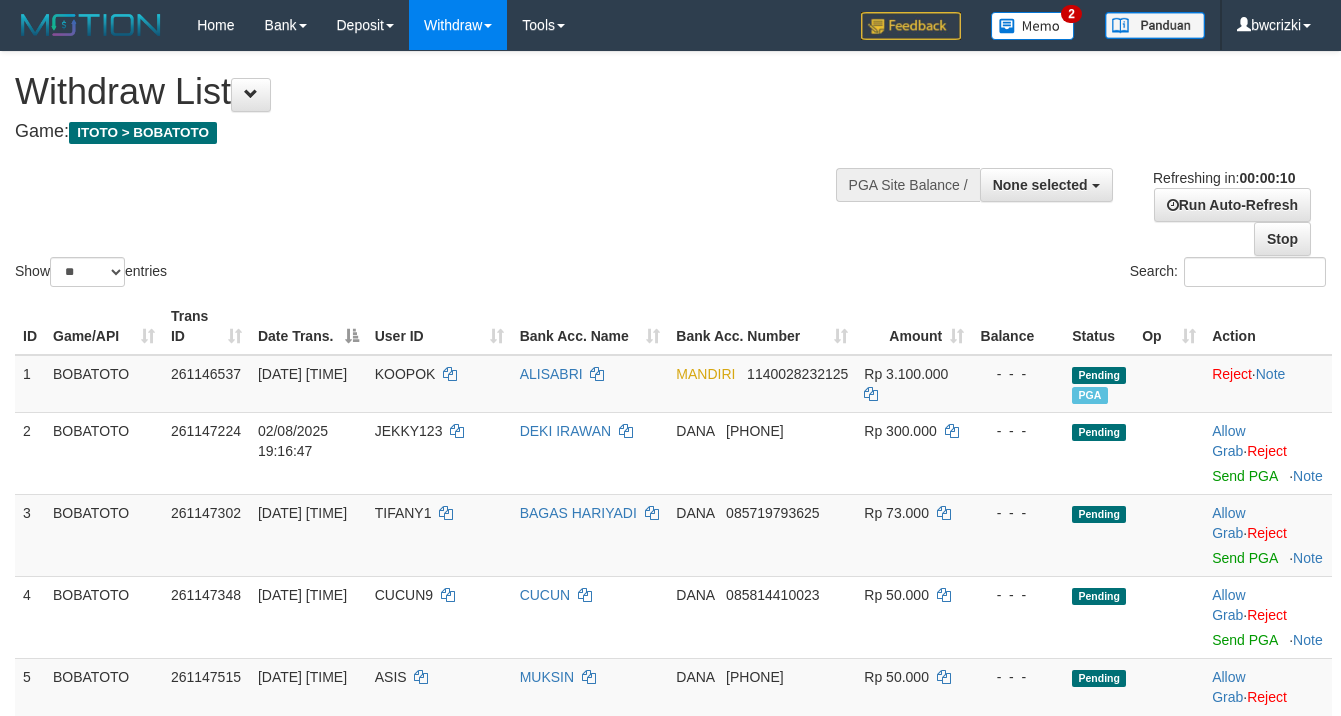 select 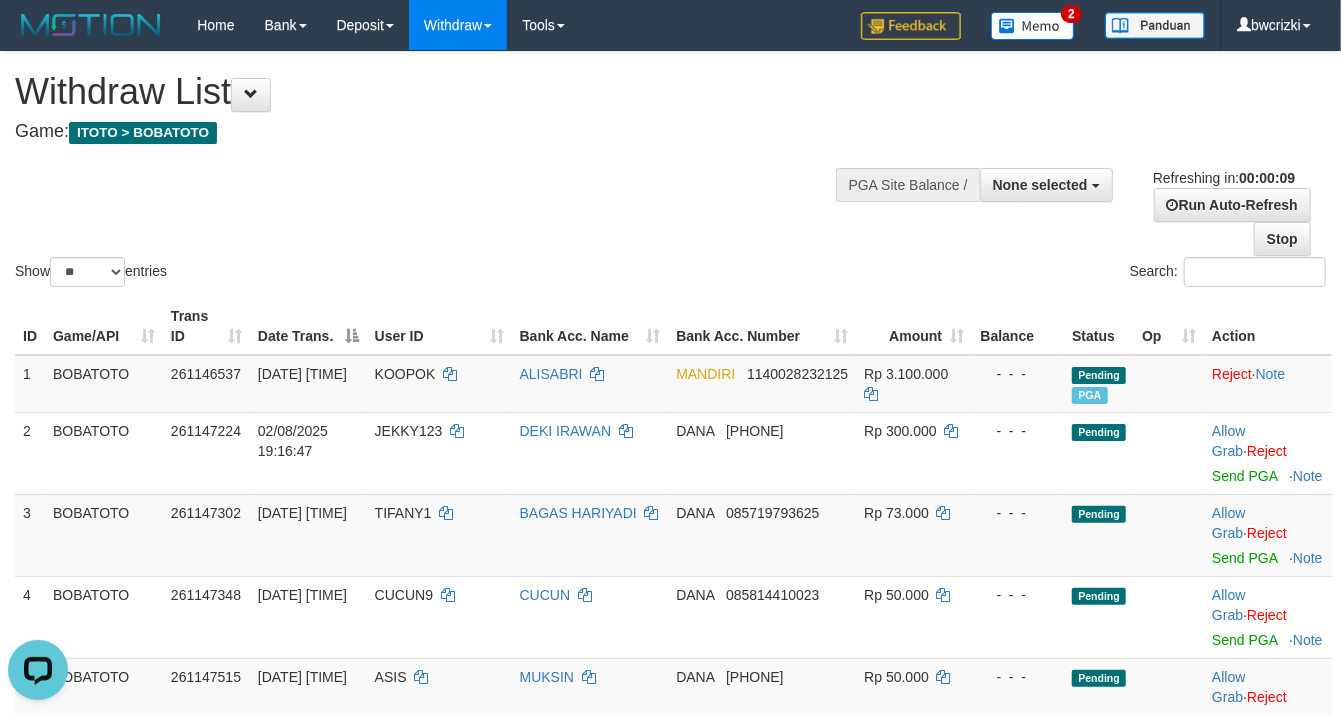 scroll, scrollTop: 0, scrollLeft: 0, axis: both 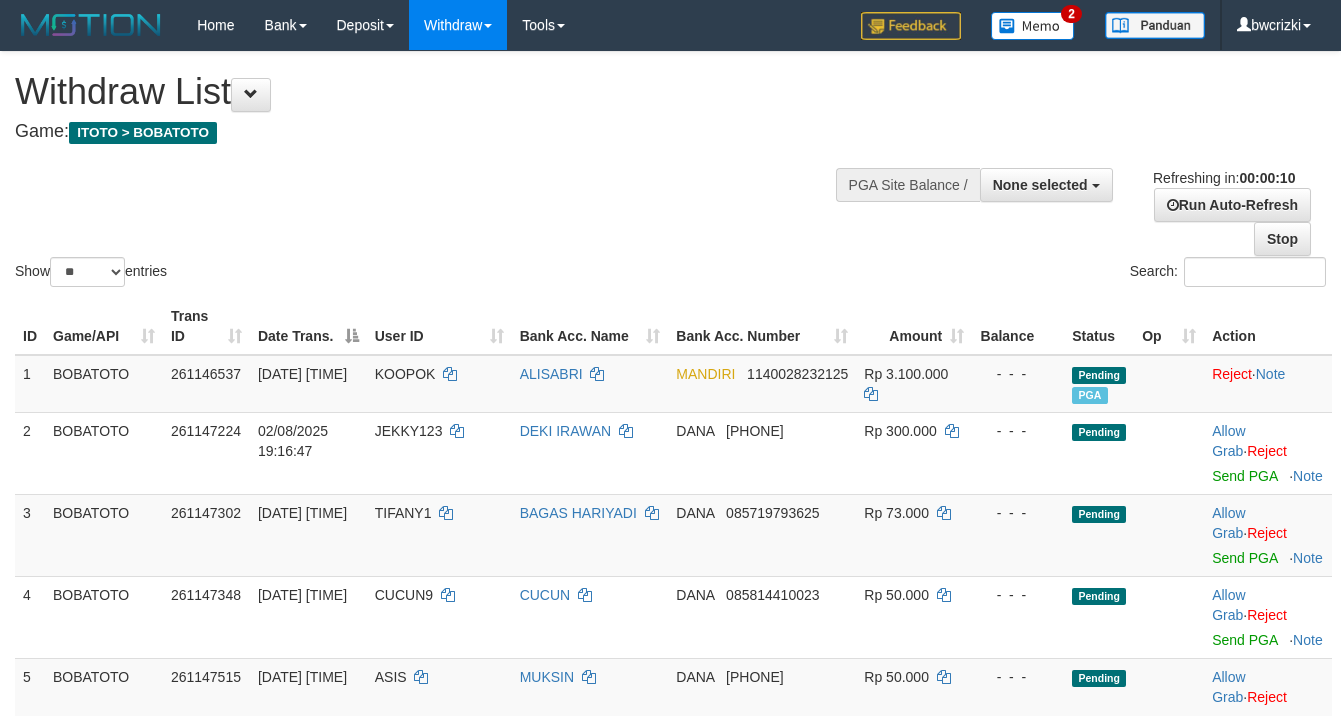 select 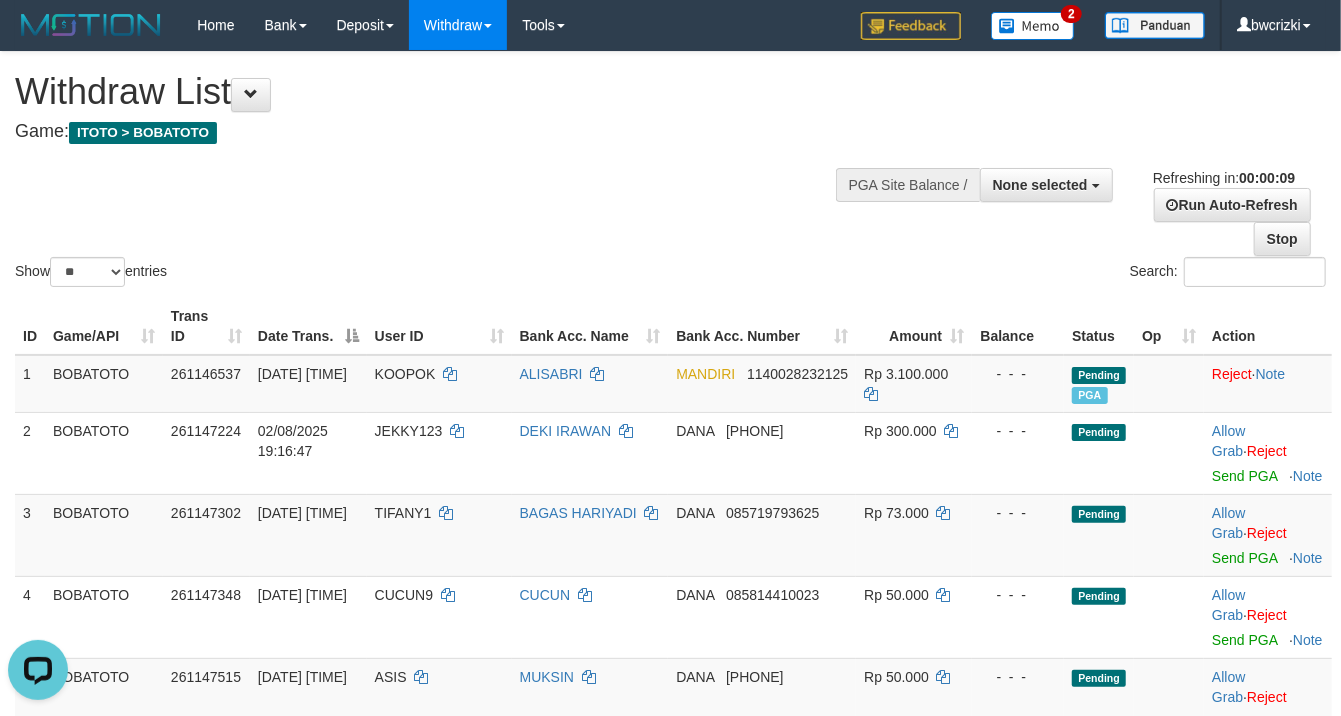 scroll, scrollTop: 0, scrollLeft: 0, axis: both 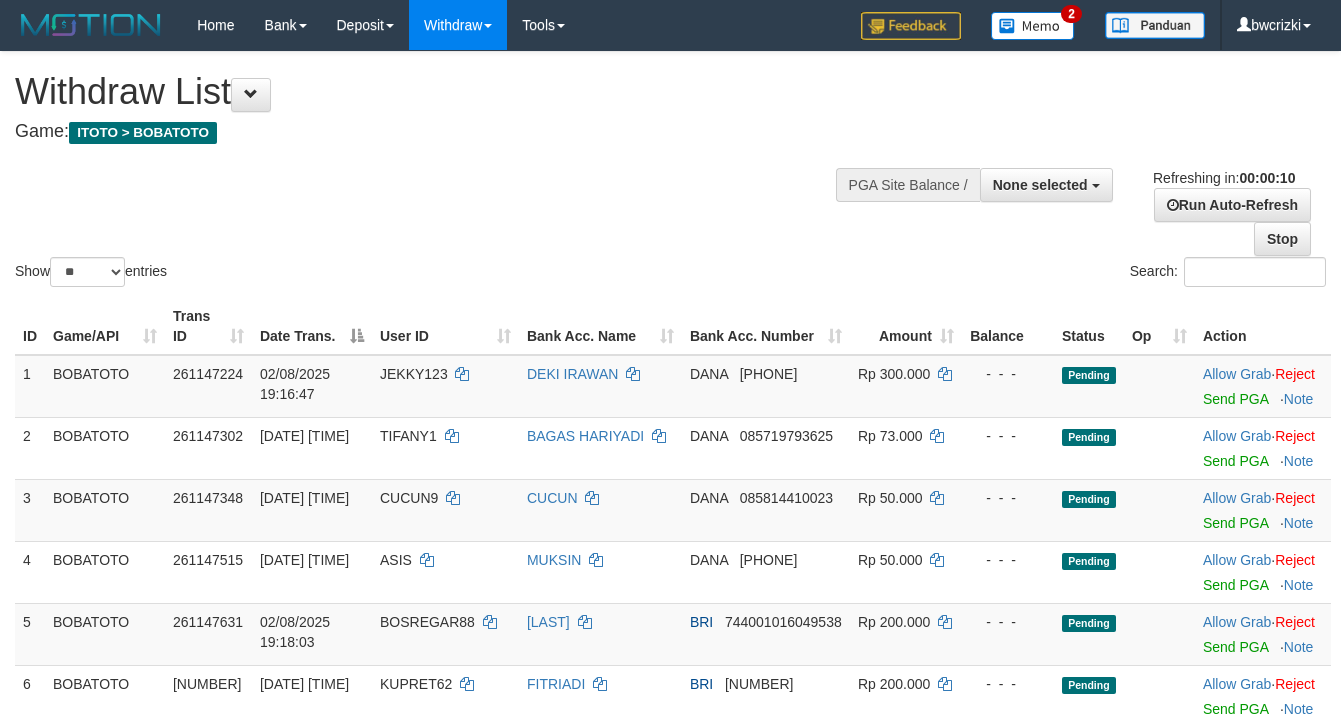 select 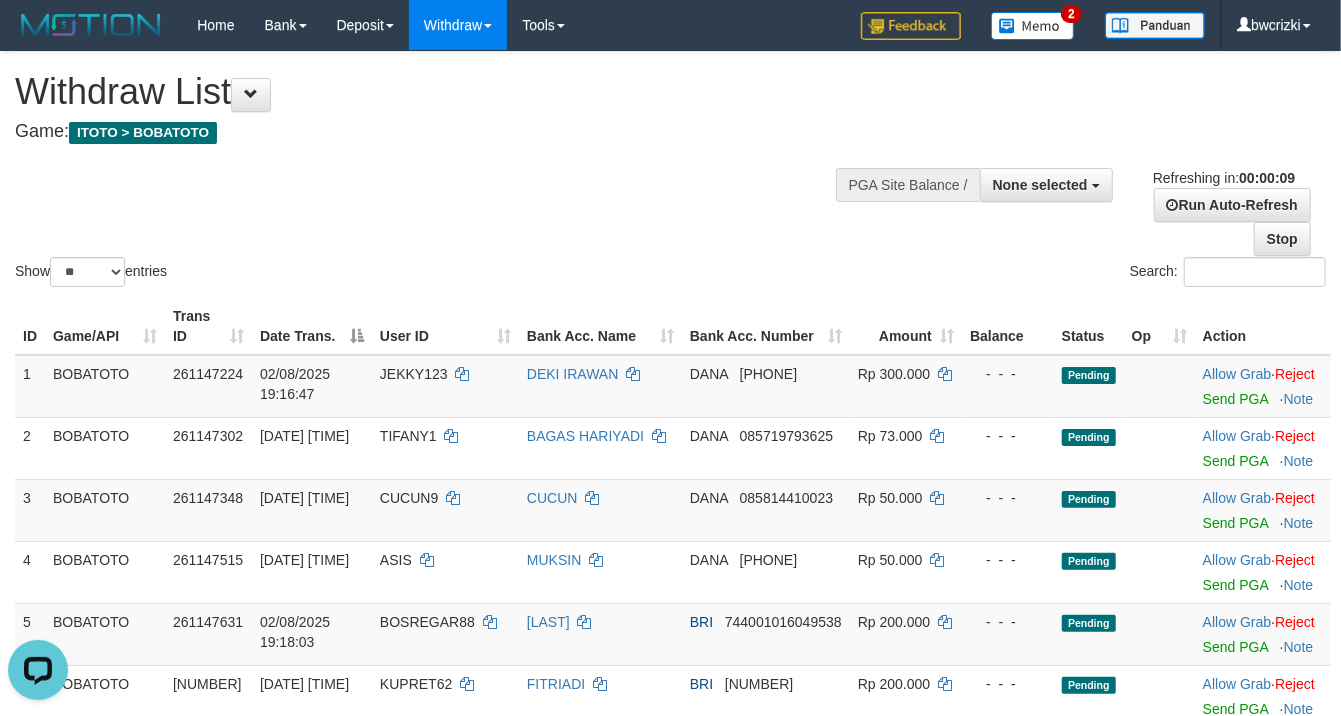 scroll, scrollTop: 0, scrollLeft: 0, axis: both 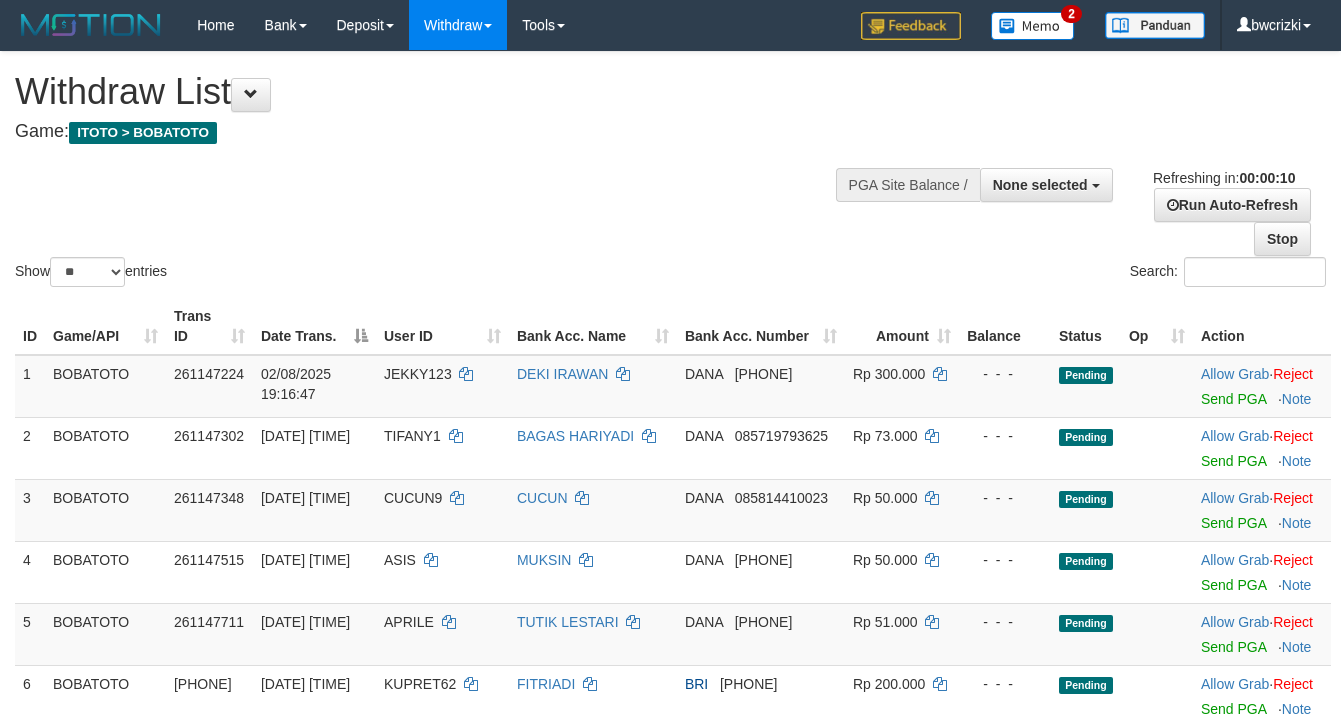 select 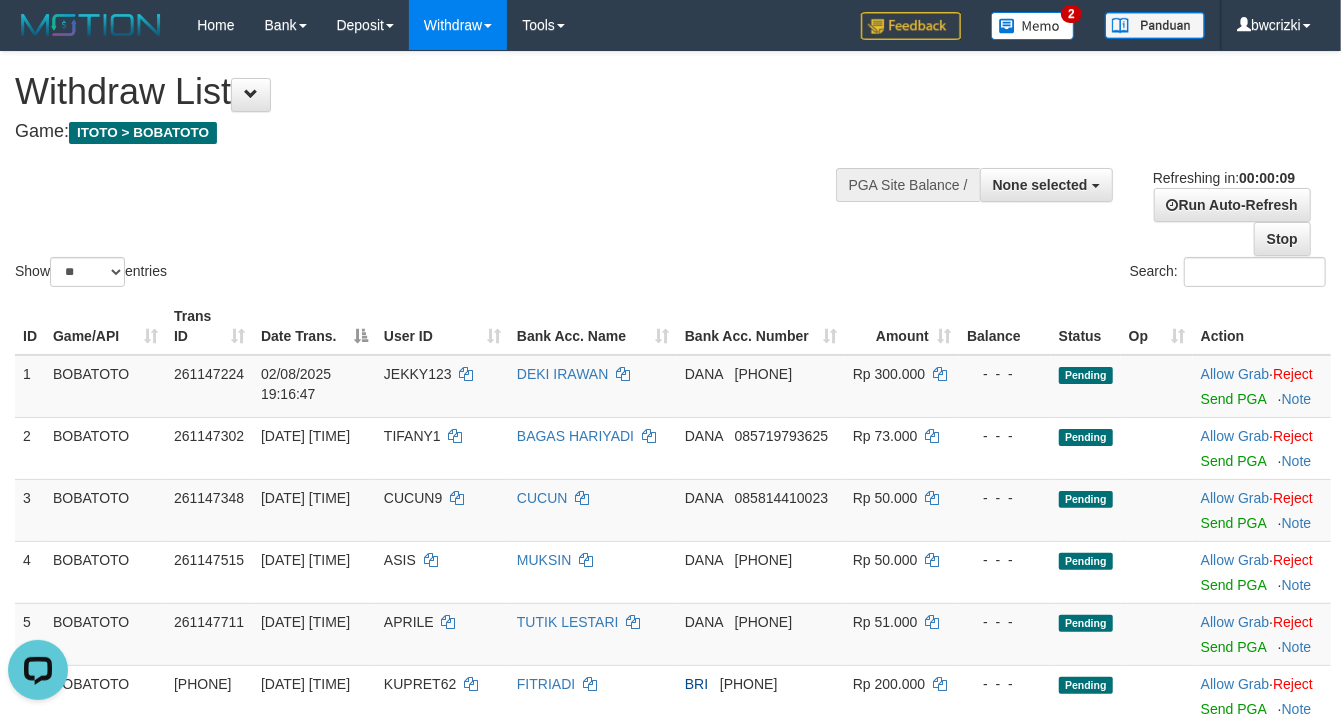 scroll, scrollTop: 0, scrollLeft: 0, axis: both 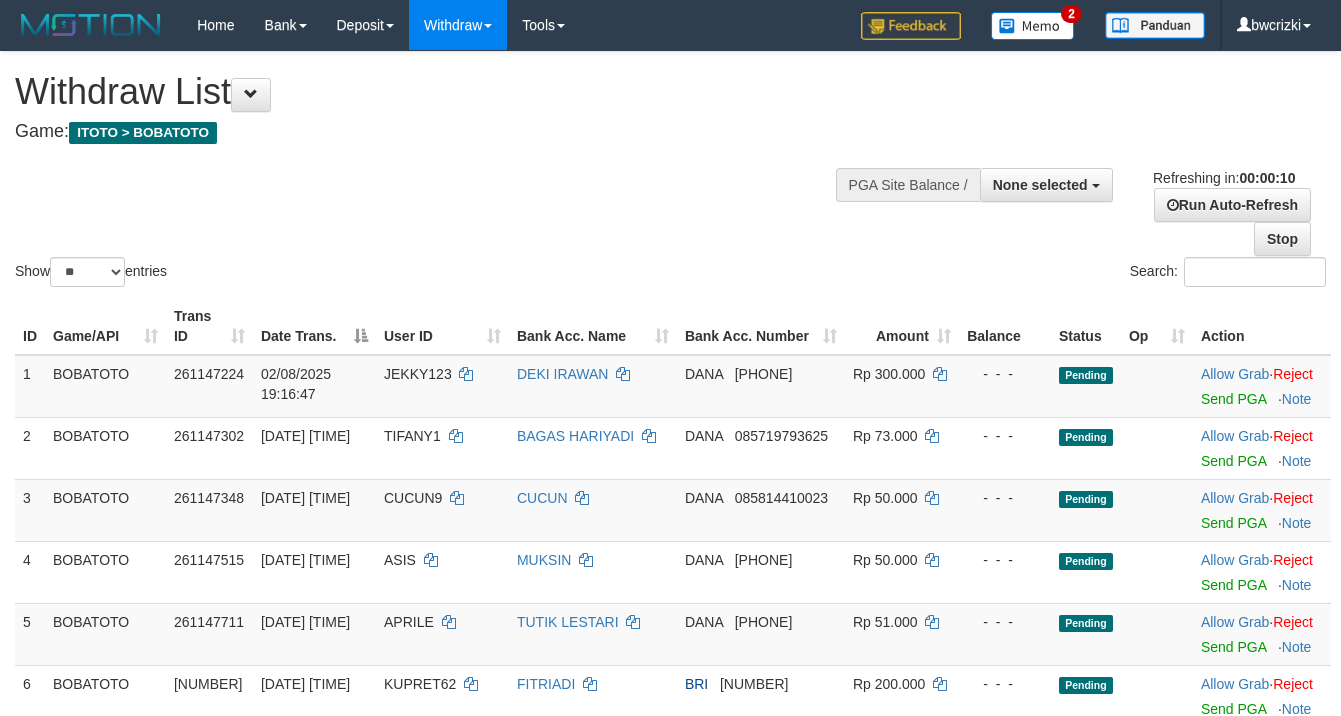 select 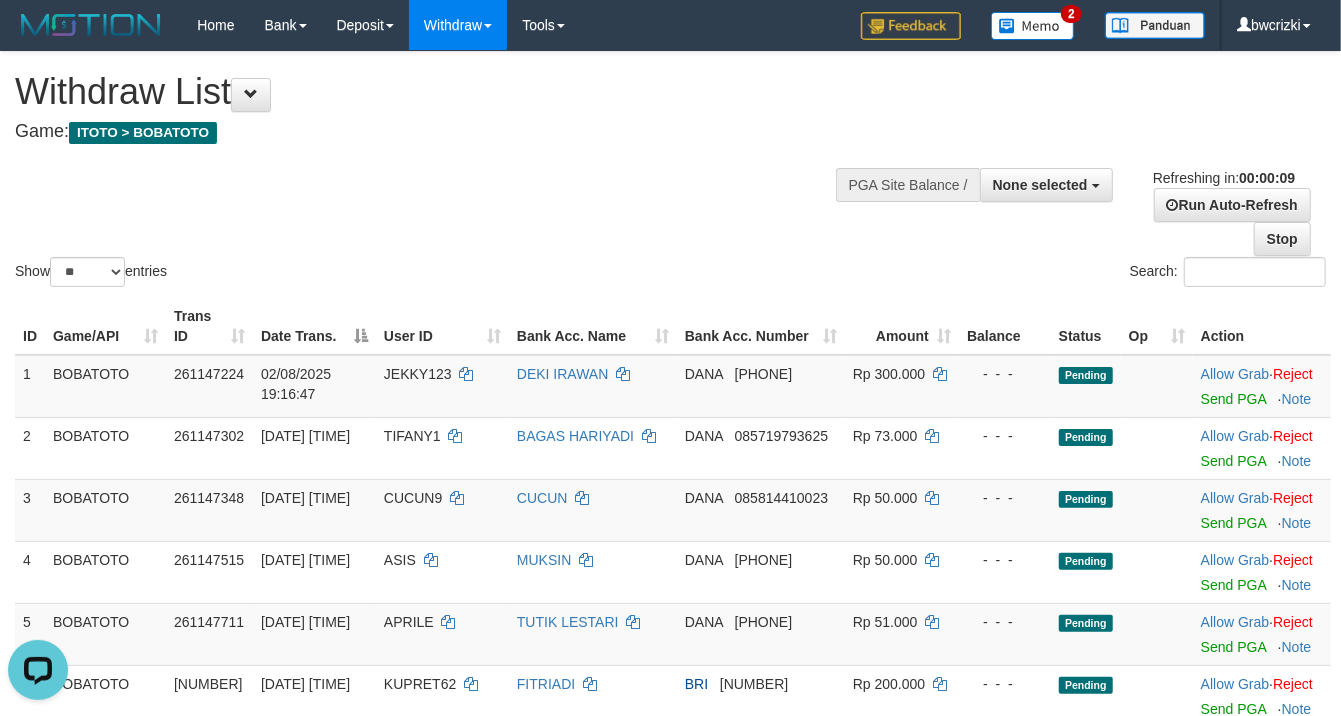 scroll, scrollTop: 0, scrollLeft: 0, axis: both 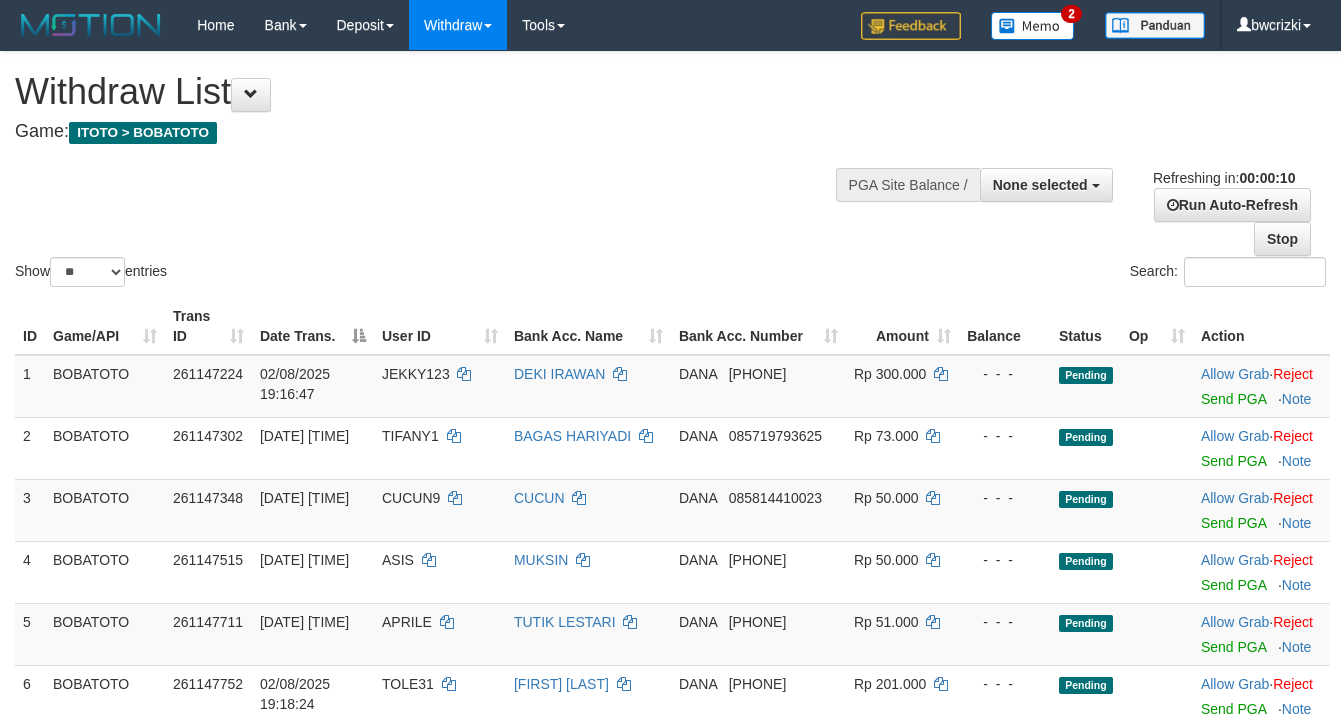 select 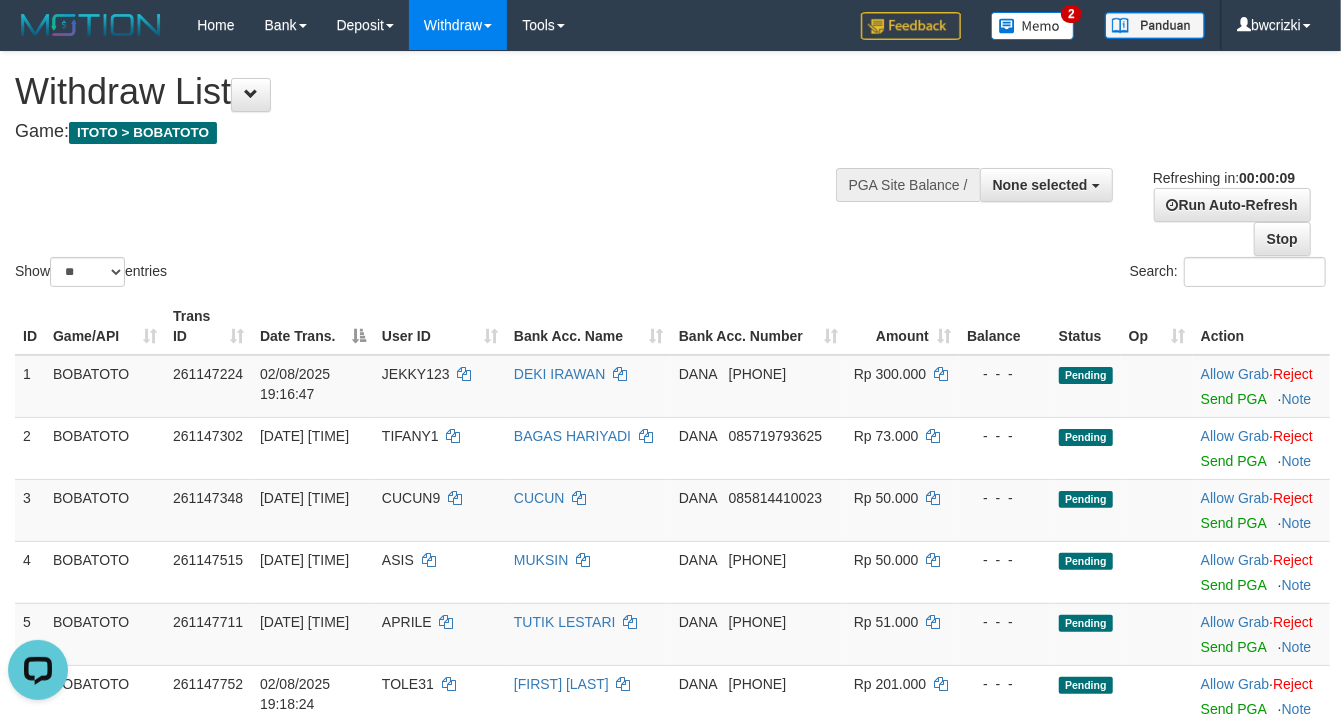 scroll, scrollTop: 0, scrollLeft: 0, axis: both 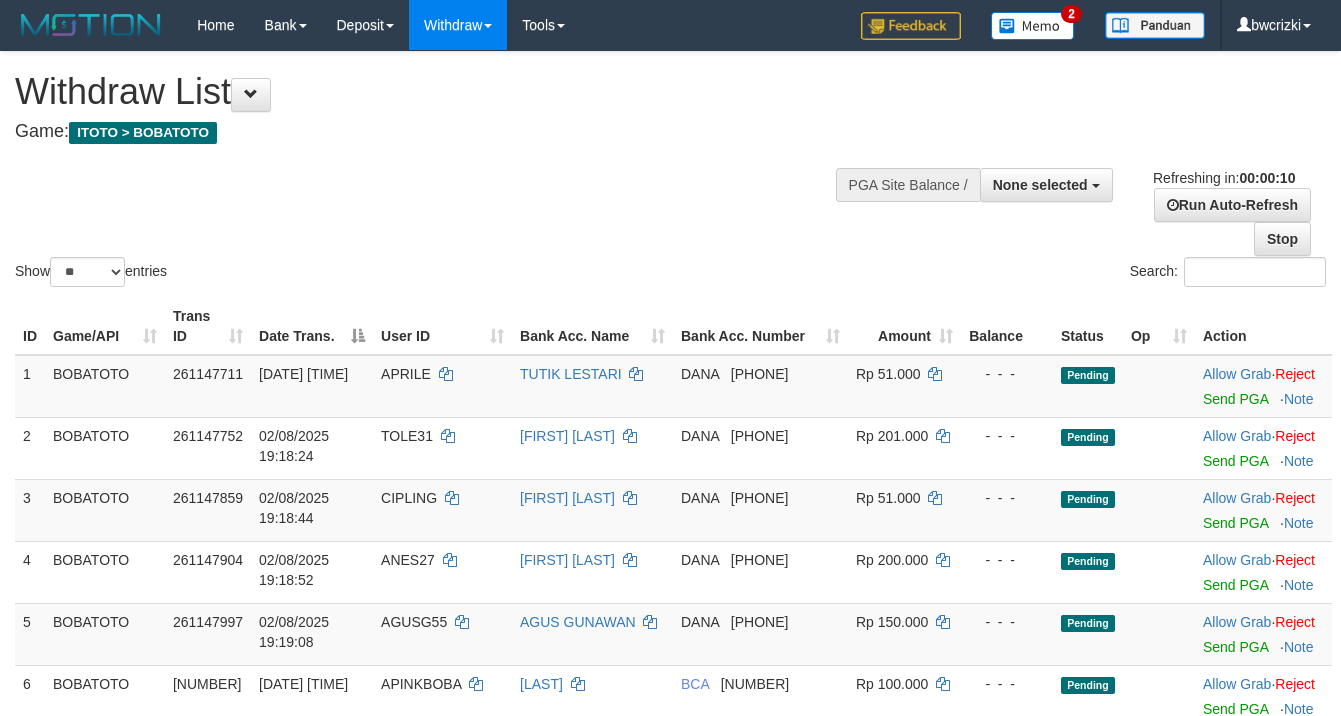 select 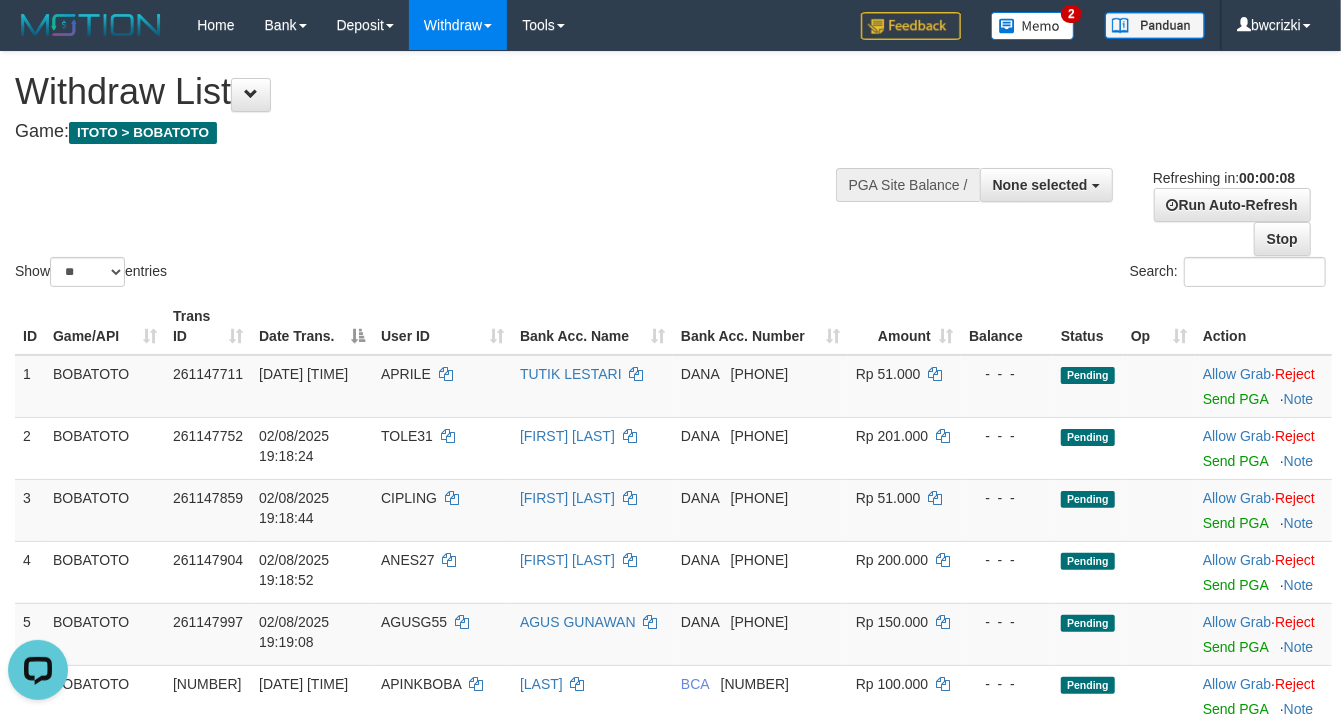 scroll, scrollTop: 0, scrollLeft: 0, axis: both 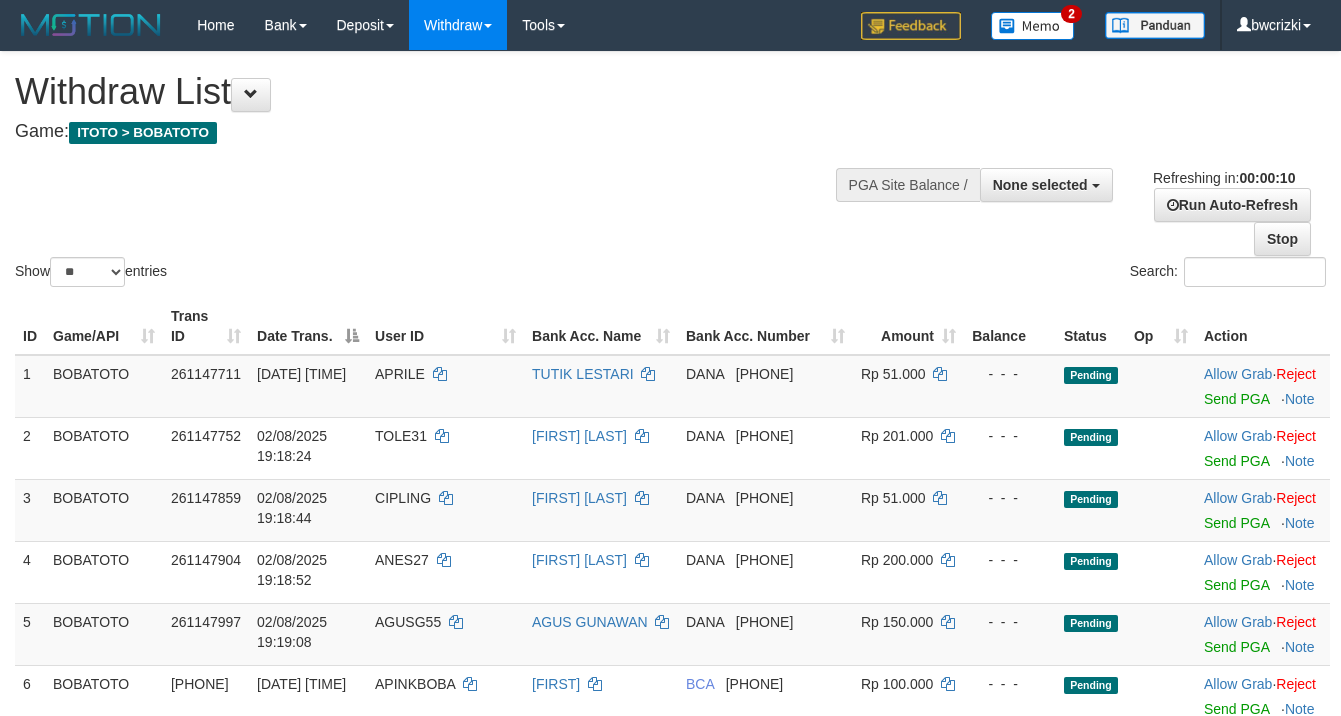 select 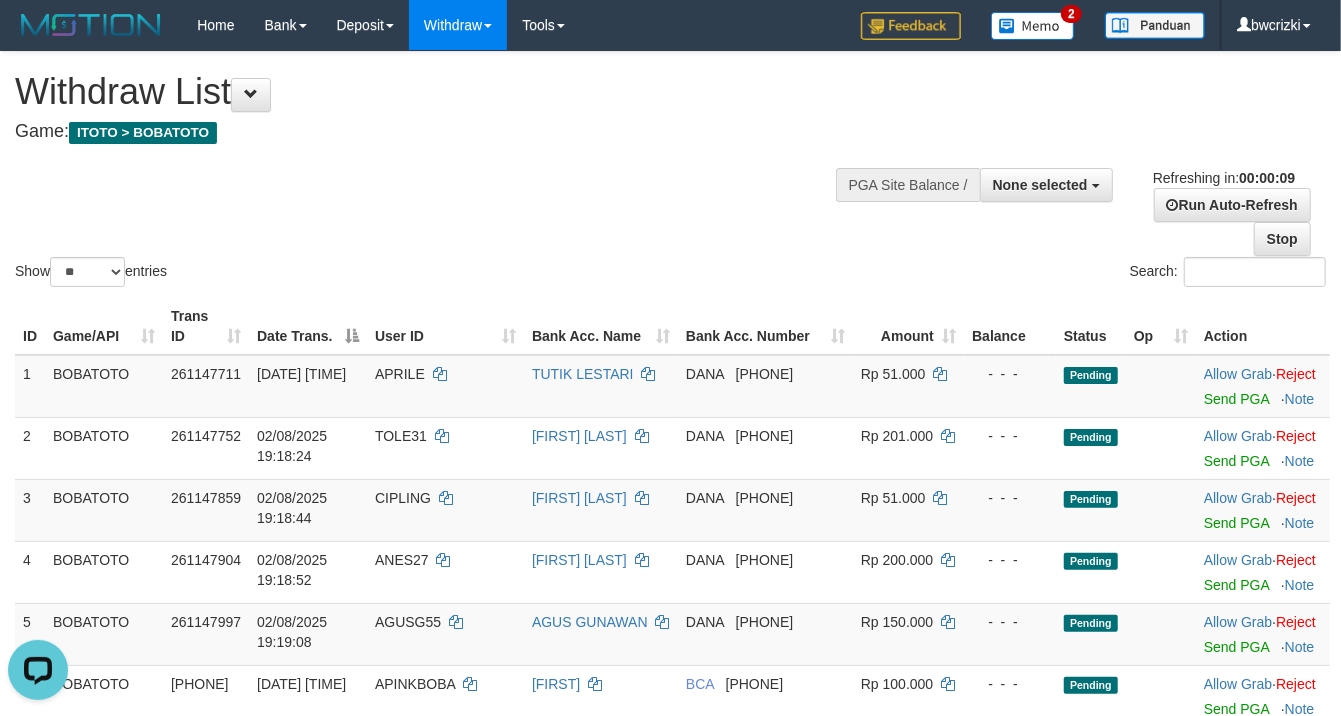 scroll, scrollTop: 0, scrollLeft: 0, axis: both 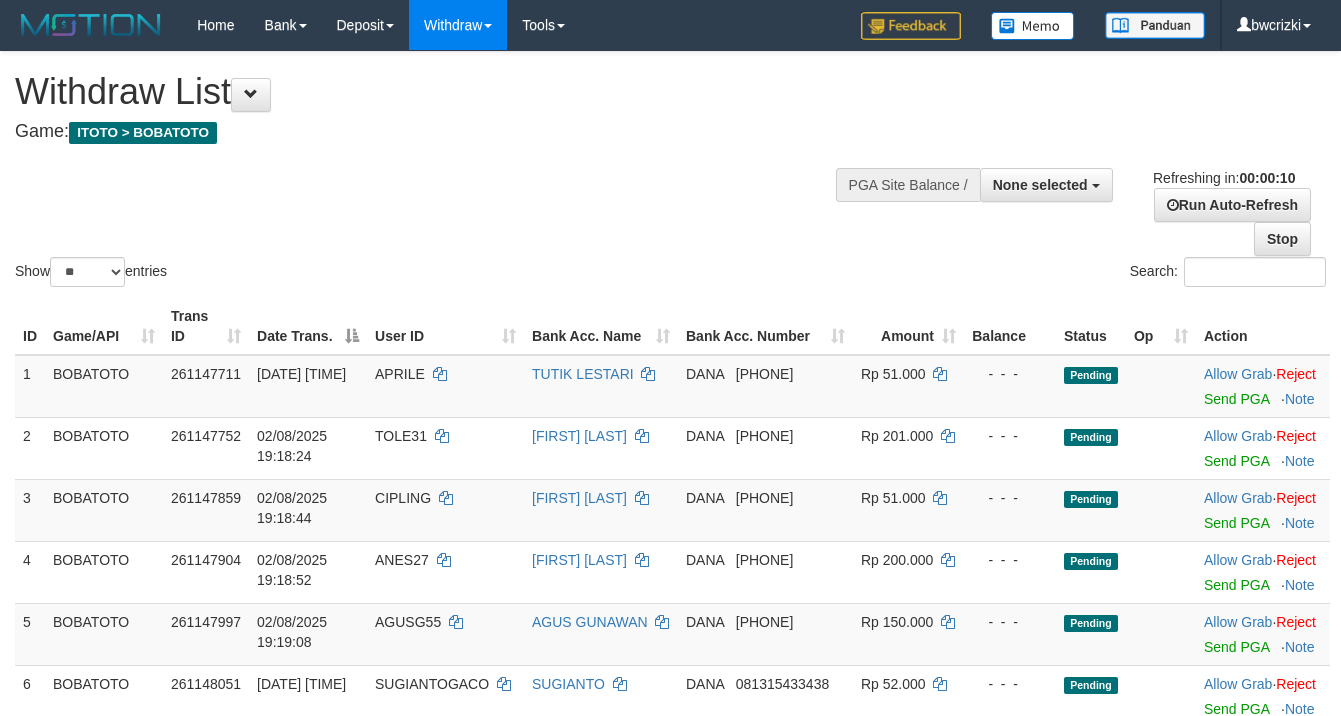 select 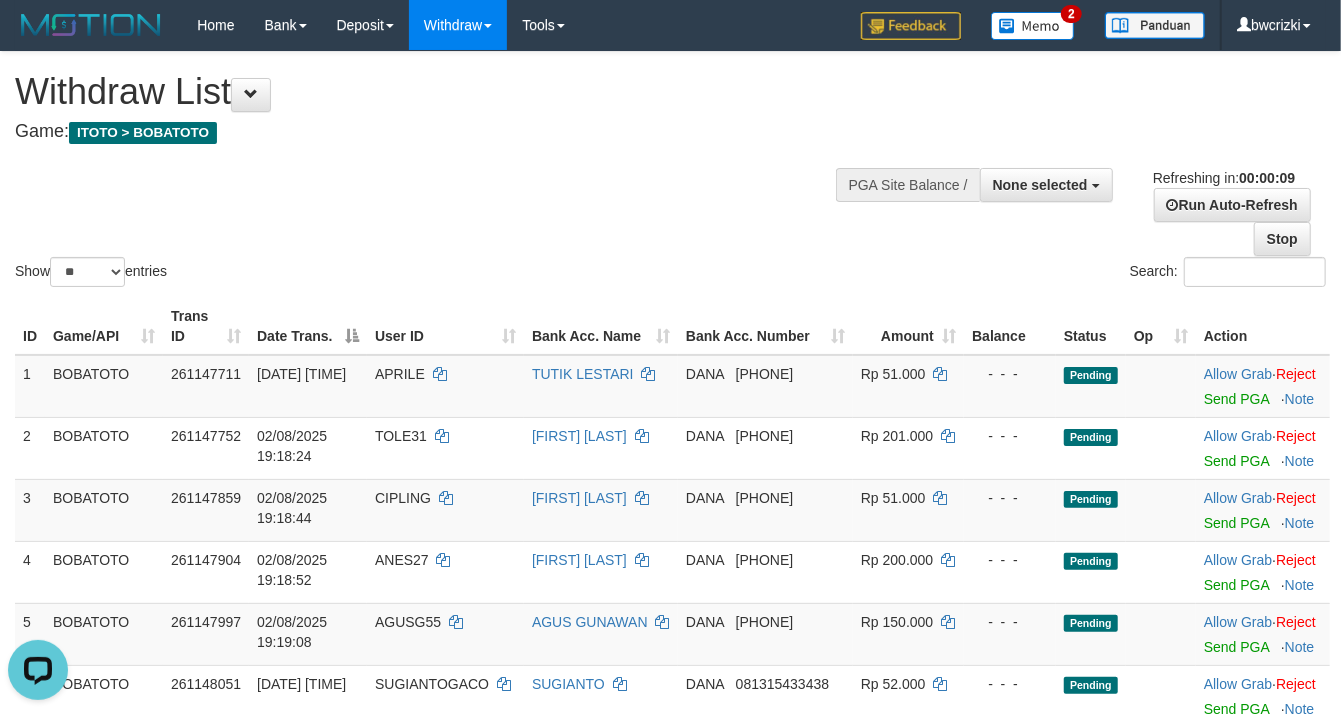 scroll, scrollTop: 0, scrollLeft: 0, axis: both 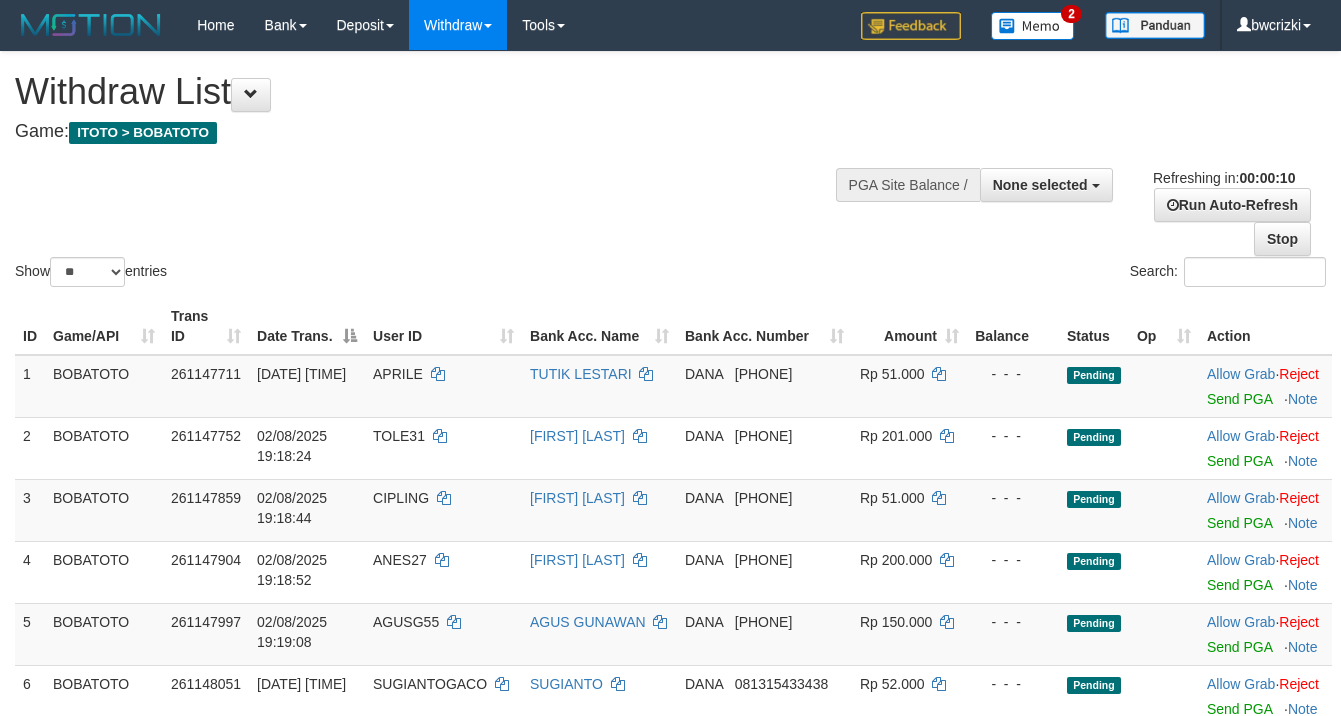 select 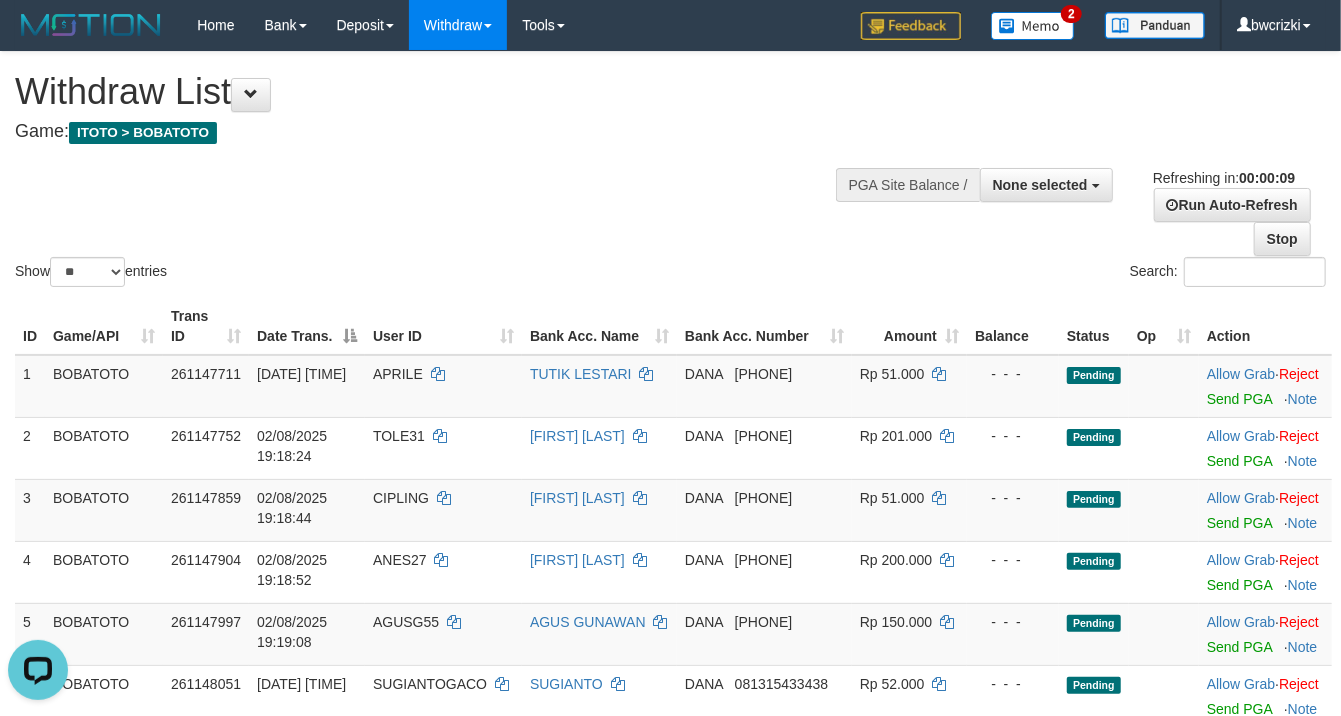 scroll, scrollTop: 0, scrollLeft: 0, axis: both 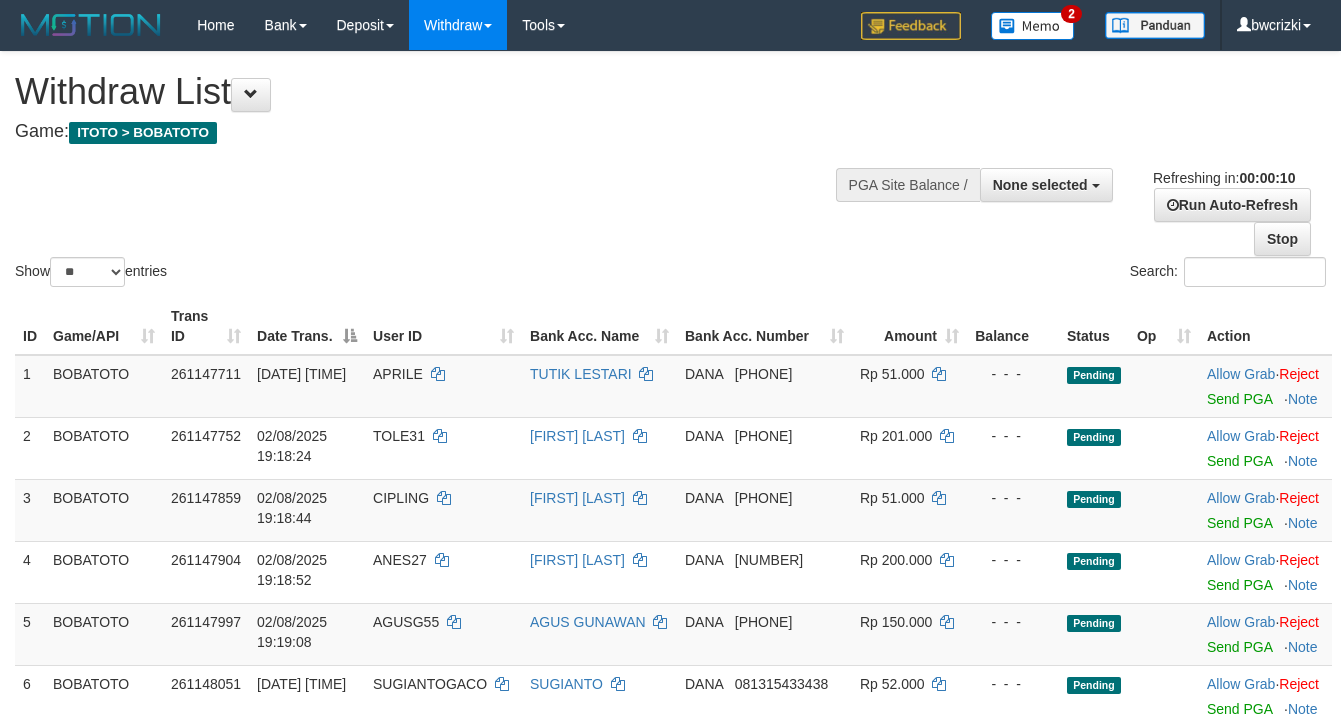 select 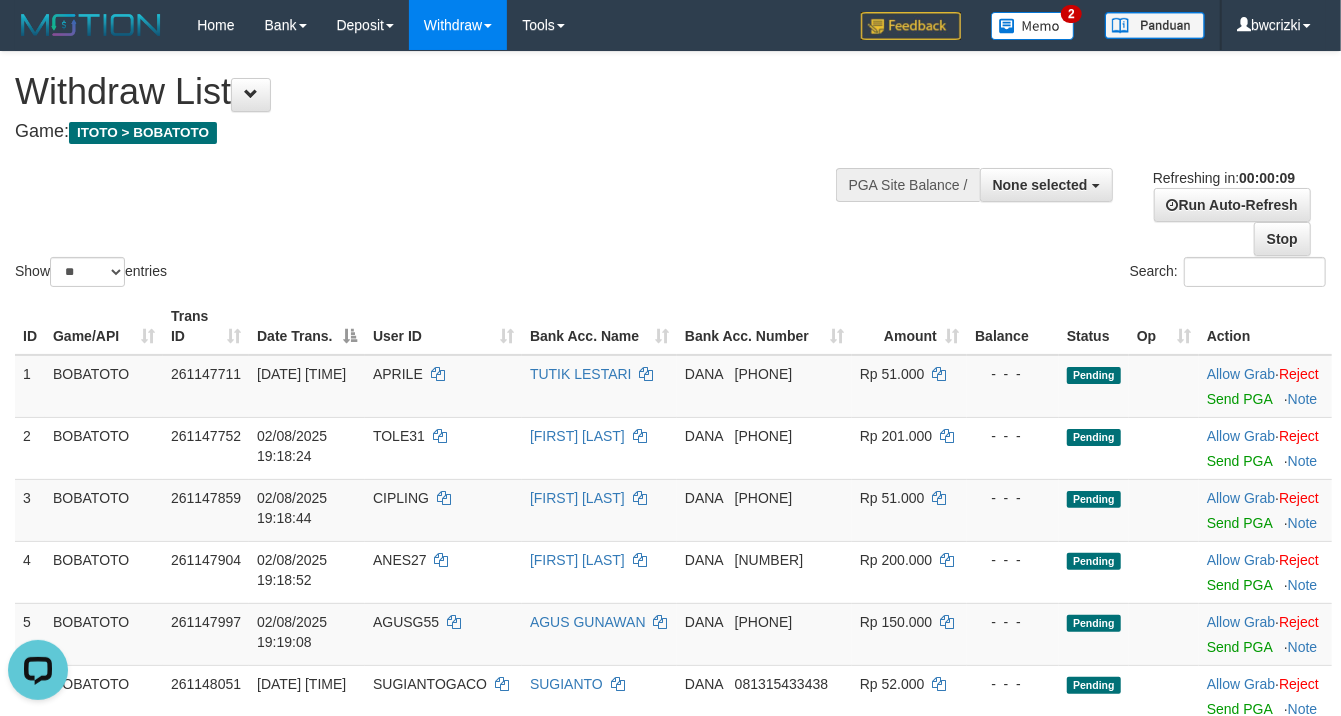 scroll, scrollTop: 0, scrollLeft: 0, axis: both 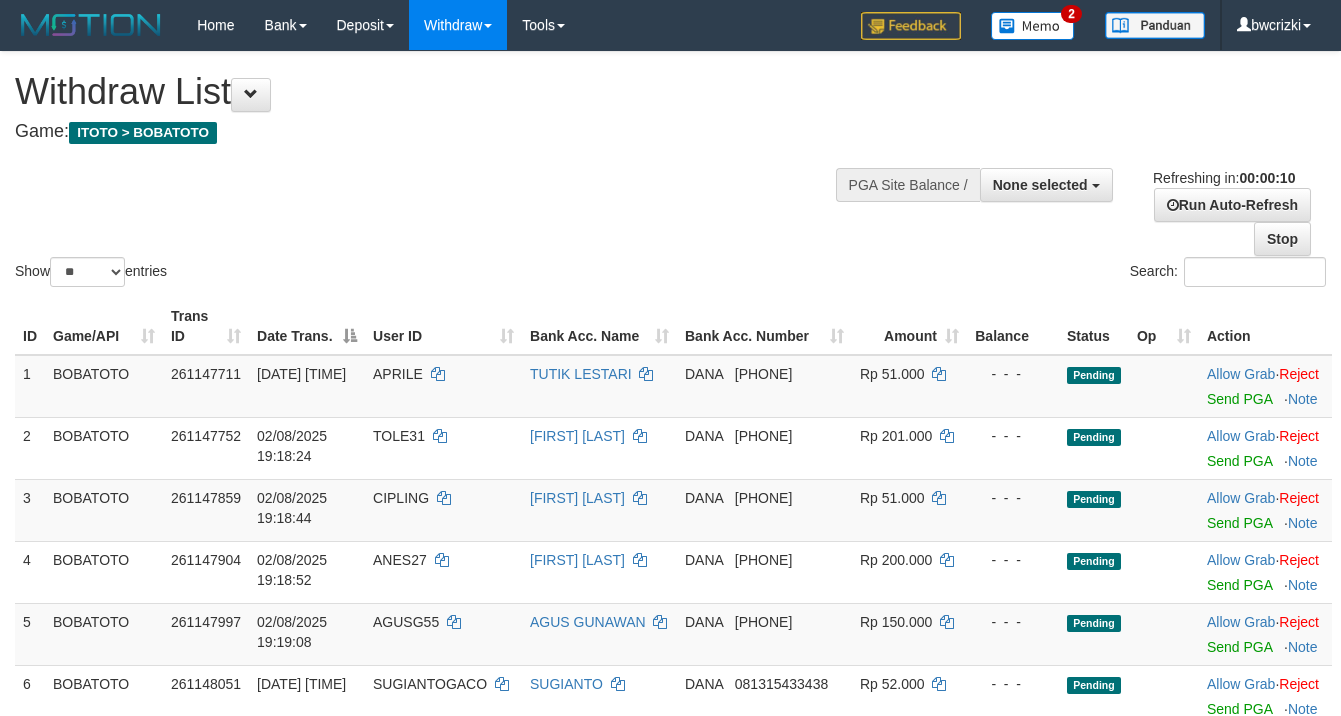 select 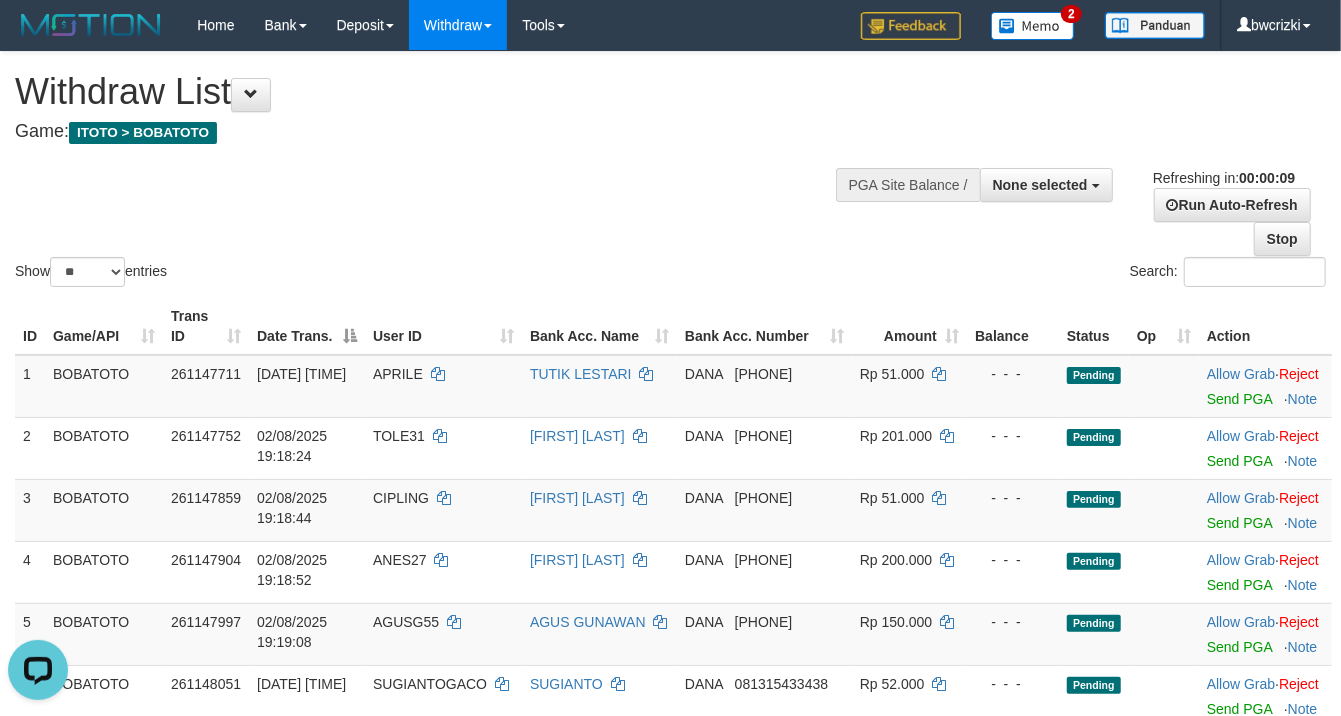 scroll, scrollTop: 0, scrollLeft: 0, axis: both 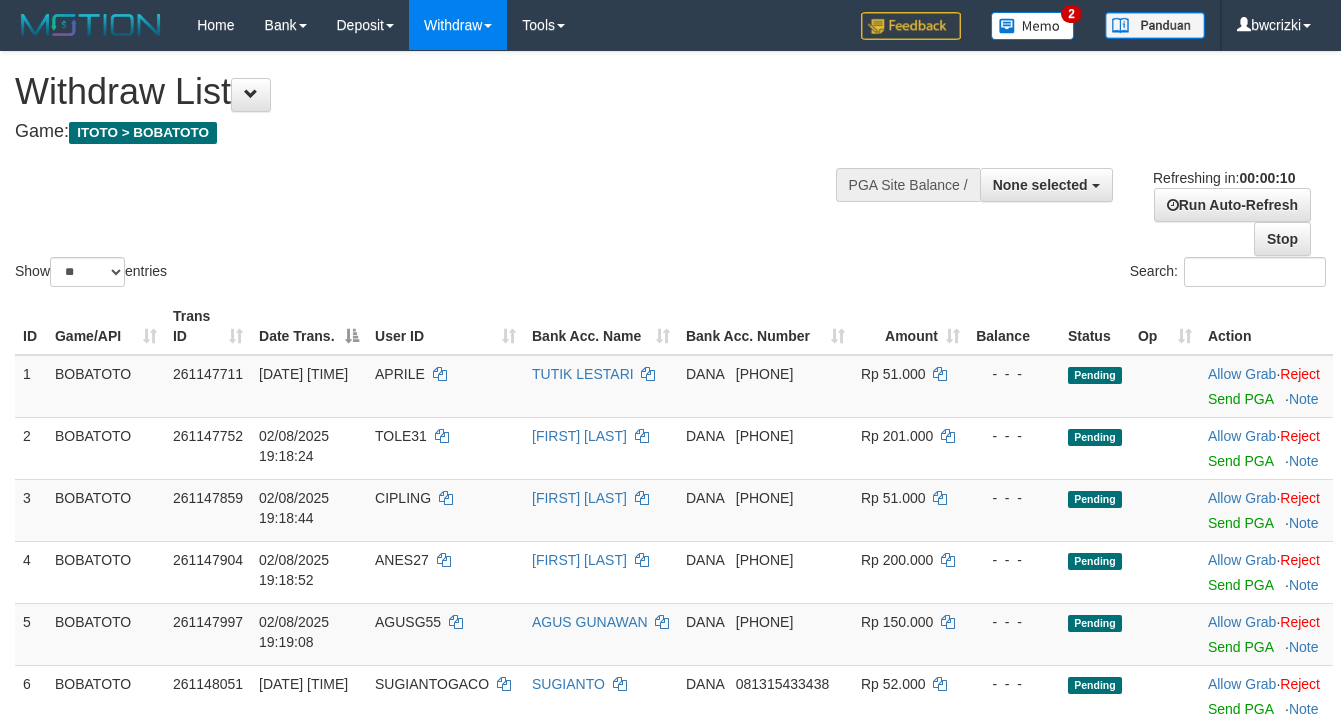 select 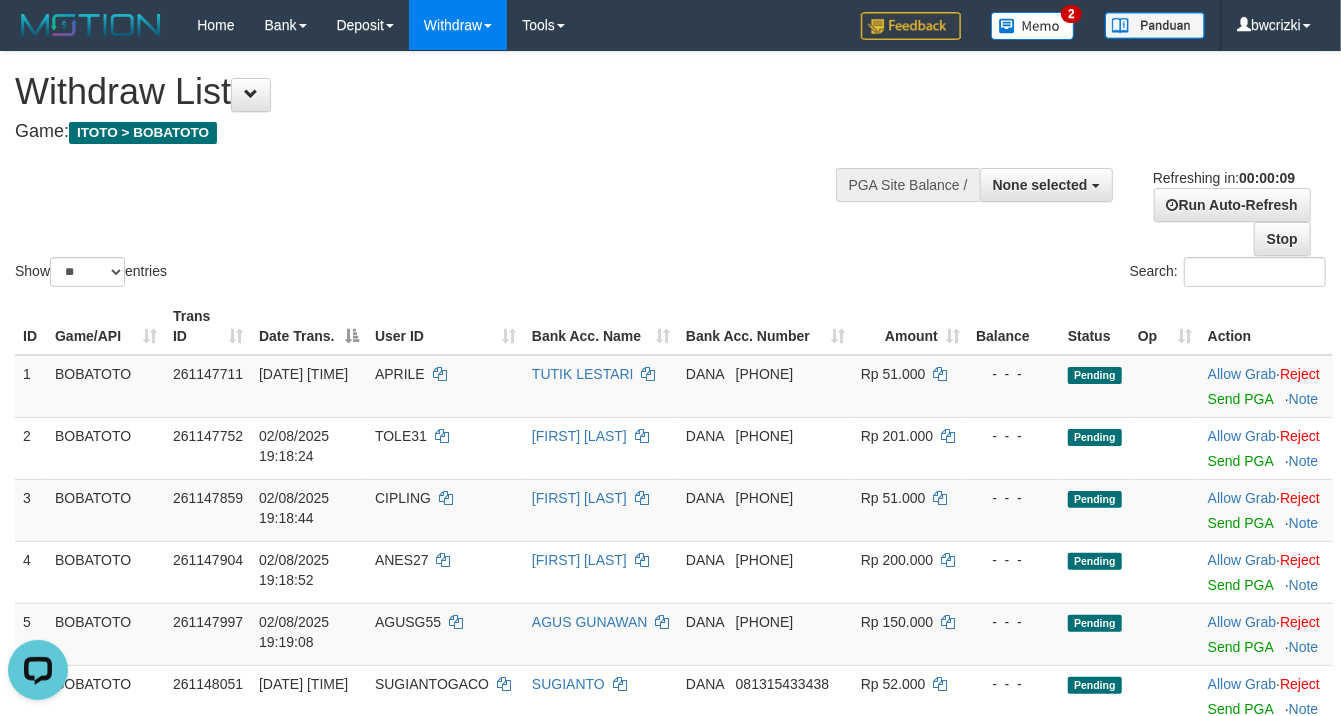 scroll, scrollTop: 0, scrollLeft: 0, axis: both 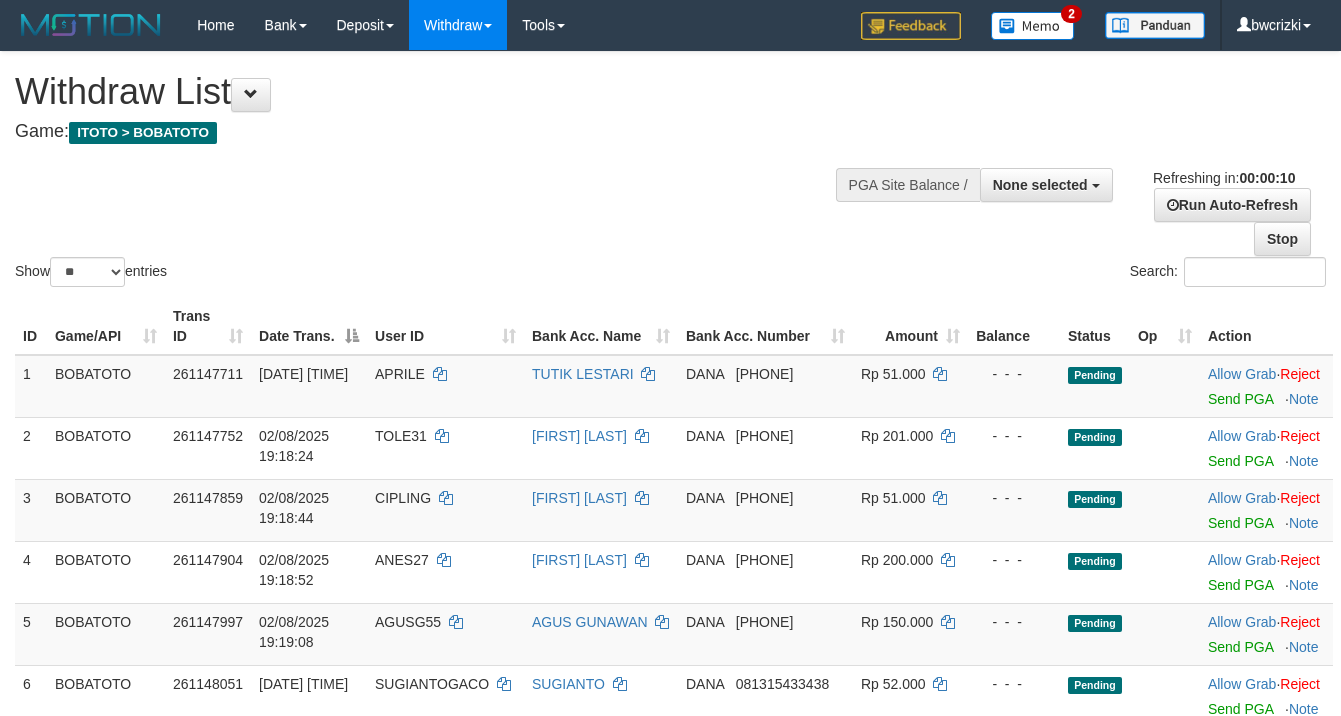 select 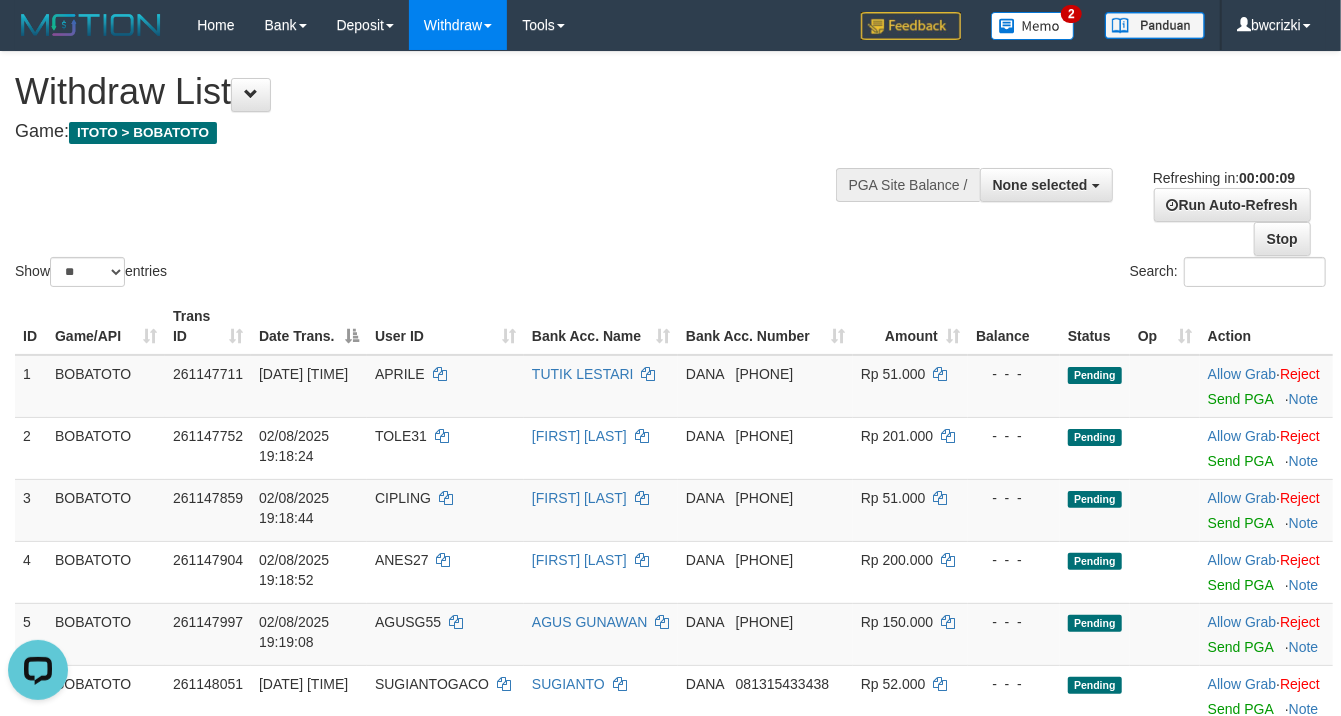 scroll, scrollTop: 0, scrollLeft: 0, axis: both 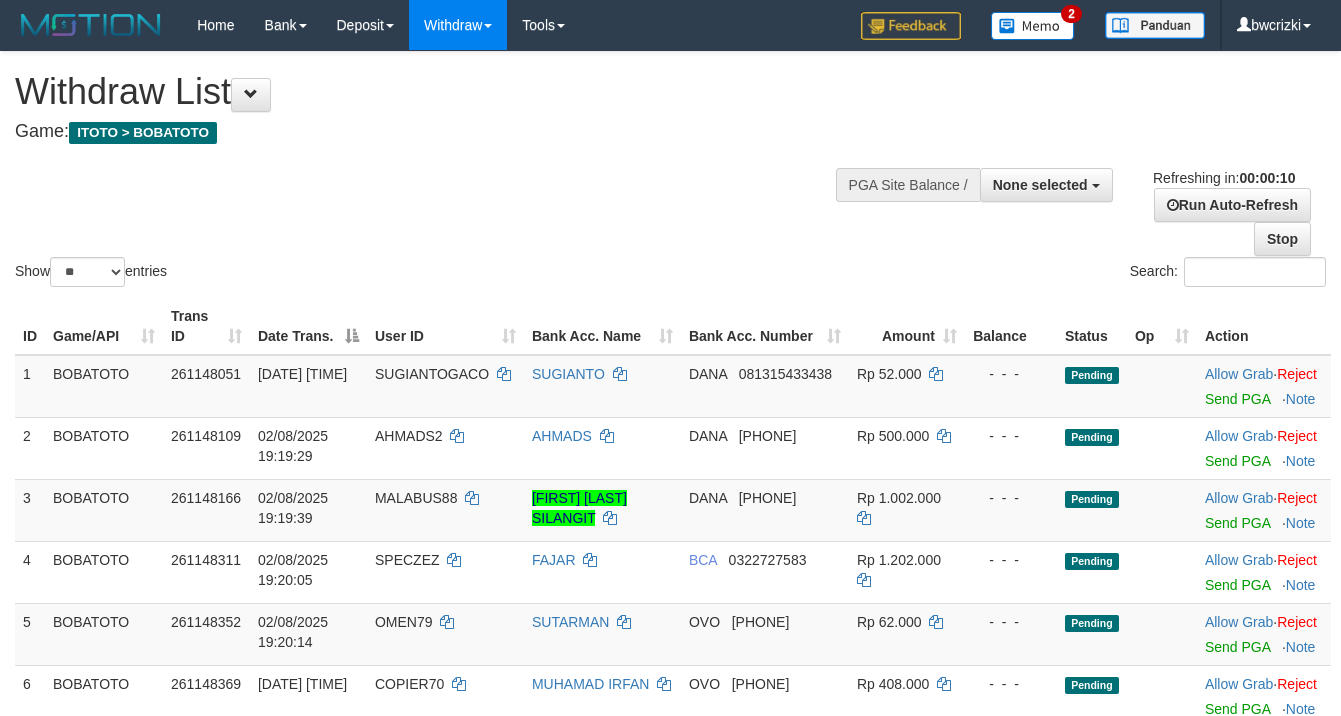 select 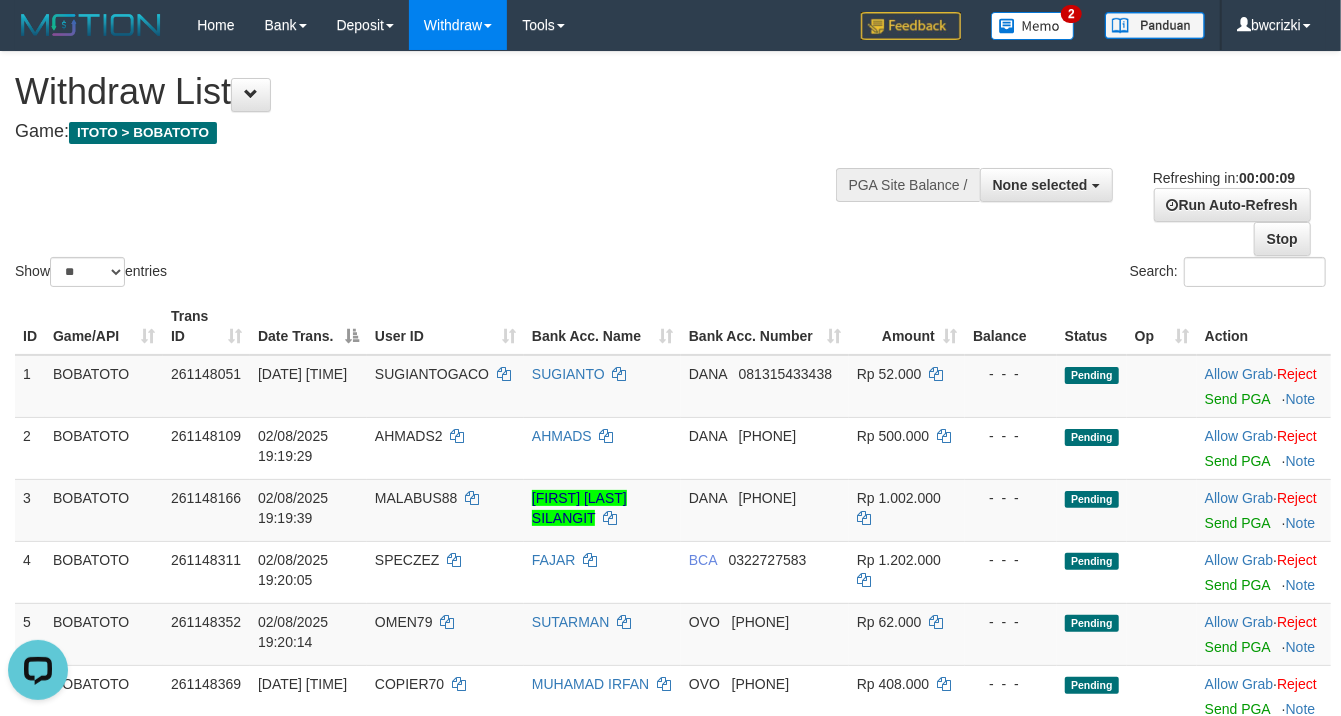 scroll, scrollTop: 0, scrollLeft: 0, axis: both 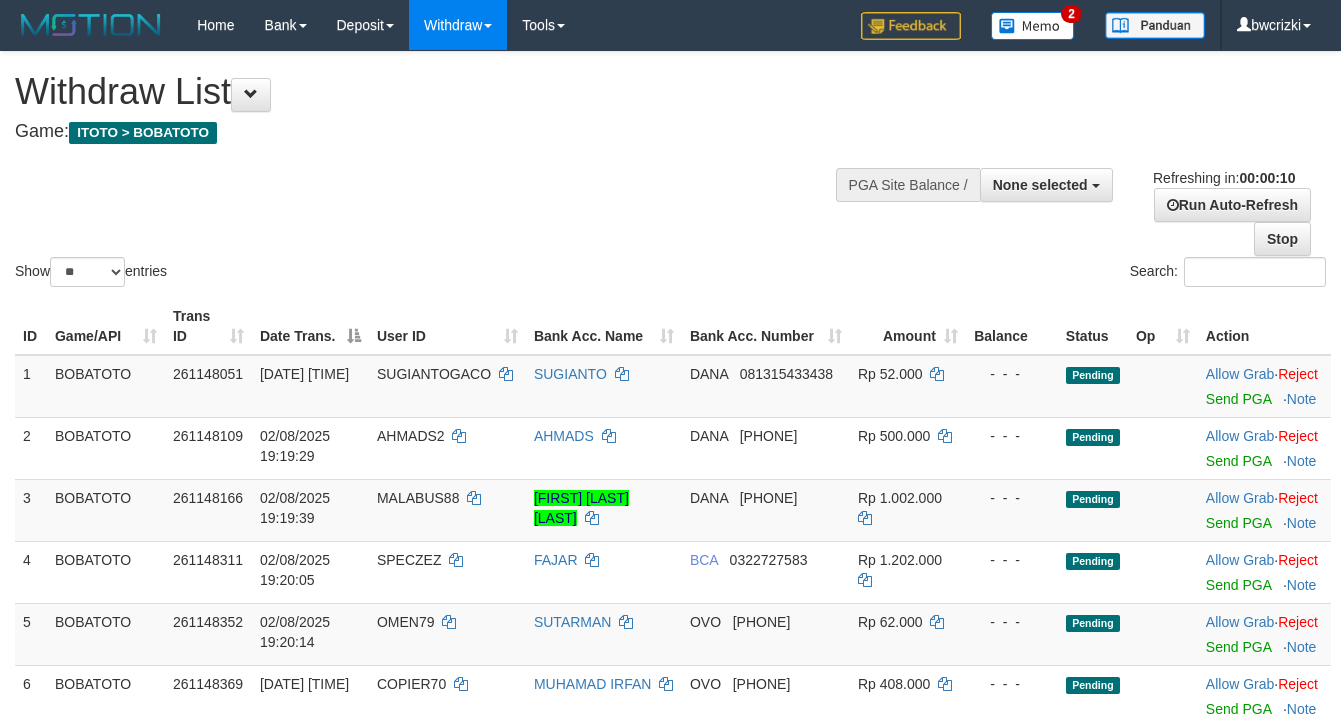 select 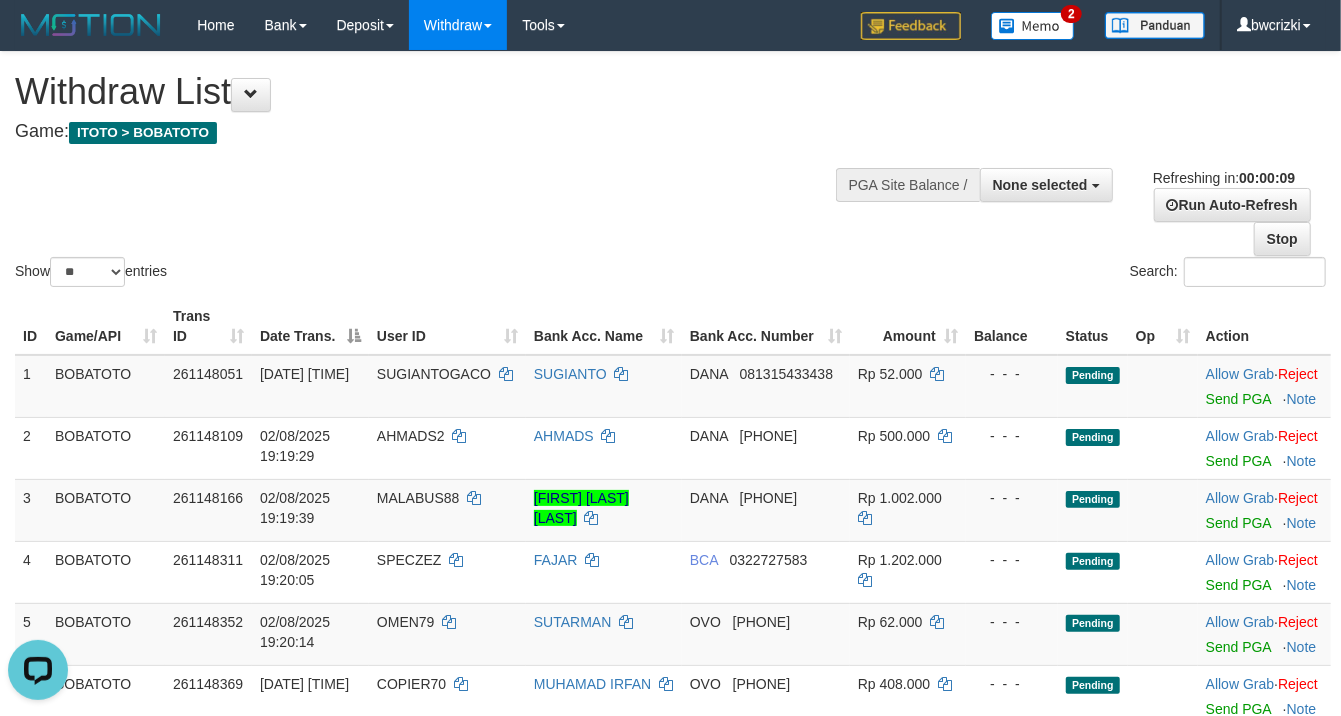 scroll, scrollTop: 0, scrollLeft: 0, axis: both 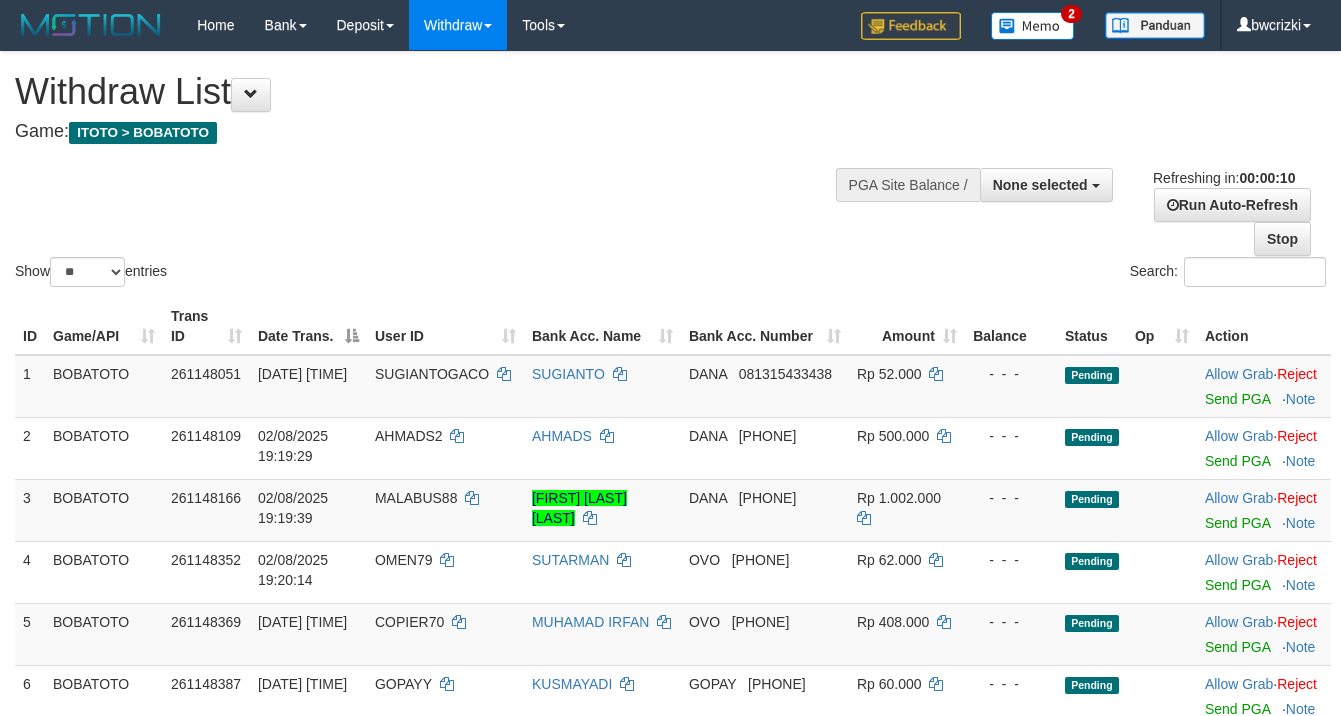 select 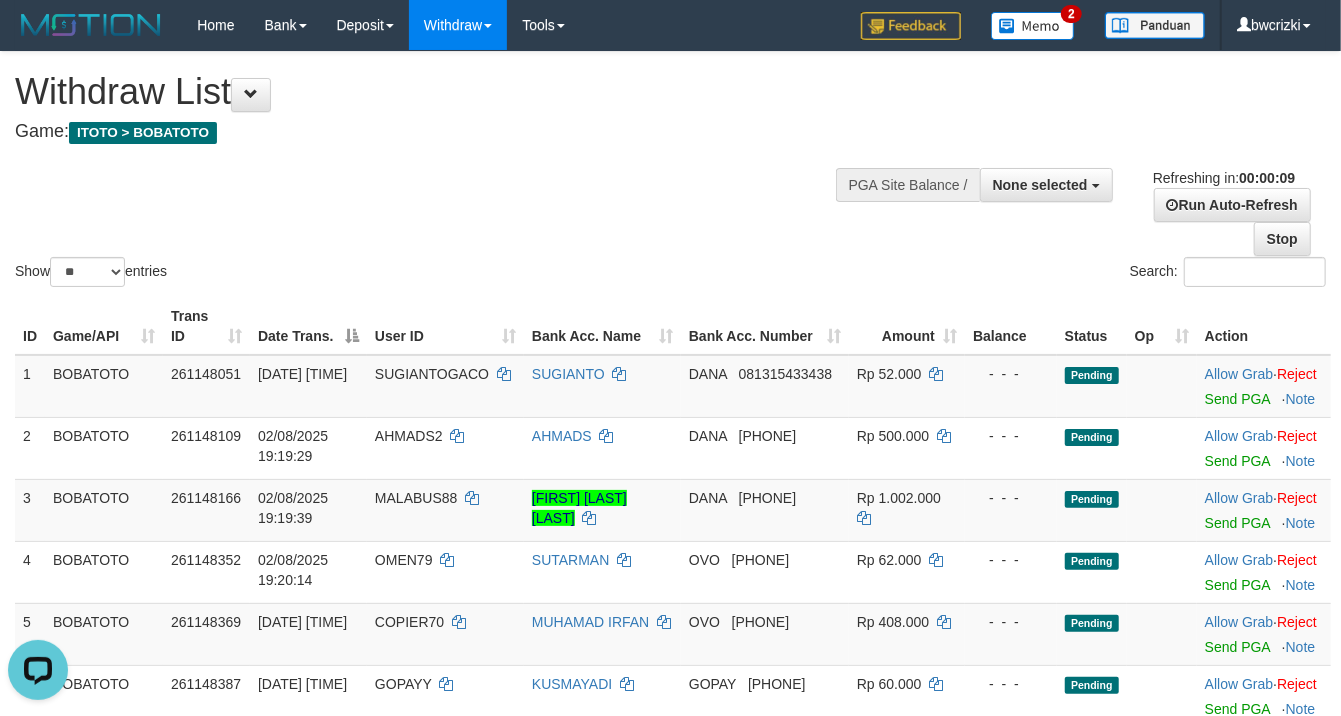 scroll, scrollTop: 0, scrollLeft: 0, axis: both 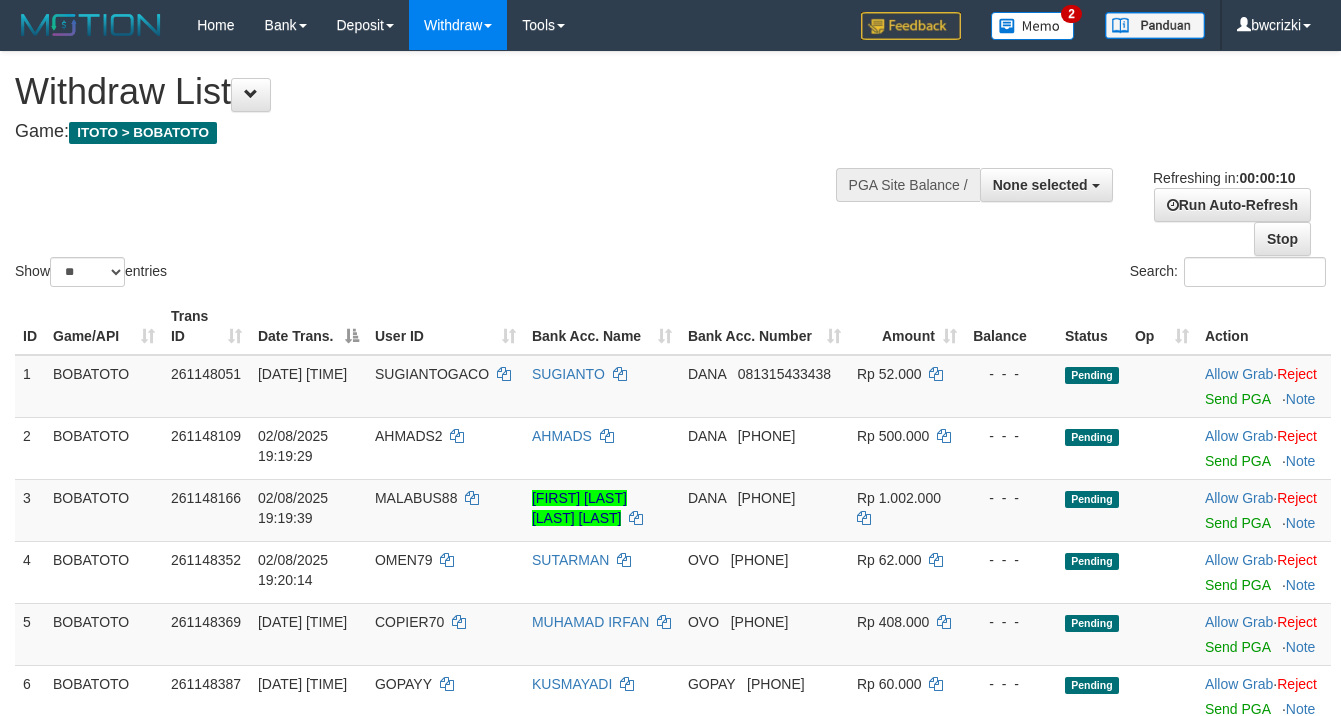 select 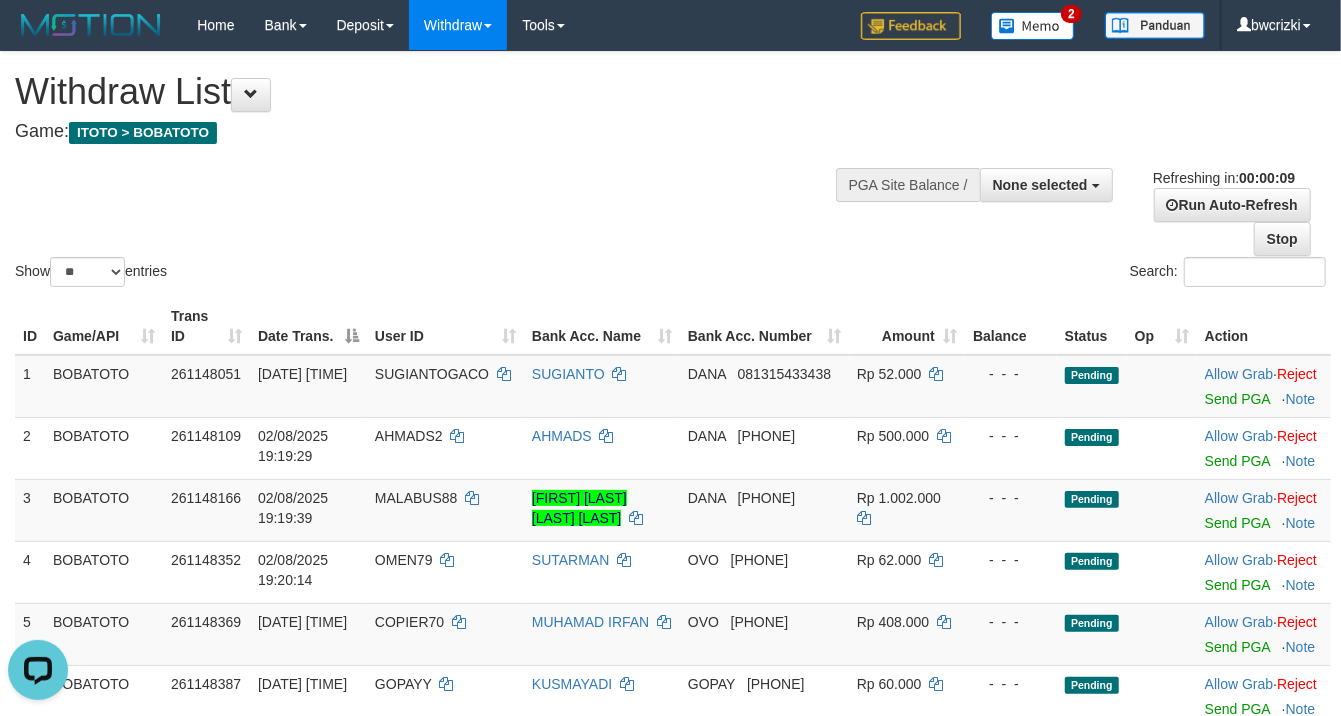 scroll, scrollTop: 0, scrollLeft: 0, axis: both 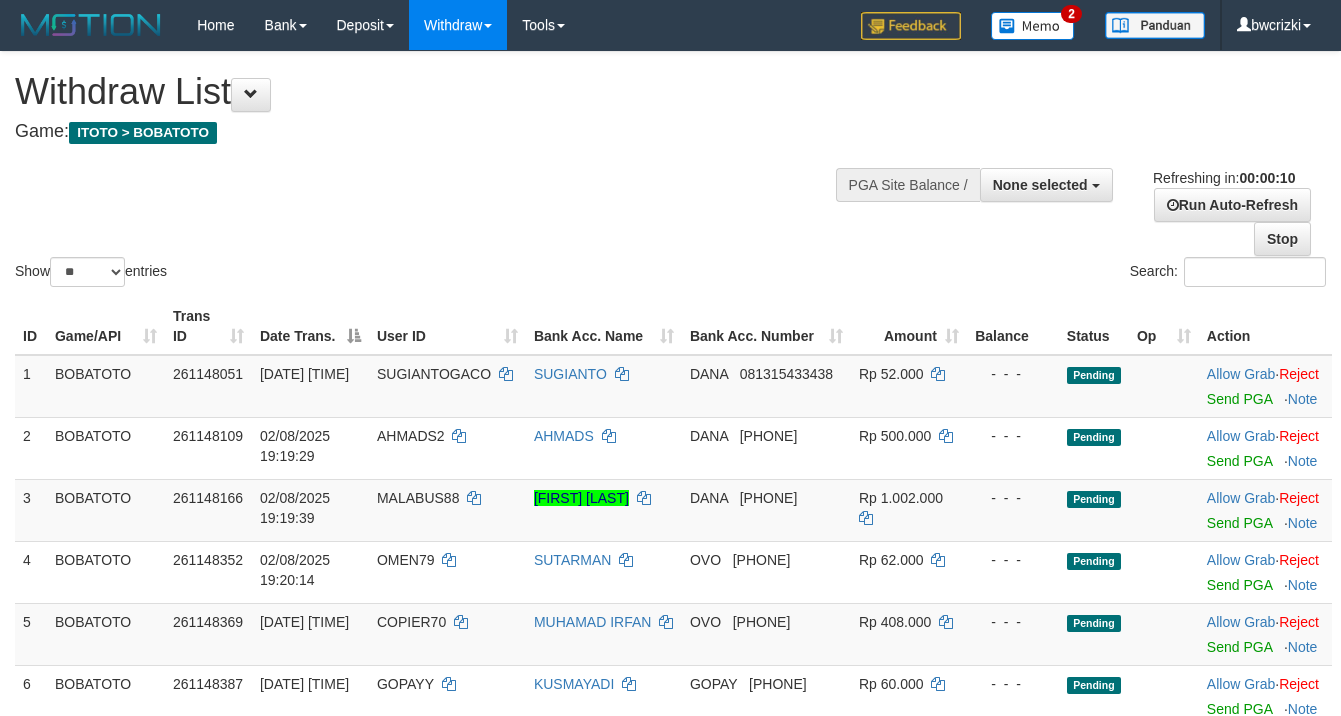select 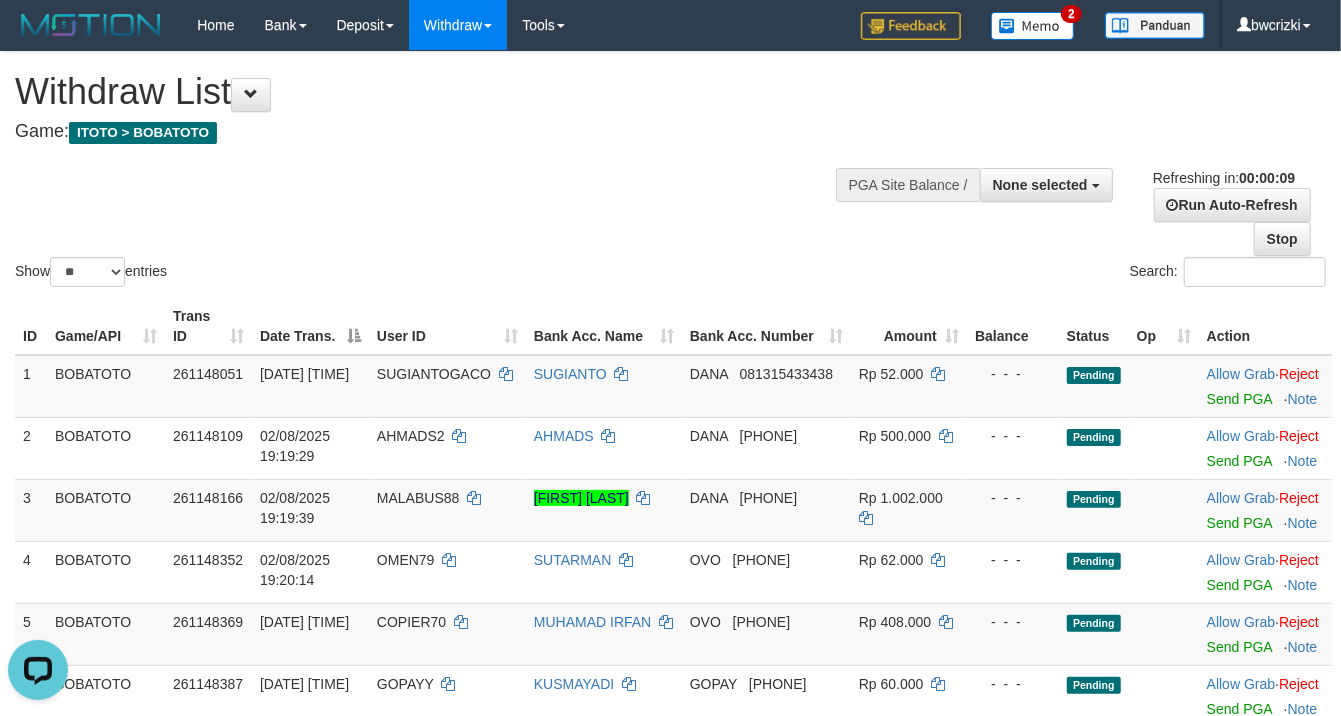 scroll, scrollTop: 0, scrollLeft: 0, axis: both 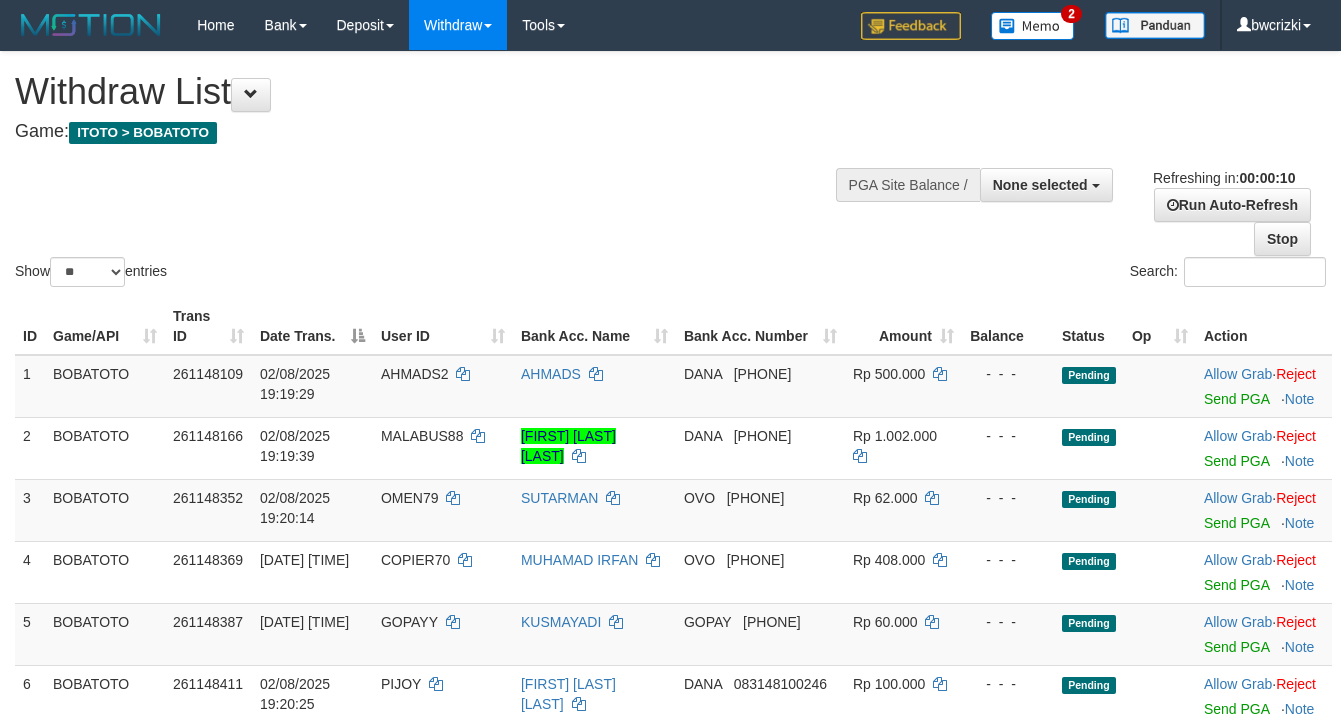 select 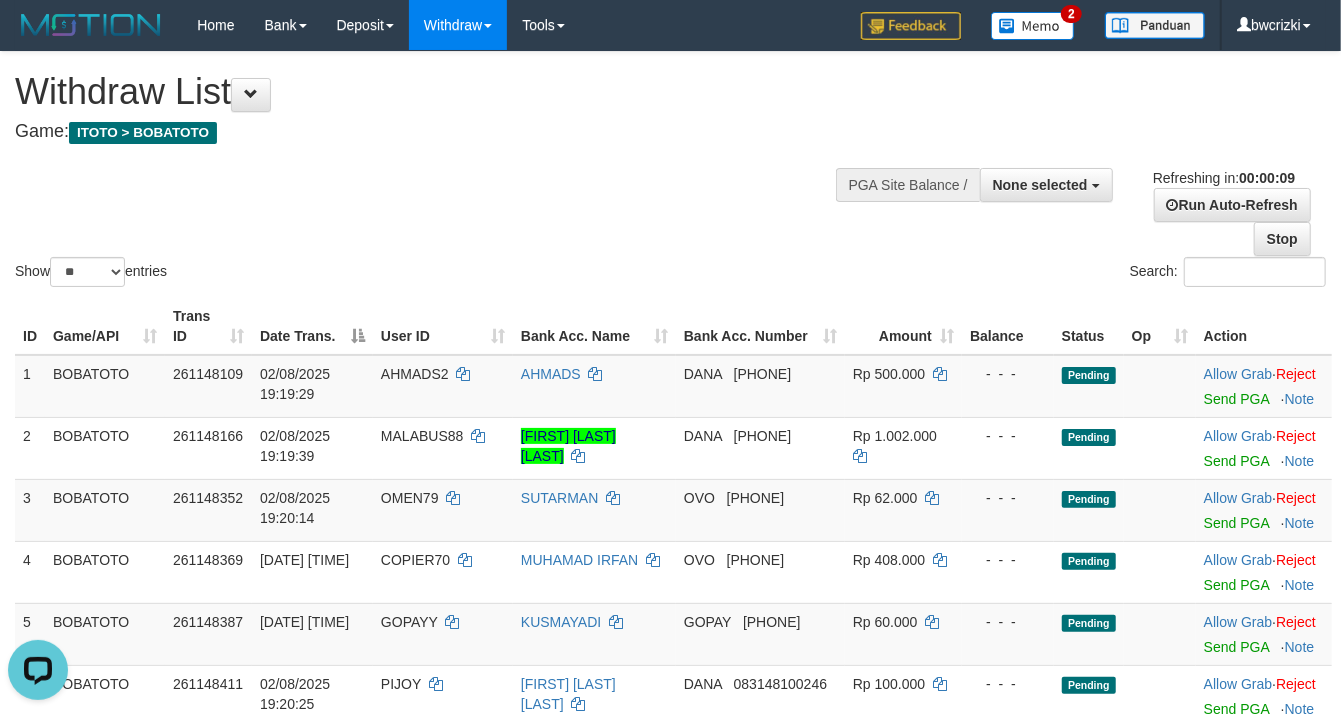 scroll, scrollTop: 0, scrollLeft: 0, axis: both 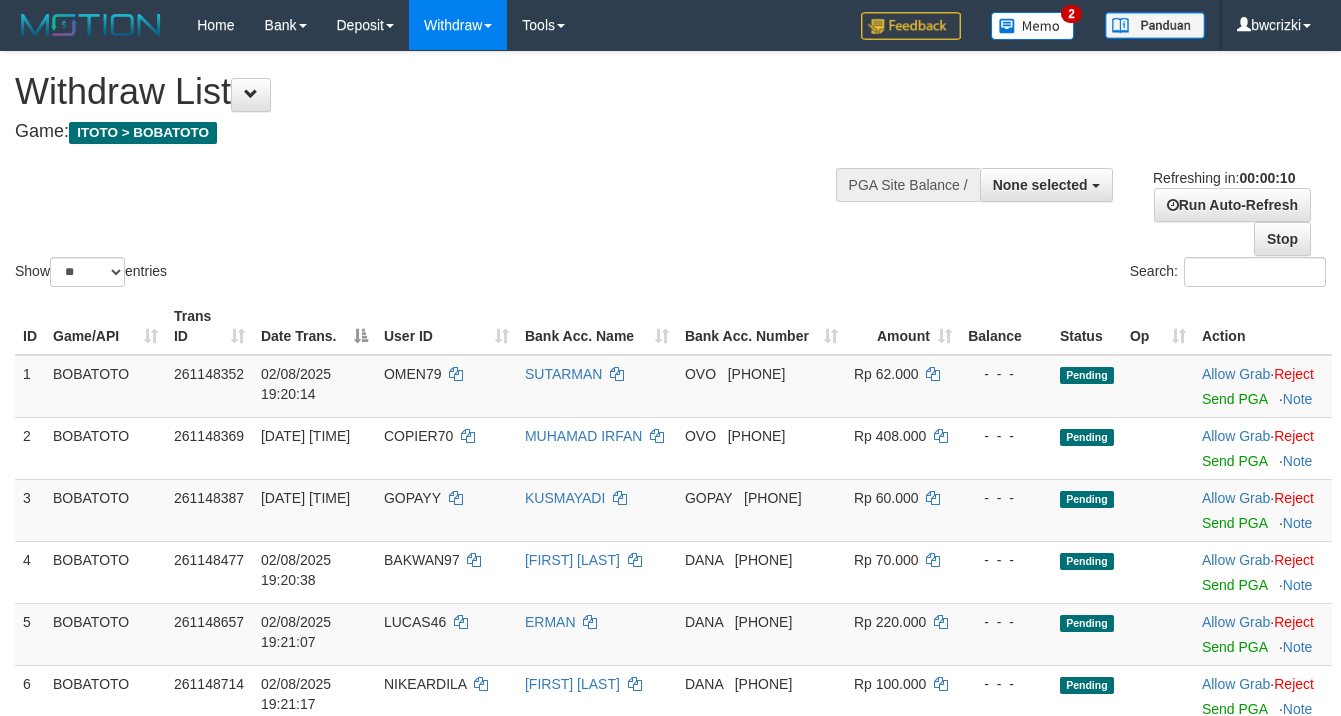 select 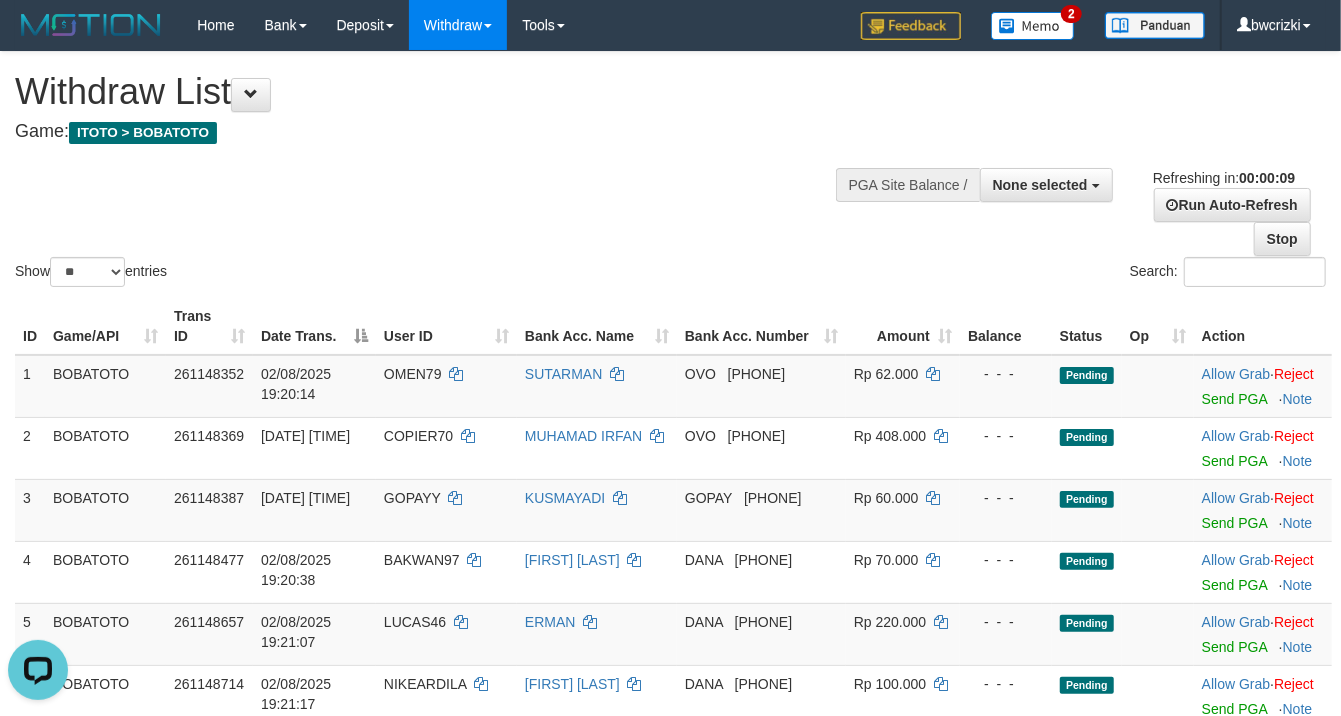 scroll, scrollTop: 0, scrollLeft: 0, axis: both 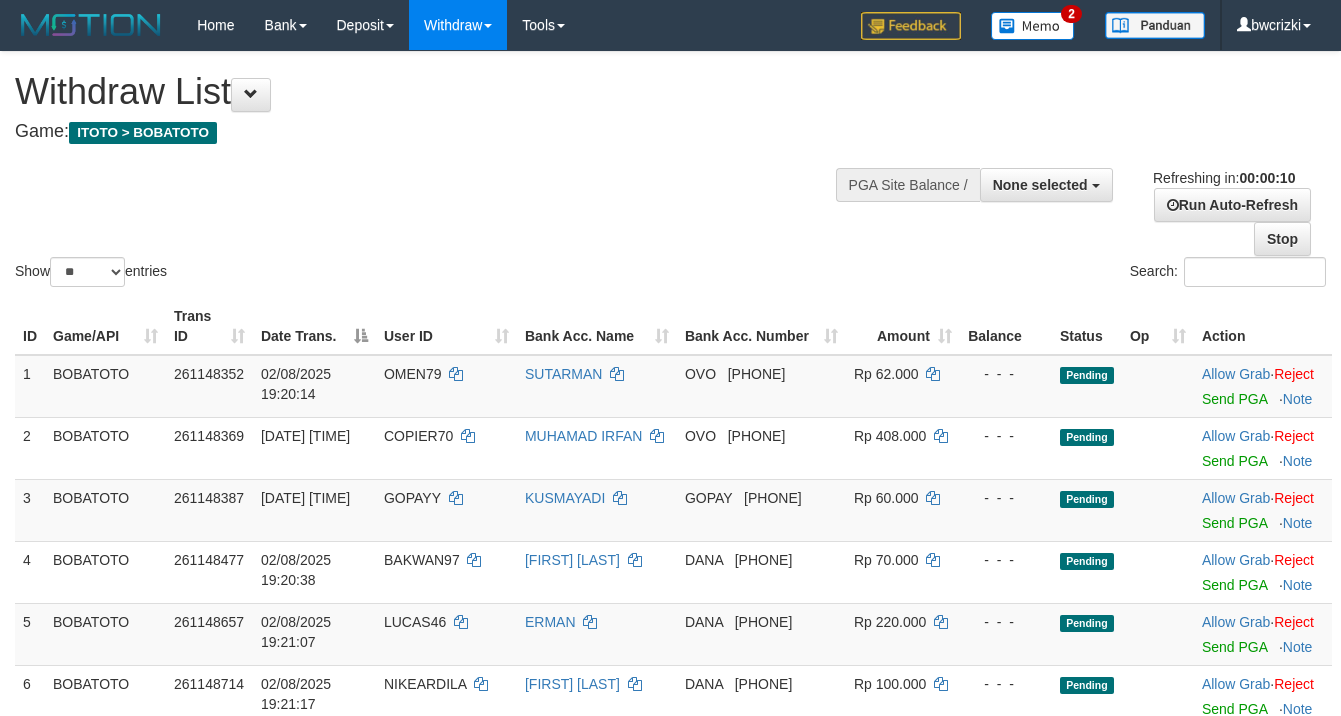 select 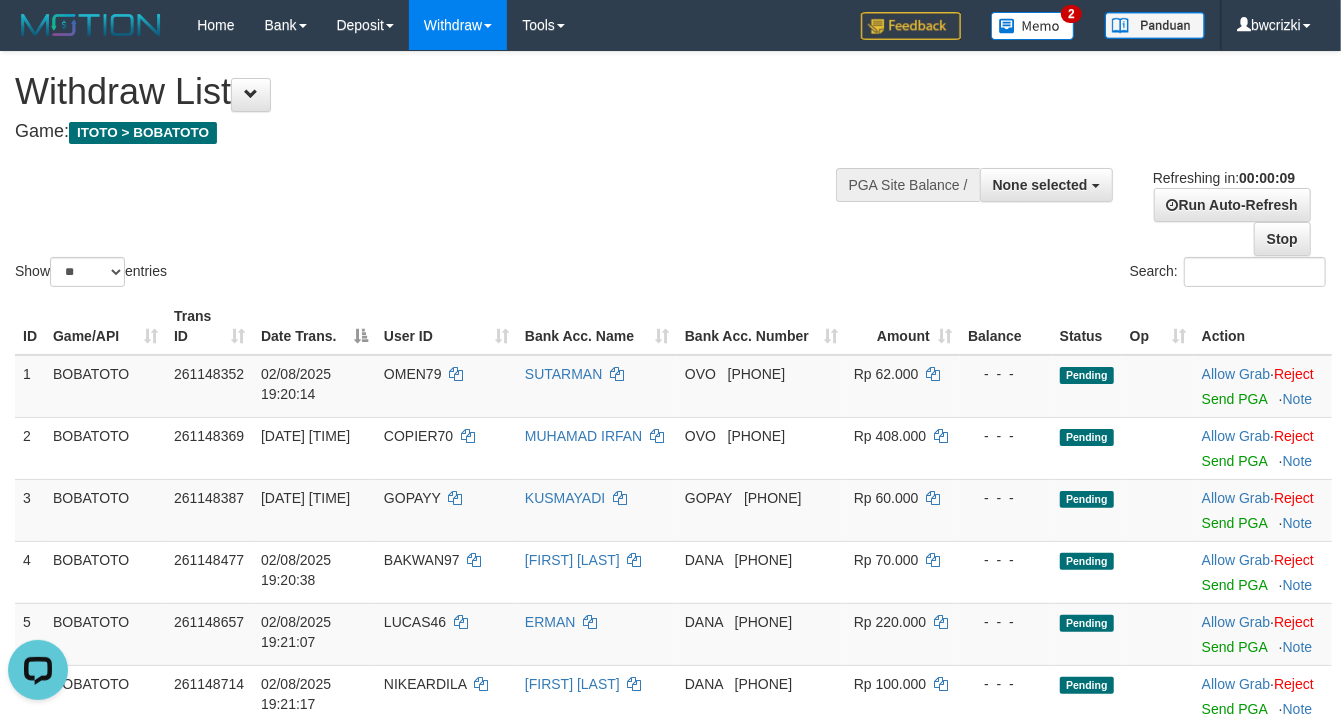 scroll, scrollTop: 0, scrollLeft: 0, axis: both 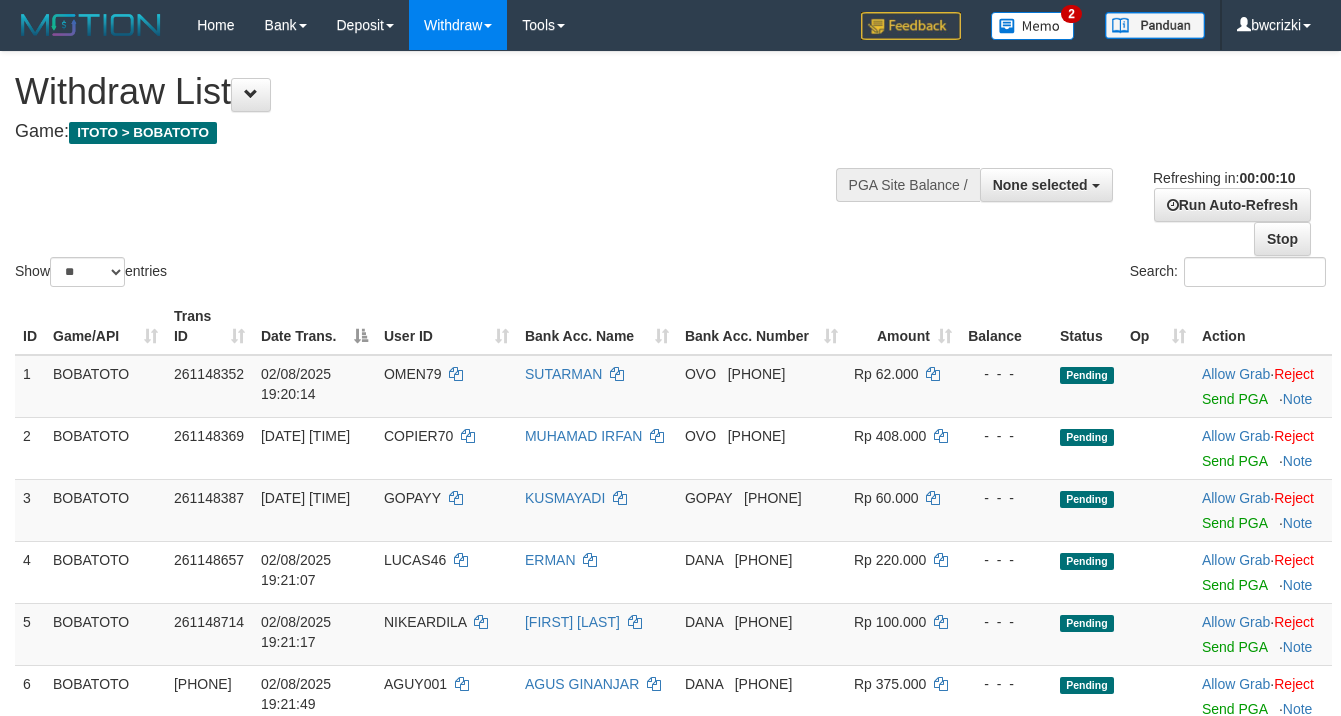select 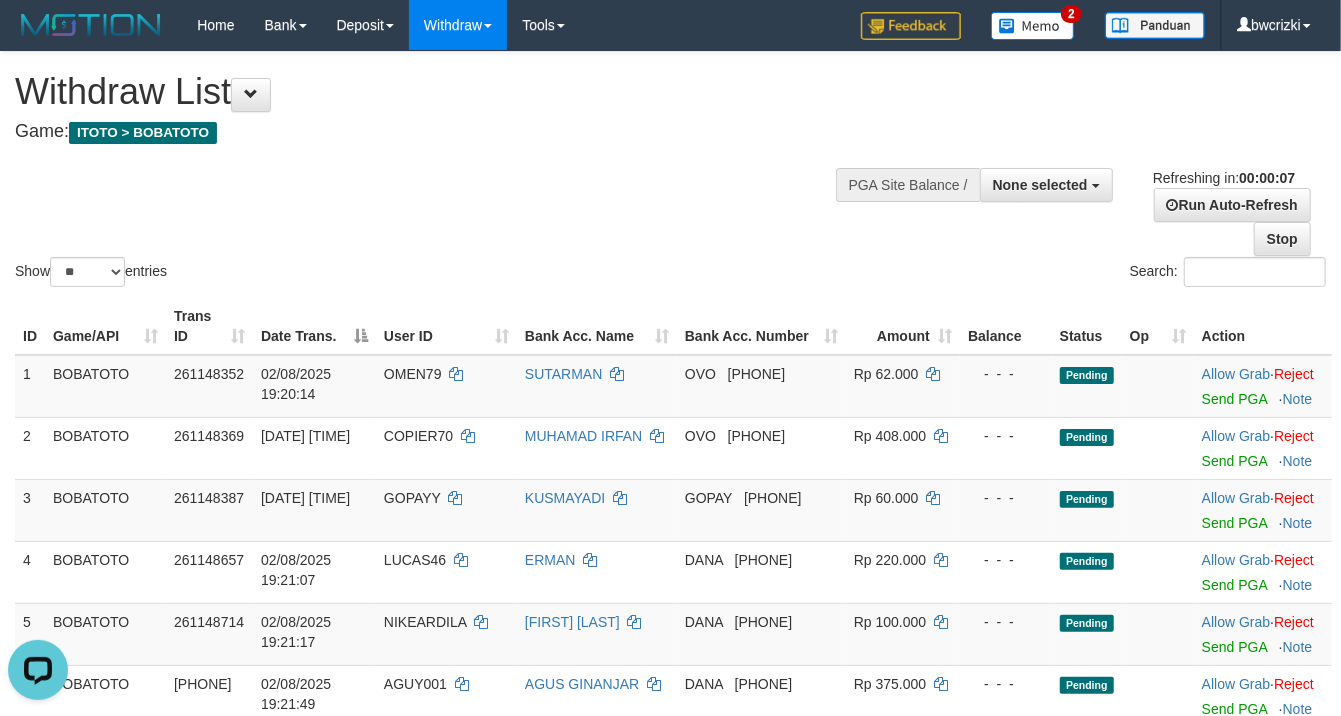 scroll, scrollTop: 0, scrollLeft: 0, axis: both 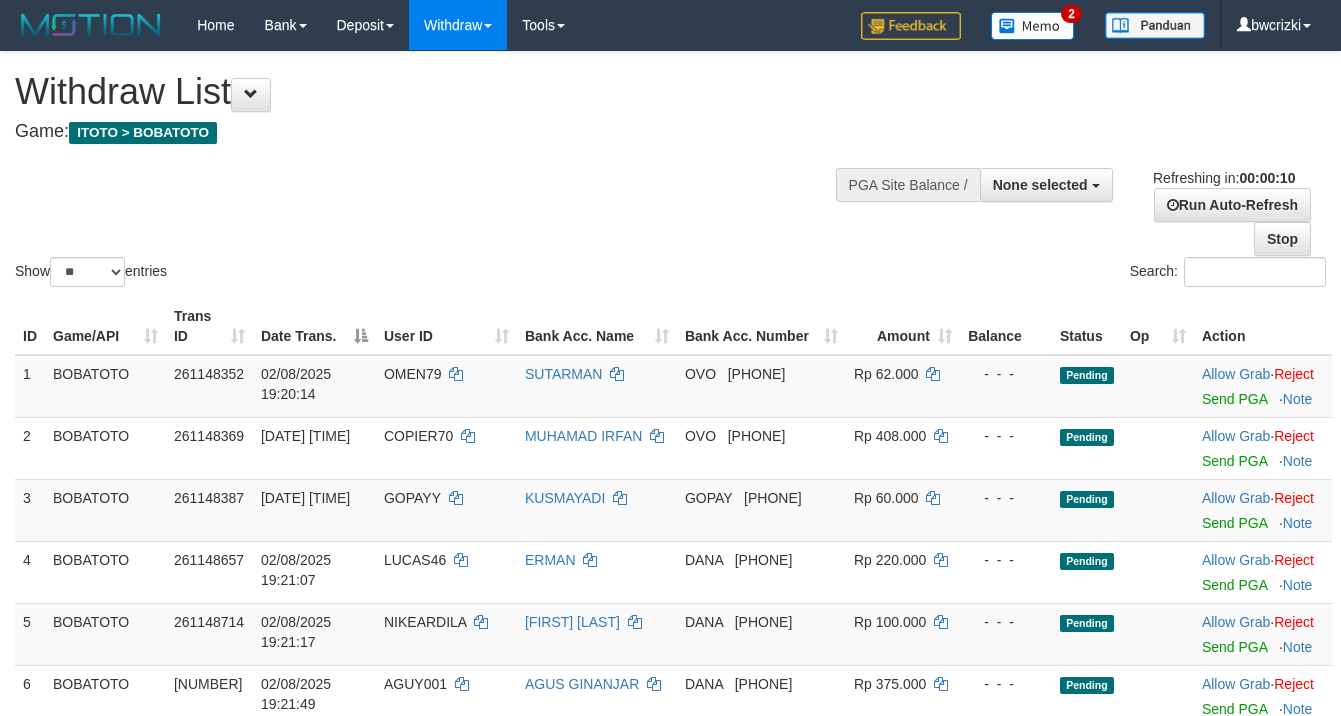 select 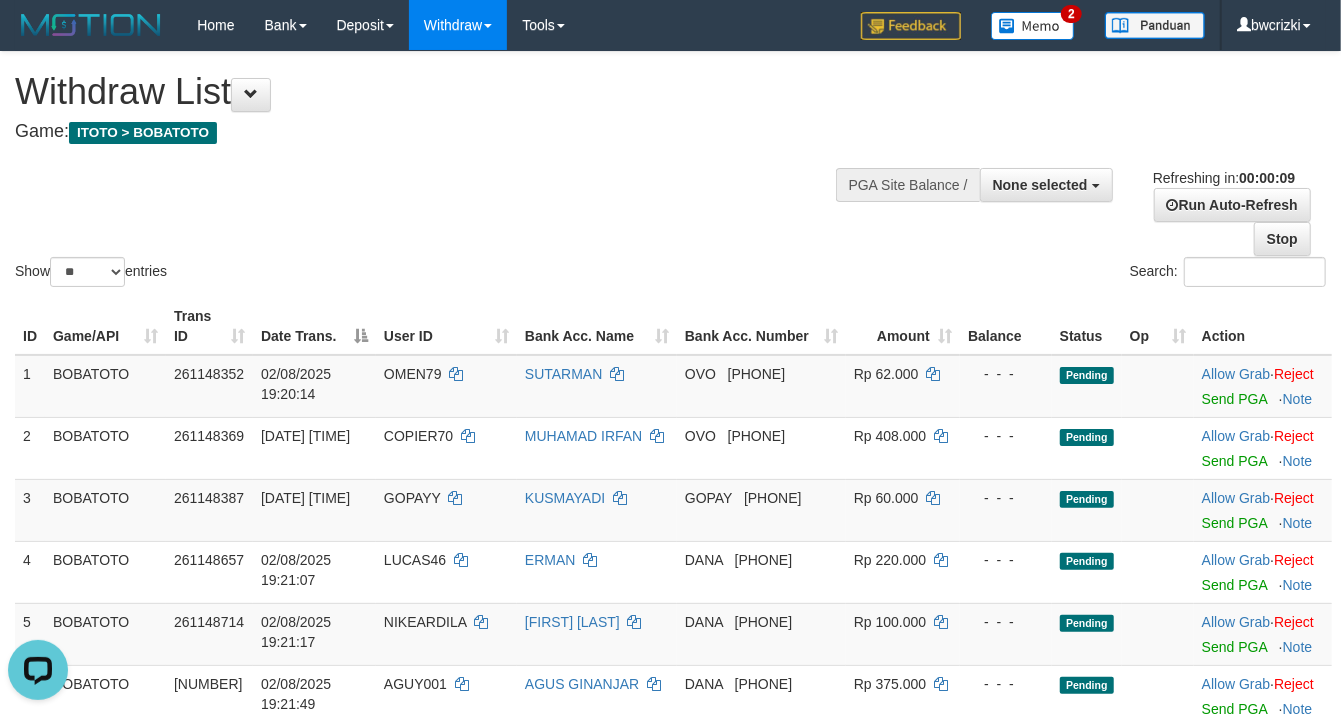 scroll, scrollTop: 0, scrollLeft: 0, axis: both 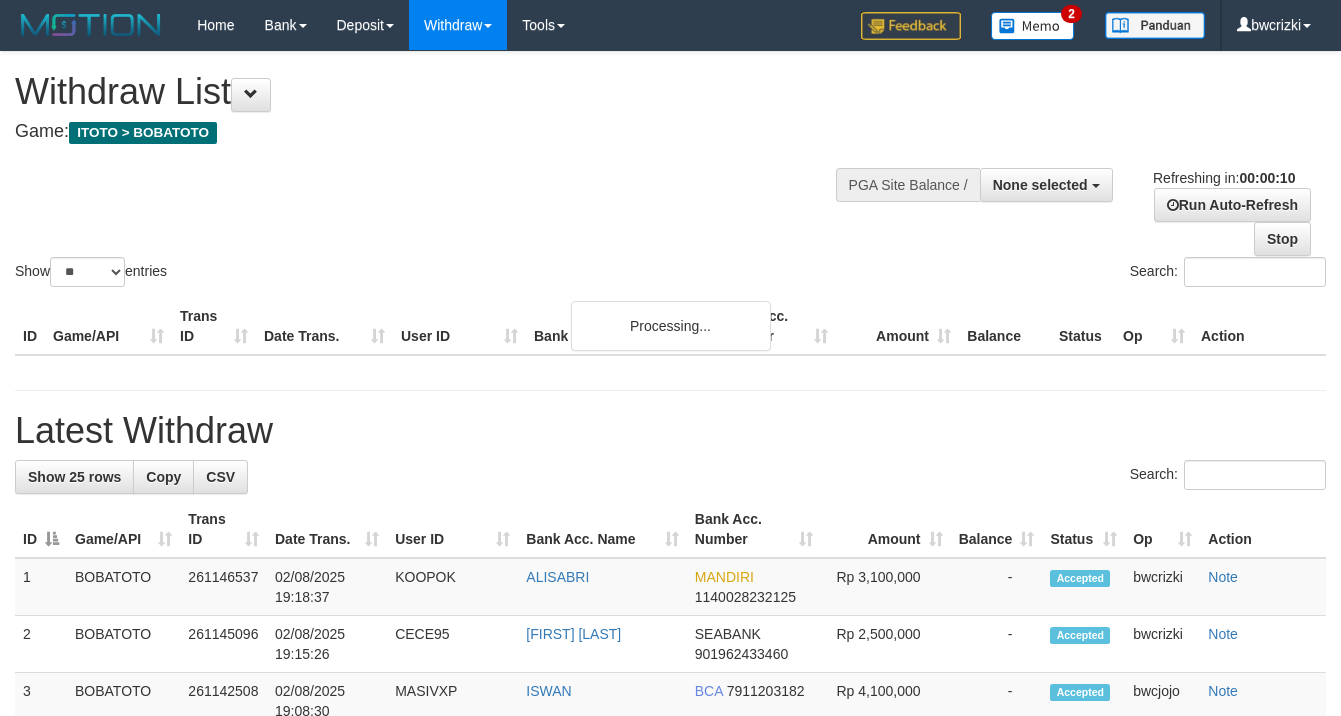 select 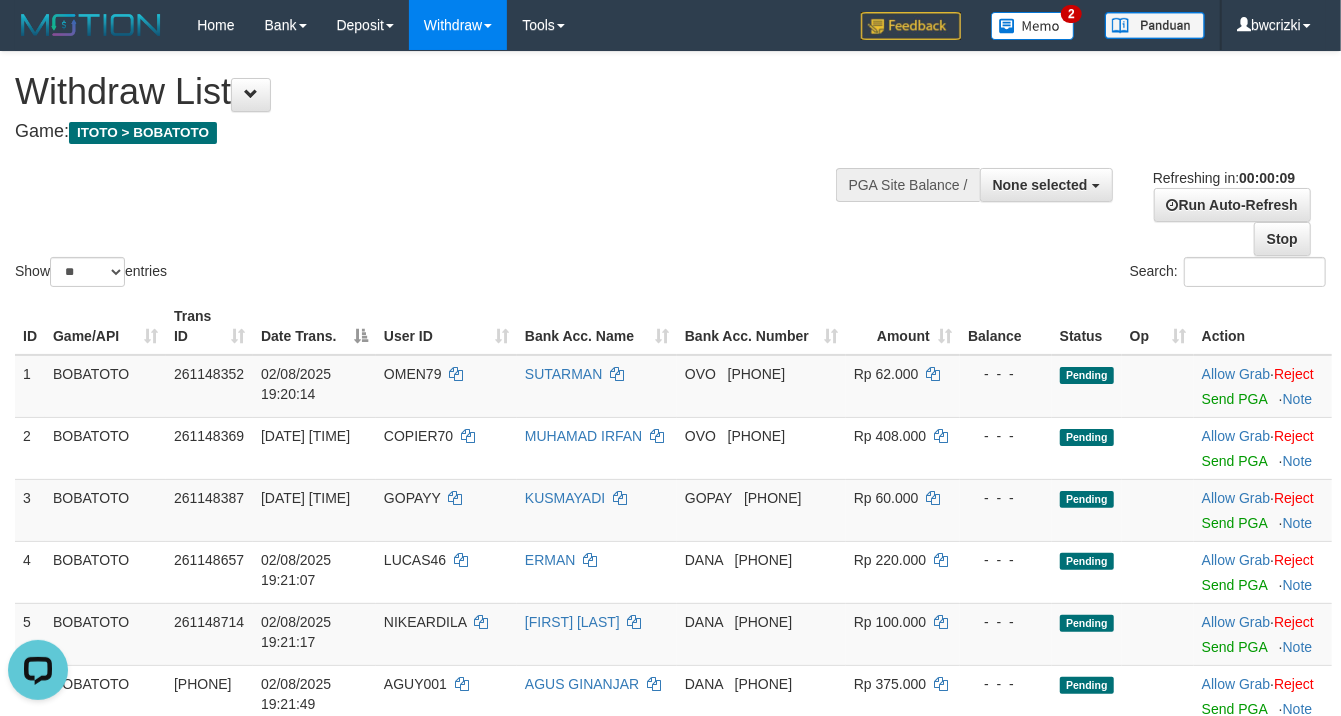 scroll, scrollTop: 0, scrollLeft: 0, axis: both 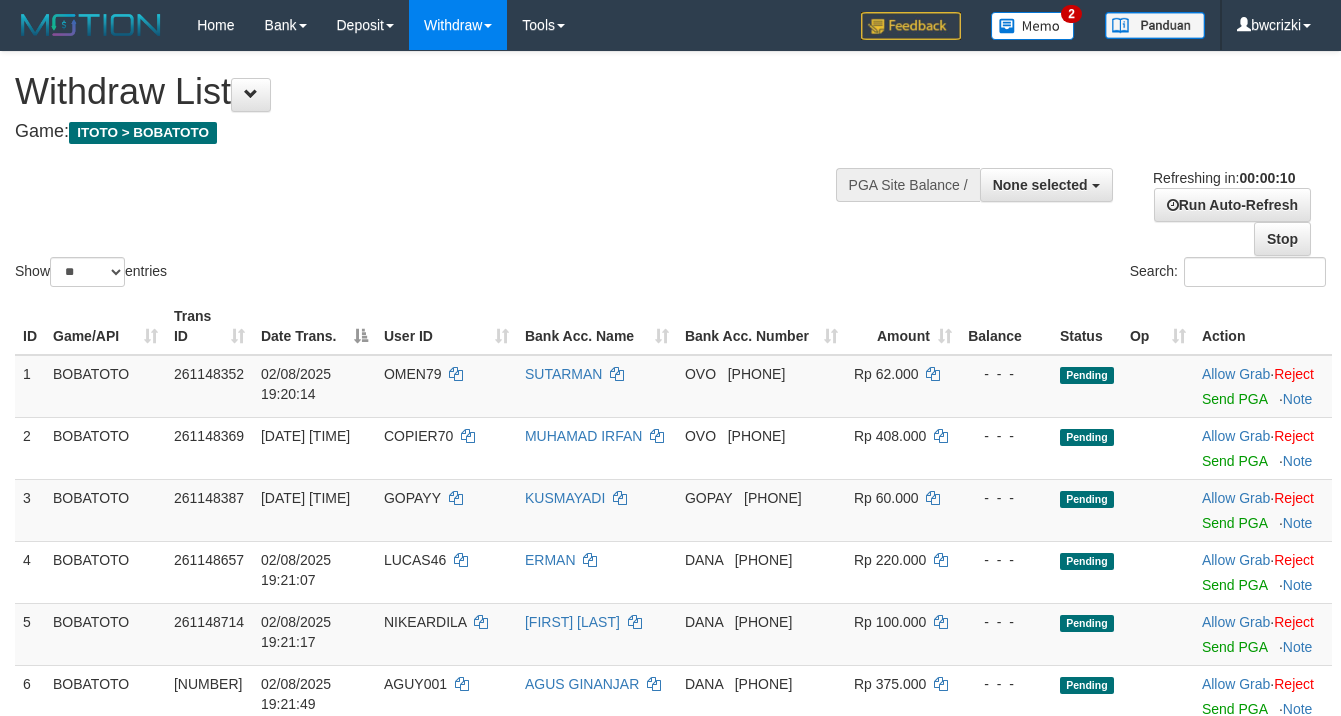 select 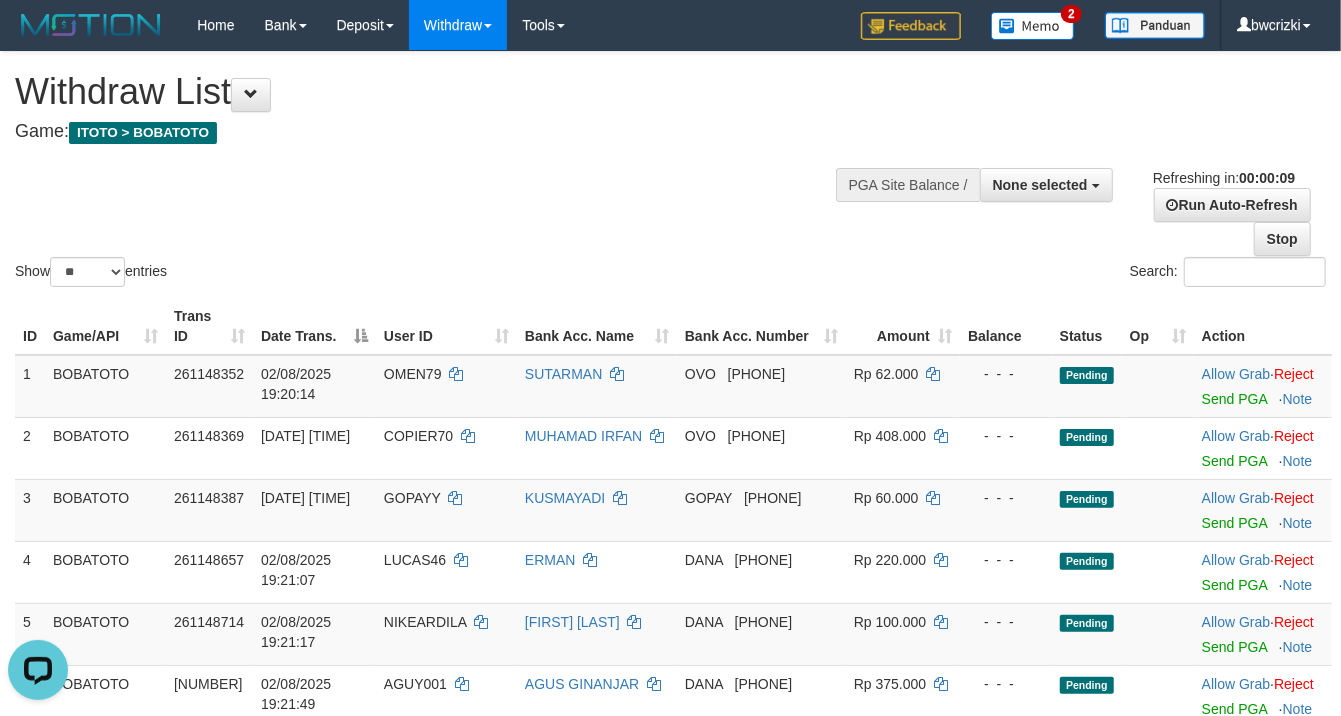 scroll, scrollTop: 0, scrollLeft: 0, axis: both 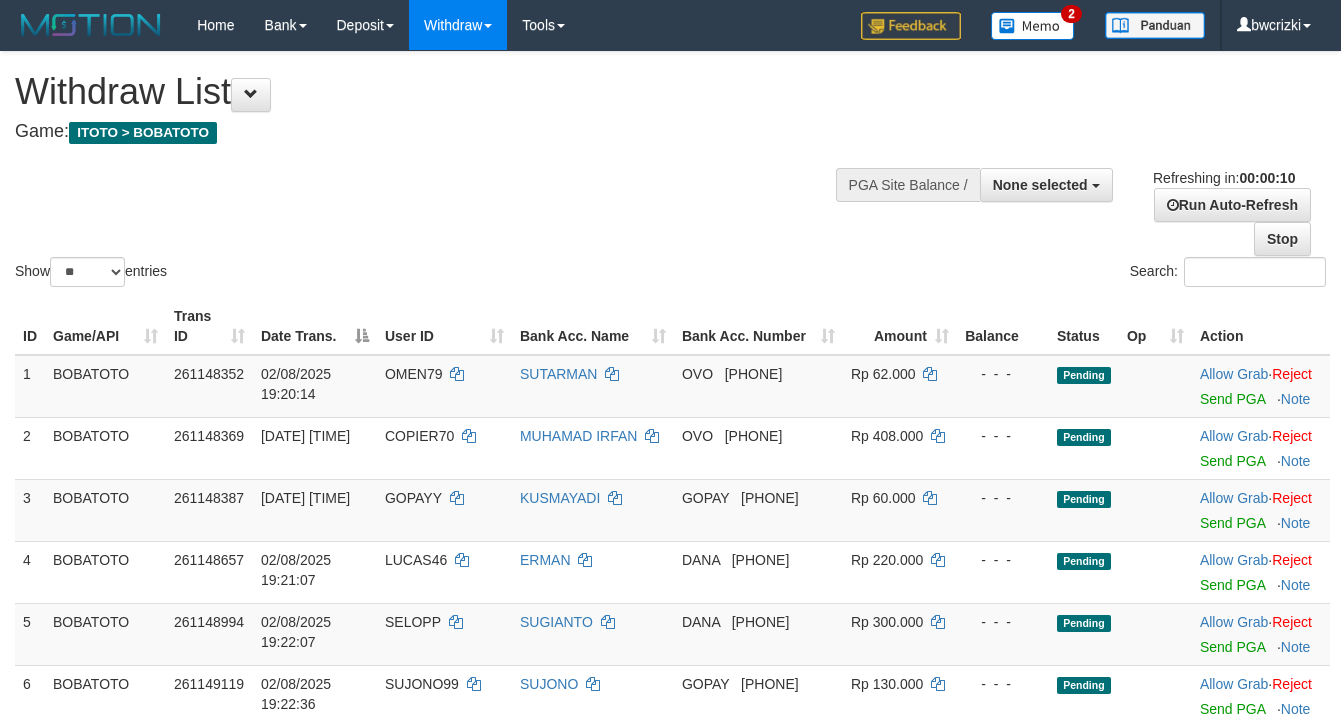 select 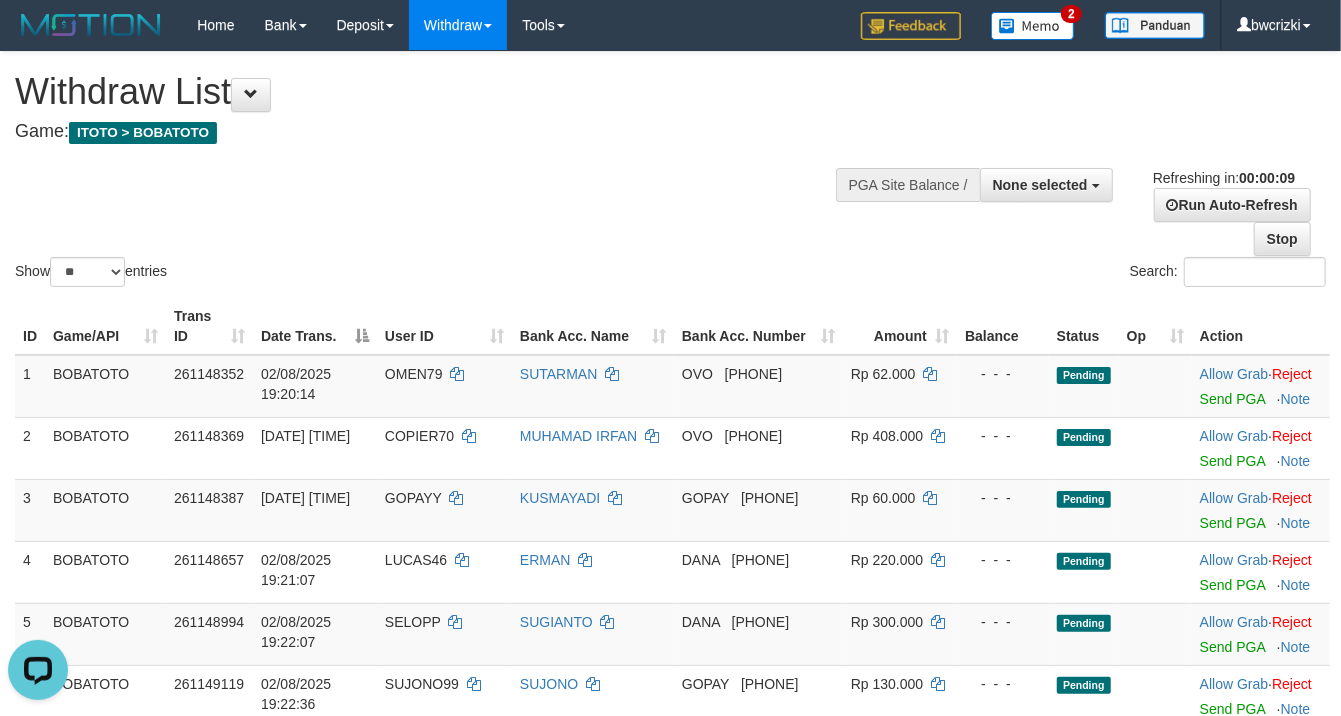 scroll, scrollTop: 0, scrollLeft: 0, axis: both 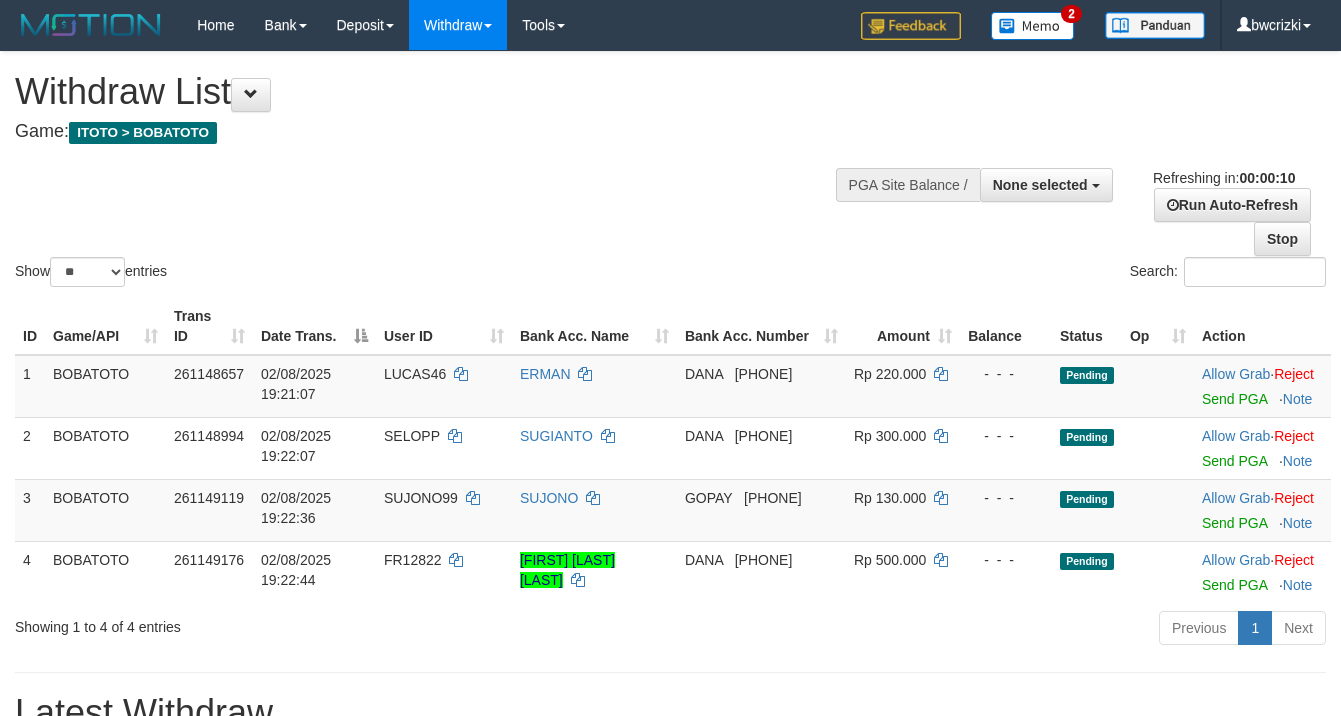 select 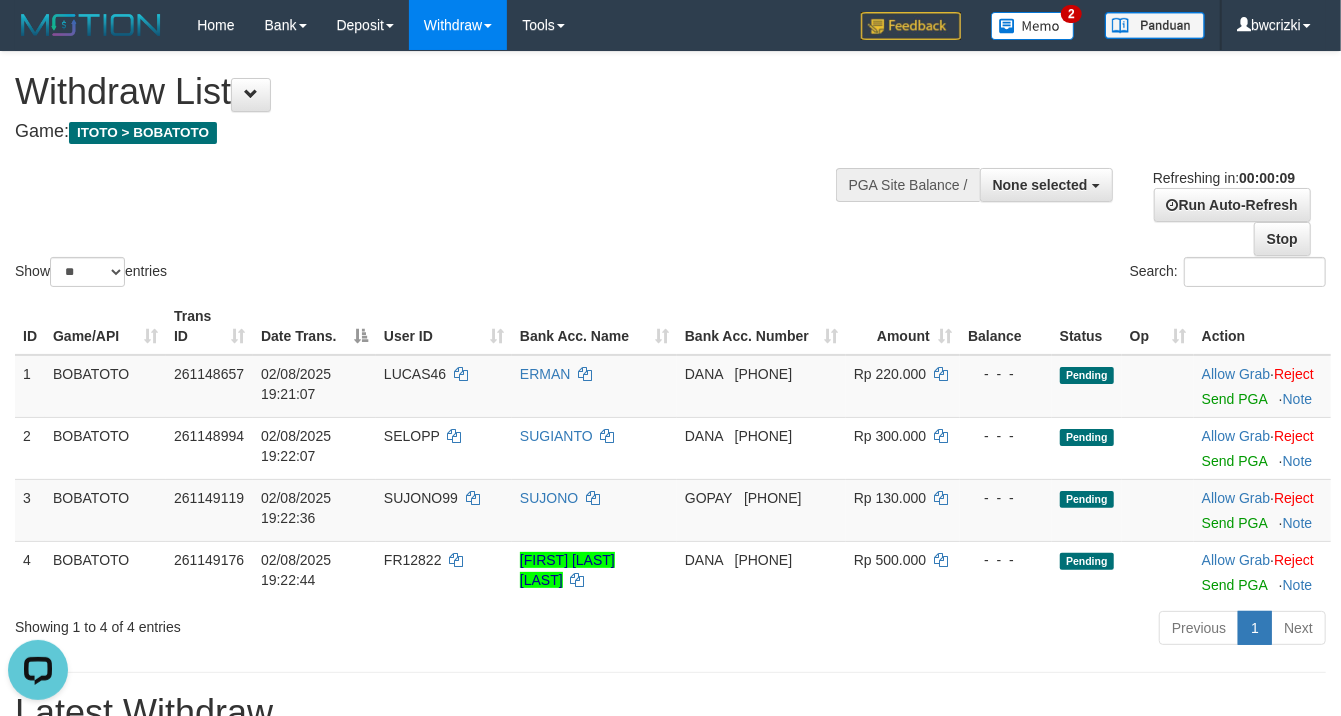 scroll, scrollTop: 0, scrollLeft: 0, axis: both 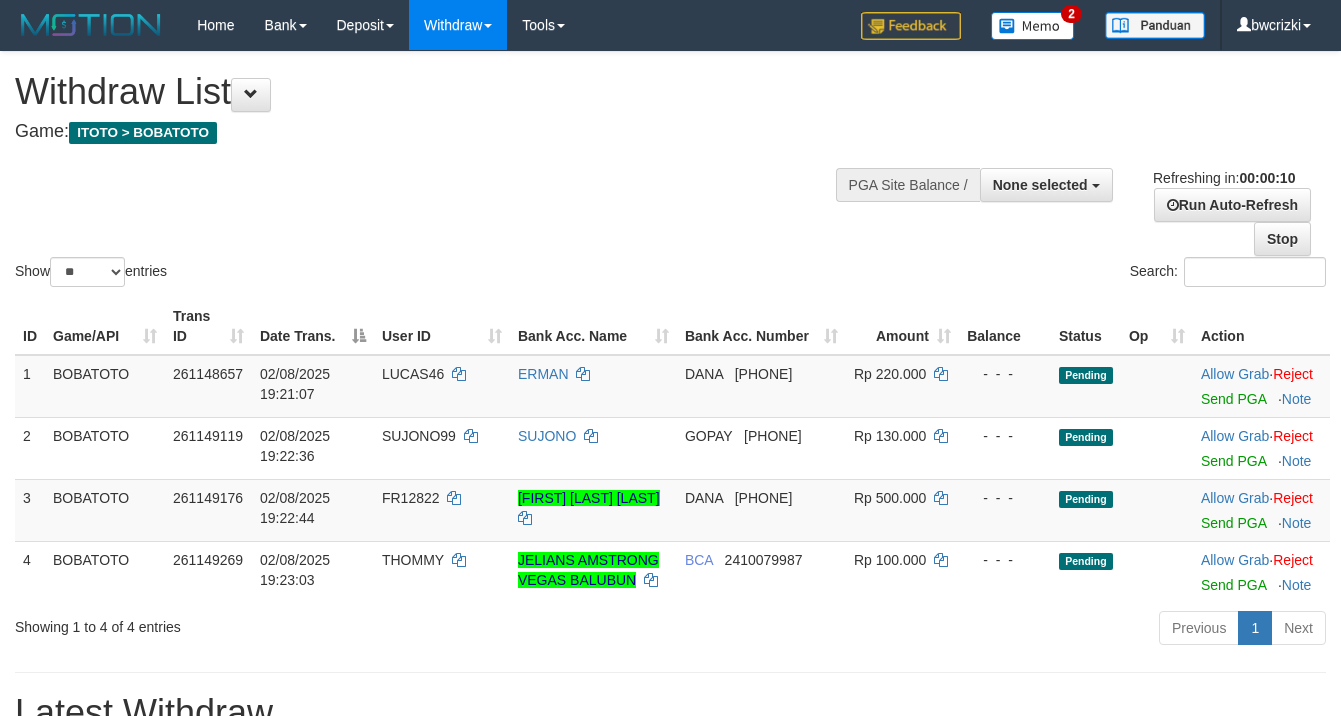 select 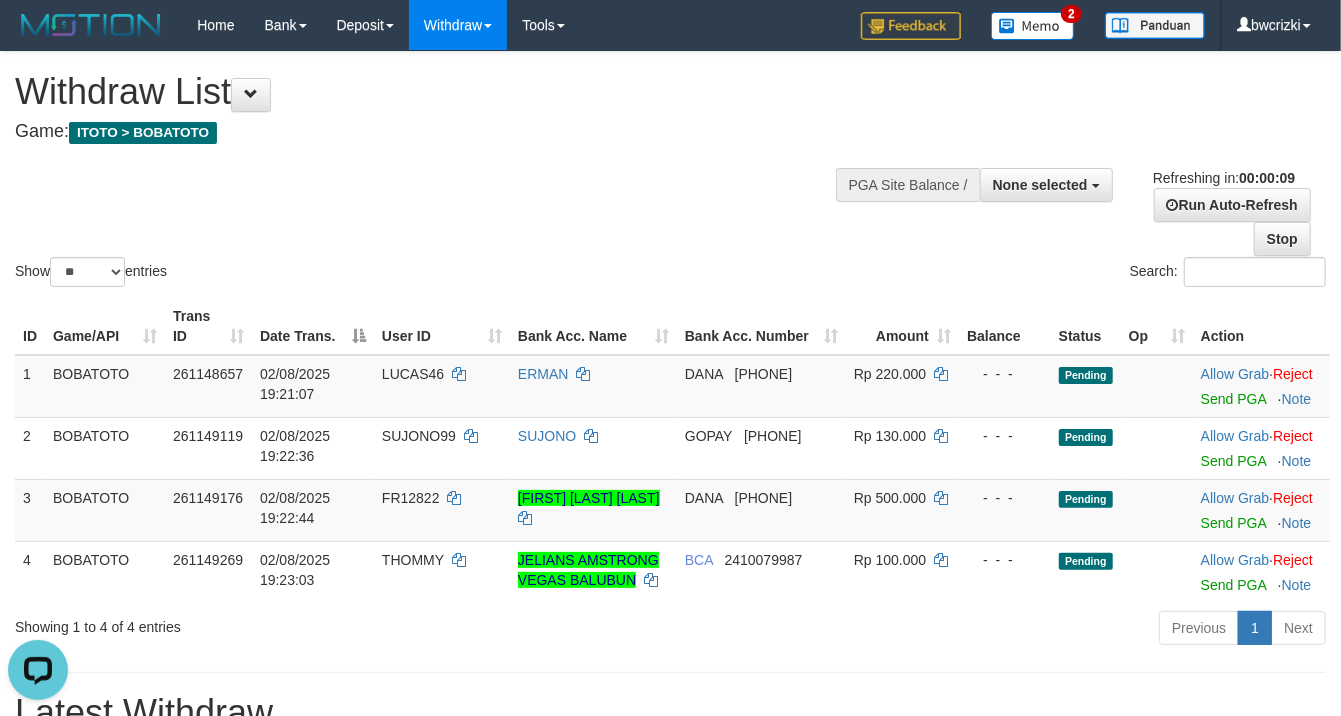 scroll, scrollTop: 0, scrollLeft: 0, axis: both 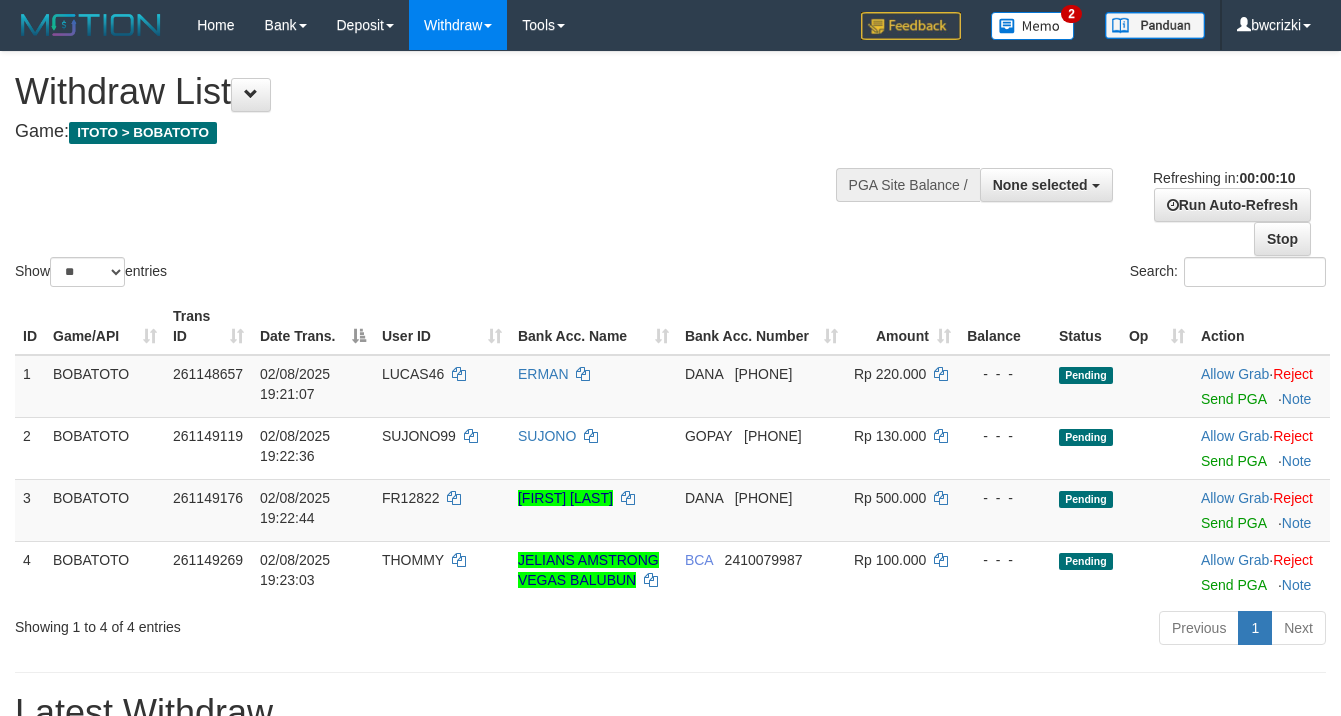 select 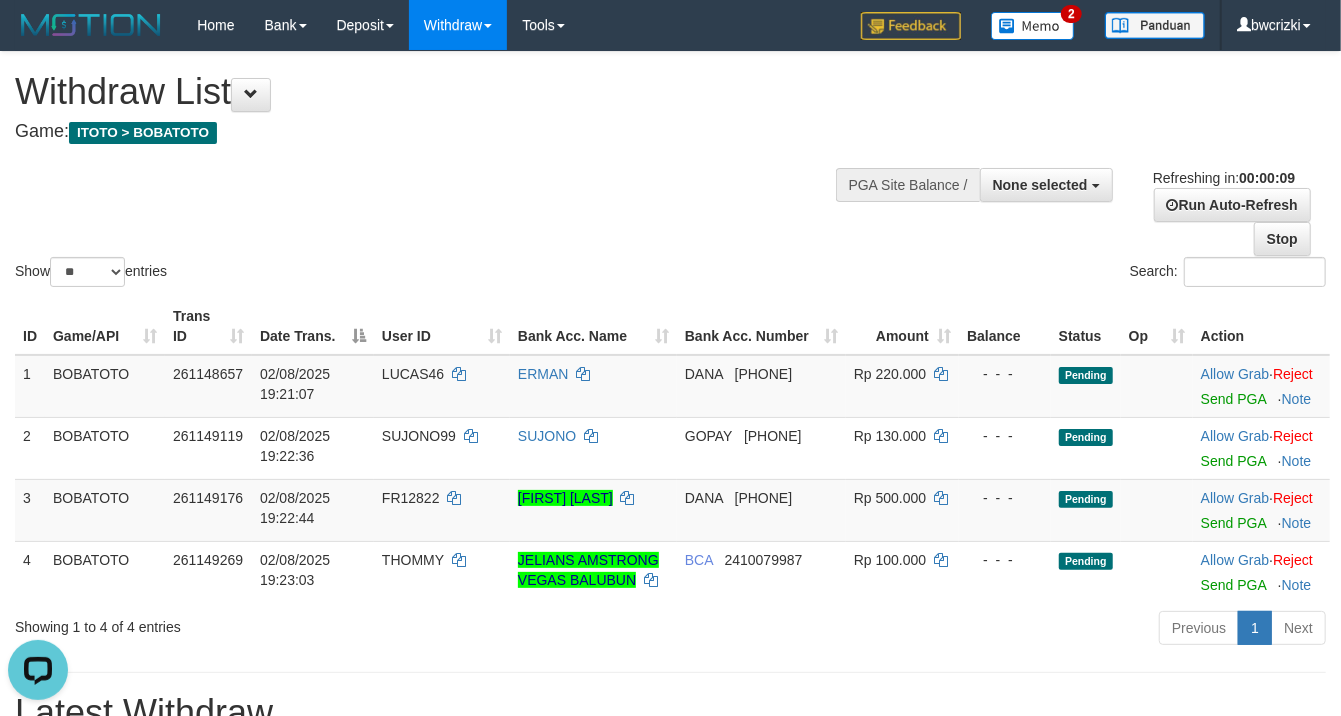 scroll, scrollTop: 0, scrollLeft: 0, axis: both 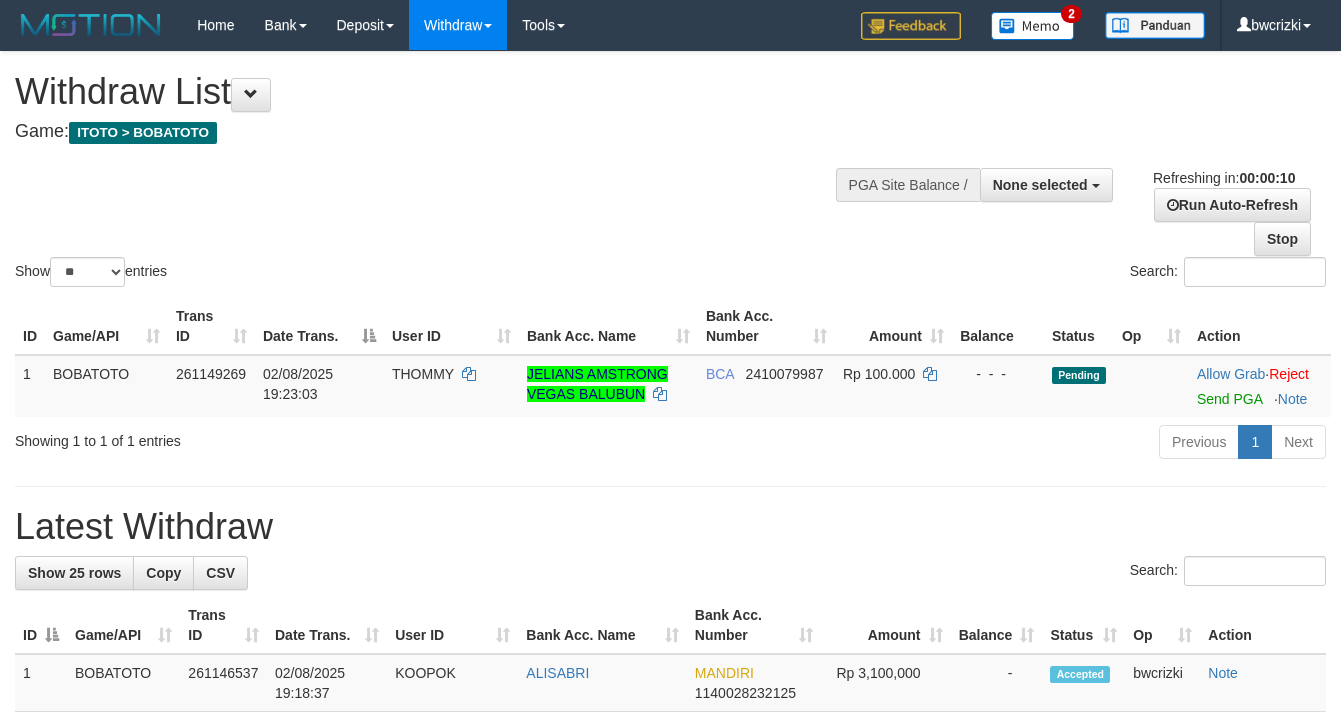 select 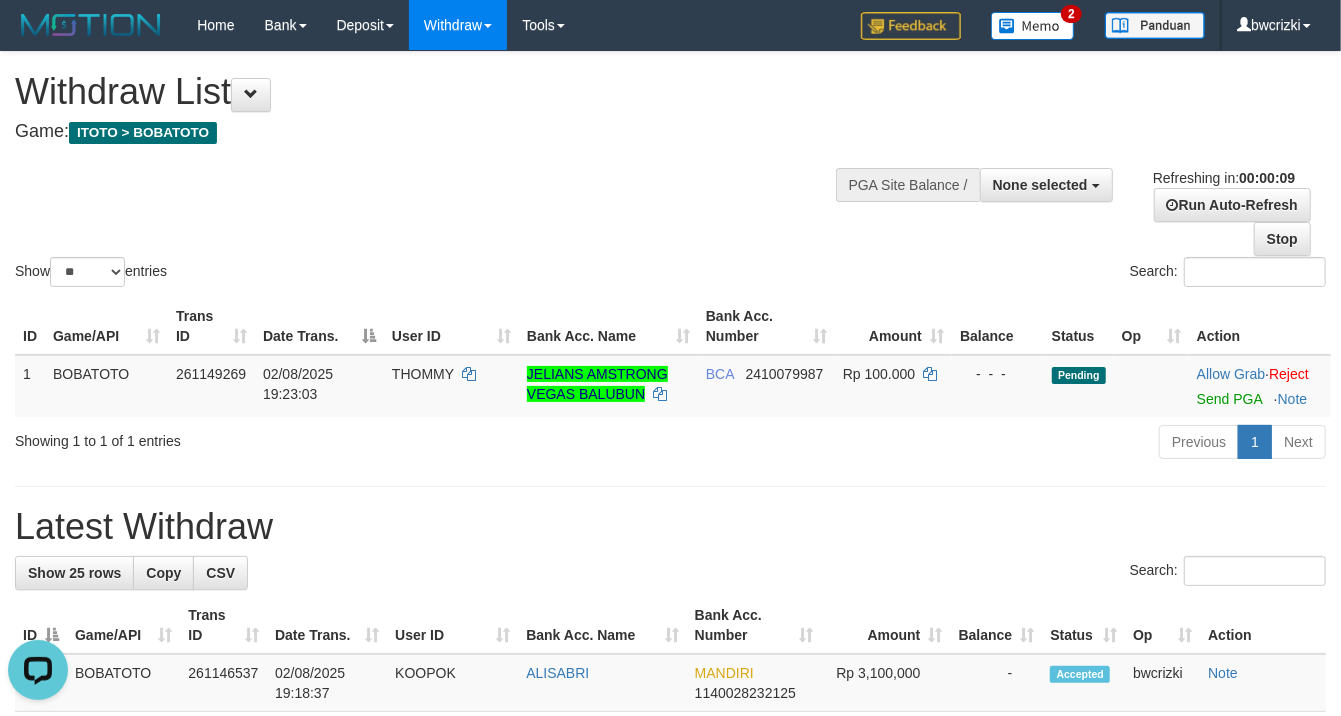 scroll, scrollTop: 0, scrollLeft: 0, axis: both 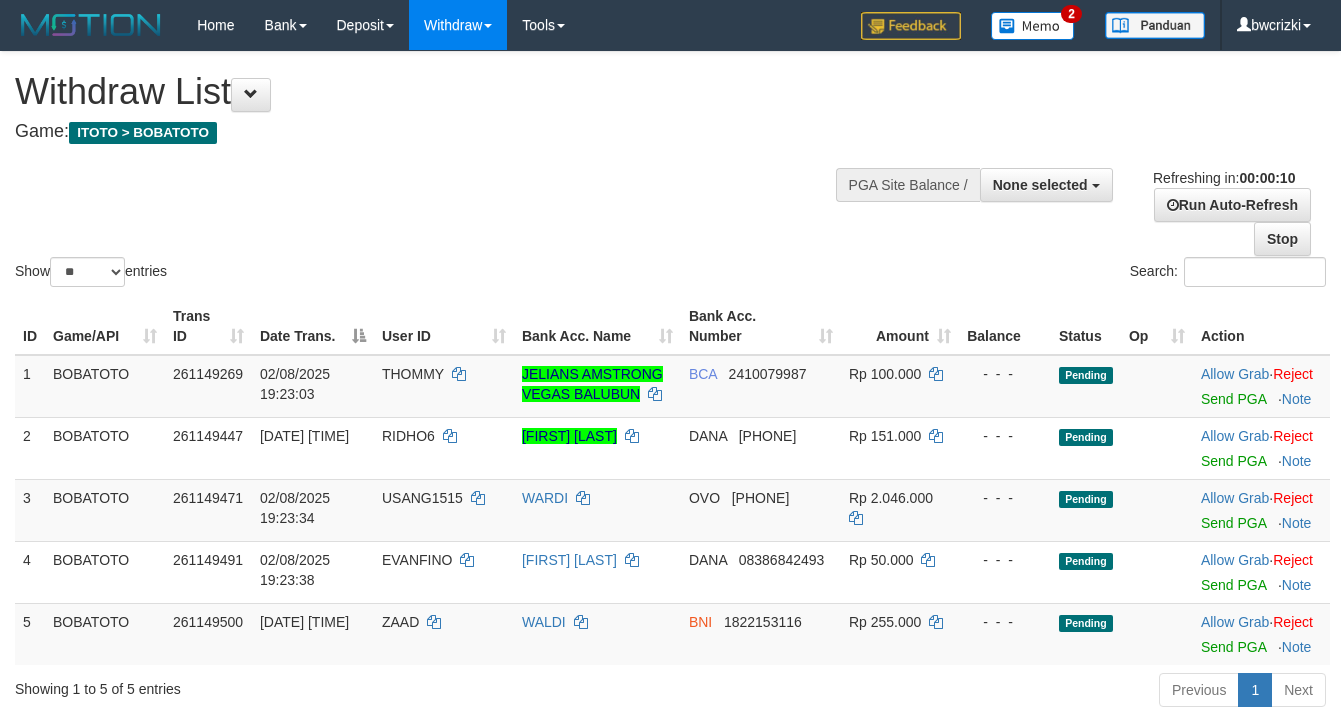 select 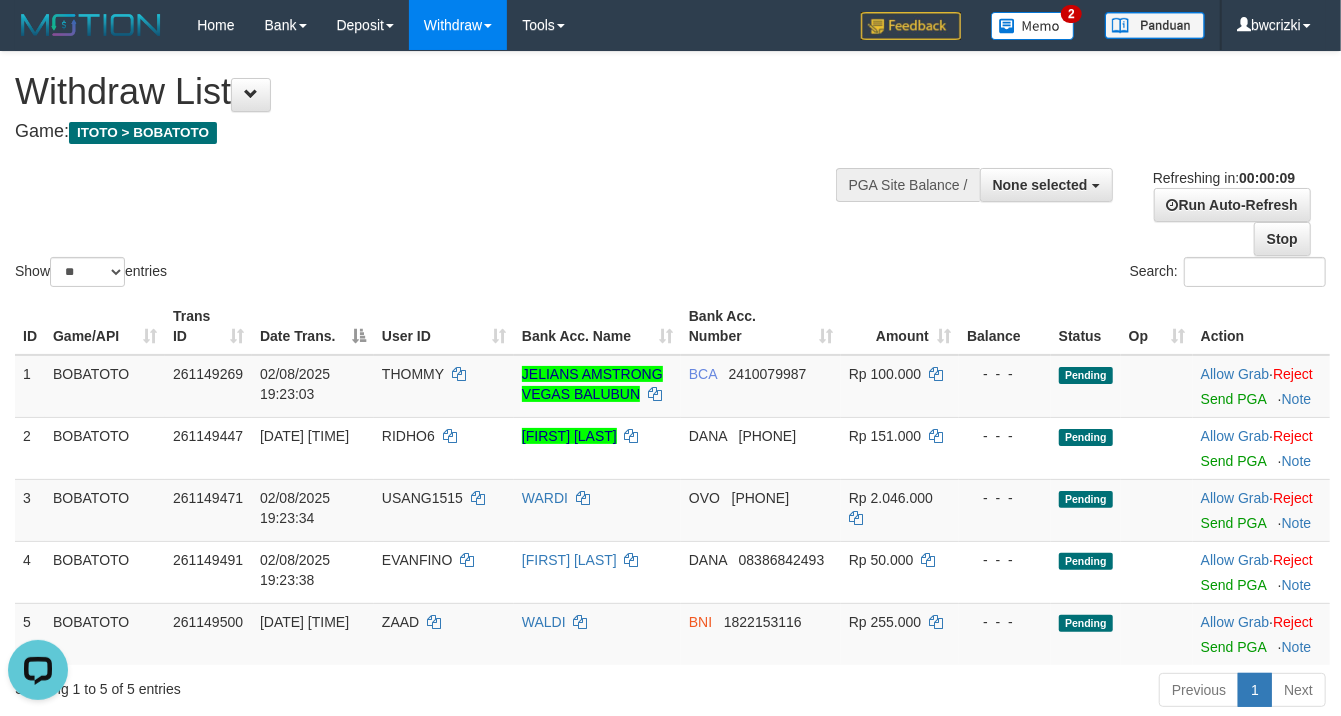 scroll, scrollTop: 0, scrollLeft: 0, axis: both 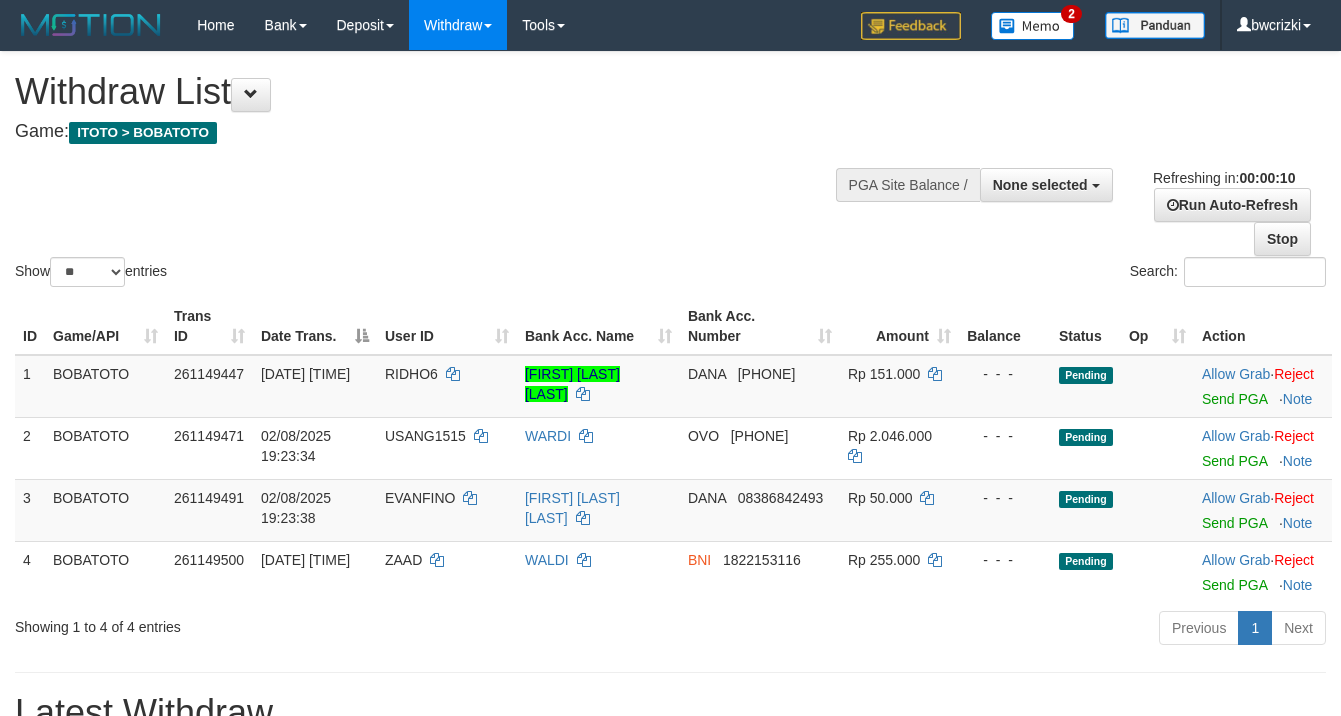 select 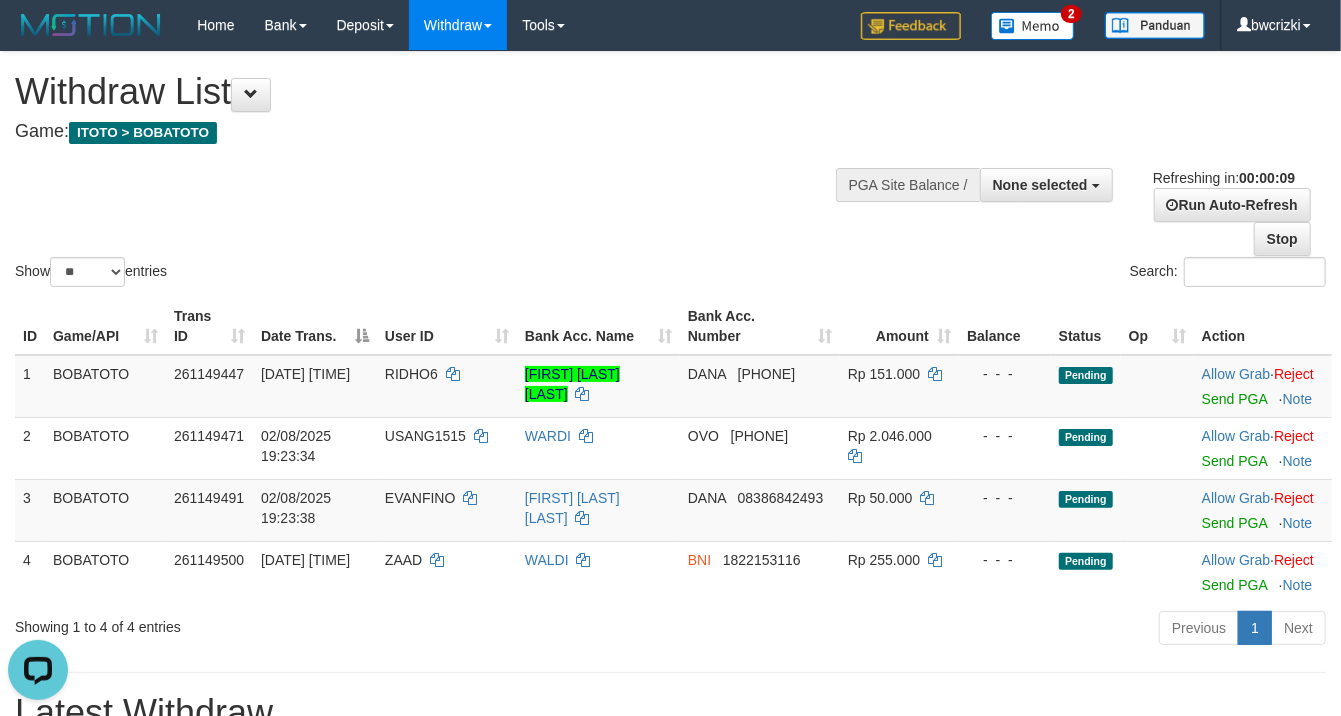 scroll, scrollTop: 0, scrollLeft: 0, axis: both 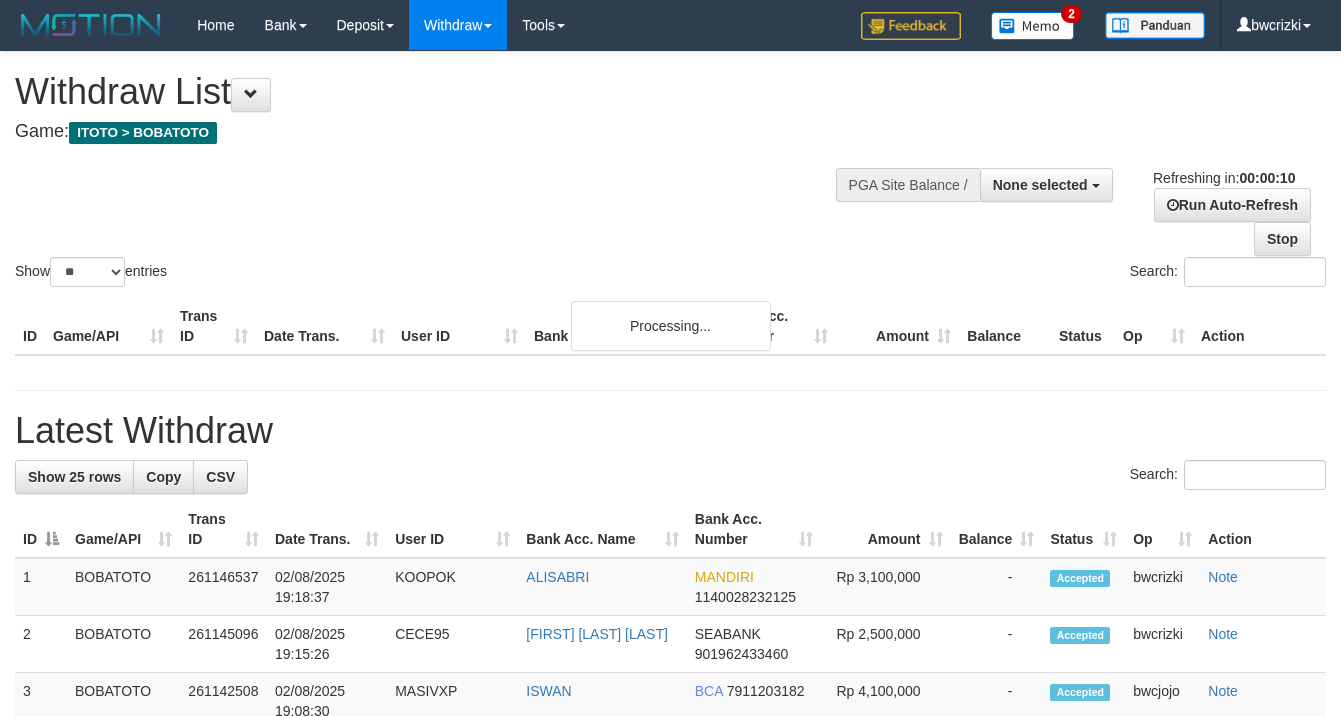select 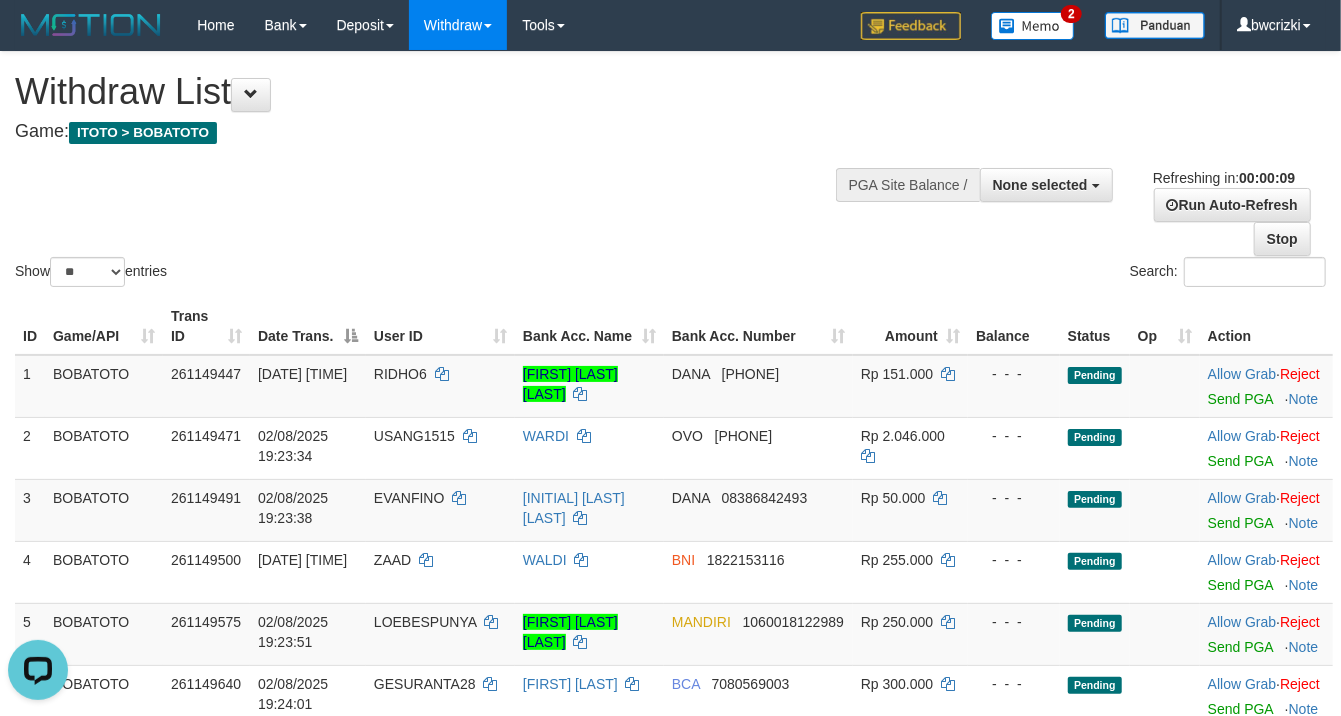 scroll, scrollTop: 0, scrollLeft: 0, axis: both 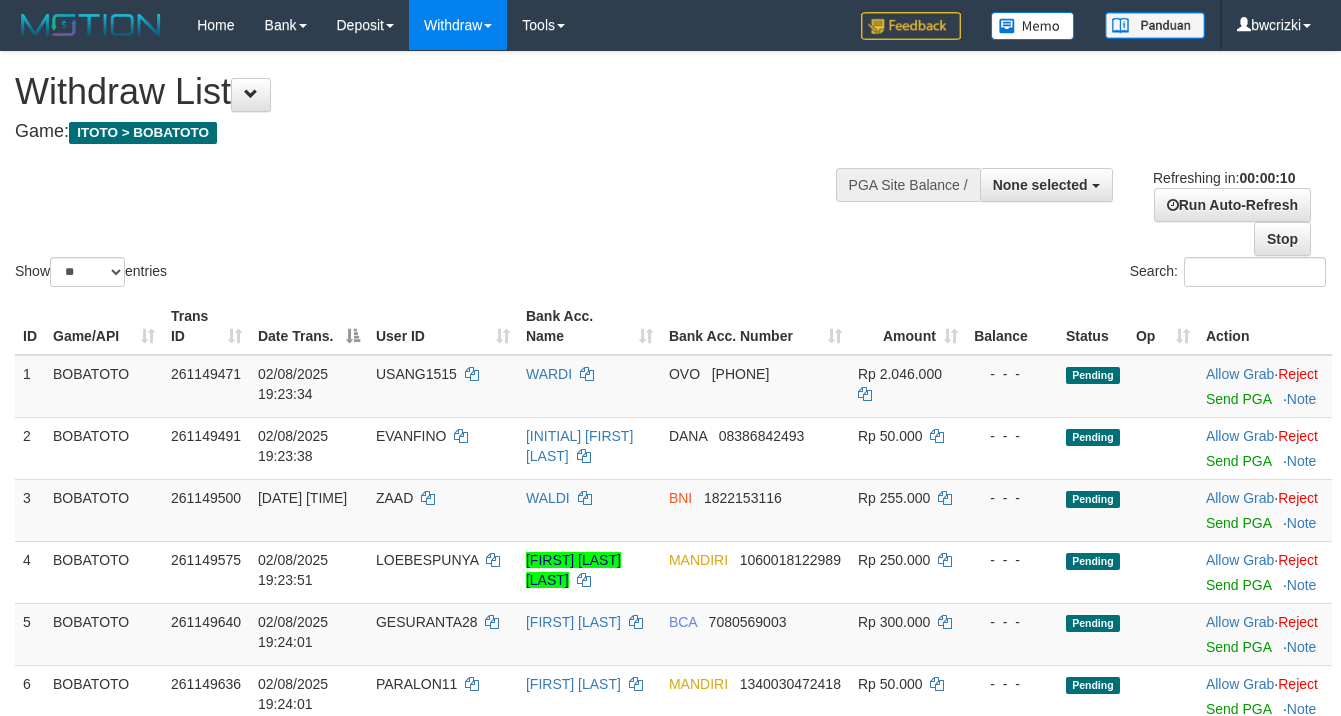 select 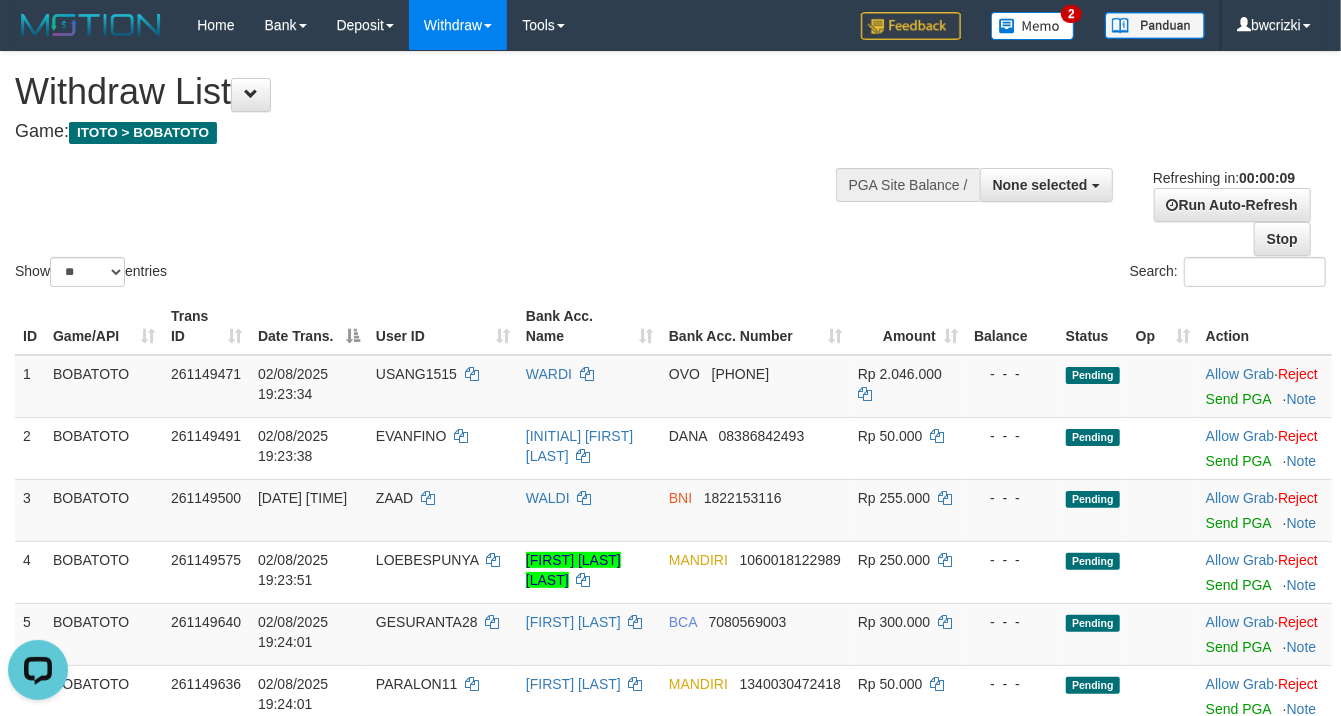 scroll, scrollTop: 0, scrollLeft: 0, axis: both 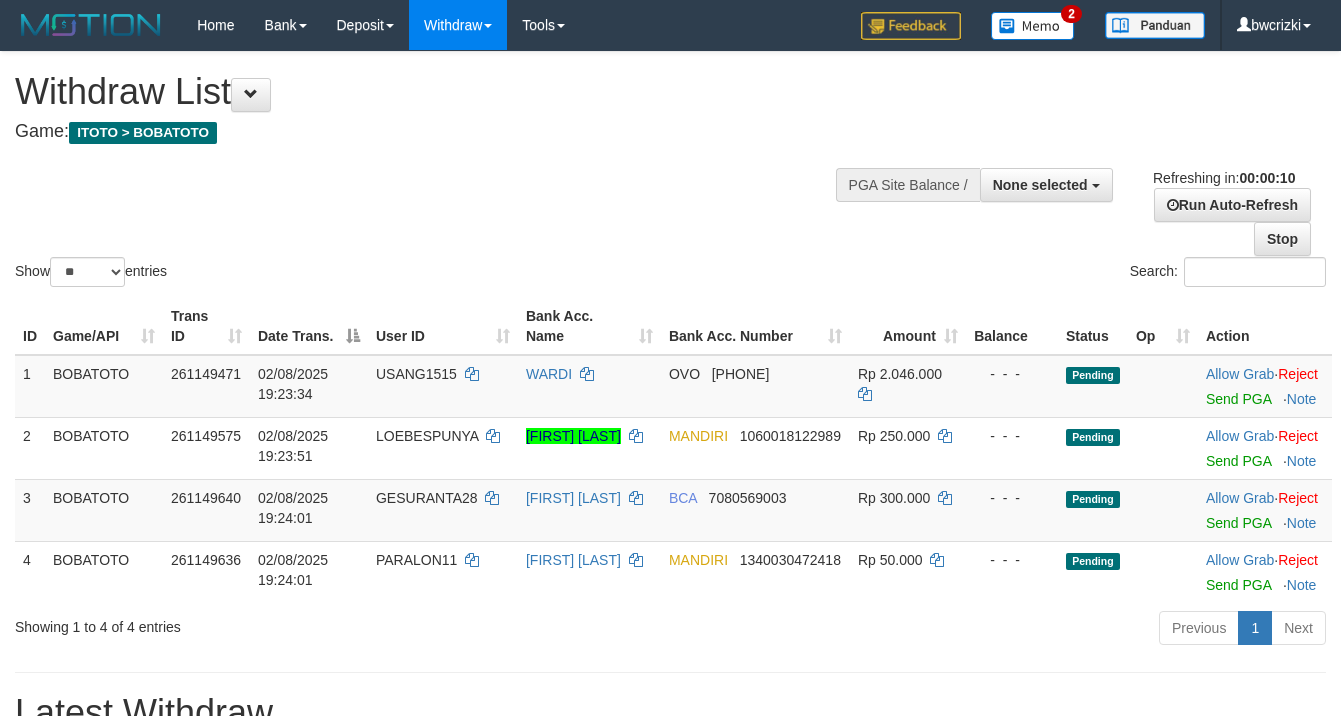select 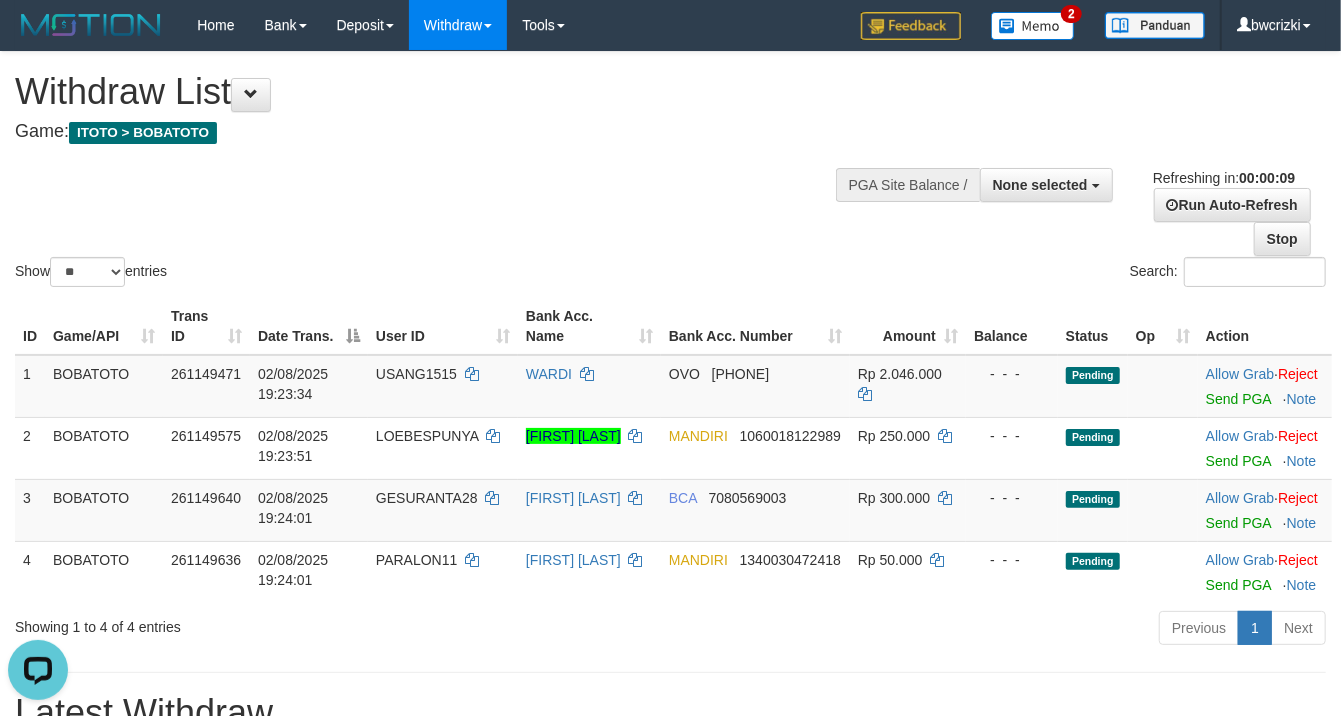 scroll, scrollTop: 0, scrollLeft: 0, axis: both 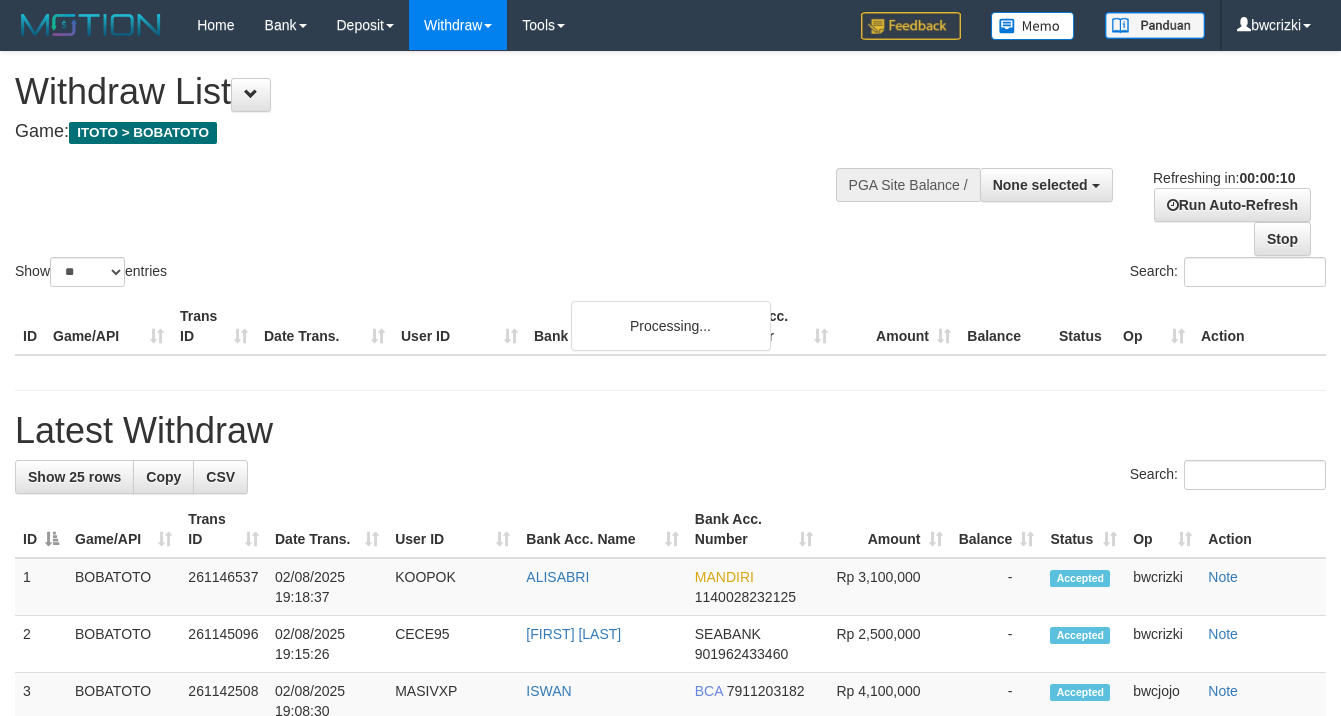 select 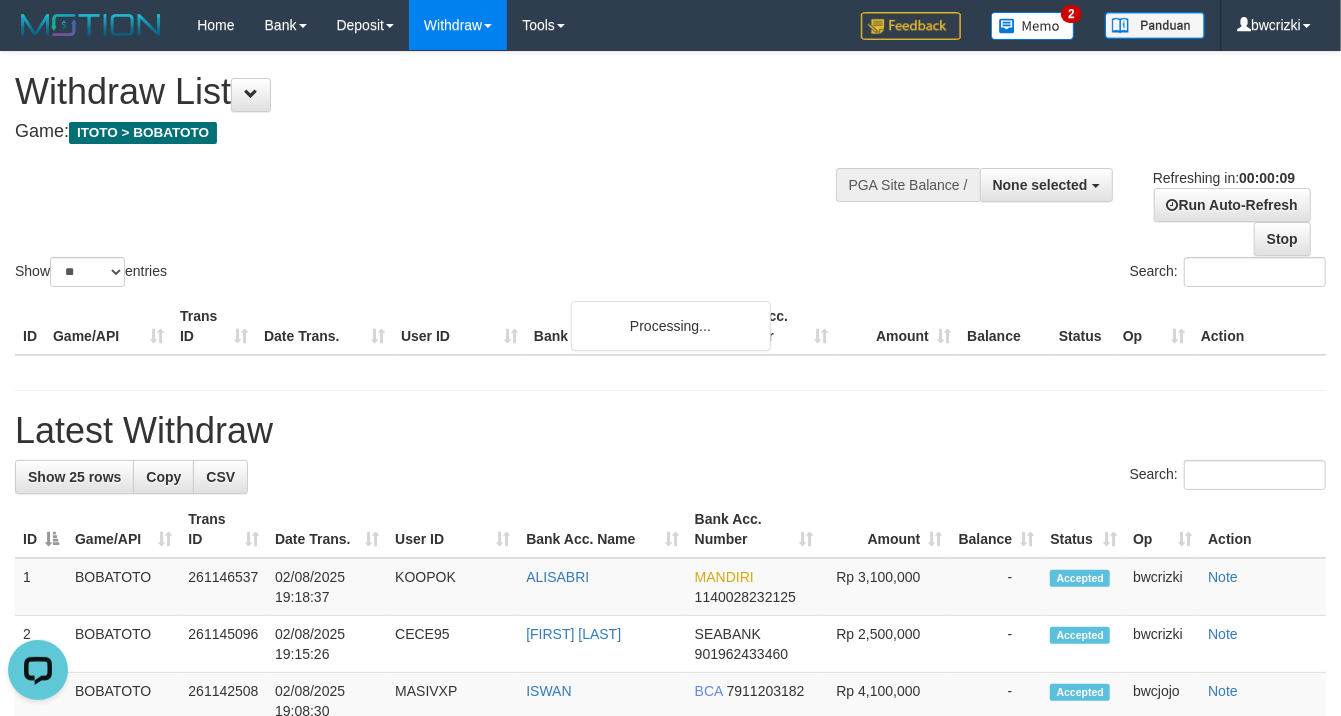 scroll, scrollTop: 0, scrollLeft: 0, axis: both 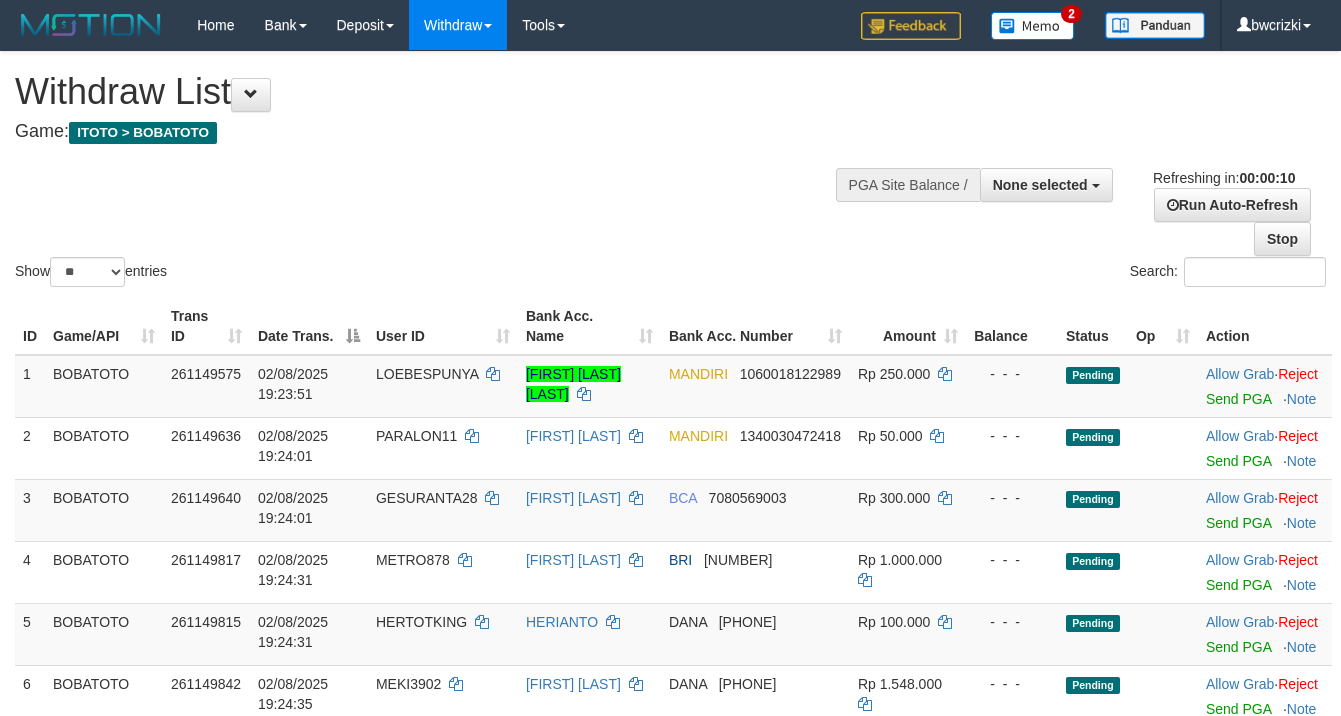 select 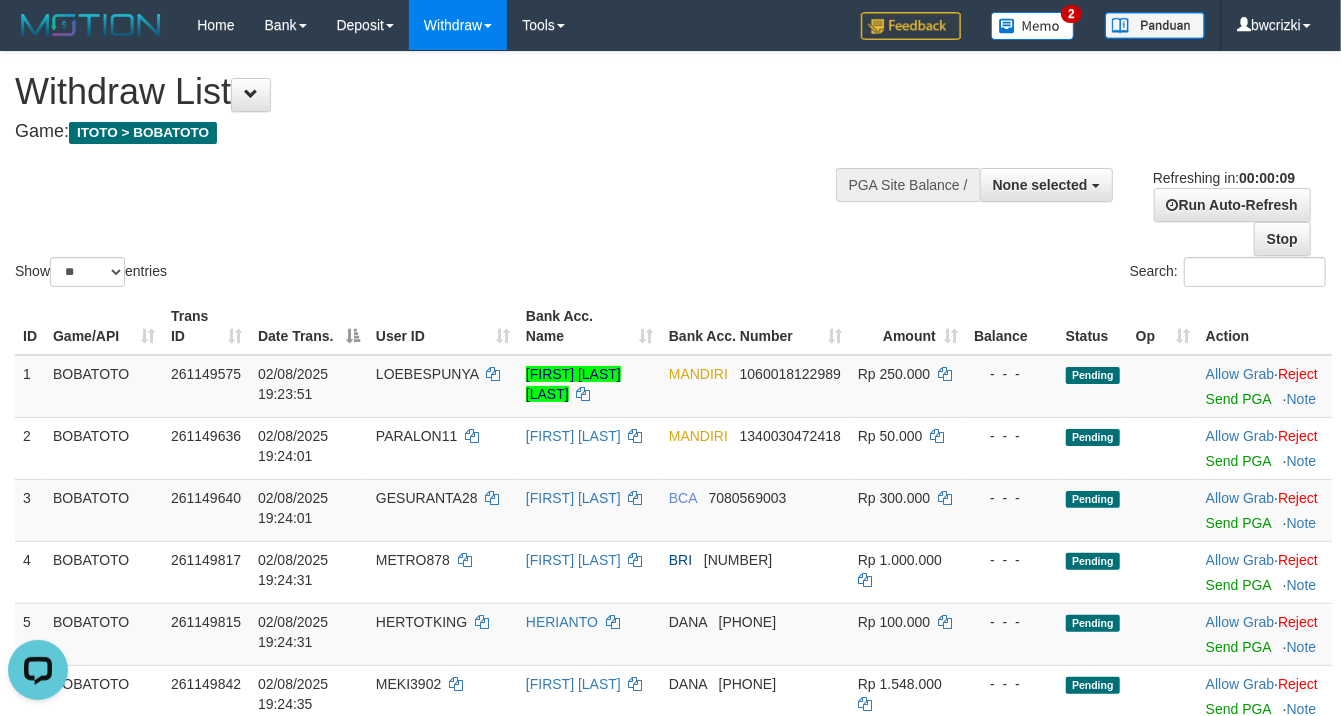 scroll, scrollTop: 0, scrollLeft: 0, axis: both 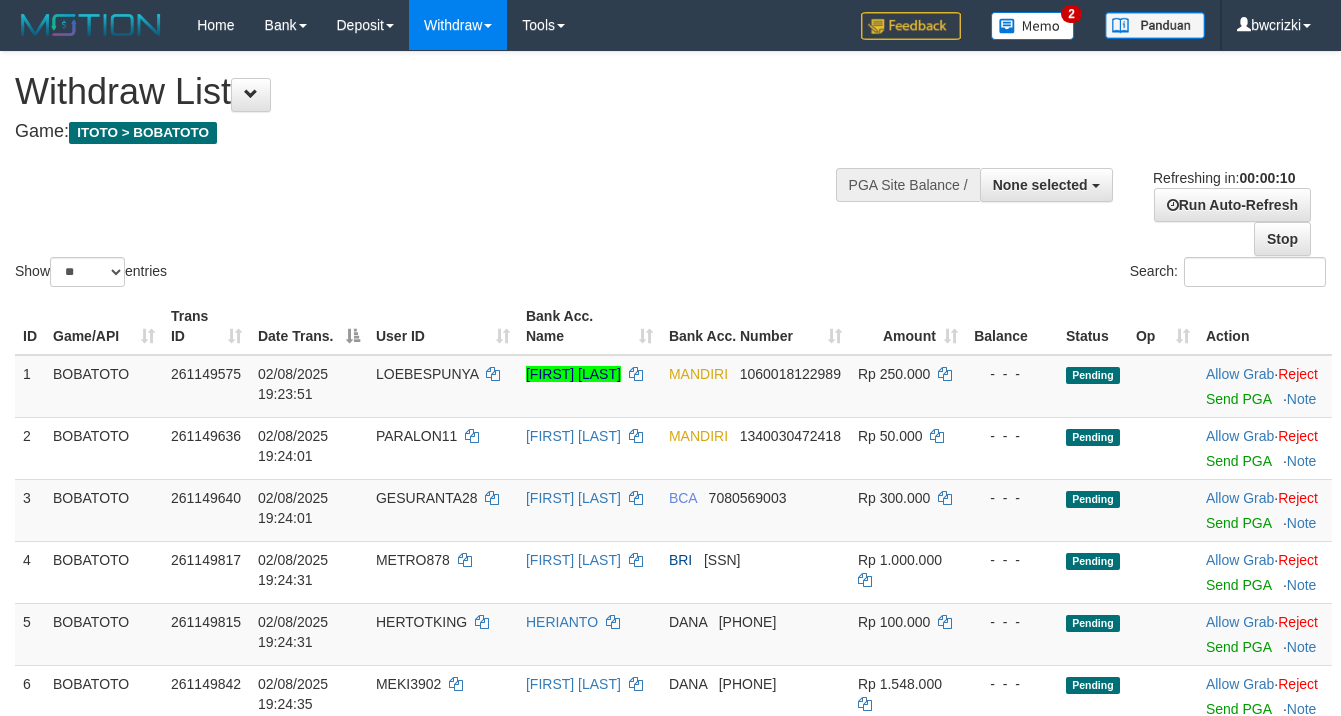 select 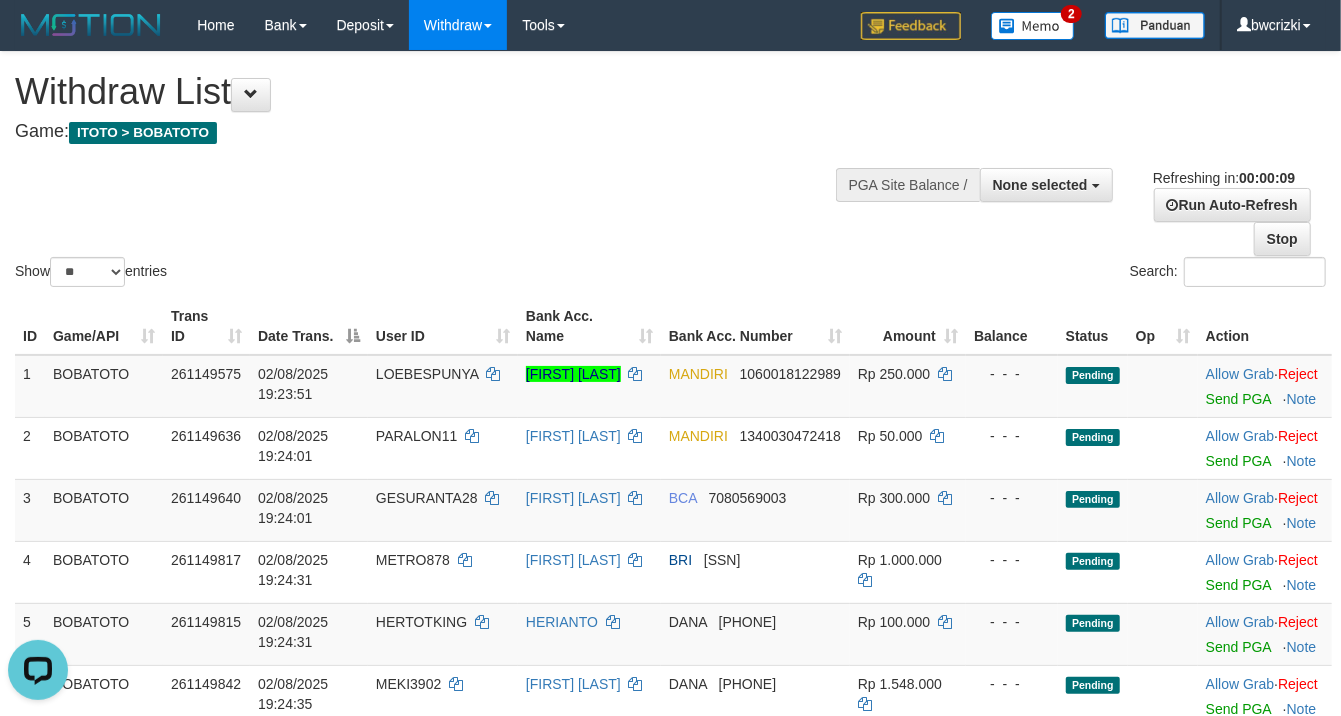 scroll, scrollTop: 0, scrollLeft: 0, axis: both 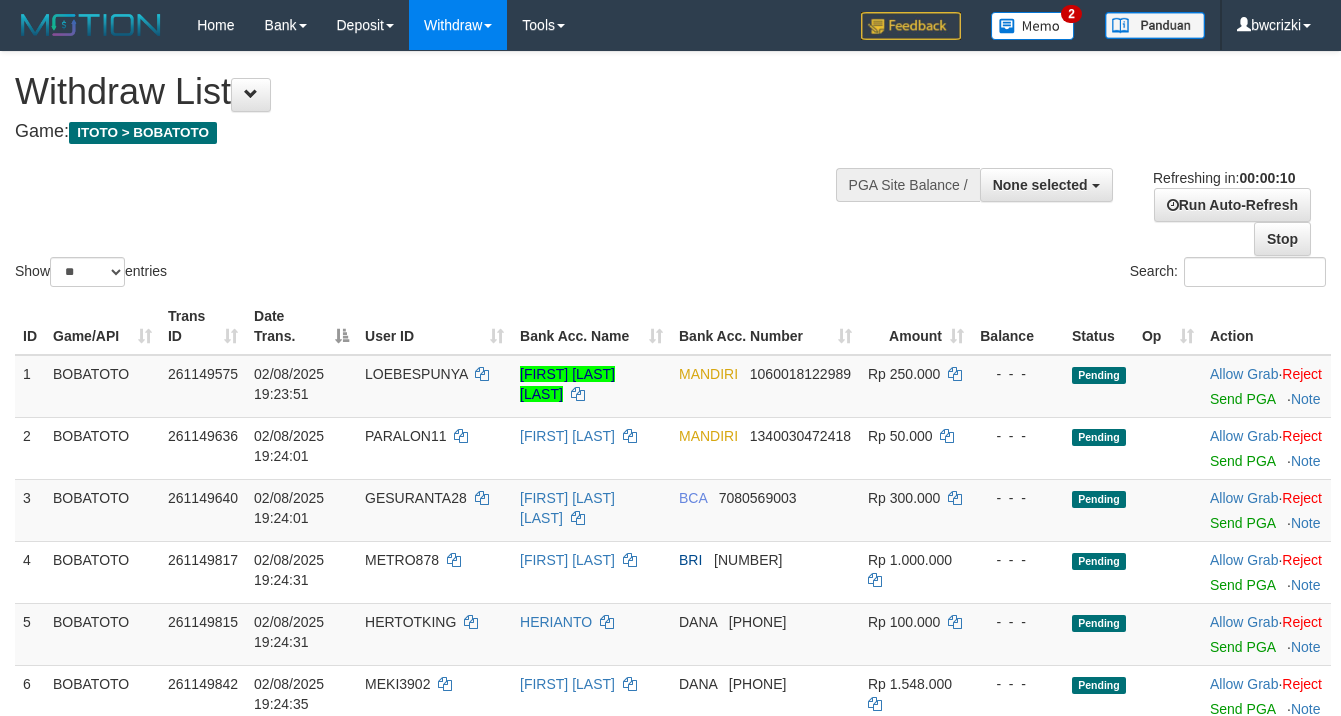 select 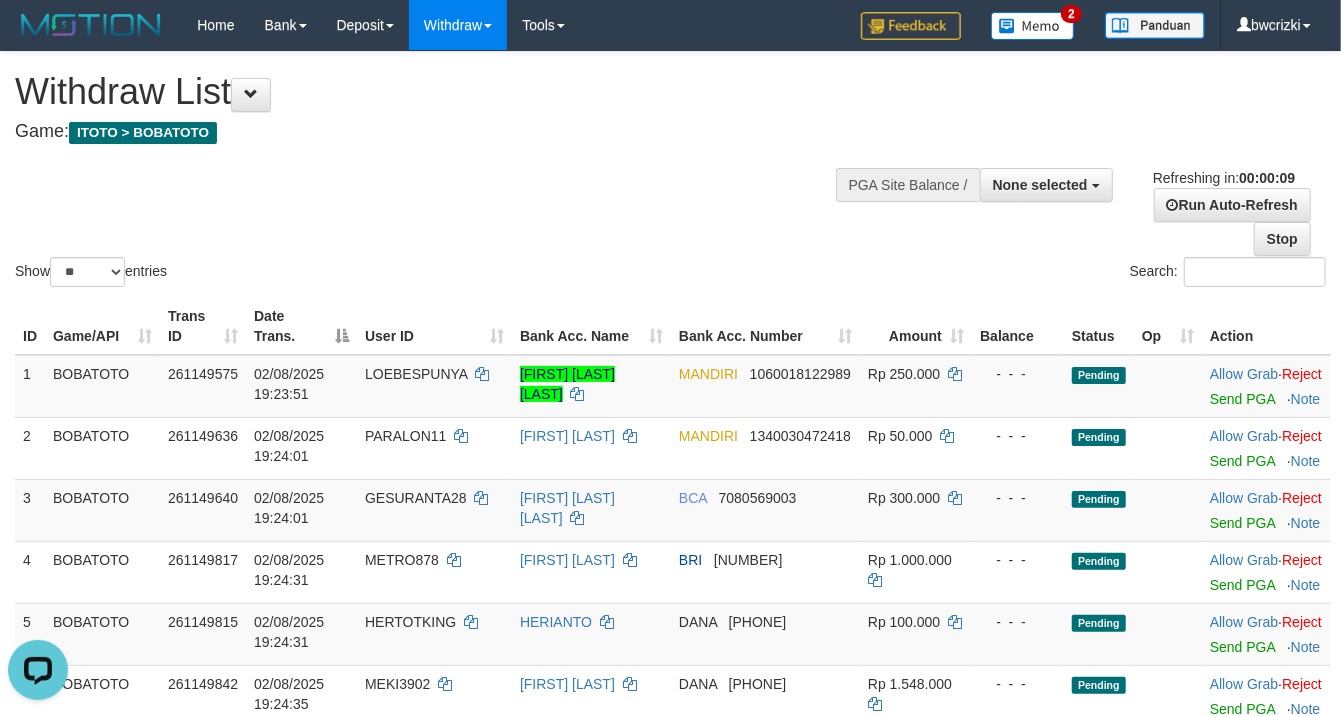 scroll, scrollTop: 0, scrollLeft: 0, axis: both 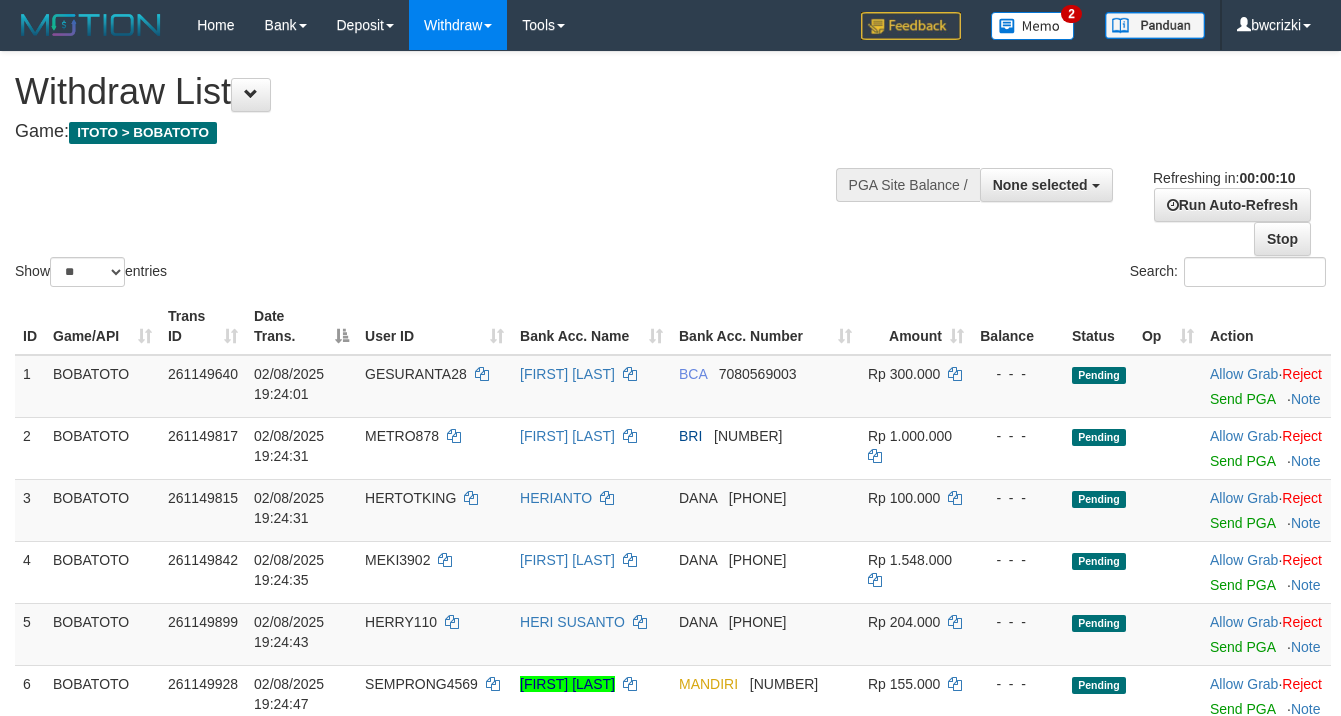 select 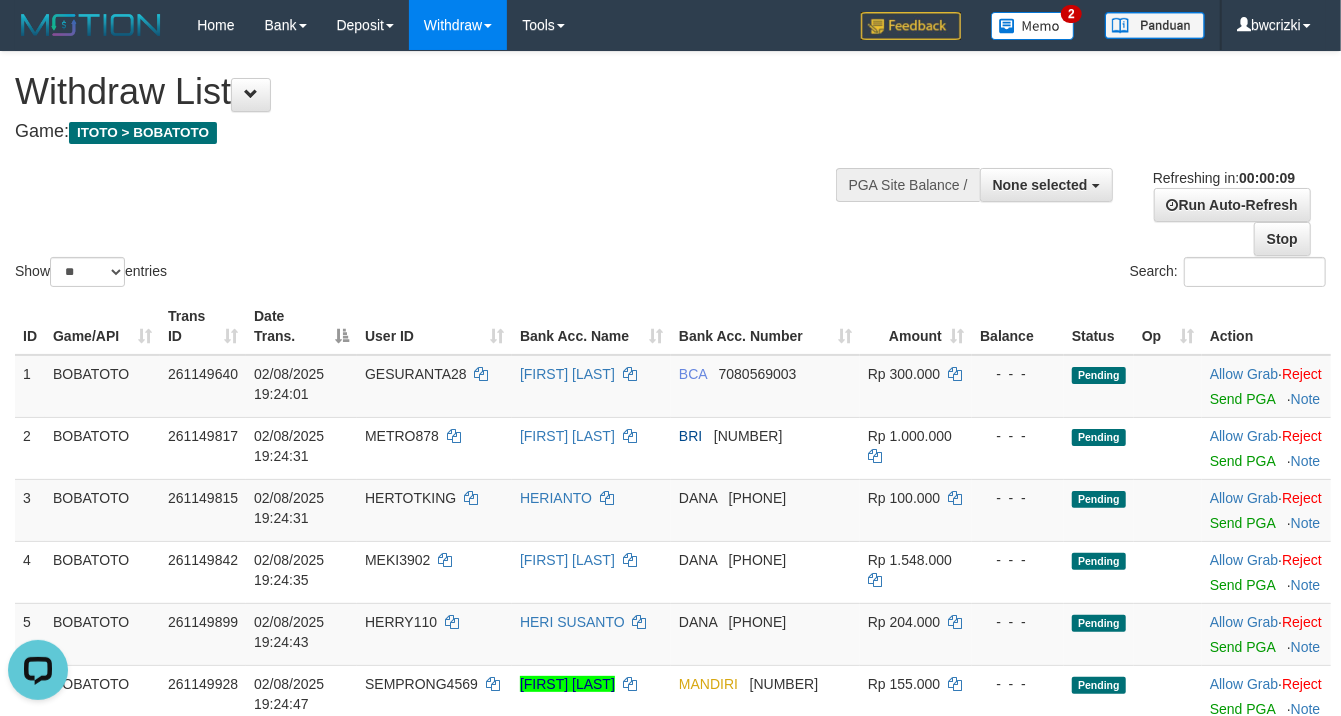 scroll, scrollTop: 0, scrollLeft: 0, axis: both 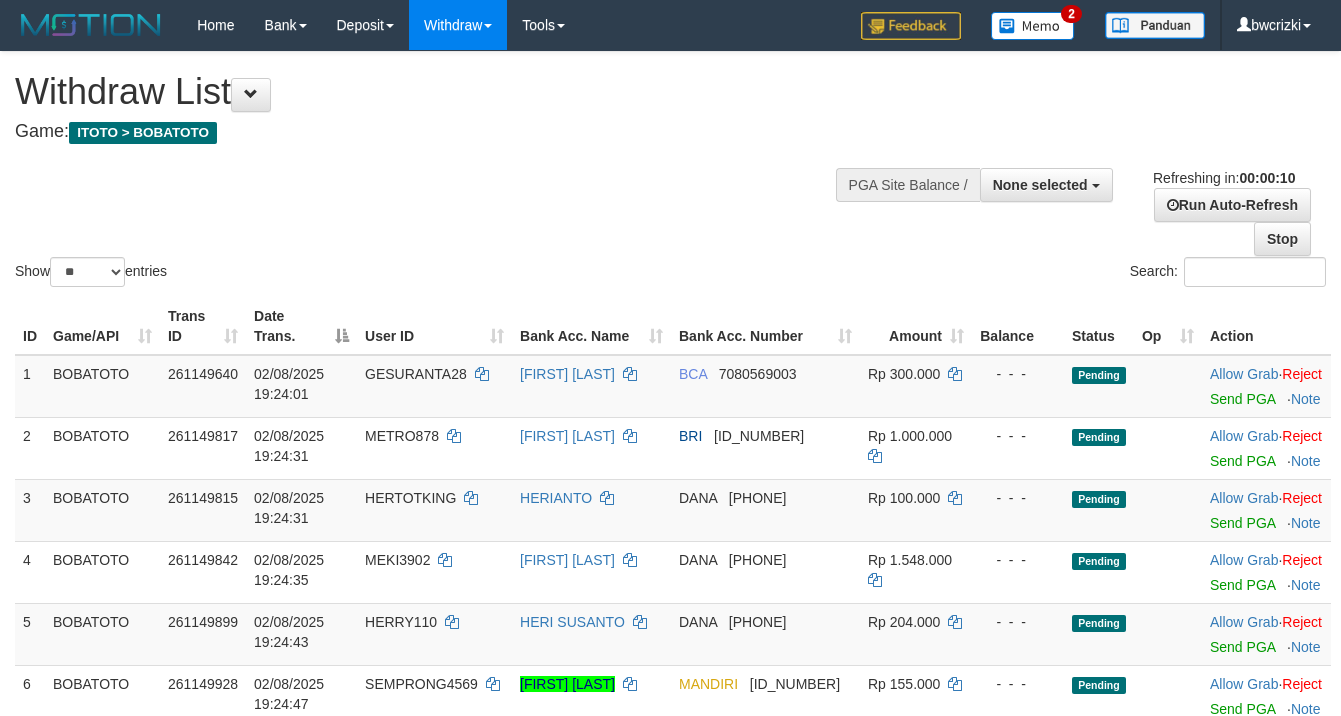 select 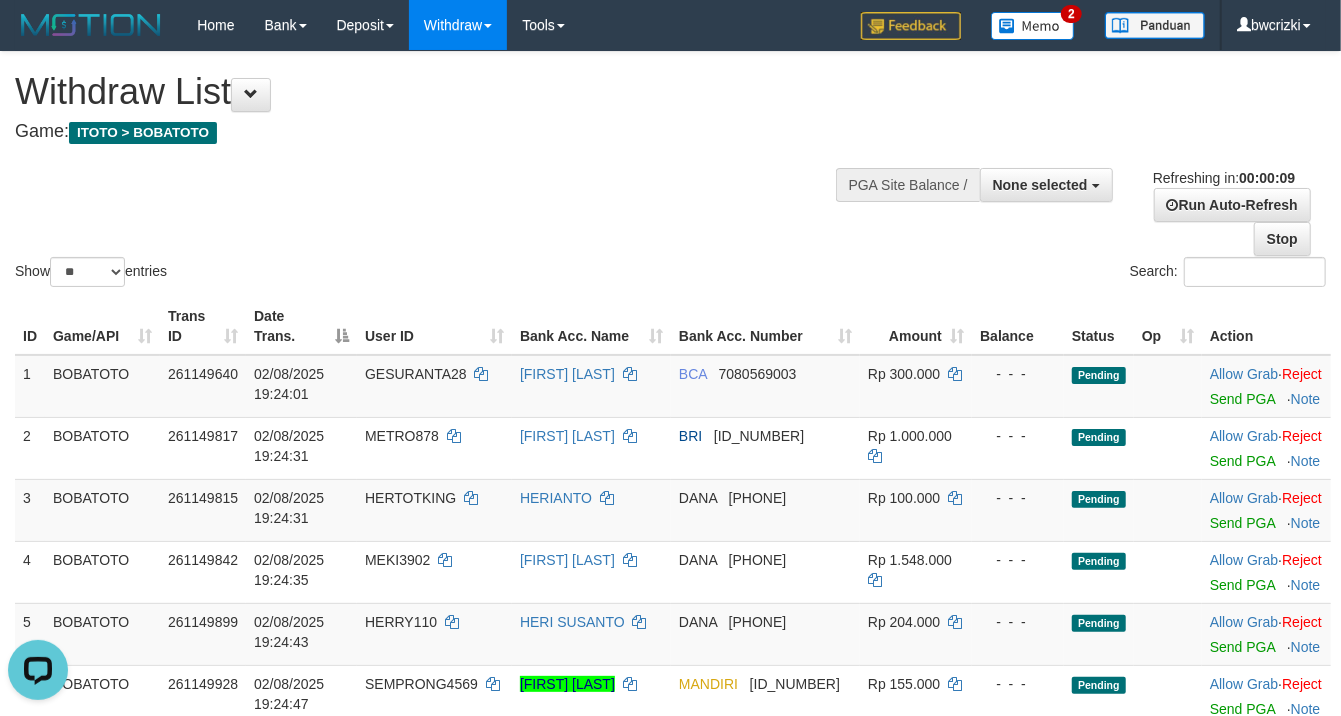 scroll, scrollTop: 0, scrollLeft: 0, axis: both 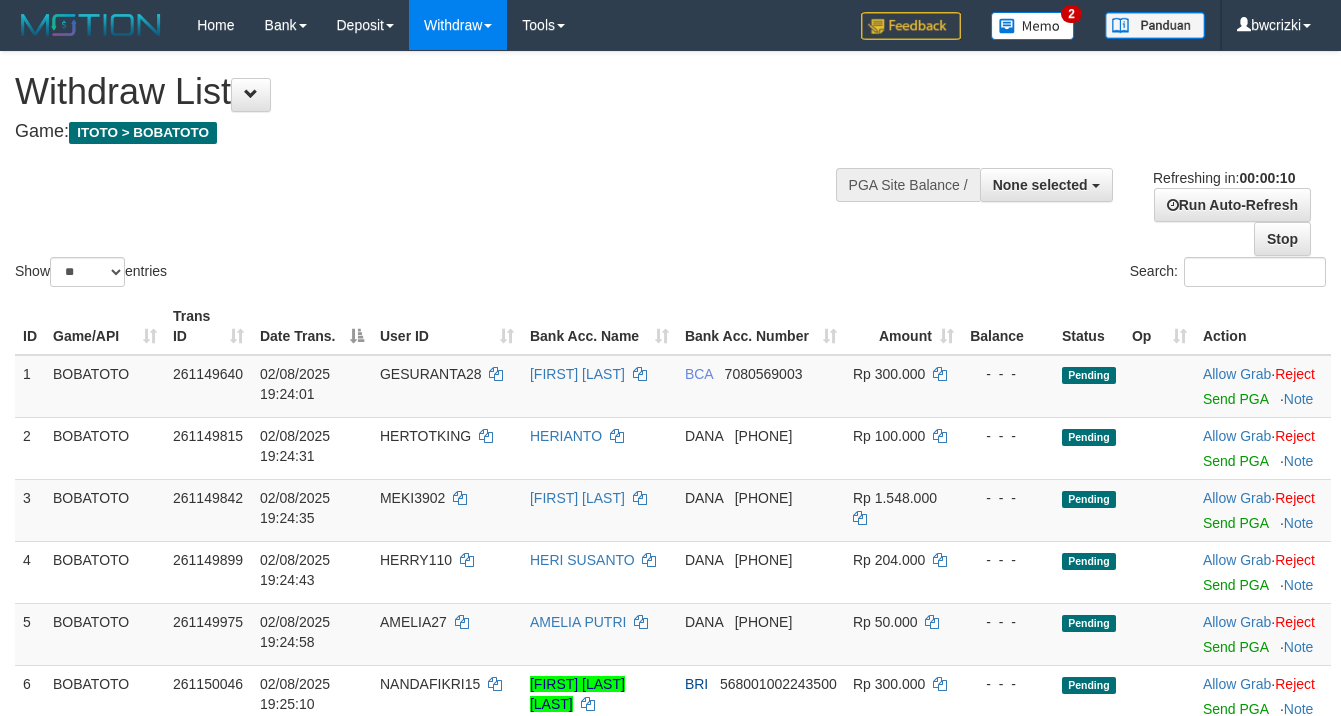select 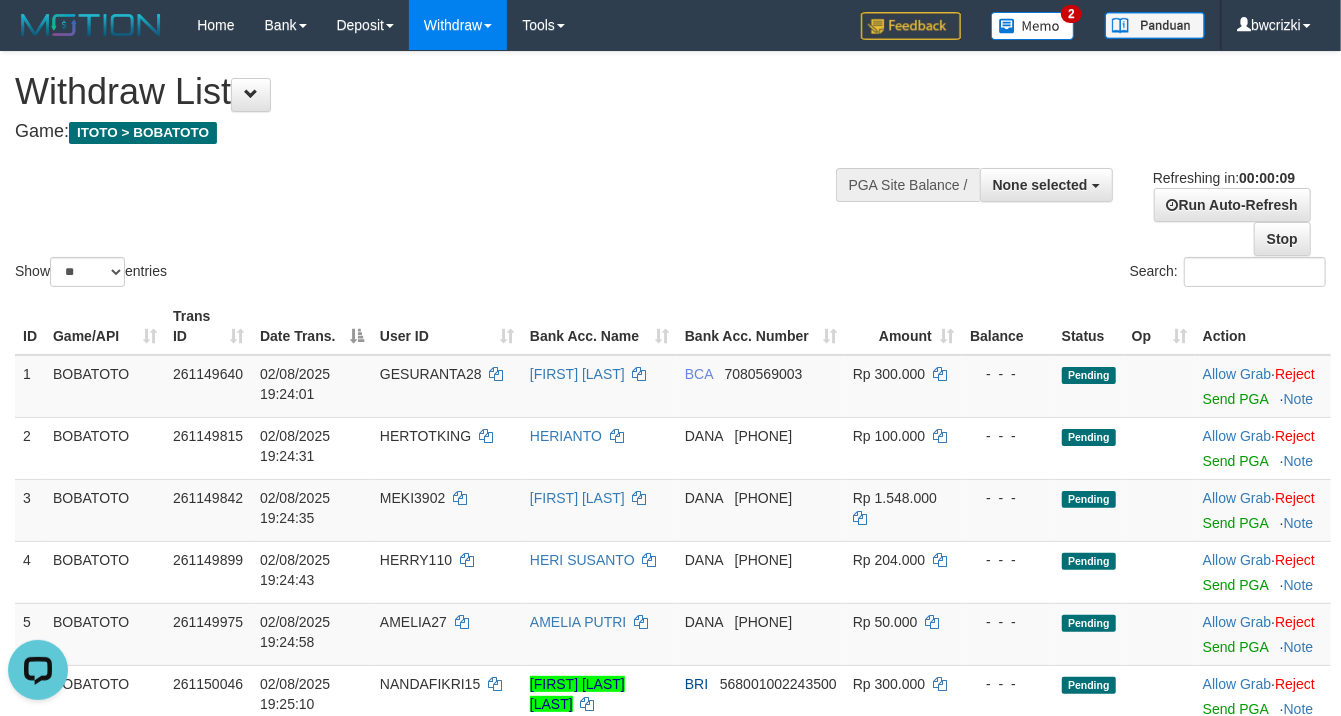 scroll, scrollTop: 0, scrollLeft: 0, axis: both 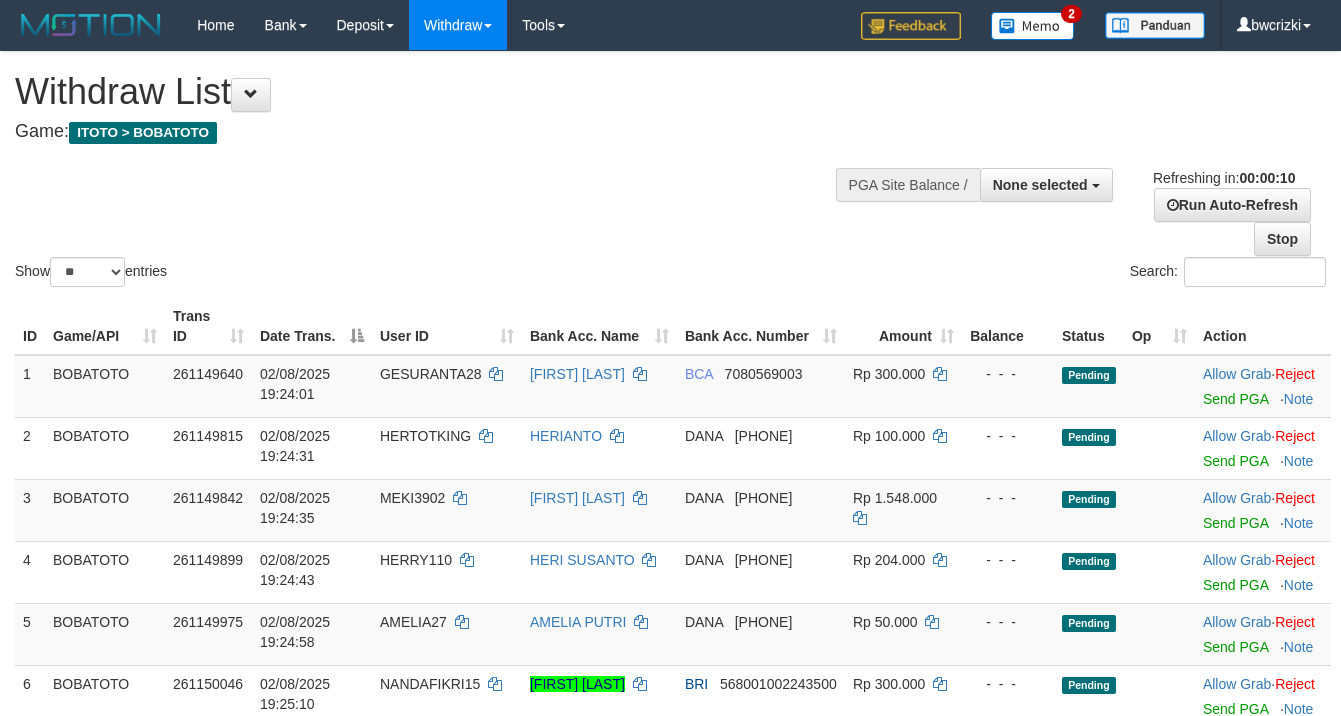 select 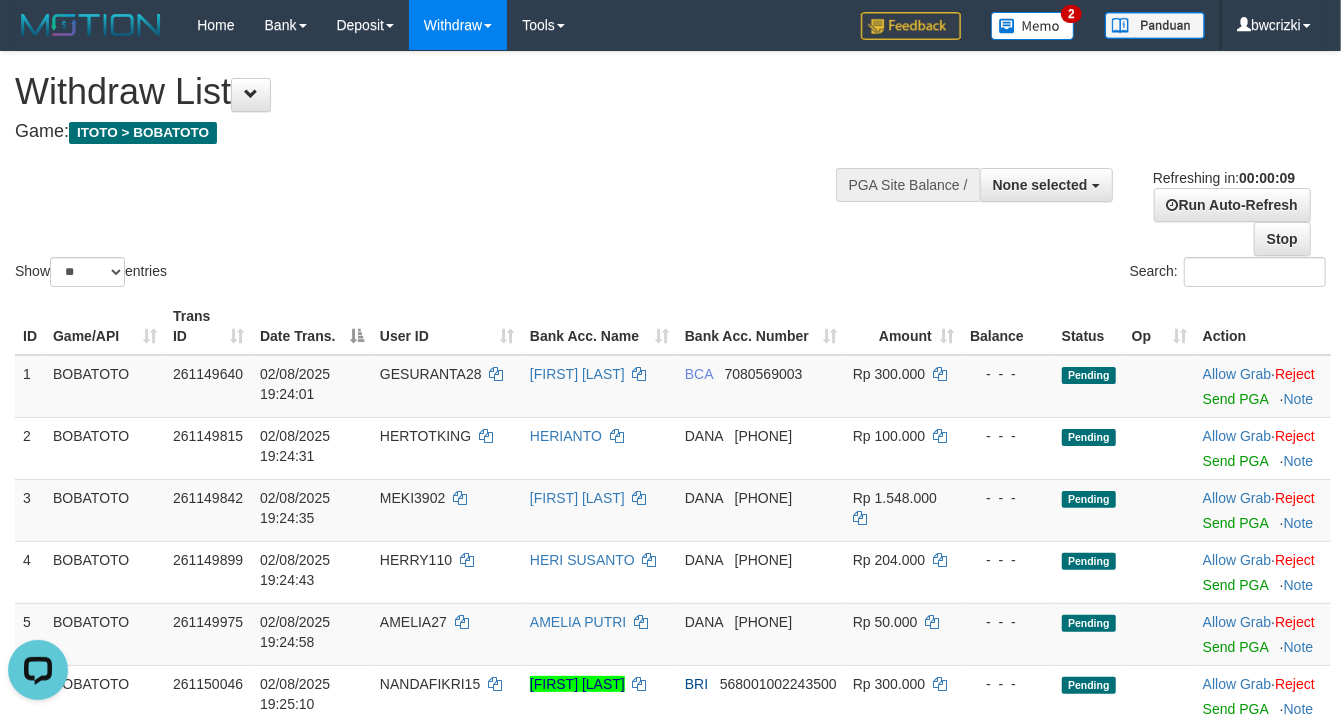 scroll, scrollTop: 0, scrollLeft: 0, axis: both 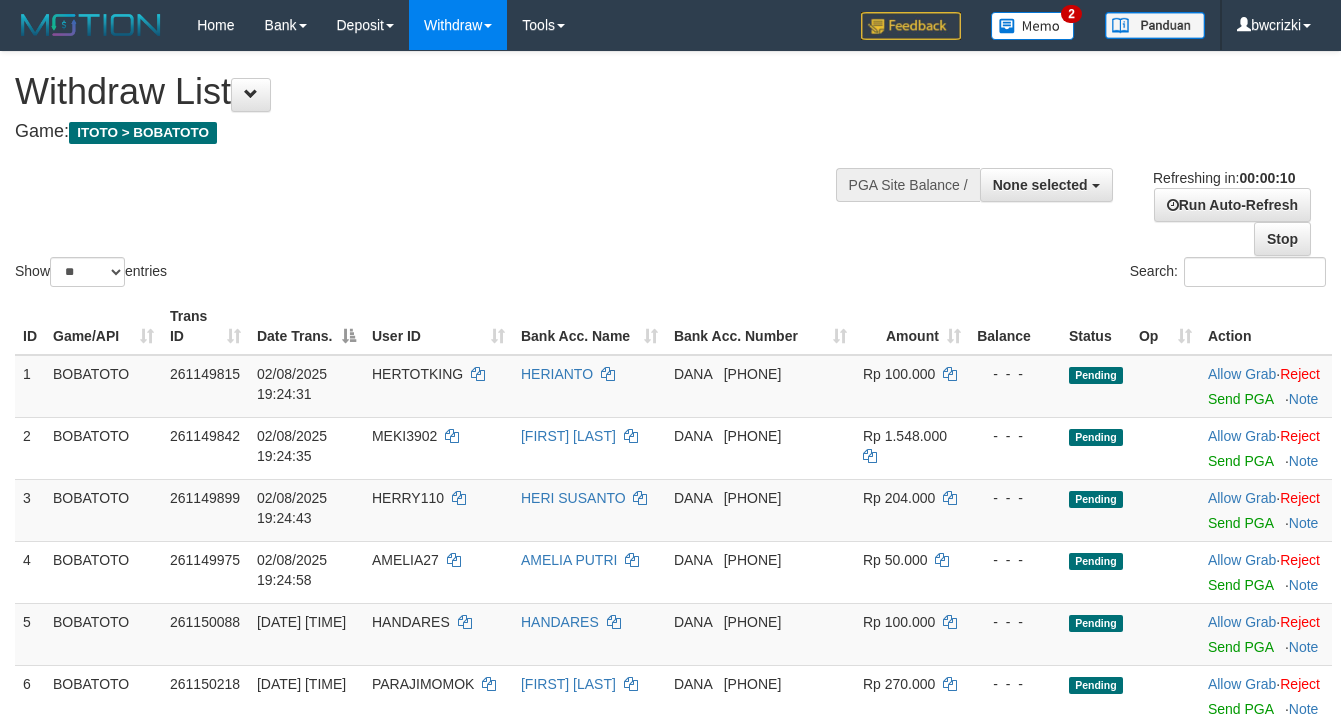 select 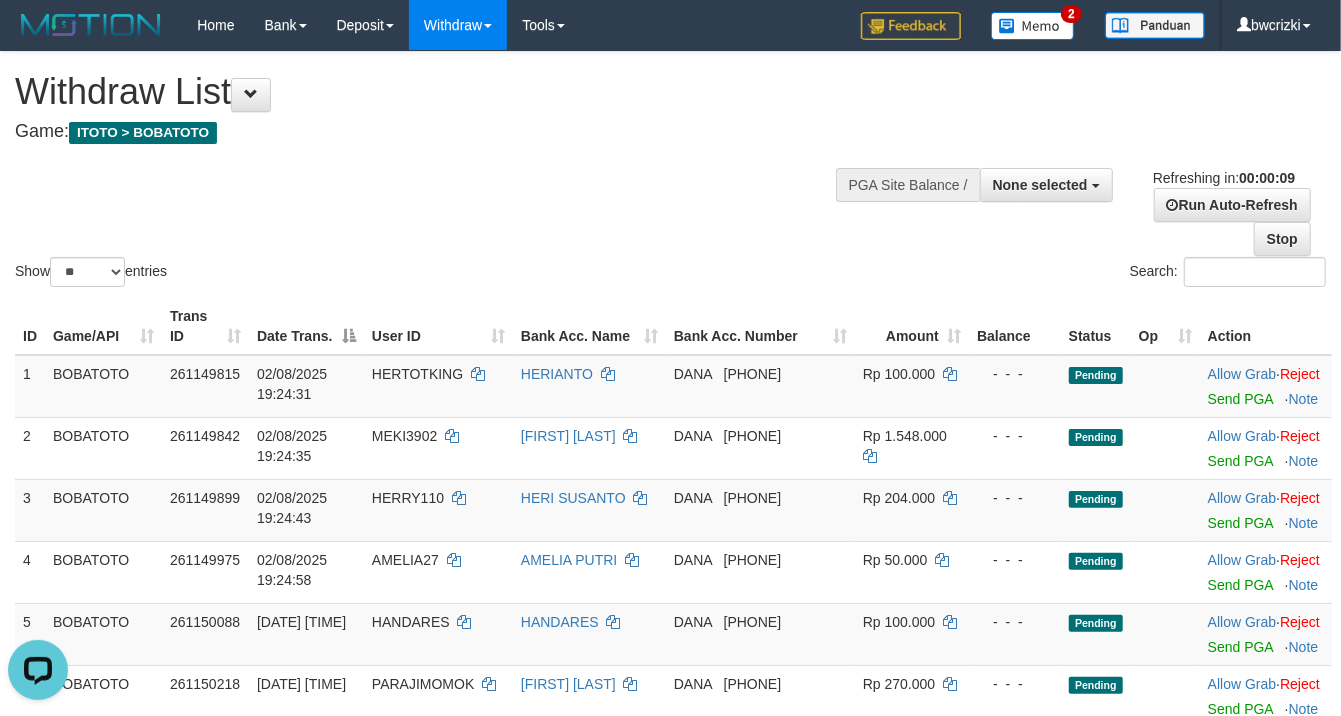 scroll, scrollTop: 0, scrollLeft: 0, axis: both 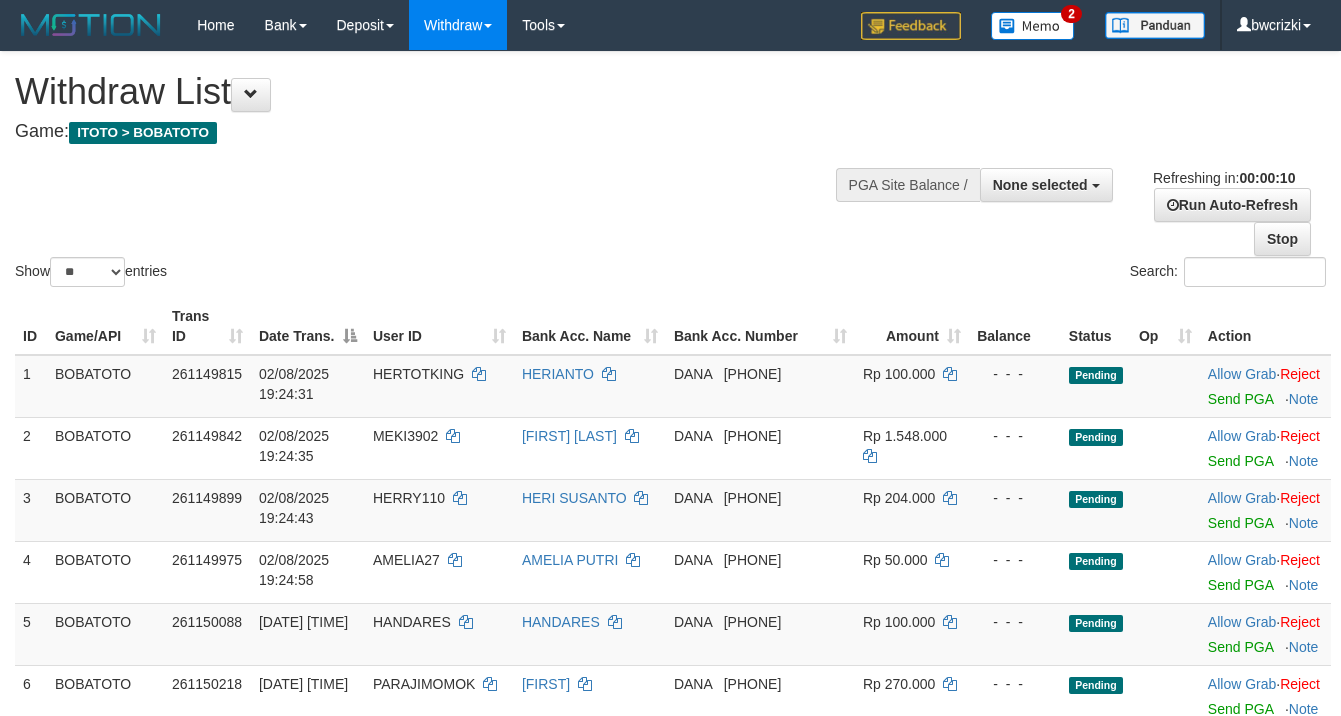 select 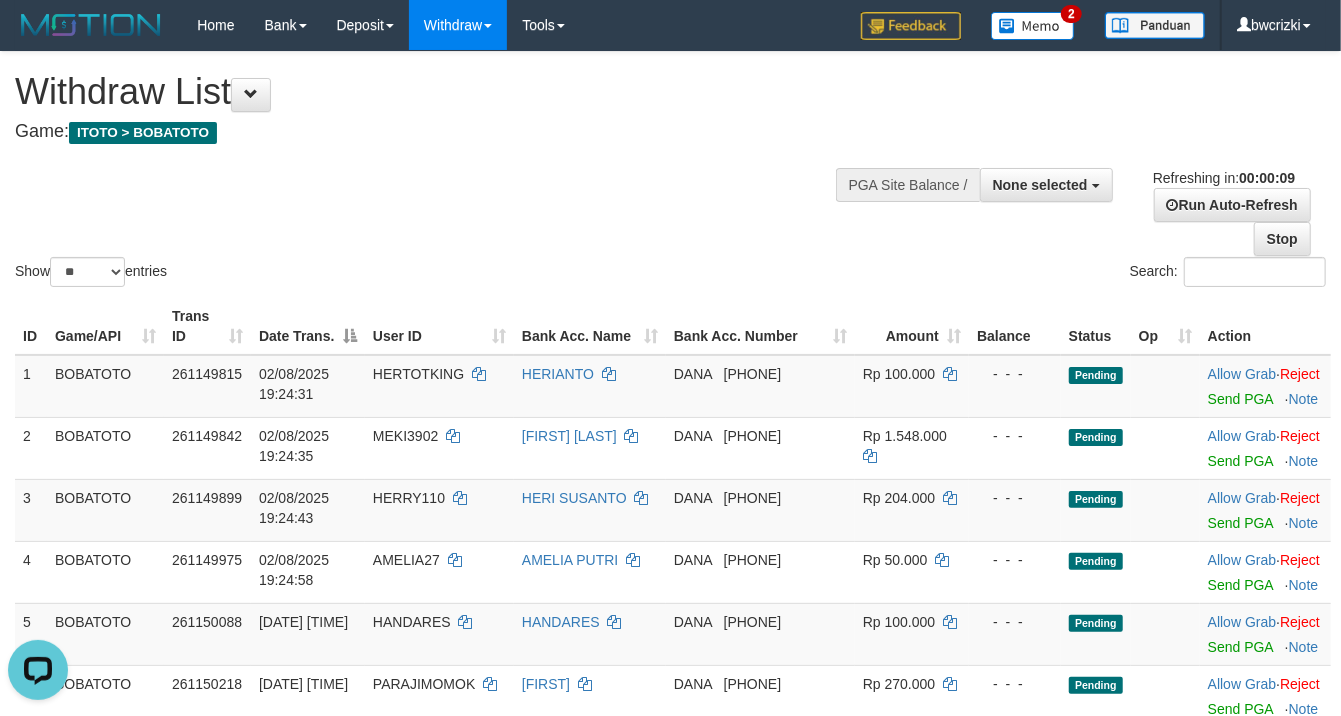 scroll, scrollTop: 0, scrollLeft: 0, axis: both 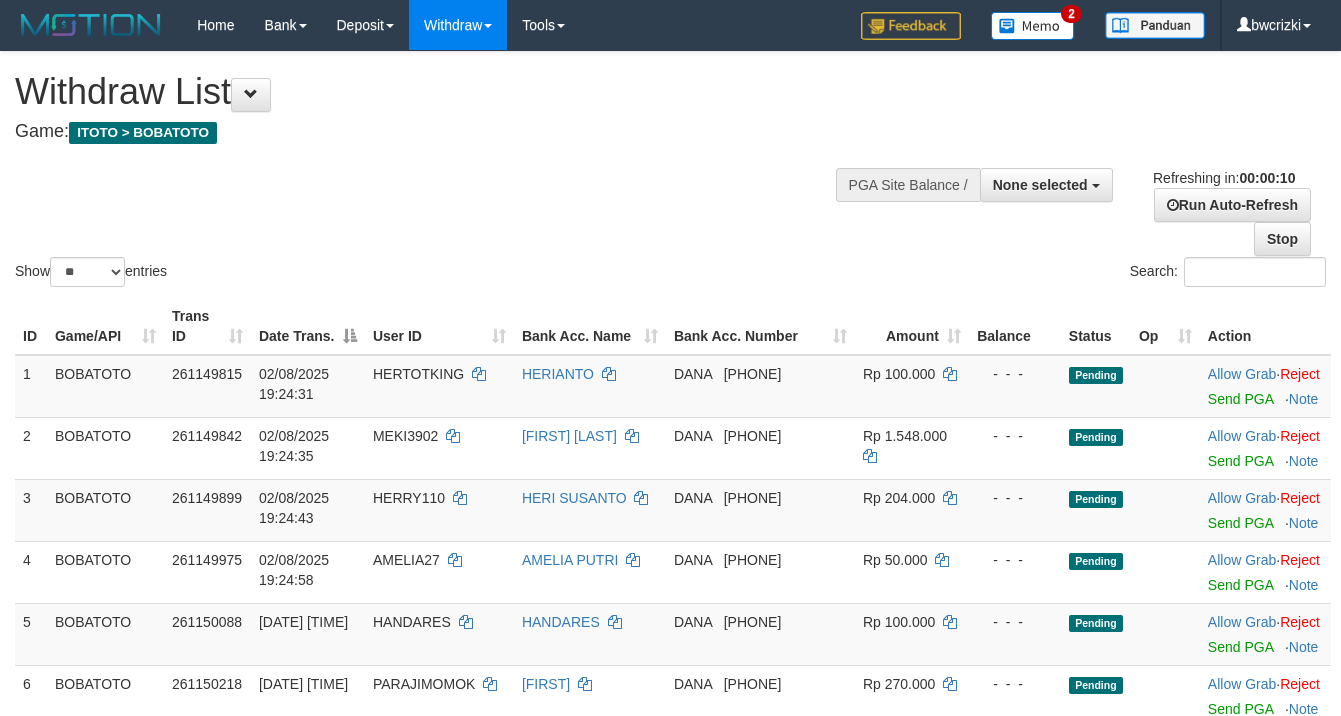 select 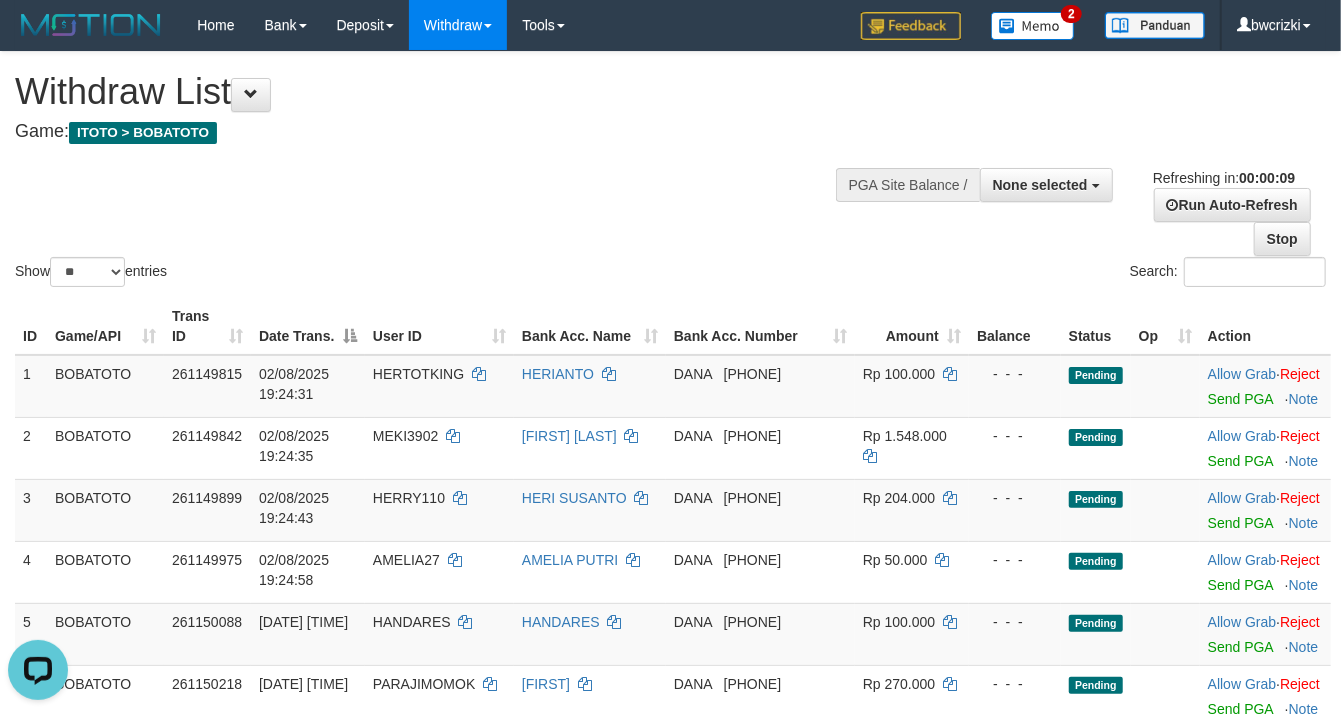 scroll, scrollTop: 0, scrollLeft: 0, axis: both 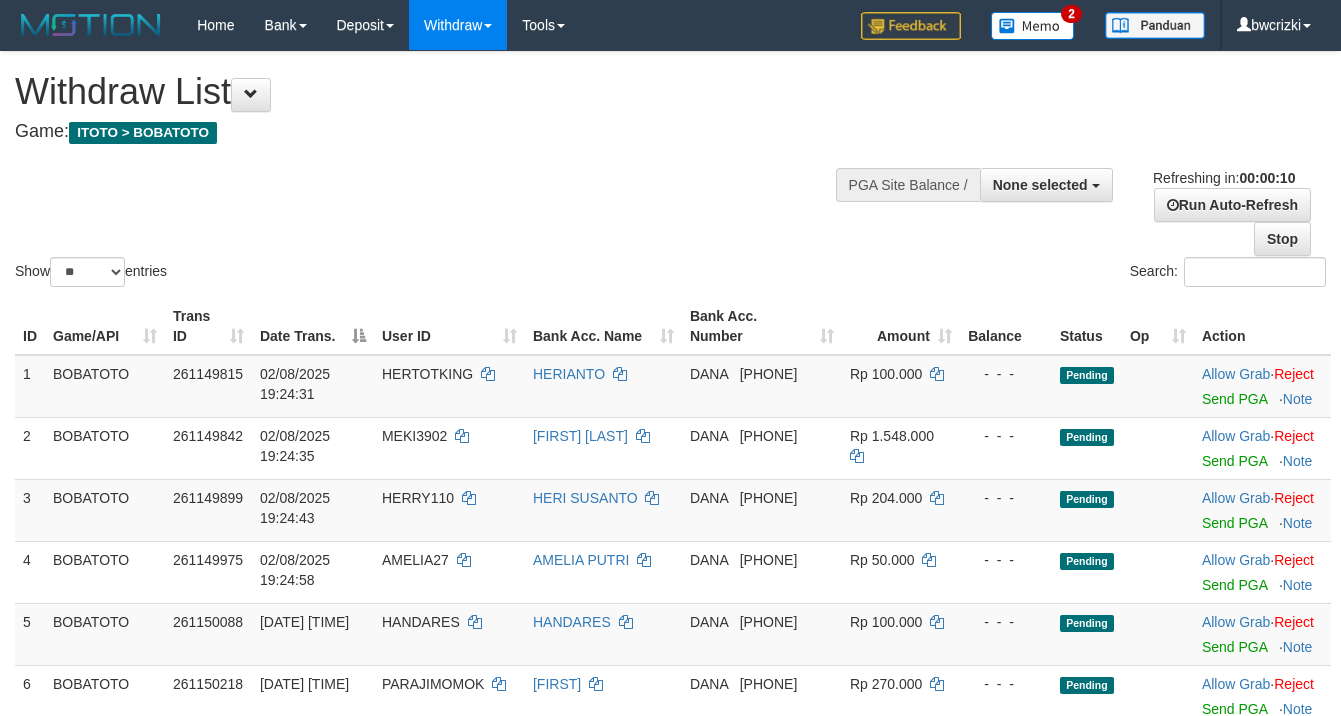 select 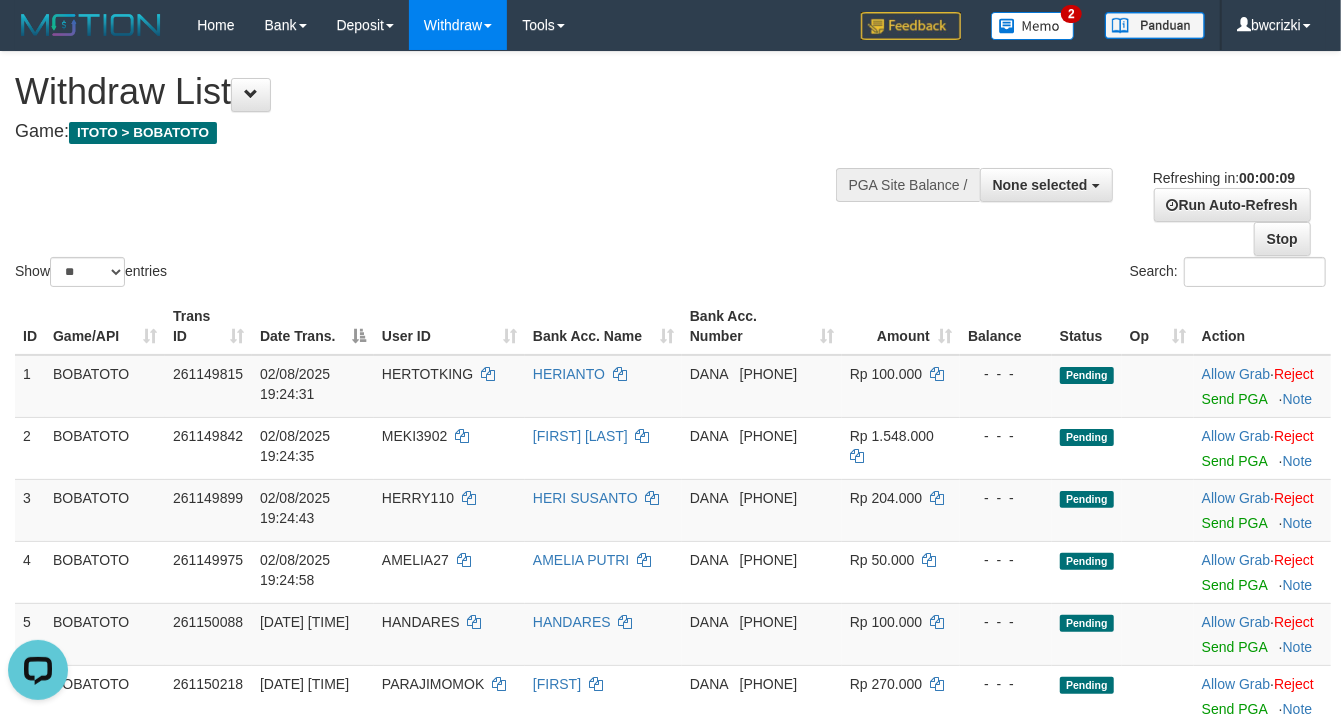 scroll, scrollTop: 0, scrollLeft: 0, axis: both 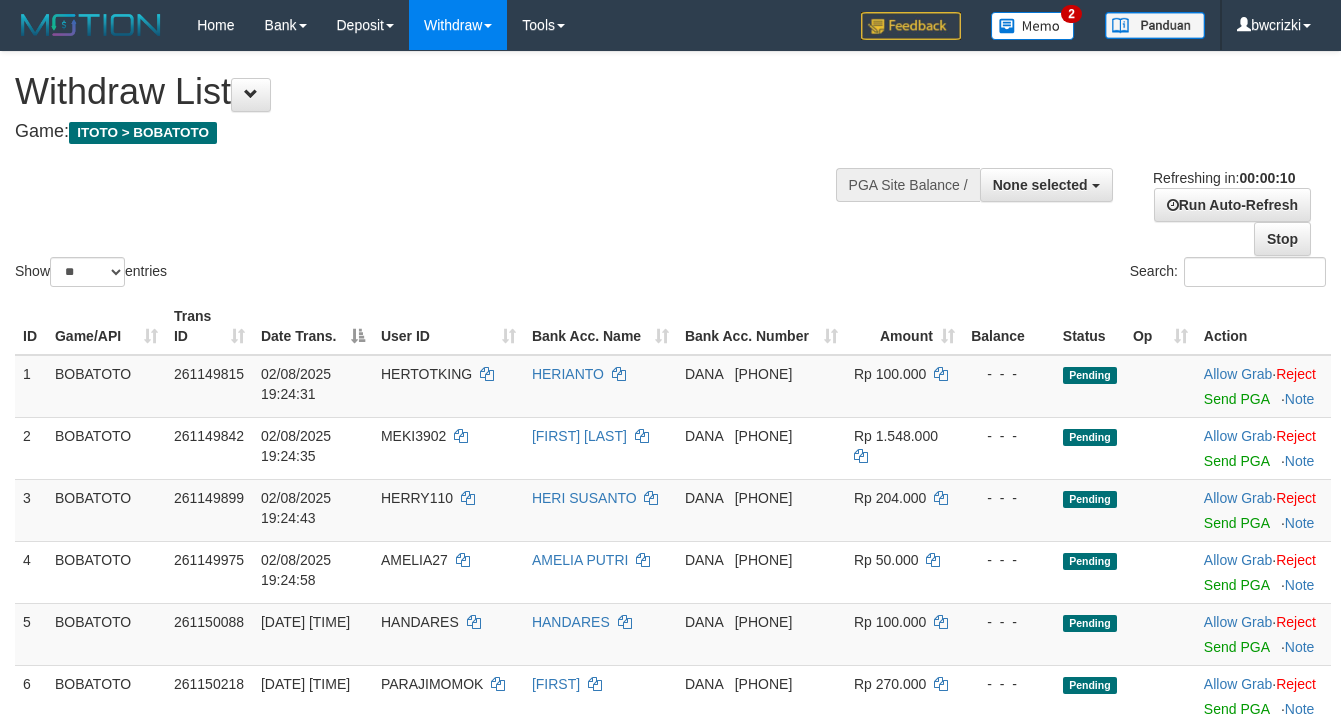 select 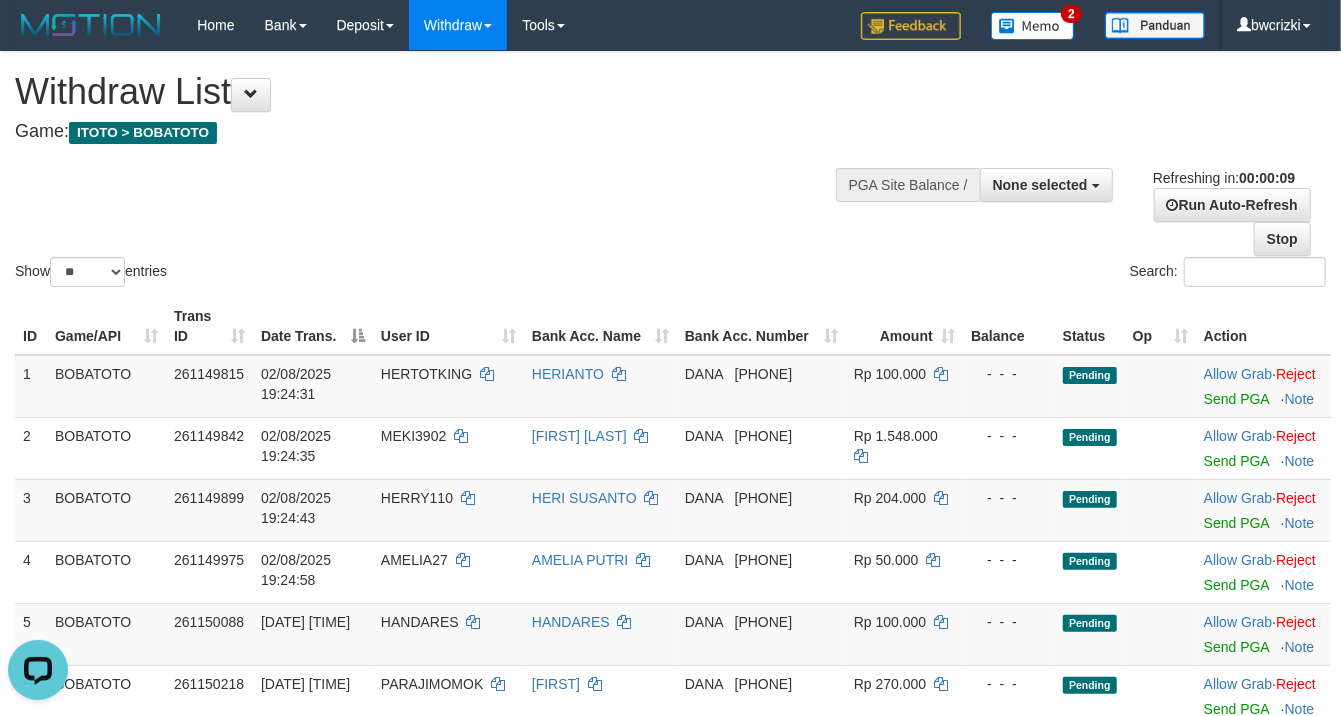 scroll, scrollTop: 0, scrollLeft: 0, axis: both 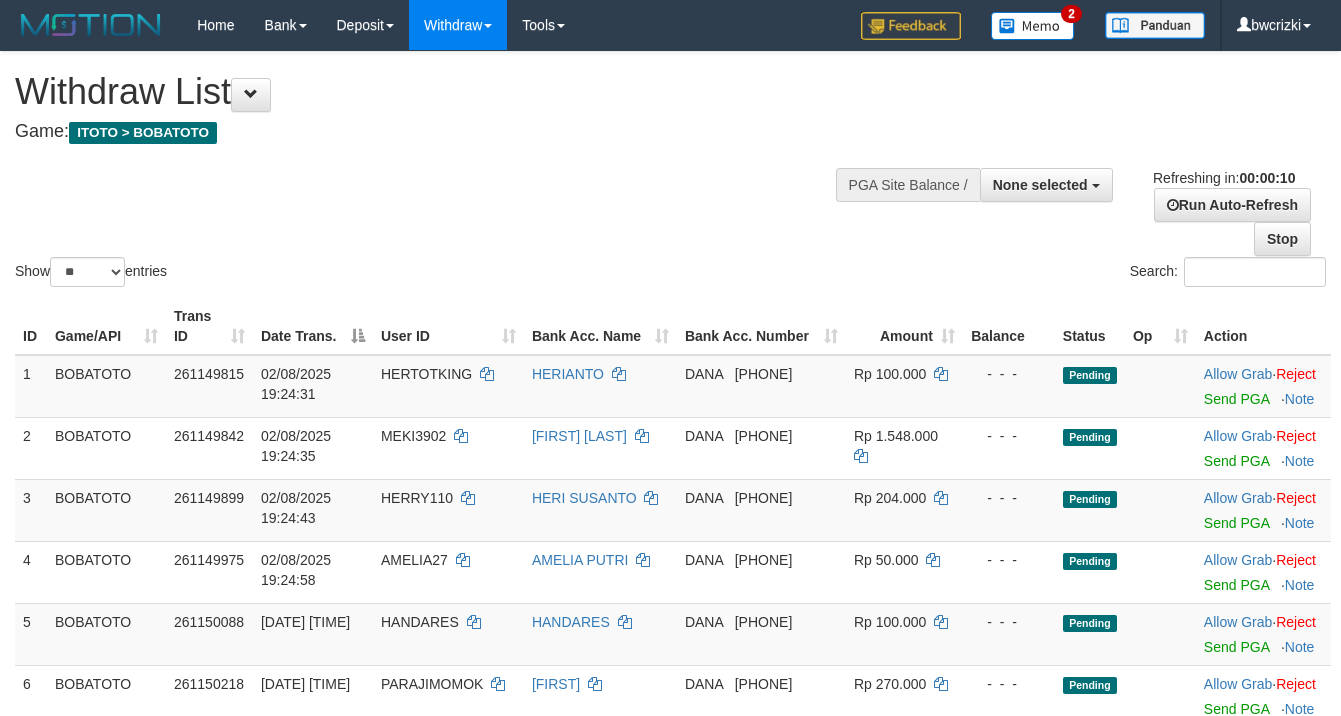 select 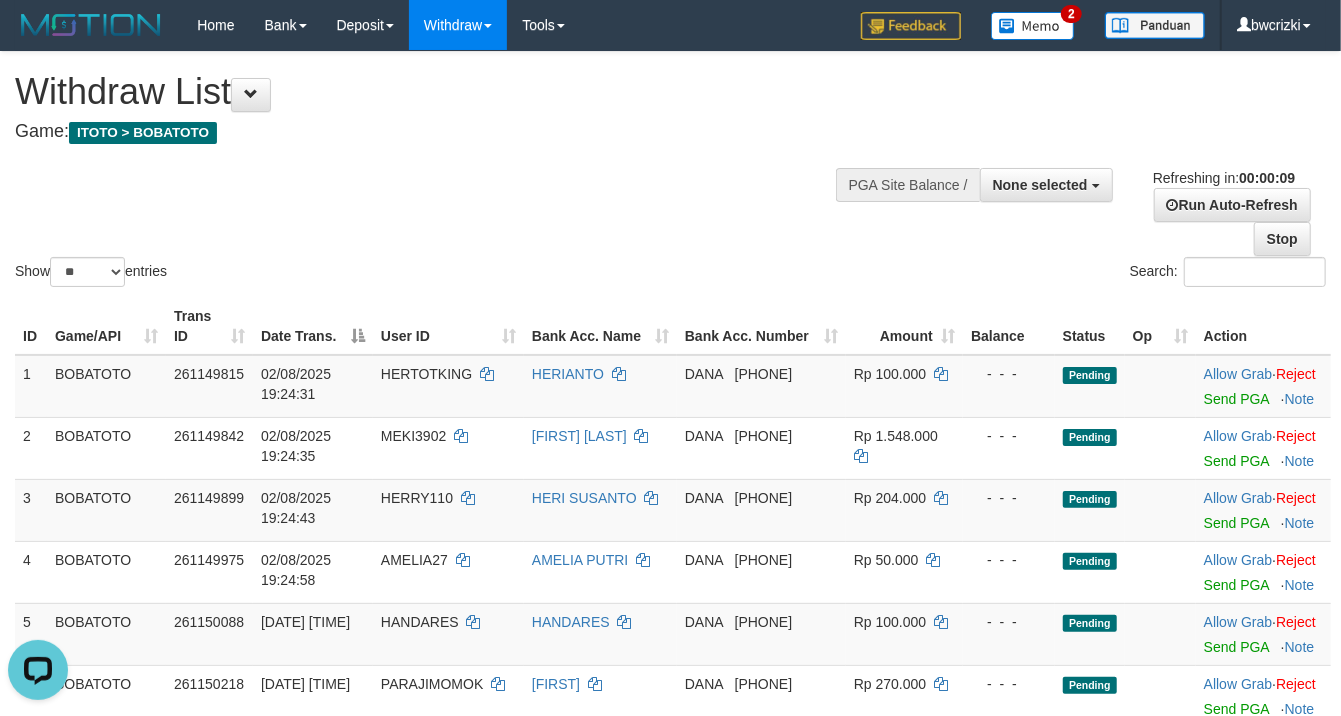scroll, scrollTop: 0, scrollLeft: 0, axis: both 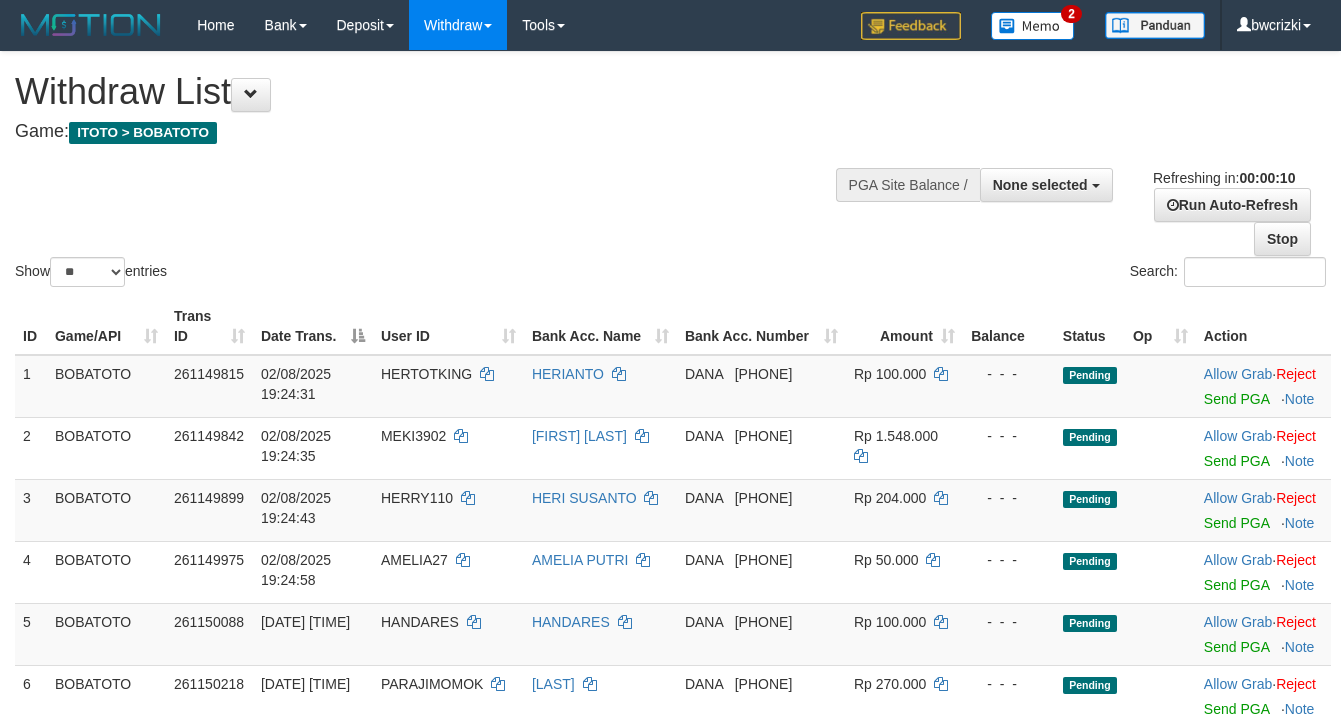 select 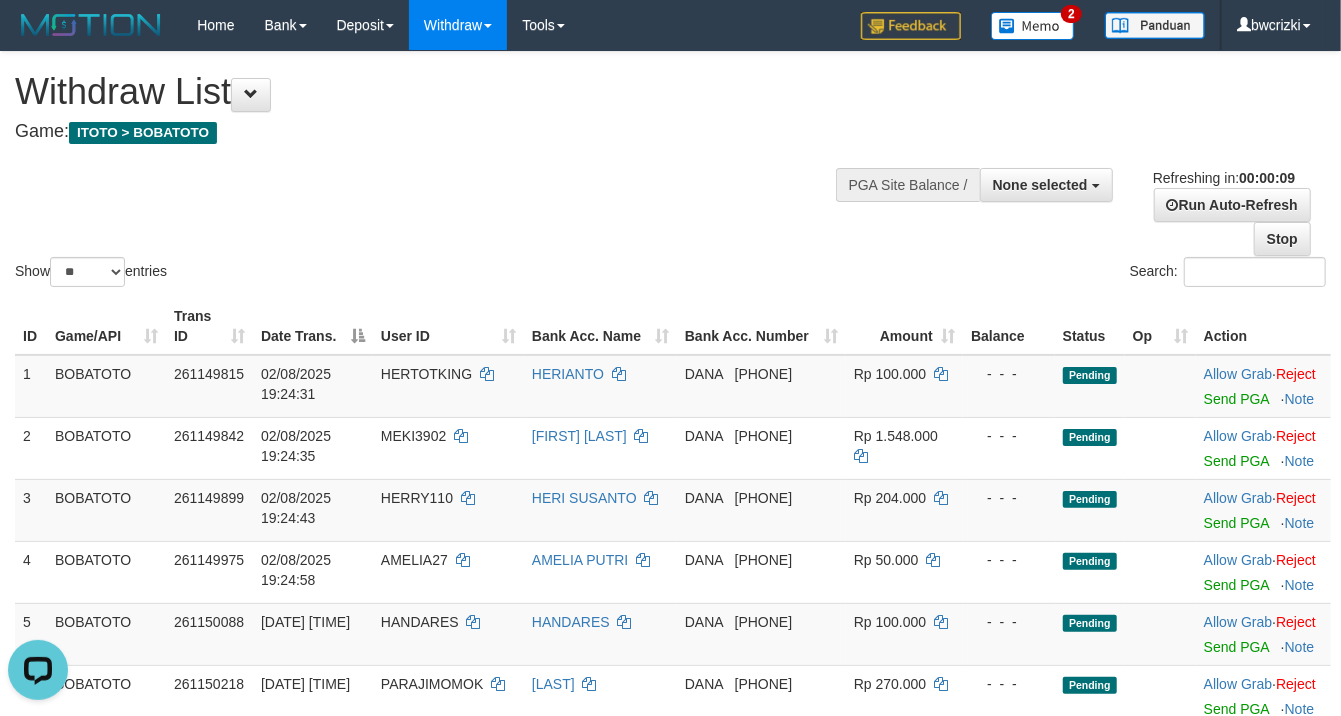 scroll, scrollTop: 0, scrollLeft: 0, axis: both 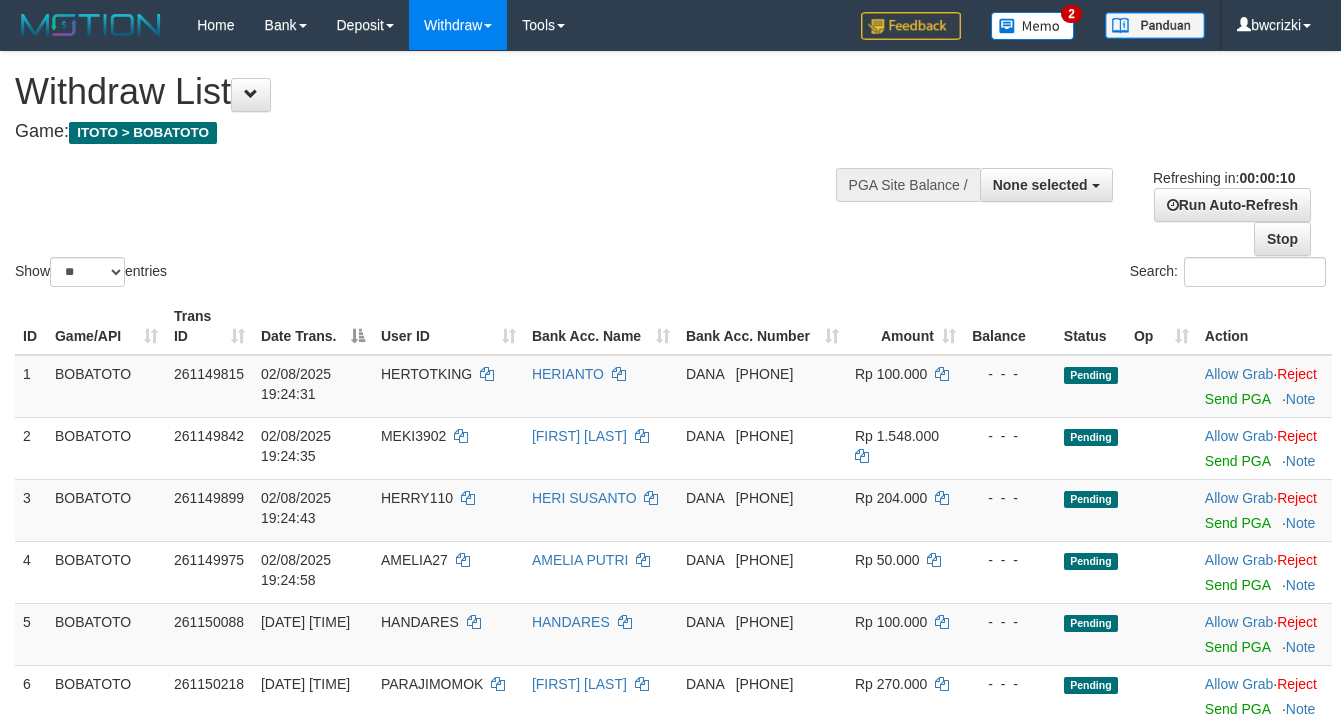 select 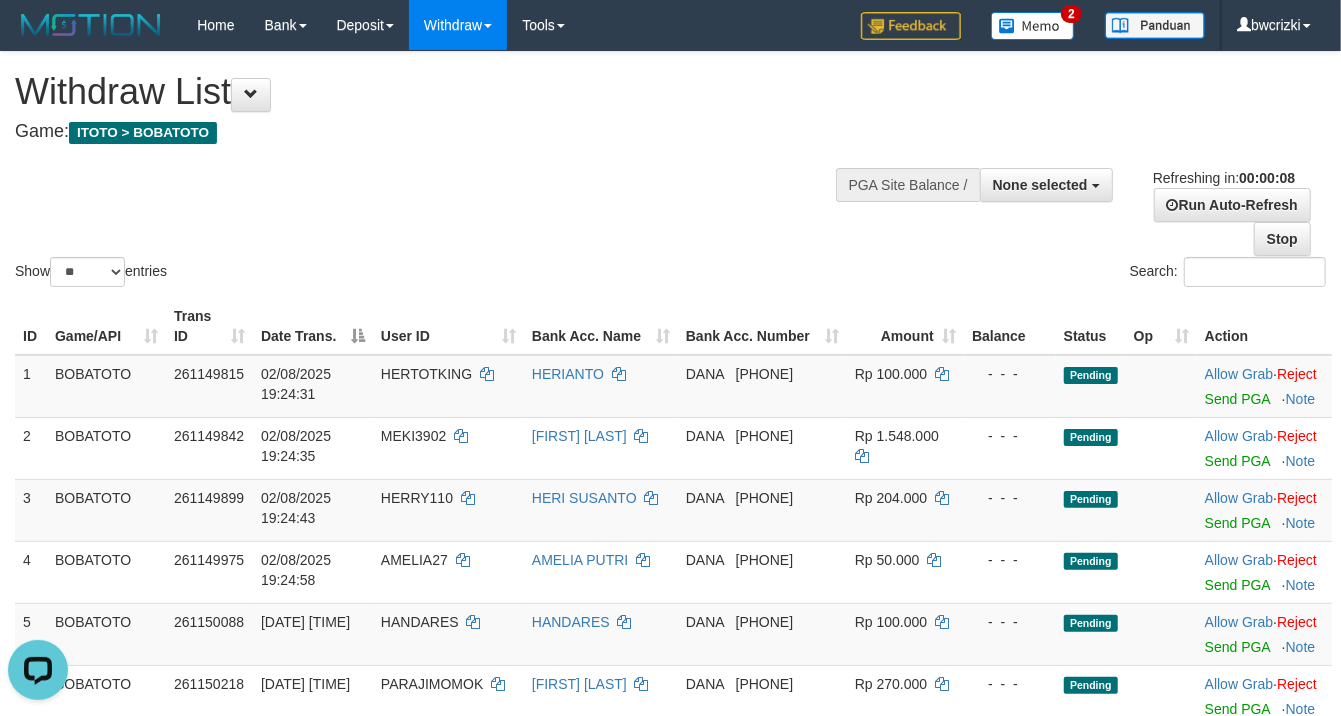 scroll, scrollTop: 0, scrollLeft: 0, axis: both 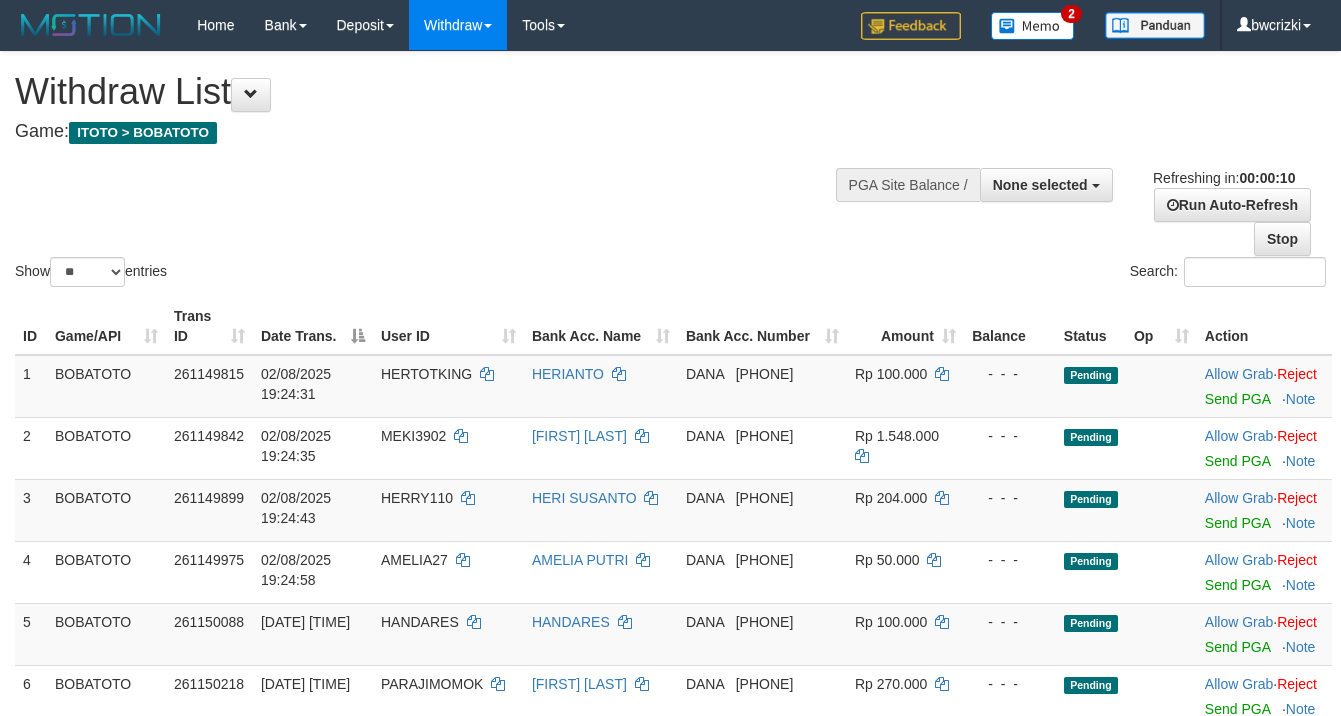 select 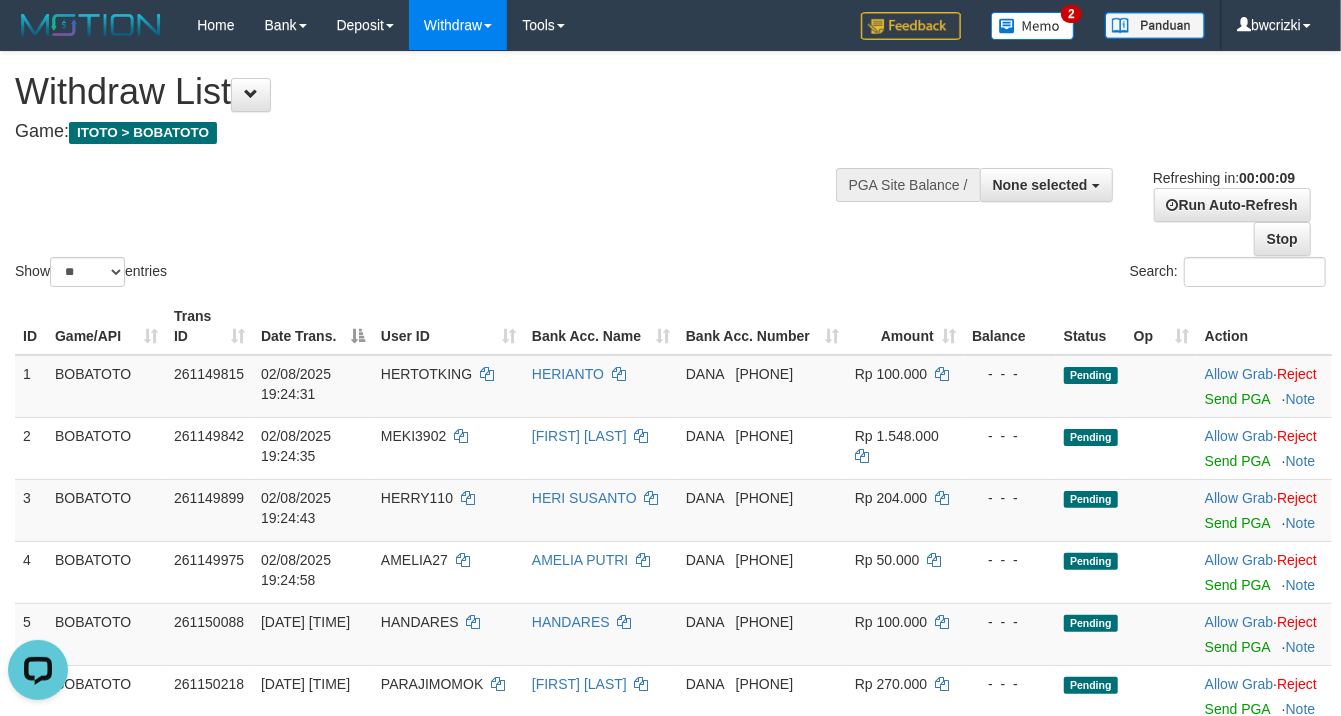 scroll, scrollTop: 0, scrollLeft: 0, axis: both 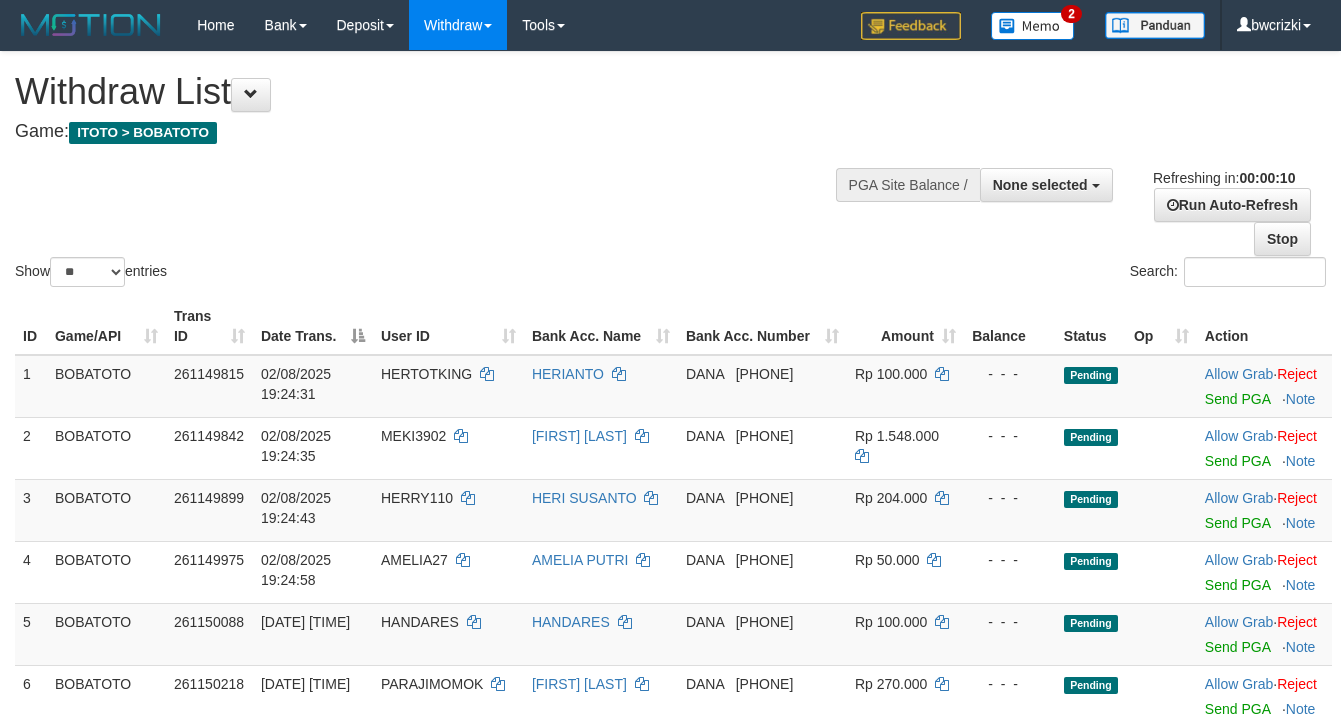 select 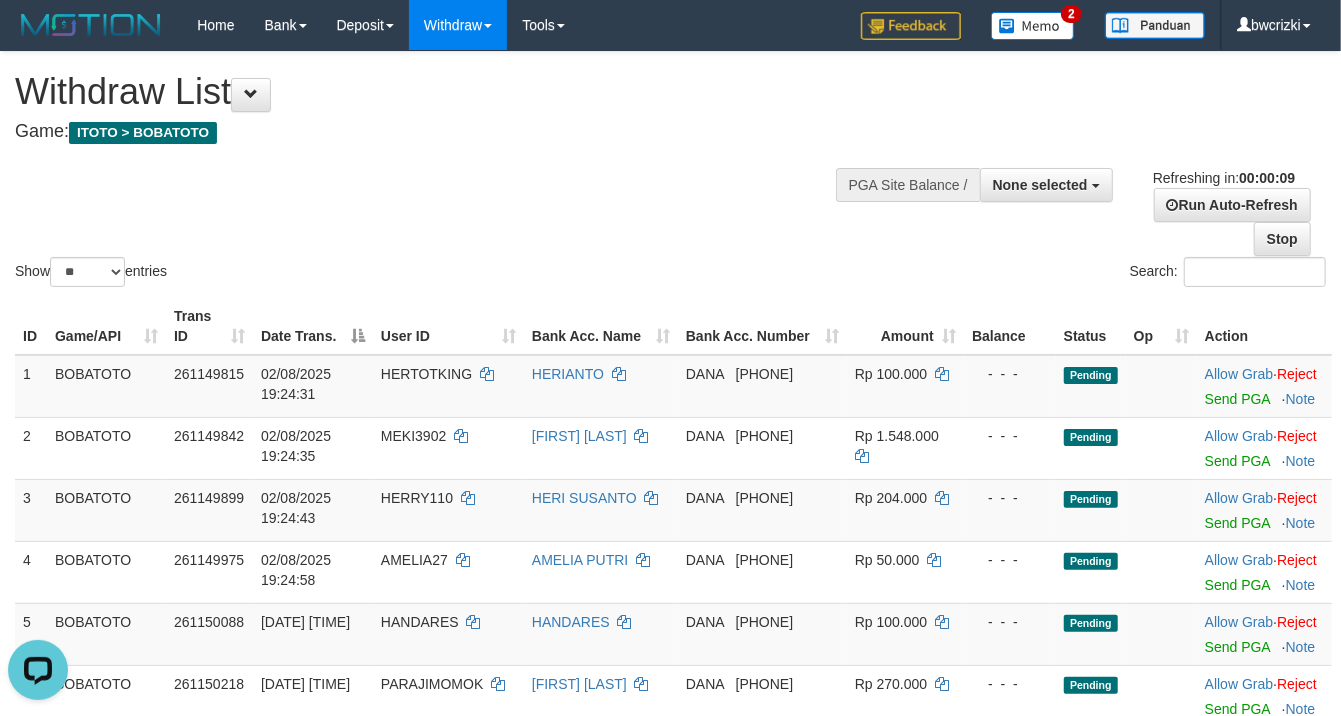 scroll, scrollTop: 0, scrollLeft: 0, axis: both 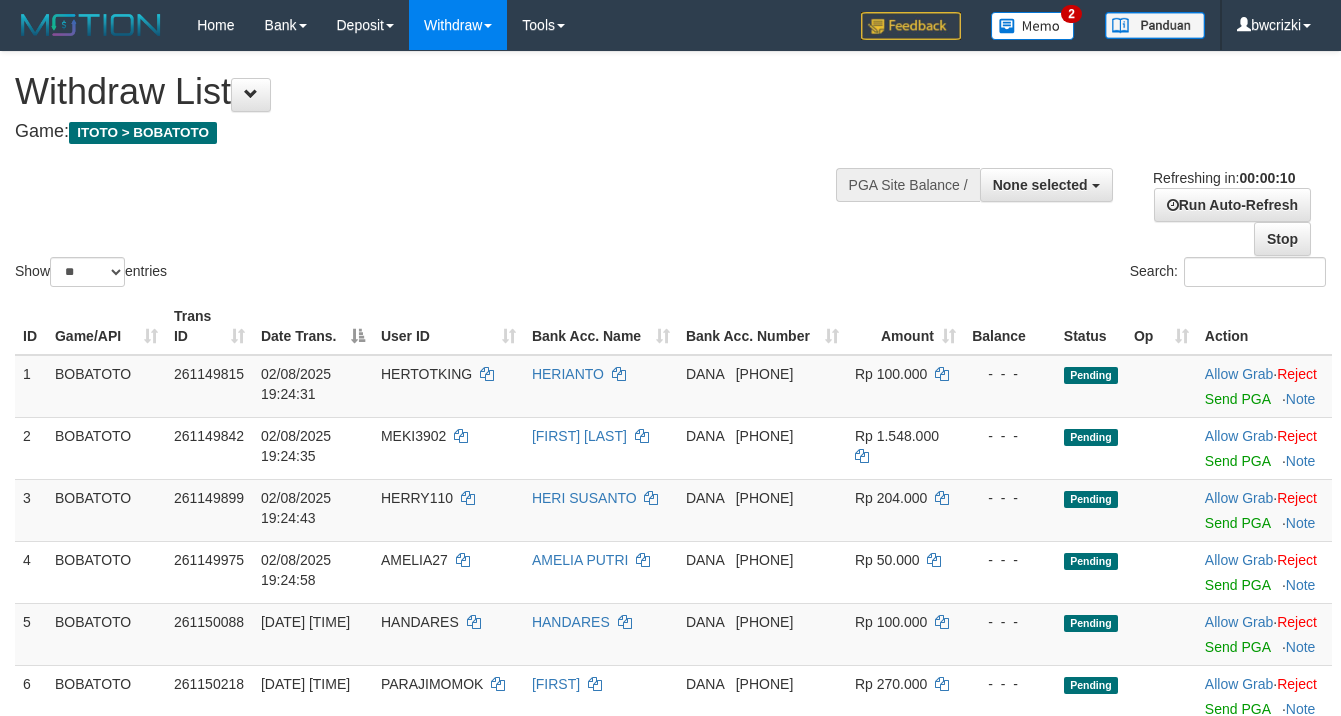 select 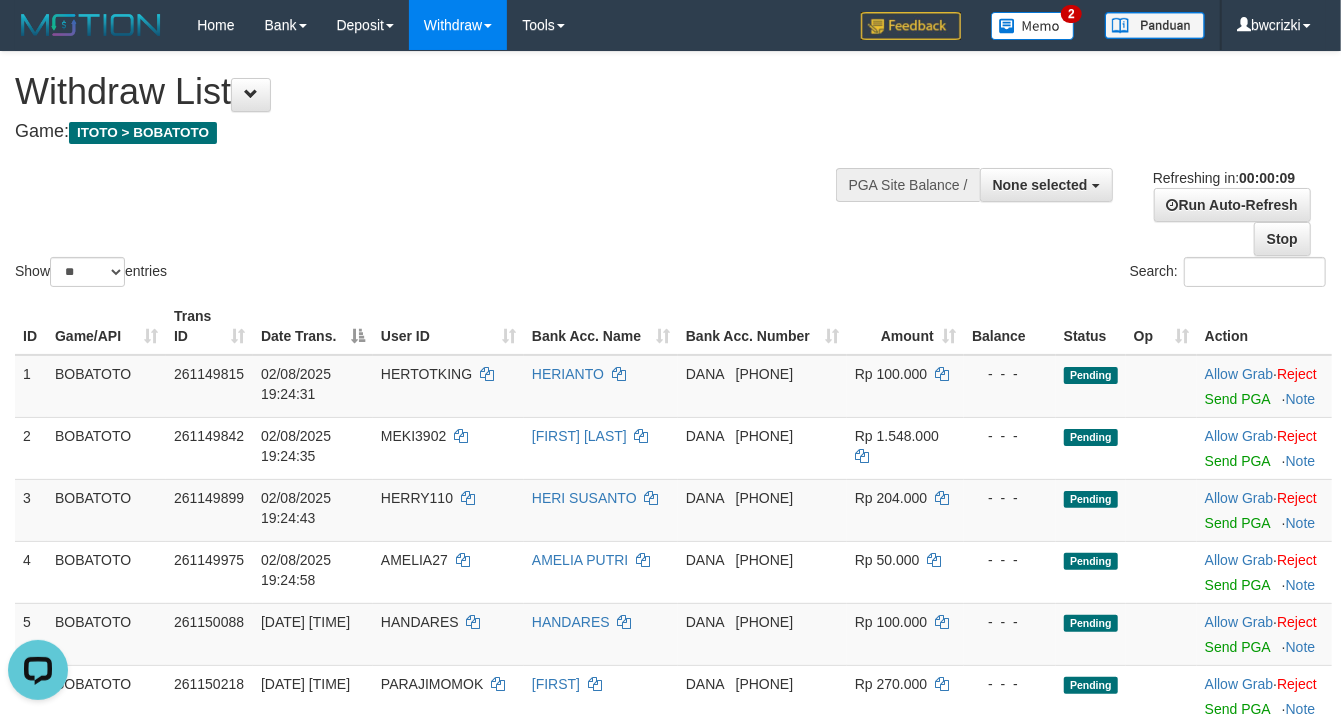 scroll, scrollTop: 0, scrollLeft: 0, axis: both 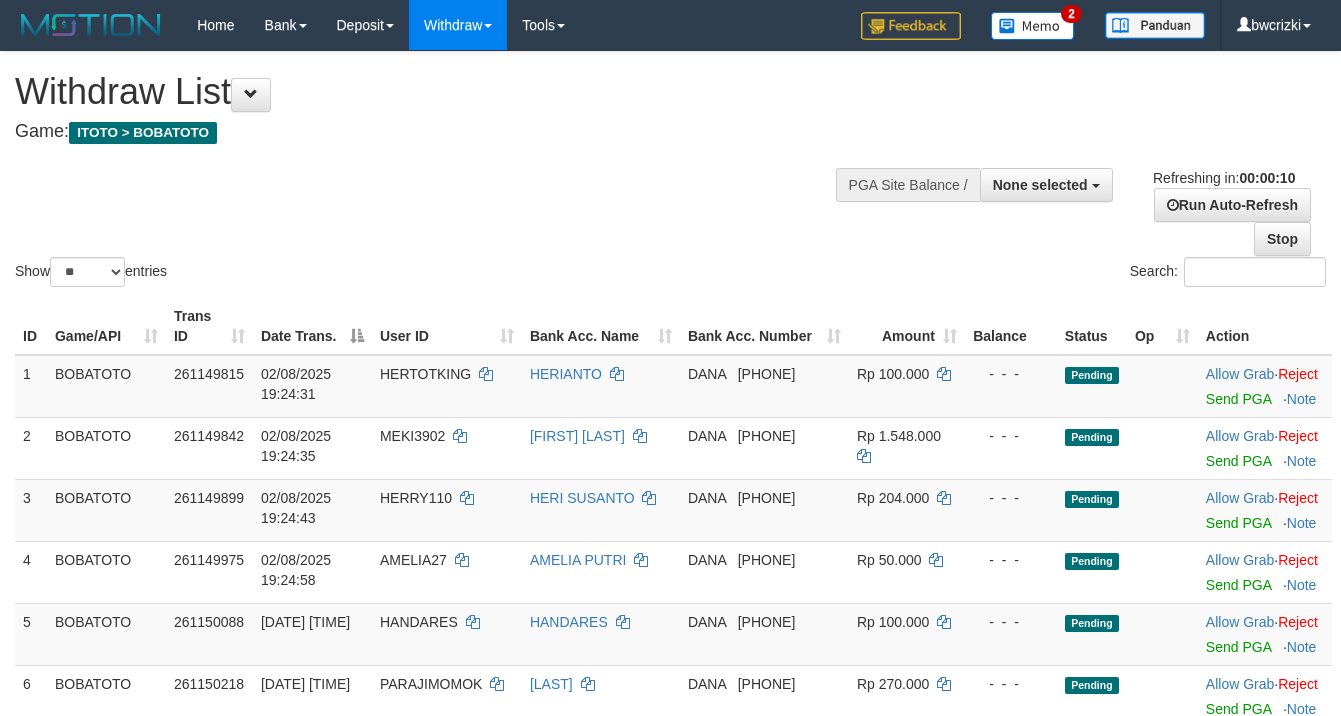 select 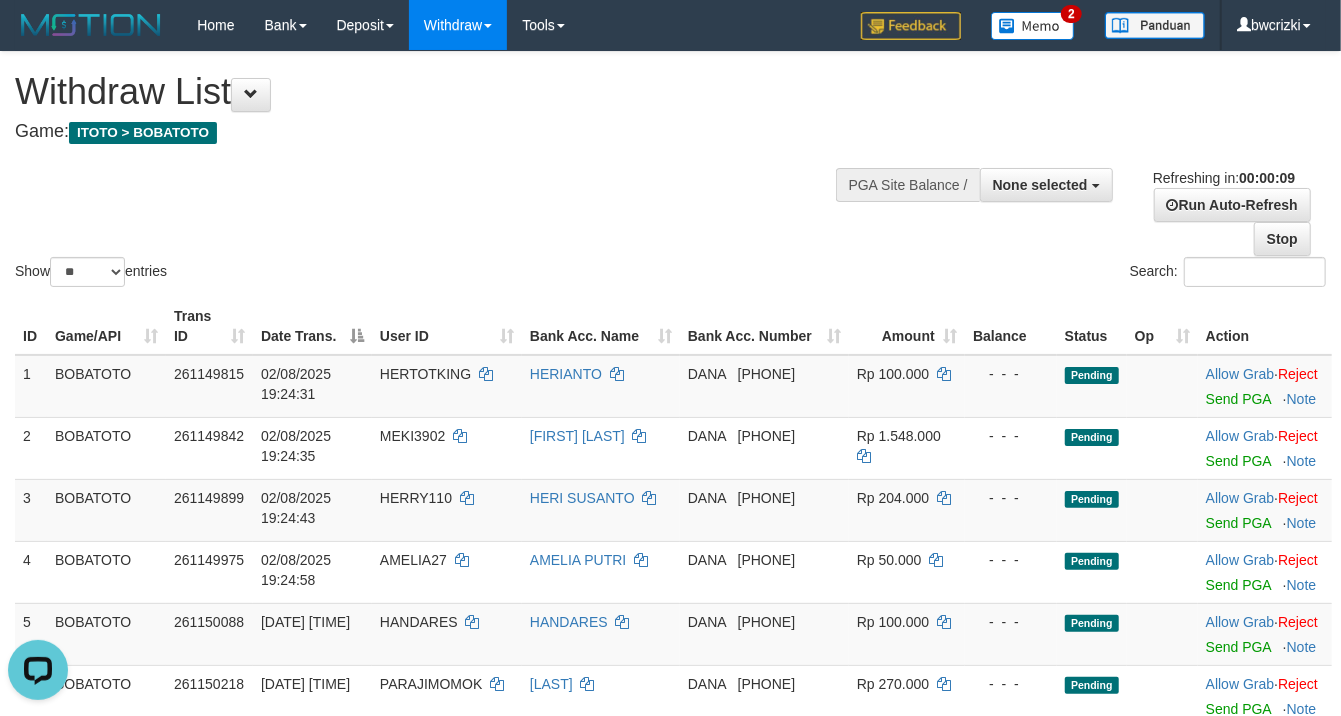 scroll, scrollTop: 0, scrollLeft: 0, axis: both 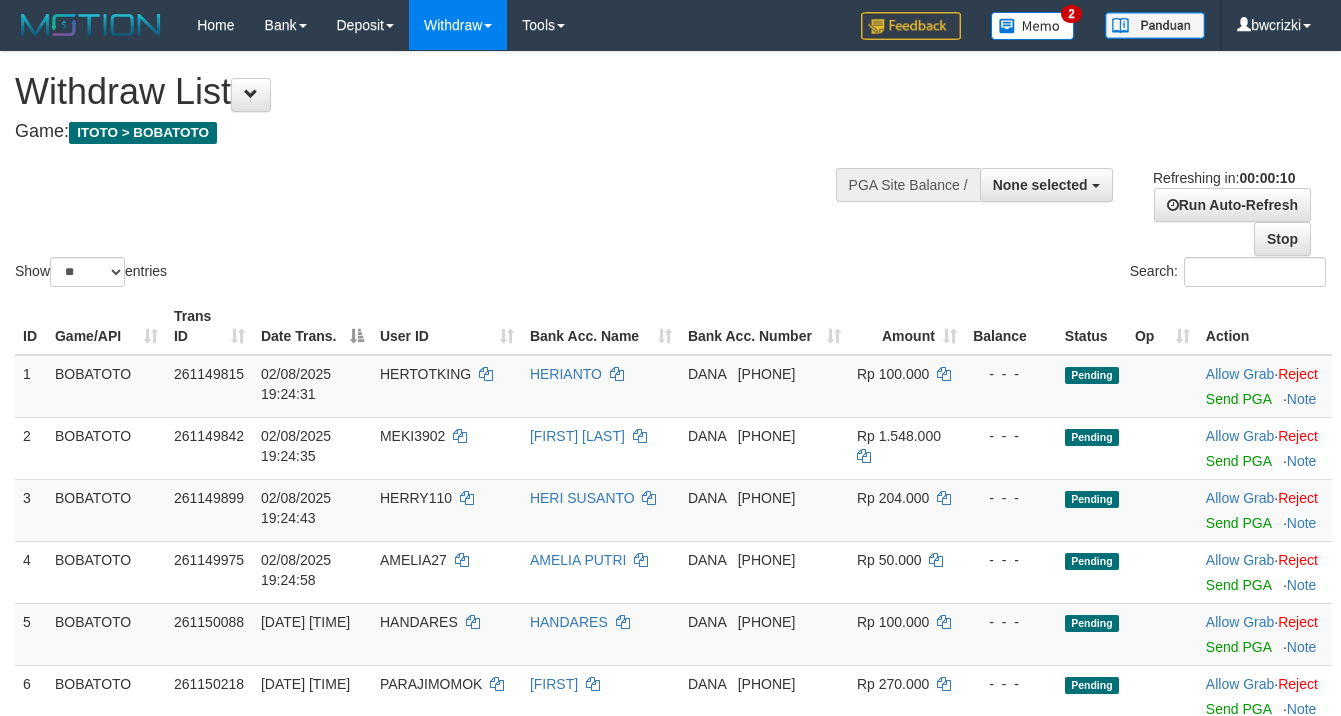 select 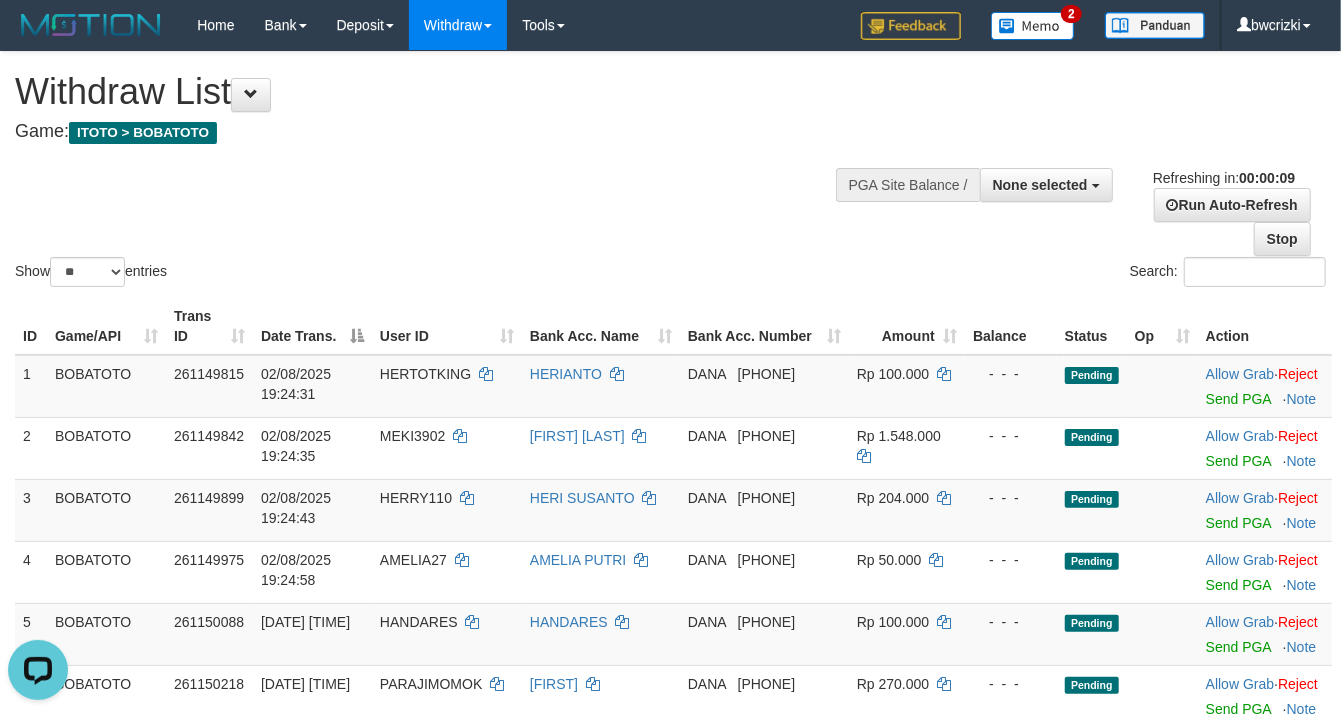 scroll, scrollTop: 0, scrollLeft: 0, axis: both 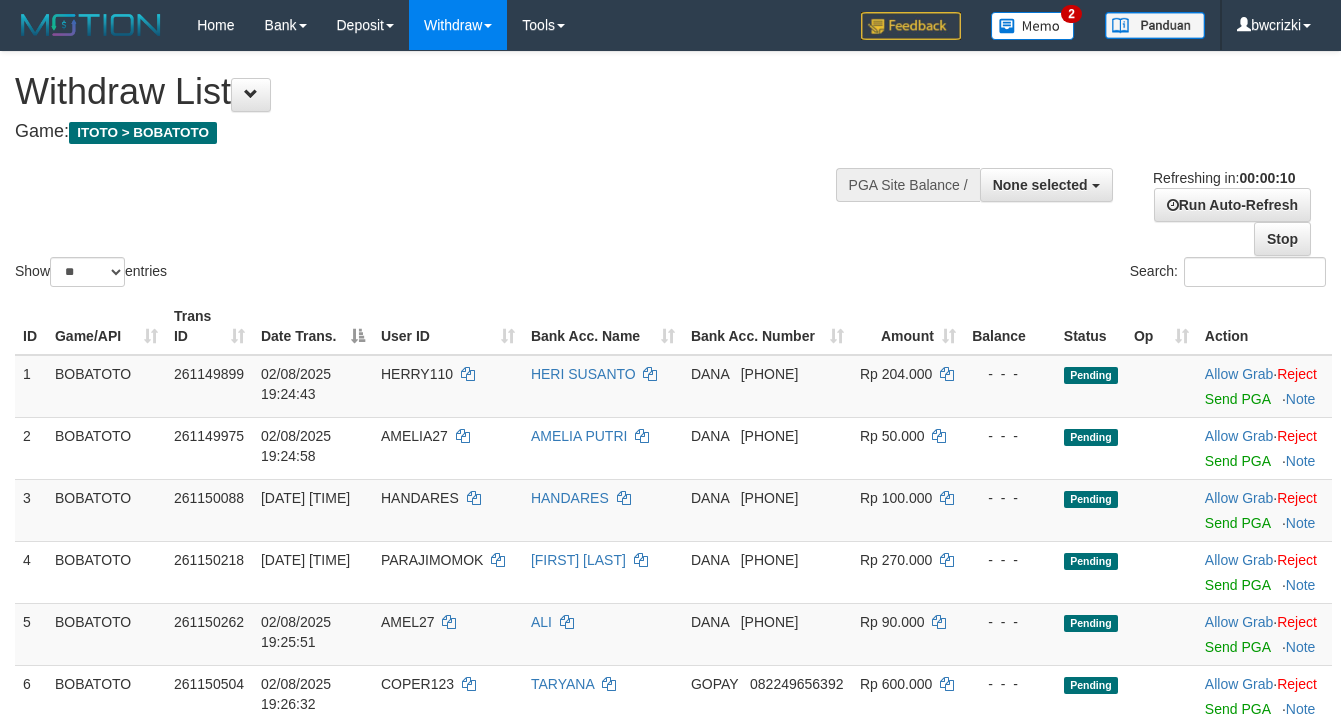 select 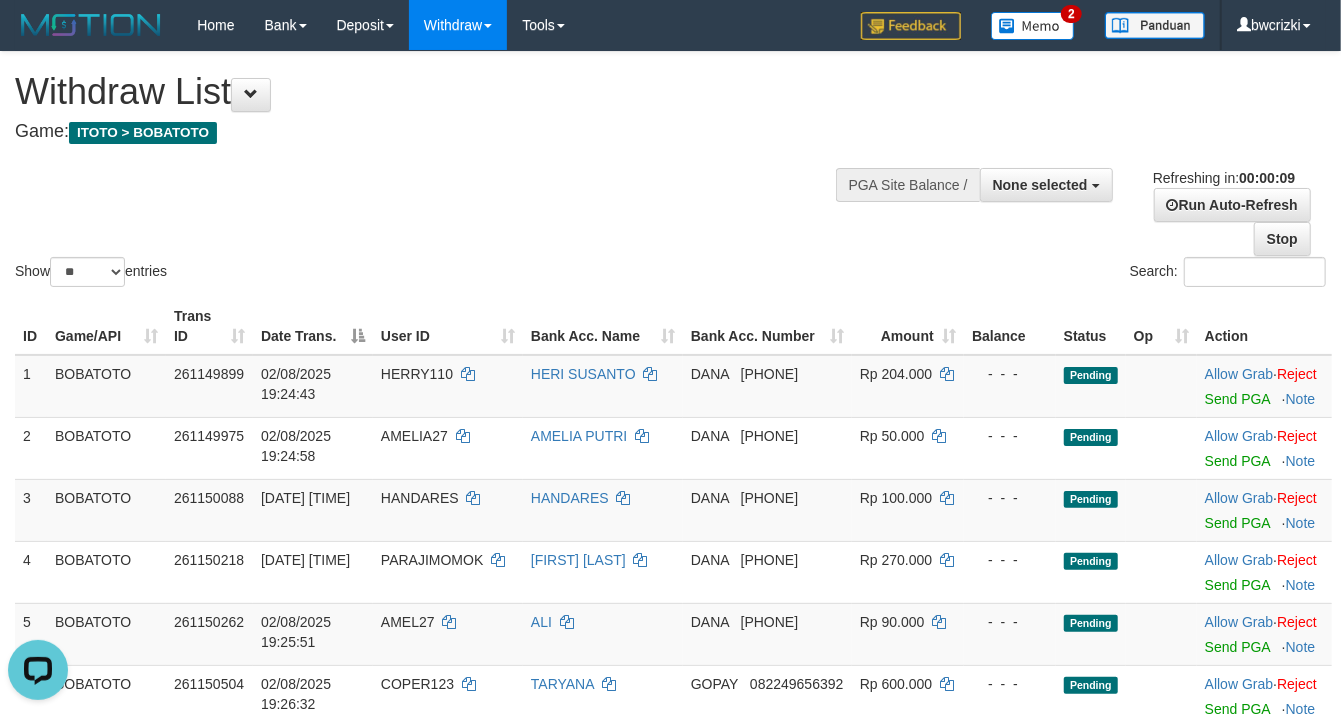 scroll, scrollTop: 0, scrollLeft: 0, axis: both 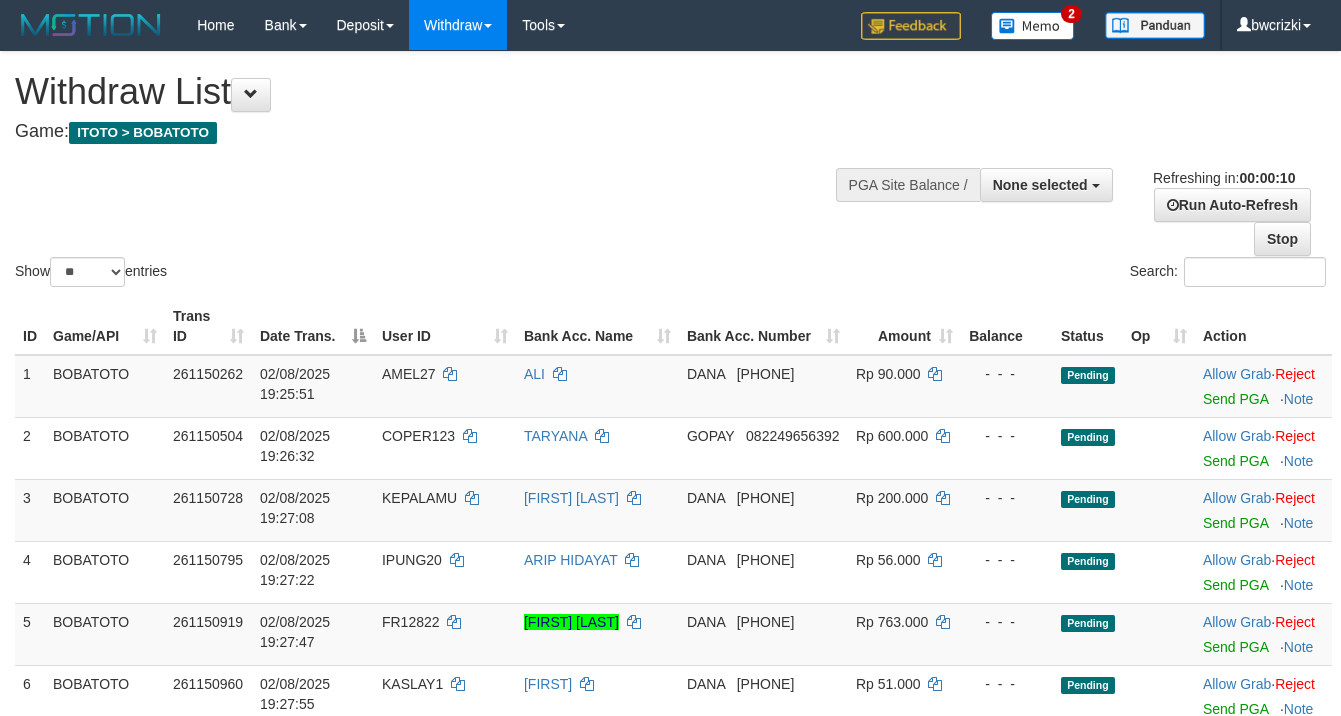 select 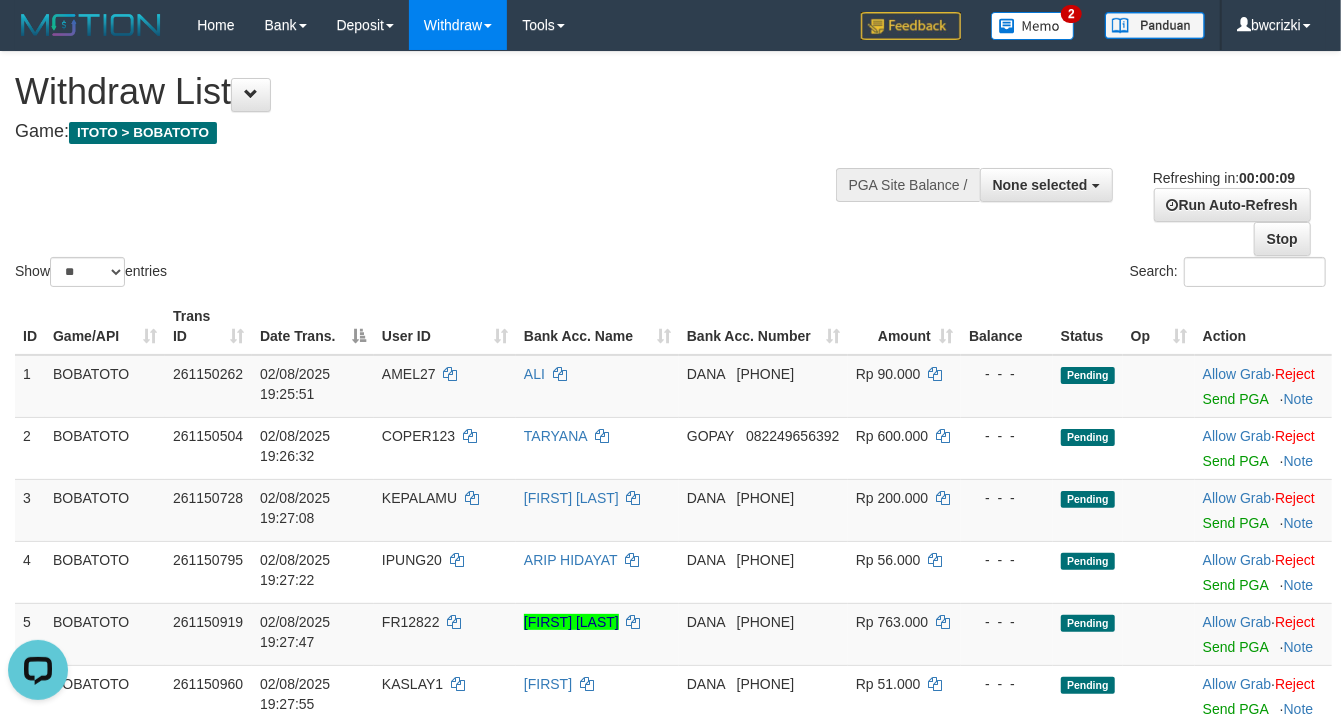 scroll, scrollTop: 0, scrollLeft: 0, axis: both 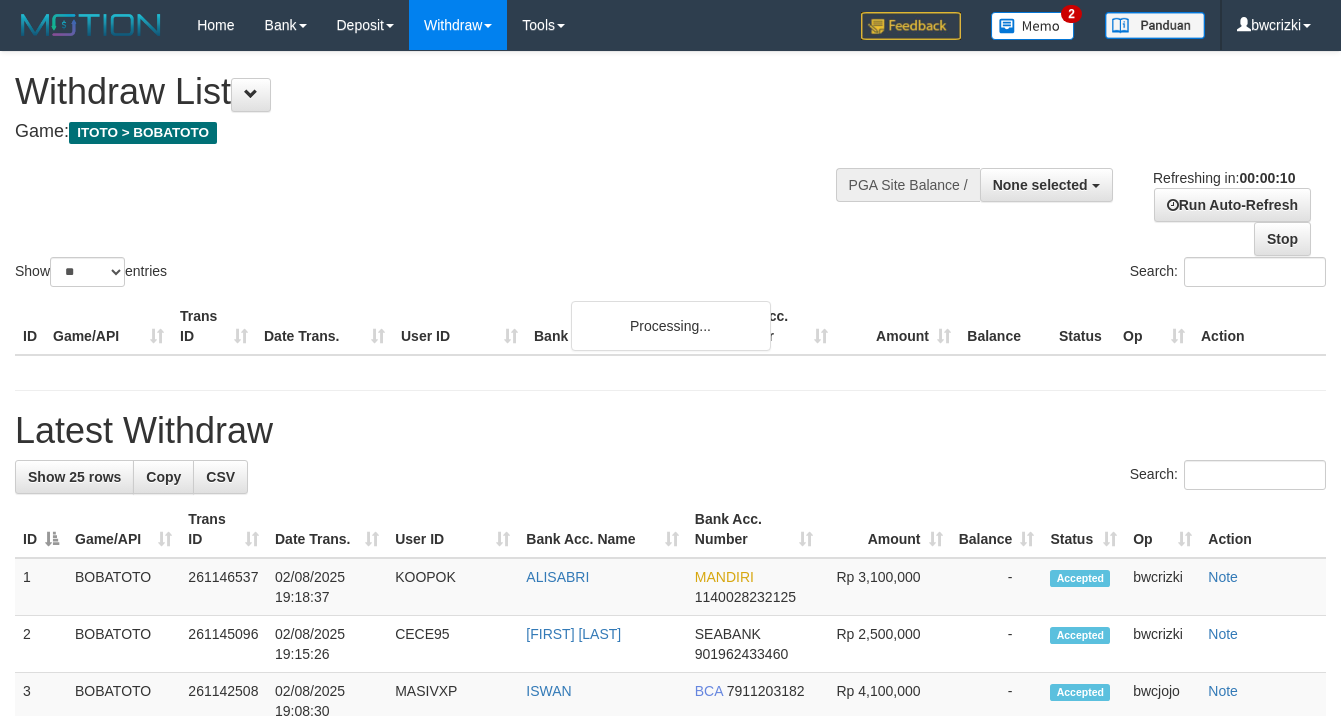 select 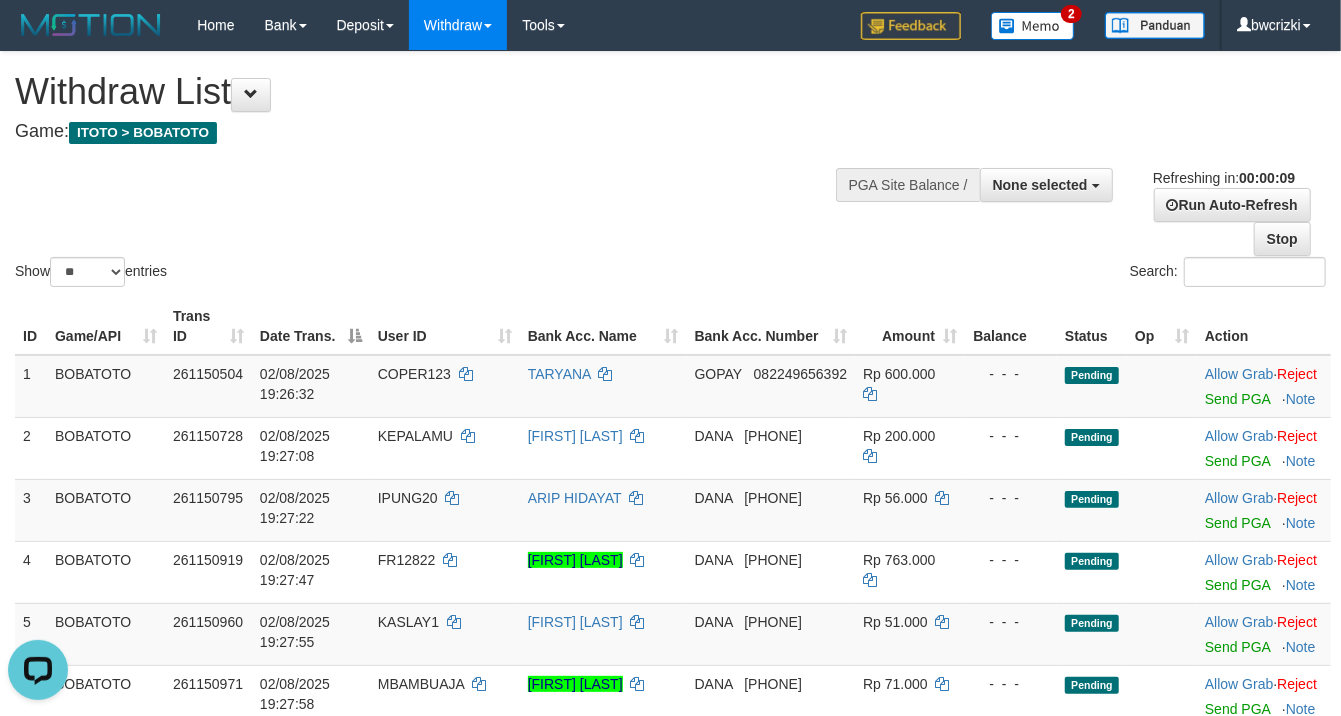 scroll, scrollTop: 0, scrollLeft: 0, axis: both 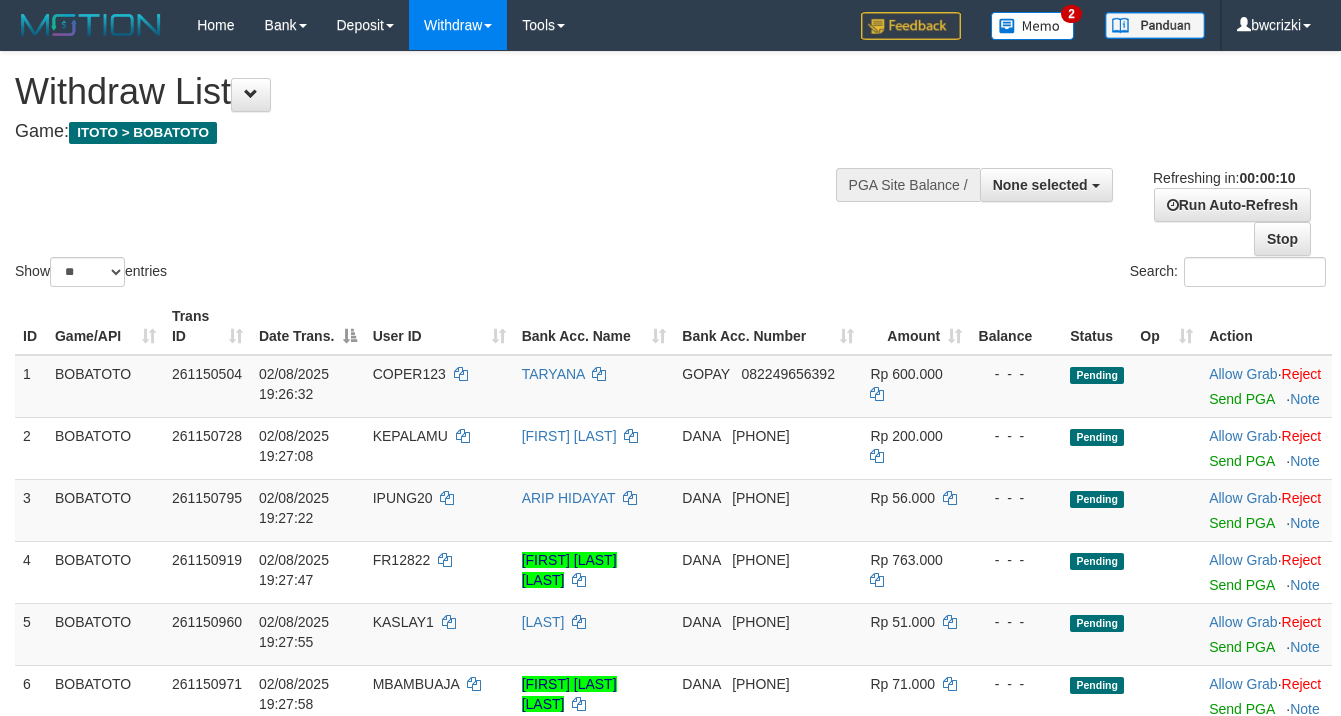 select 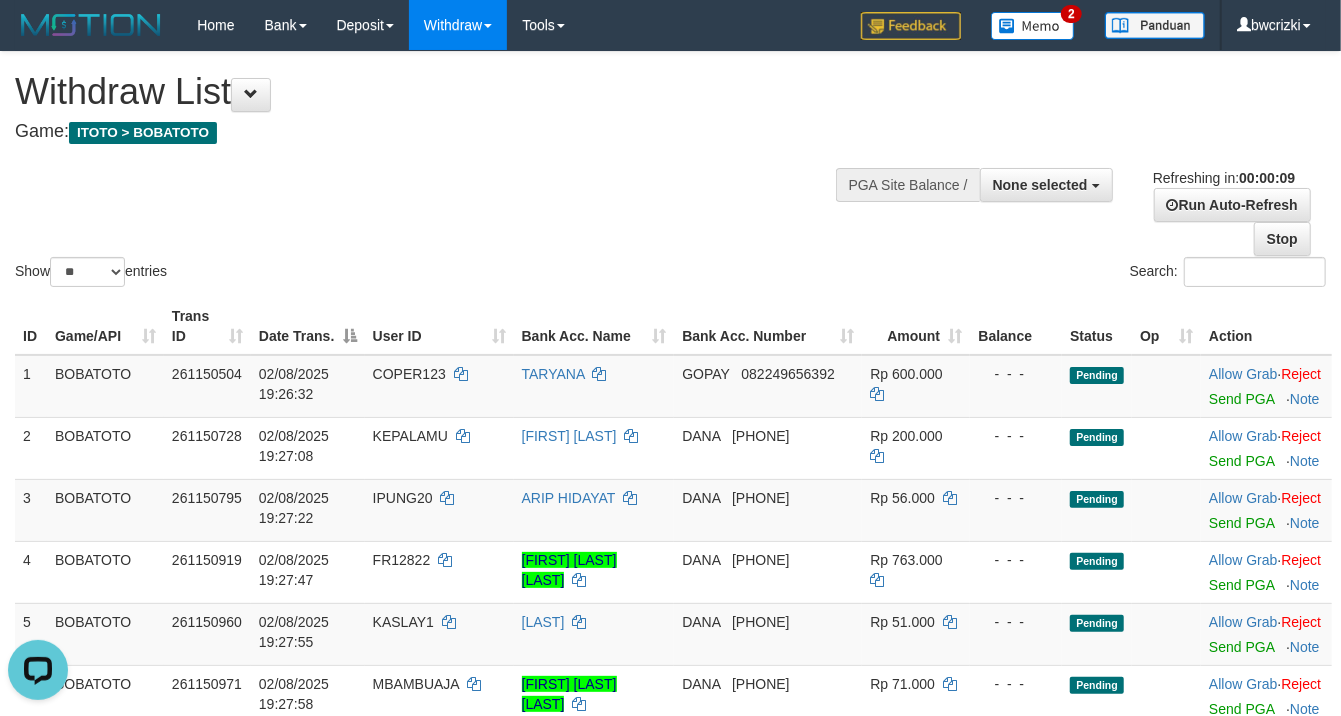 scroll, scrollTop: 0, scrollLeft: 0, axis: both 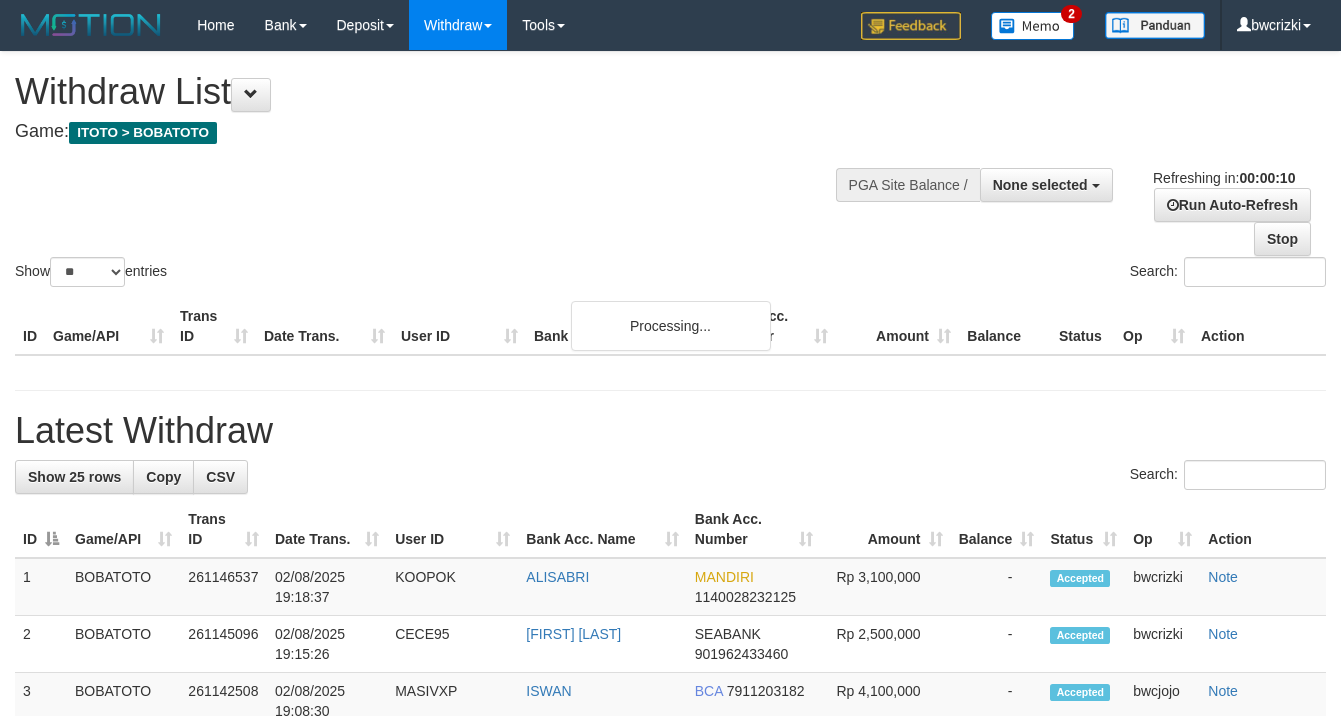 select 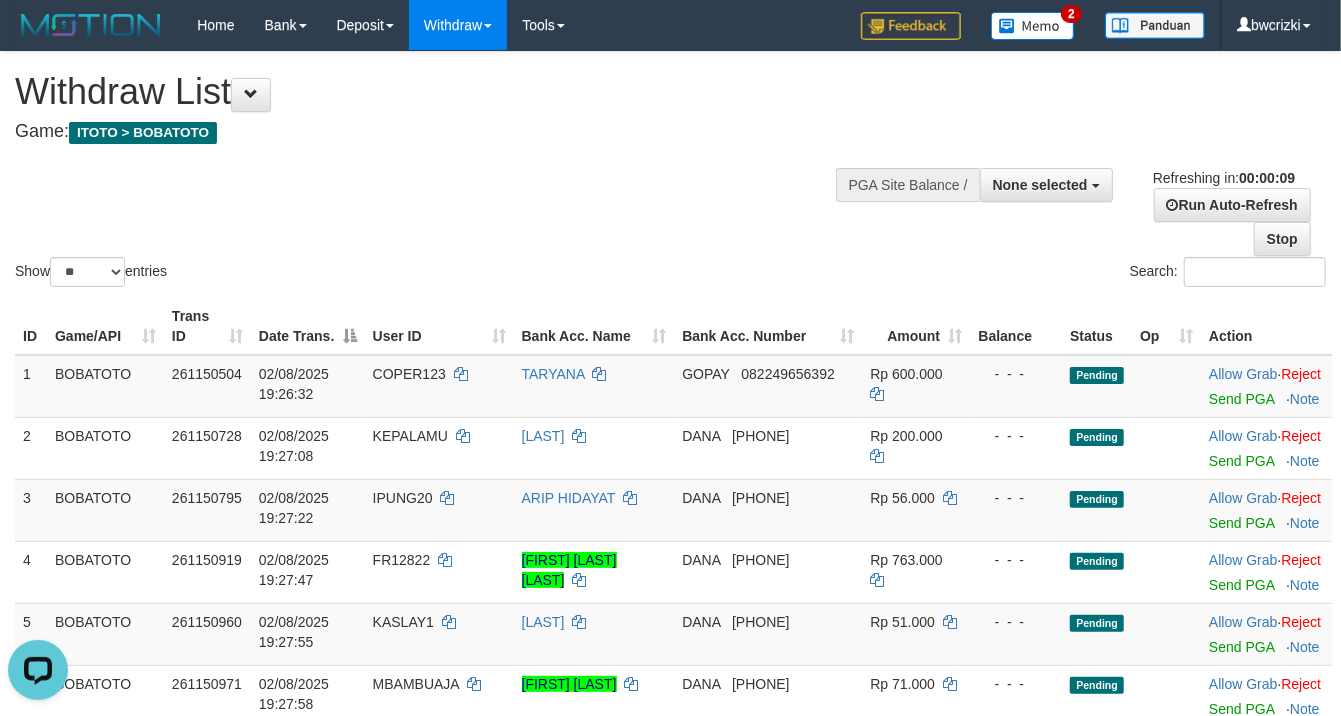 scroll, scrollTop: 0, scrollLeft: 0, axis: both 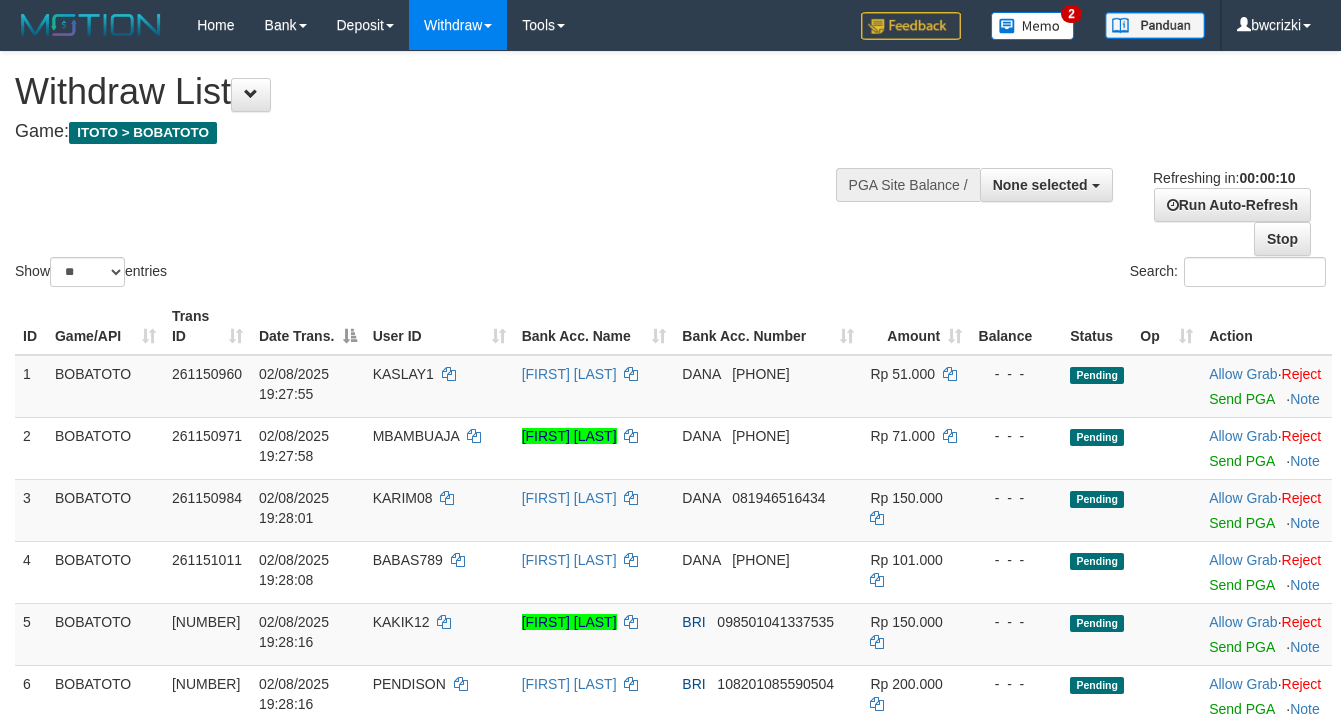 select 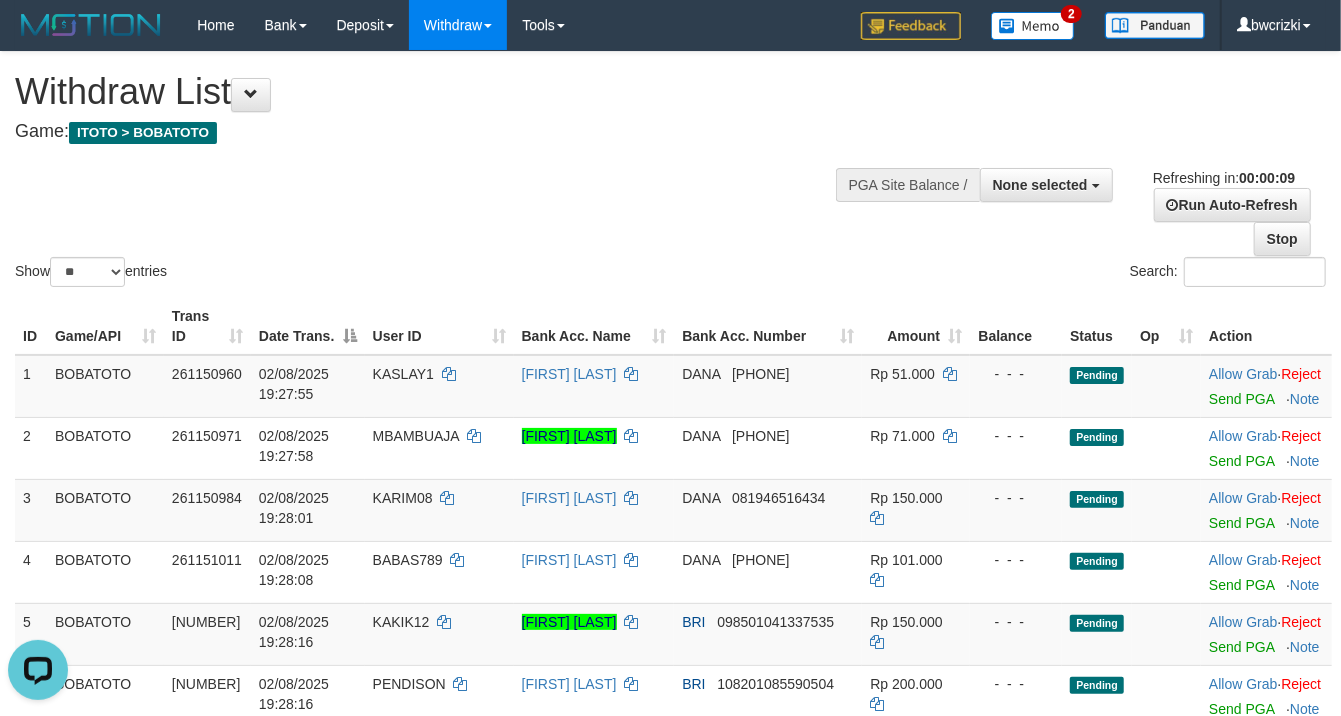 scroll, scrollTop: 0, scrollLeft: 0, axis: both 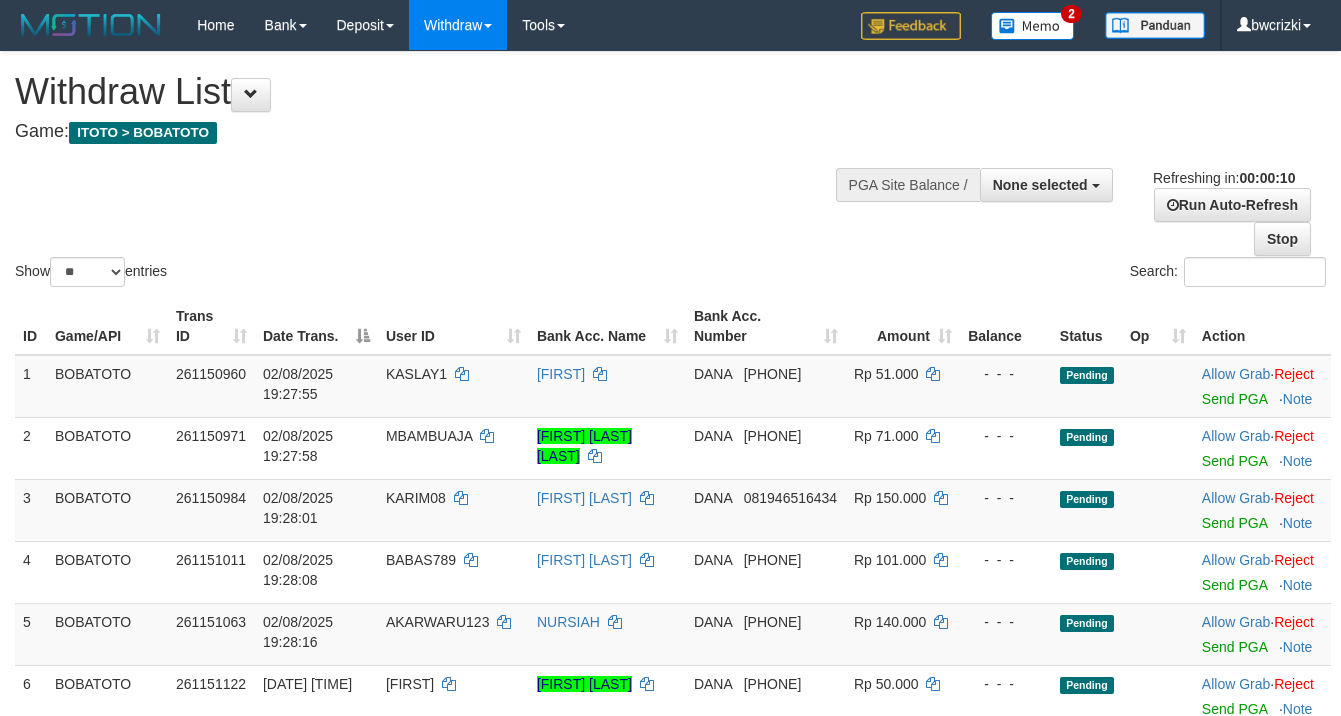 select 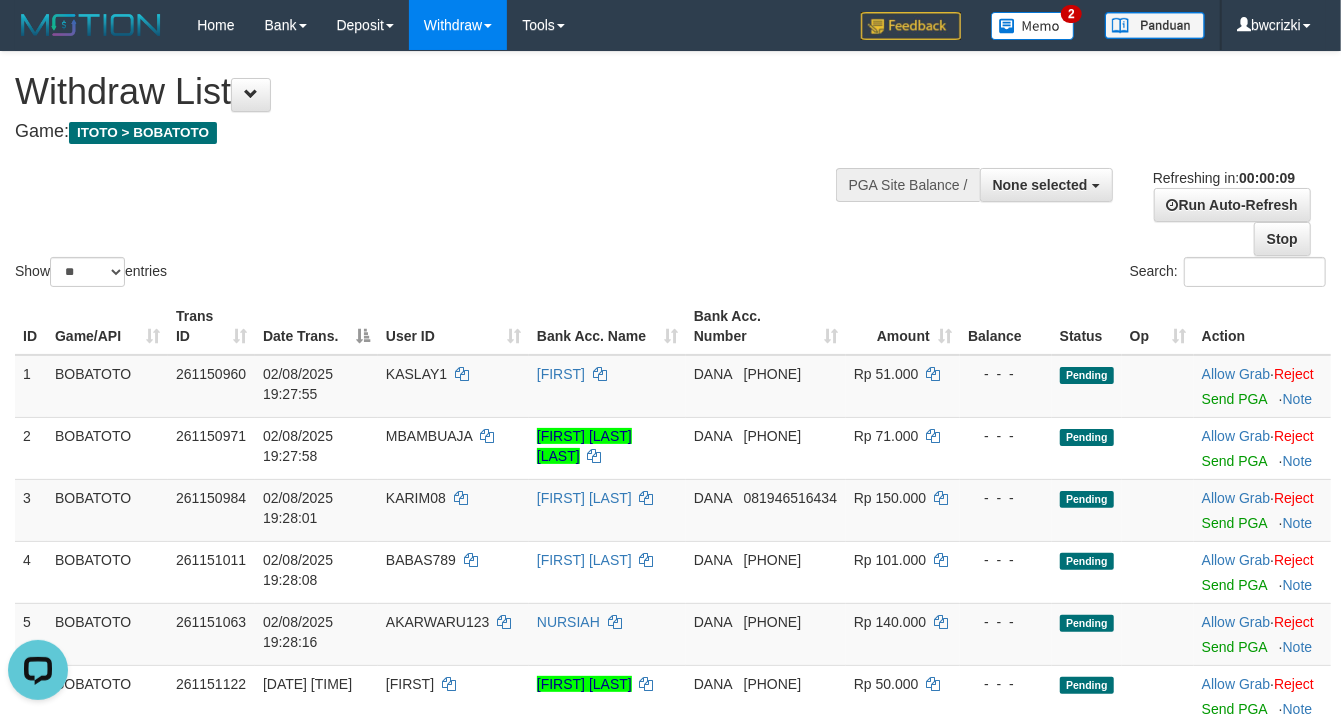 scroll, scrollTop: 0, scrollLeft: 0, axis: both 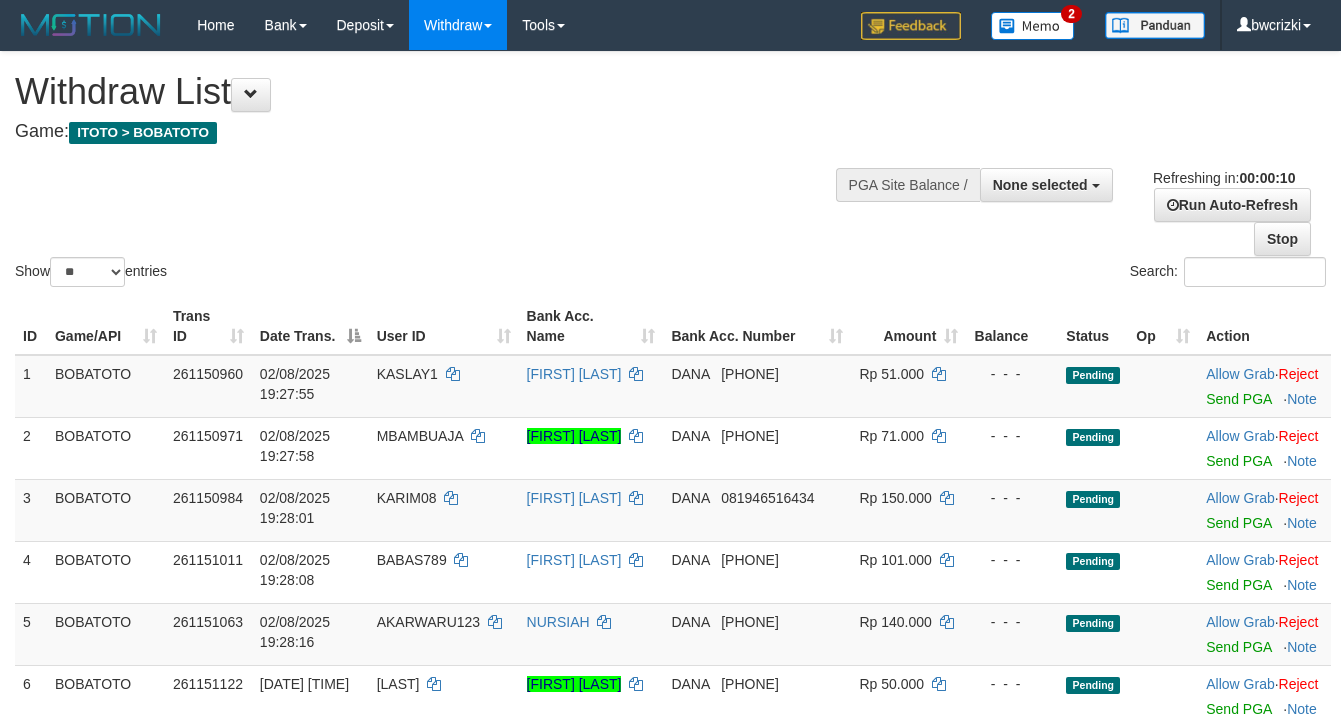 select 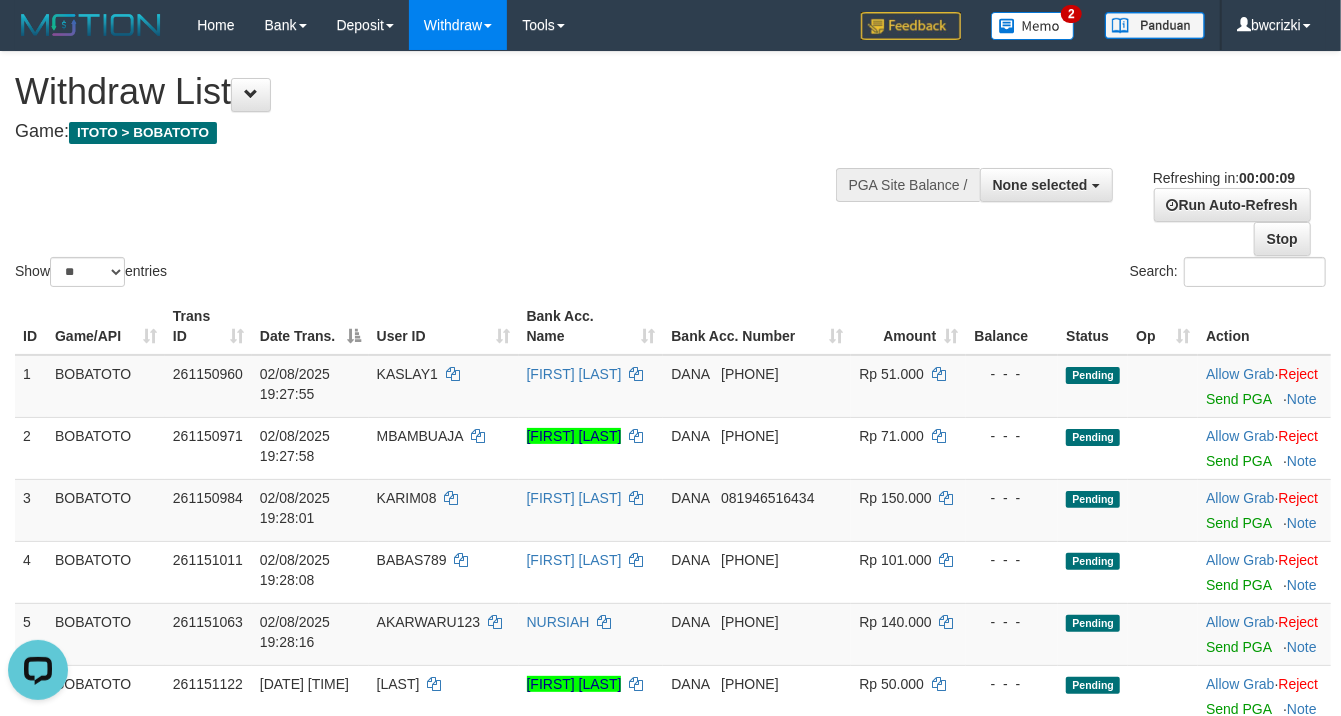 scroll, scrollTop: 0, scrollLeft: 0, axis: both 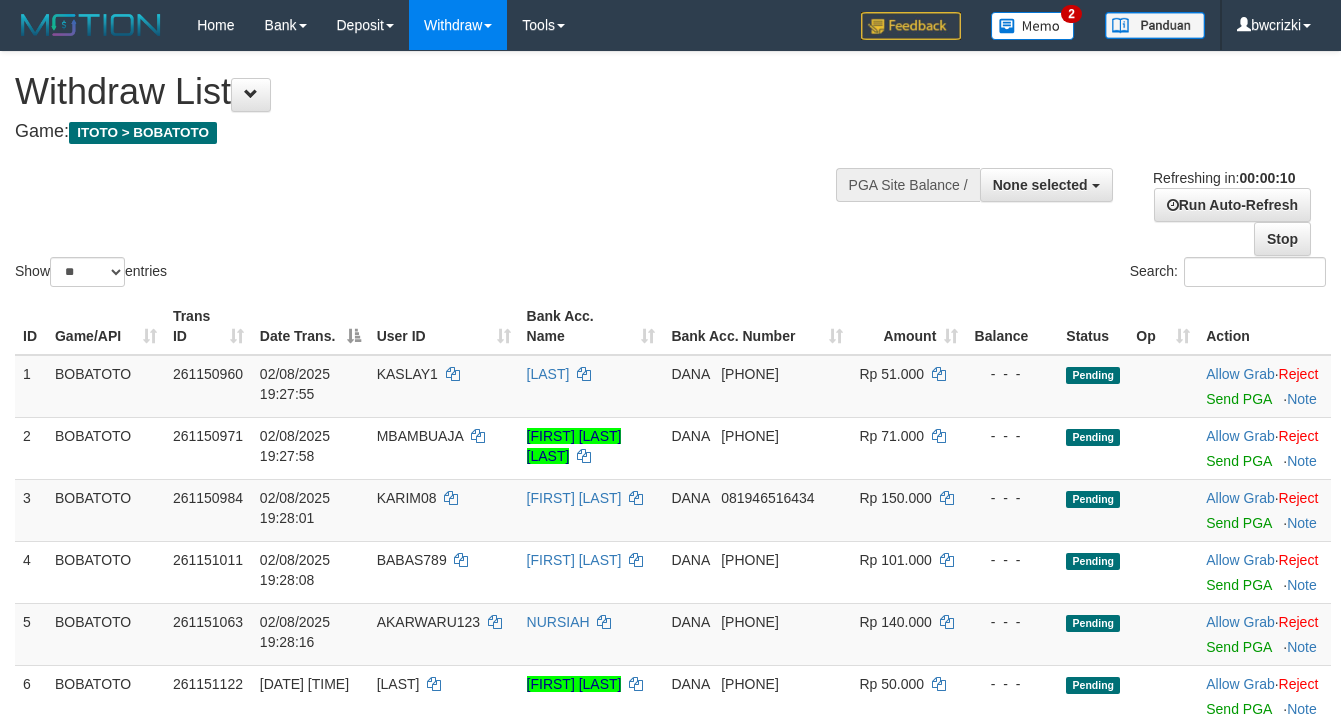 select 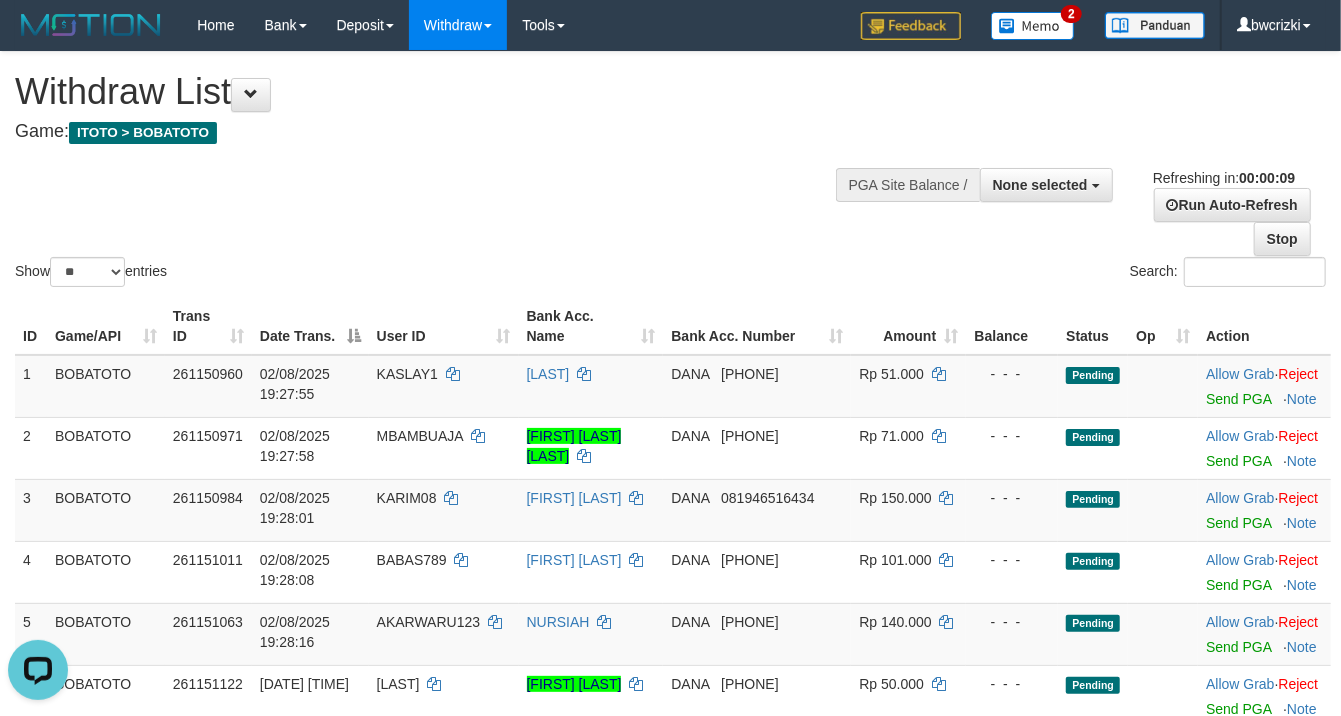 scroll, scrollTop: 0, scrollLeft: 0, axis: both 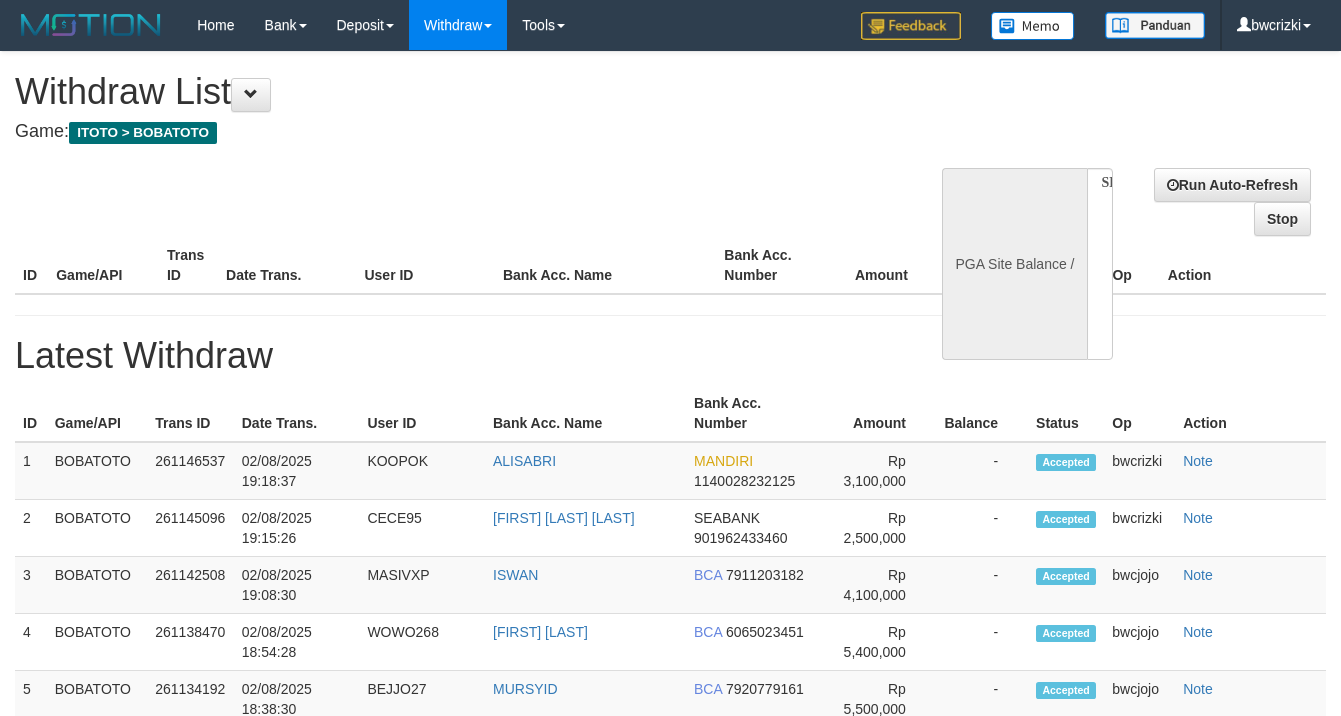 select 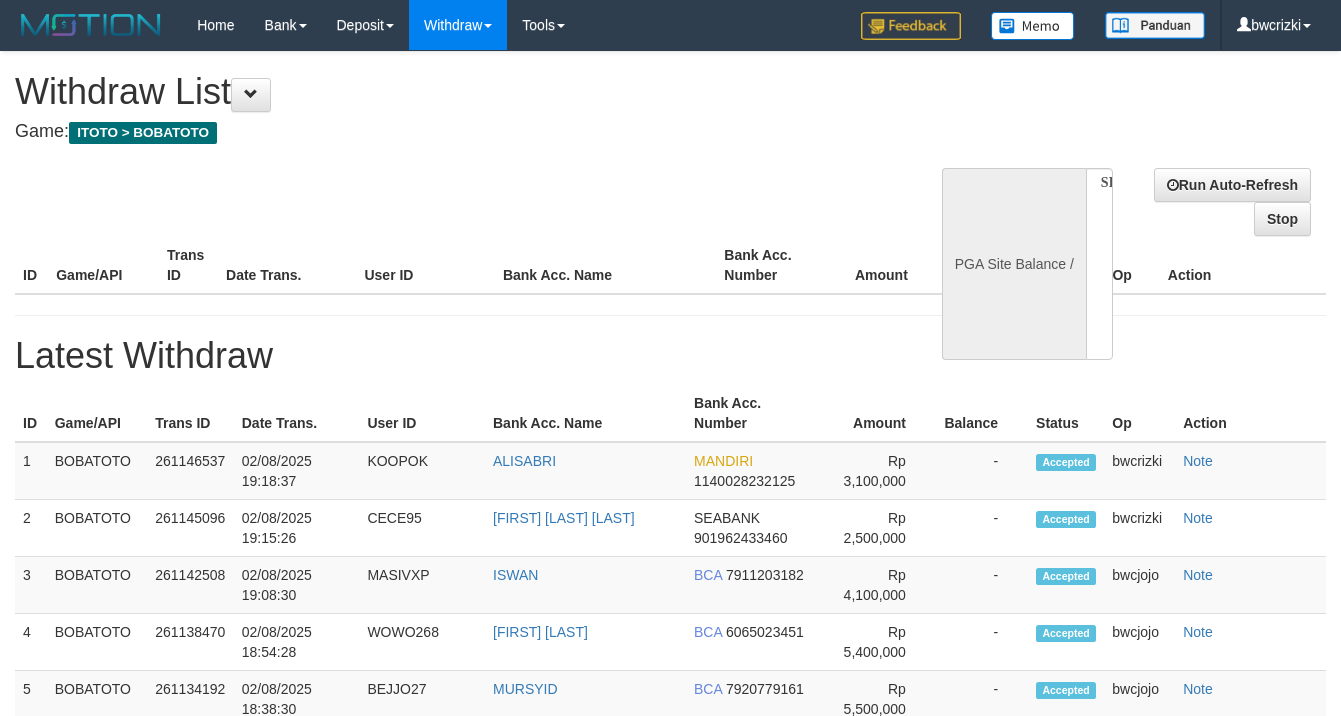 scroll, scrollTop: 0, scrollLeft: 0, axis: both 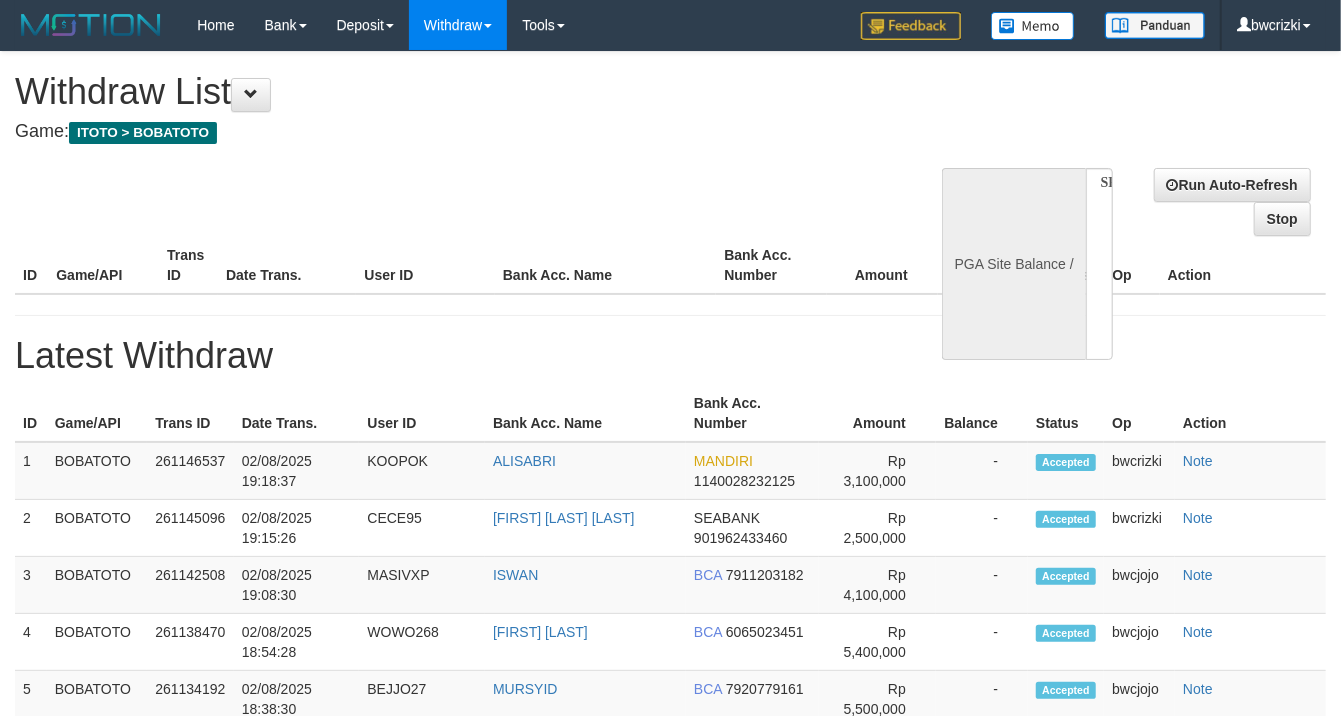 select on "**" 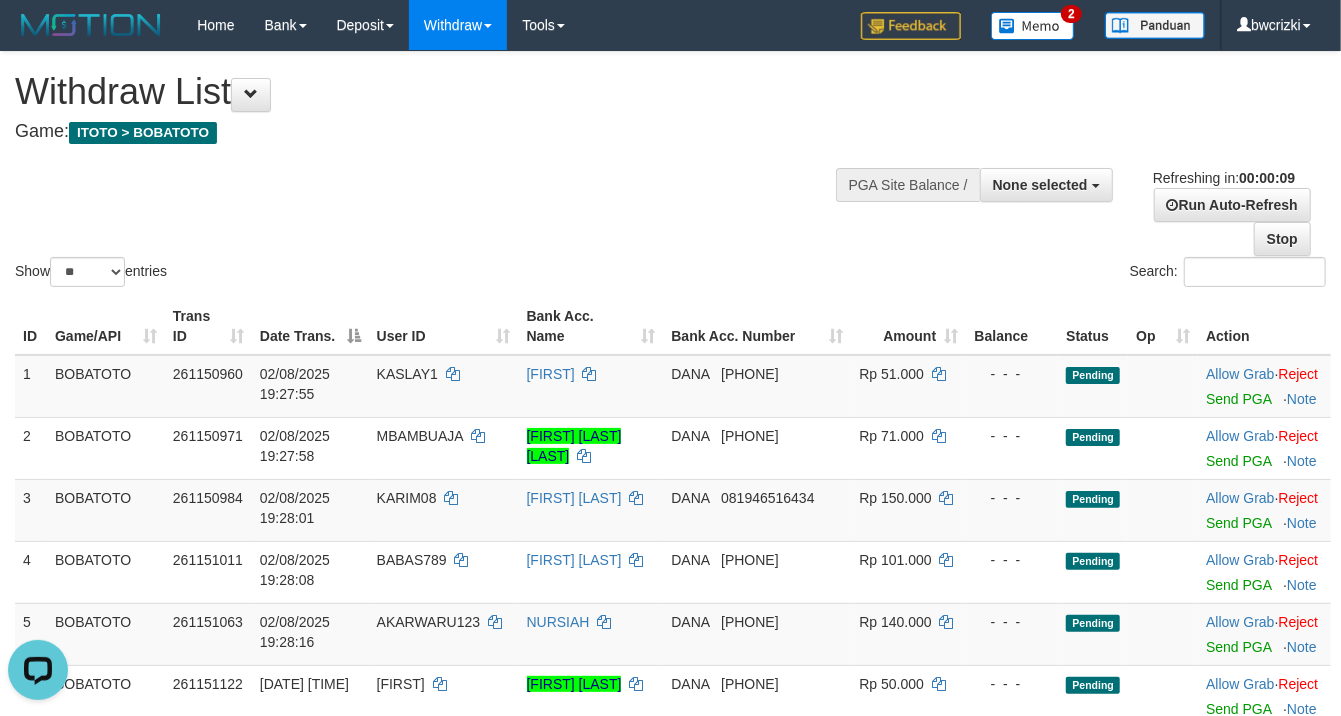 scroll, scrollTop: 0, scrollLeft: 0, axis: both 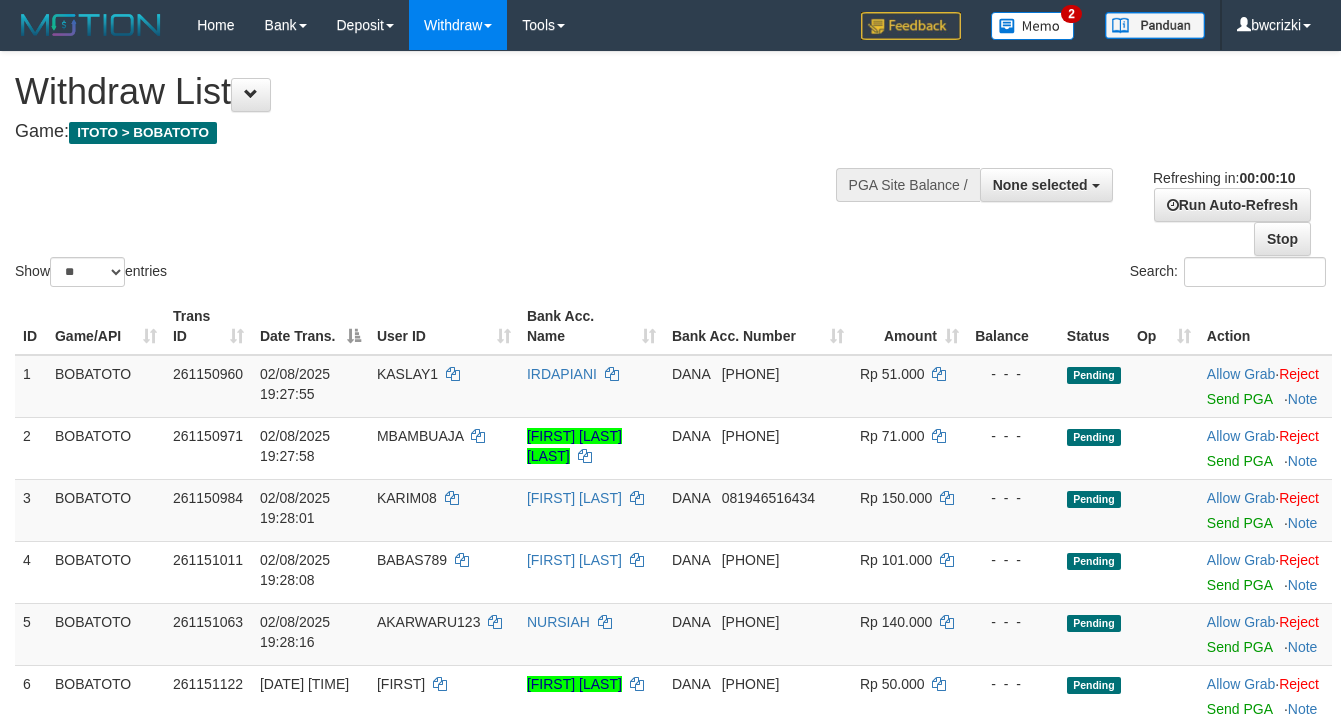 select 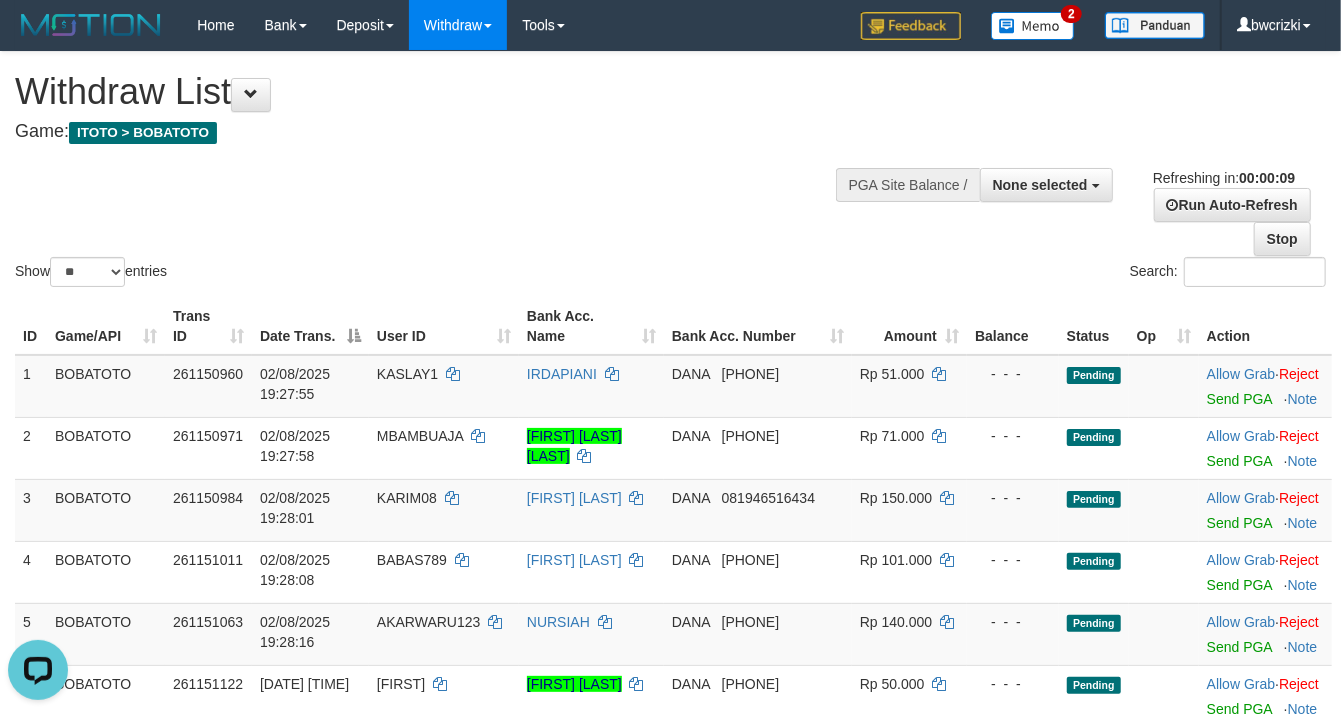 scroll, scrollTop: 0, scrollLeft: 0, axis: both 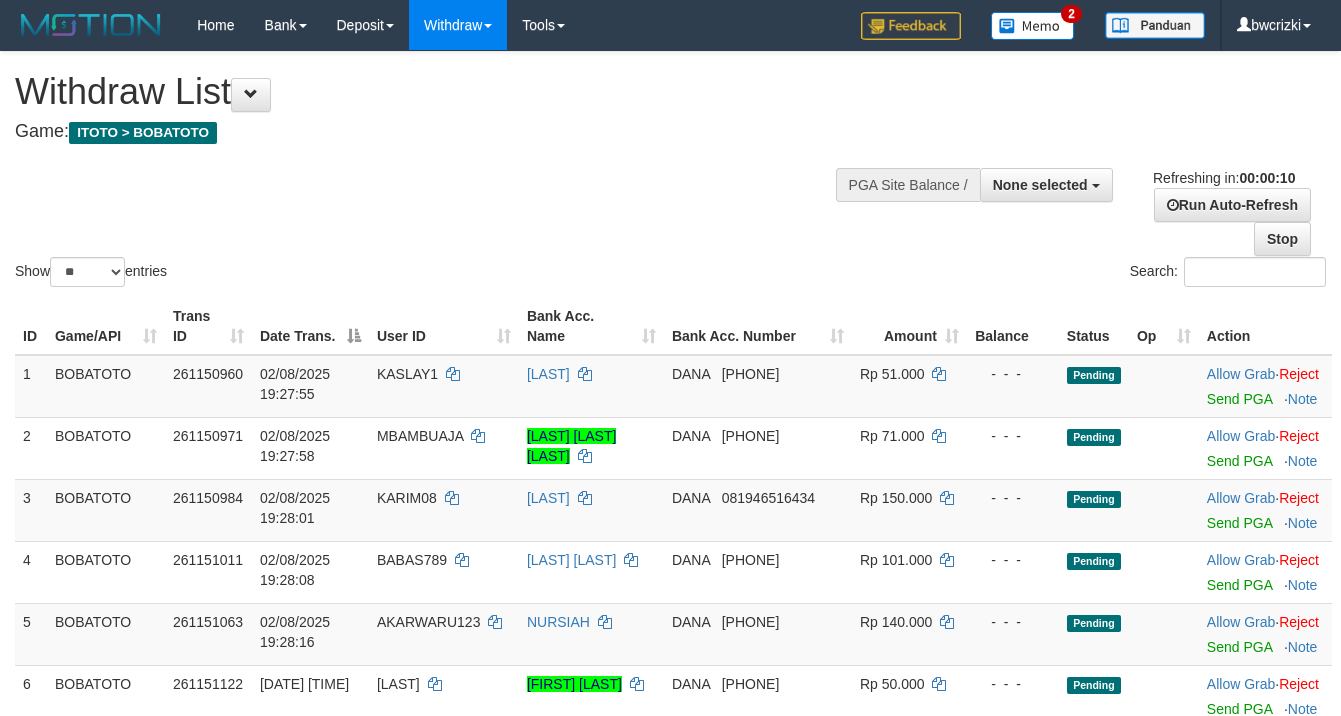 select 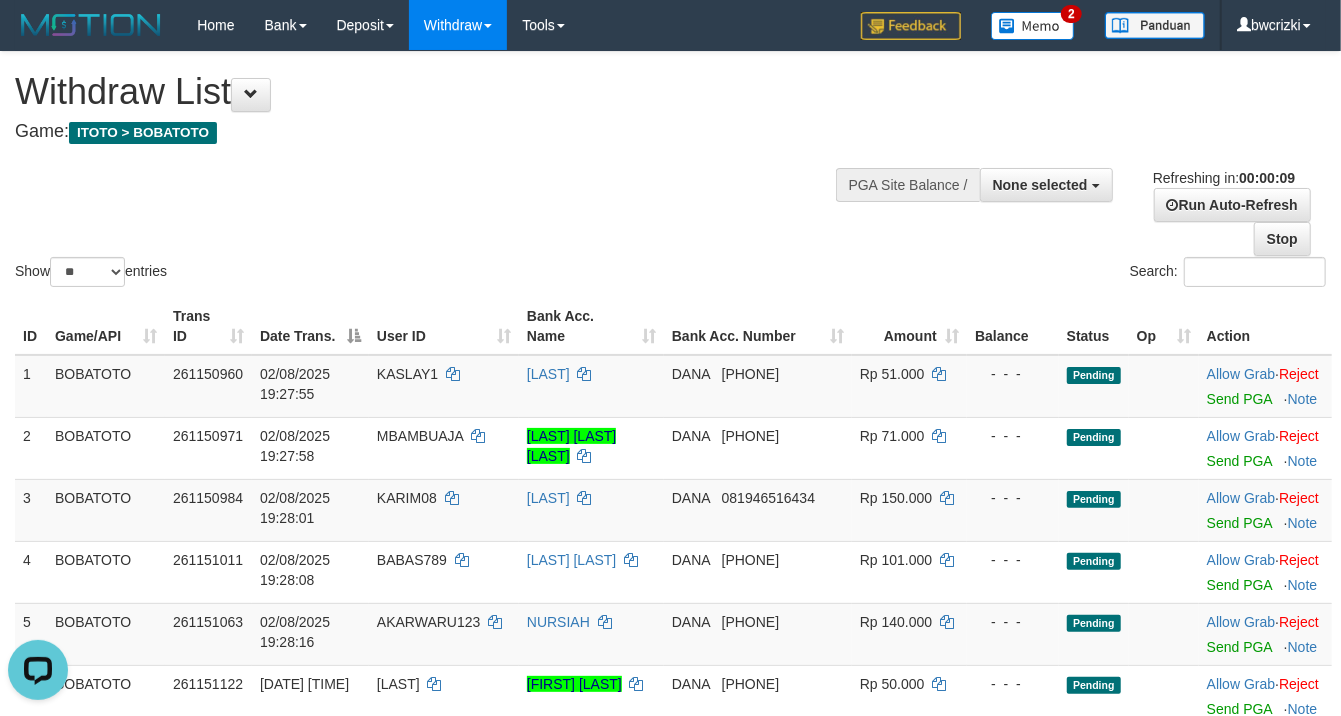 scroll, scrollTop: 0, scrollLeft: 0, axis: both 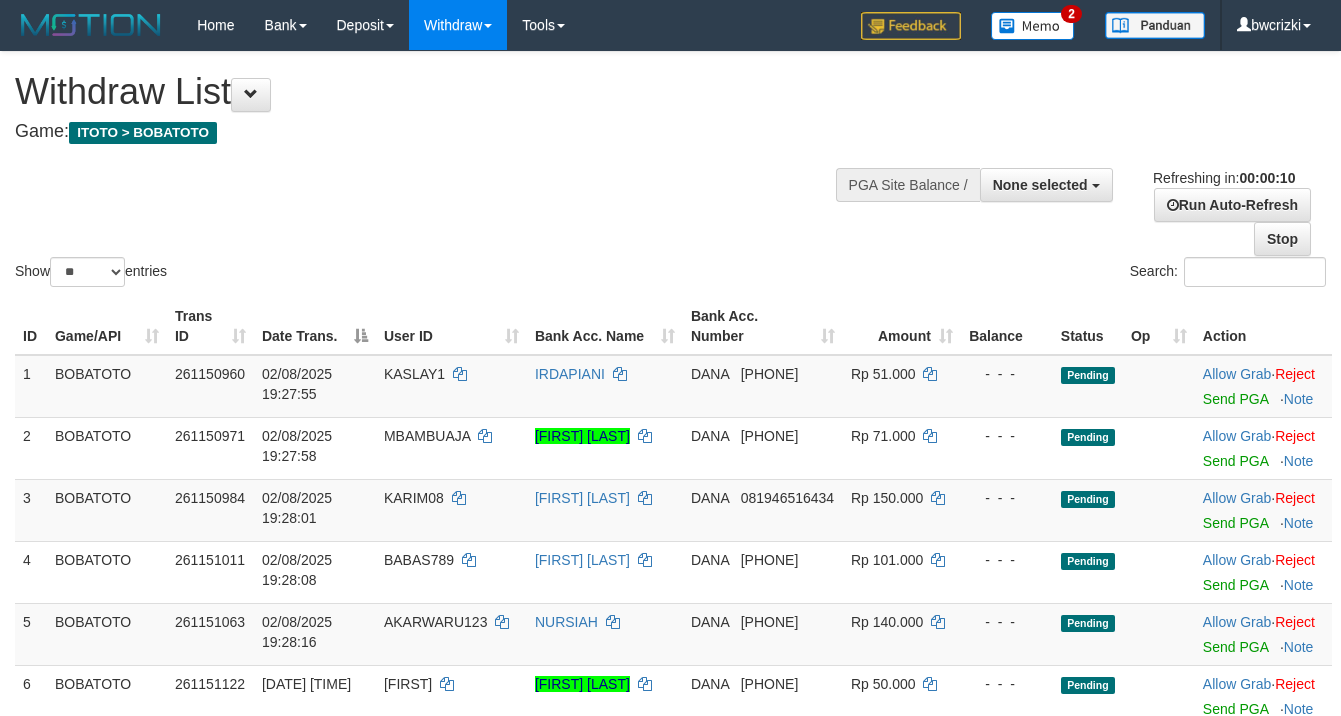 select 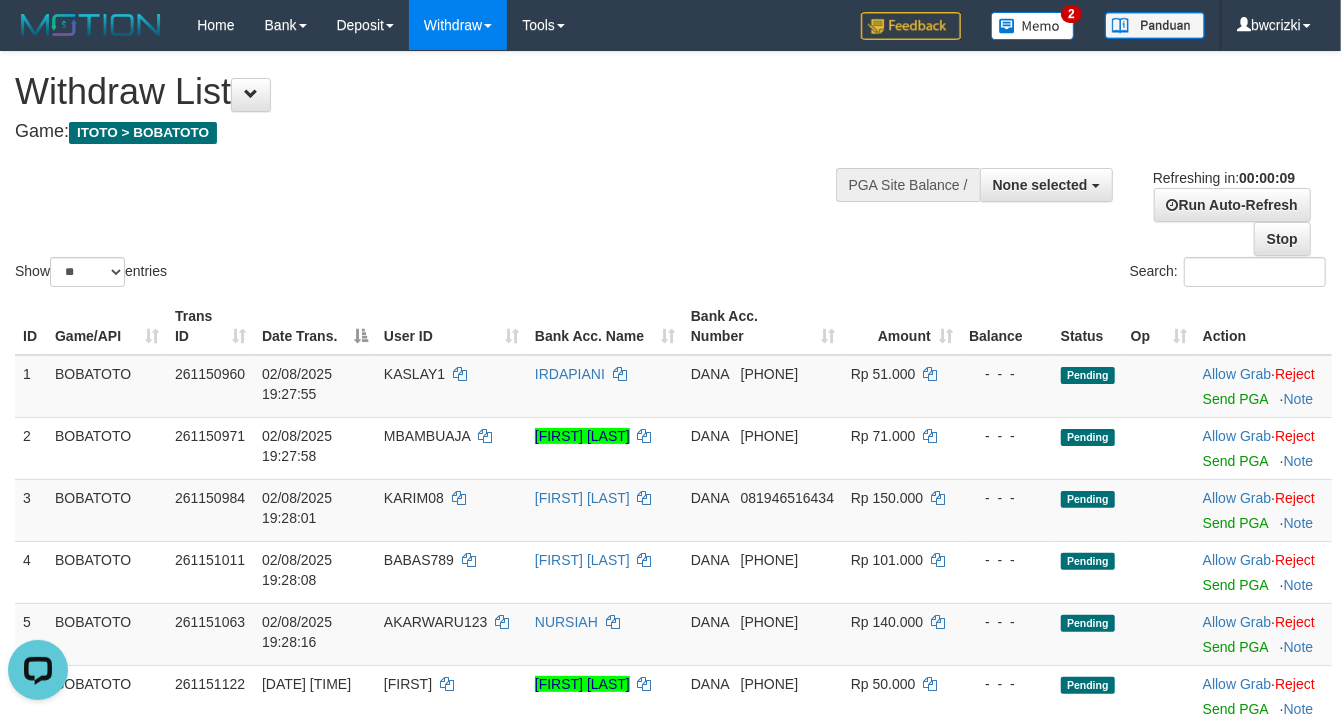 scroll, scrollTop: 0, scrollLeft: 0, axis: both 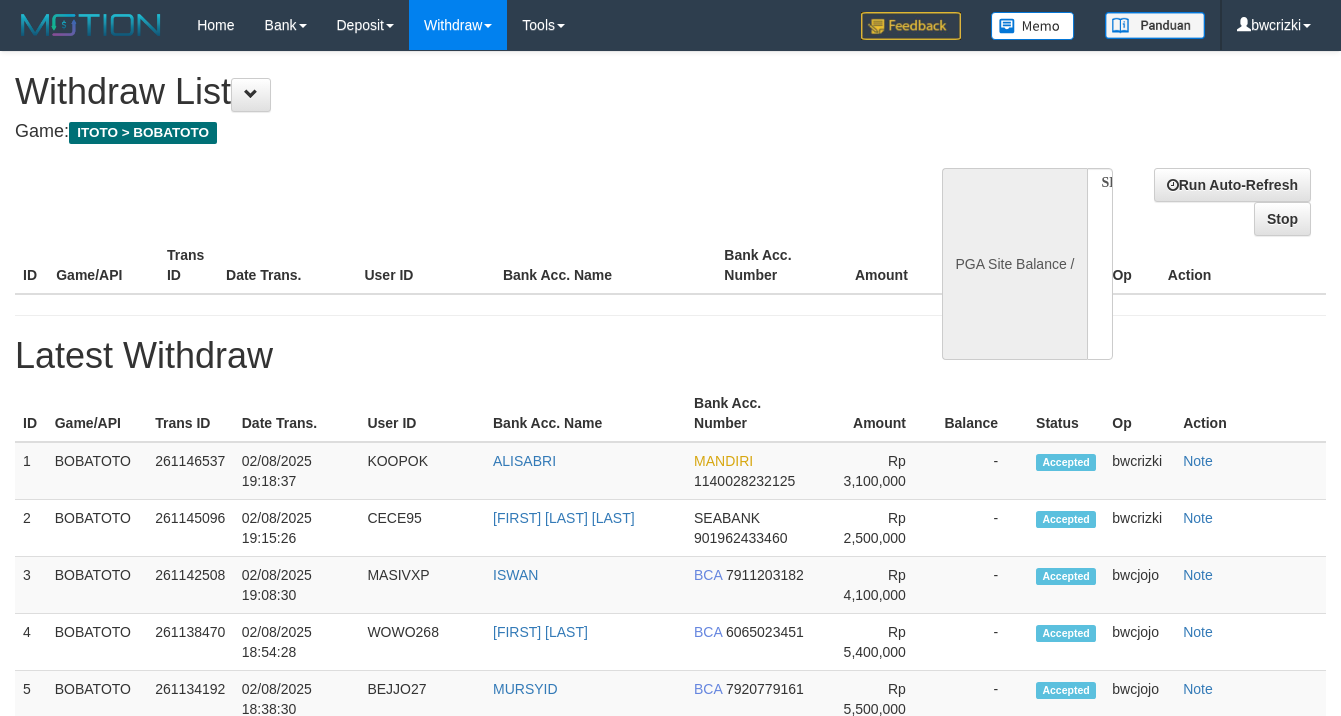 select 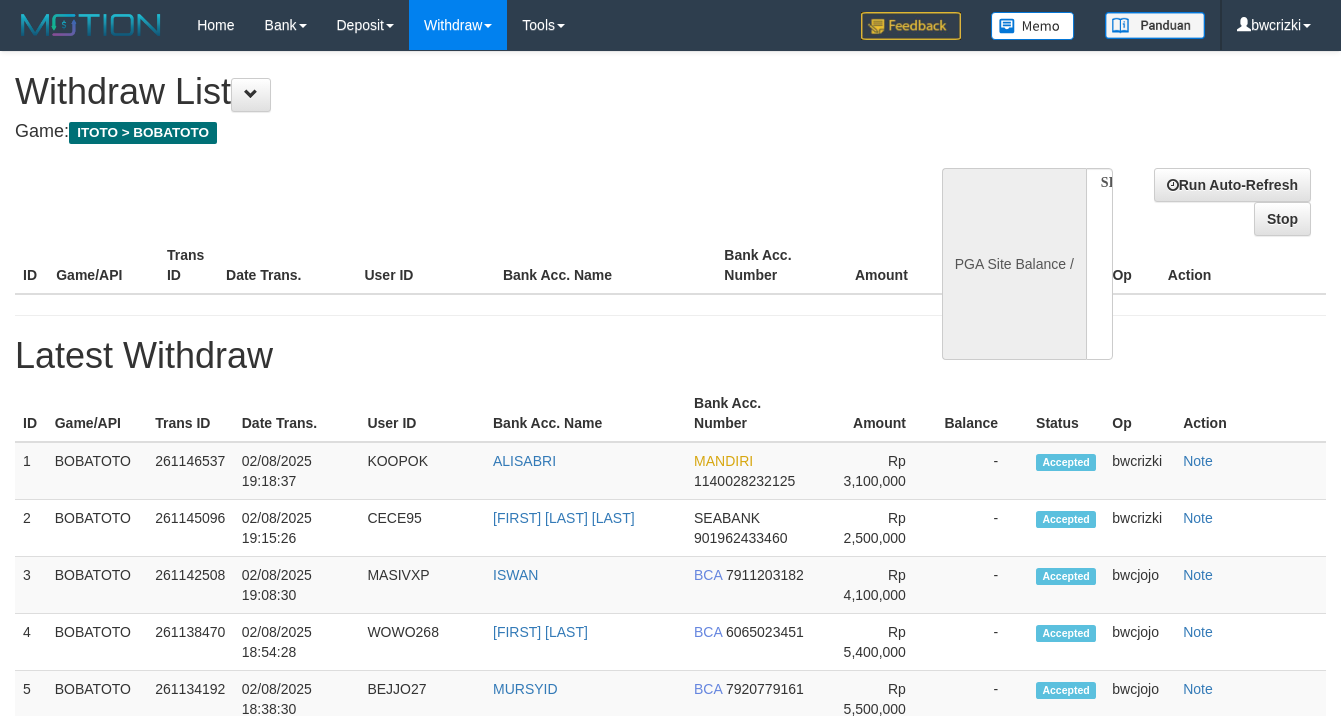 scroll, scrollTop: 0, scrollLeft: 0, axis: both 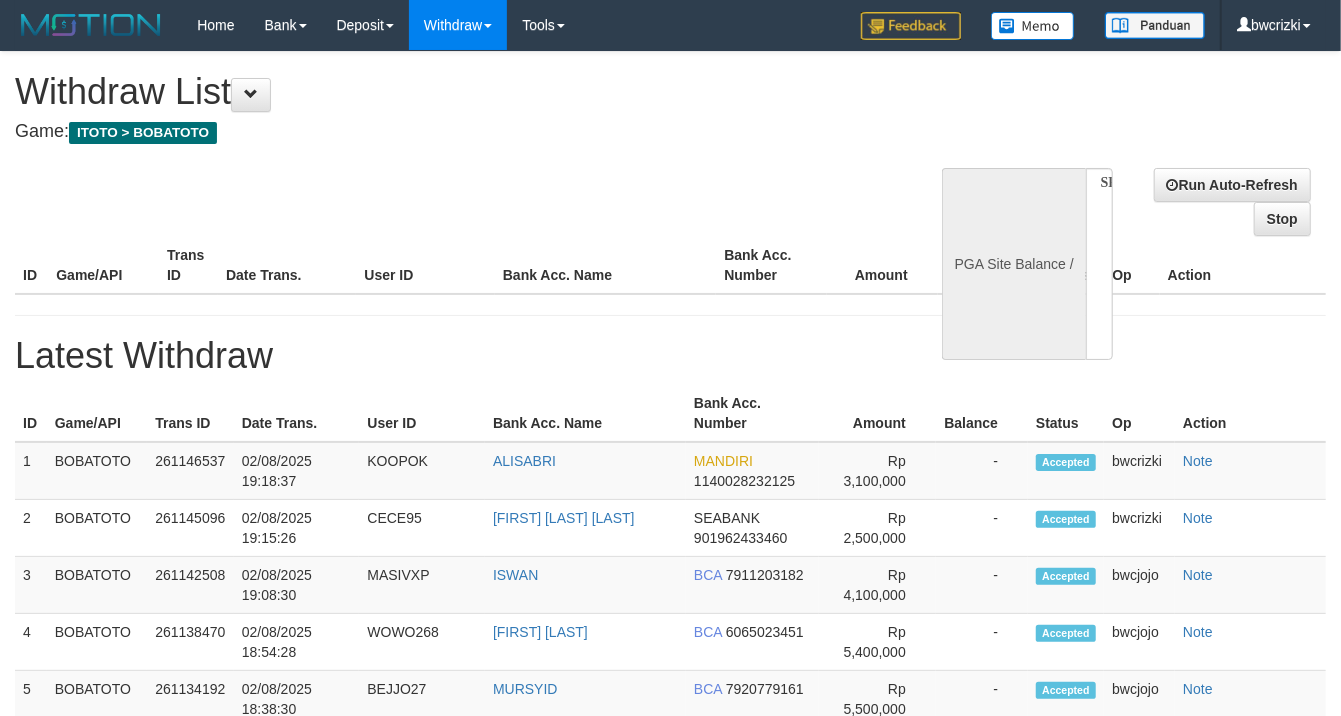 select on "**" 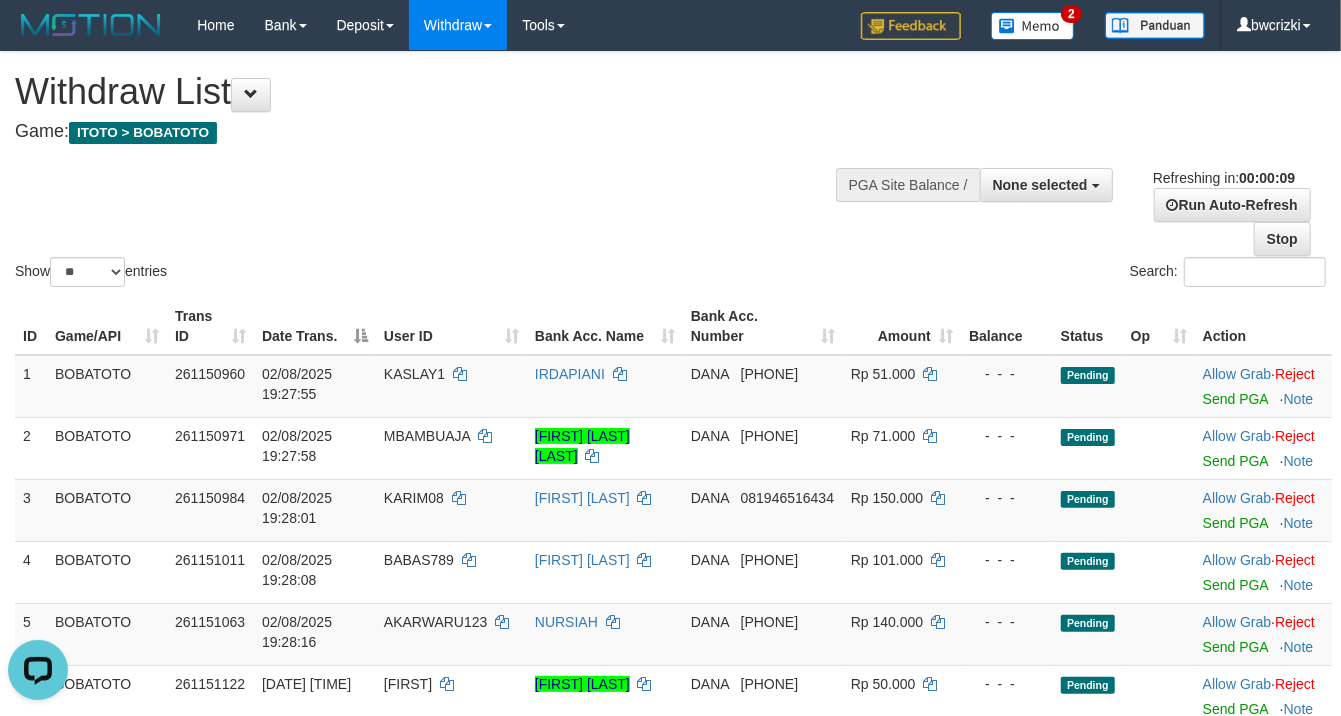 scroll, scrollTop: 0, scrollLeft: 0, axis: both 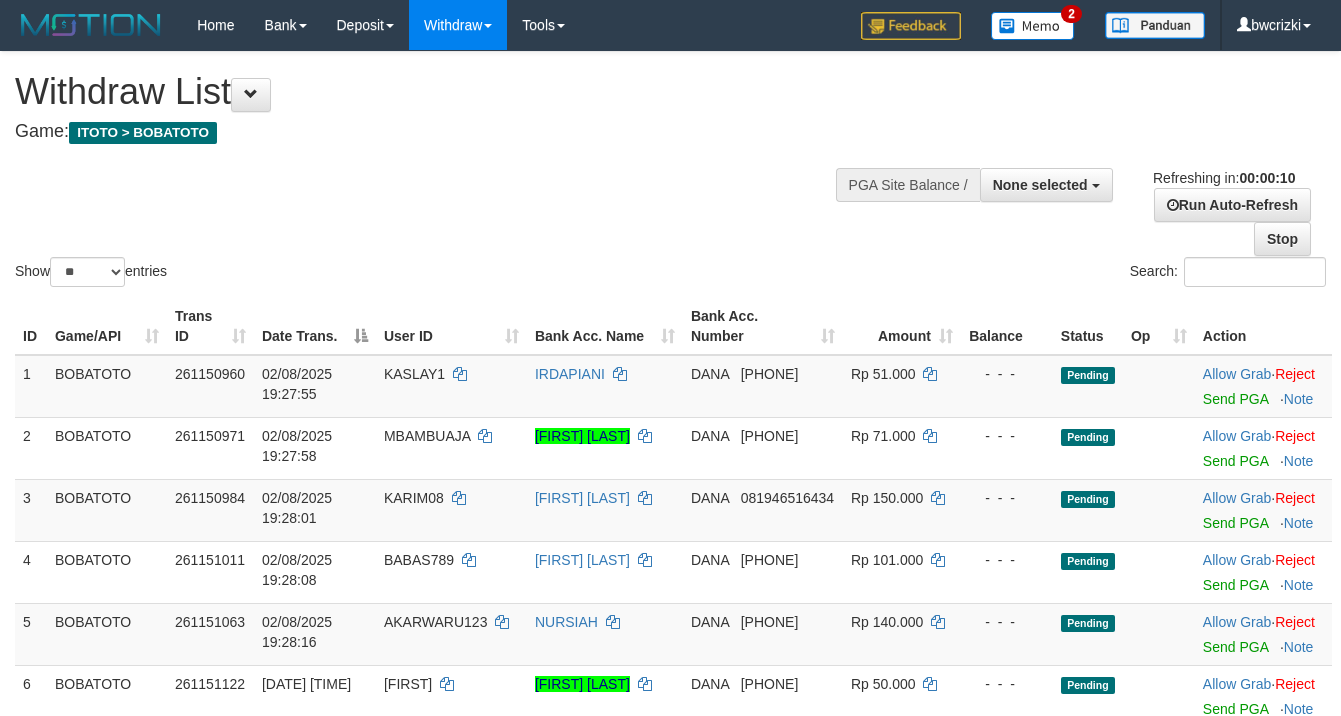 select 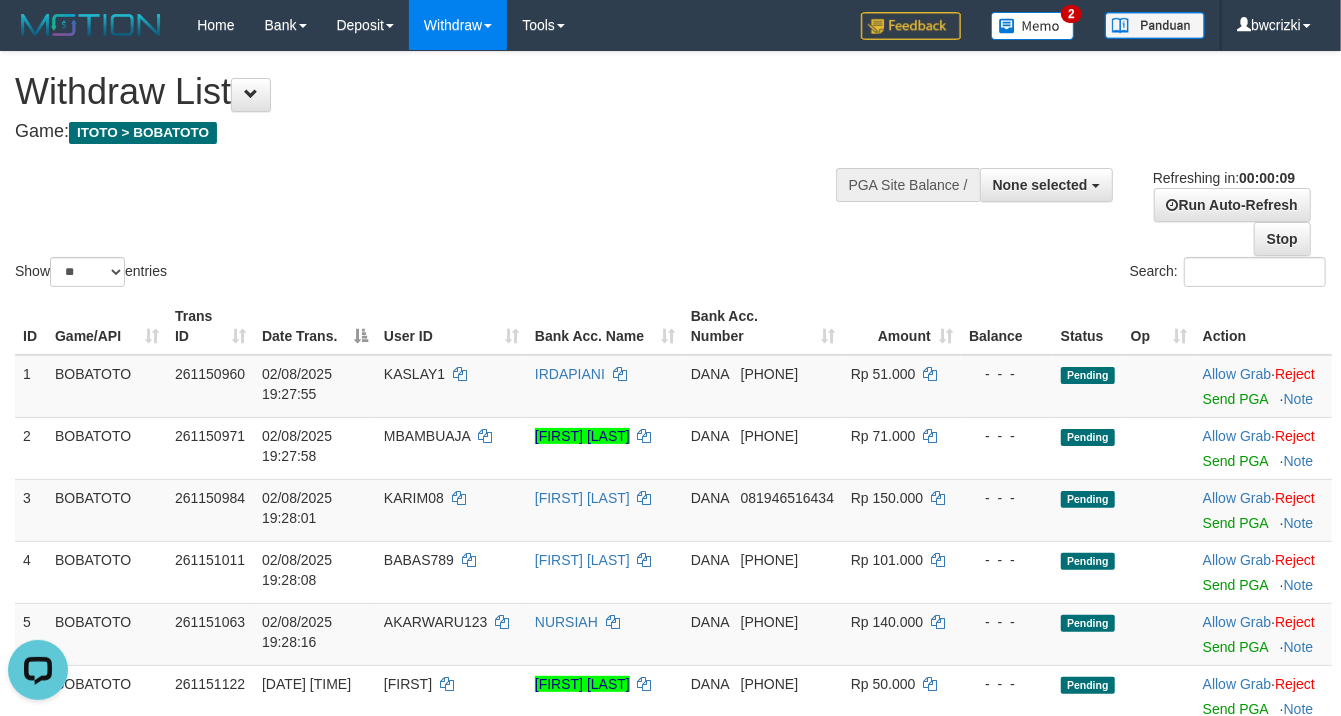 scroll, scrollTop: 0, scrollLeft: 0, axis: both 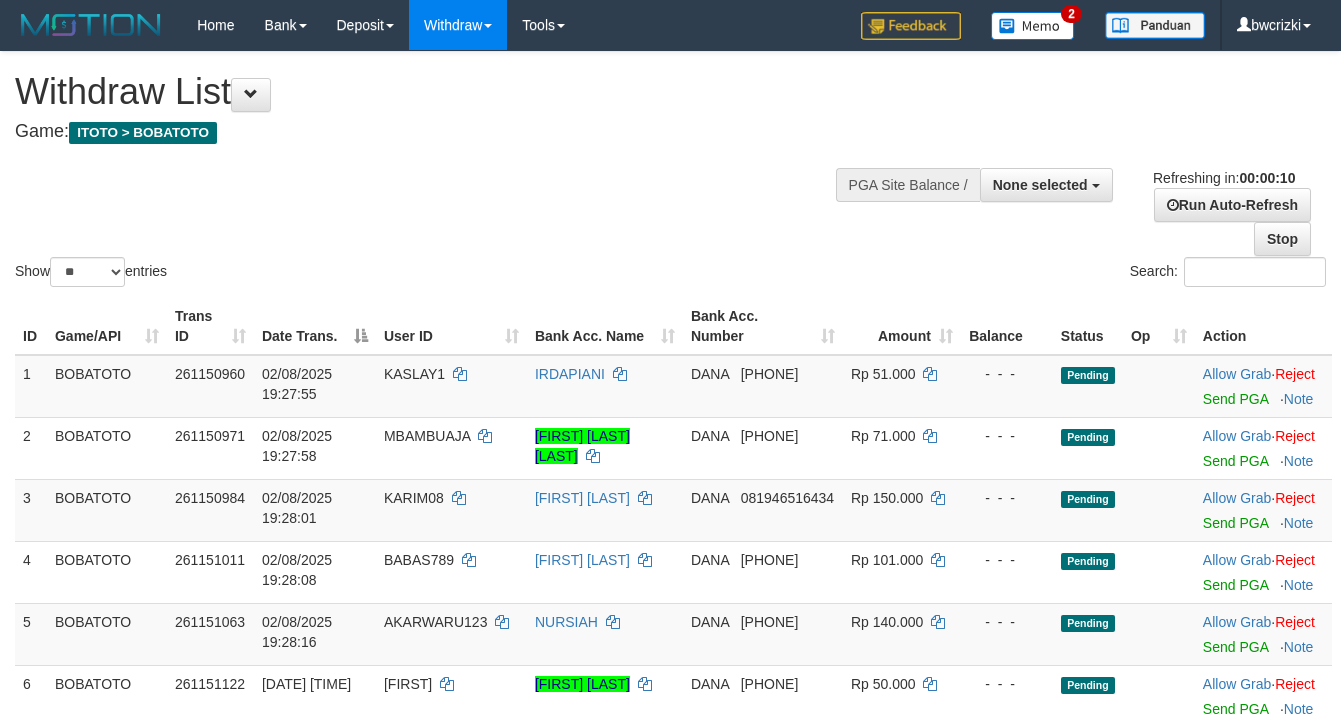 select 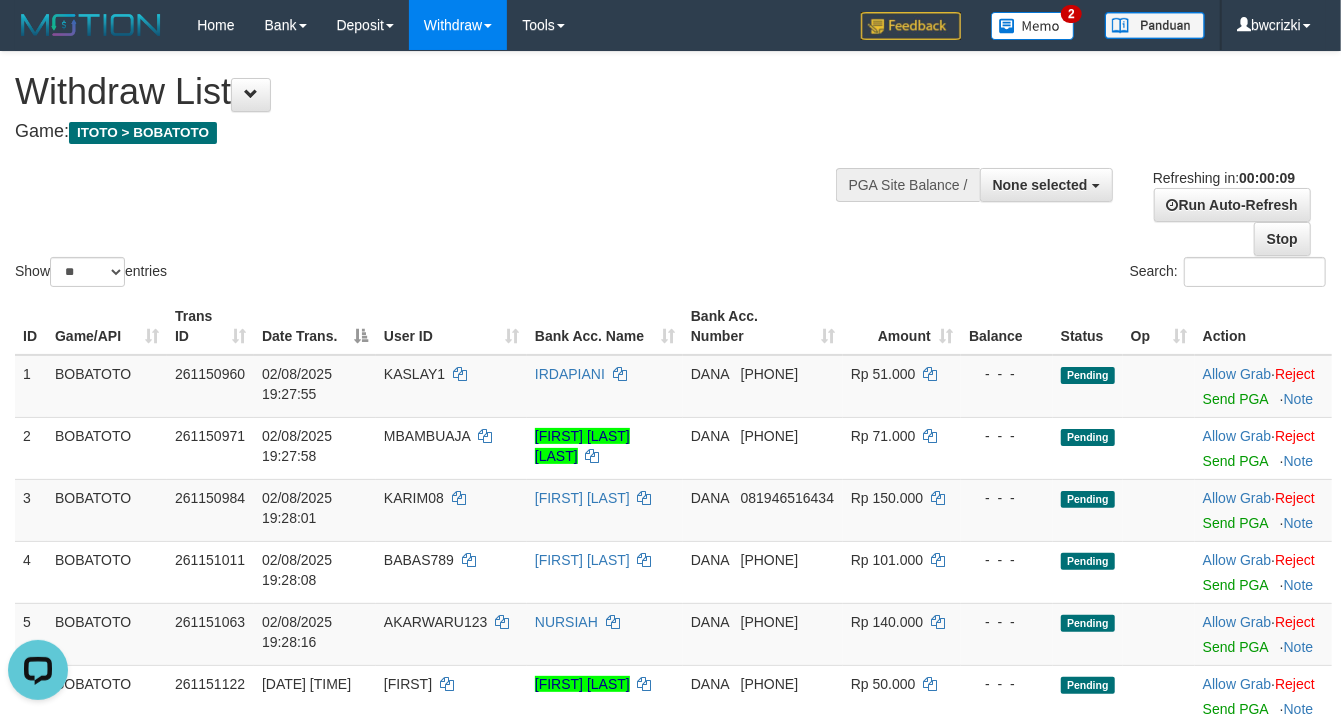 scroll, scrollTop: 0, scrollLeft: 0, axis: both 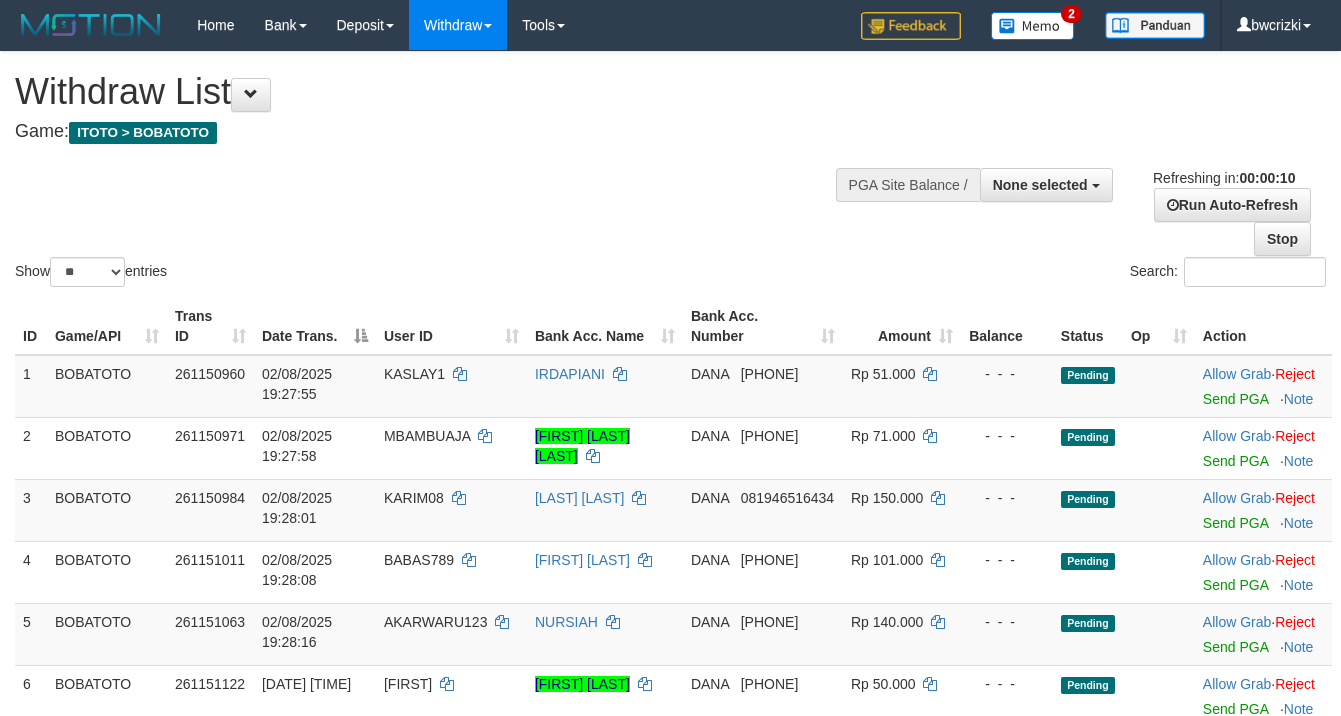 select 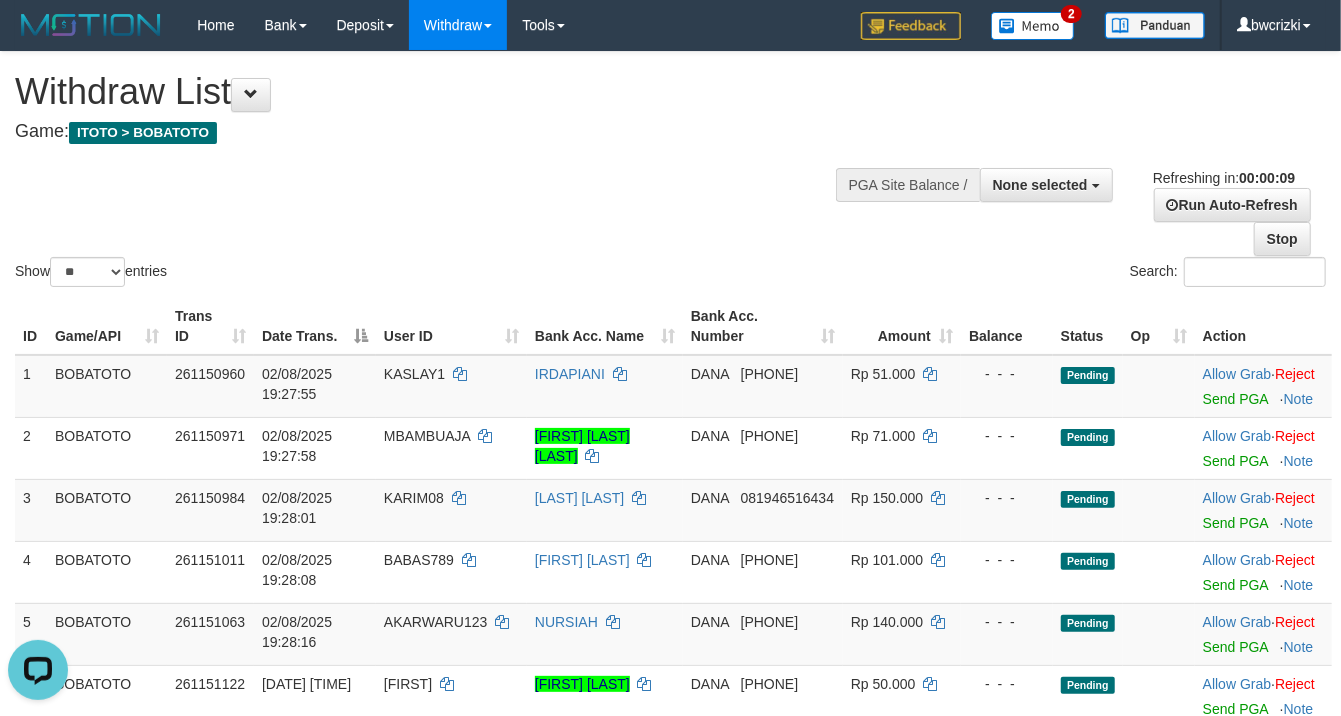 scroll, scrollTop: 0, scrollLeft: 0, axis: both 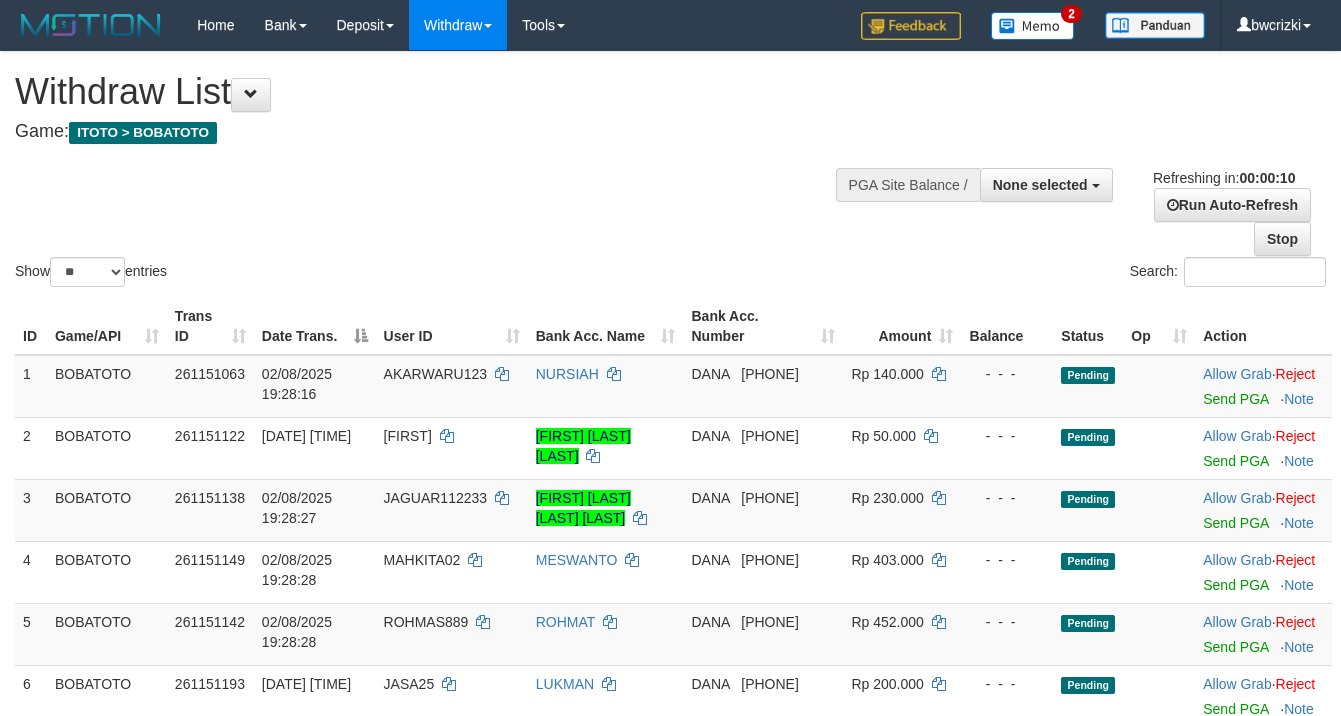 select 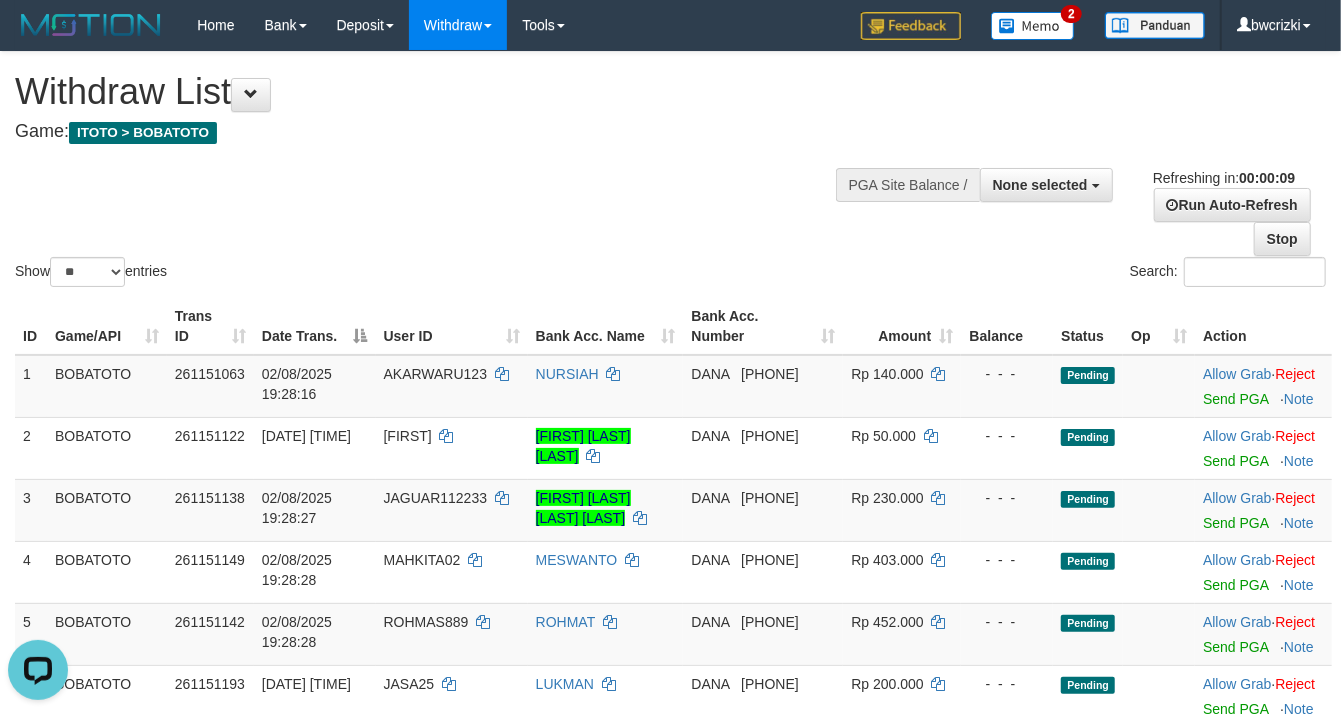 scroll, scrollTop: 0, scrollLeft: 0, axis: both 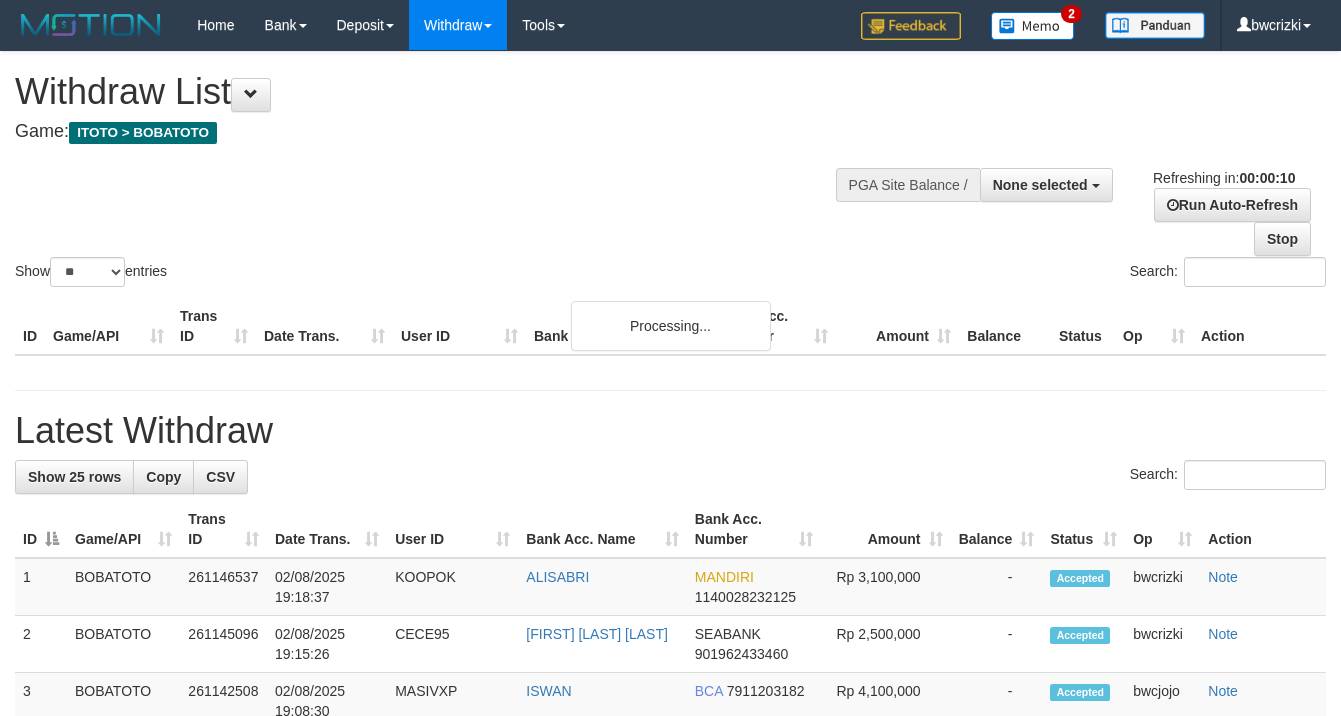 select 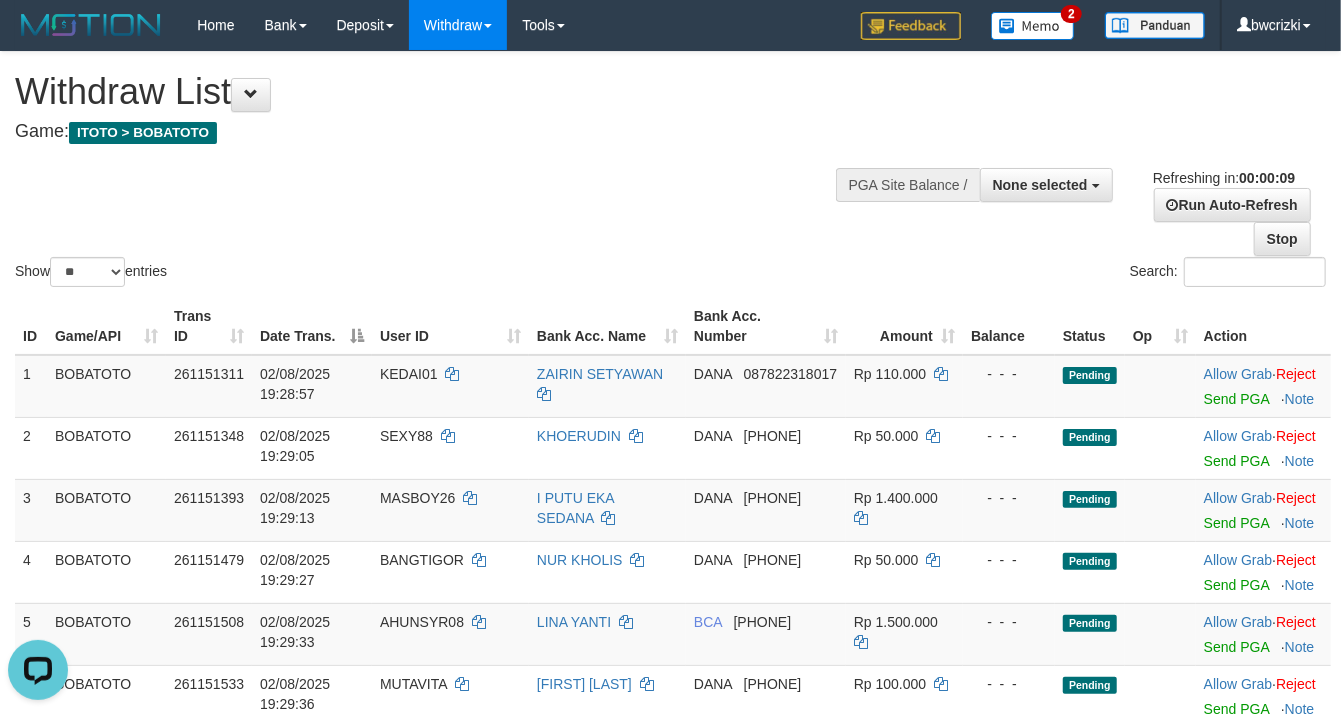 scroll, scrollTop: 0, scrollLeft: 0, axis: both 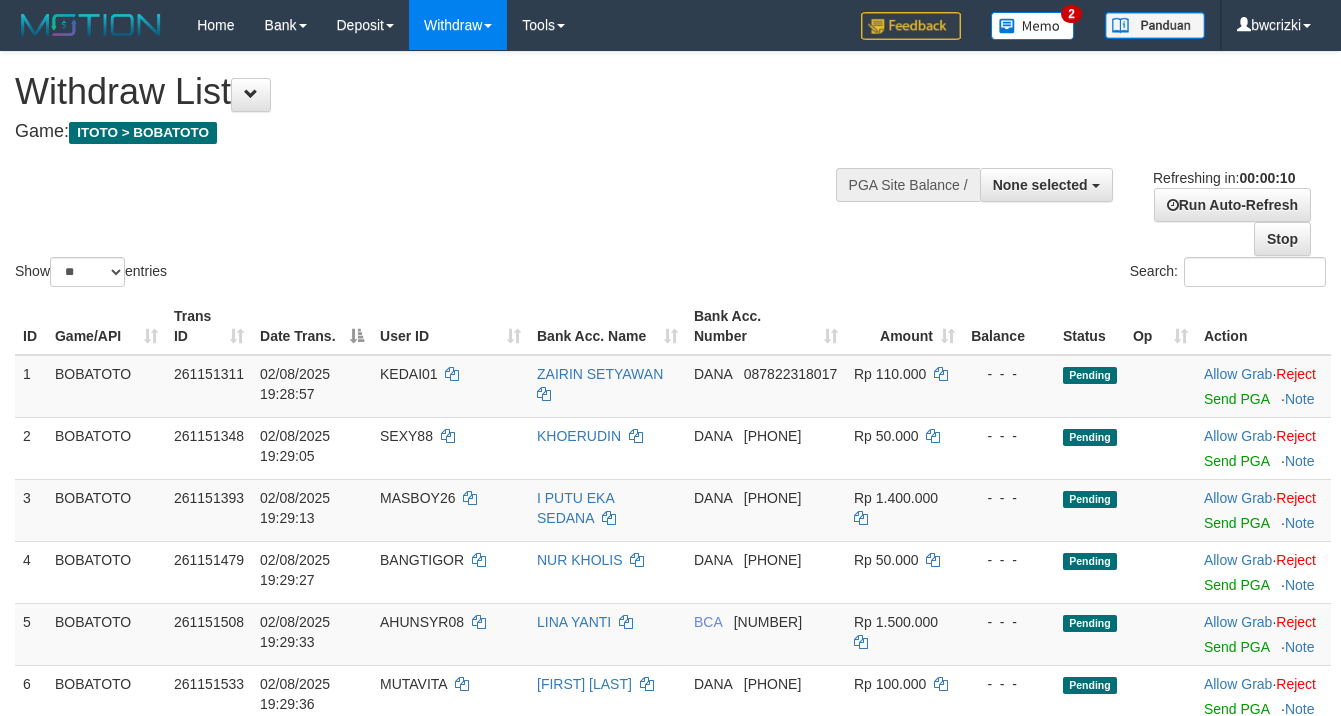 select 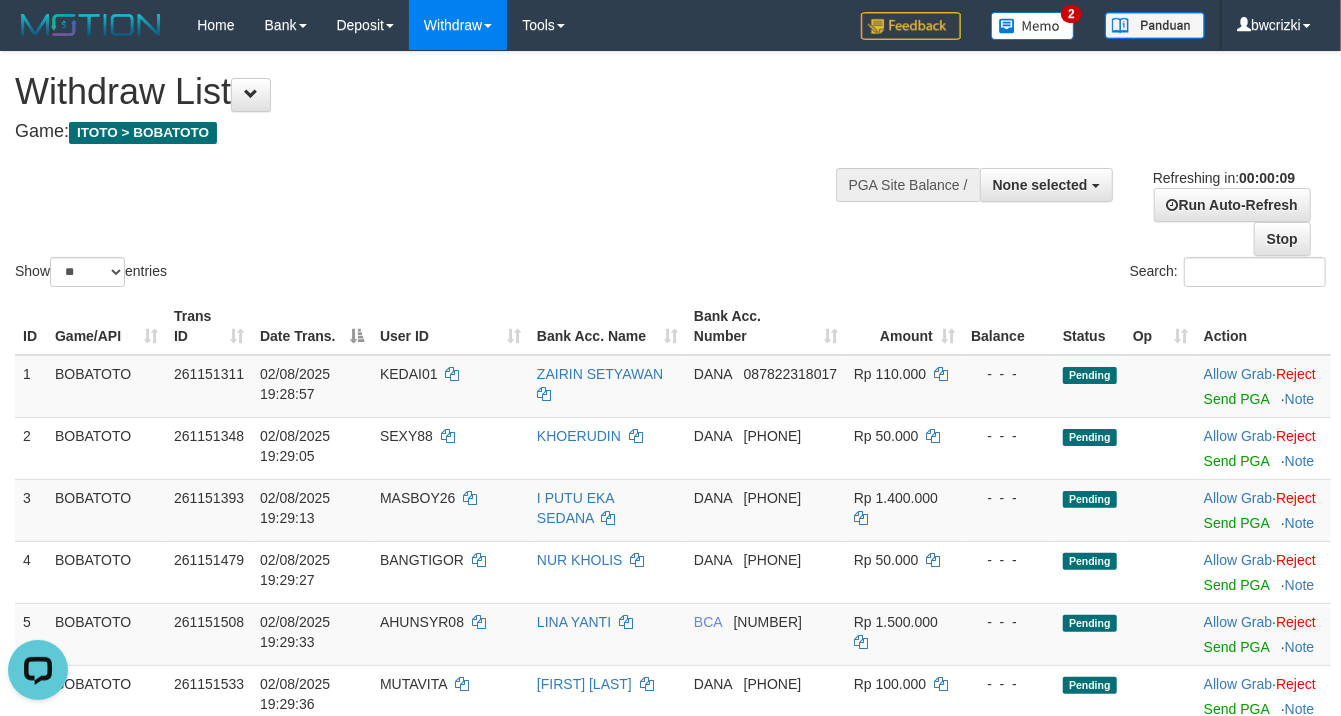 scroll, scrollTop: 0, scrollLeft: 0, axis: both 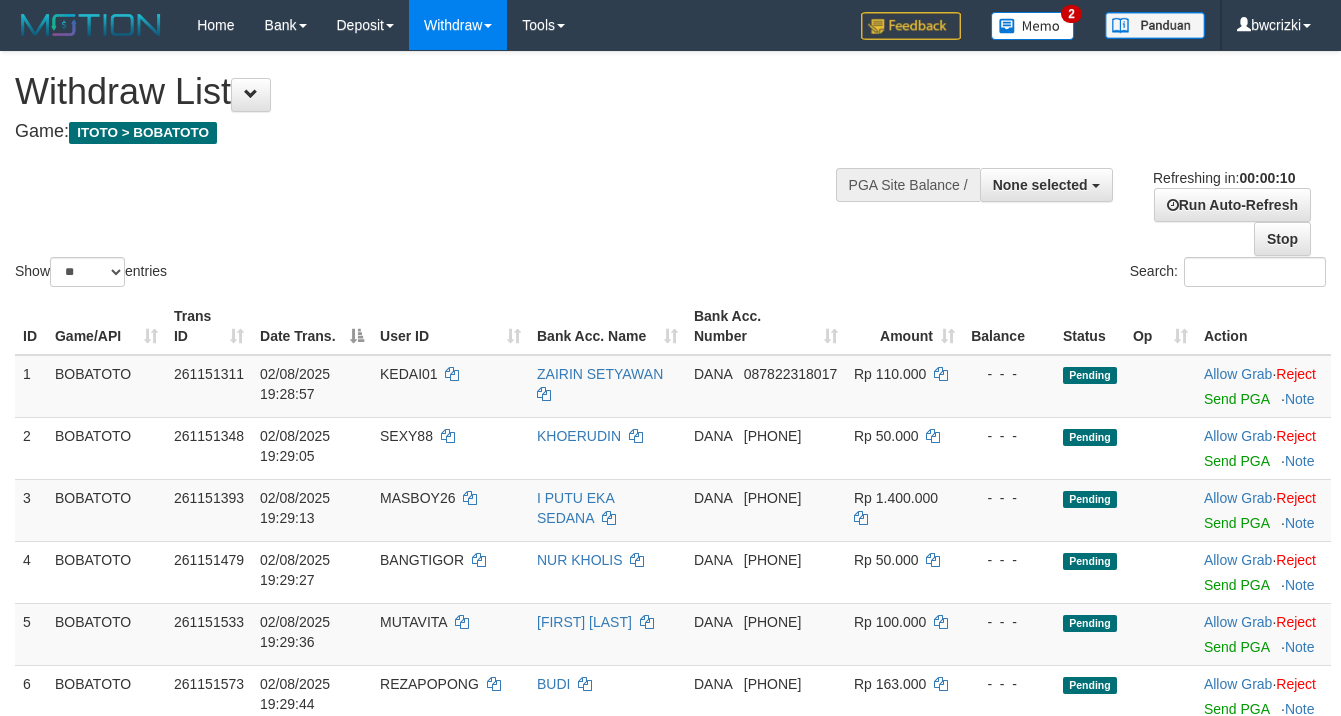 select 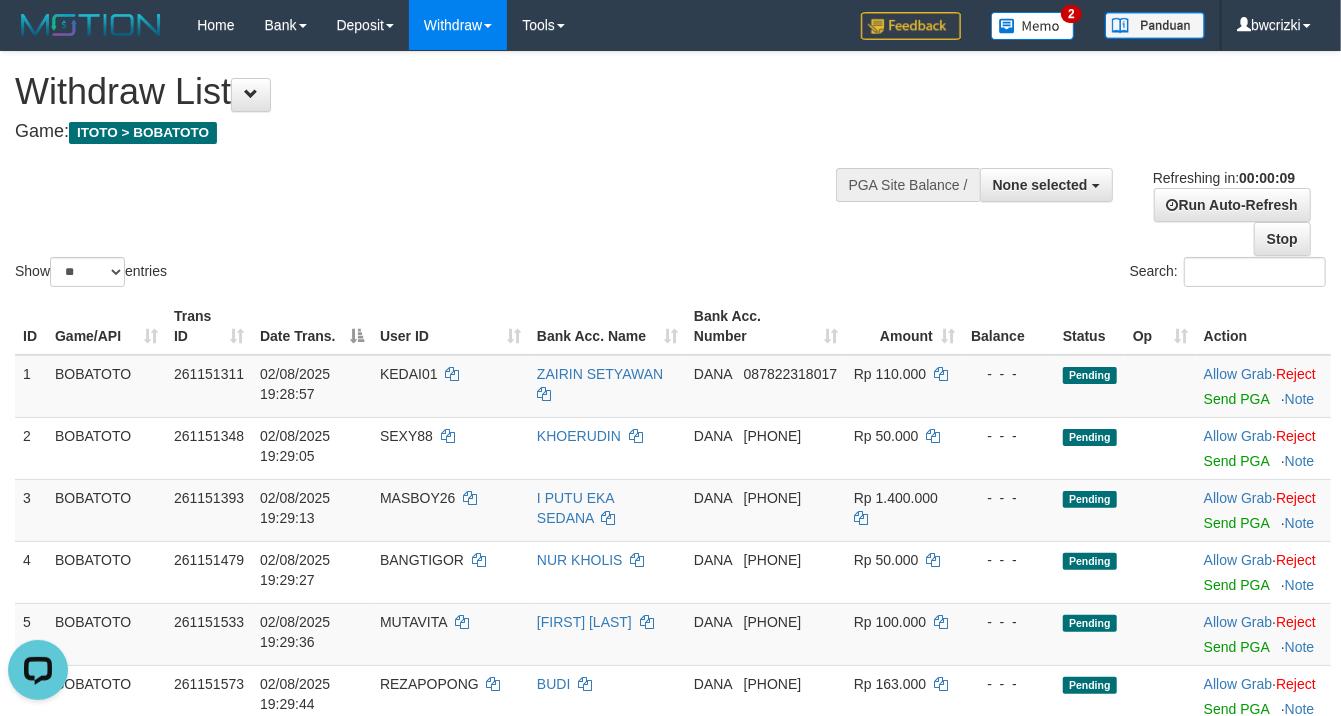 scroll, scrollTop: 0, scrollLeft: 0, axis: both 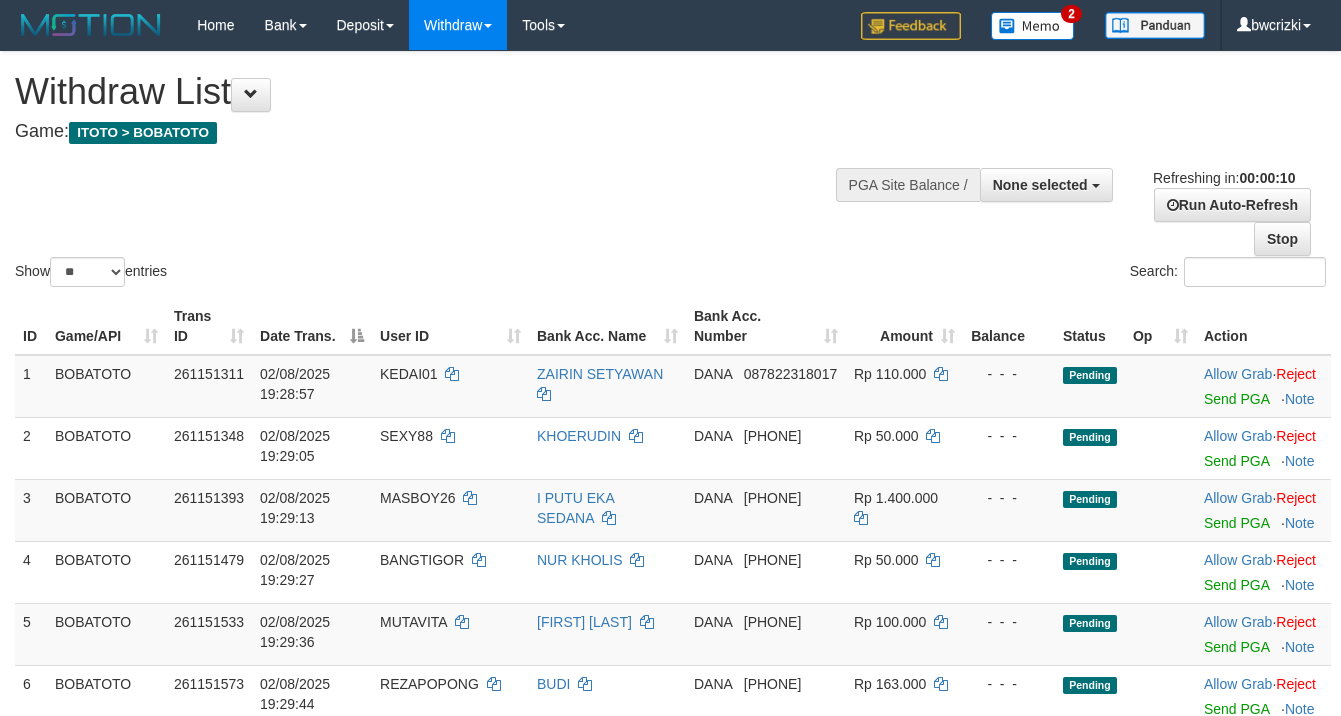 select 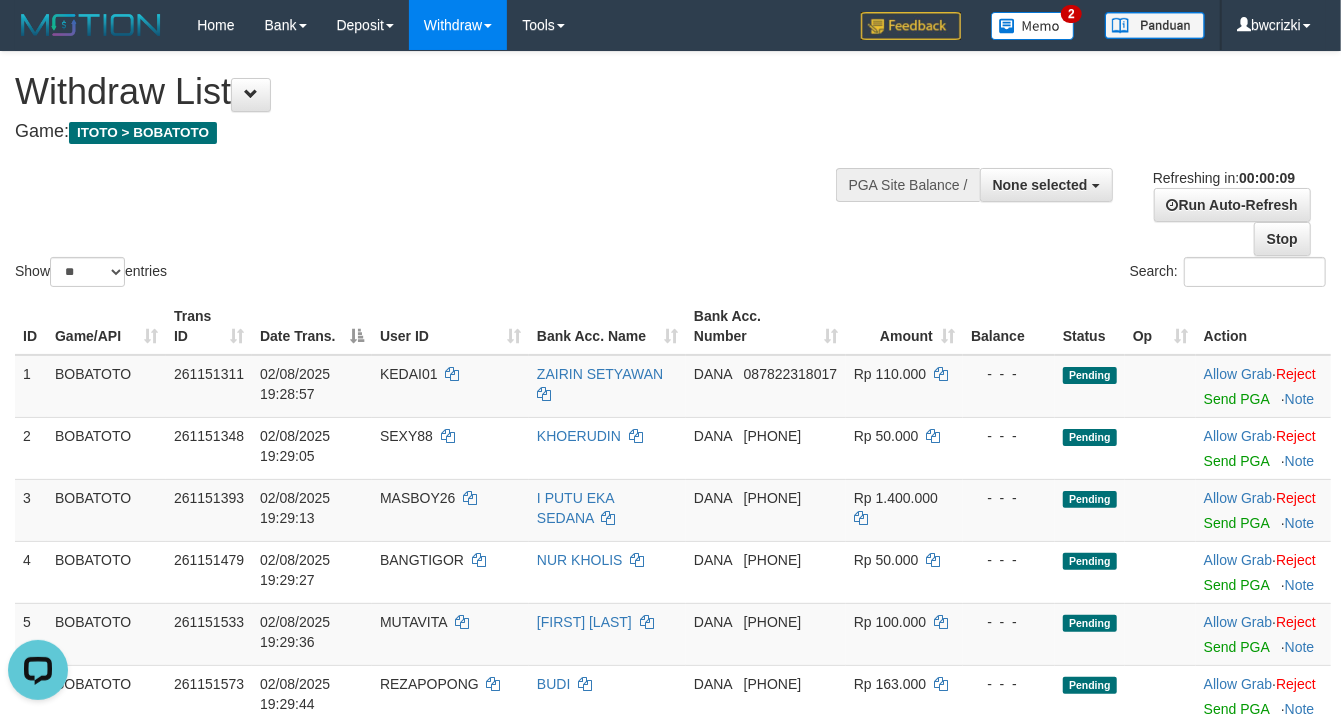scroll, scrollTop: 0, scrollLeft: 0, axis: both 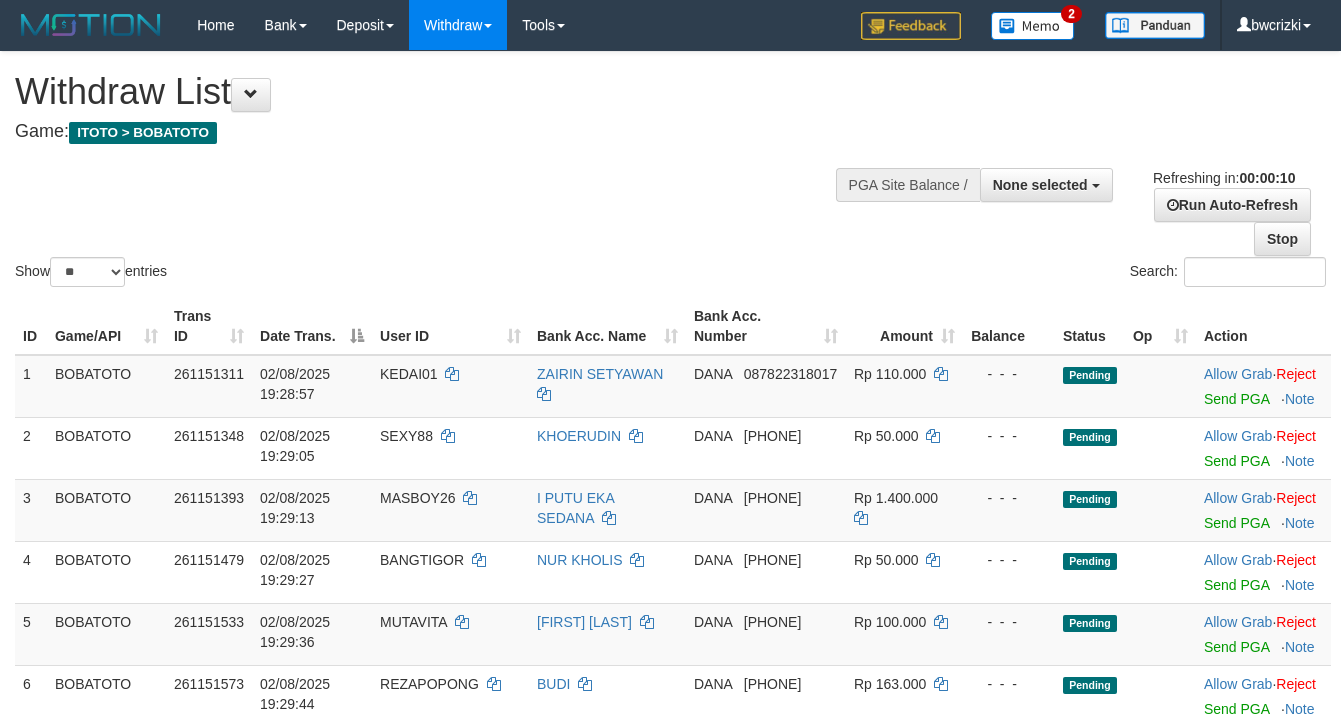select 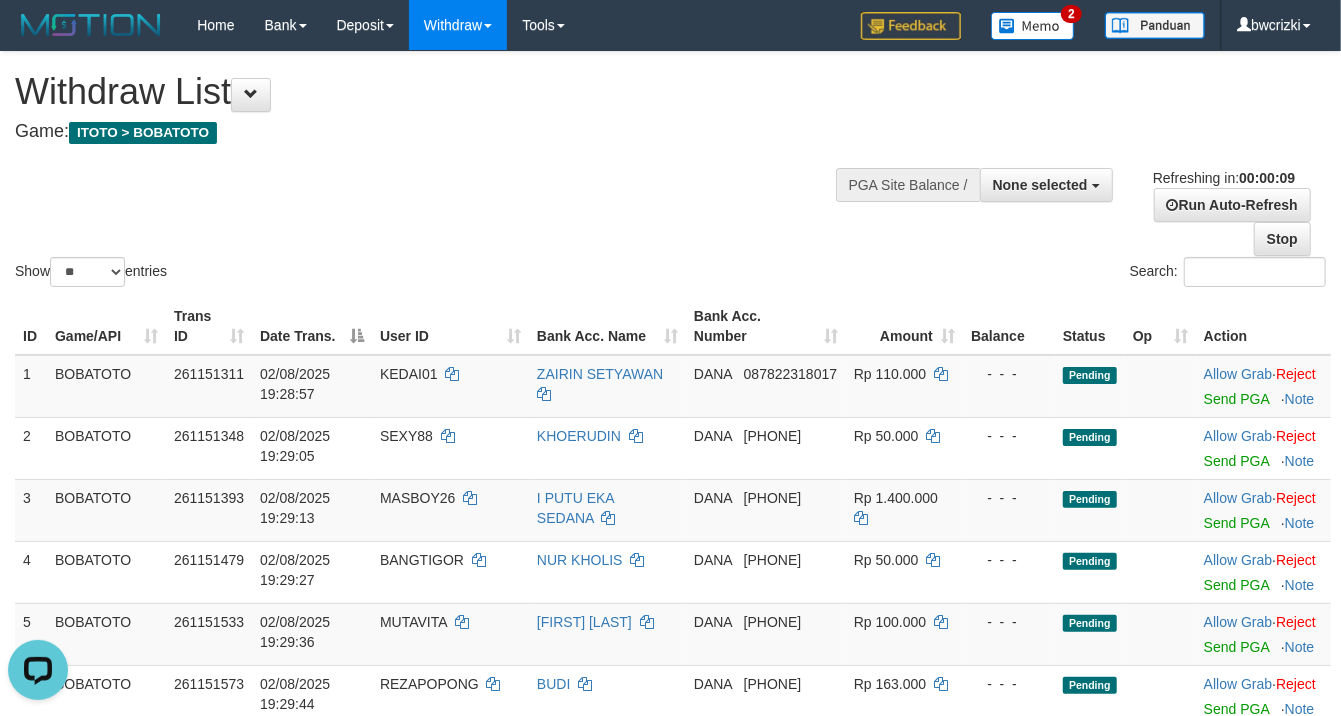 scroll, scrollTop: 0, scrollLeft: 0, axis: both 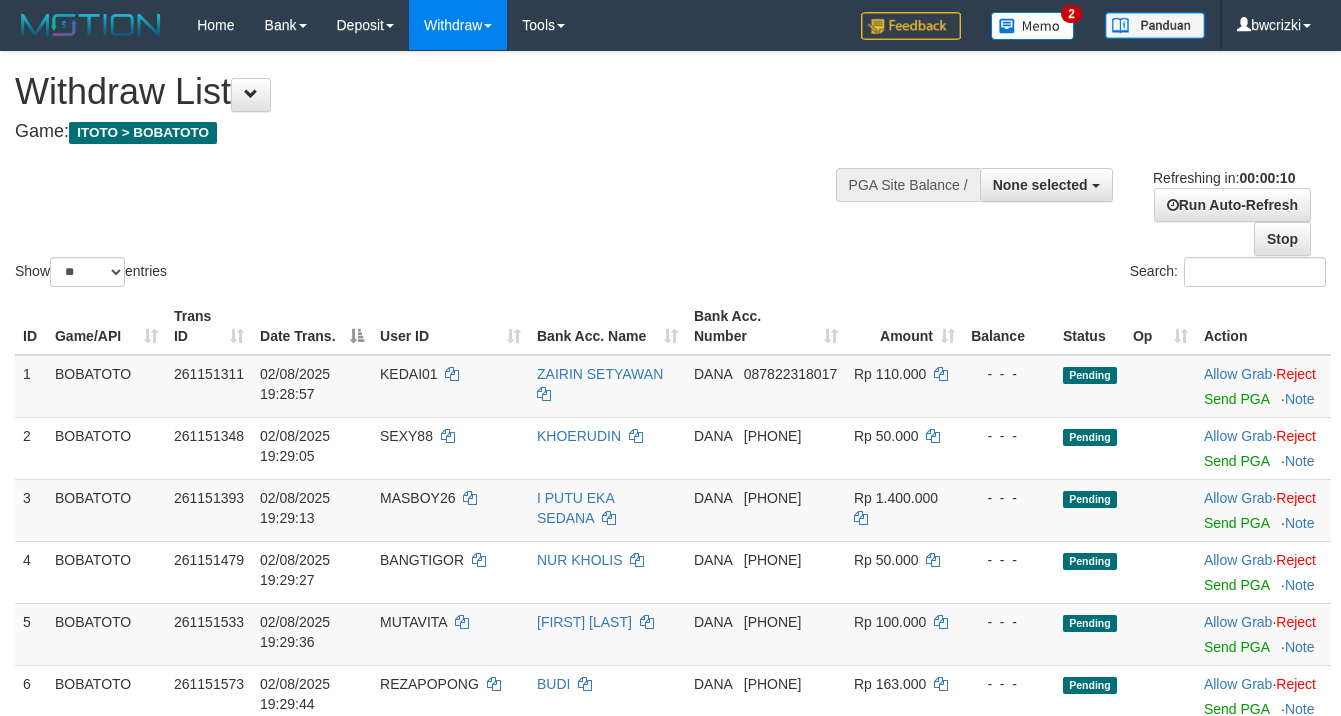 select 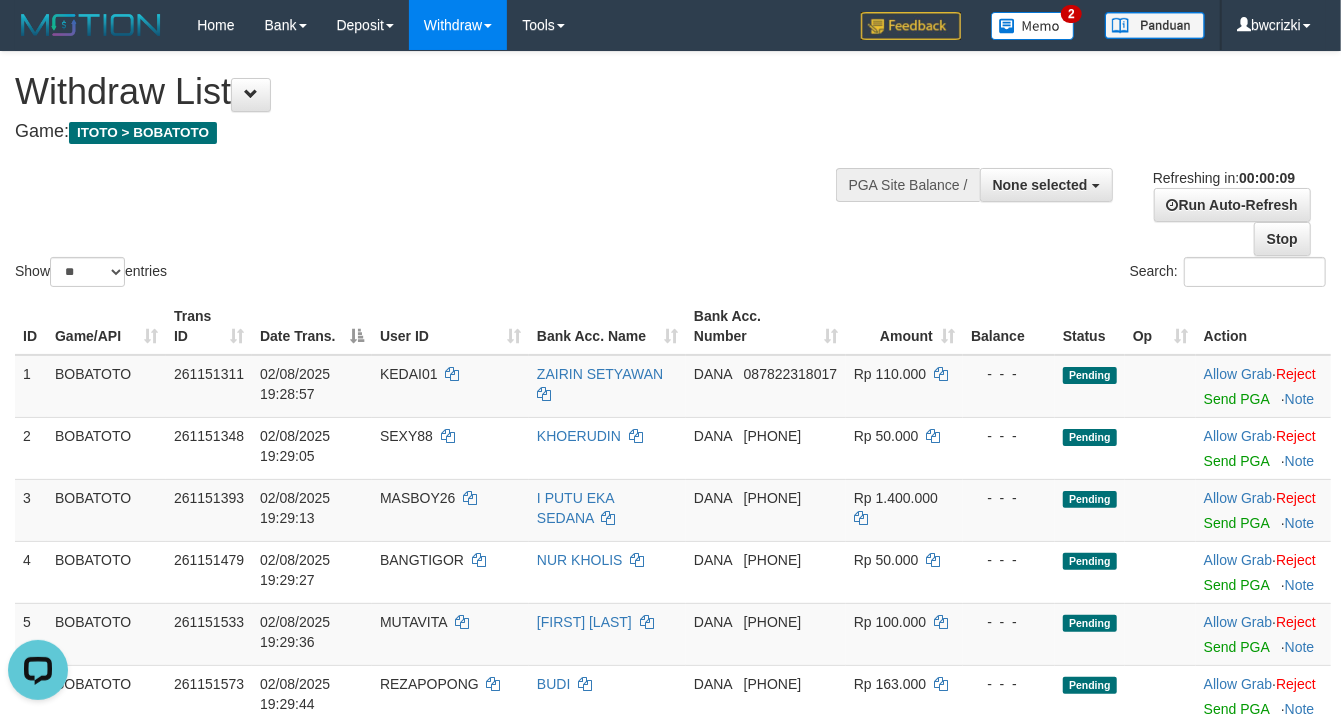 scroll, scrollTop: 0, scrollLeft: 0, axis: both 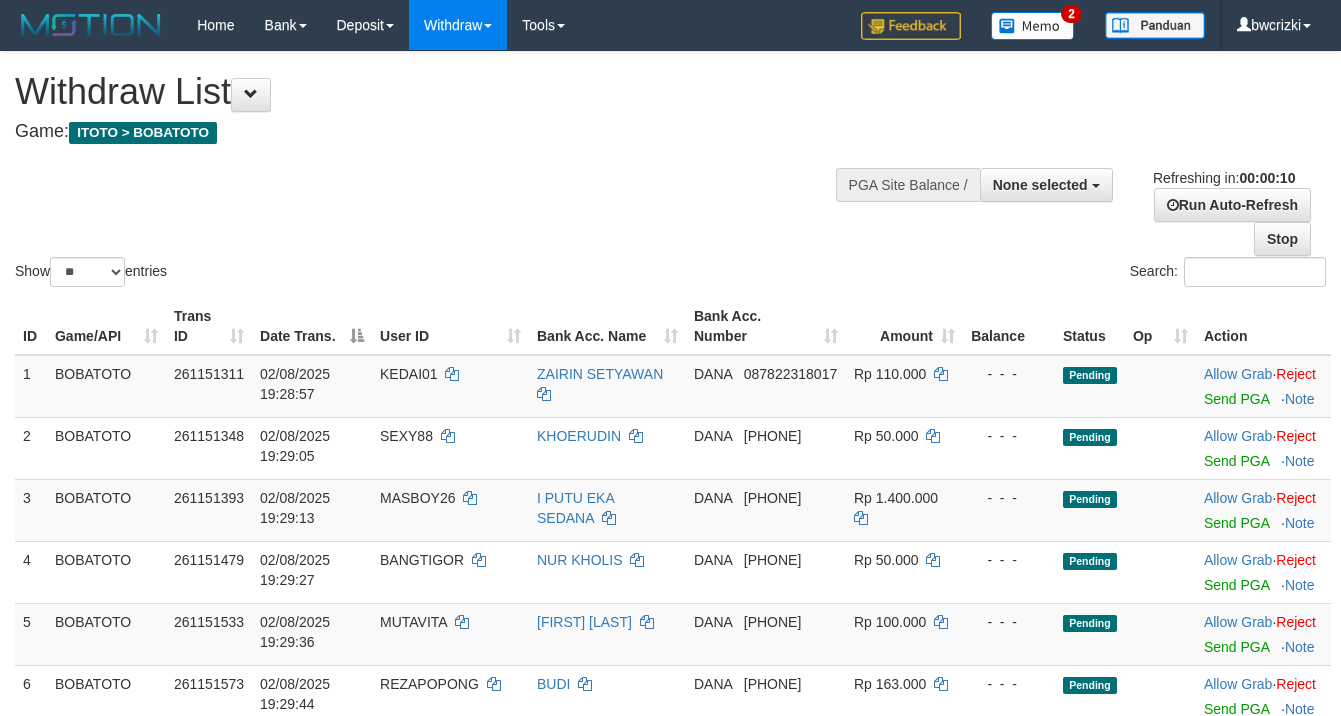 select 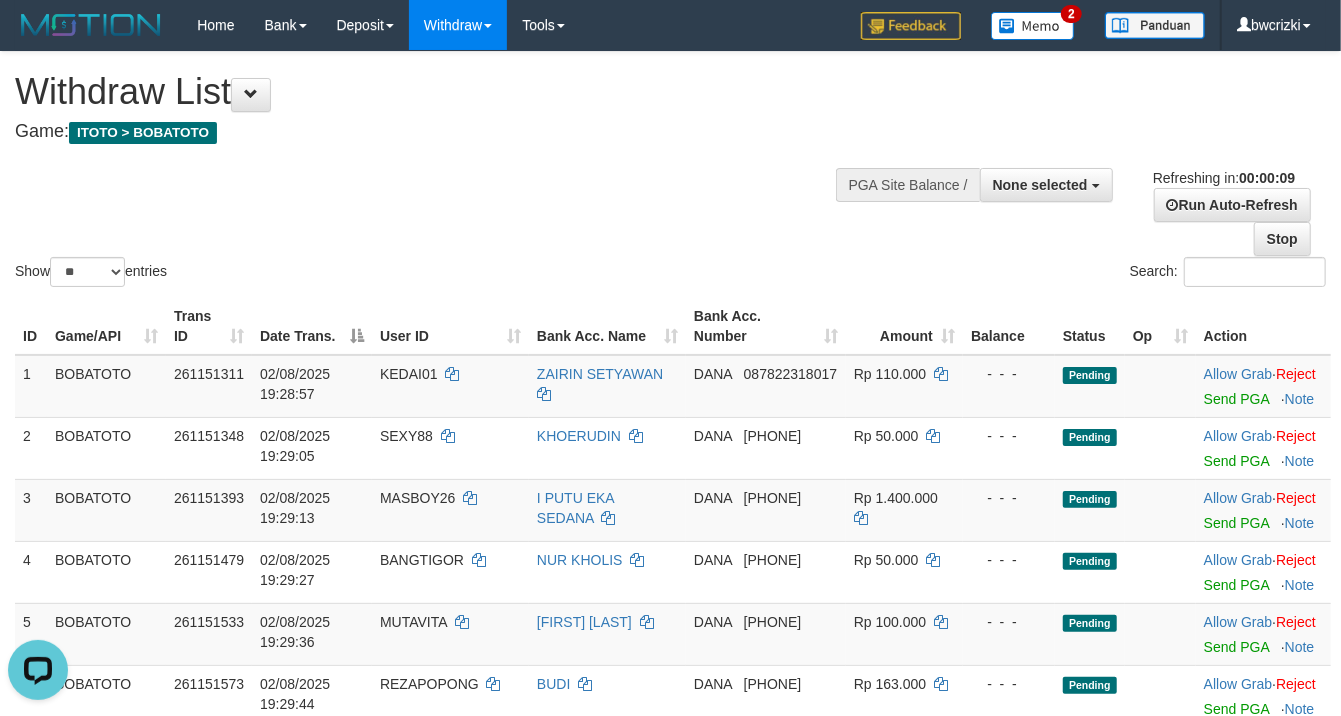 scroll, scrollTop: 0, scrollLeft: 0, axis: both 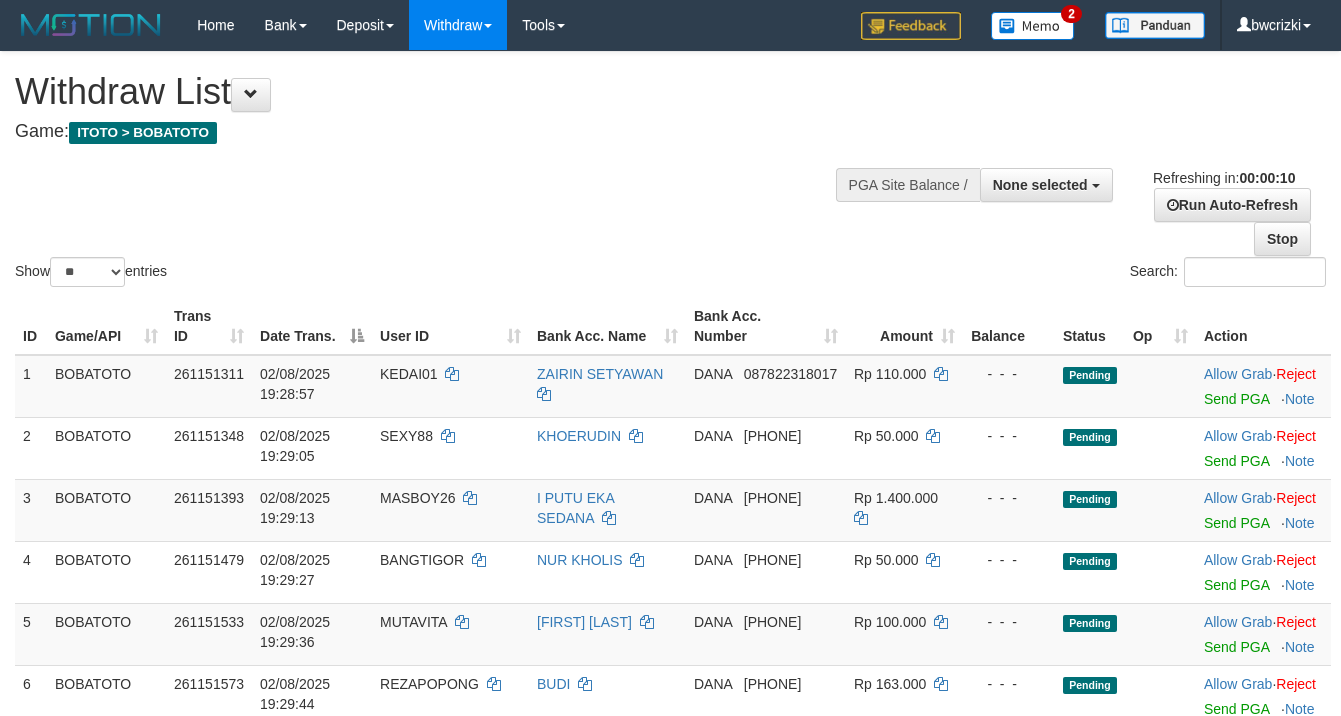 select 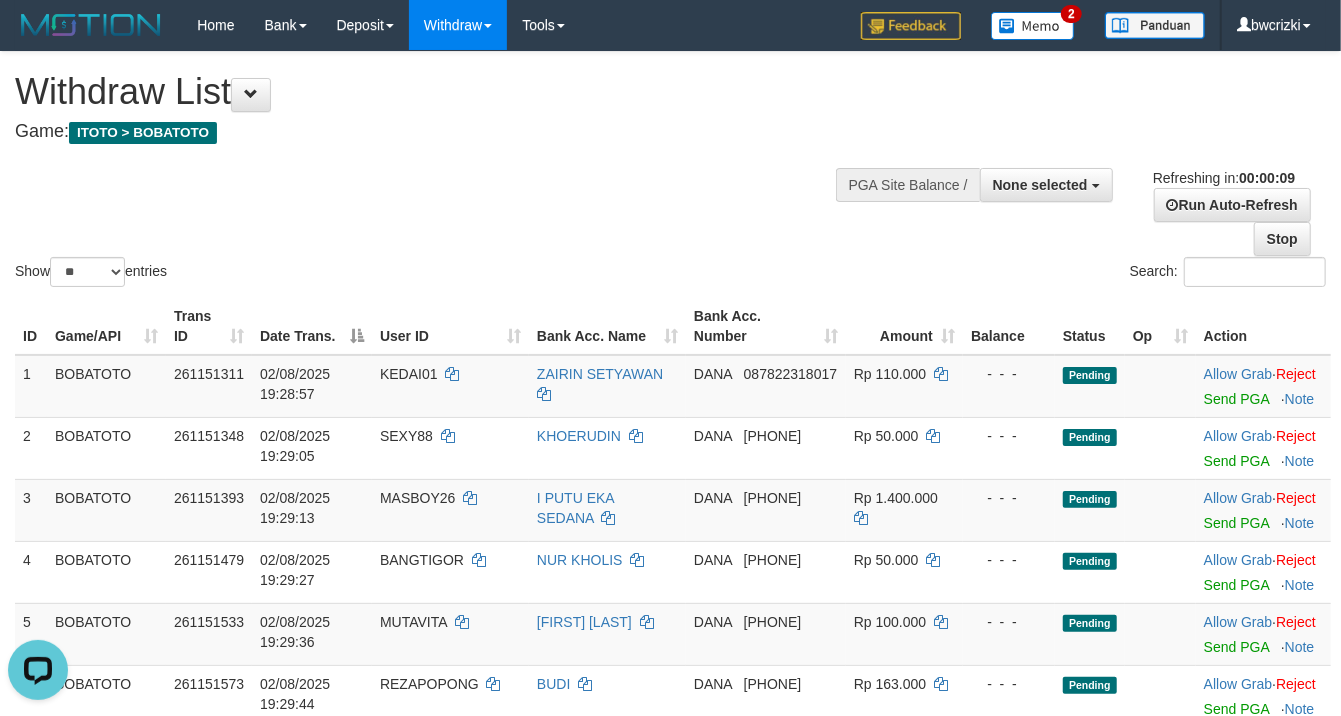 scroll, scrollTop: 0, scrollLeft: 0, axis: both 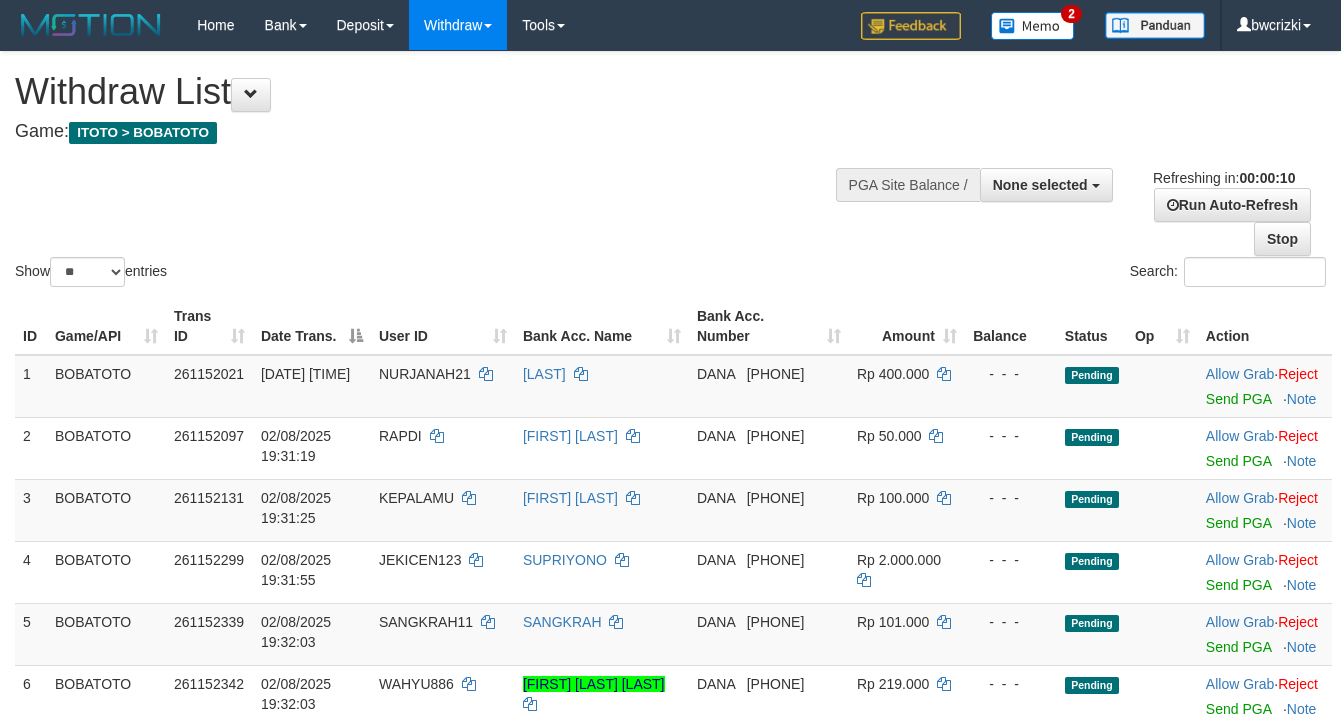select 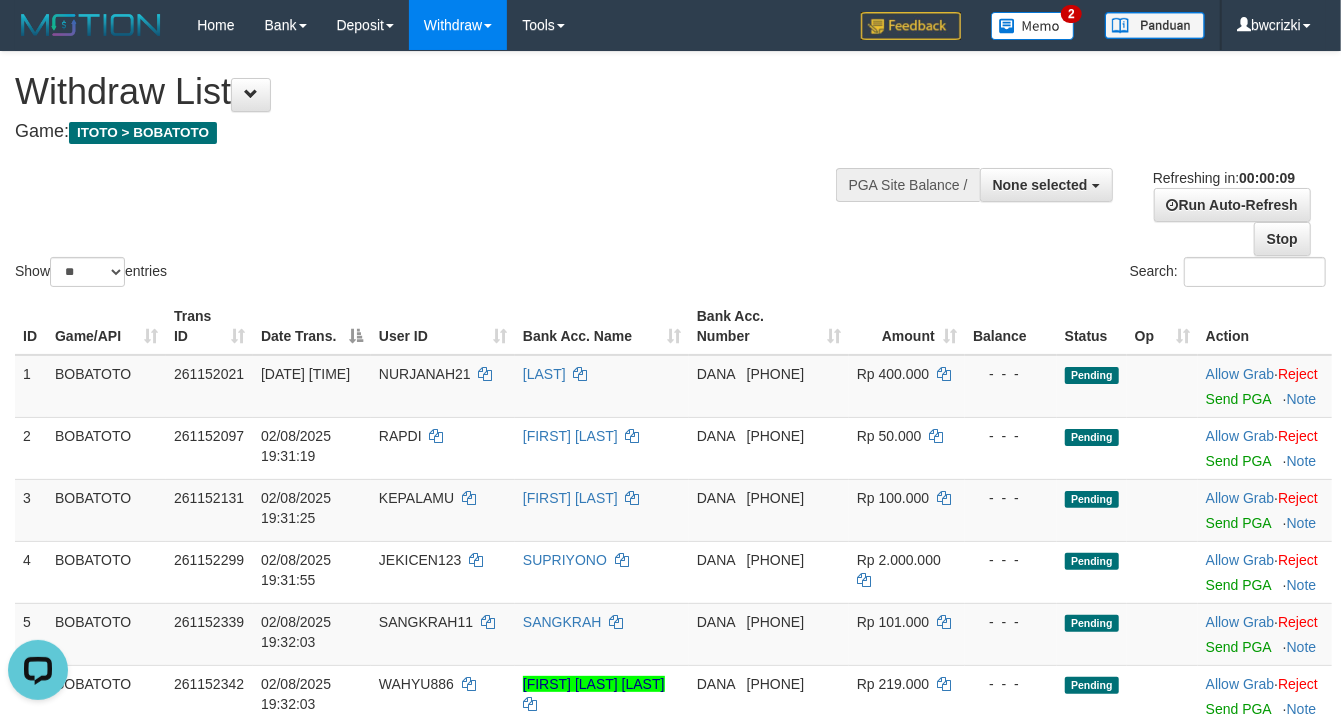 scroll, scrollTop: 0, scrollLeft: 0, axis: both 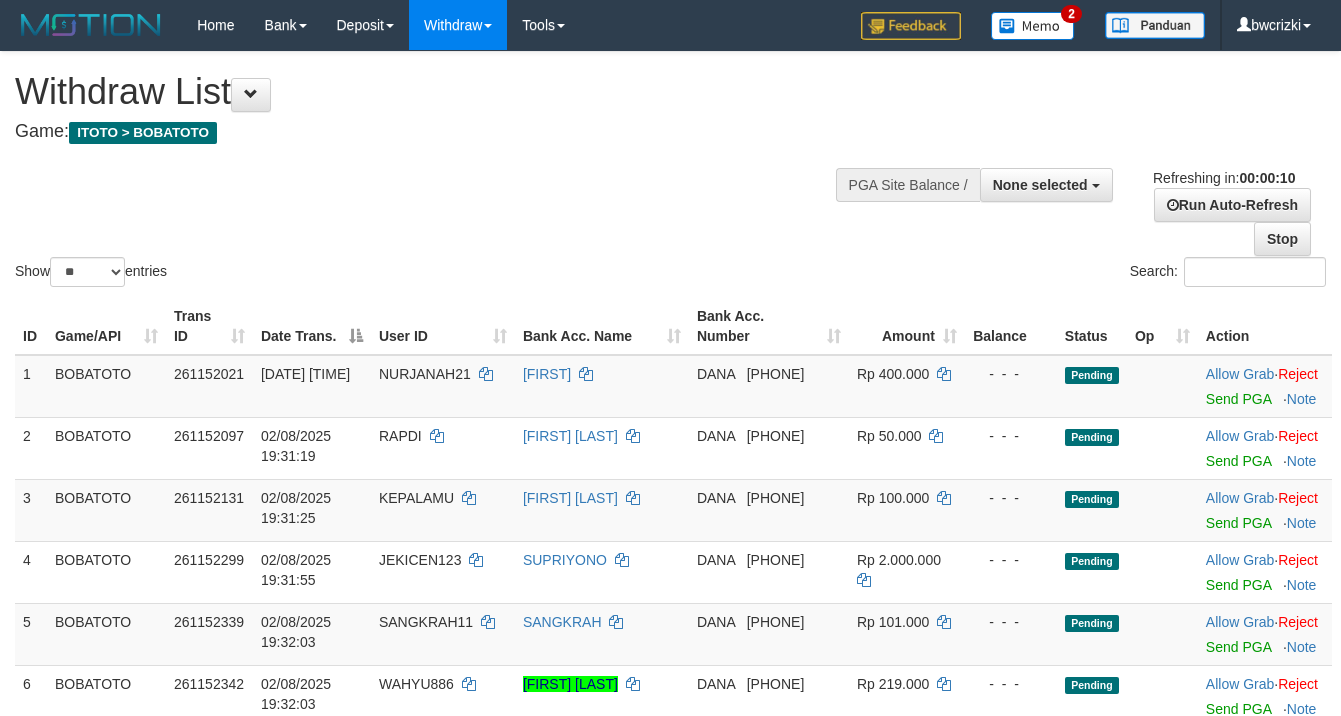 select 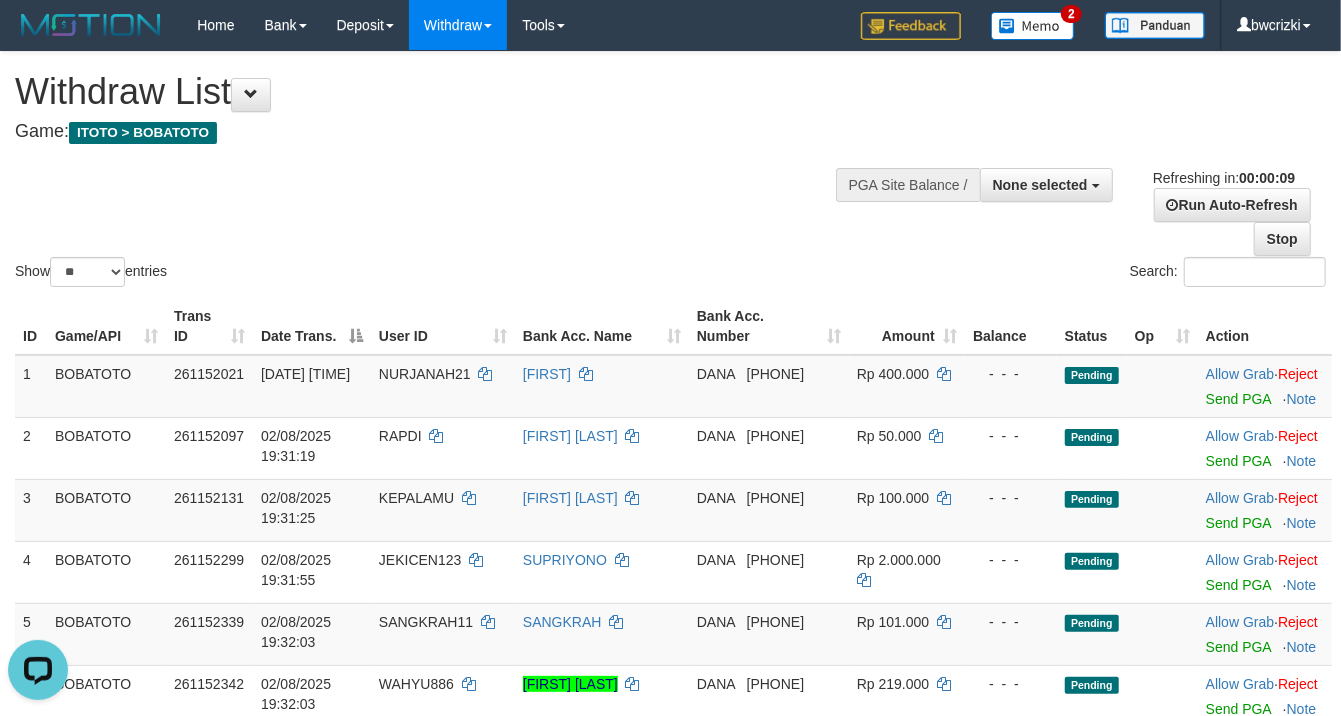 scroll, scrollTop: 0, scrollLeft: 0, axis: both 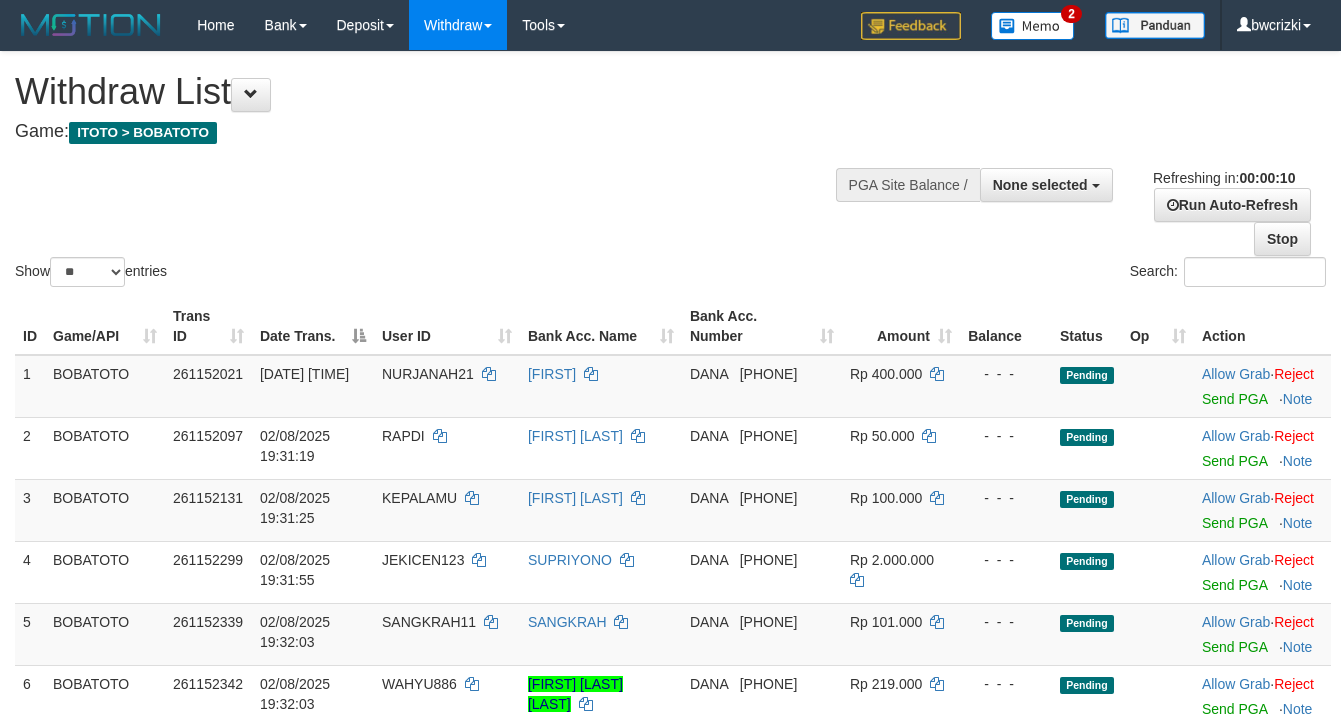 select 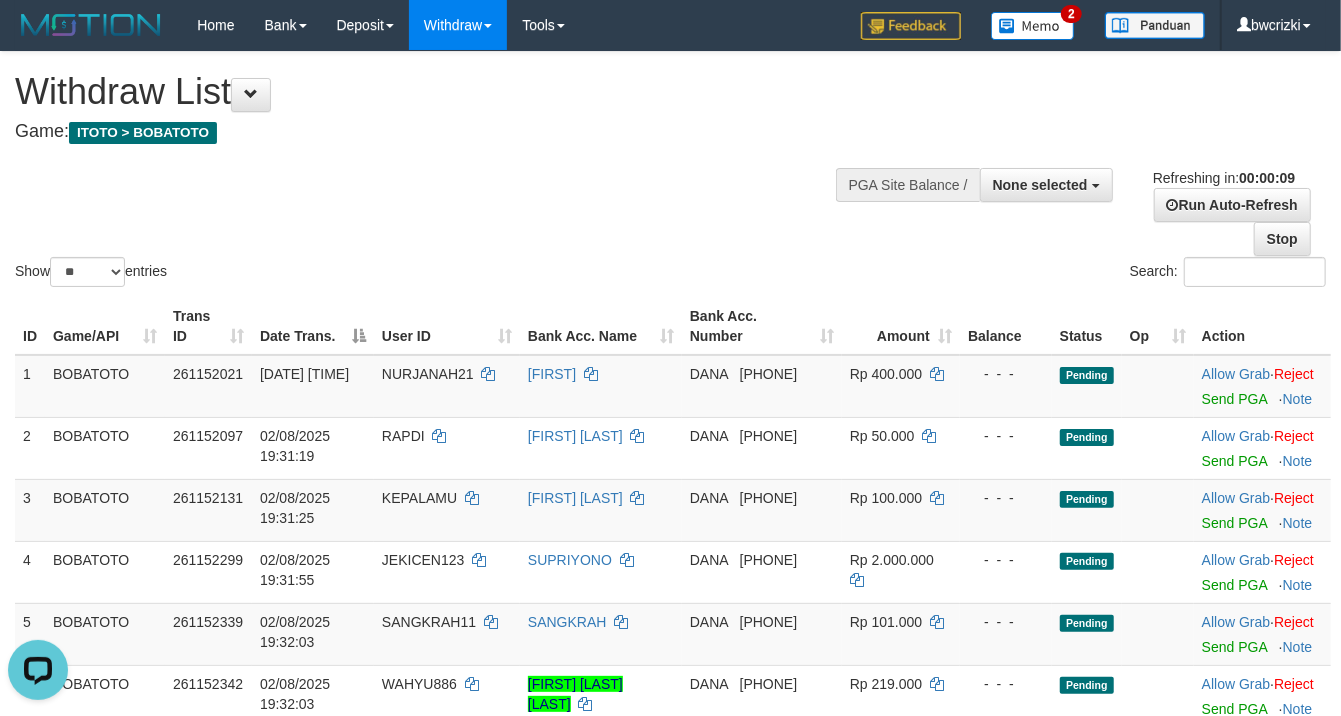 scroll, scrollTop: 0, scrollLeft: 0, axis: both 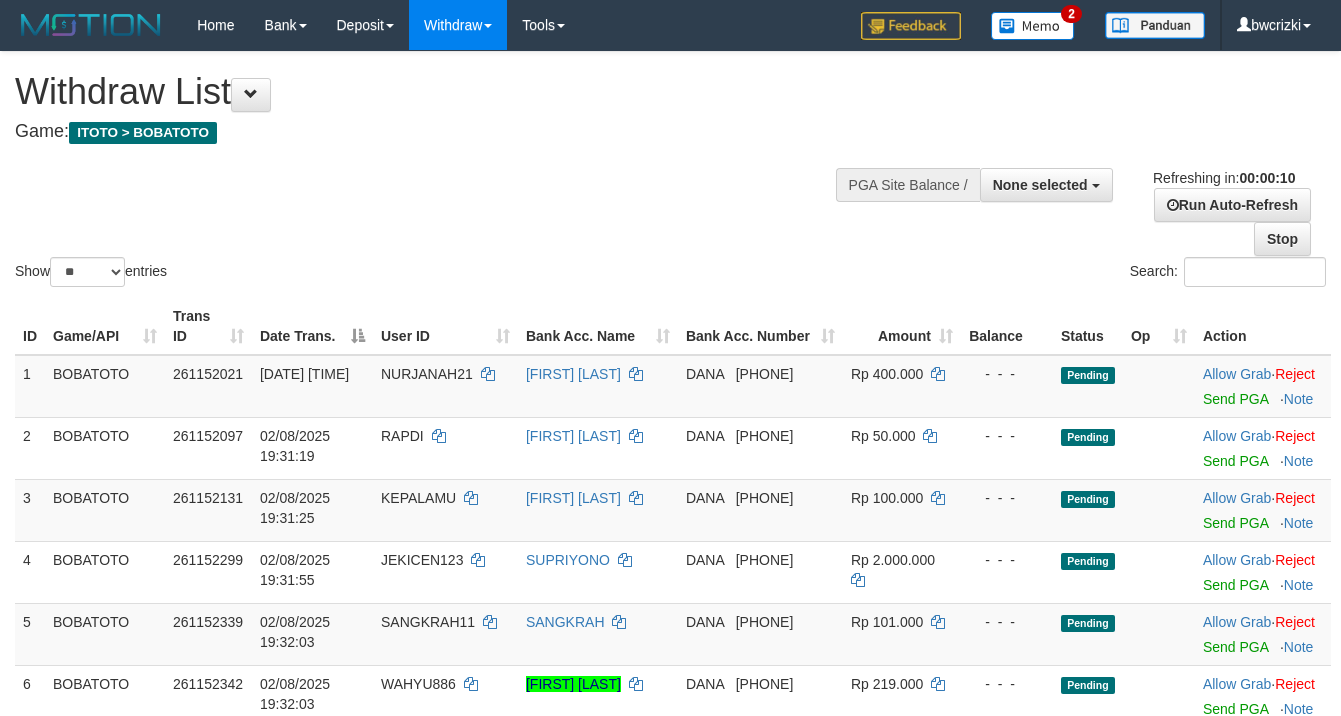 select 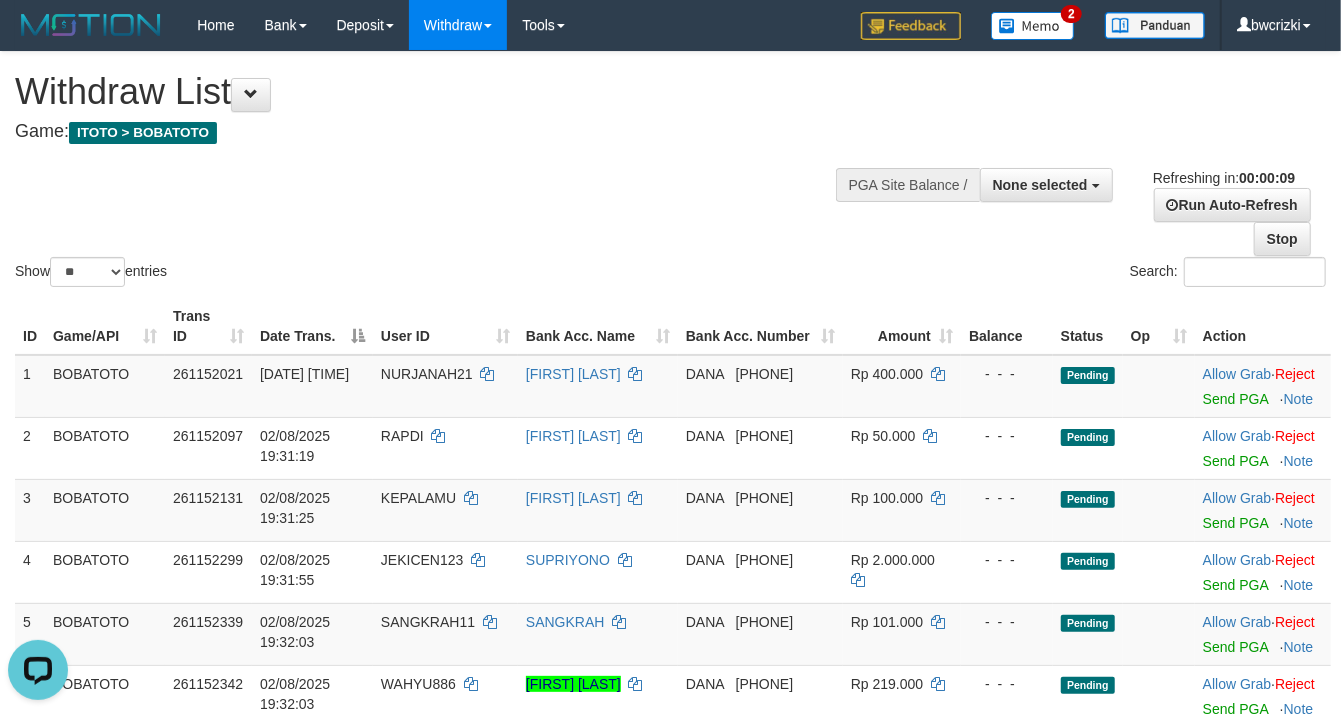 scroll, scrollTop: 0, scrollLeft: 0, axis: both 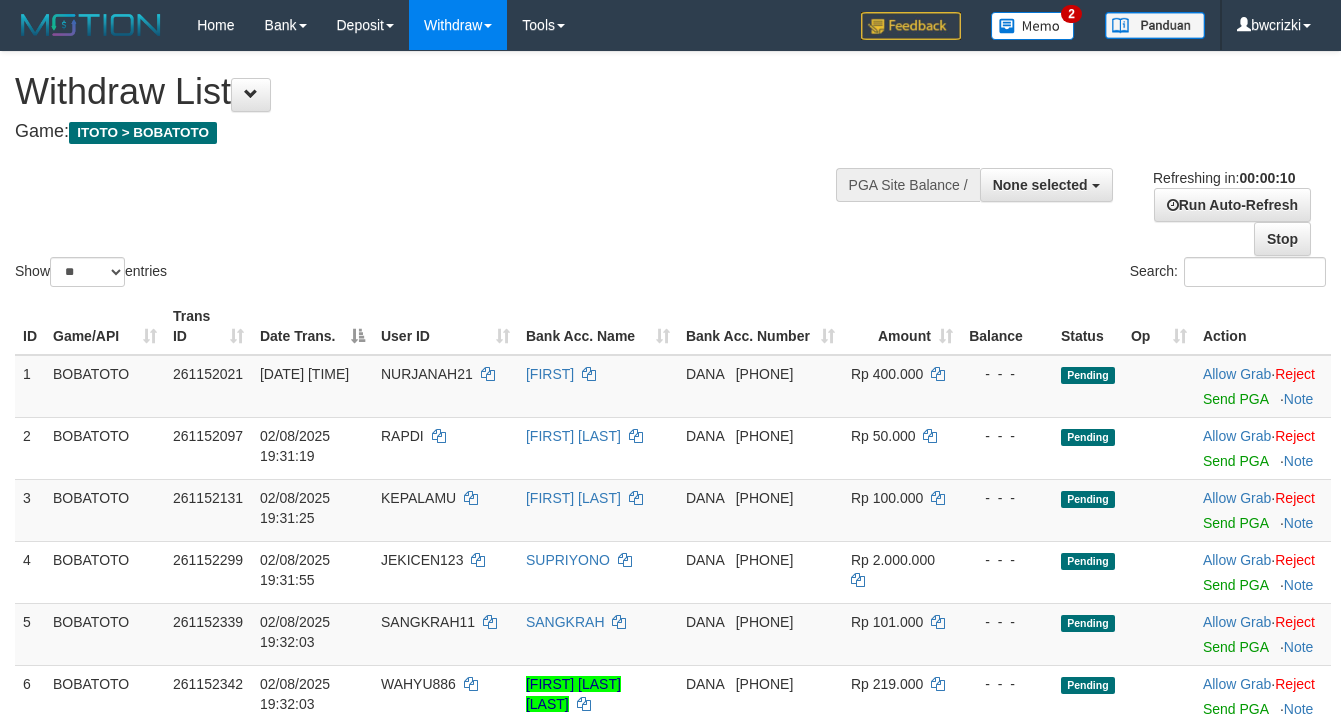 select 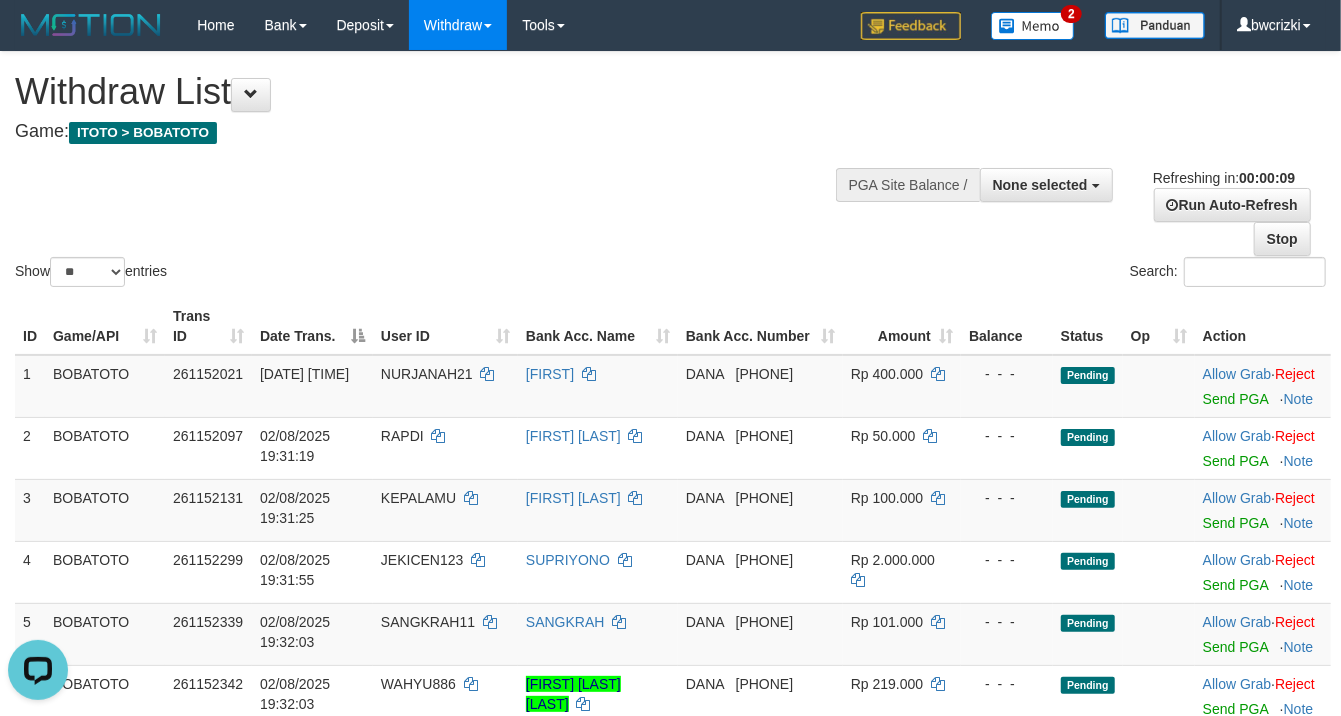 scroll, scrollTop: 0, scrollLeft: 0, axis: both 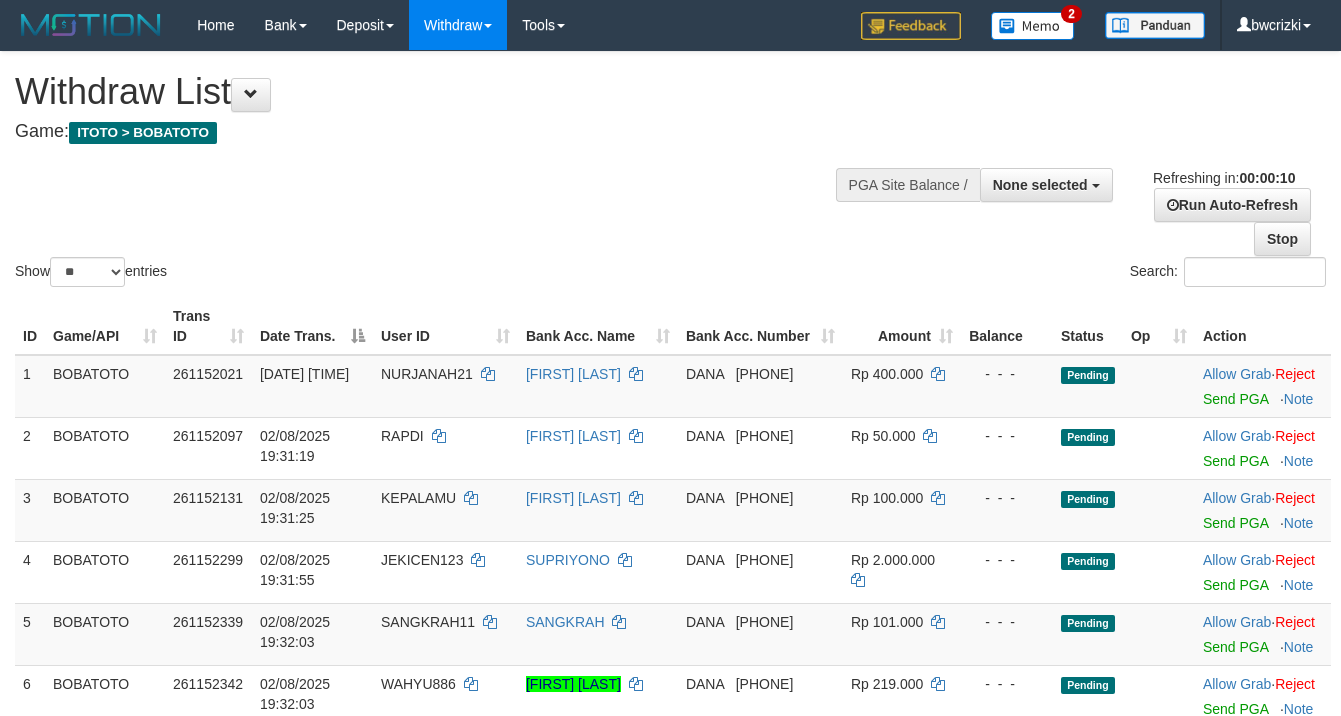select 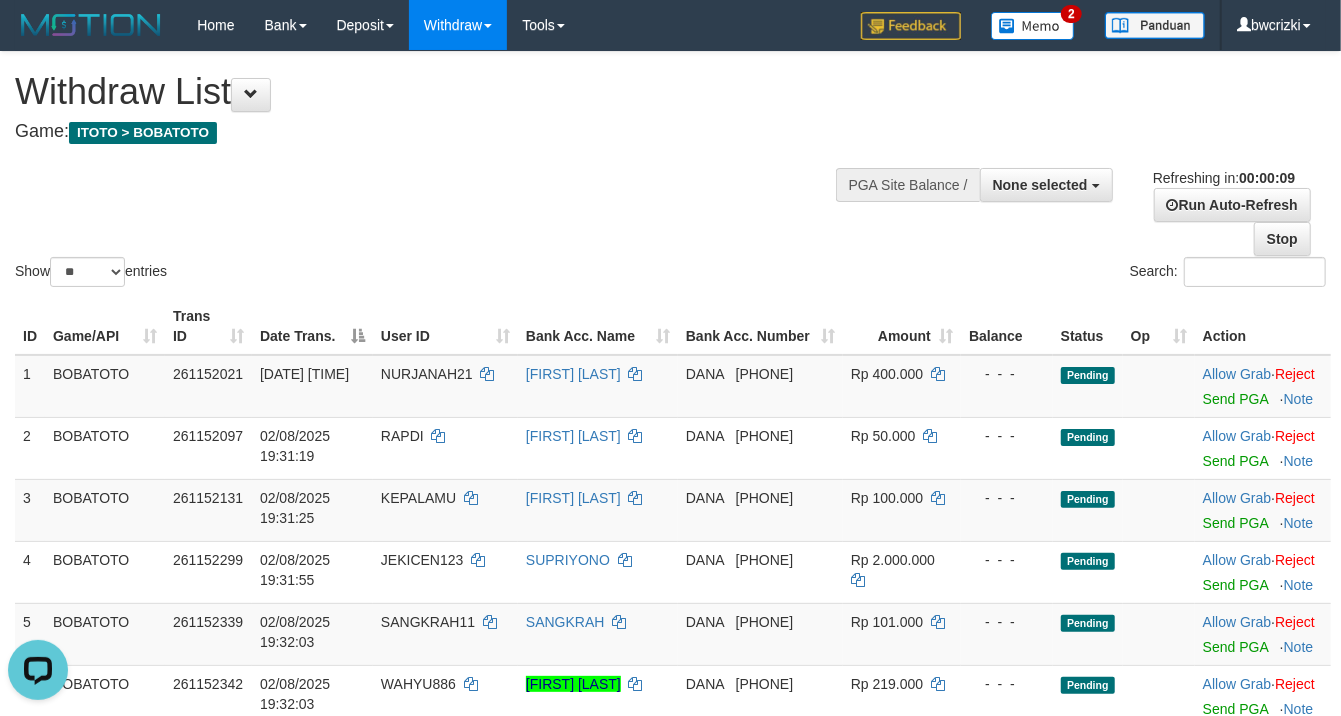 scroll, scrollTop: 0, scrollLeft: 0, axis: both 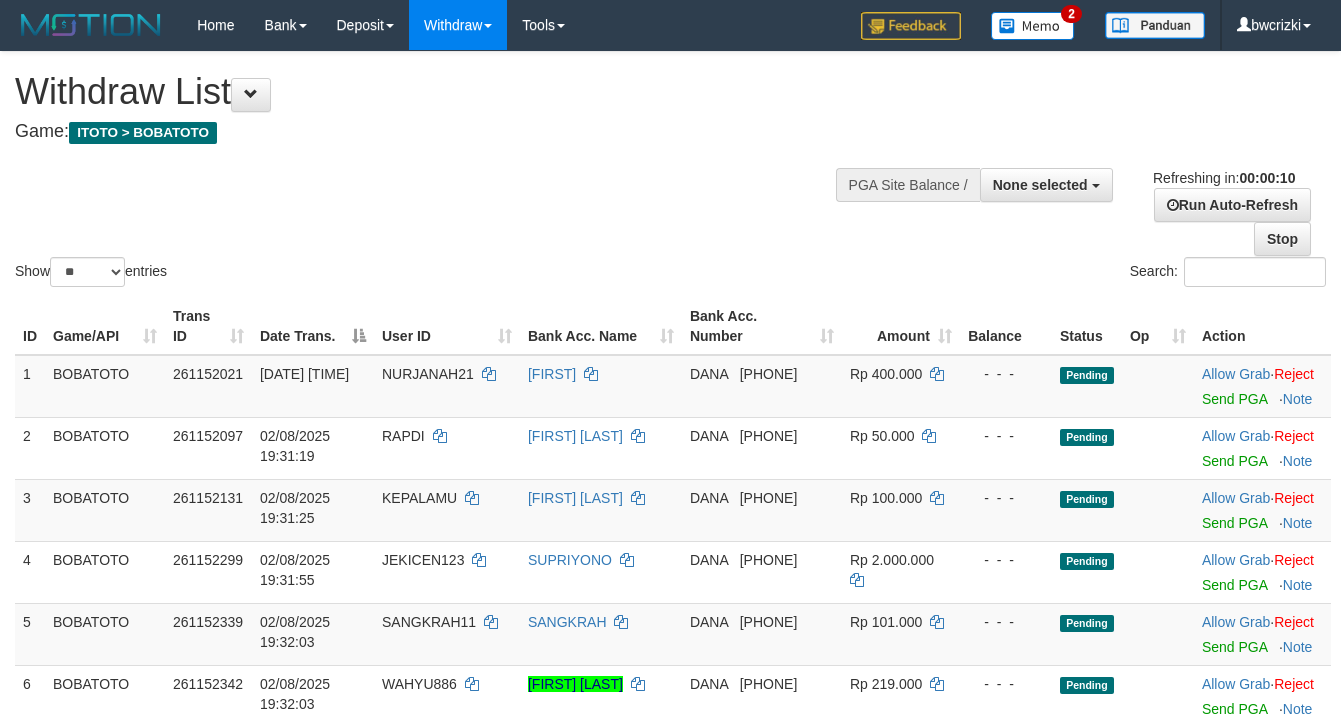 select 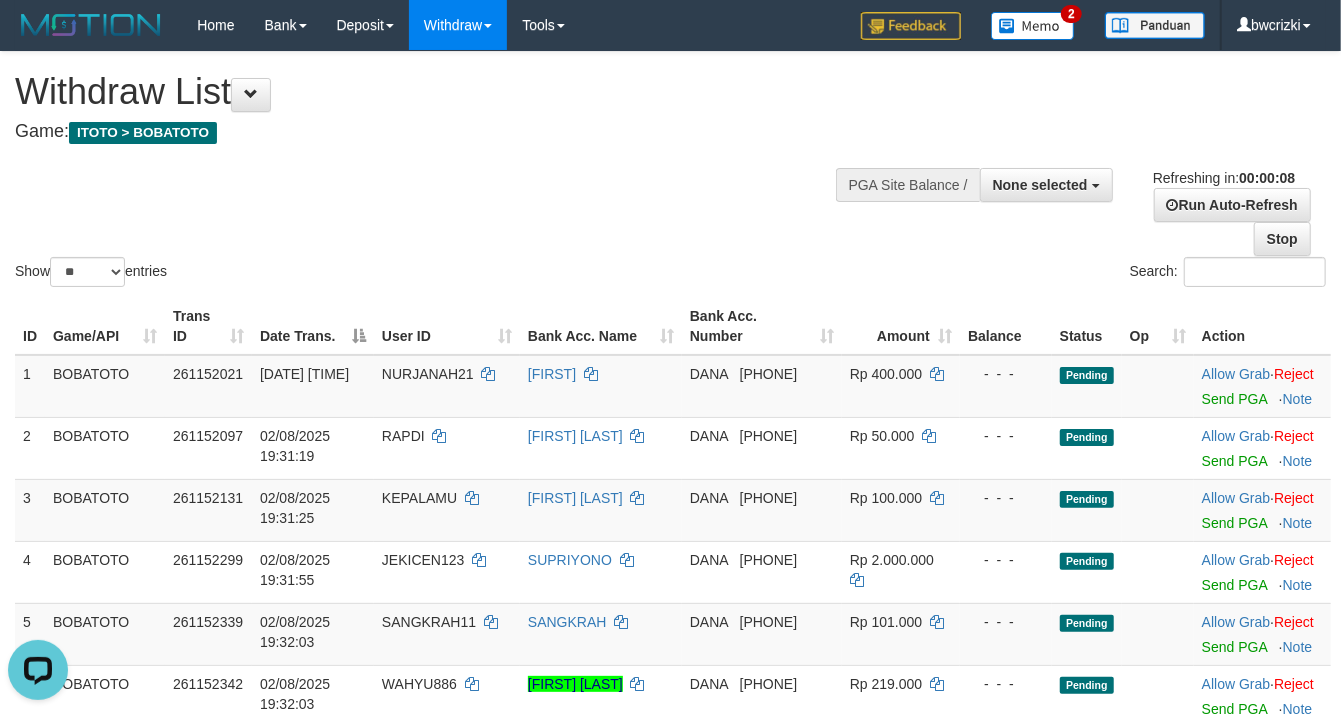 scroll, scrollTop: 0, scrollLeft: 0, axis: both 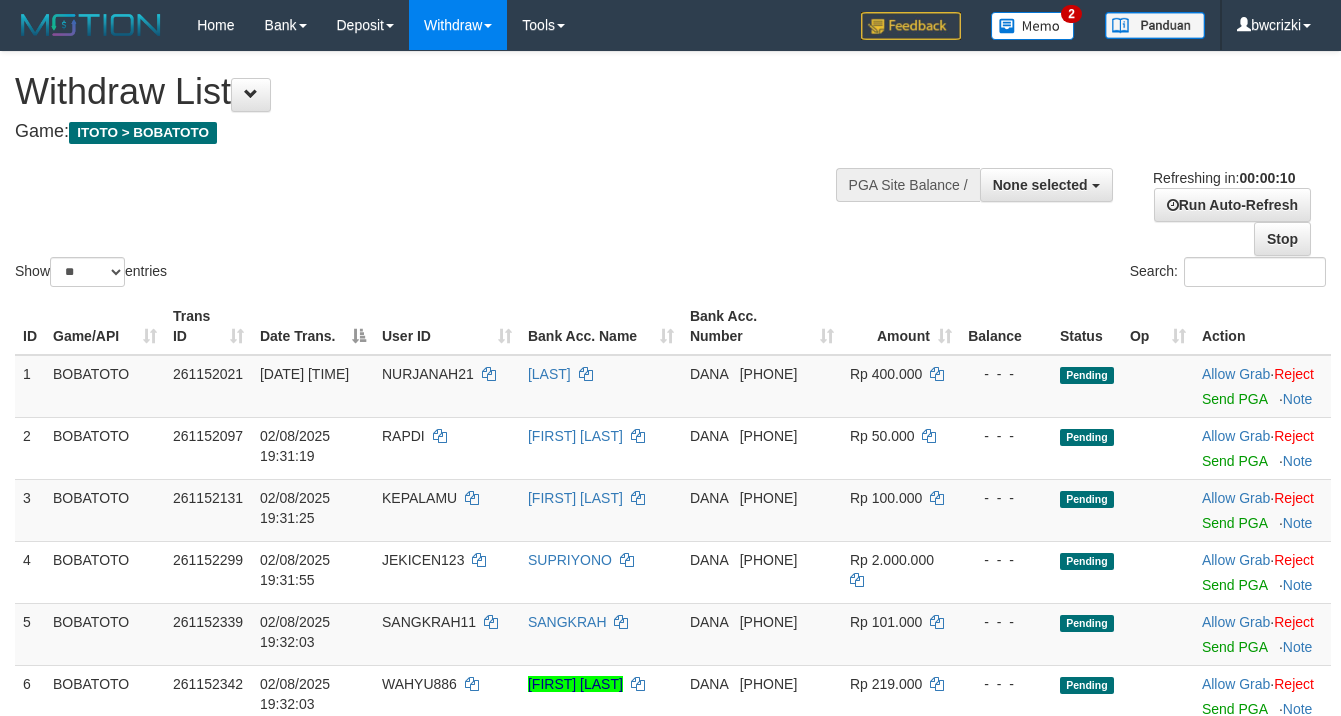select 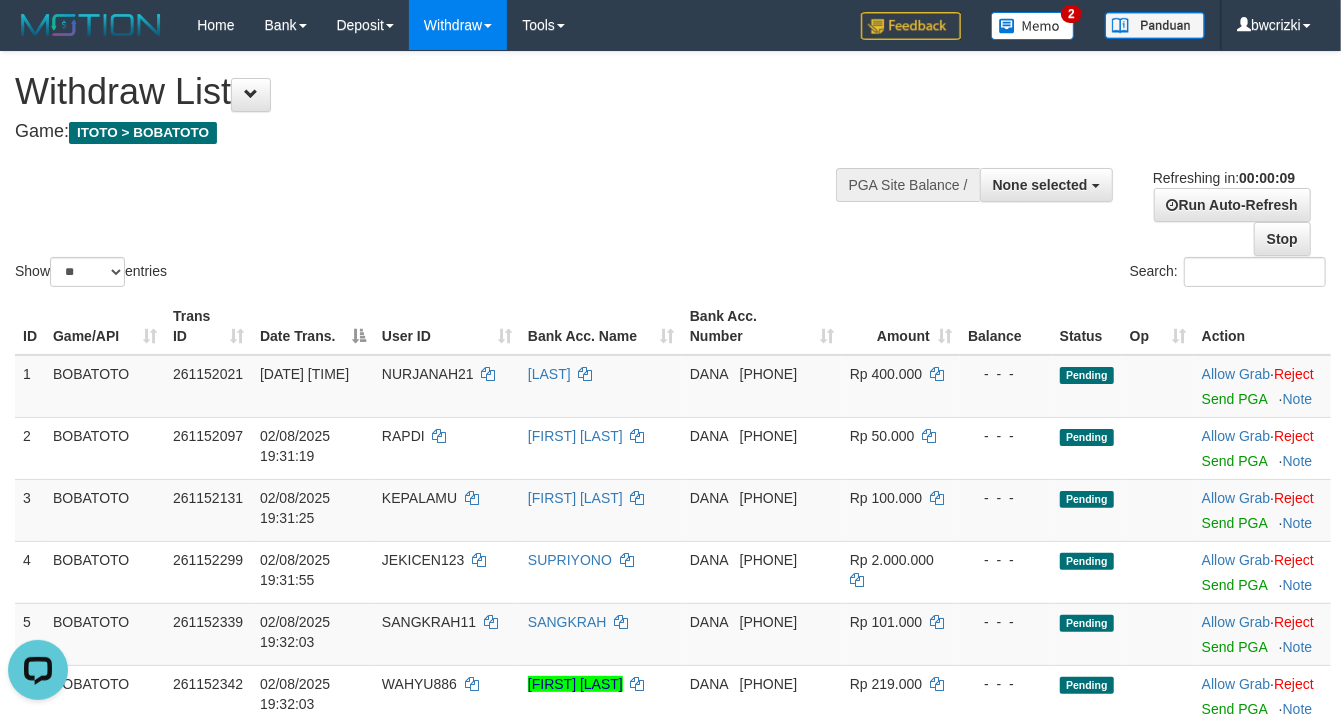 scroll, scrollTop: 0, scrollLeft: 0, axis: both 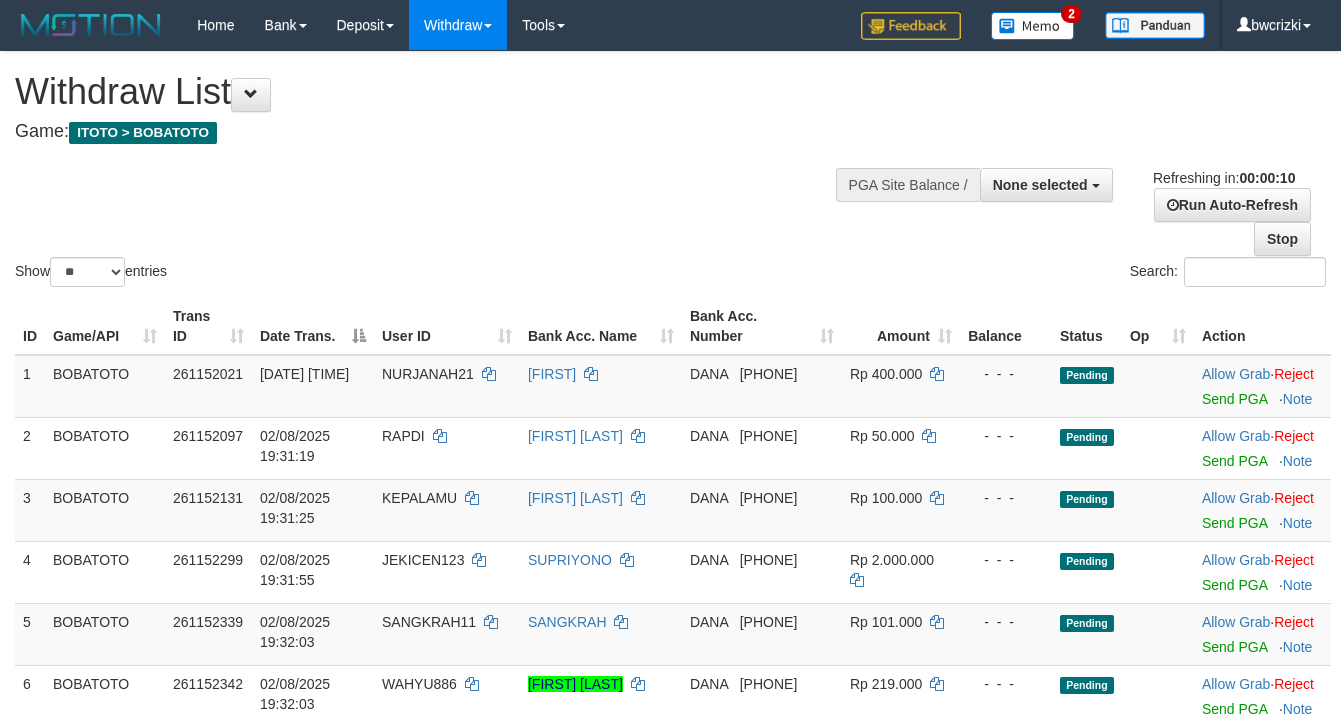 select 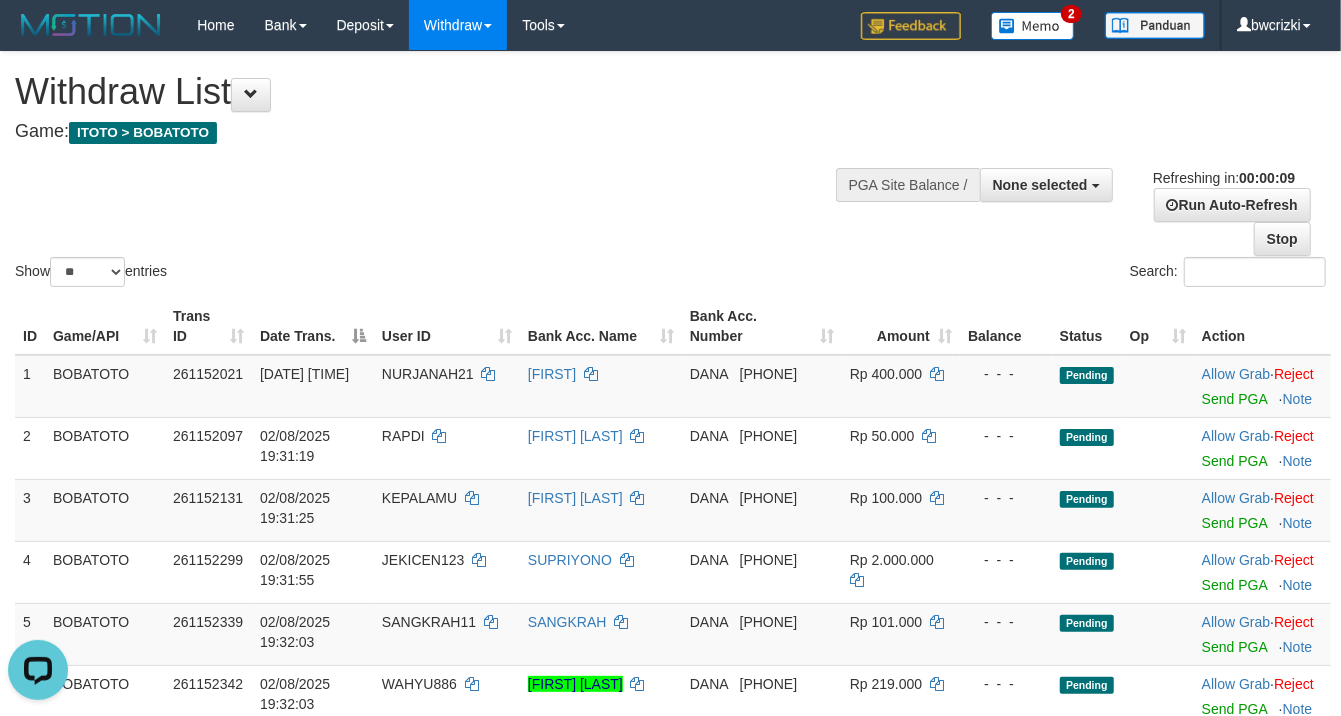 scroll, scrollTop: 0, scrollLeft: 0, axis: both 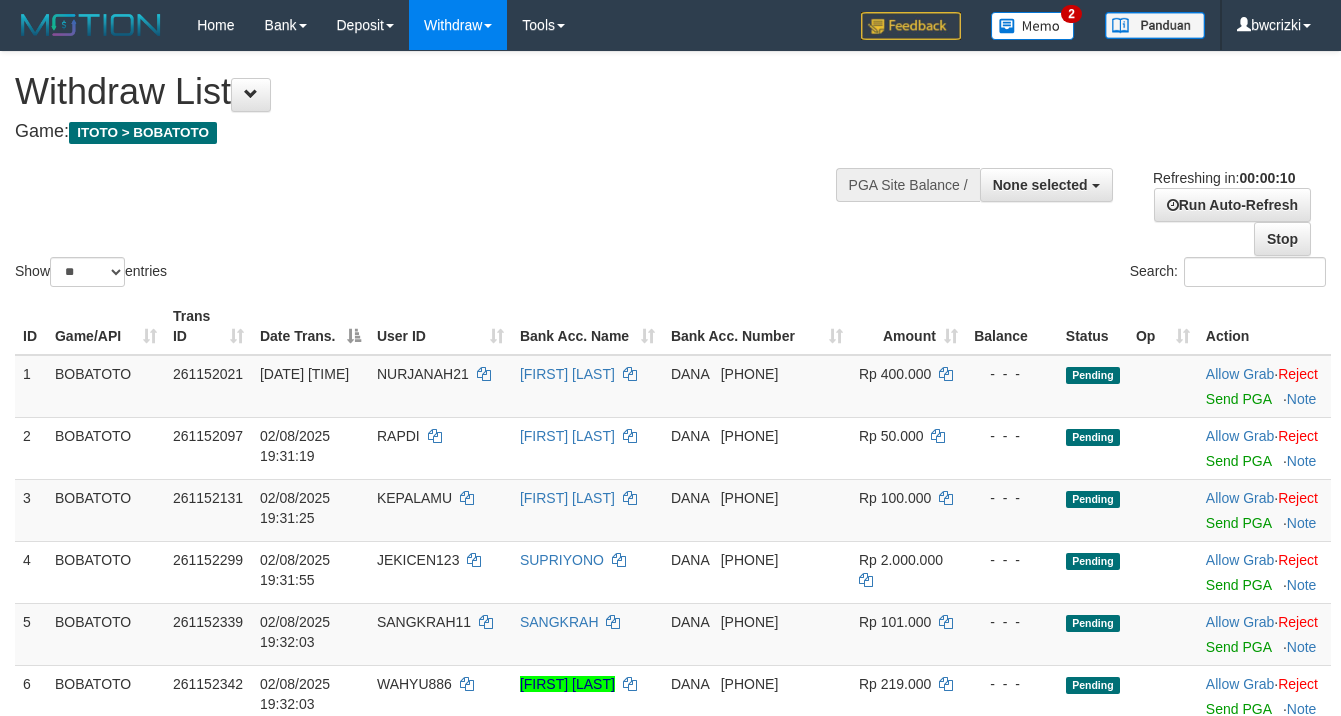 select 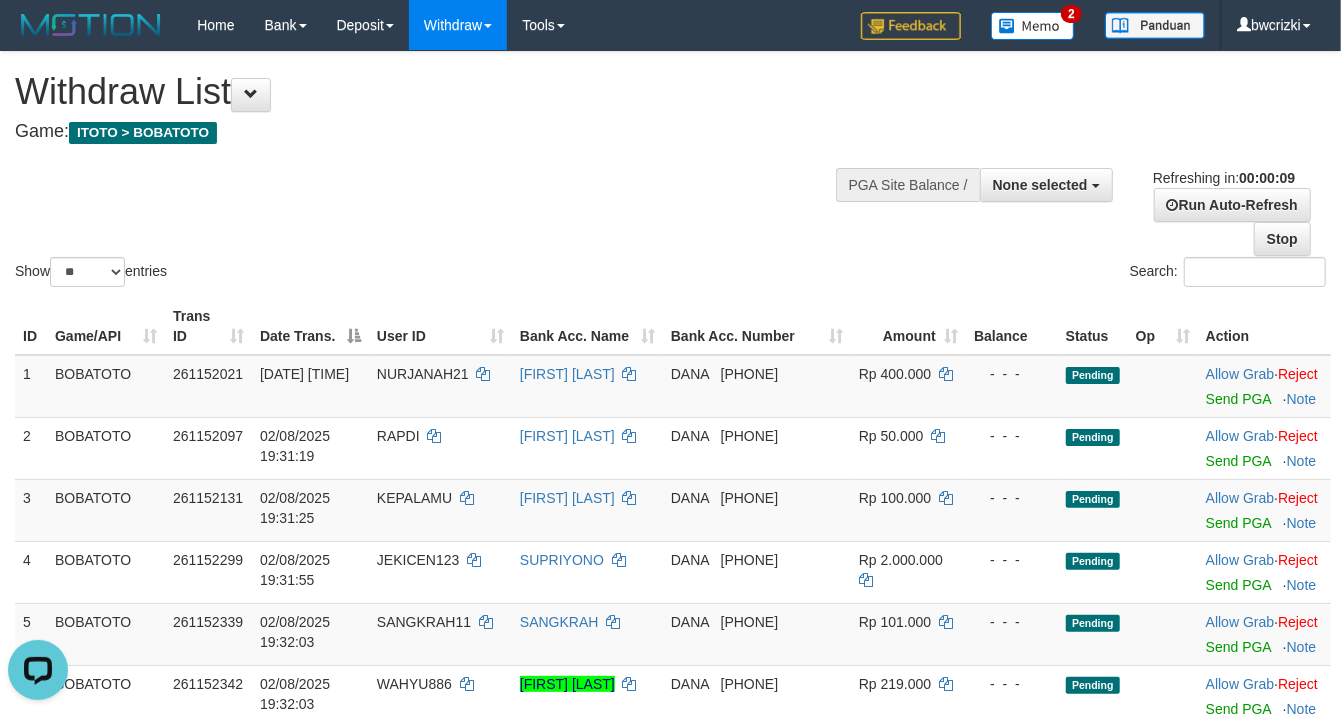 scroll, scrollTop: 0, scrollLeft: 0, axis: both 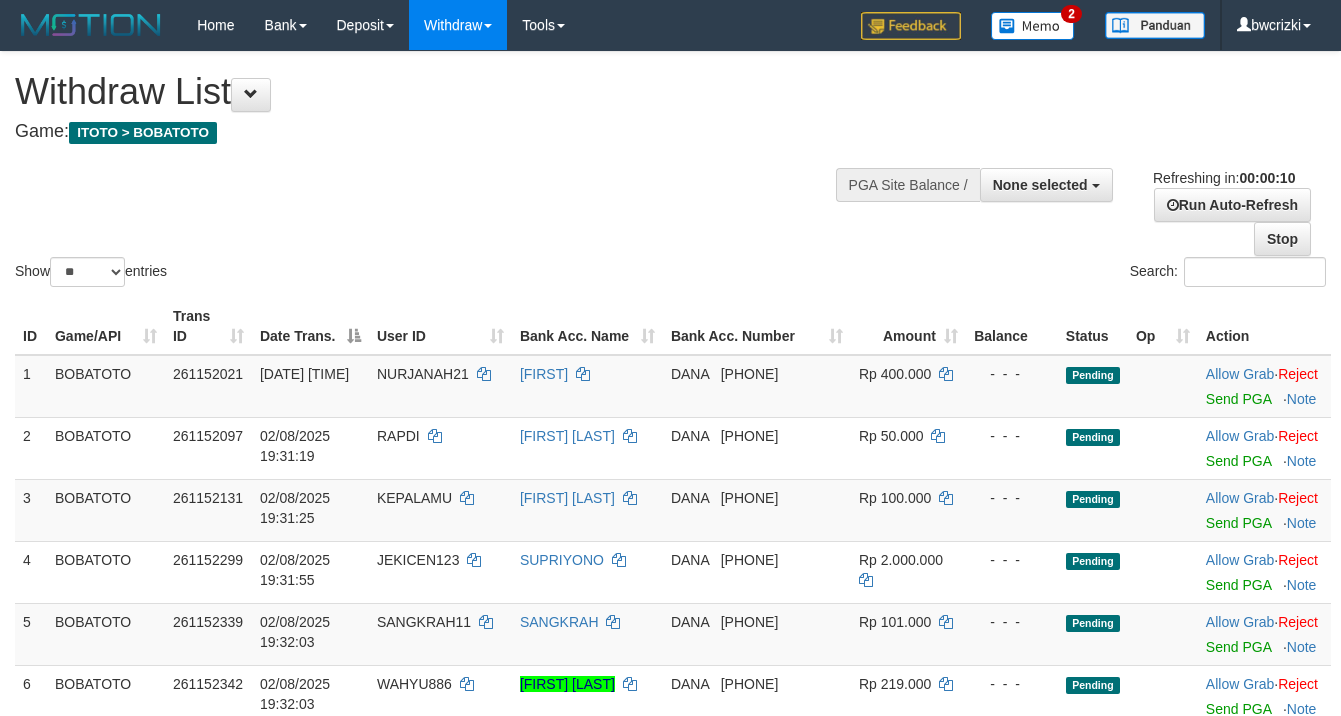select 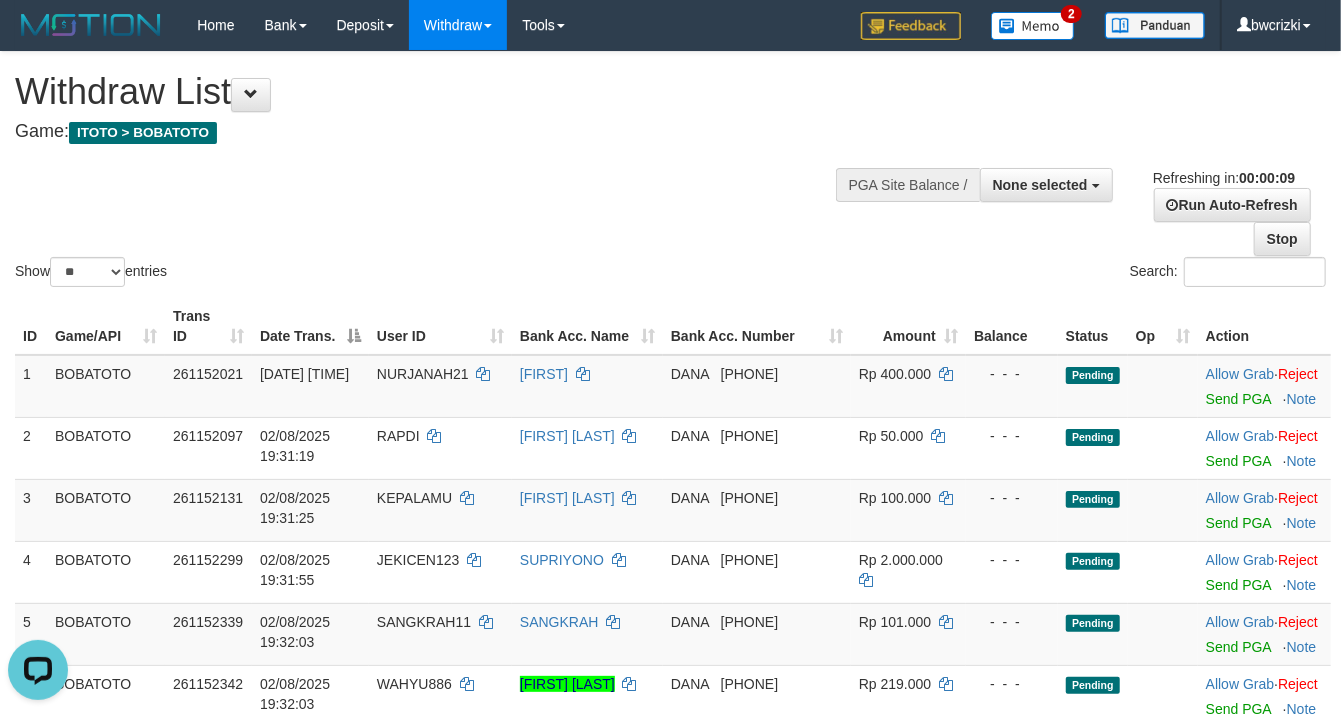 scroll, scrollTop: 0, scrollLeft: 0, axis: both 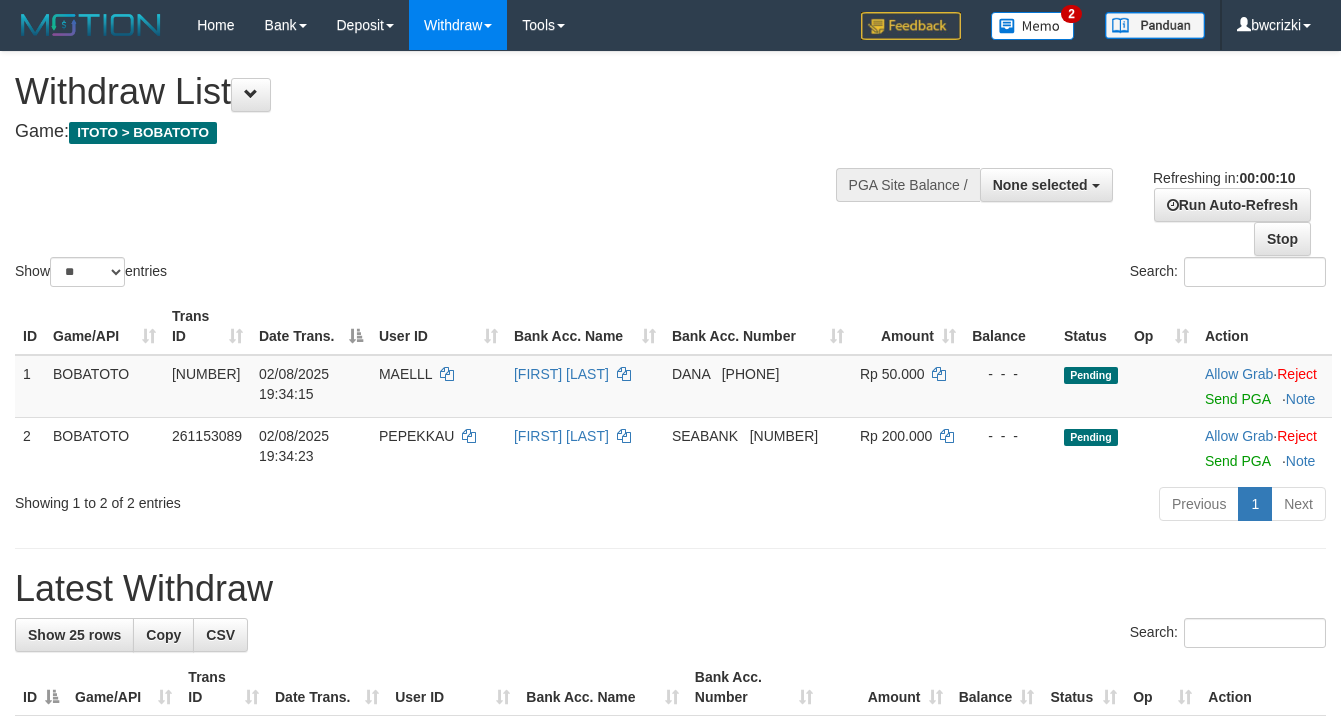 select 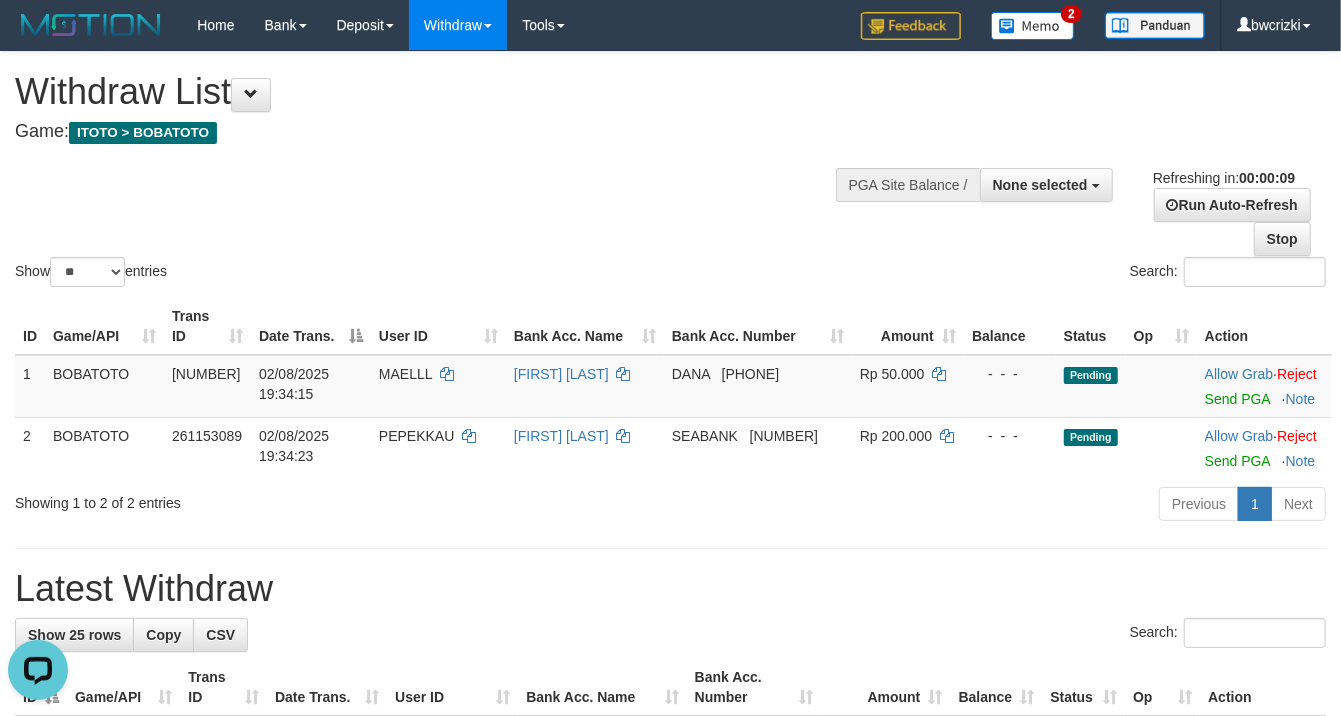 scroll, scrollTop: 0, scrollLeft: 0, axis: both 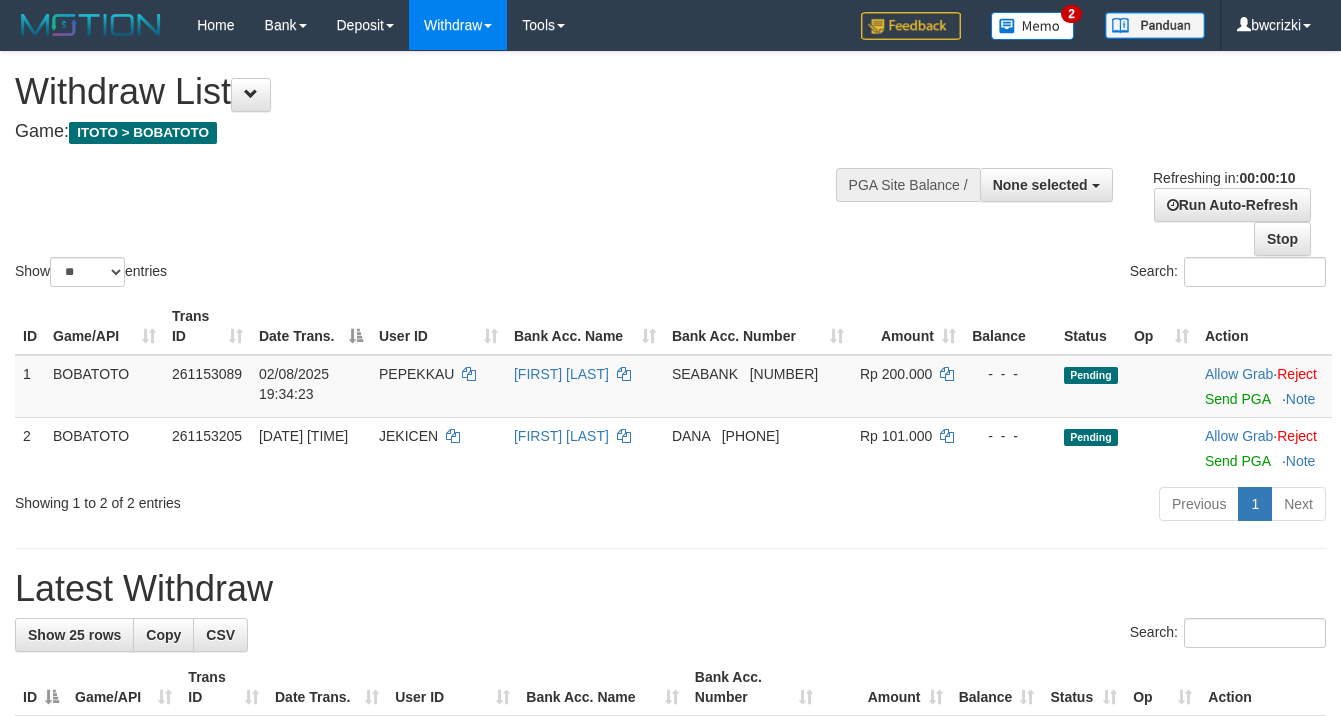 select 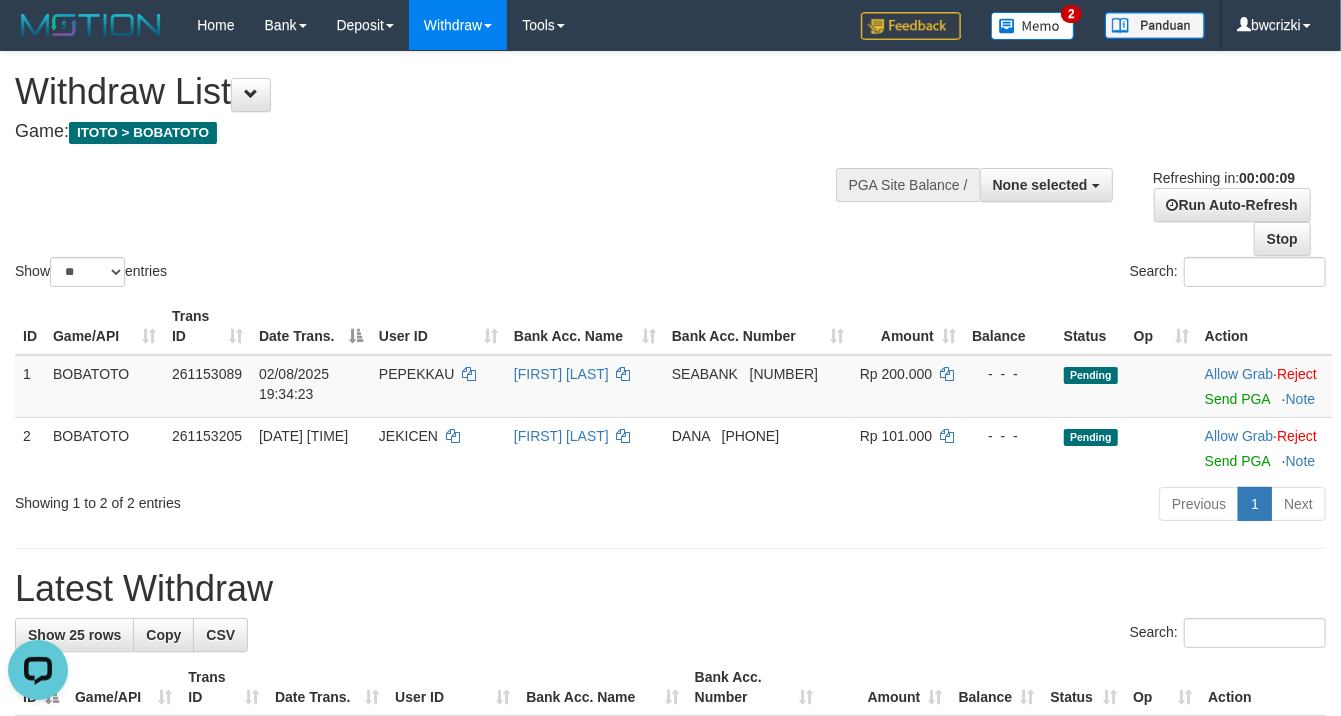 scroll, scrollTop: 0, scrollLeft: 0, axis: both 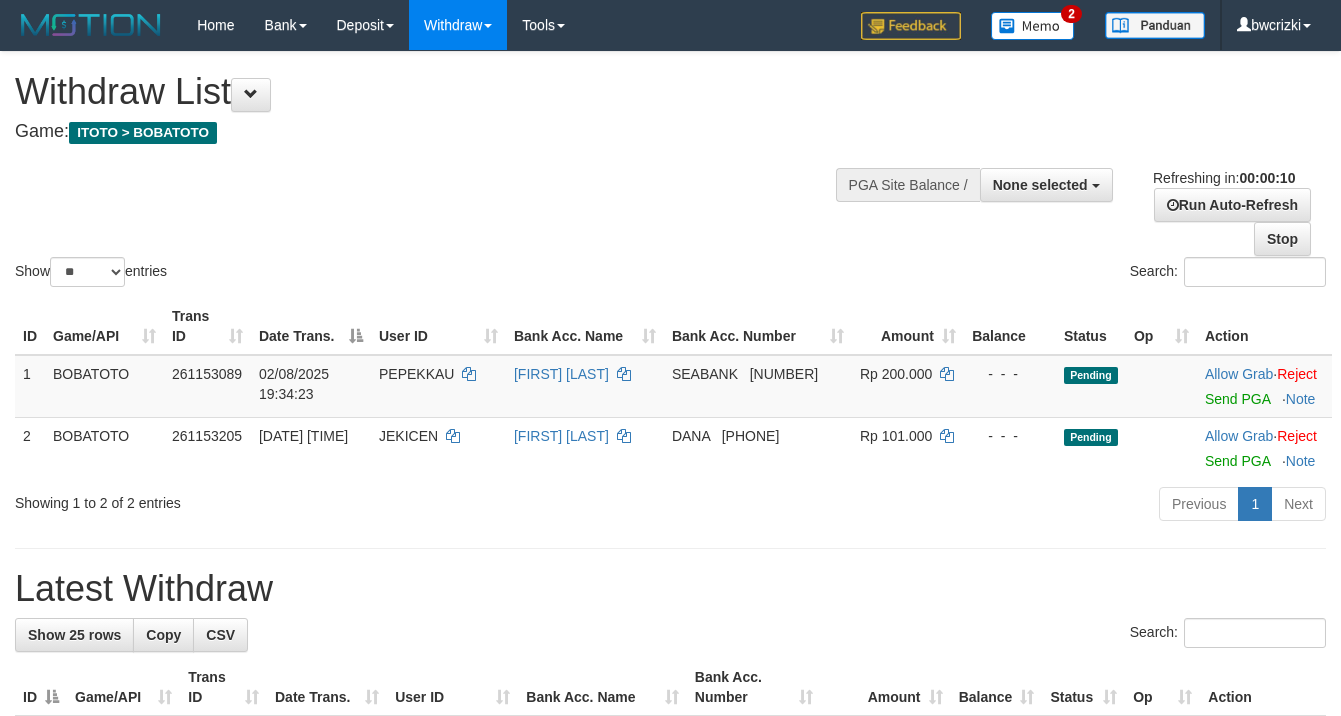 select 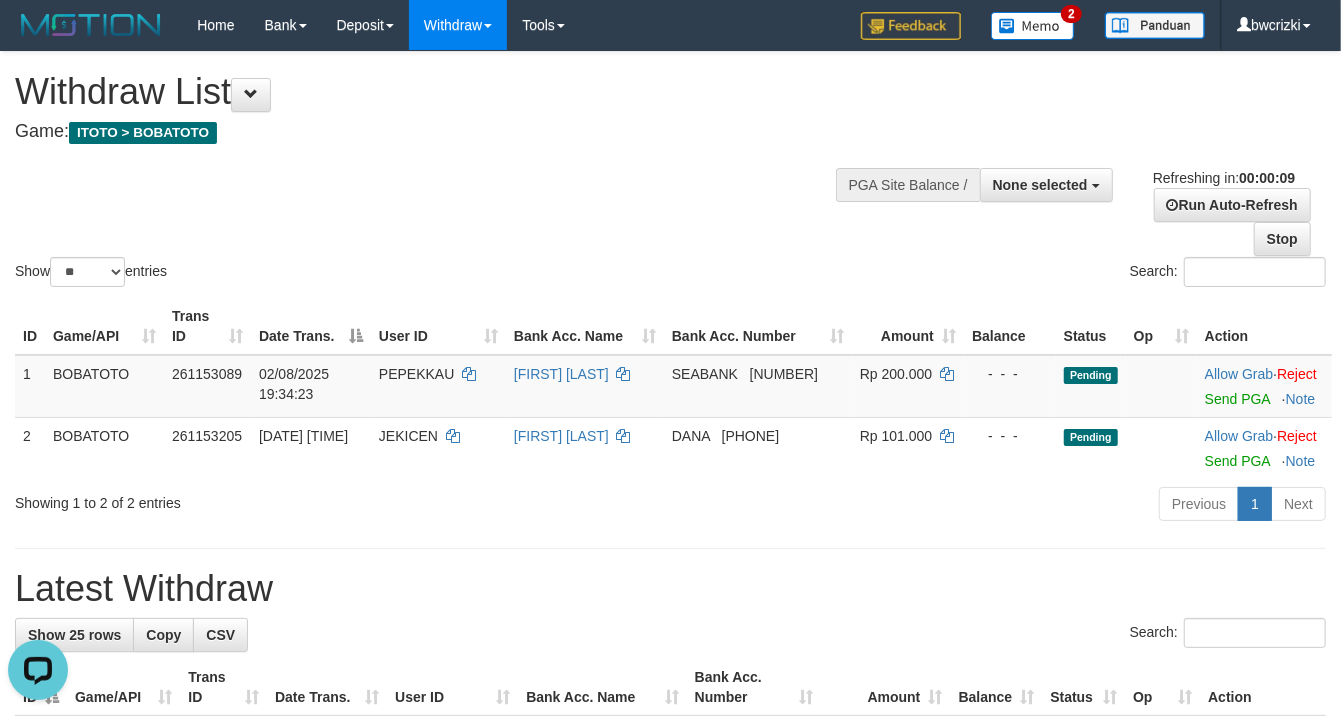 scroll, scrollTop: 0, scrollLeft: 0, axis: both 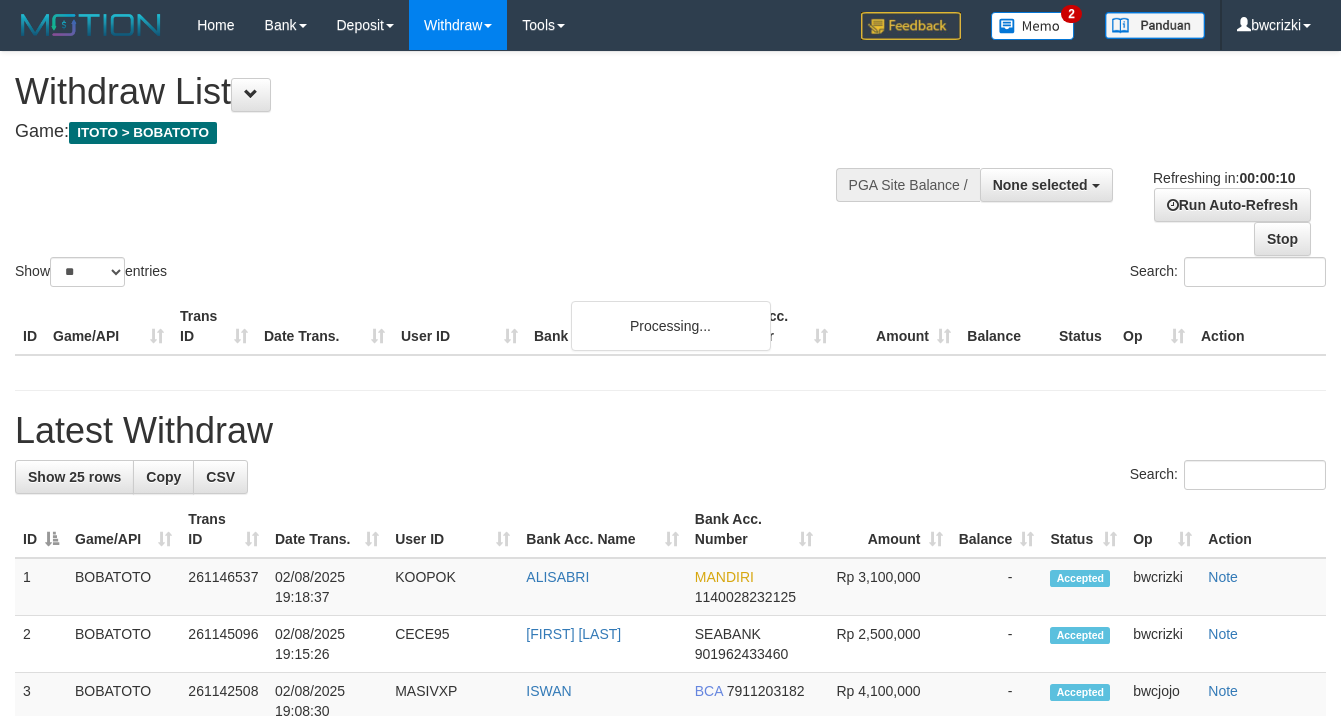select 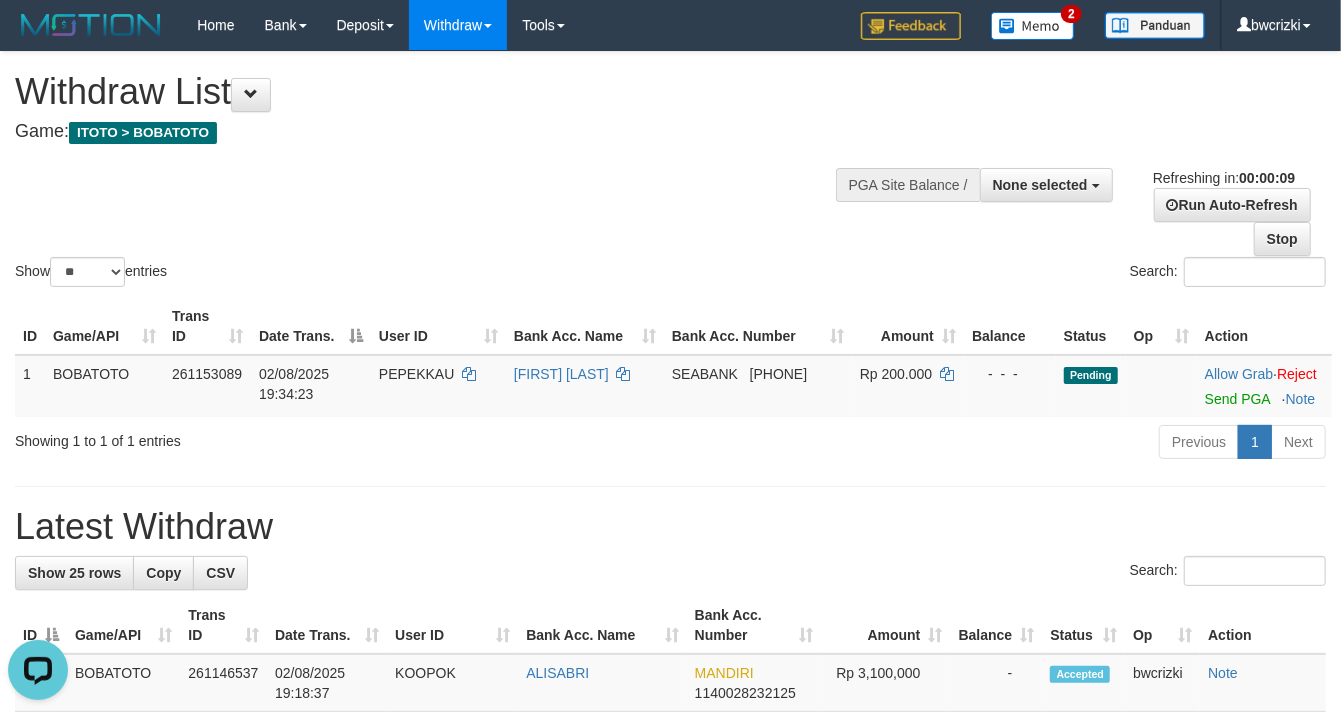 scroll, scrollTop: 0, scrollLeft: 0, axis: both 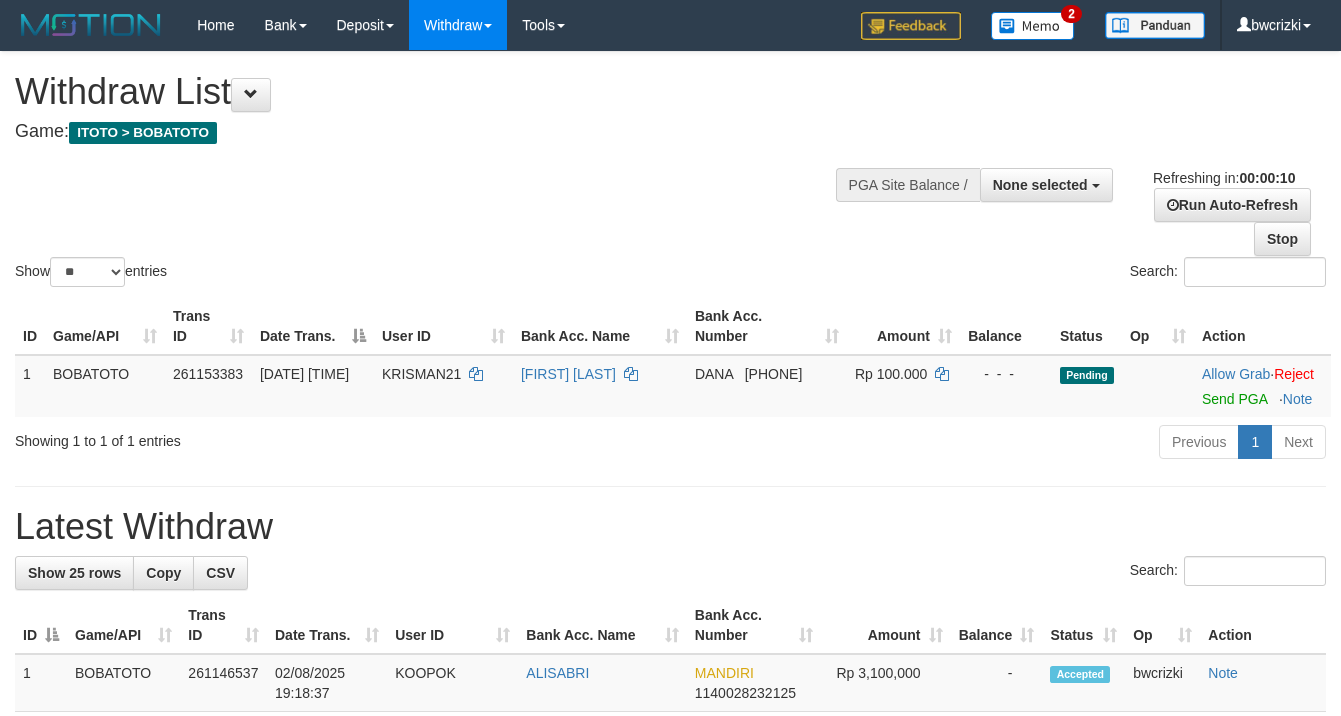 select 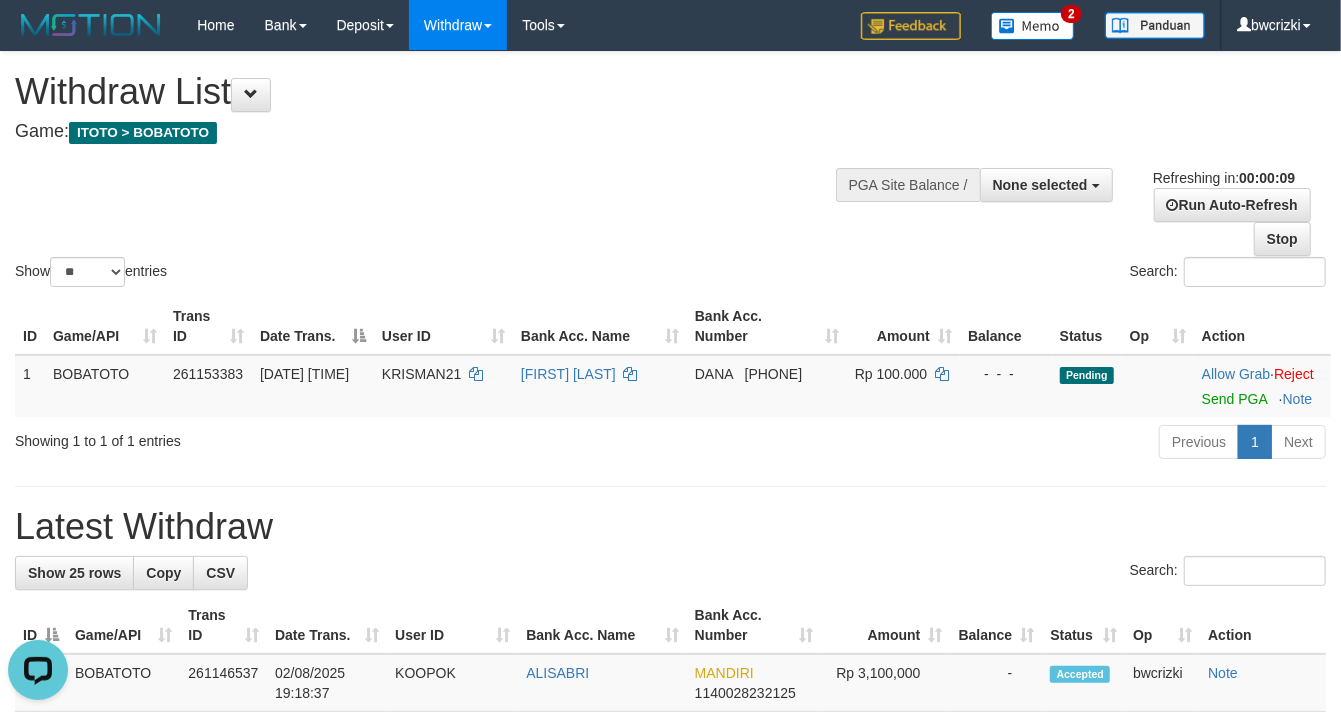 scroll, scrollTop: 0, scrollLeft: 0, axis: both 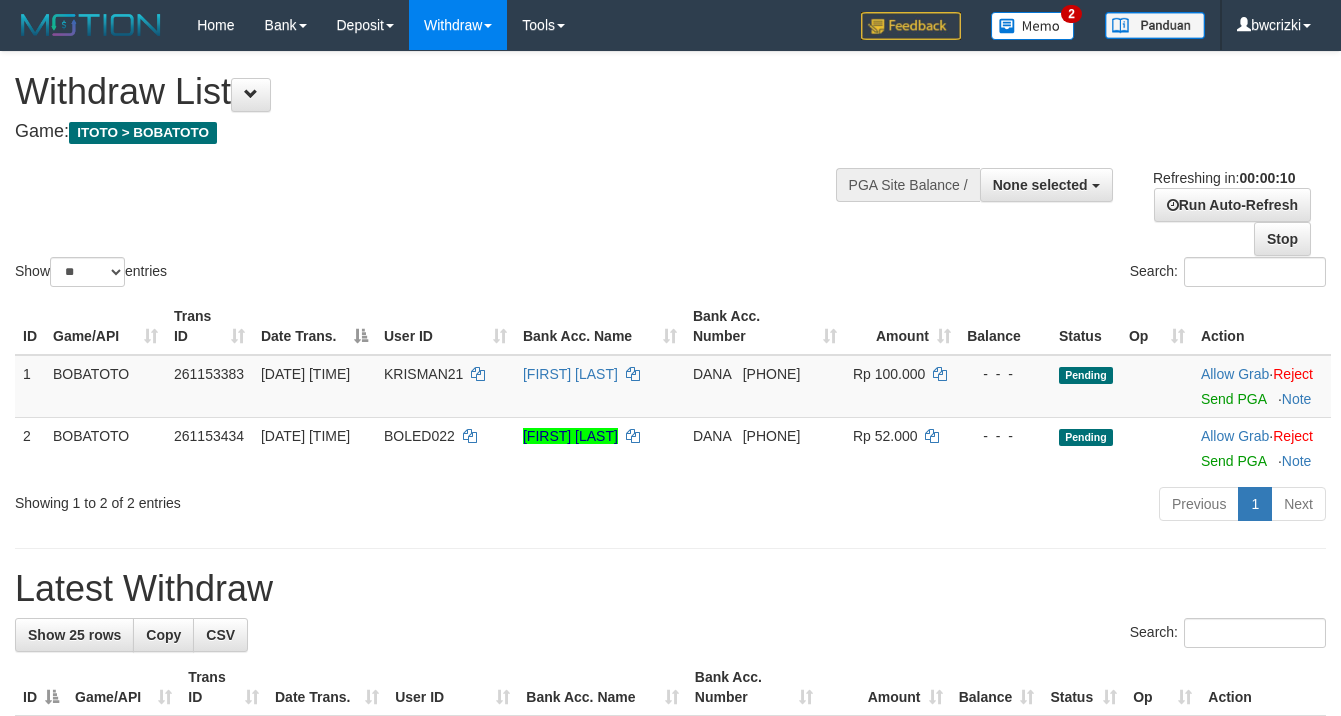 select 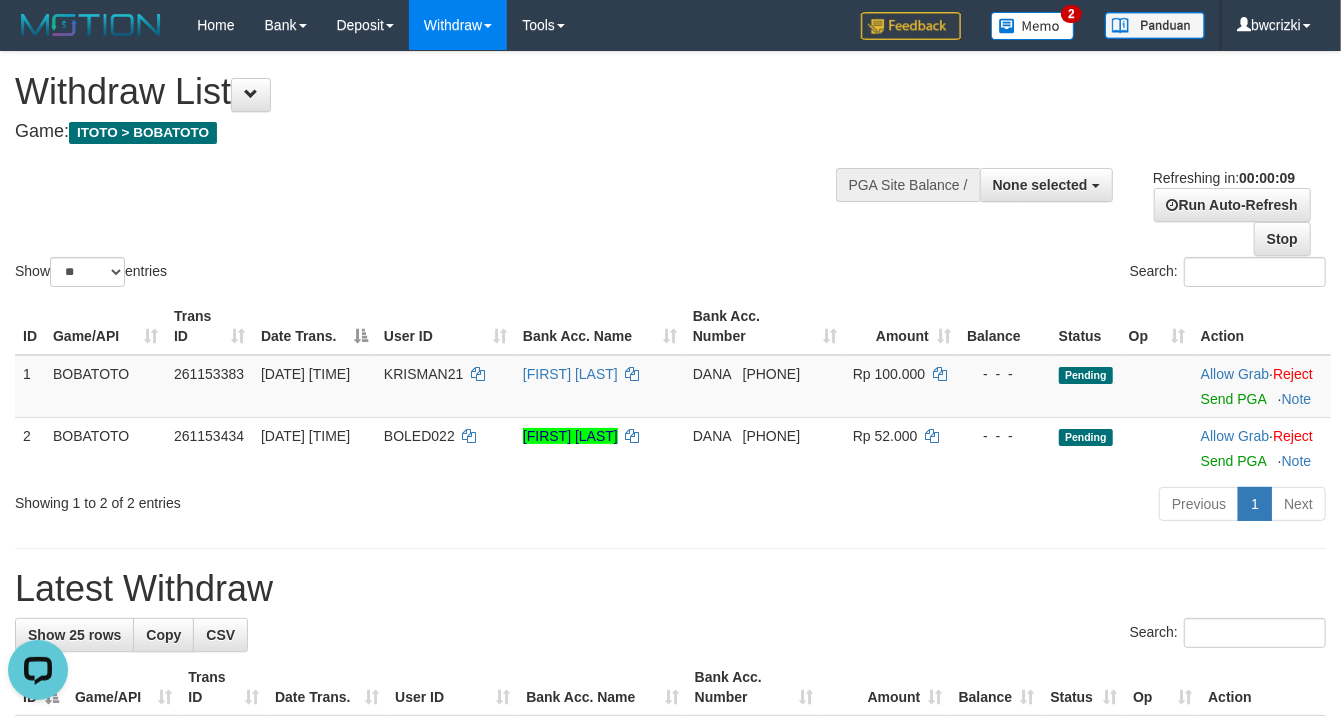 scroll, scrollTop: 0, scrollLeft: 0, axis: both 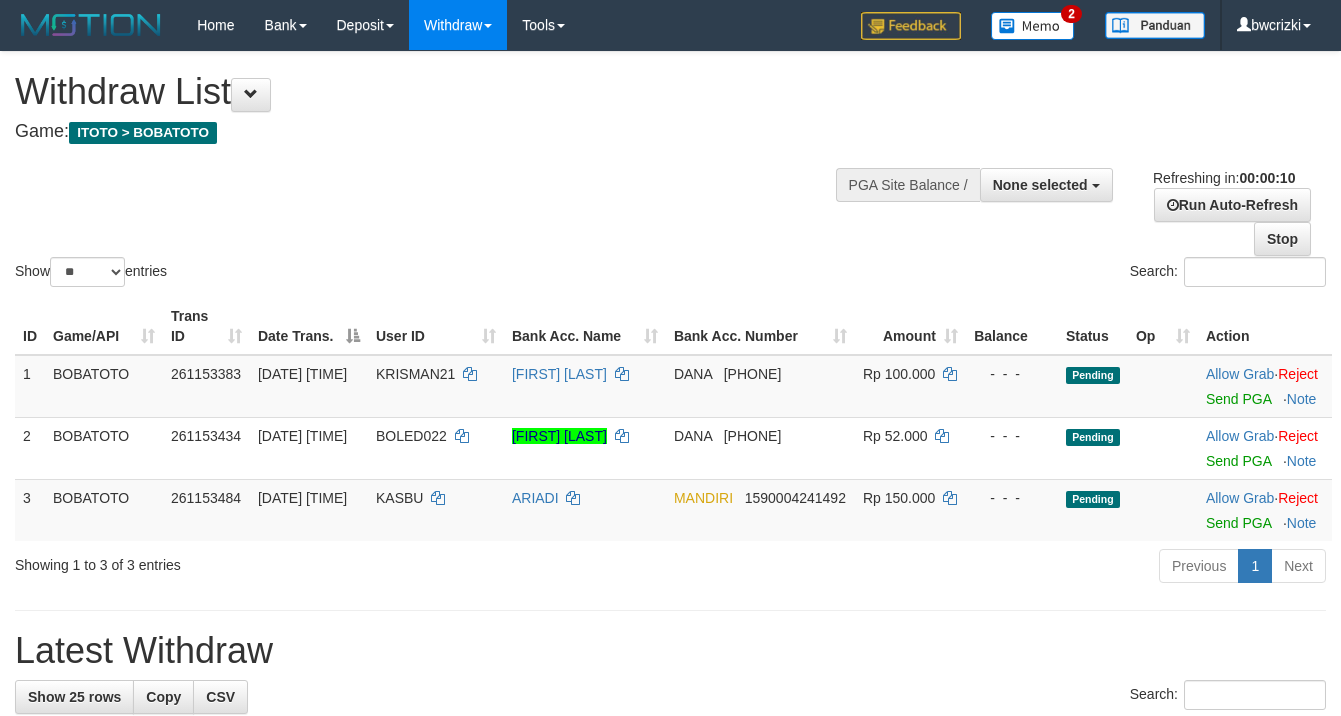 select 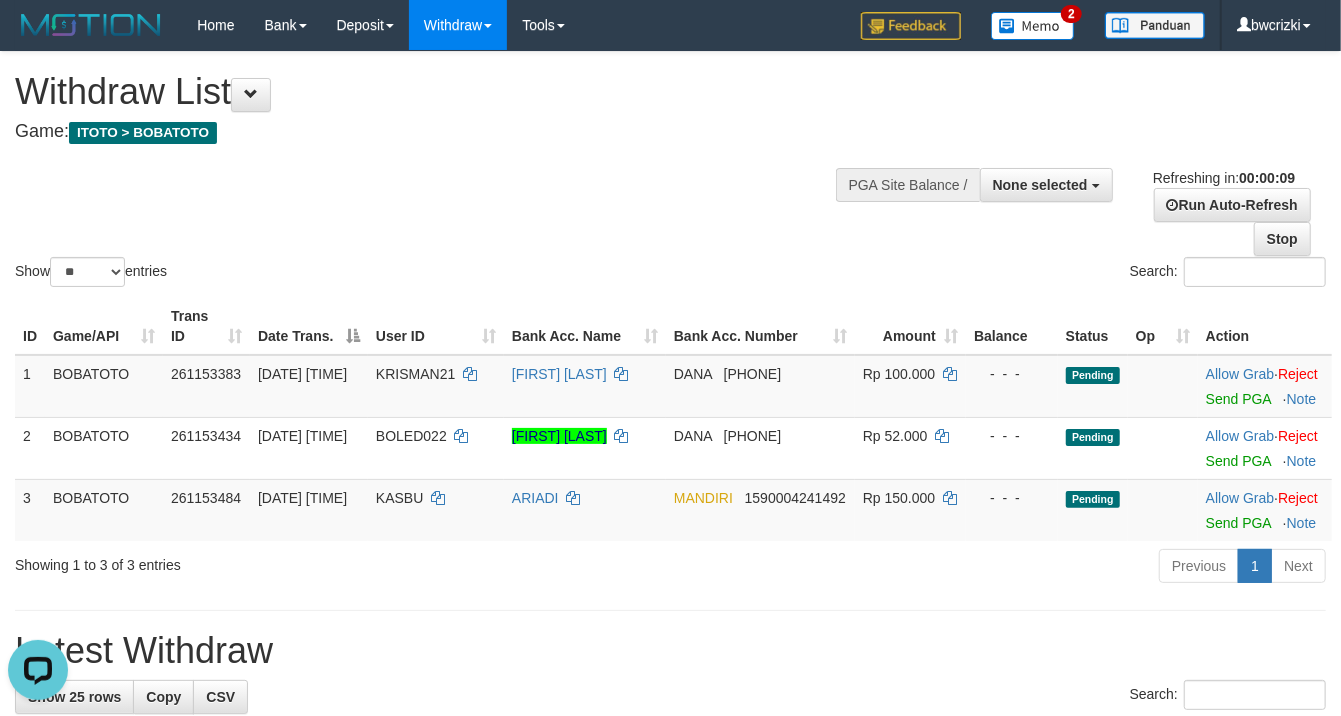 scroll, scrollTop: 0, scrollLeft: 0, axis: both 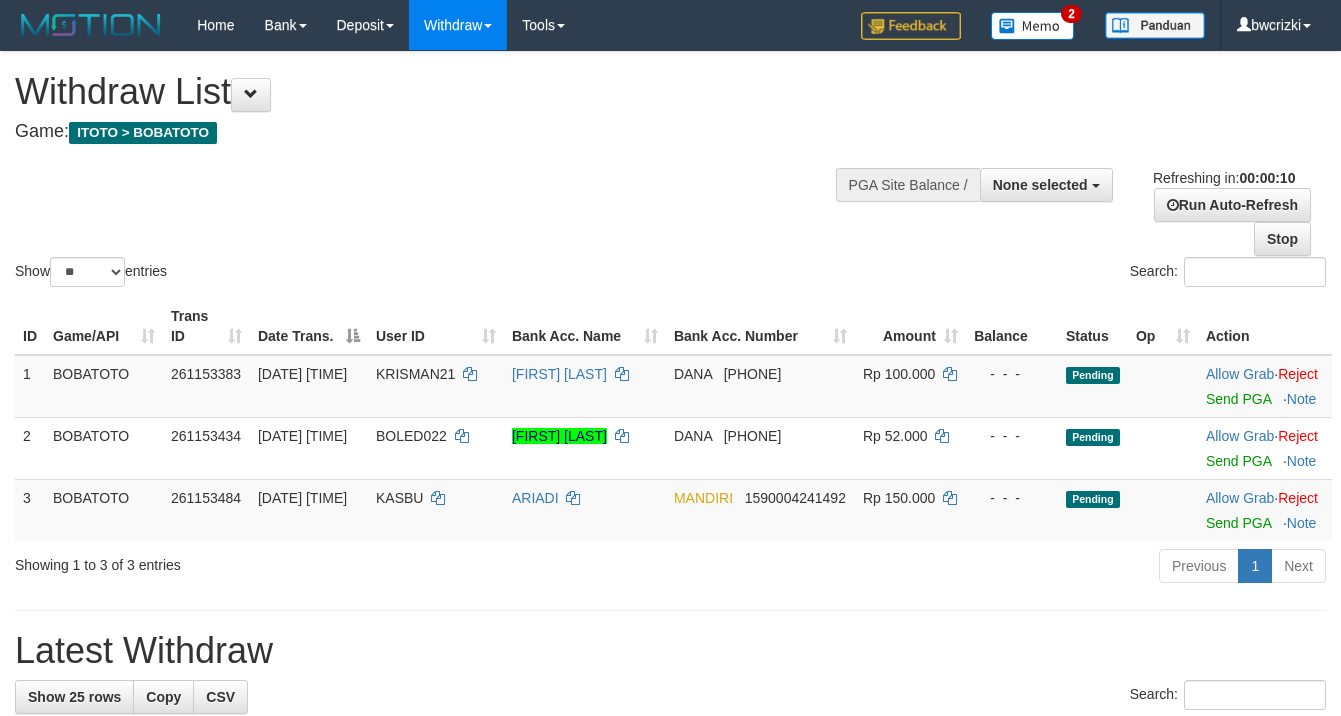 select 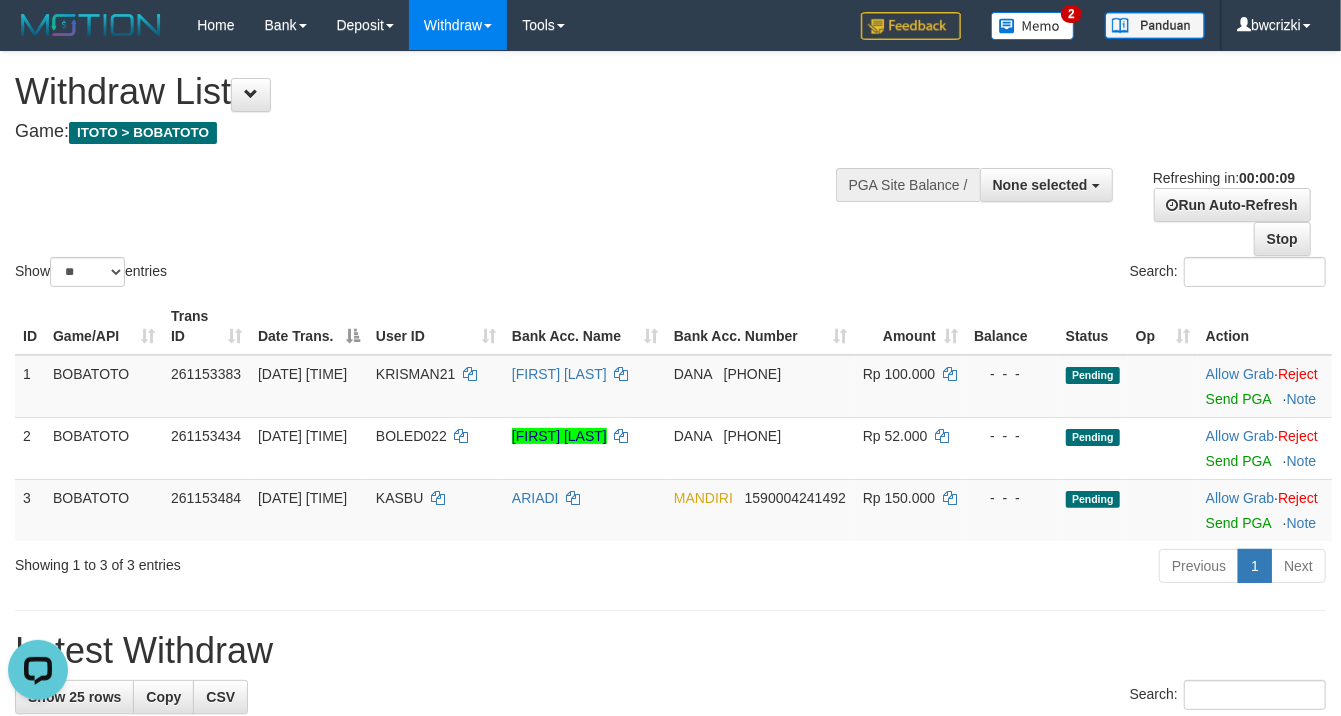 scroll, scrollTop: 0, scrollLeft: 0, axis: both 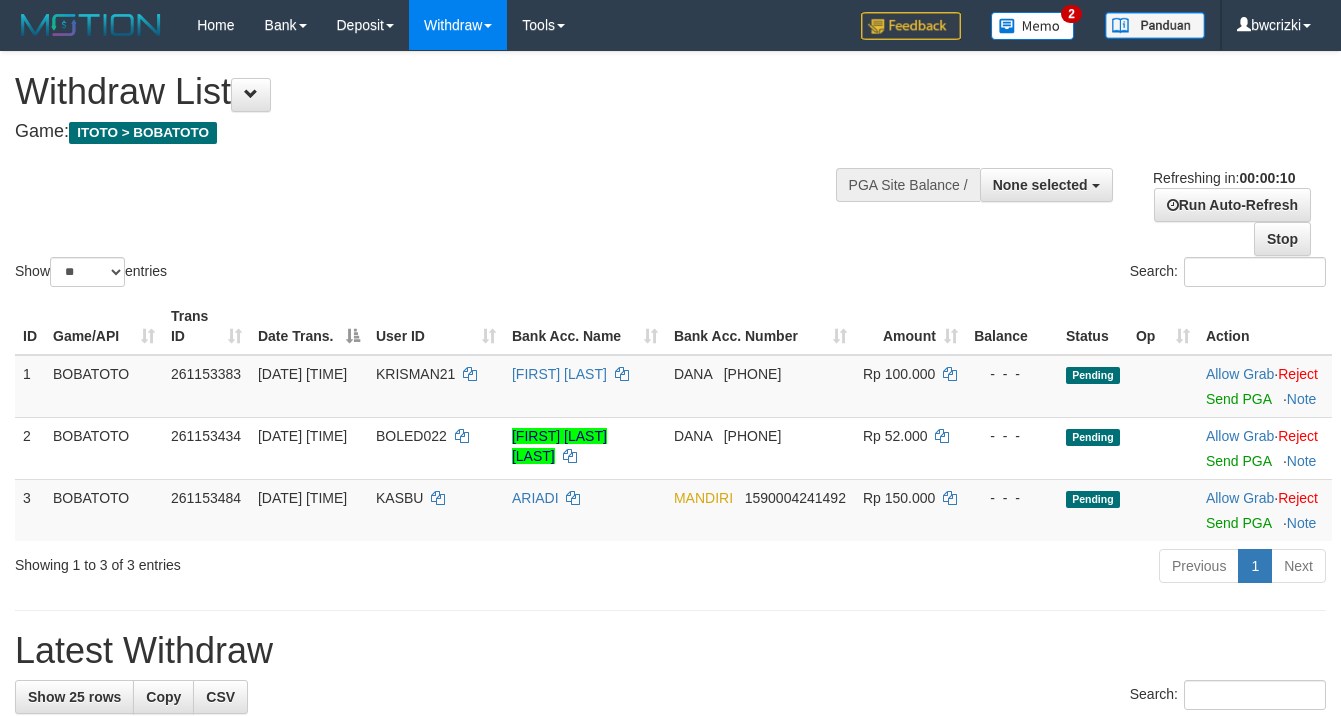select 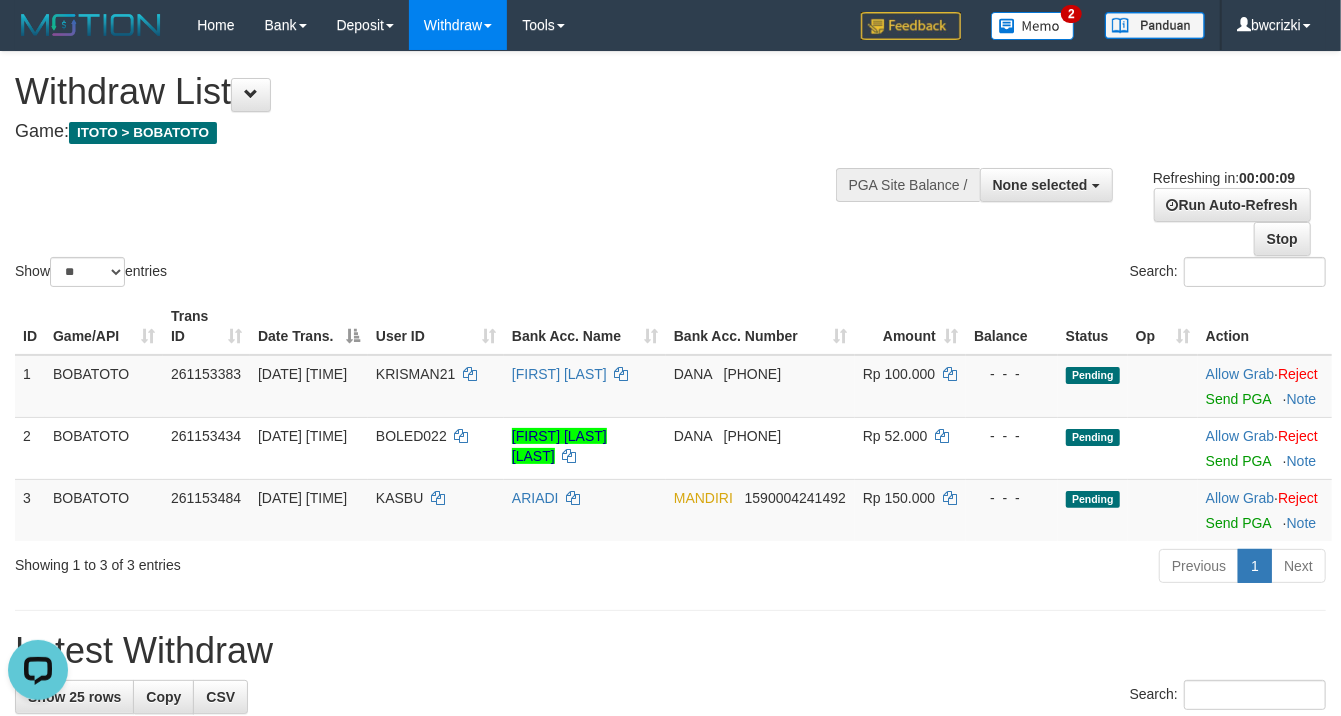 scroll, scrollTop: 0, scrollLeft: 0, axis: both 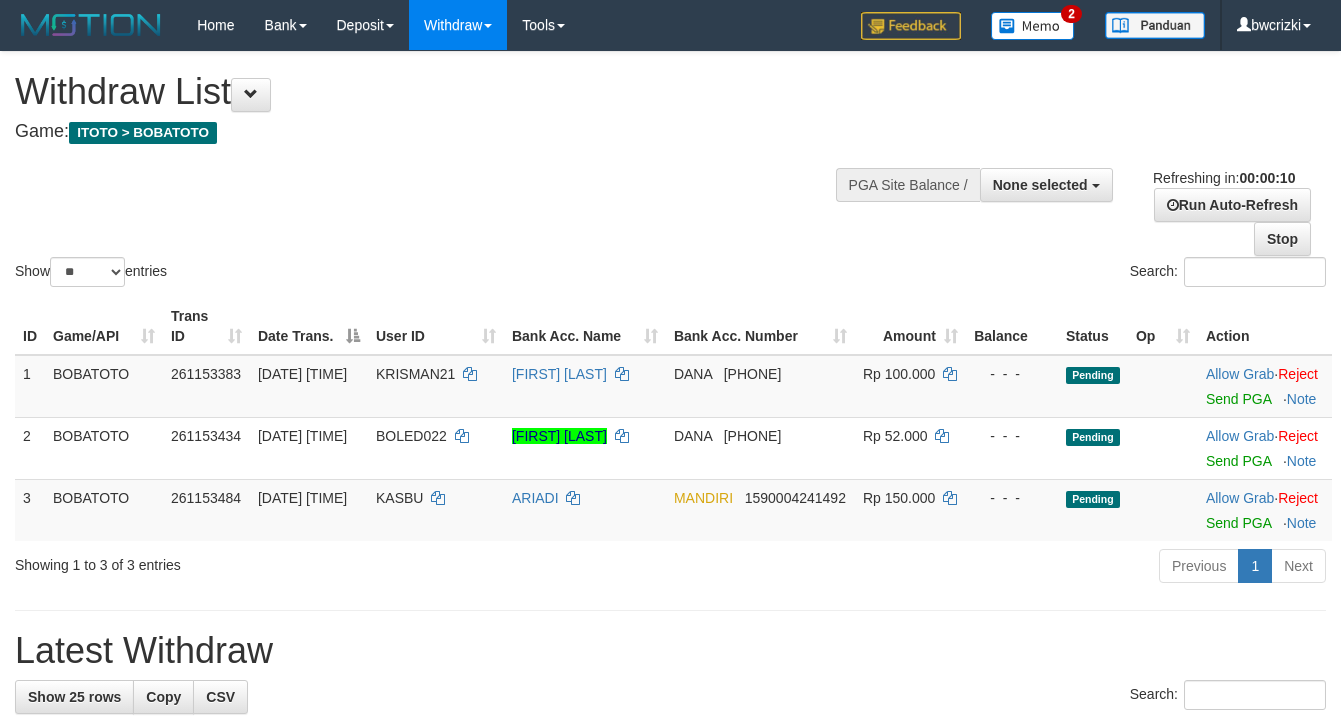 select 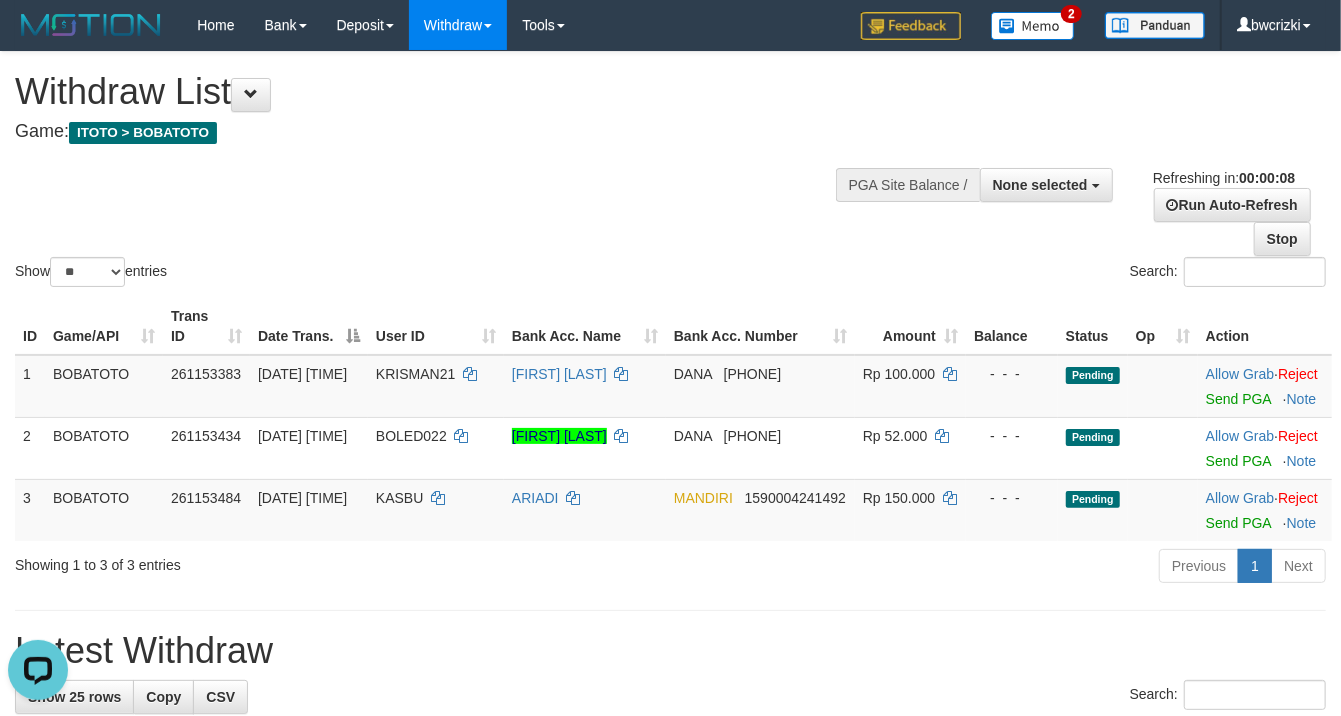 scroll, scrollTop: 0, scrollLeft: 0, axis: both 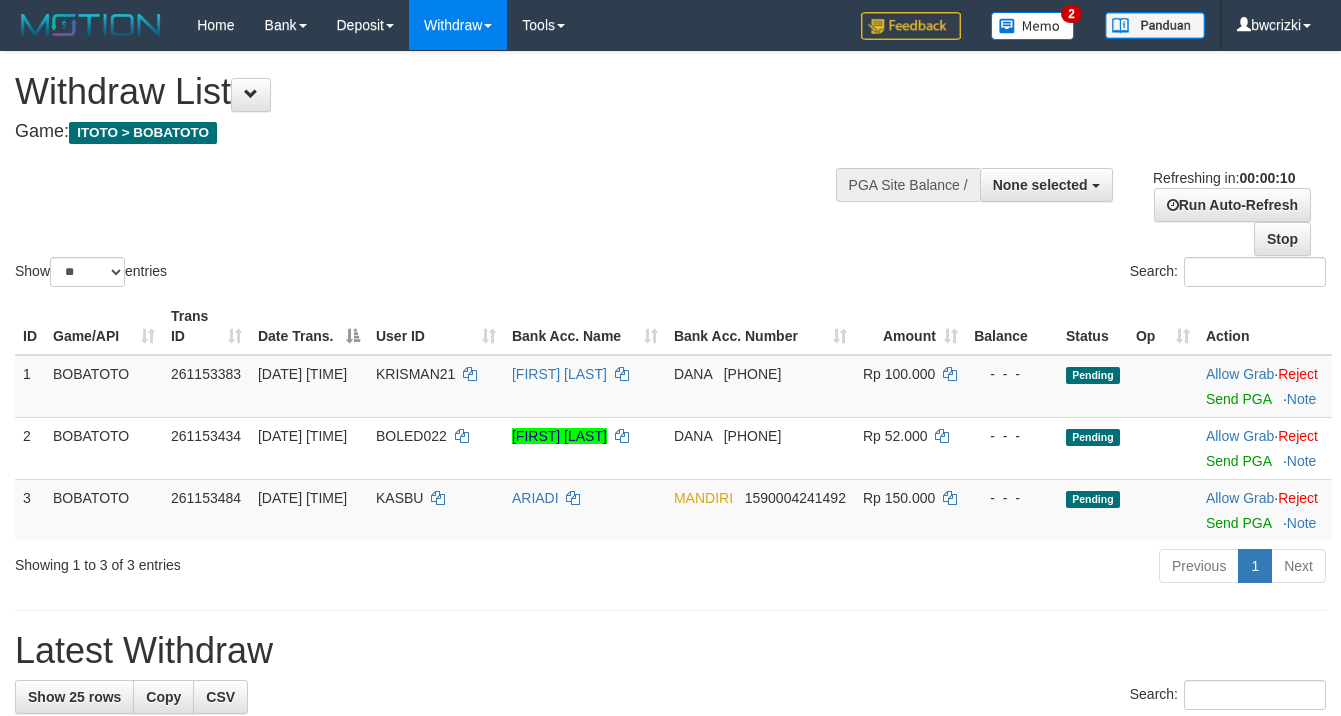 select 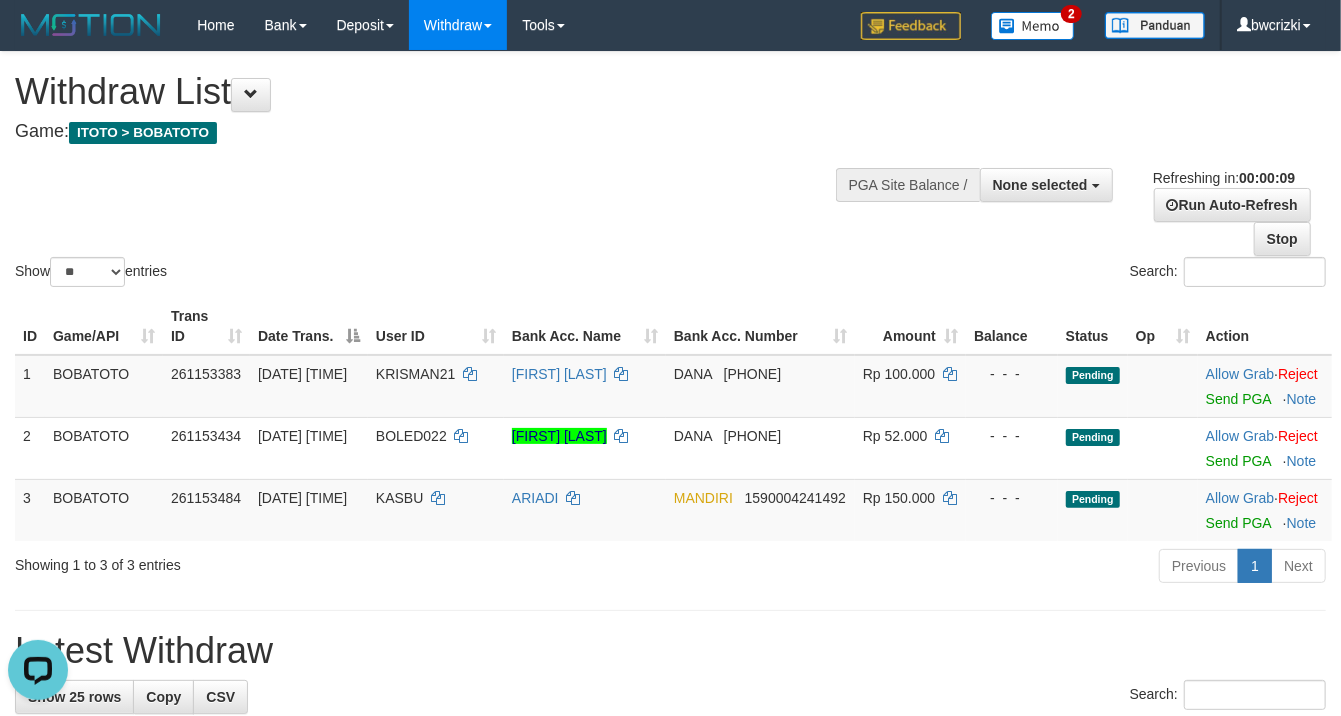 scroll, scrollTop: 0, scrollLeft: 0, axis: both 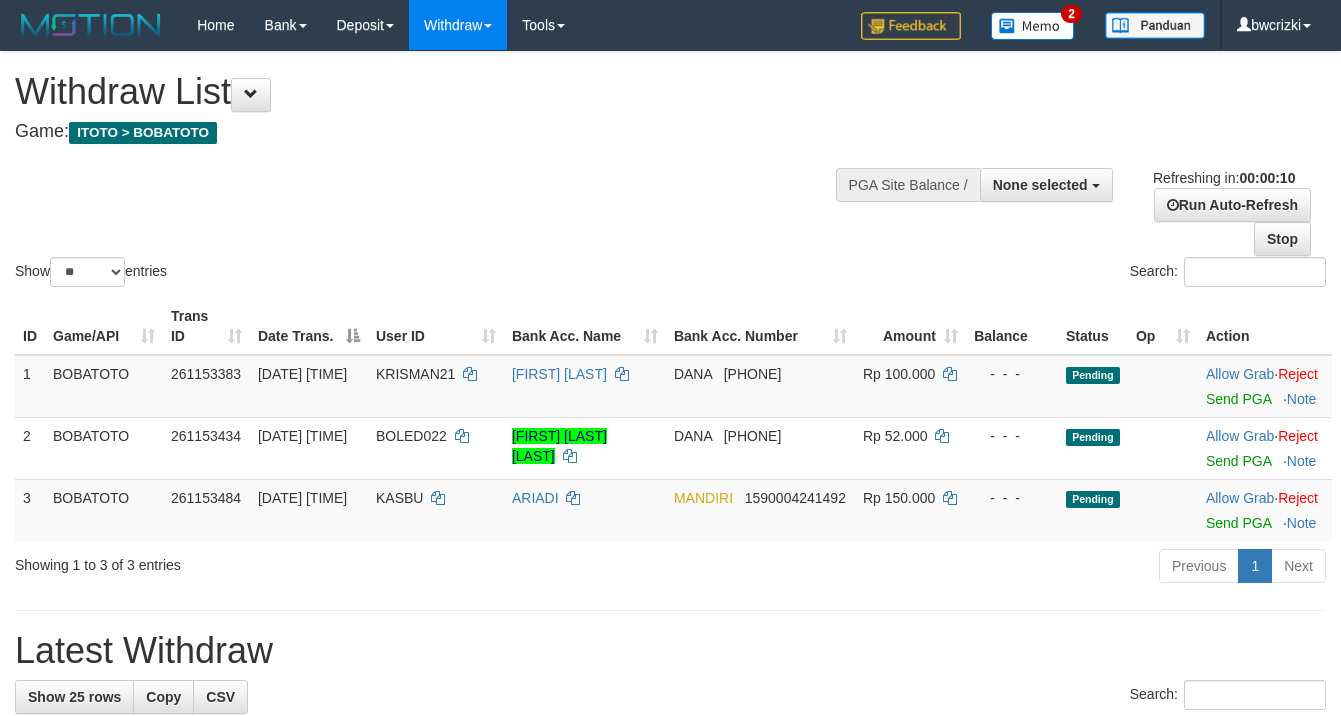 select 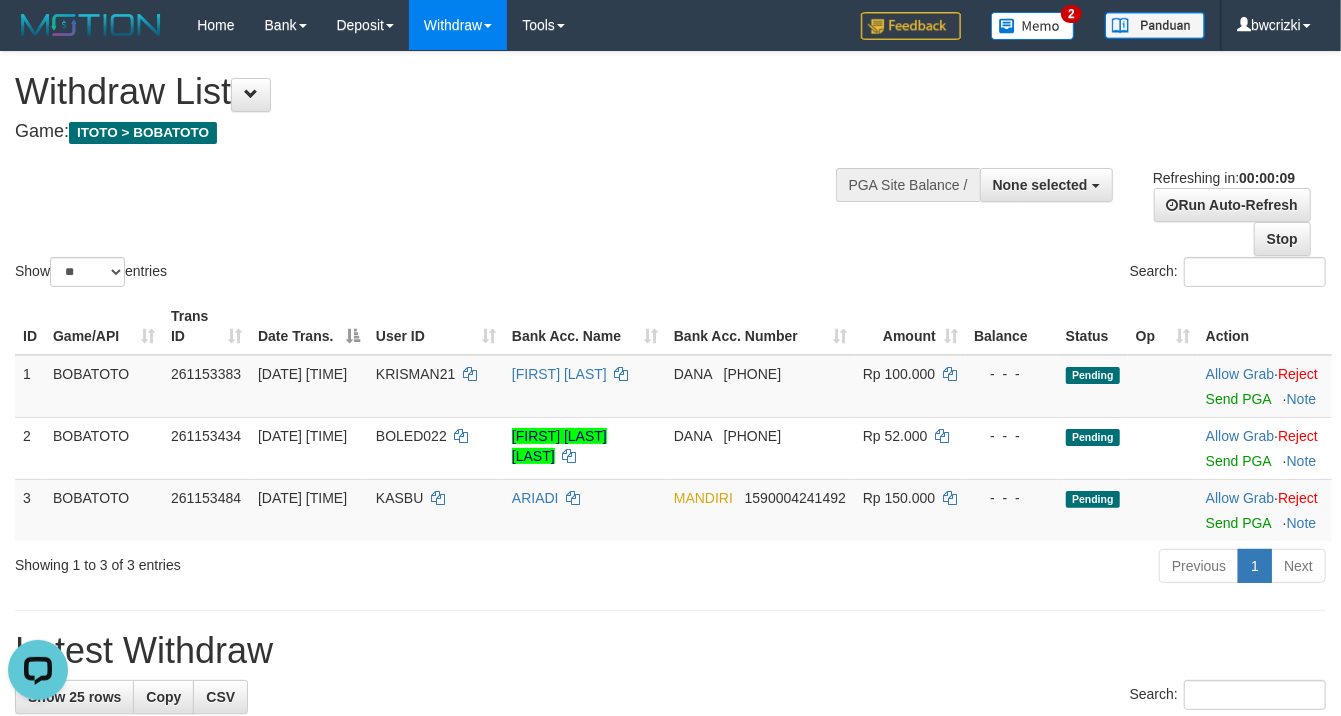 scroll, scrollTop: 0, scrollLeft: 0, axis: both 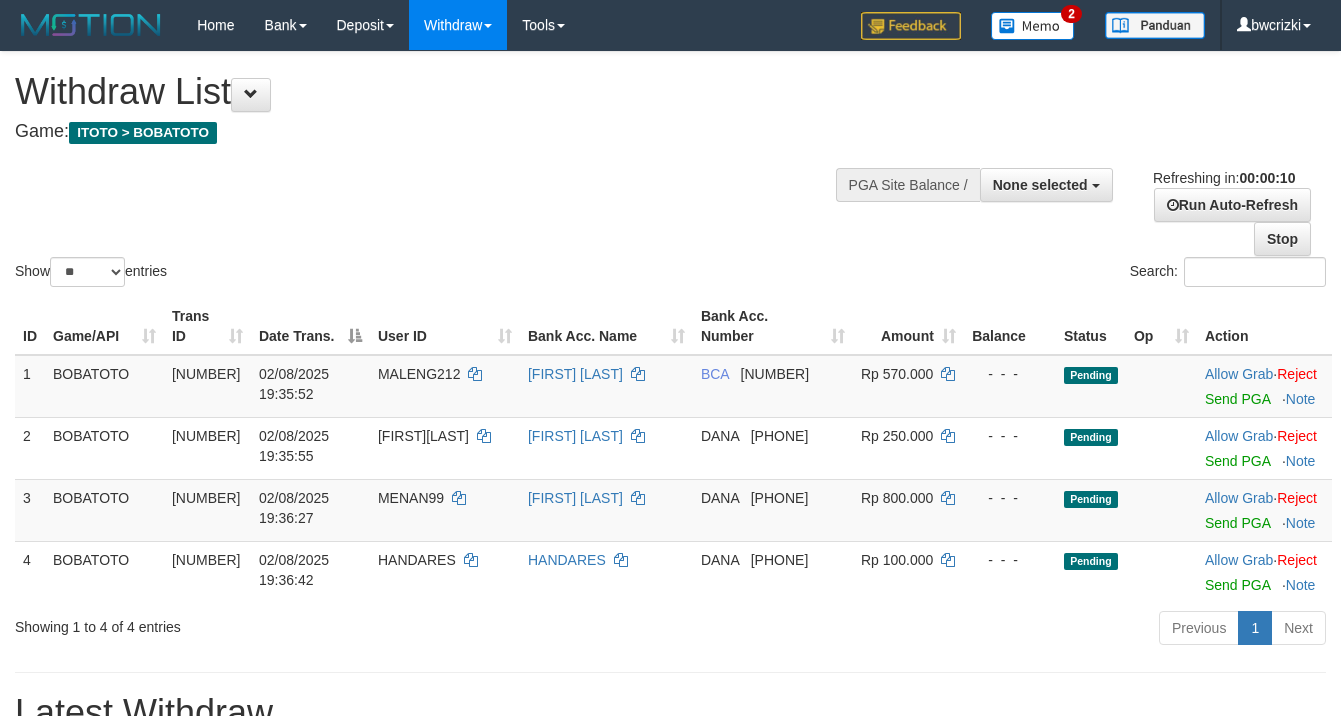 select 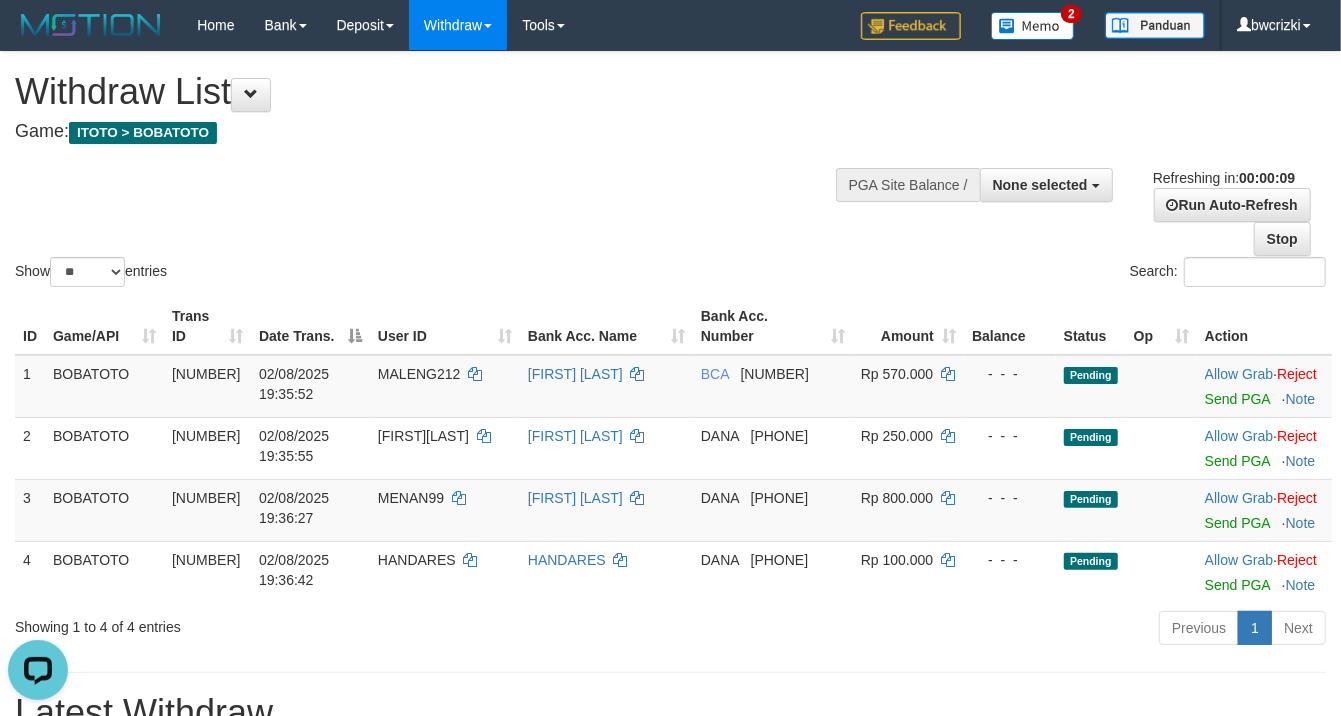 scroll, scrollTop: 0, scrollLeft: 0, axis: both 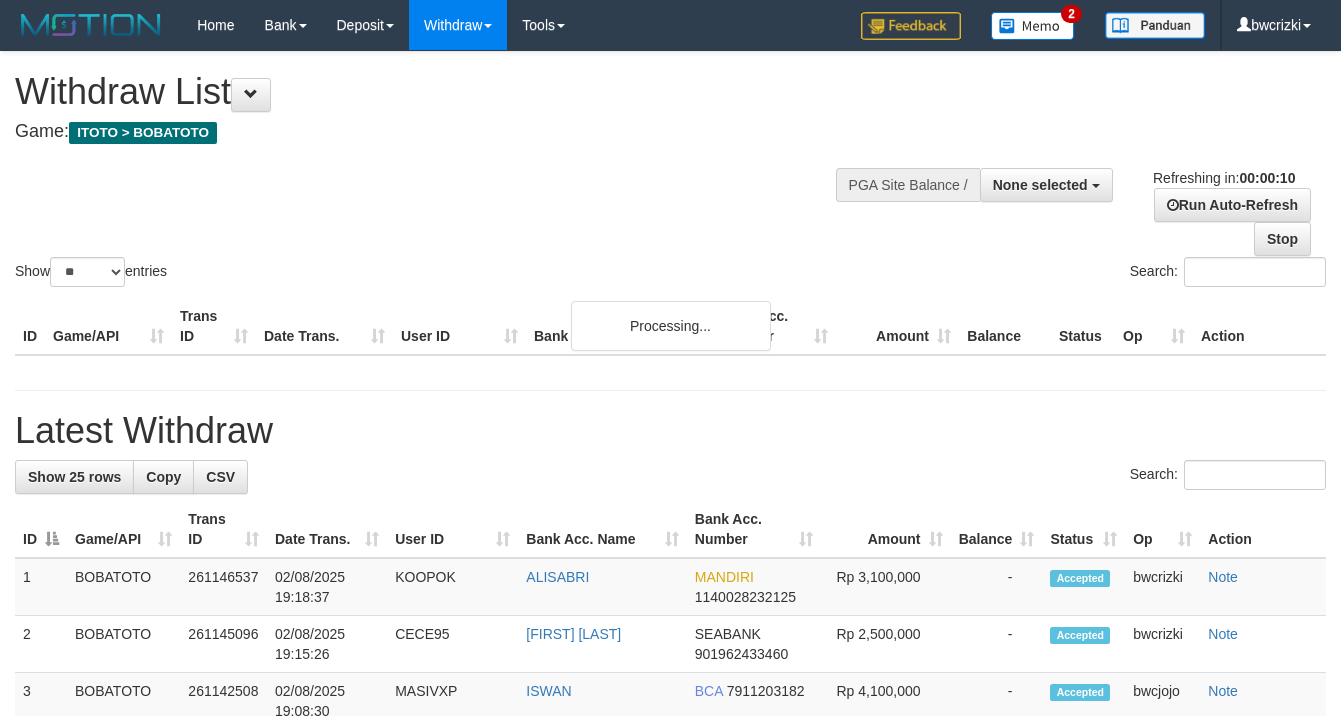 select 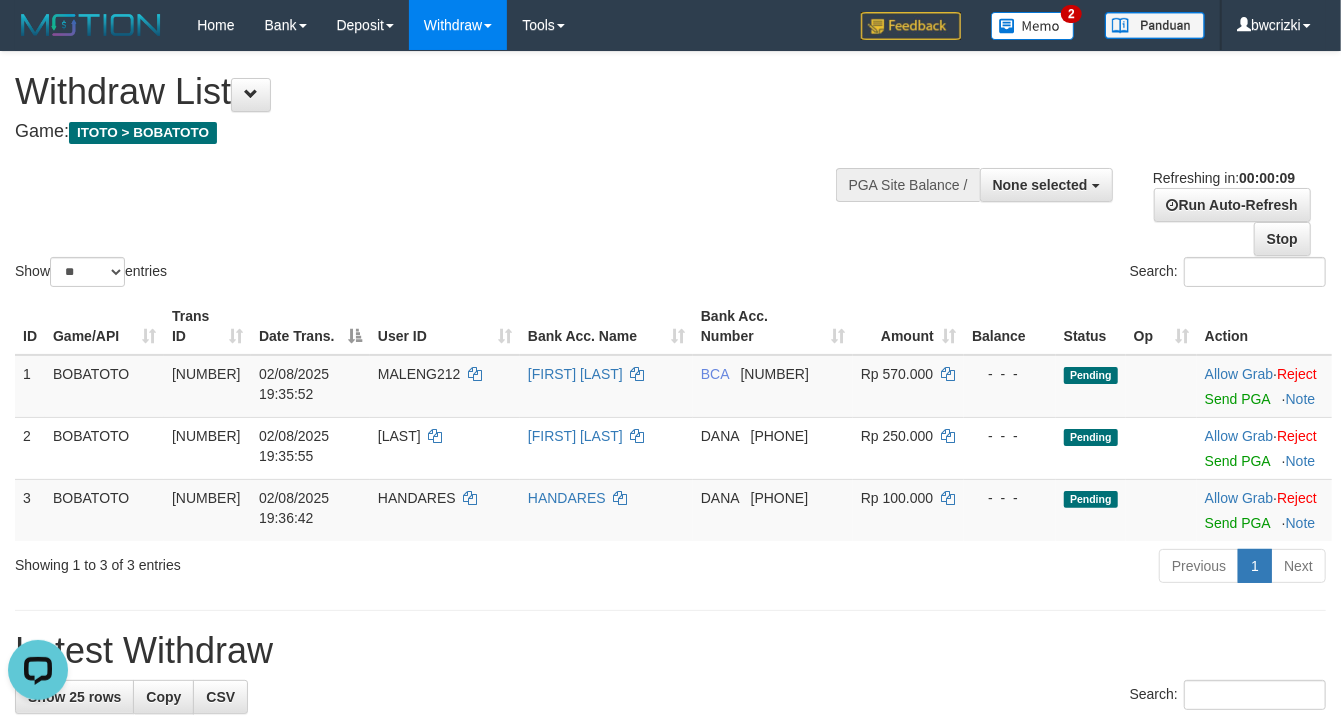 scroll, scrollTop: 0, scrollLeft: 0, axis: both 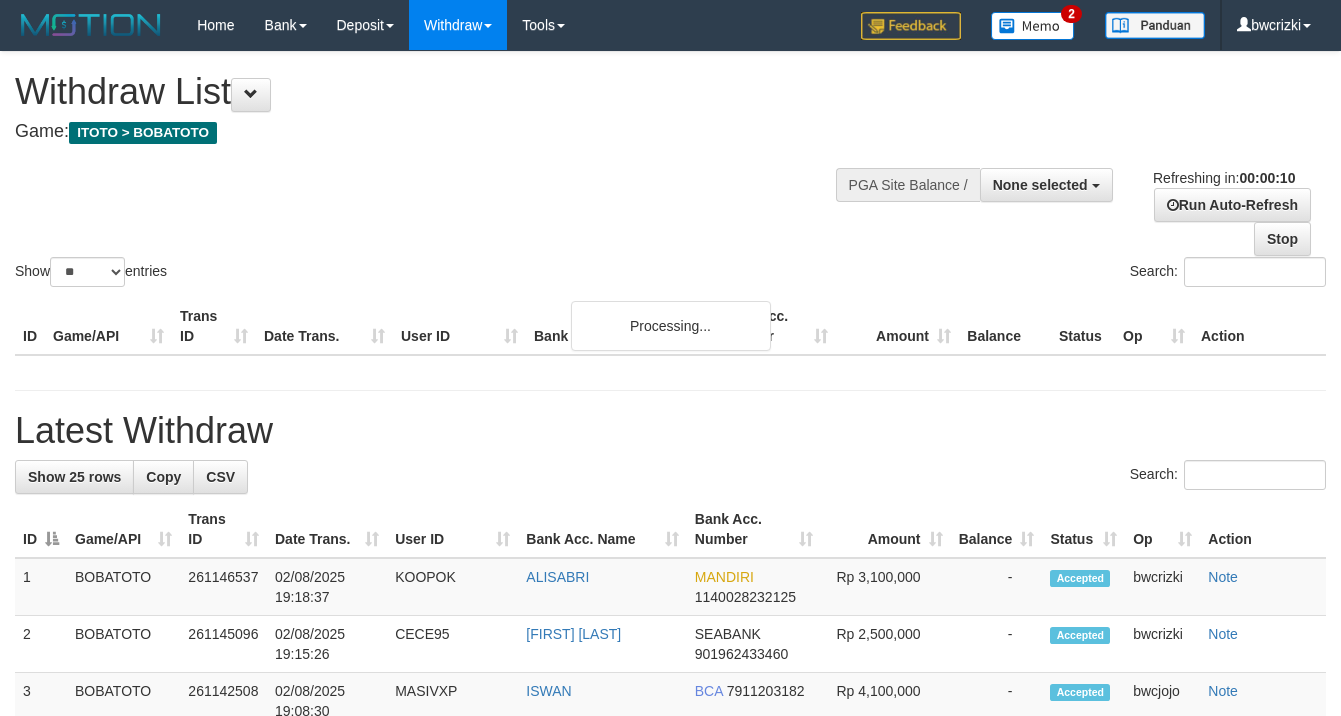 select 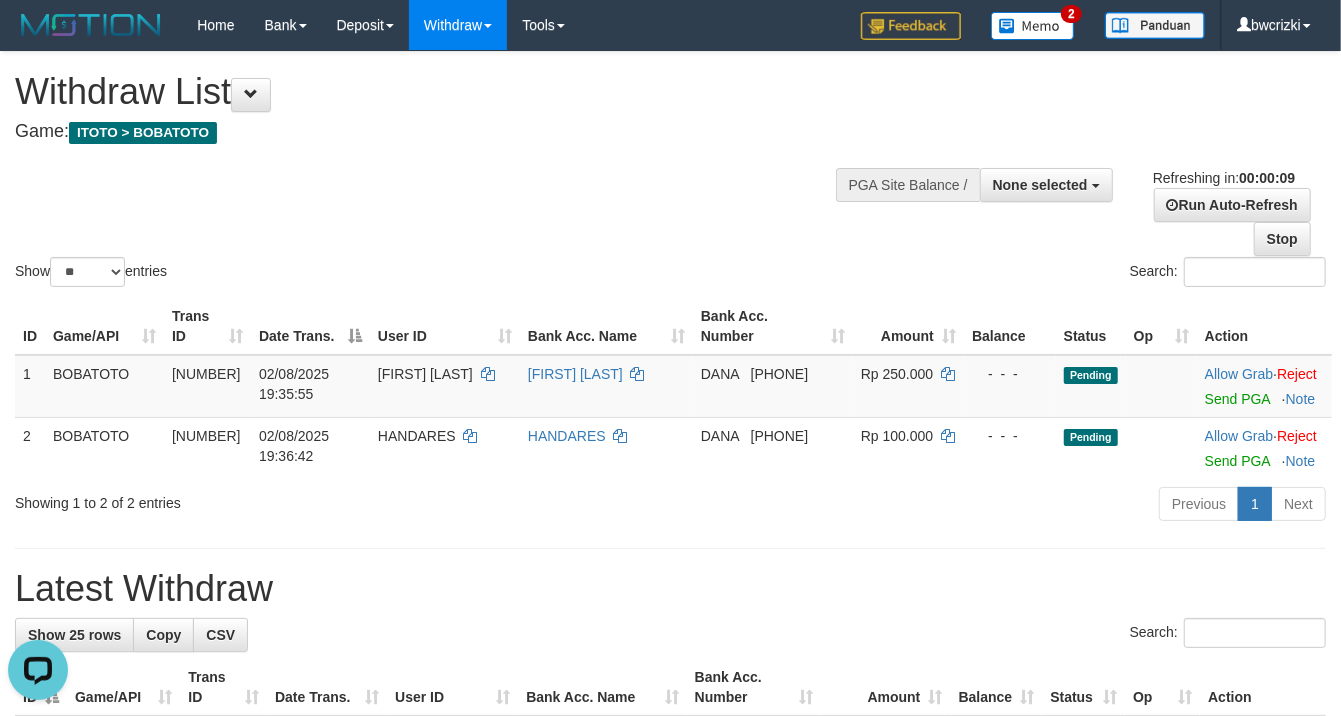 scroll, scrollTop: 0, scrollLeft: 0, axis: both 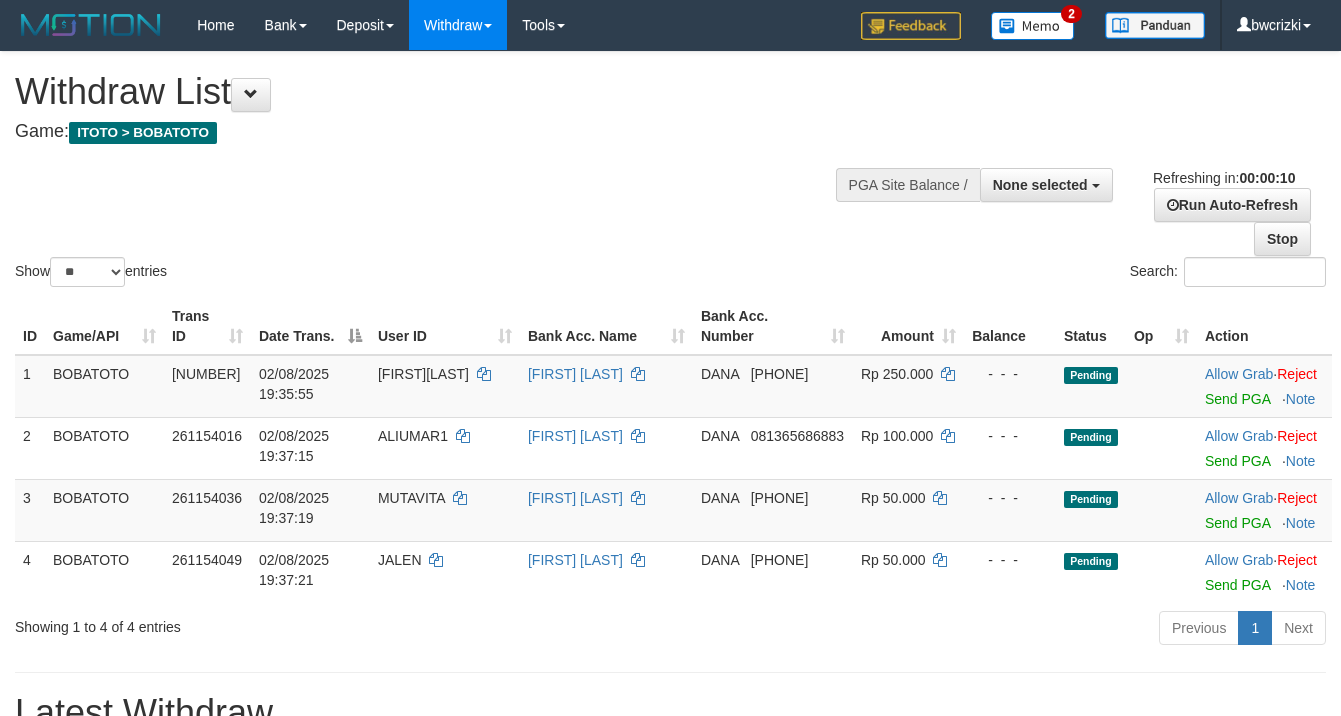 select 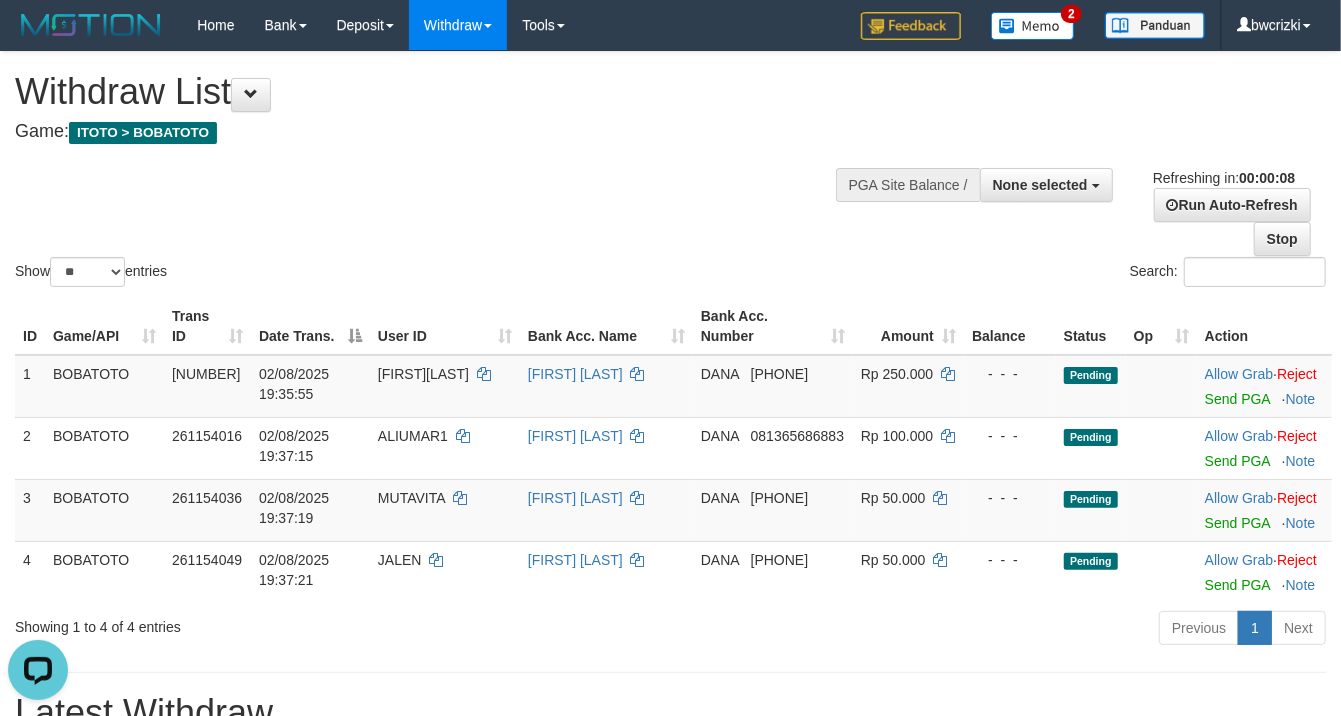 scroll, scrollTop: 0, scrollLeft: 0, axis: both 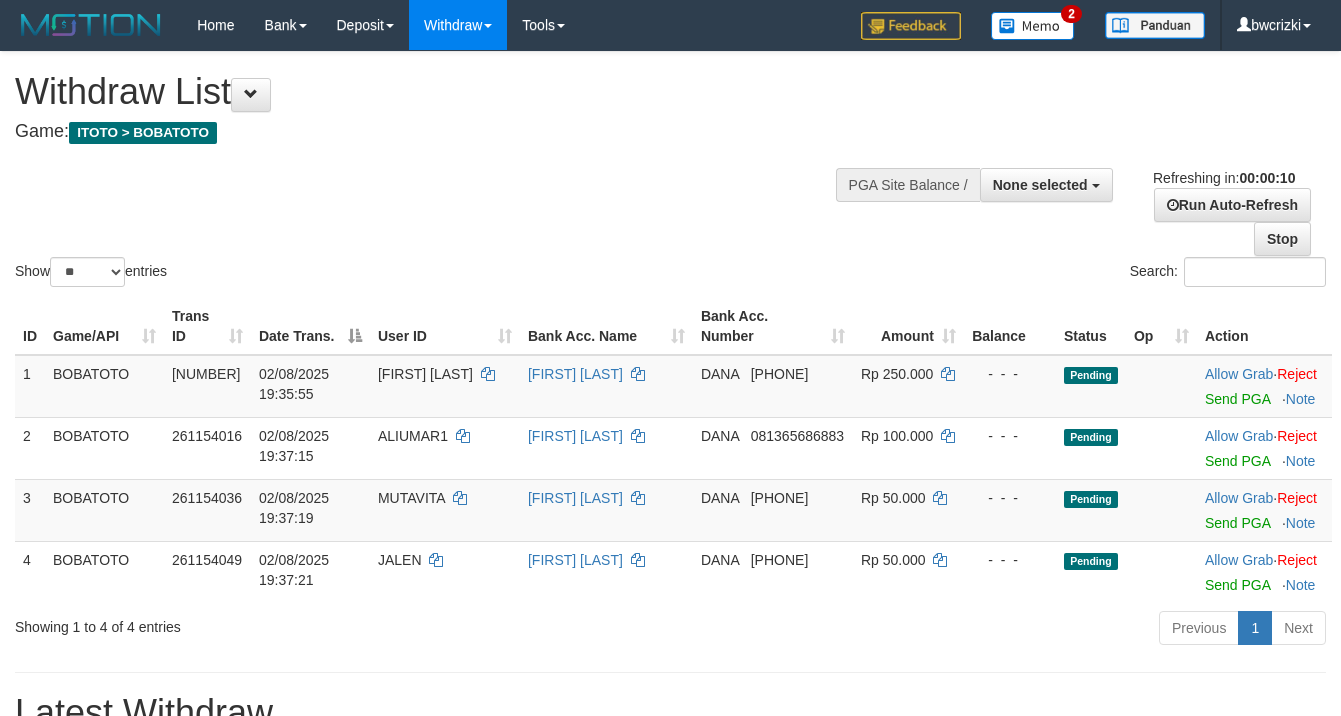 select 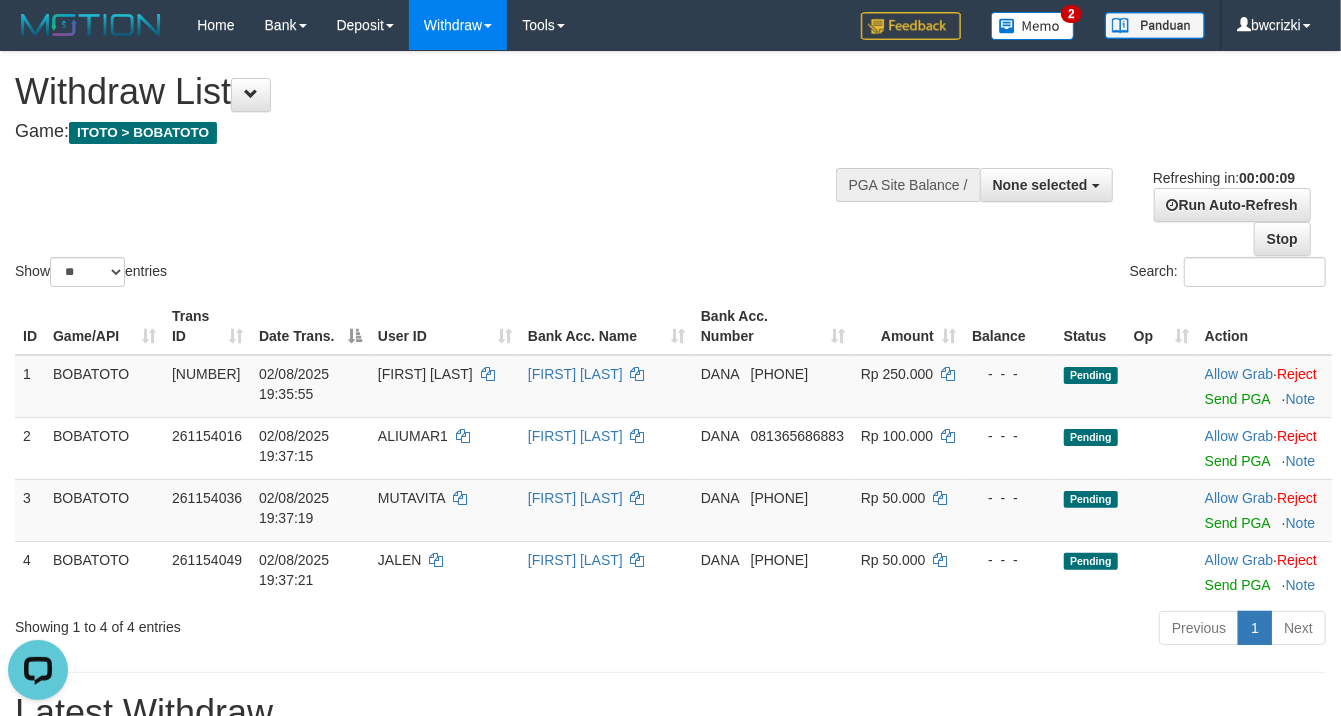 scroll, scrollTop: 0, scrollLeft: 0, axis: both 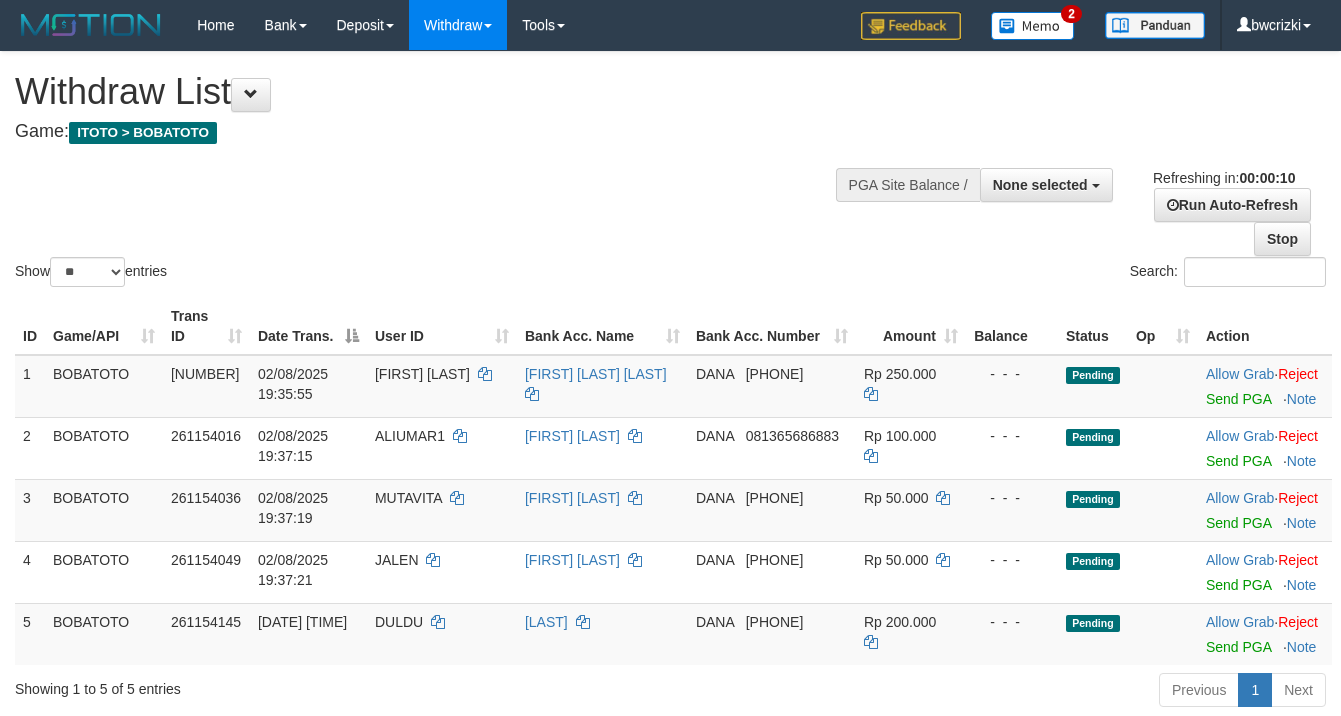 select 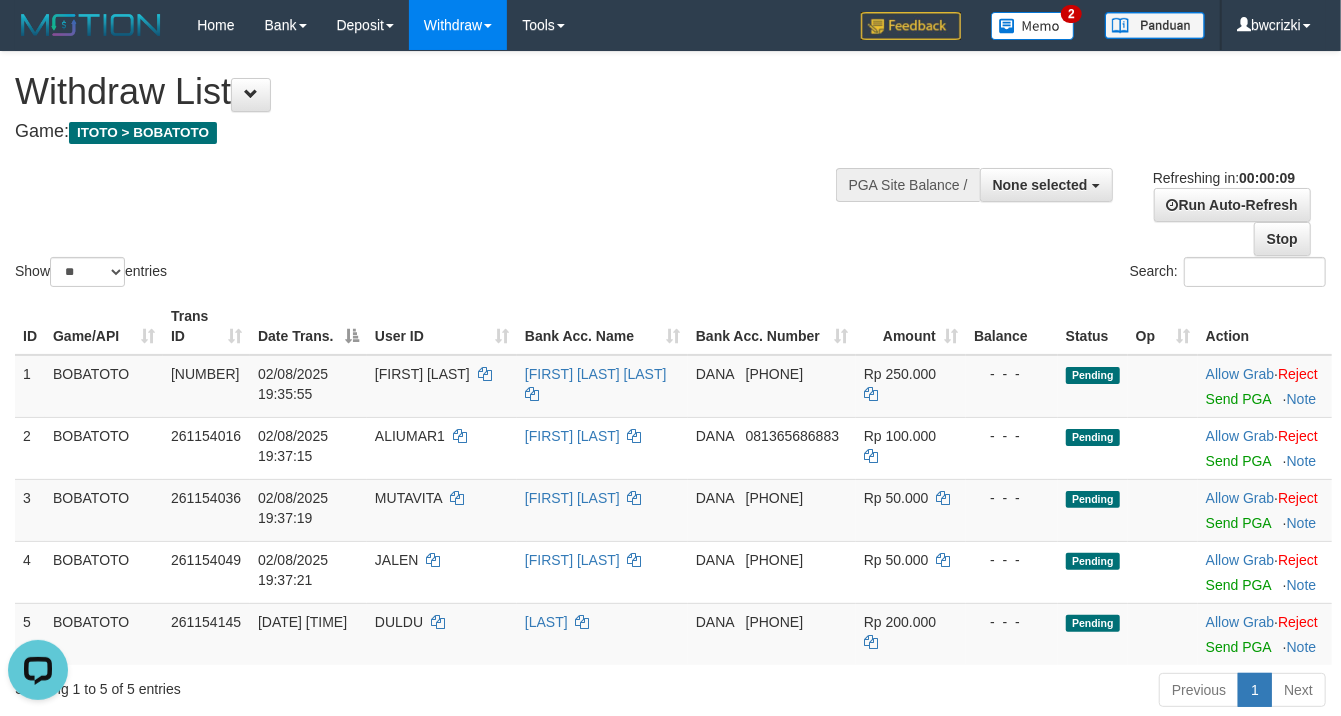 scroll, scrollTop: 0, scrollLeft: 0, axis: both 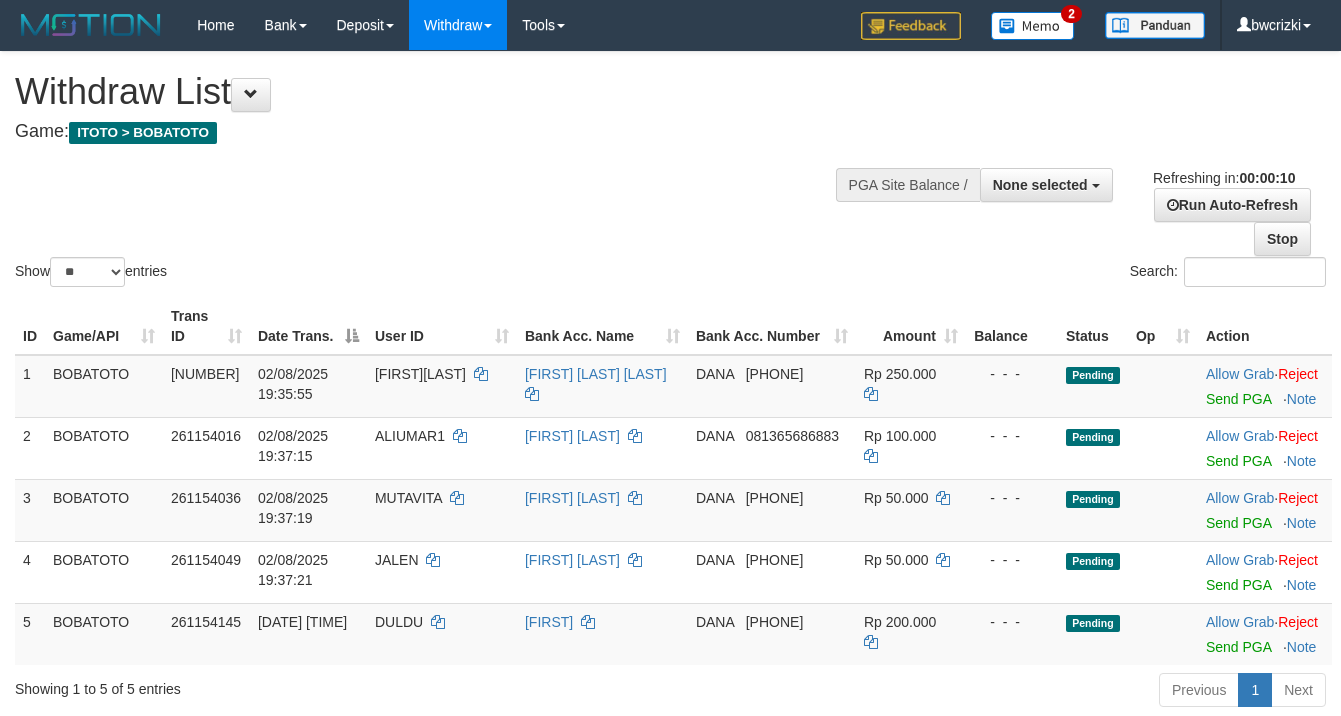 select 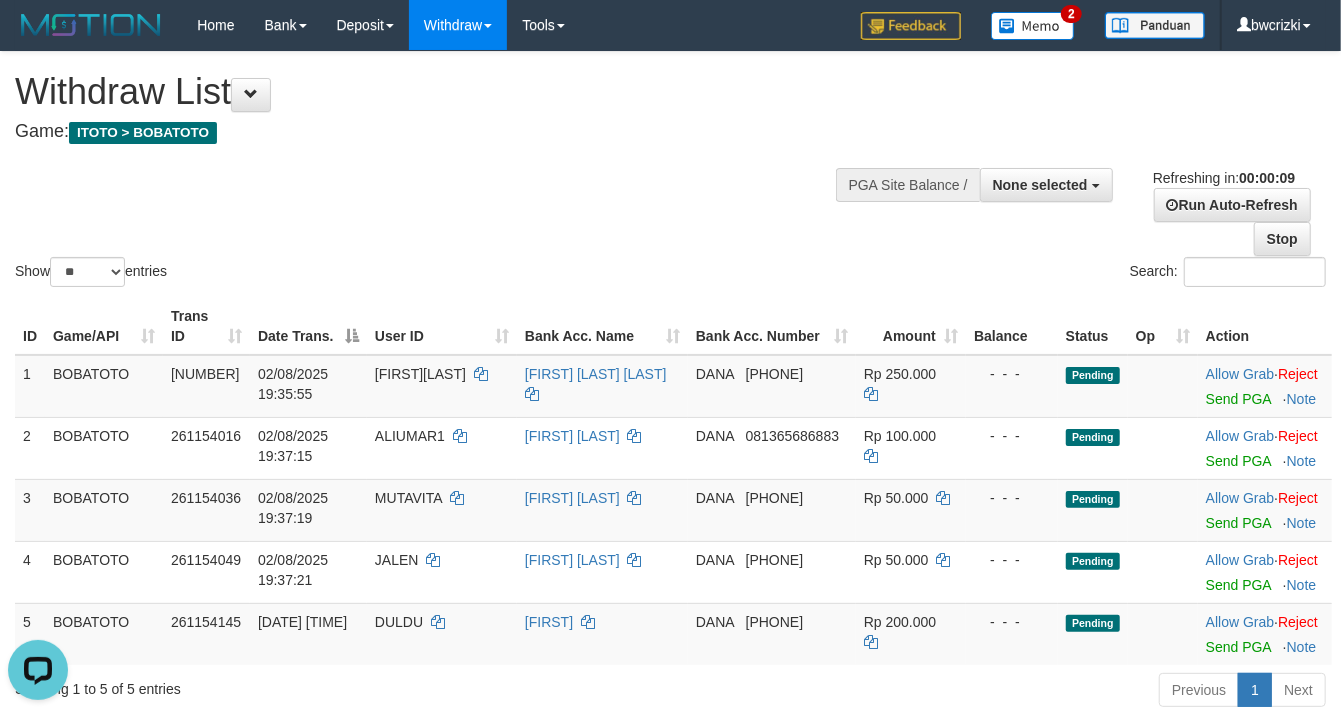 scroll, scrollTop: 0, scrollLeft: 0, axis: both 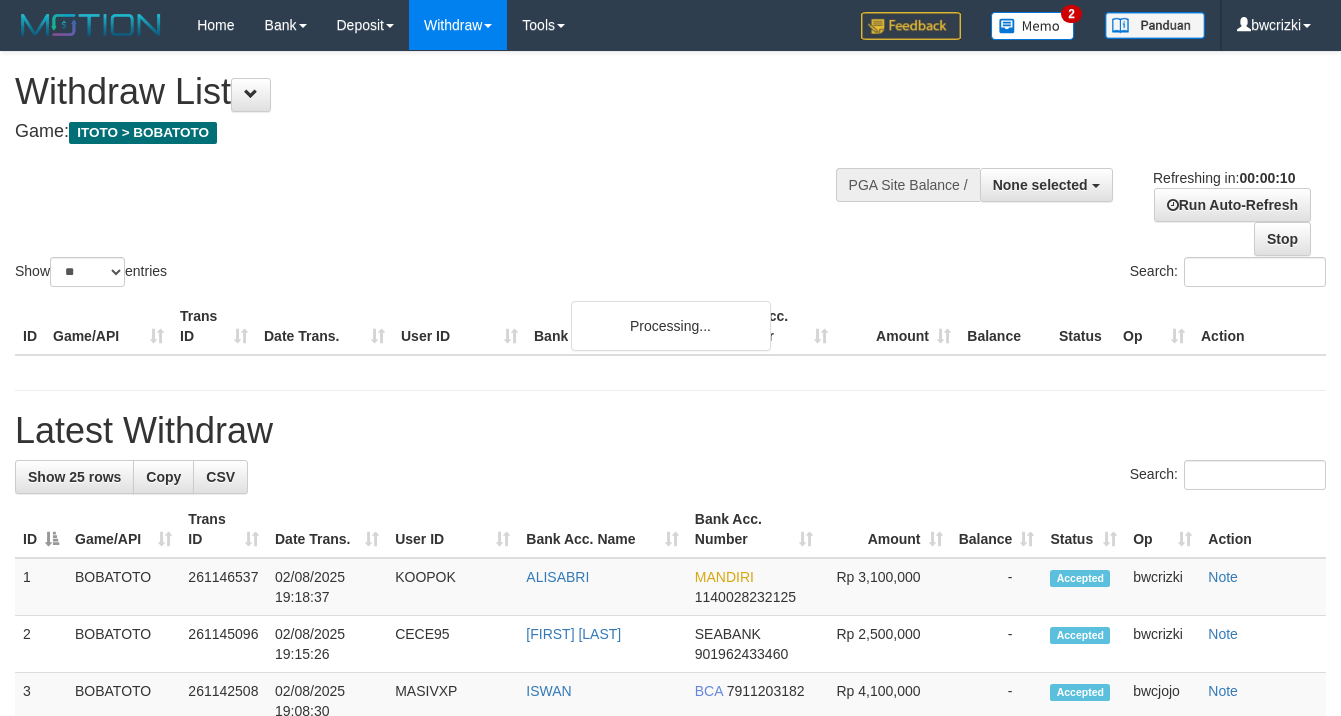select 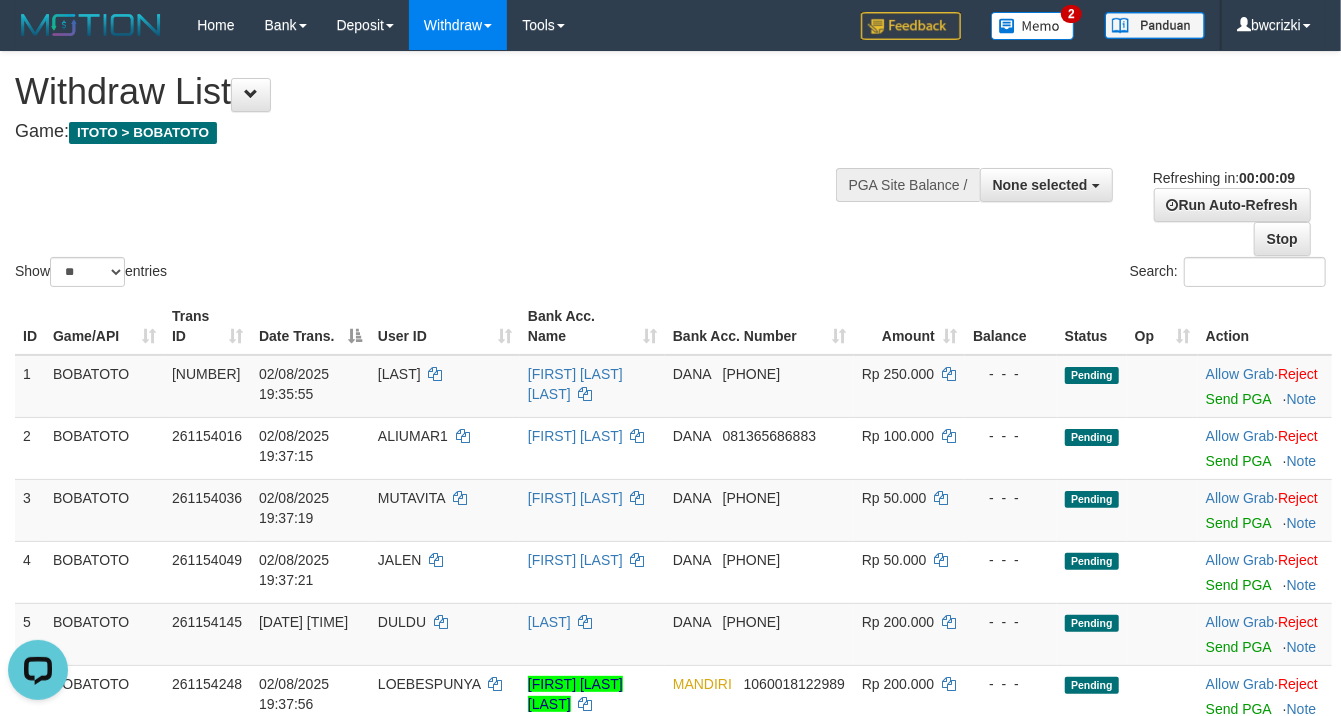 scroll, scrollTop: 0, scrollLeft: 0, axis: both 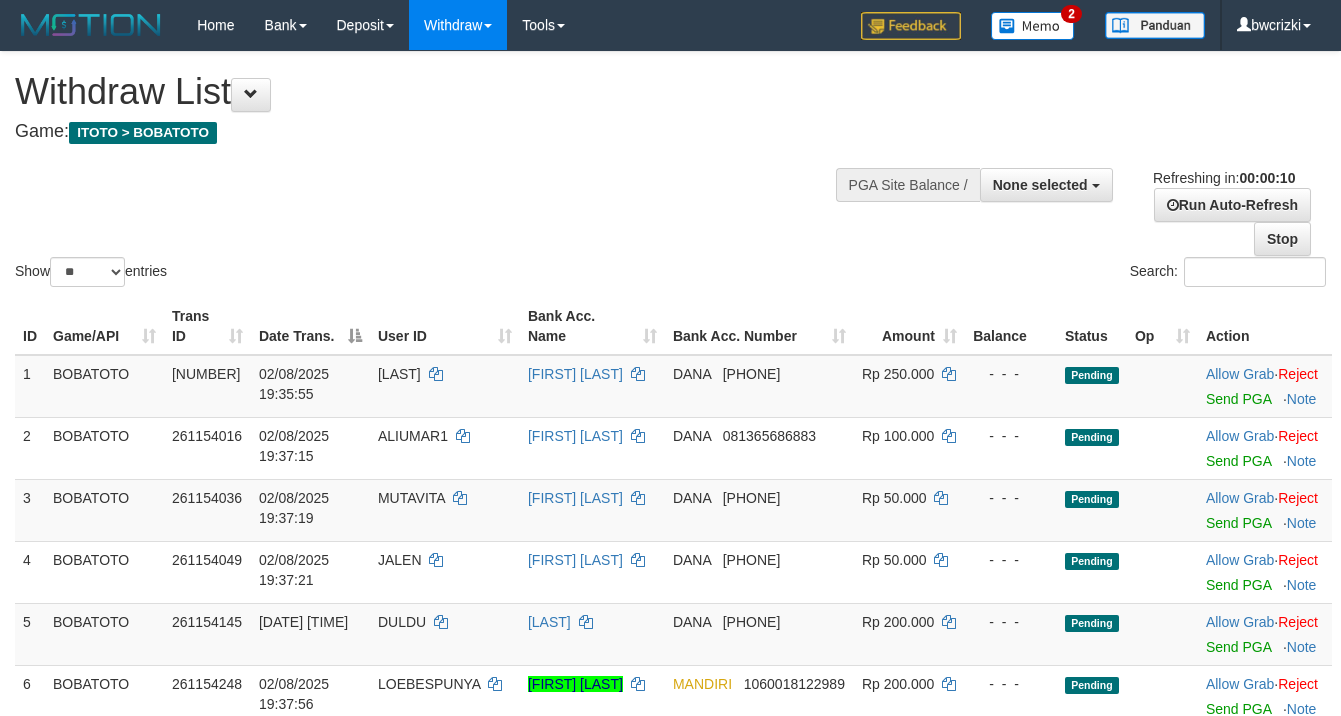 select 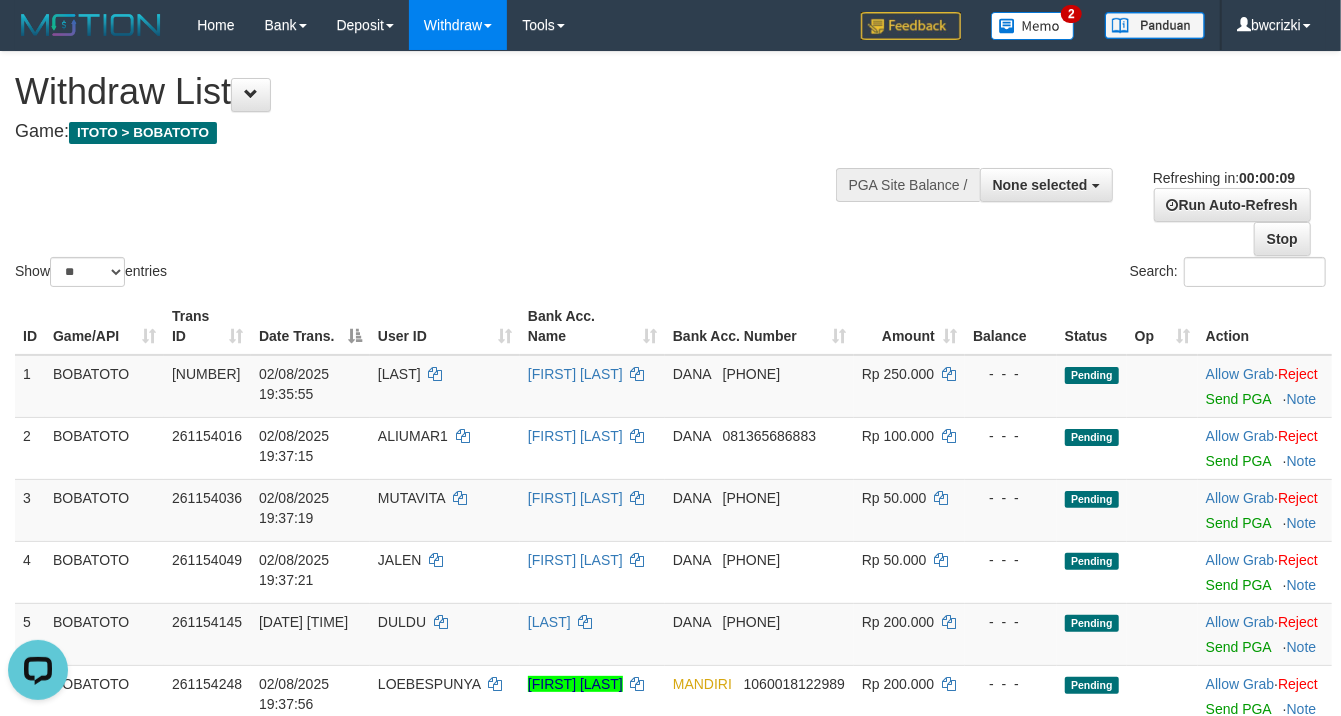 scroll, scrollTop: 0, scrollLeft: 0, axis: both 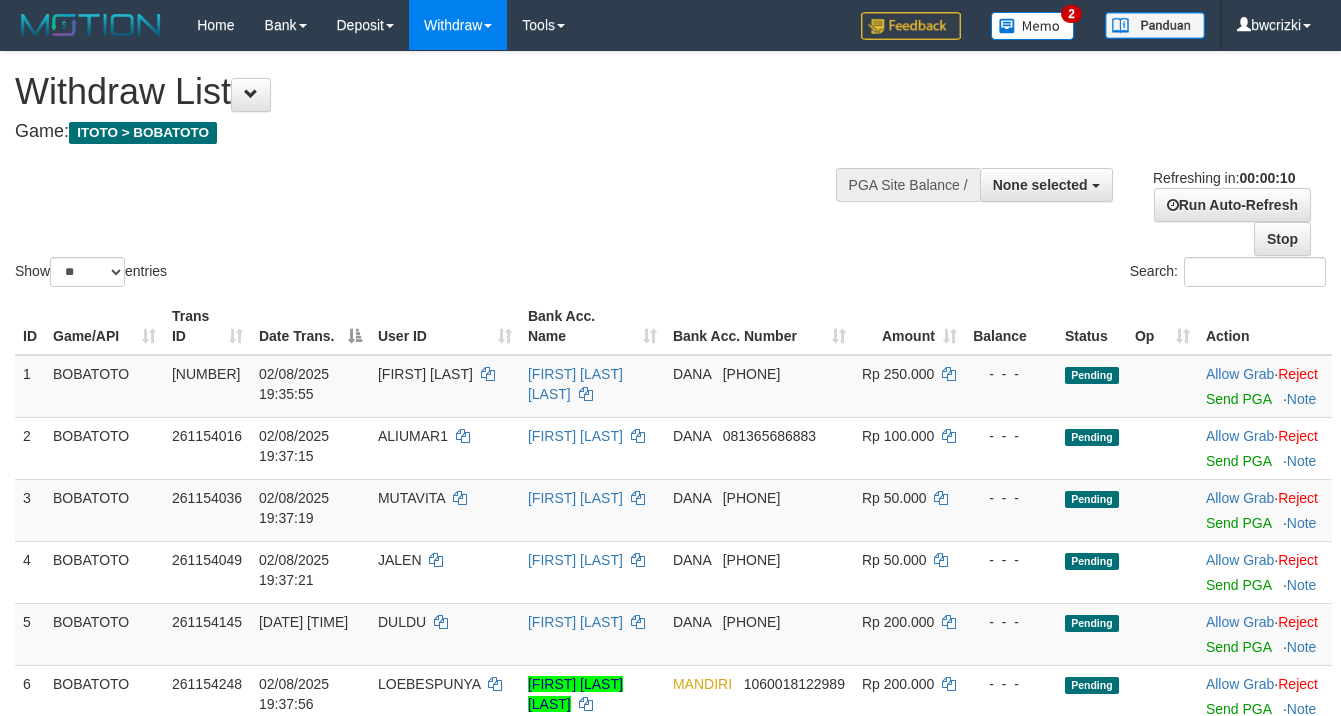 select 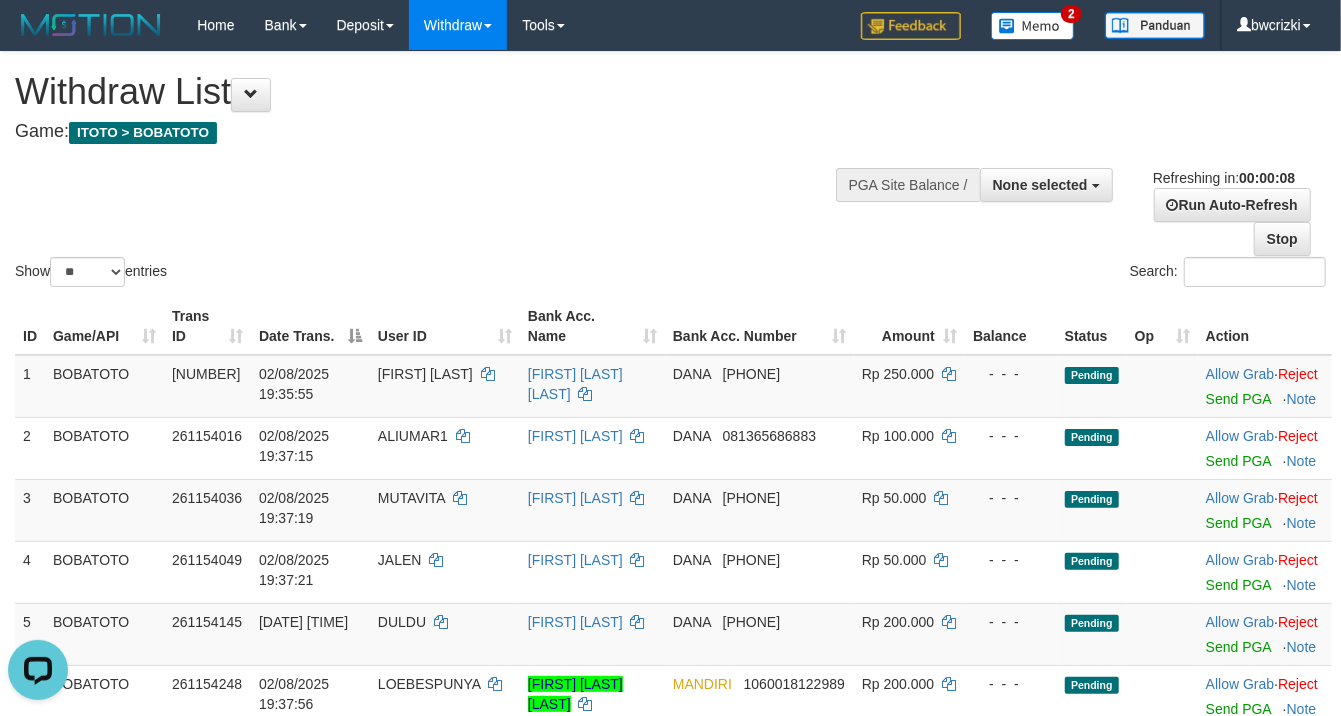 scroll, scrollTop: 0, scrollLeft: 0, axis: both 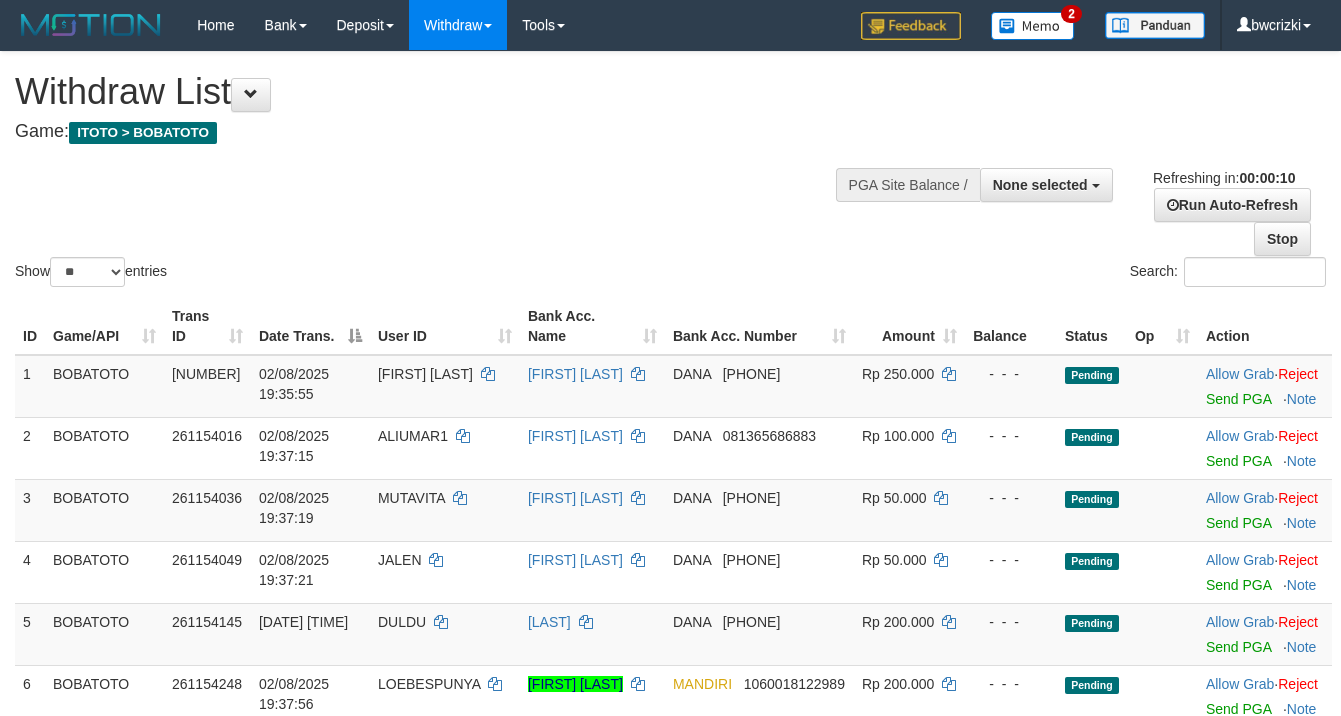 select 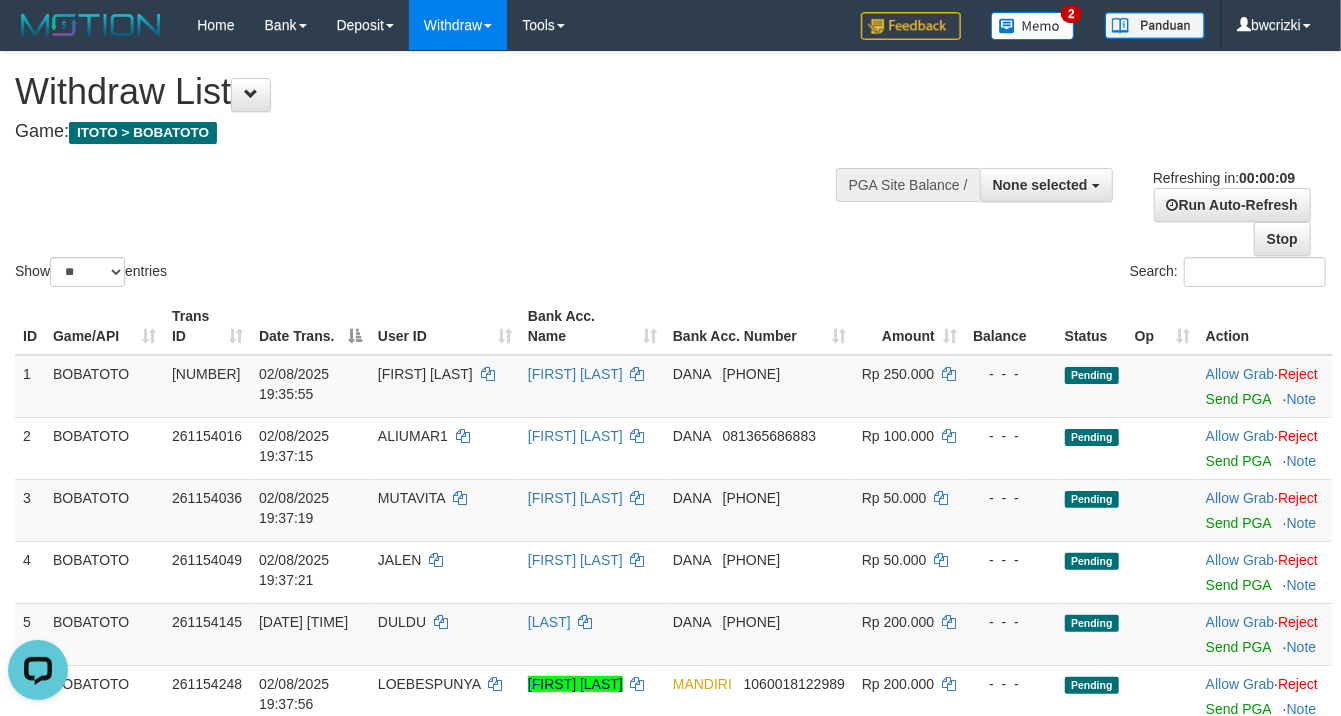 scroll, scrollTop: 0, scrollLeft: 0, axis: both 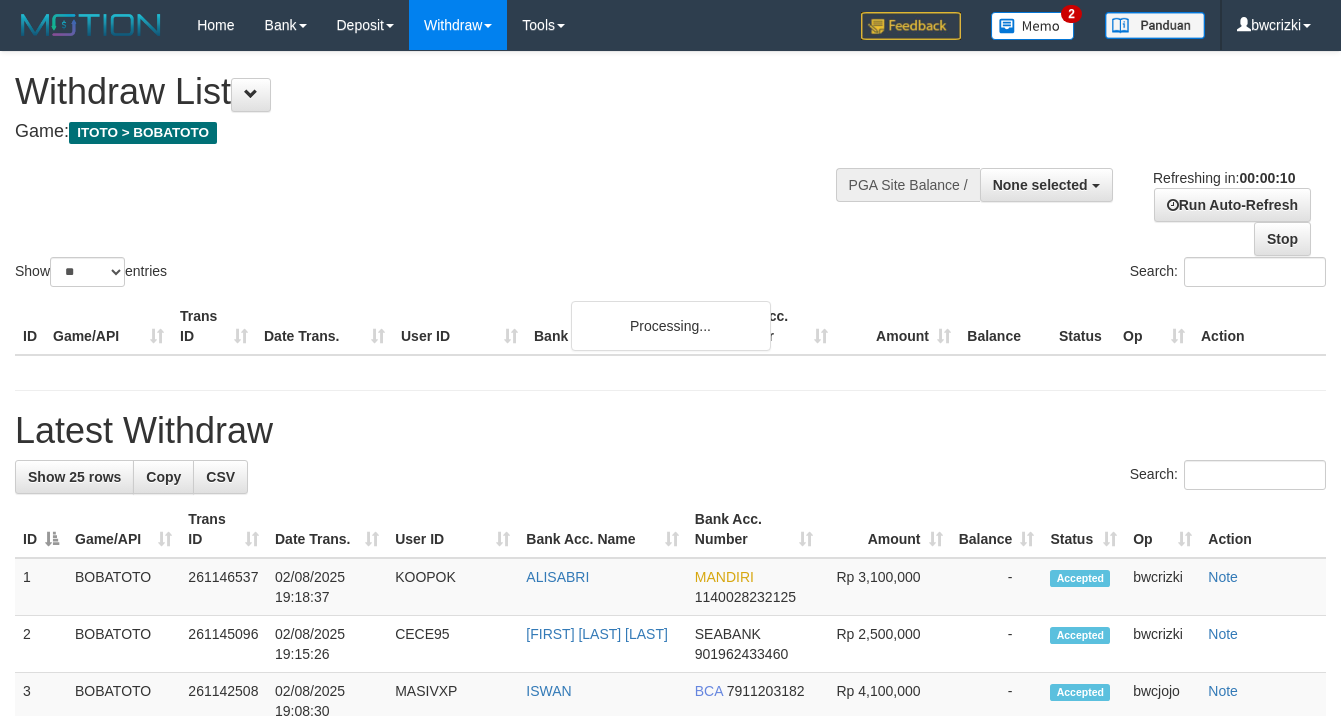 select 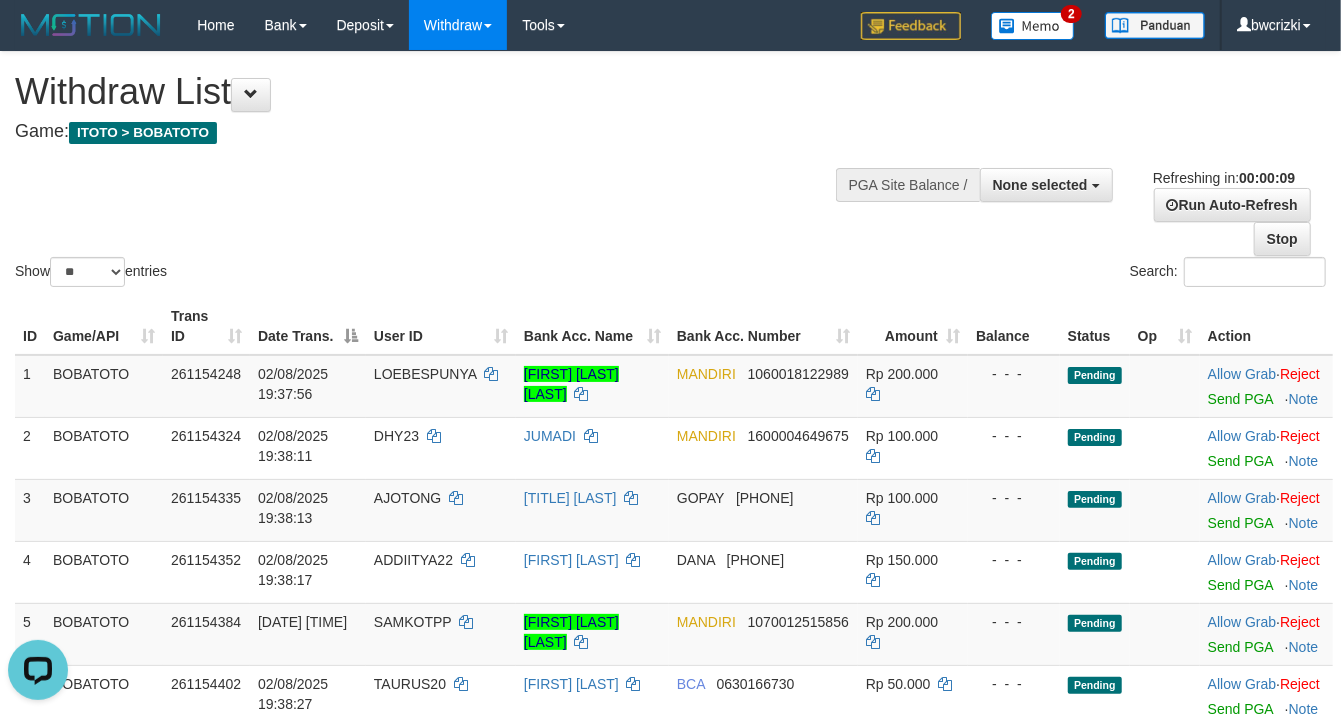 scroll, scrollTop: 0, scrollLeft: 0, axis: both 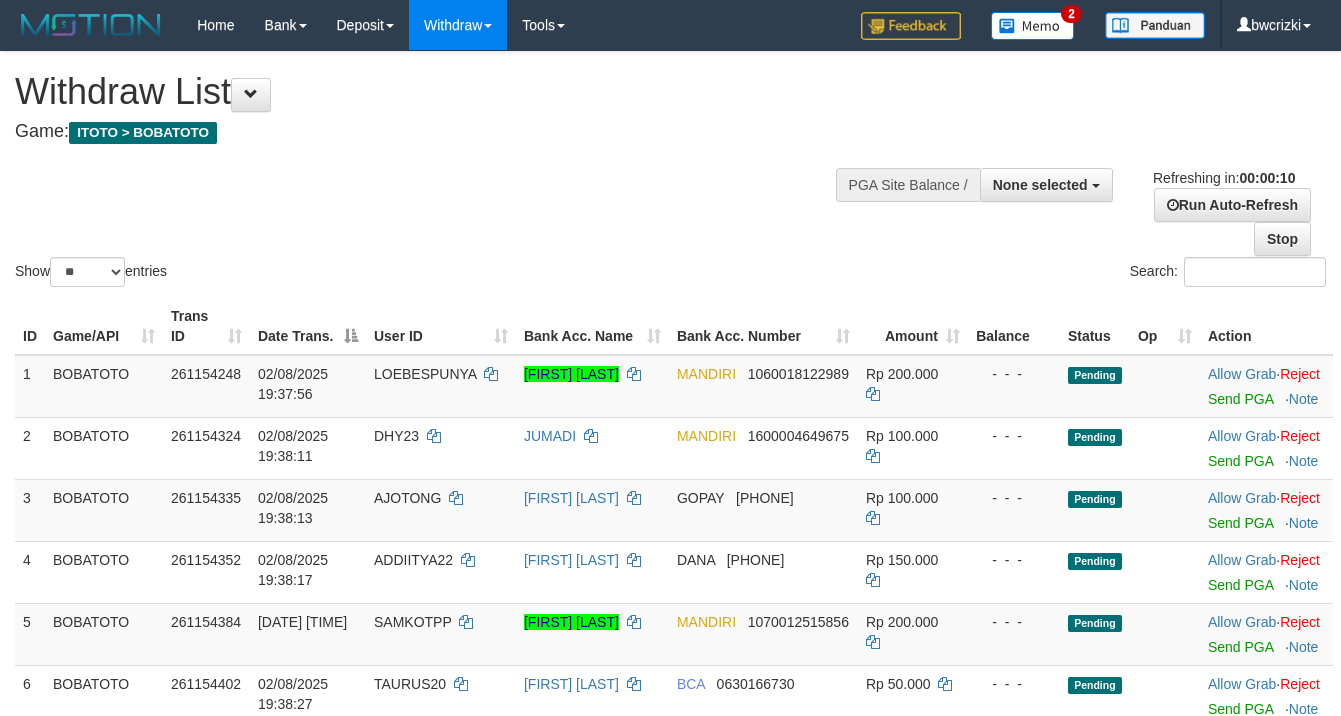 select 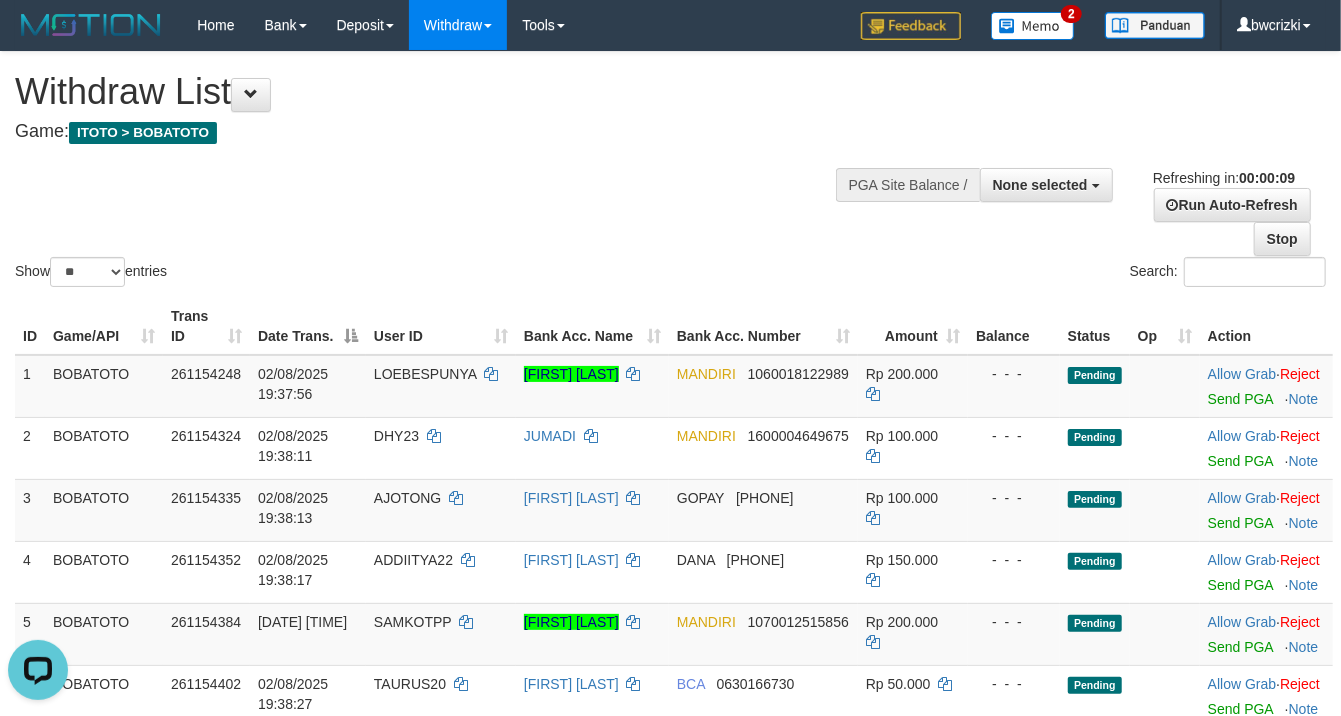 scroll, scrollTop: 0, scrollLeft: 0, axis: both 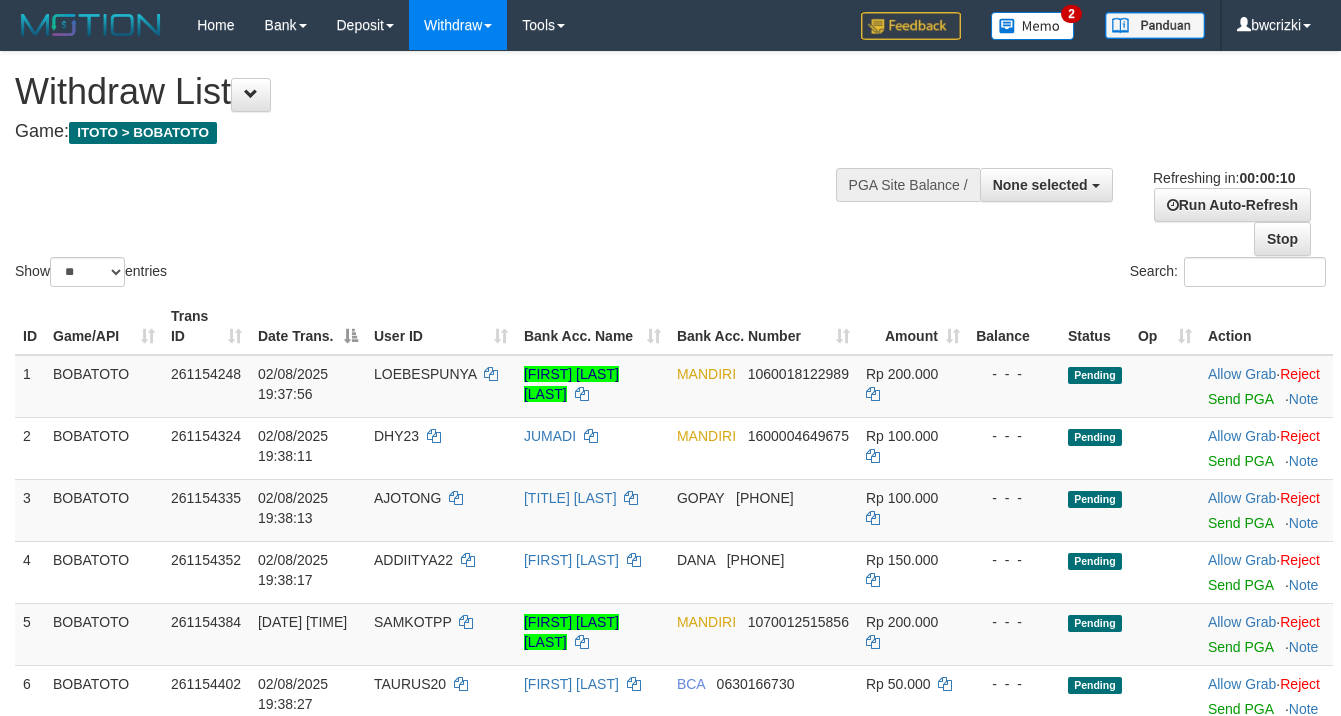 select 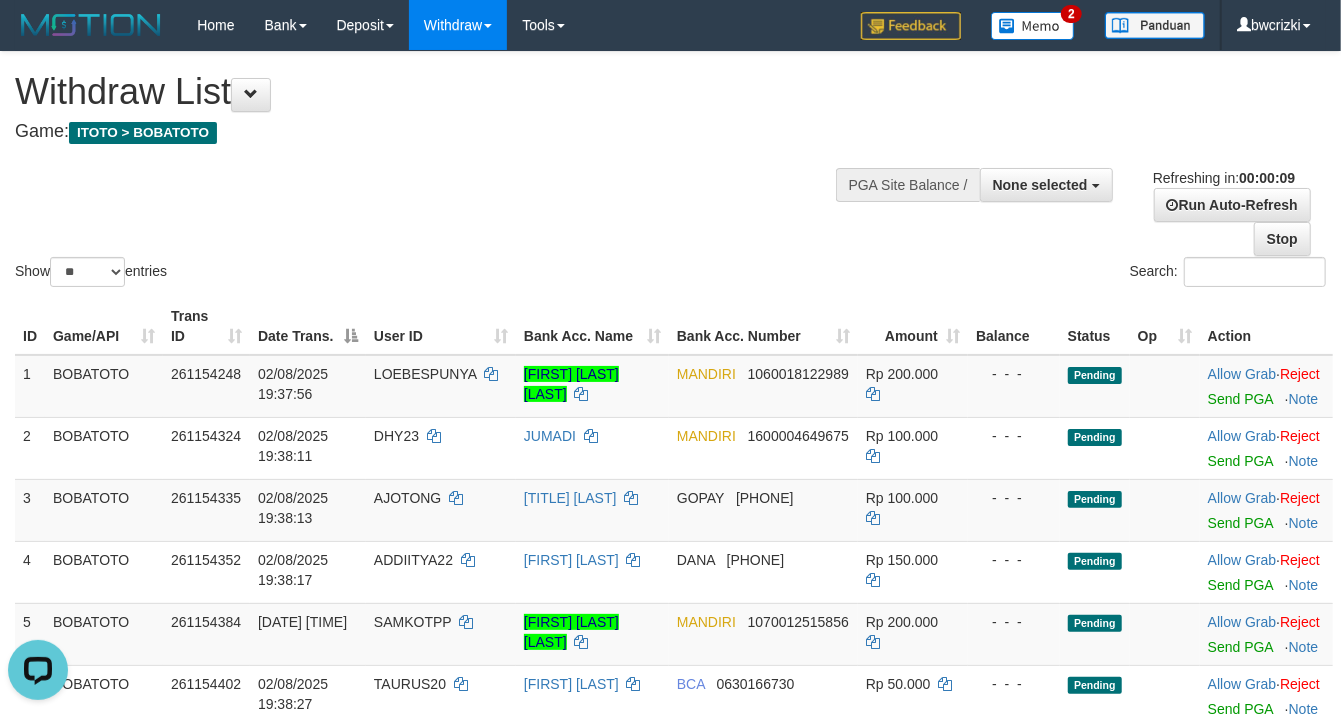scroll, scrollTop: 0, scrollLeft: 0, axis: both 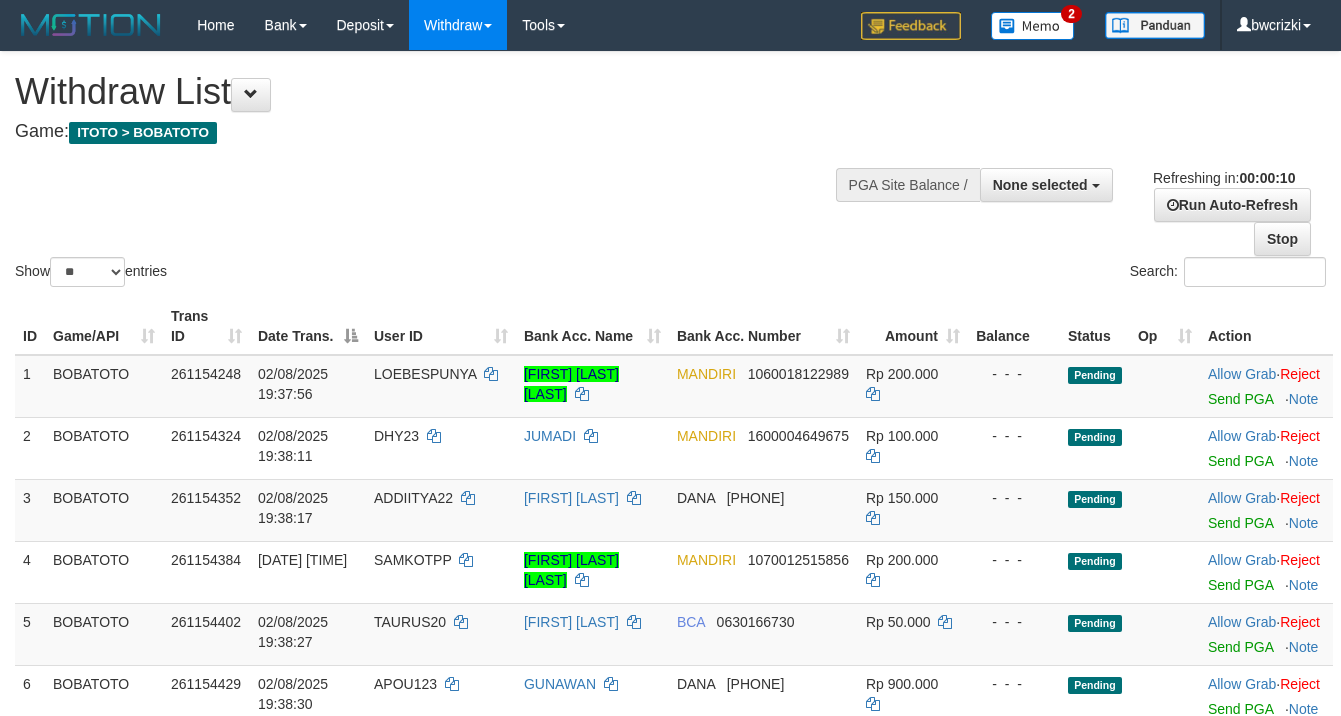 select 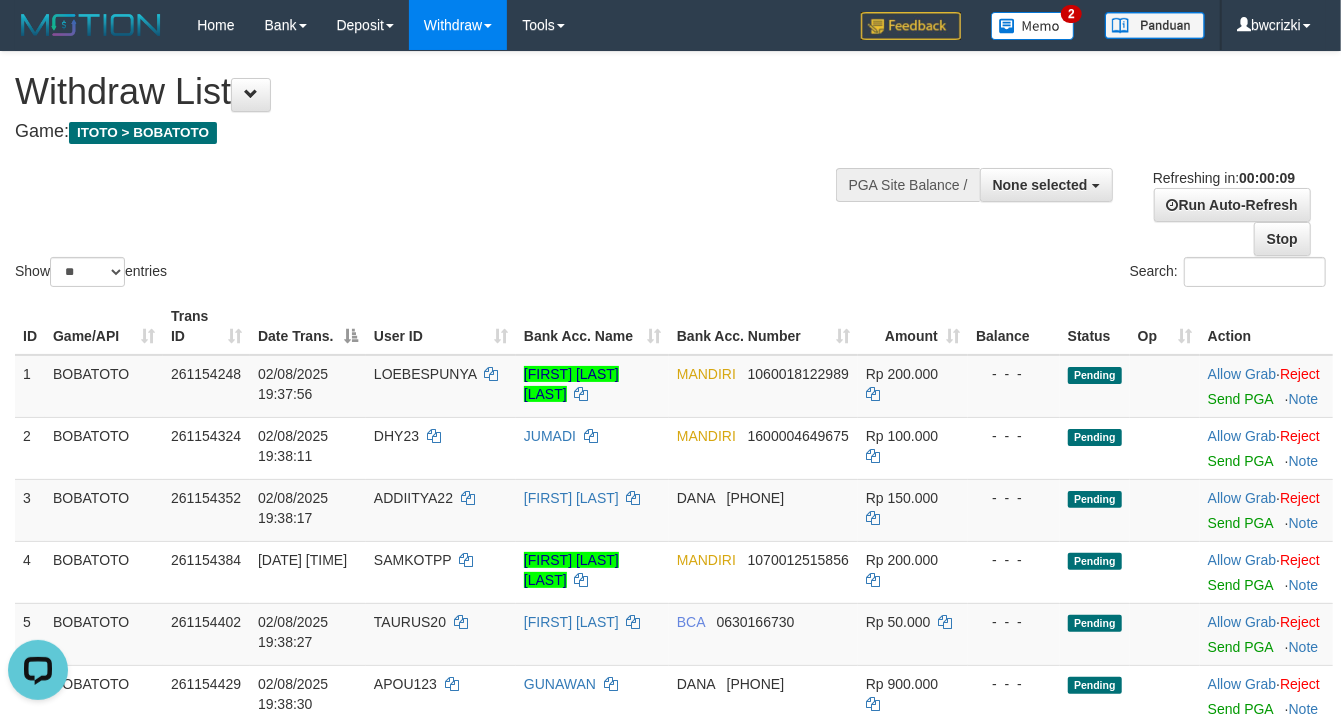 scroll, scrollTop: 0, scrollLeft: 0, axis: both 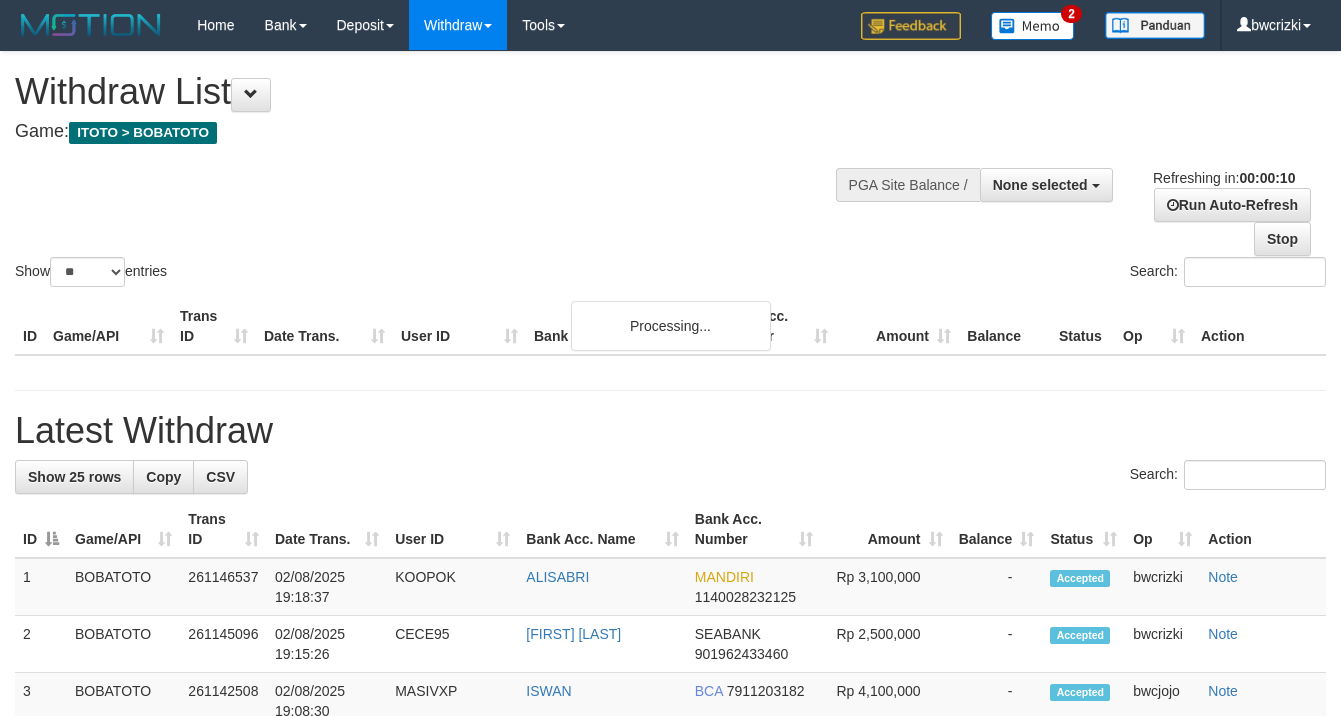 select 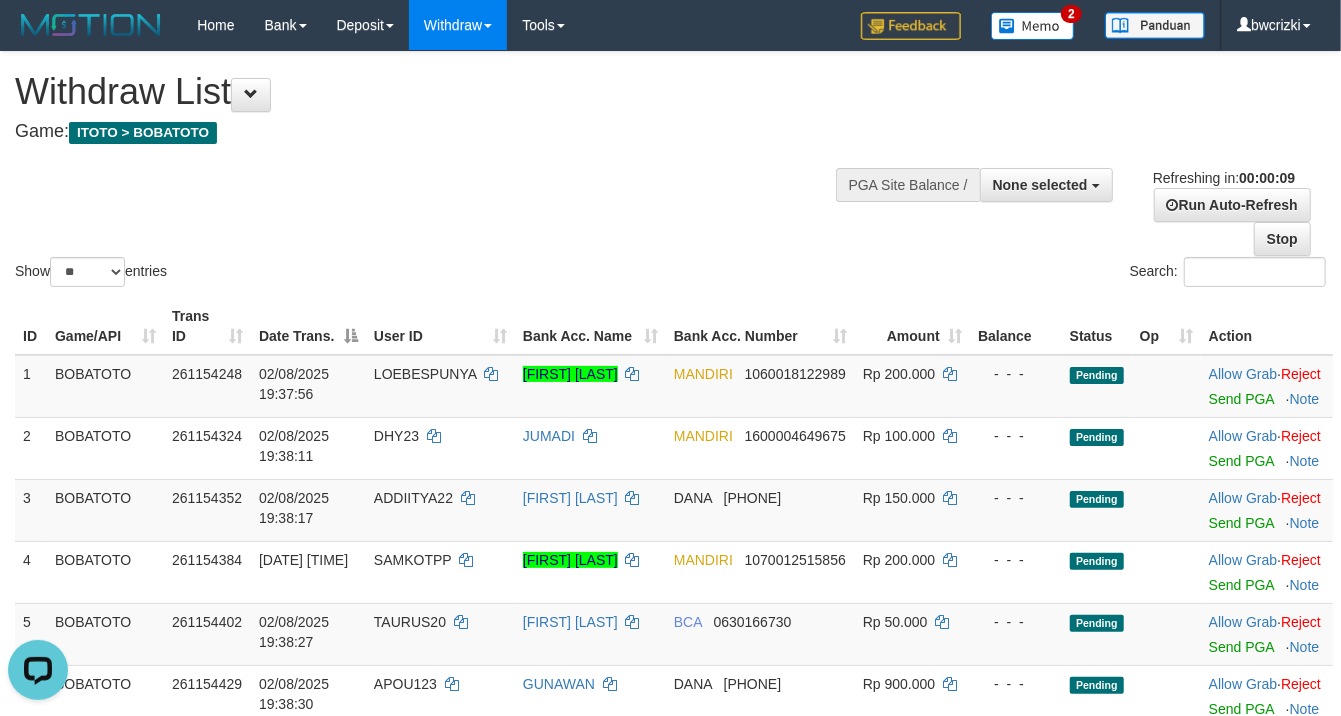 scroll, scrollTop: 0, scrollLeft: 0, axis: both 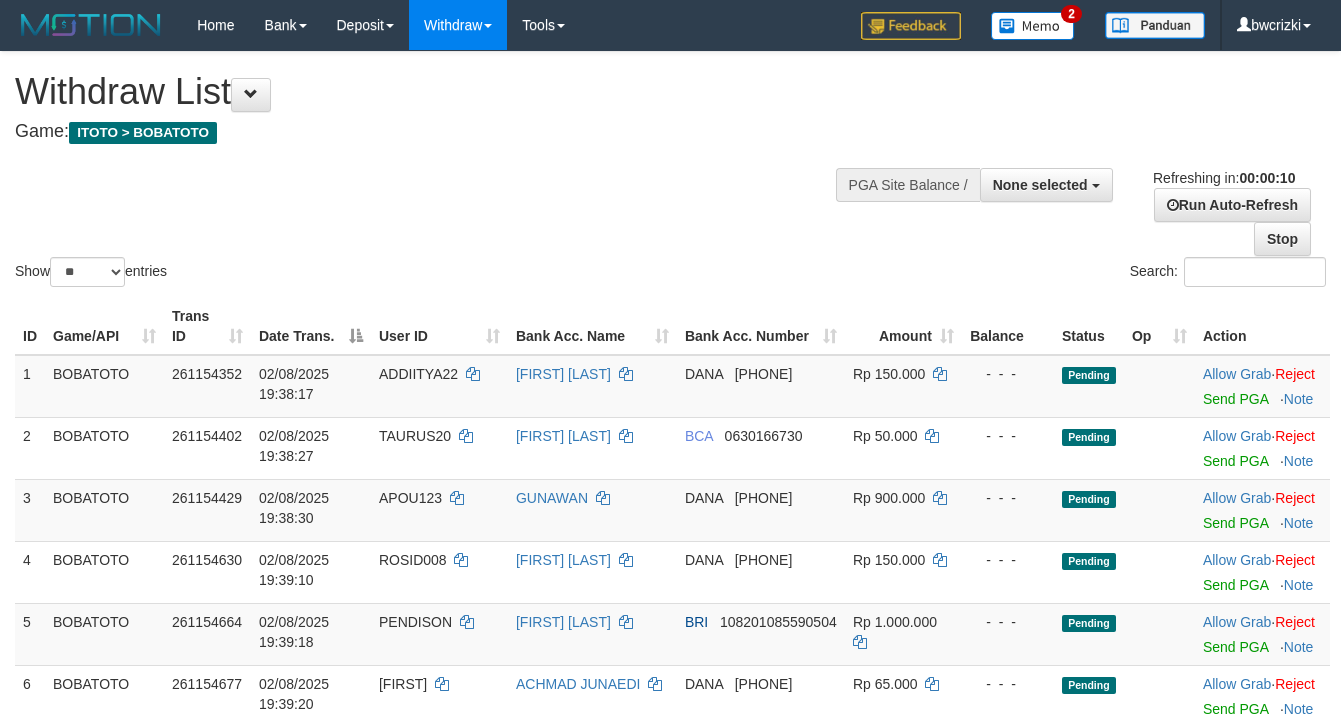select 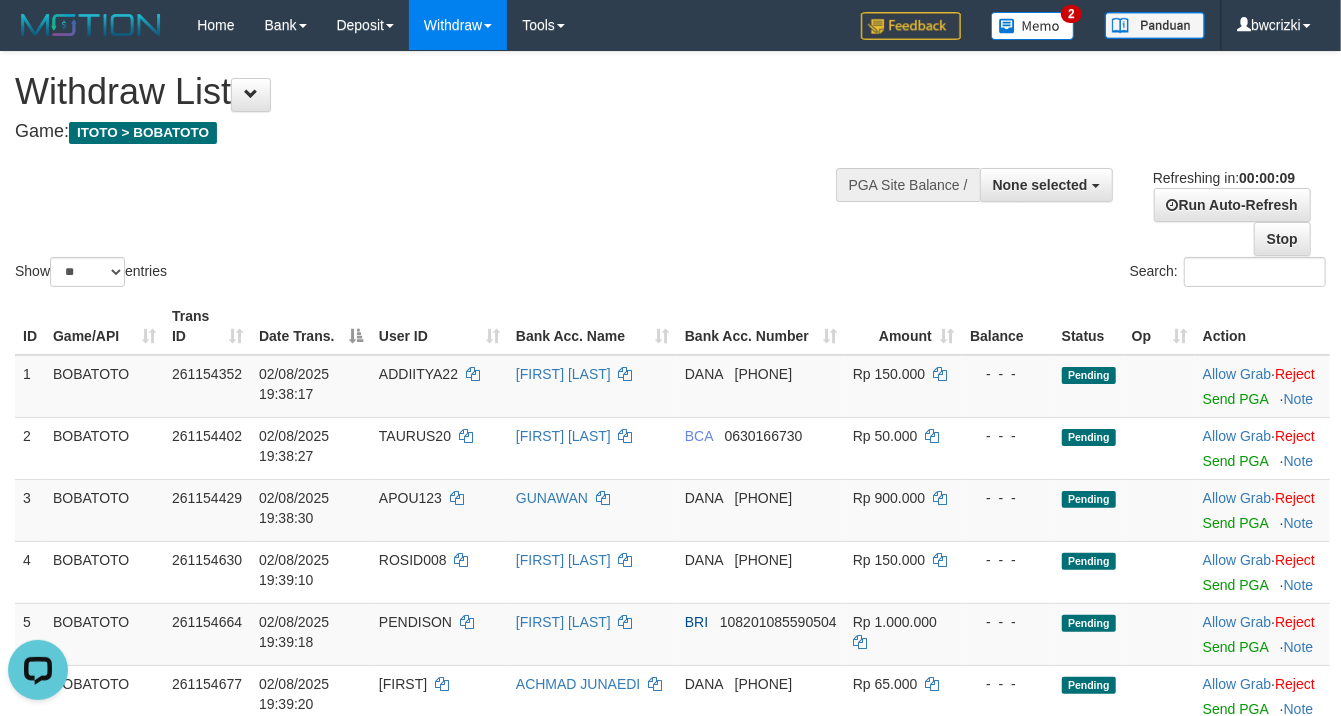 scroll, scrollTop: 0, scrollLeft: 0, axis: both 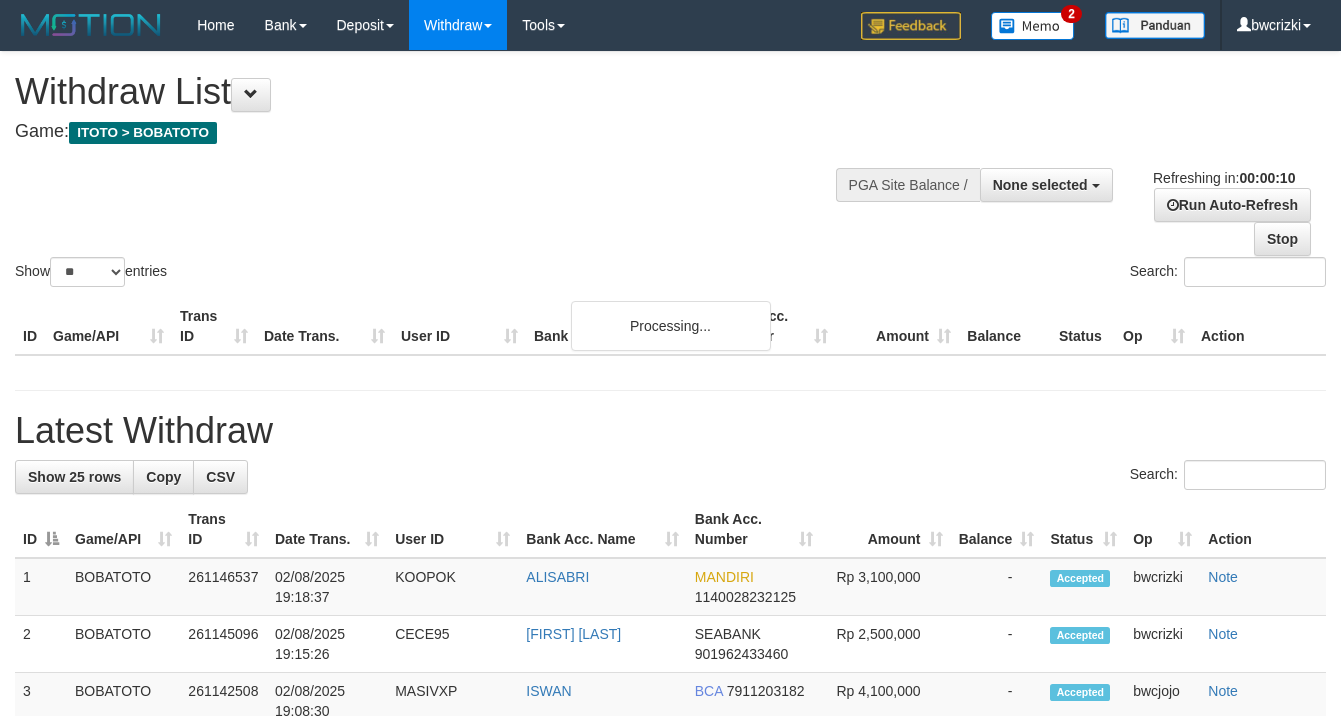 select 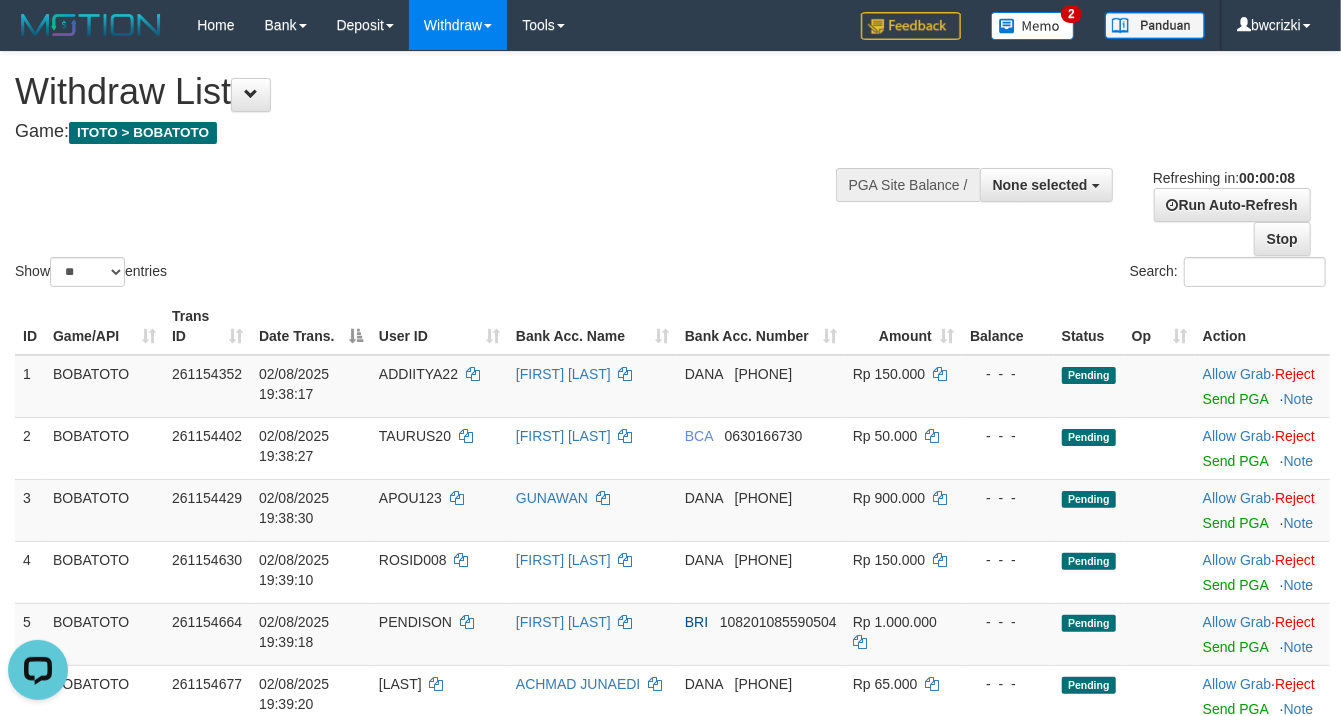 scroll, scrollTop: 0, scrollLeft: 0, axis: both 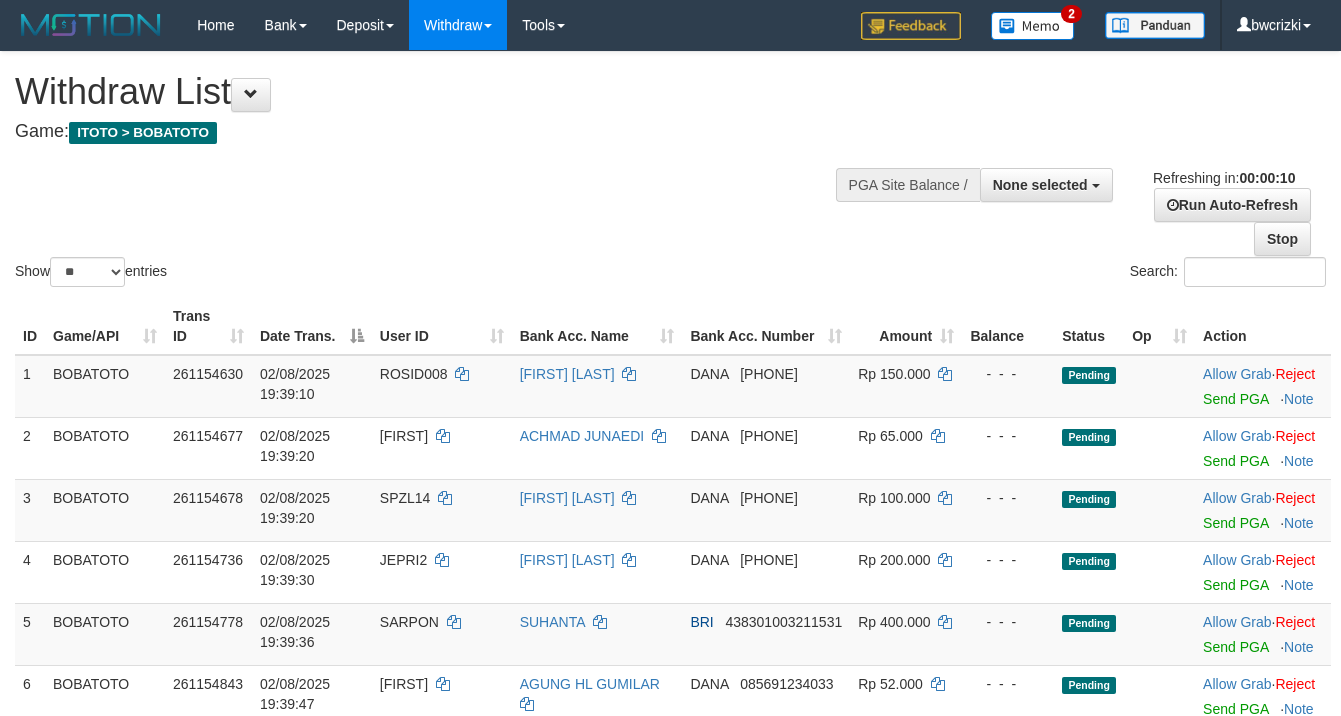 select 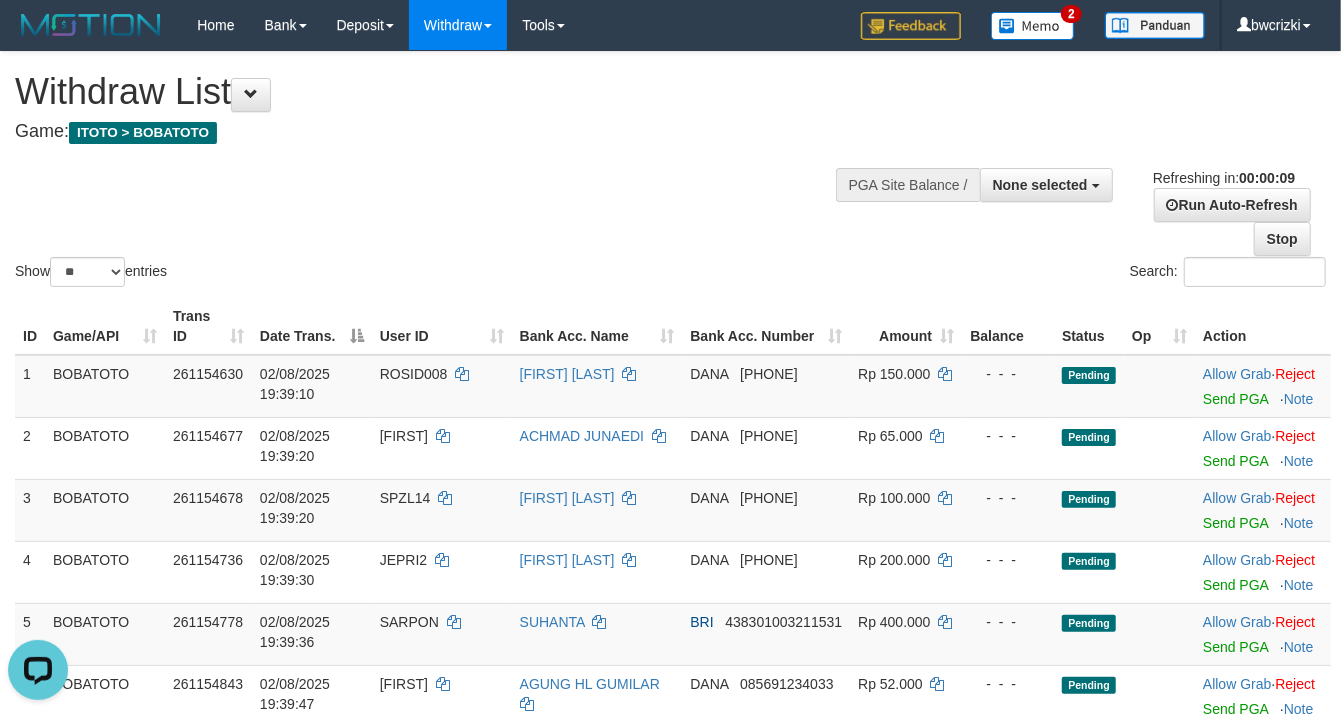 scroll, scrollTop: 0, scrollLeft: 0, axis: both 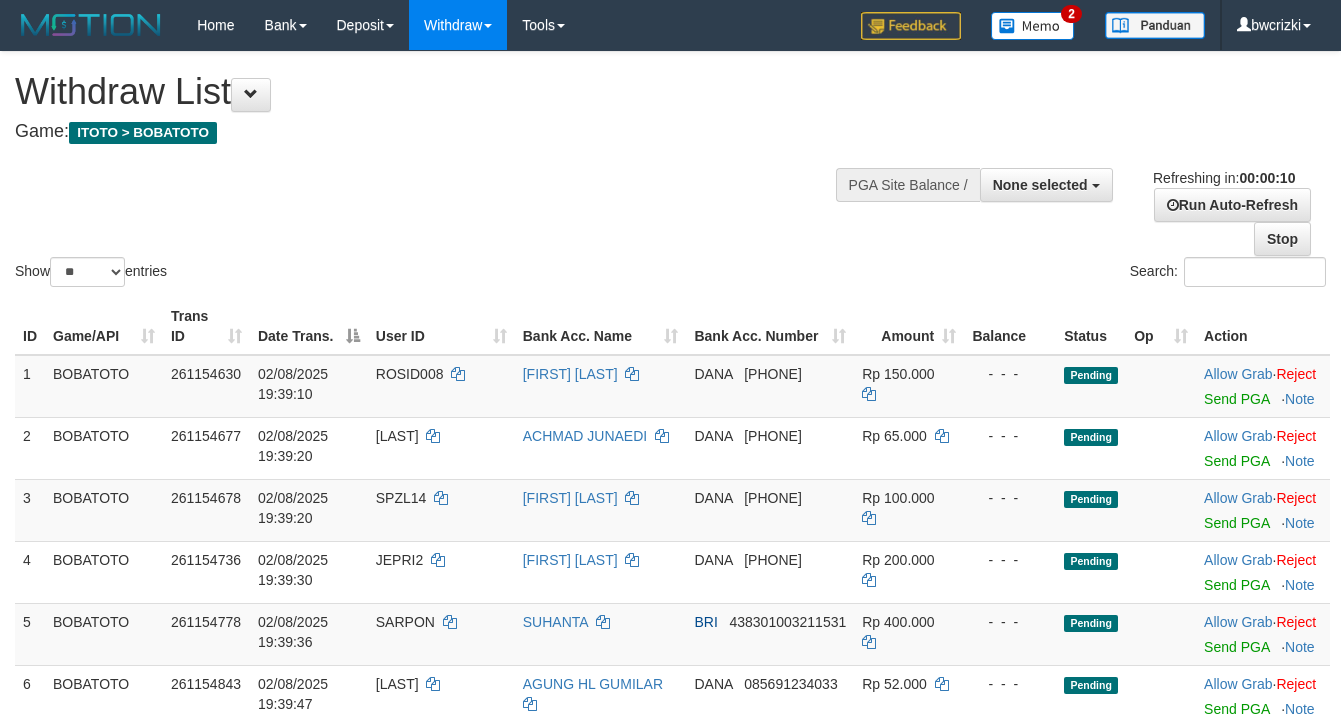 select 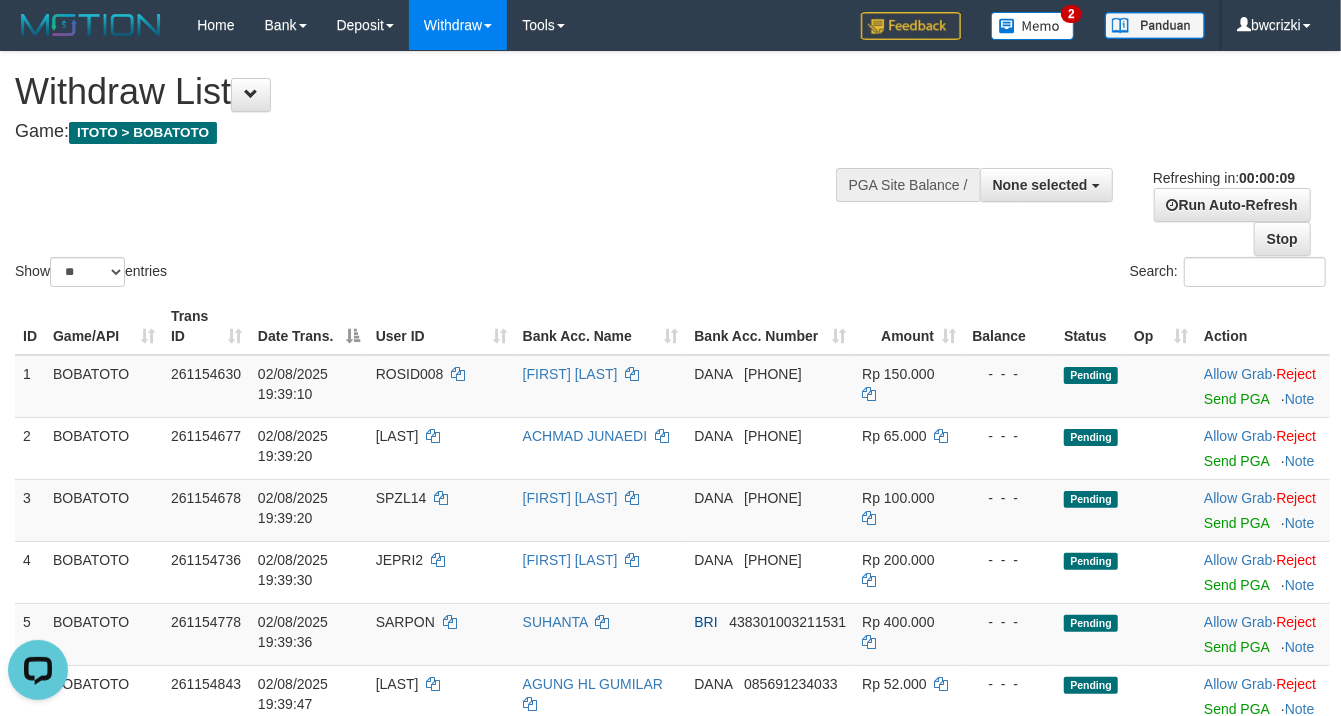 scroll, scrollTop: 0, scrollLeft: 0, axis: both 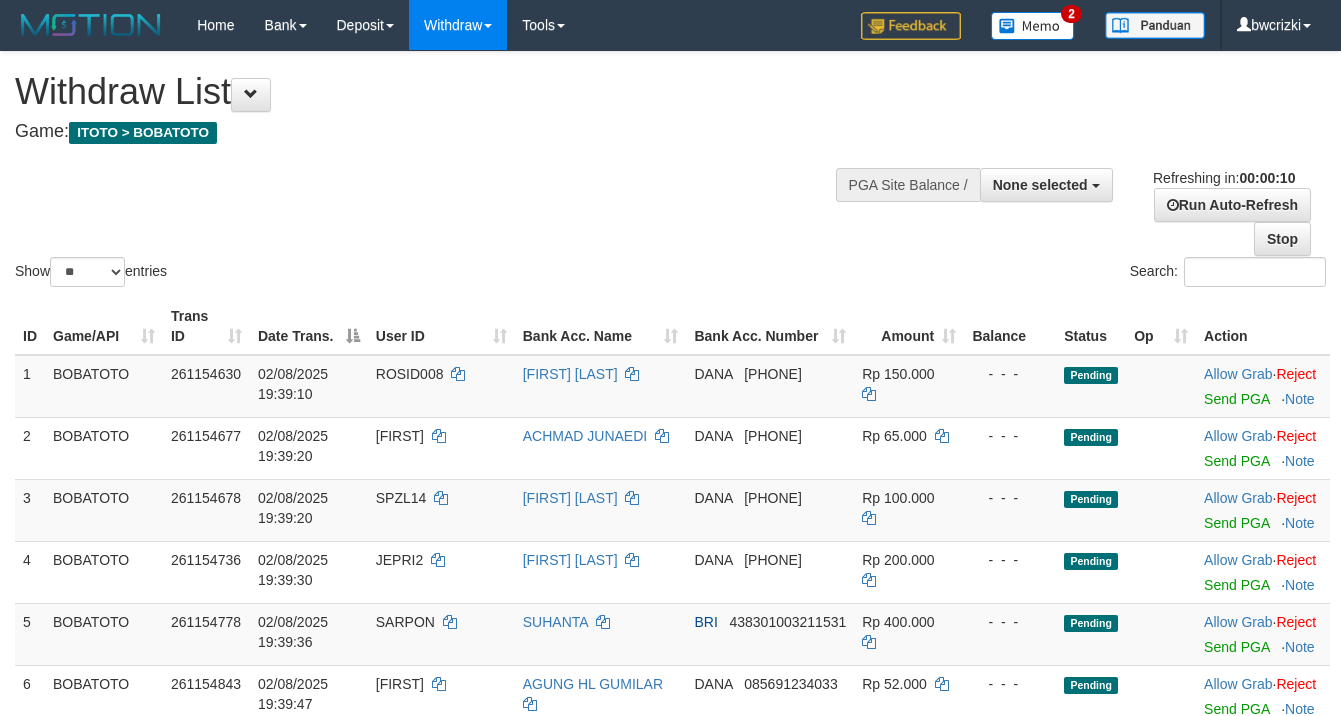 select 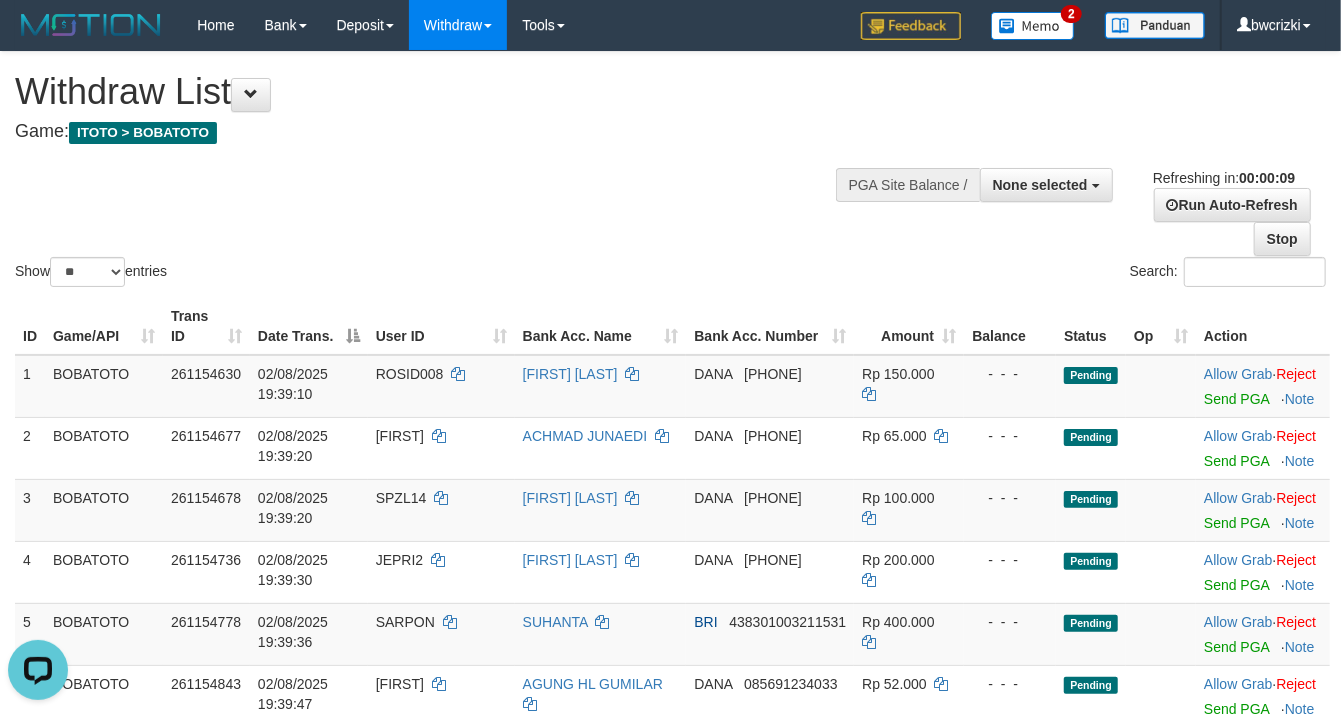 scroll, scrollTop: 0, scrollLeft: 0, axis: both 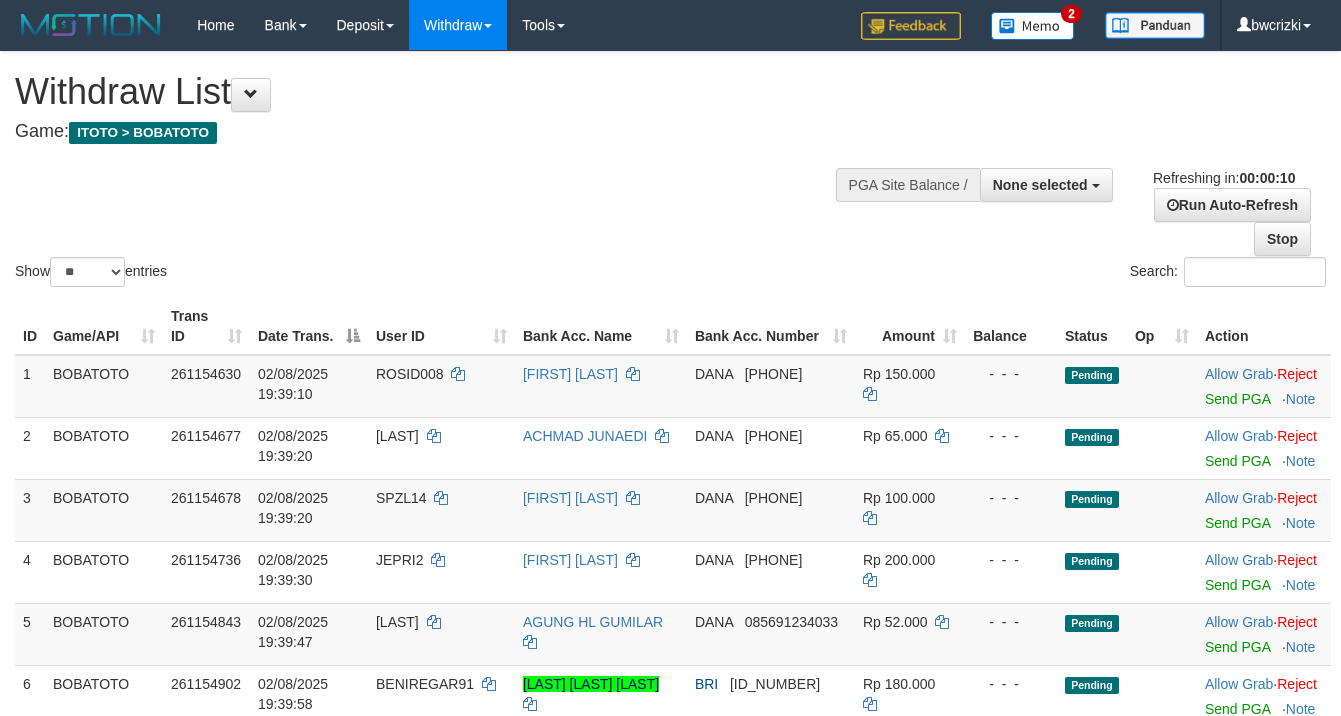 select 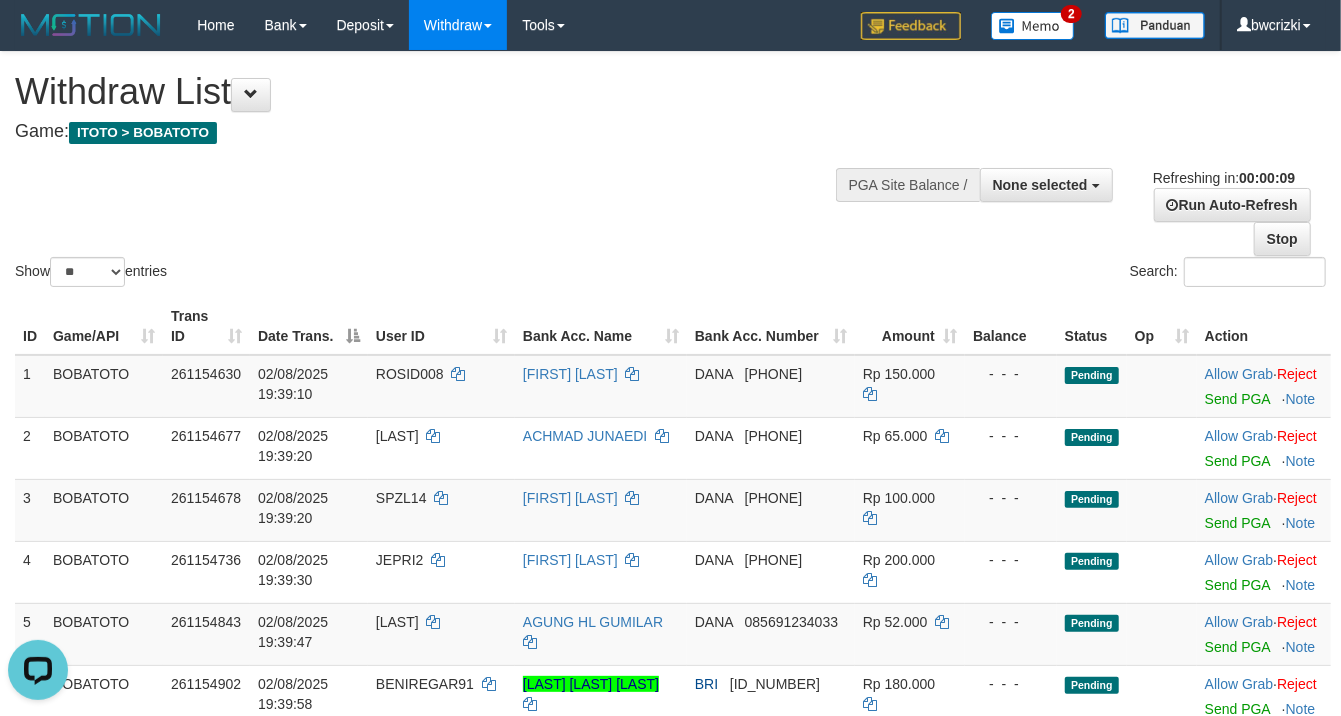 scroll, scrollTop: 0, scrollLeft: 0, axis: both 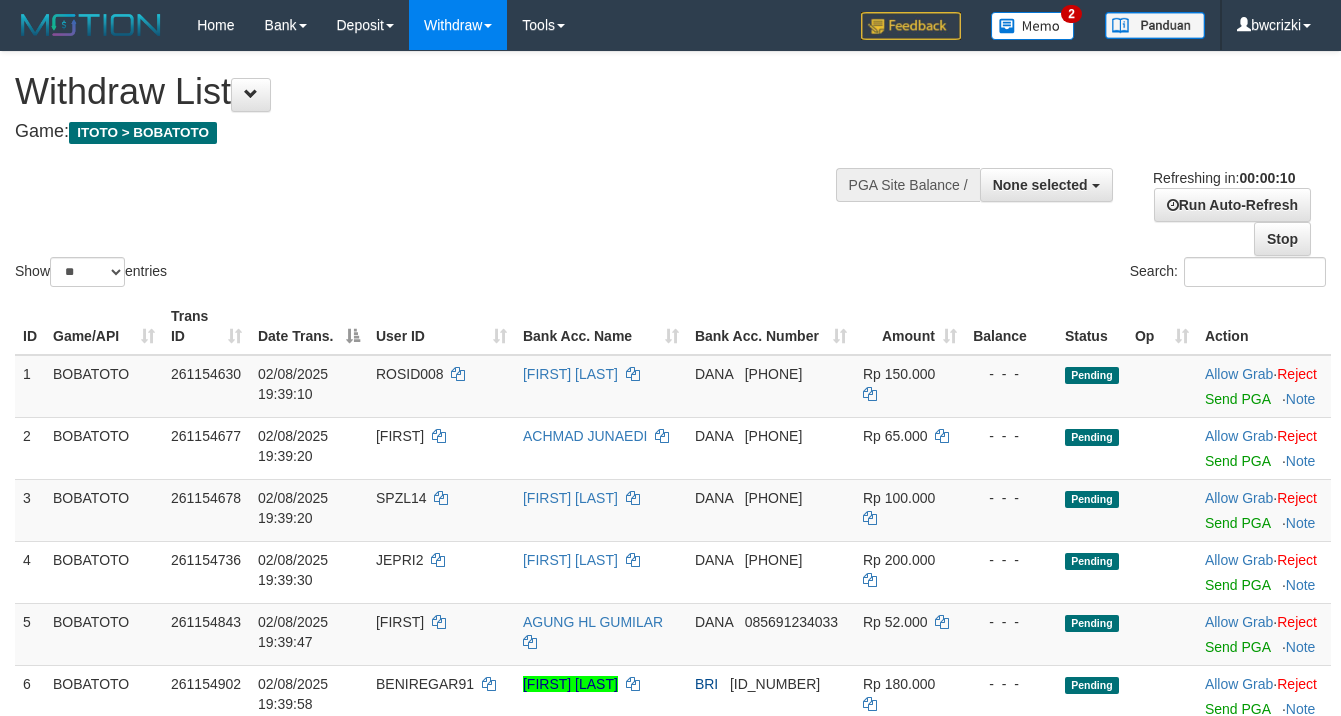 select 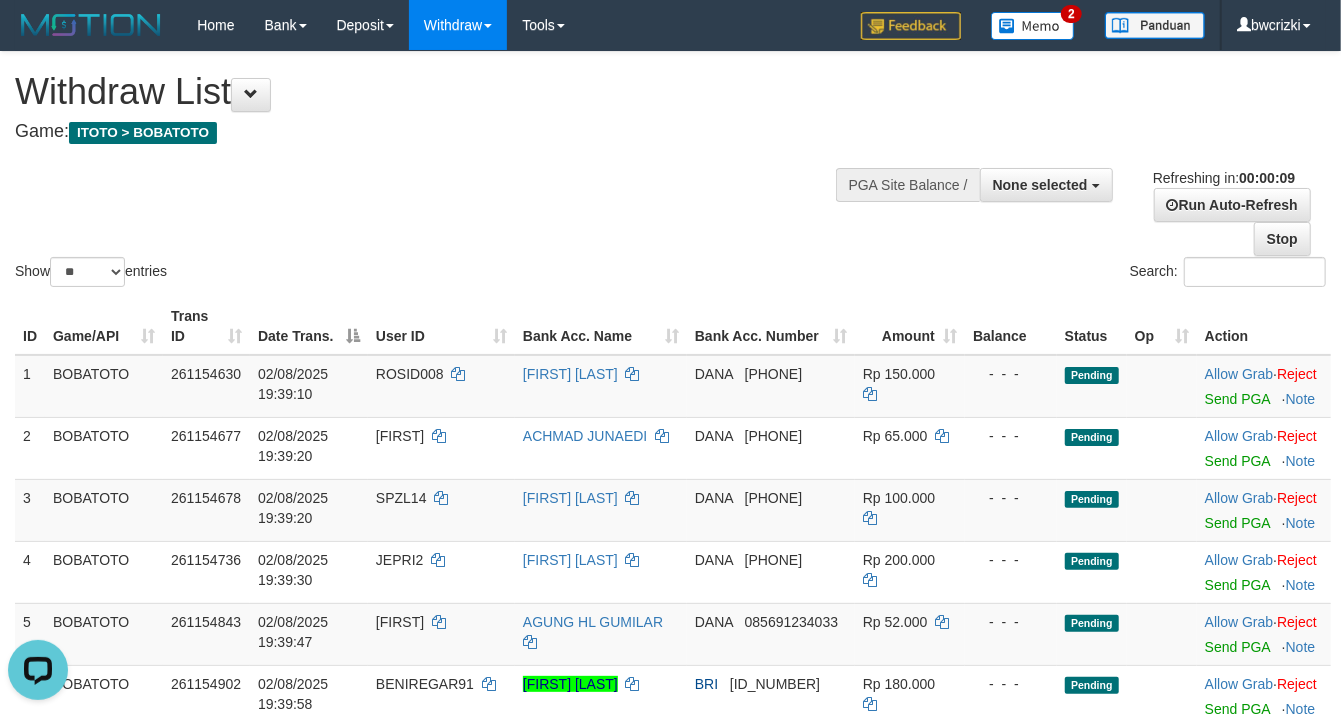 scroll, scrollTop: 0, scrollLeft: 0, axis: both 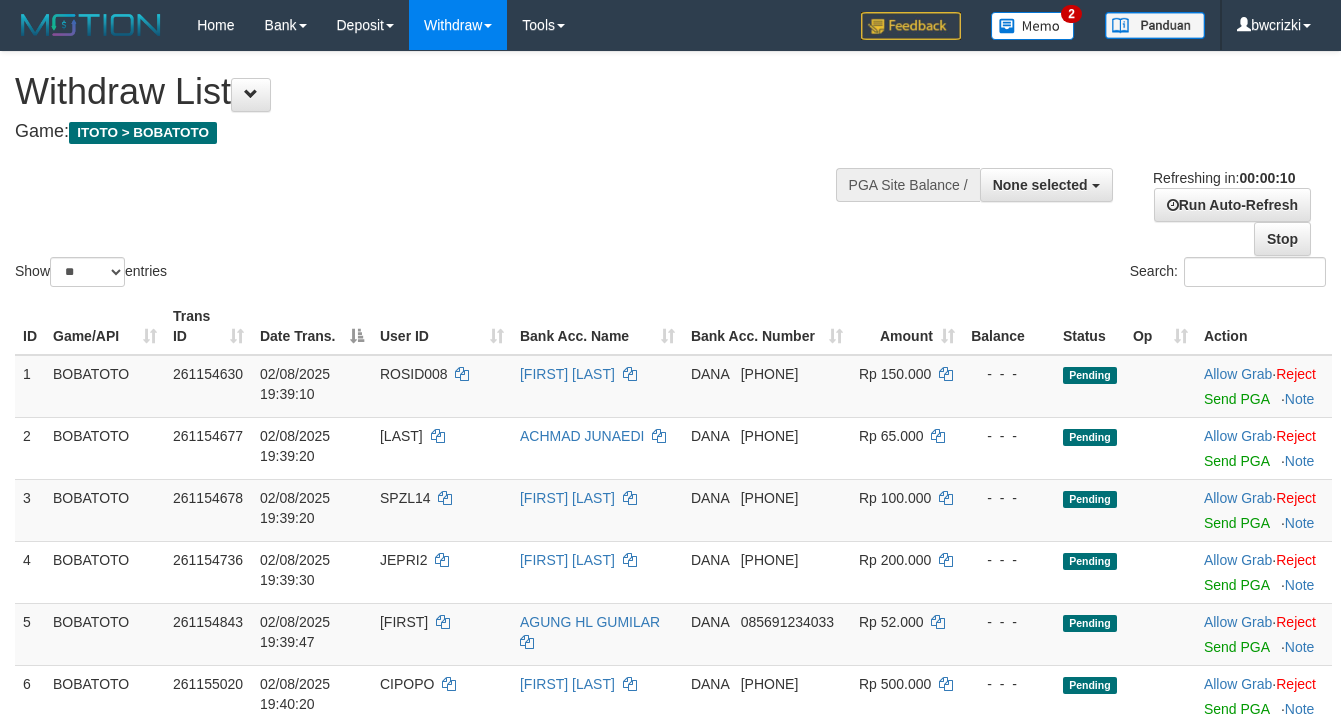 select 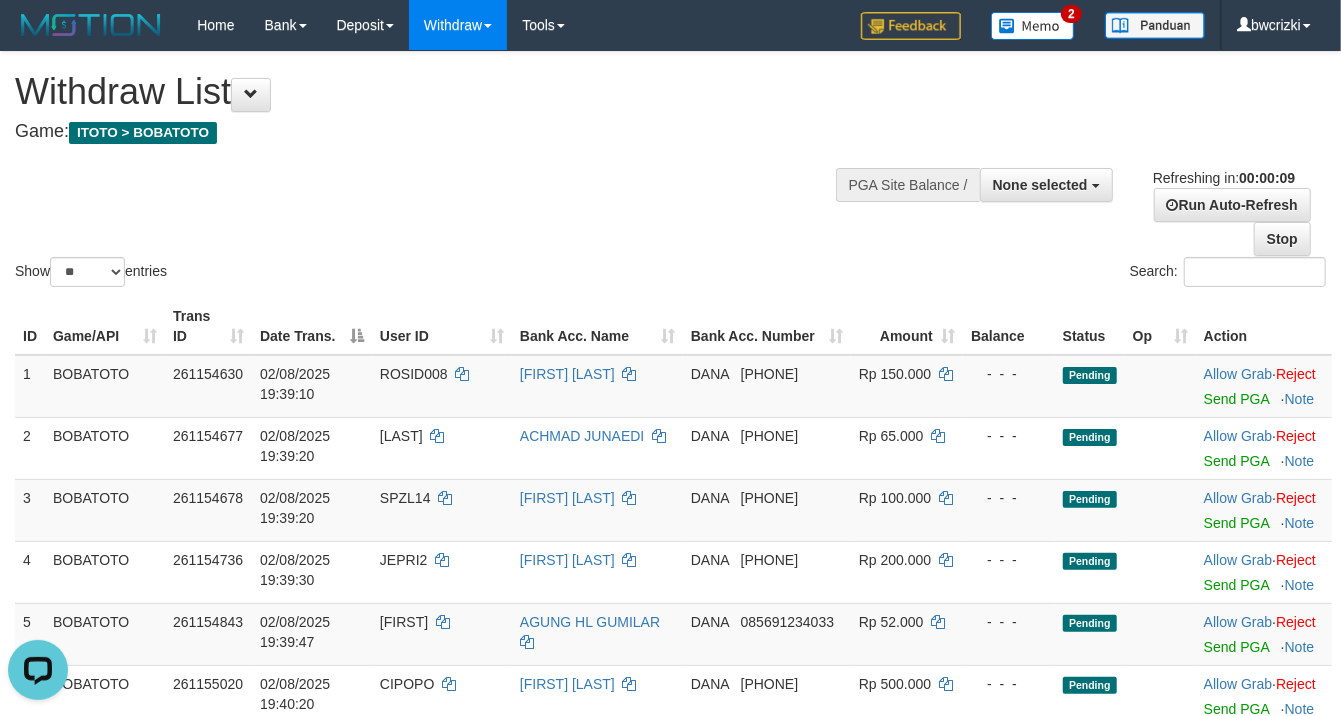 scroll, scrollTop: 0, scrollLeft: 0, axis: both 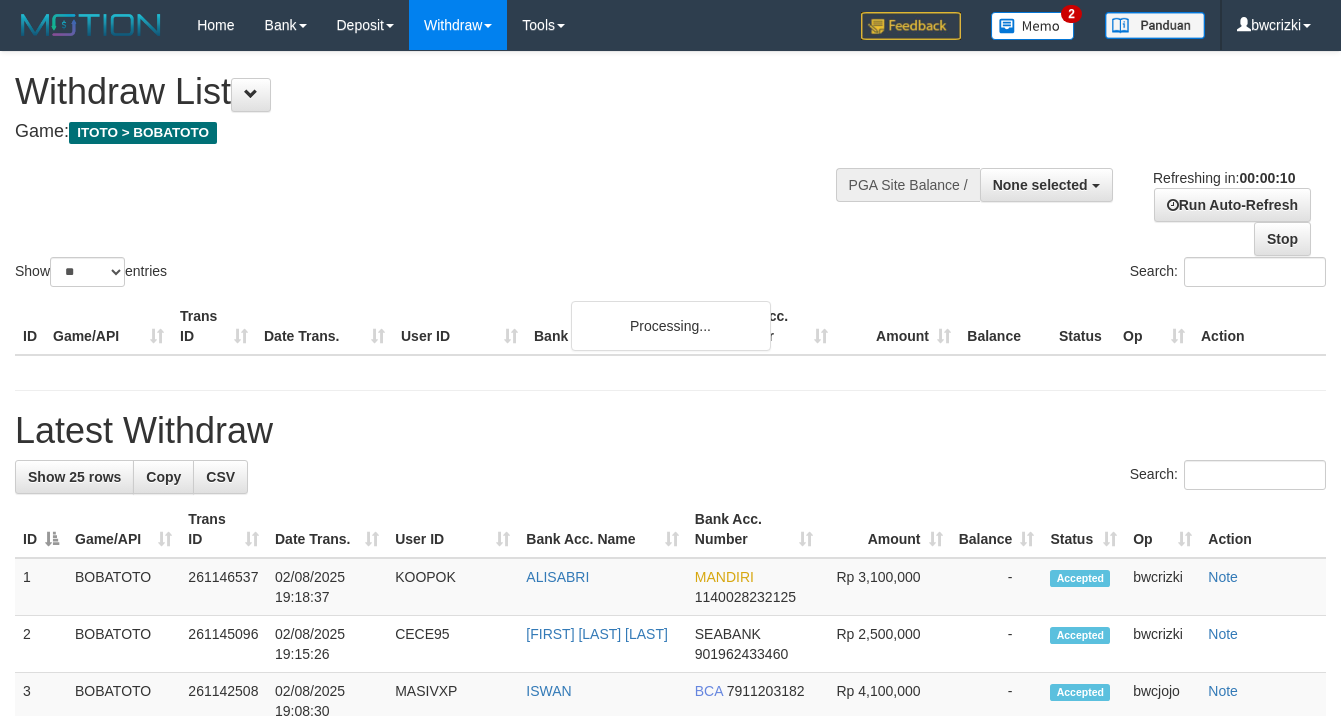 select 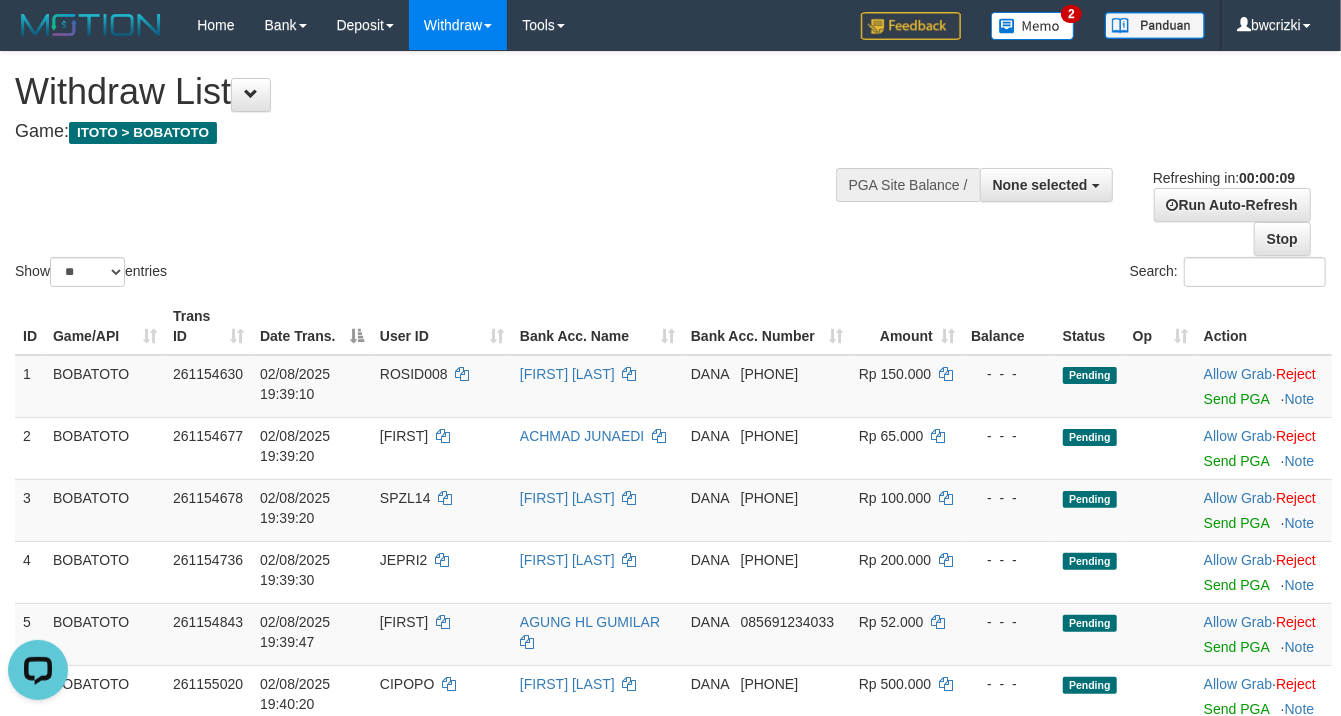 scroll, scrollTop: 0, scrollLeft: 0, axis: both 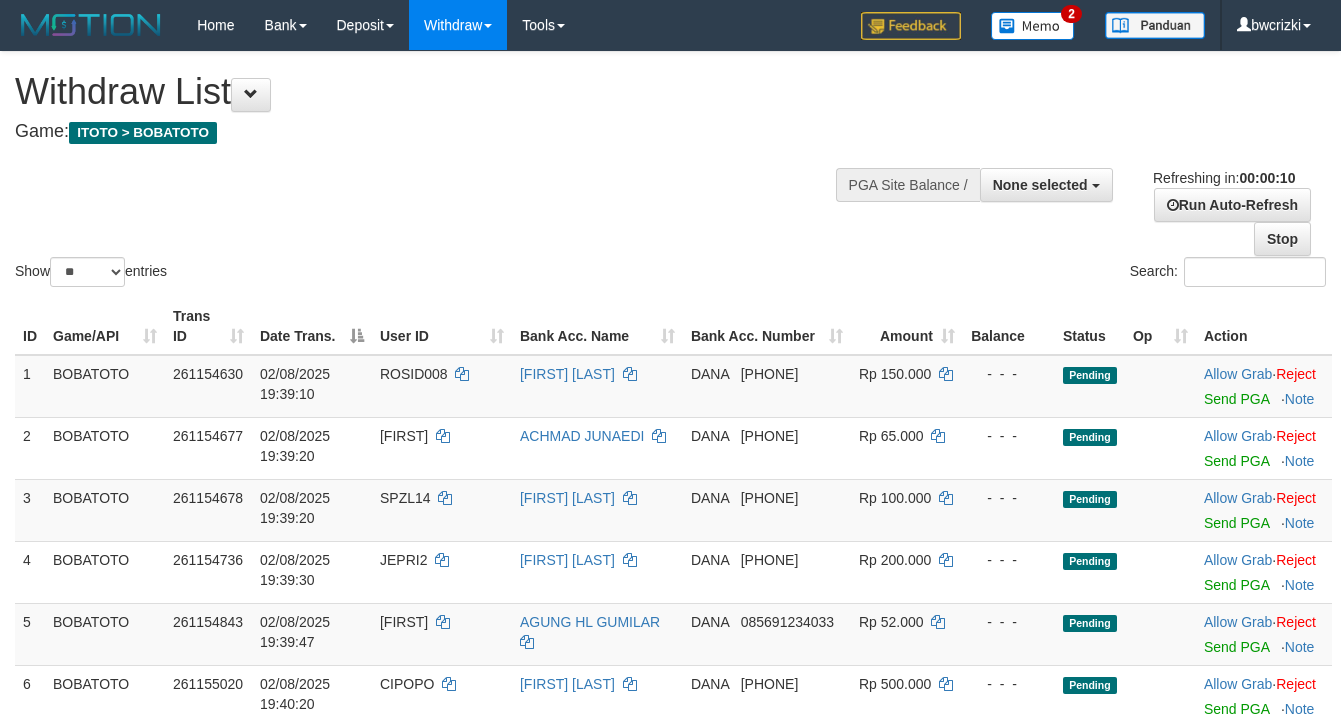 select 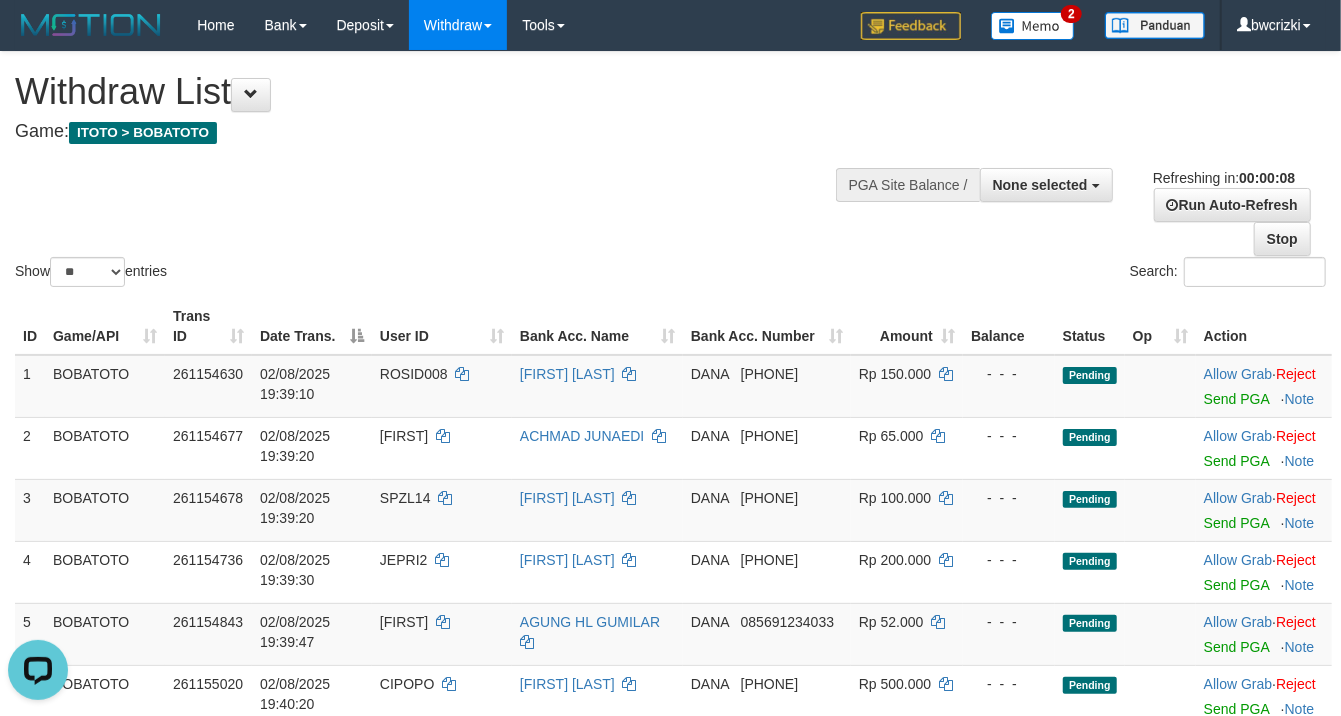 scroll, scrollTop: 0, scrollLeft: 0, axis: both 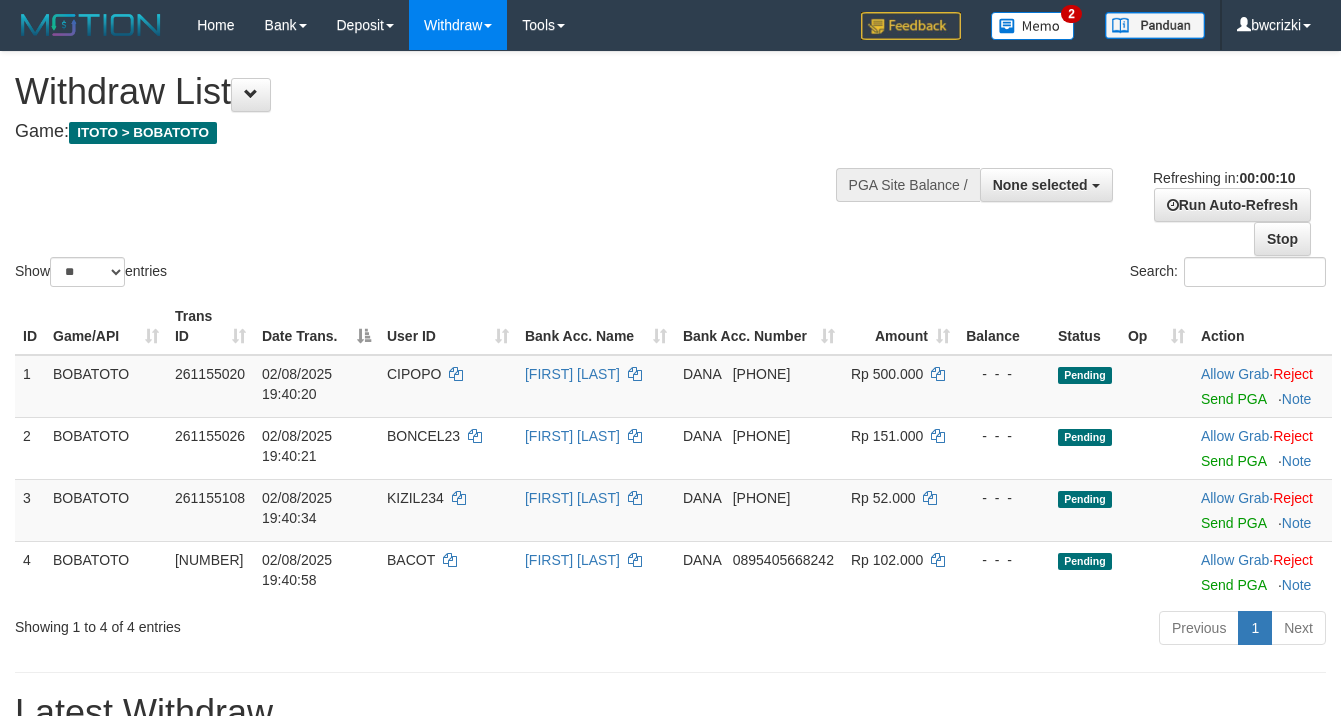 select 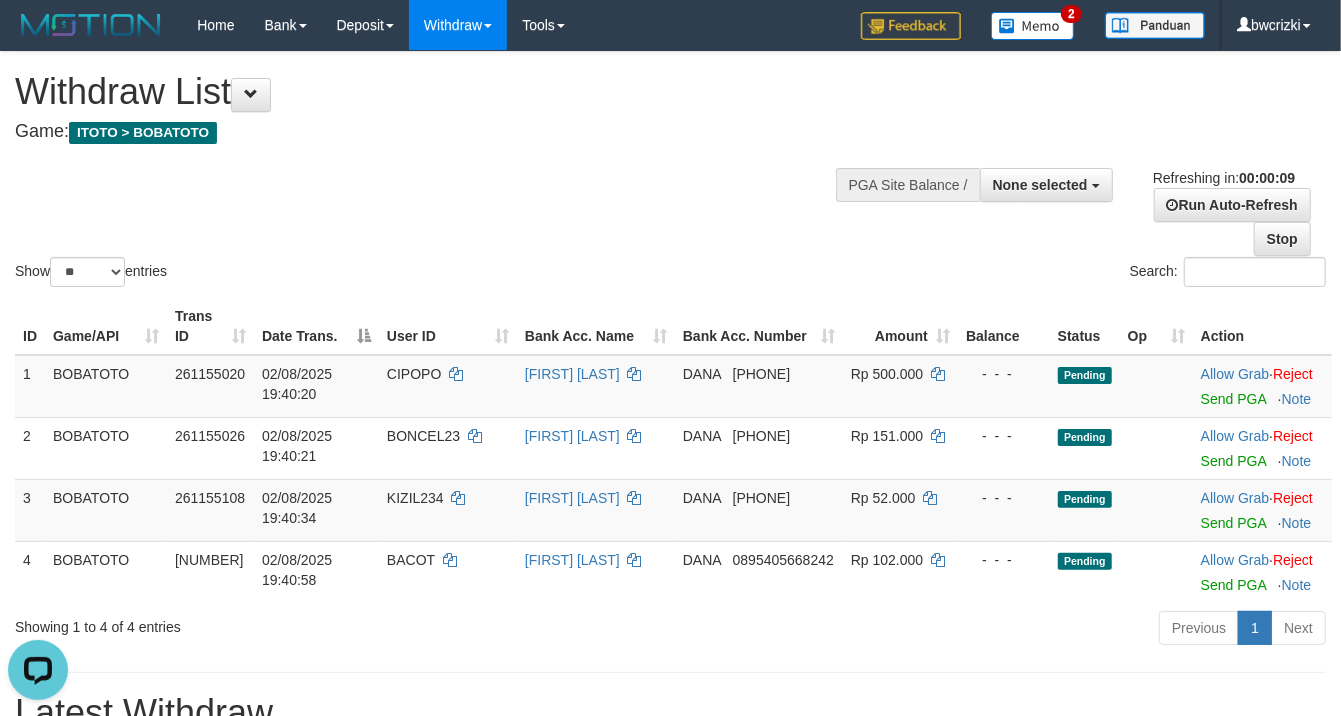 scroll, scrollTop: 0, scrollLeft: 0, axis: both 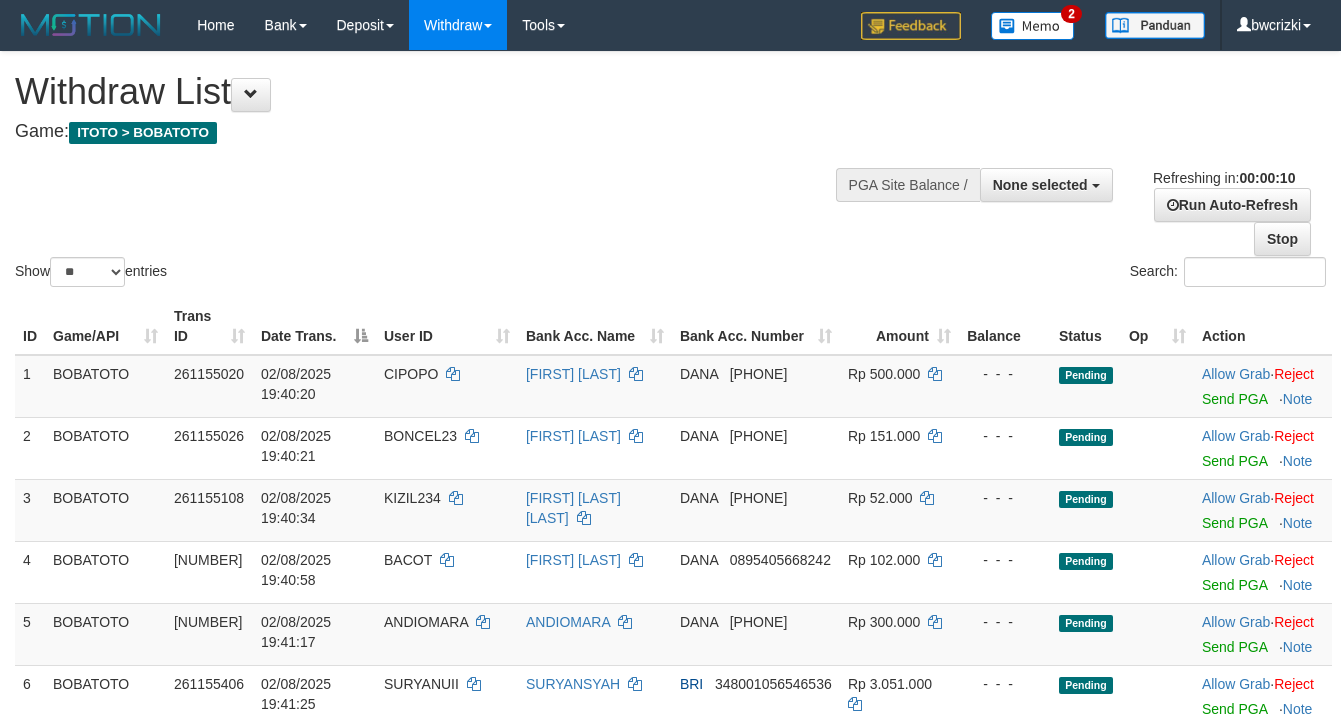 select 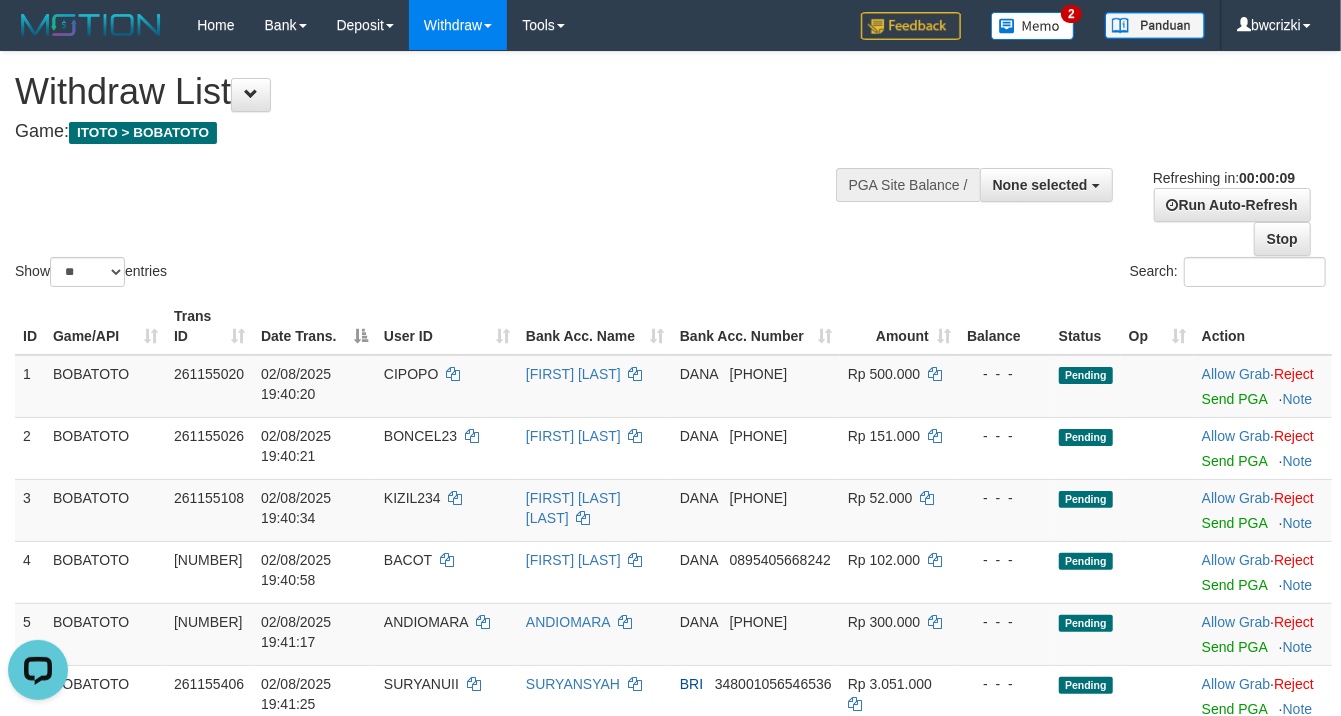 scroll, scrollTop: 0, scrollLeft: 0, axis: both 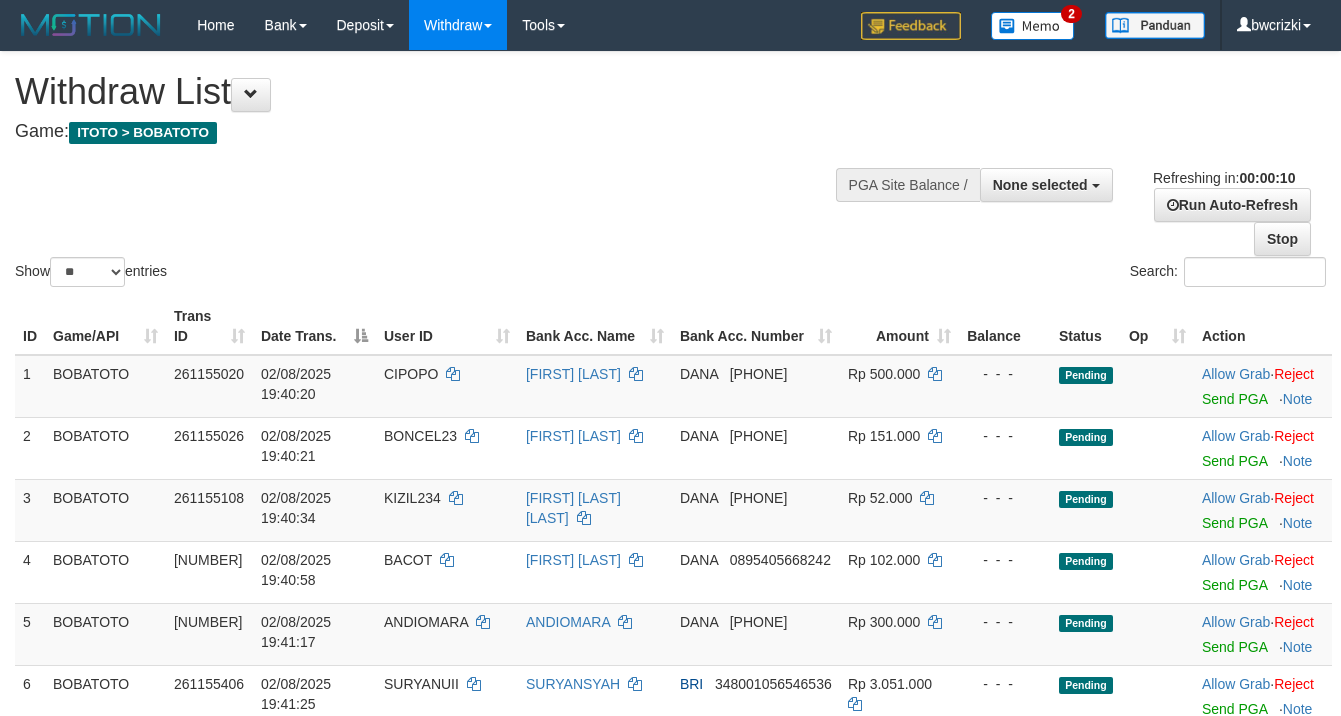 select 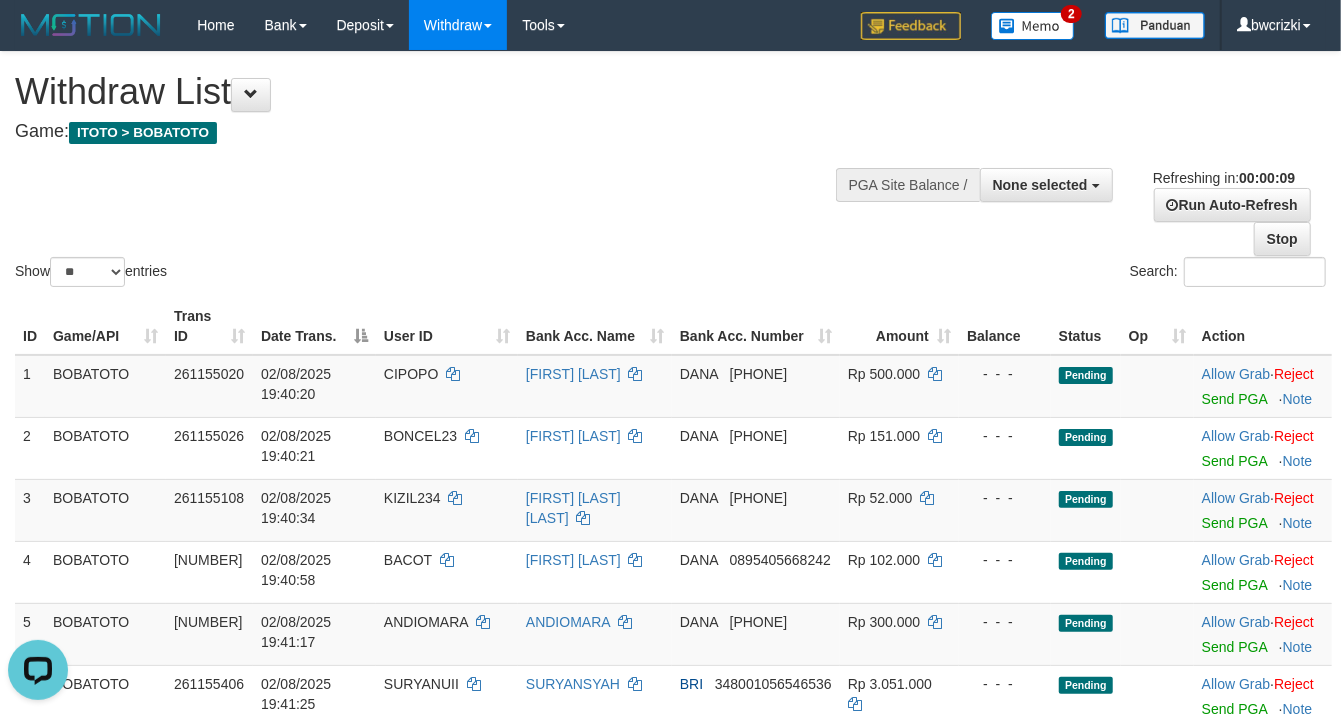 scroll, scrollTop: 0, scrollLeft: 0, axis: both 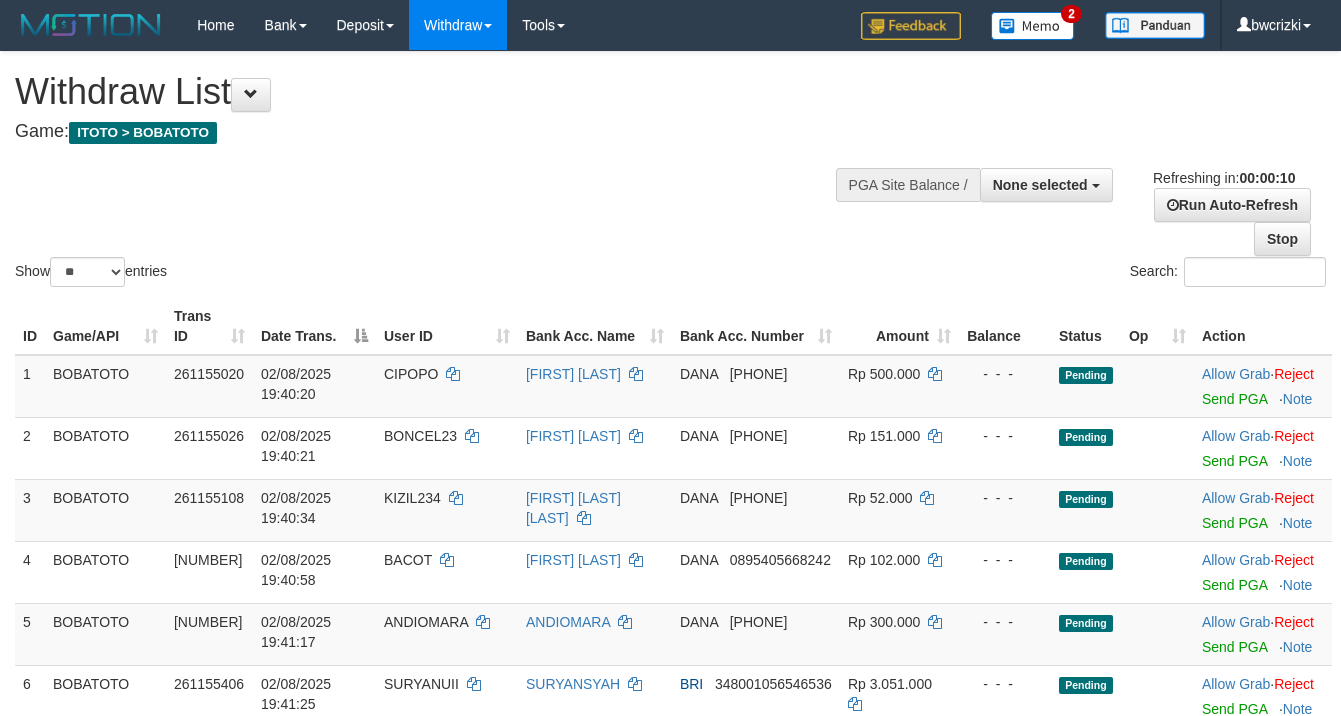 select 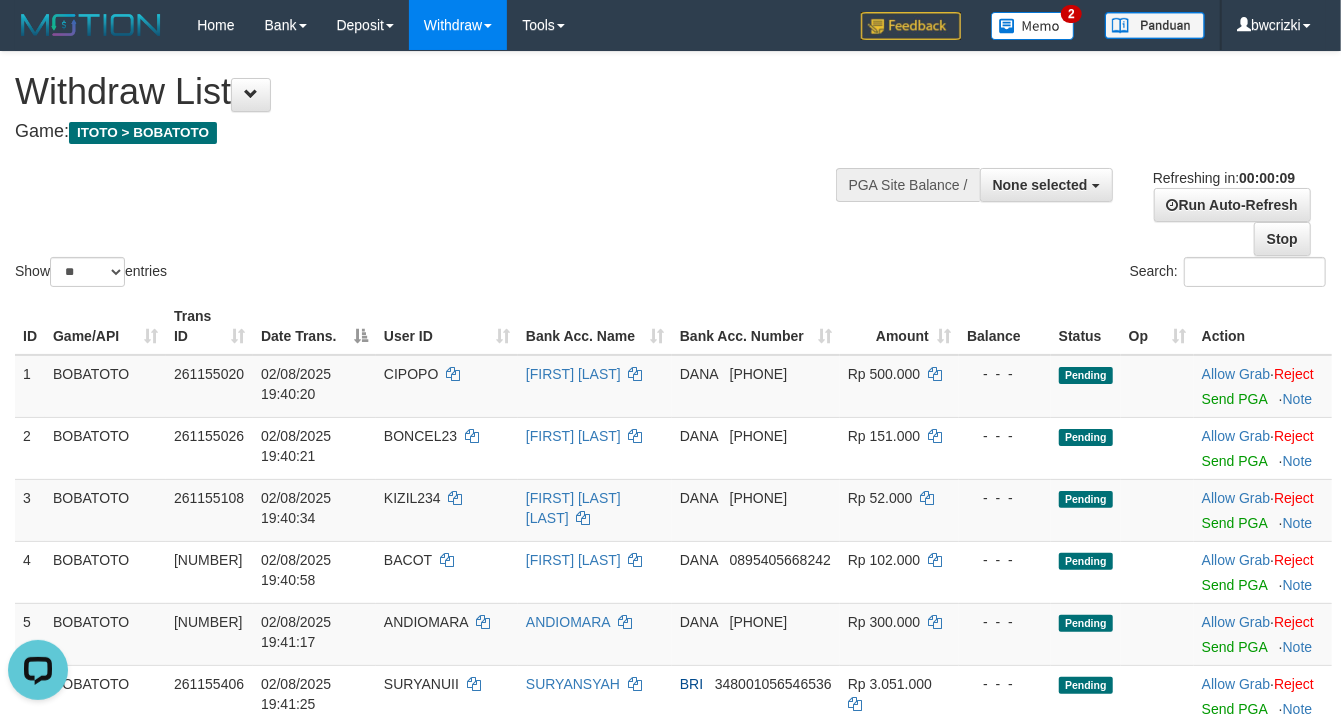 scroll, scrollTop: 0, scrollLeft: 0, axis: both 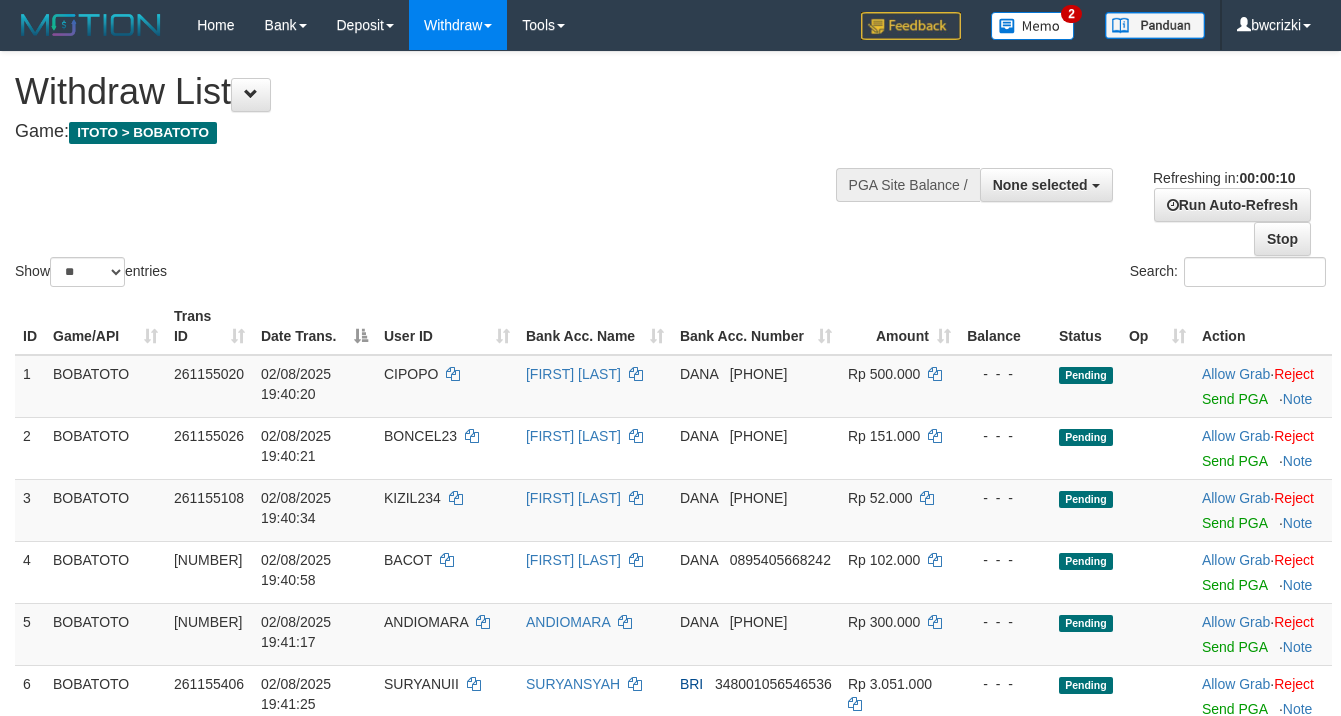 select 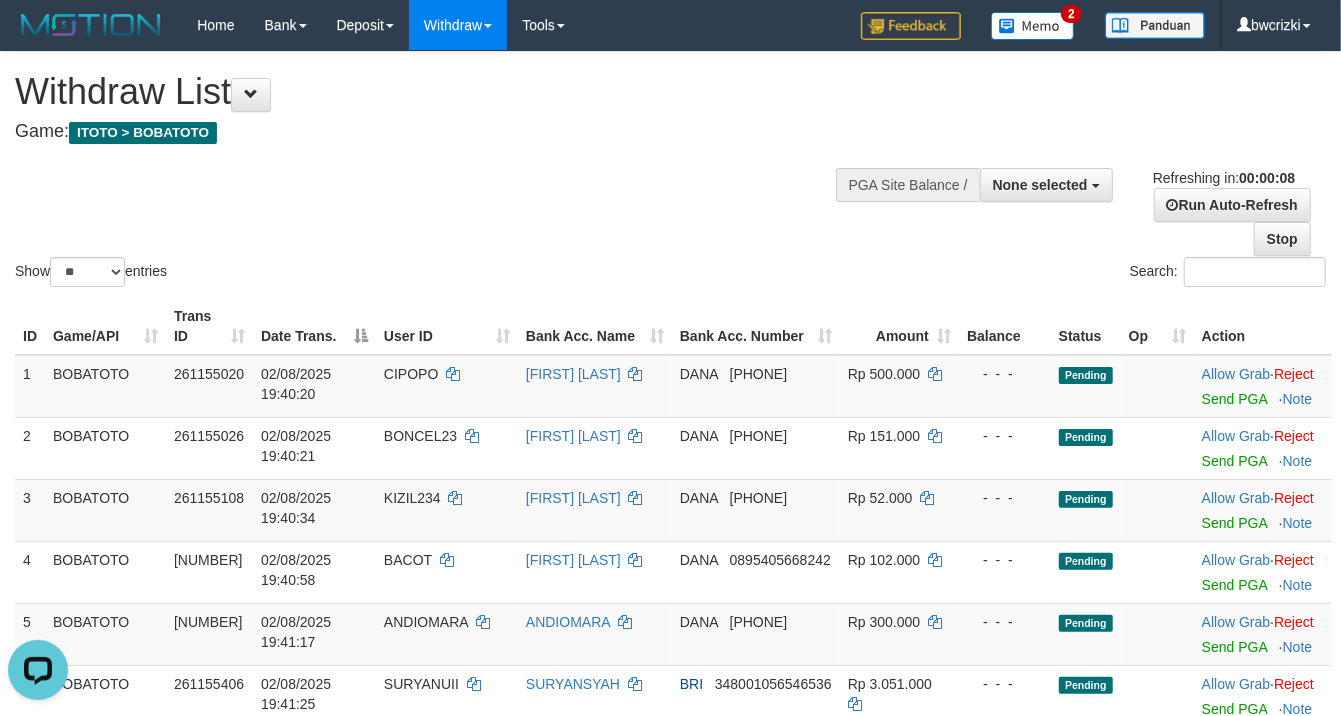 scroll, scrollTop: 0, scrollLeft: 0, axis: both 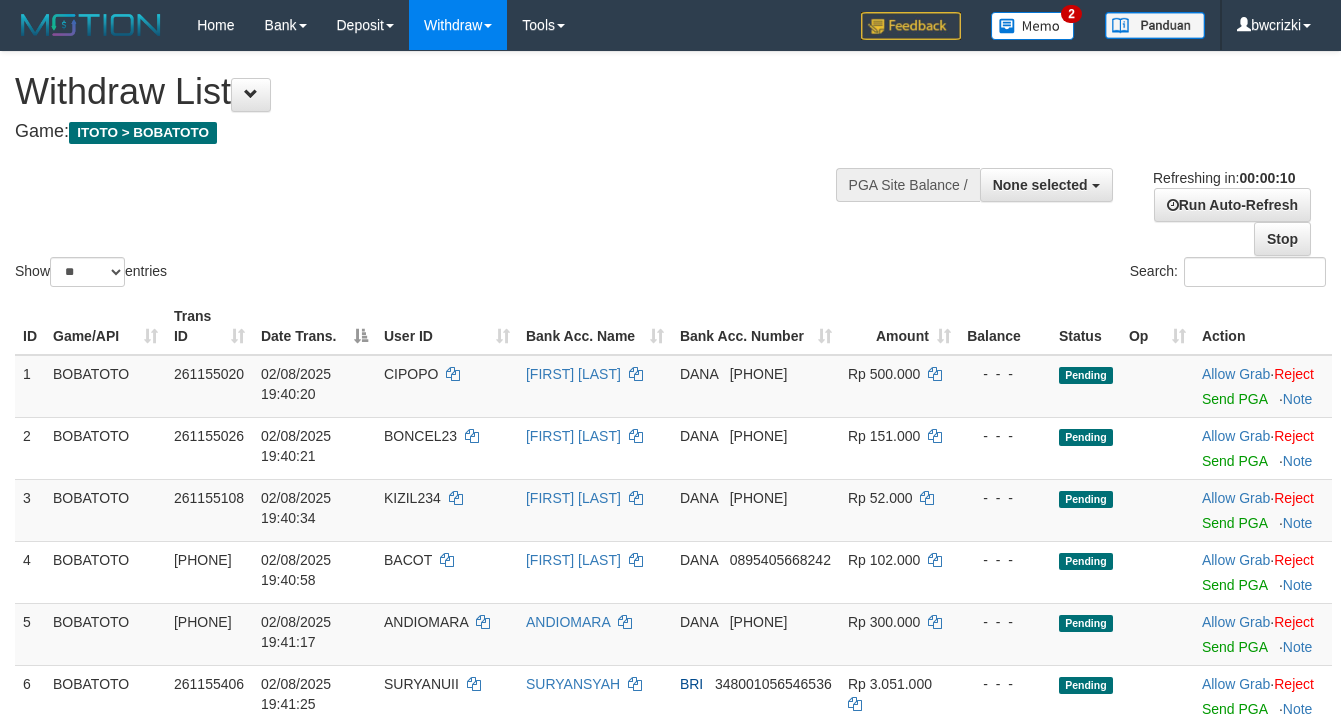 select 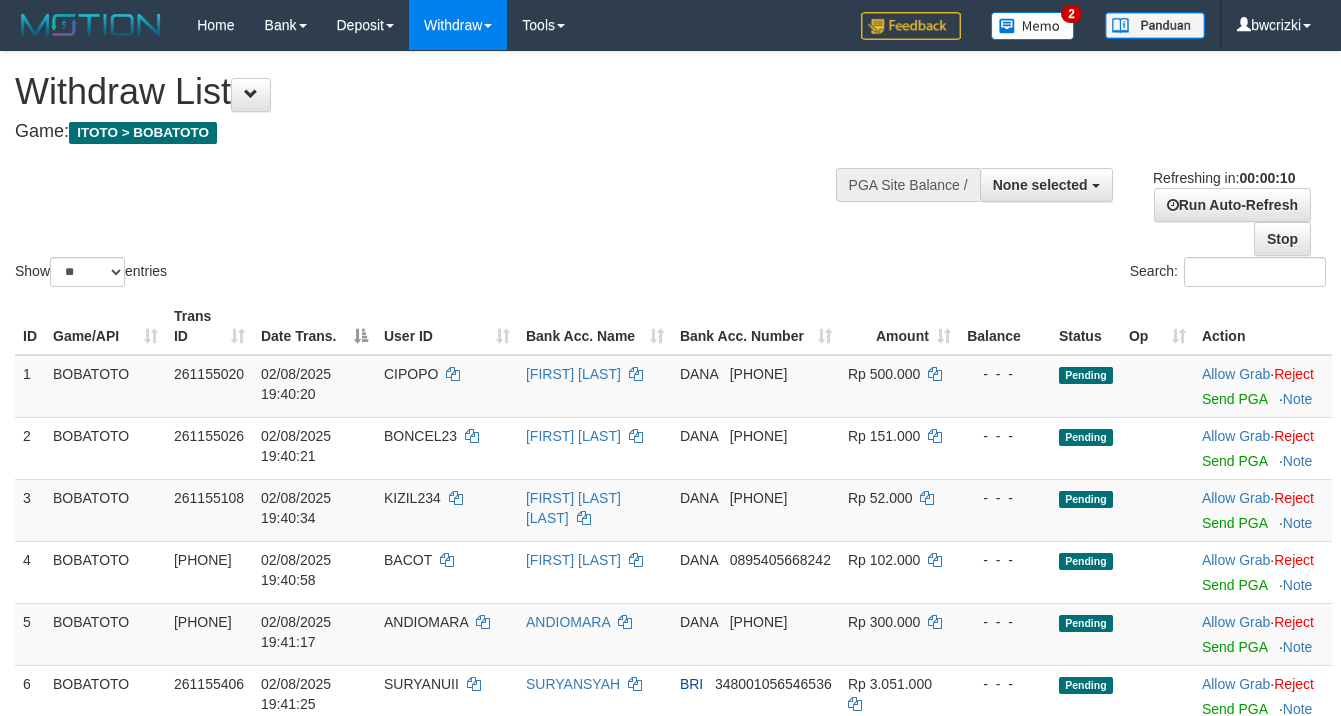 select 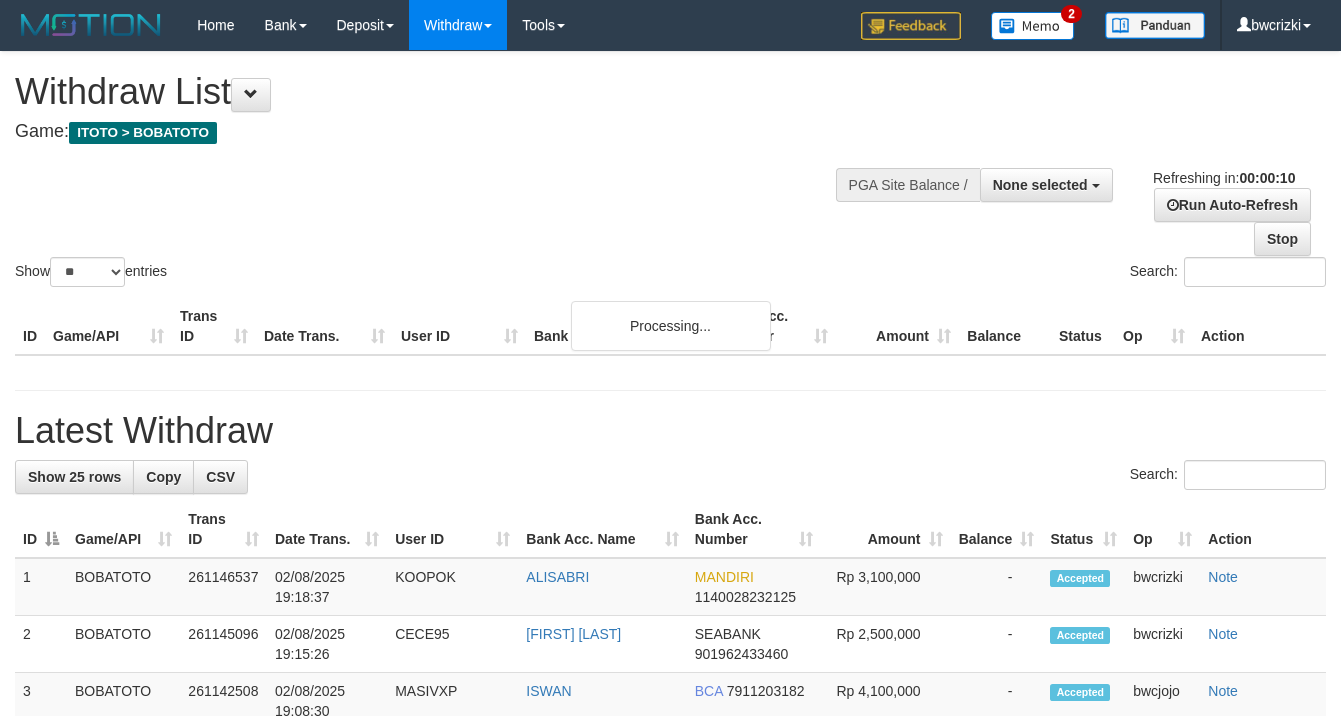 select 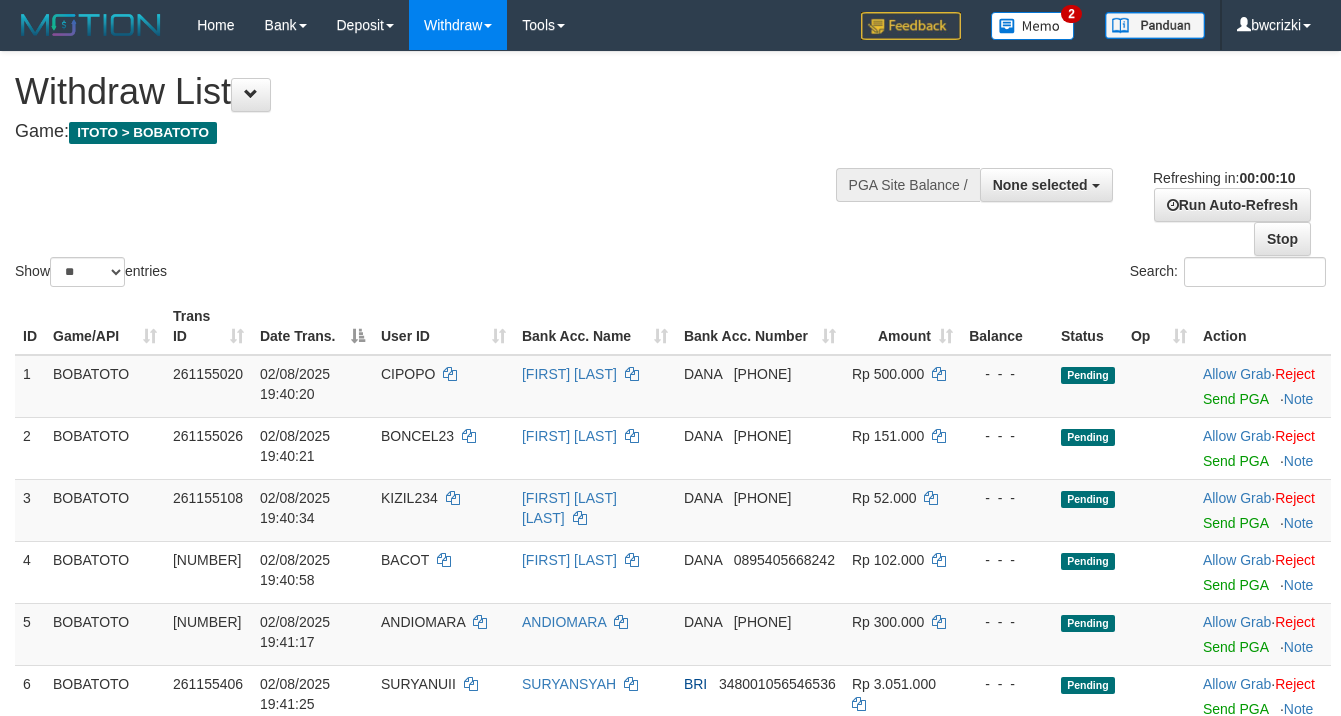 select 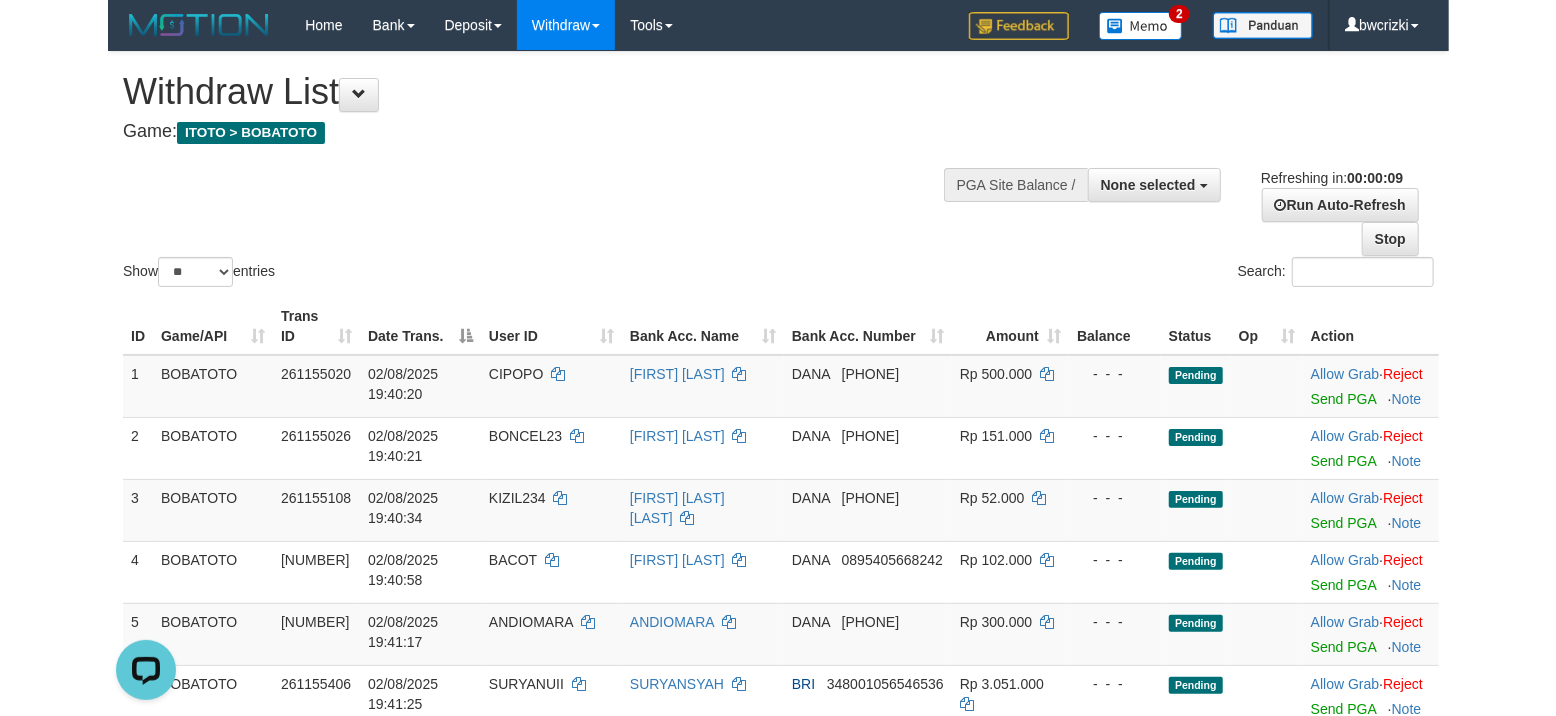 scroll, scrollTop: 0, scrollLeft: 0, axis: both 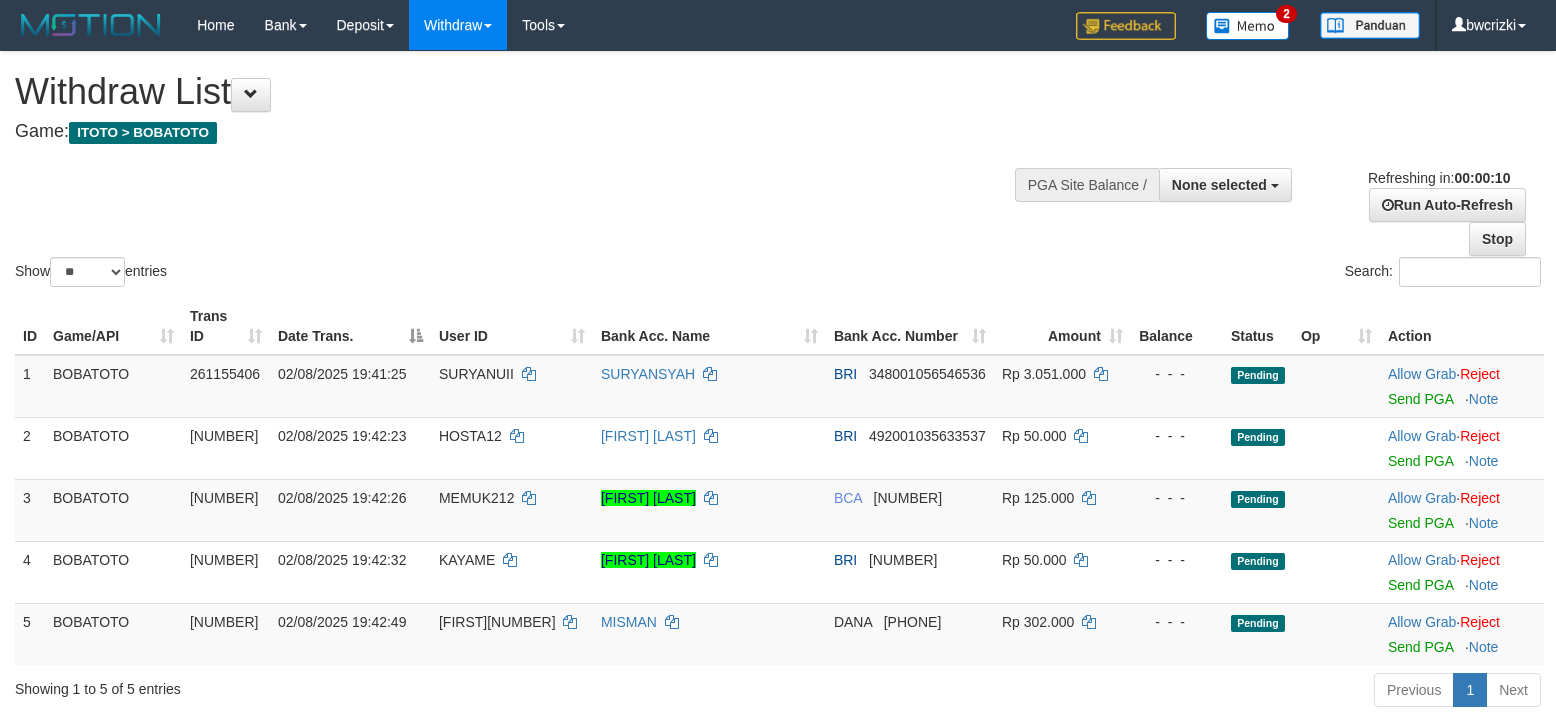 select 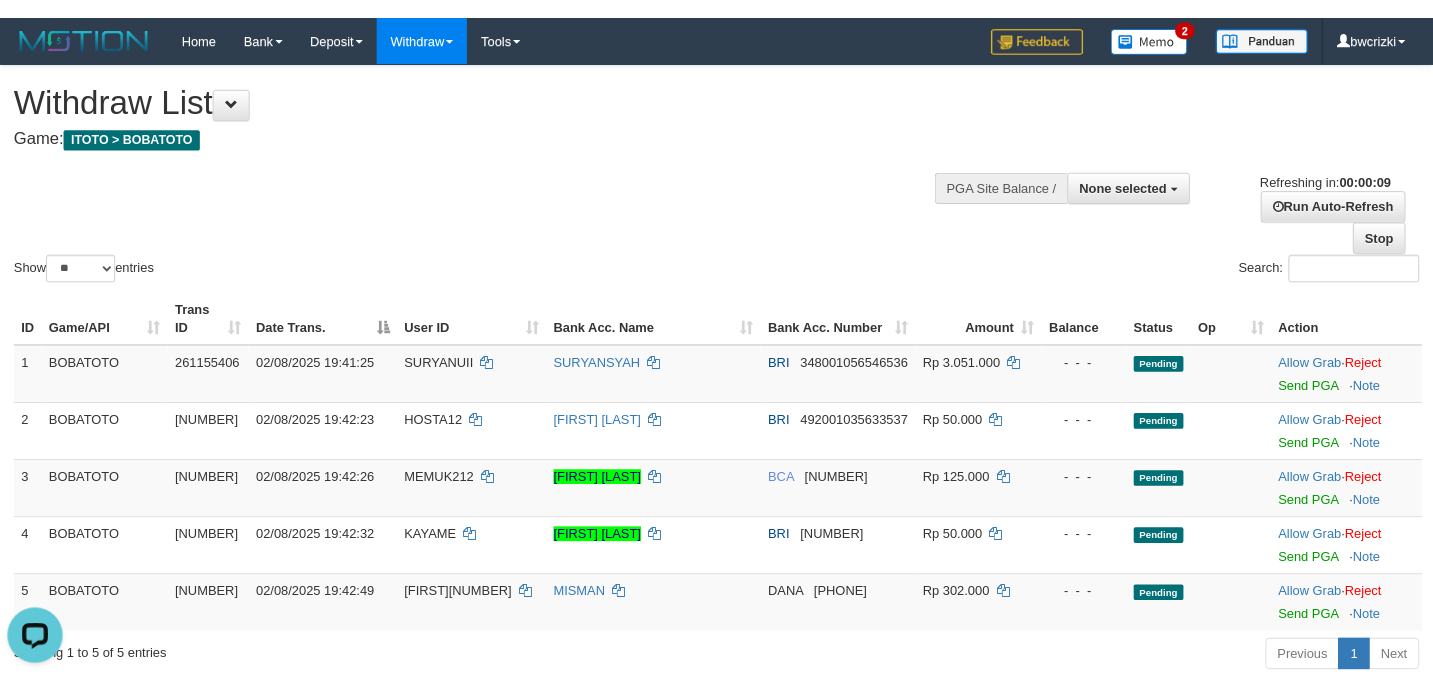 scroll, scrollTop: 0, scrollLeft: 0, axis: both 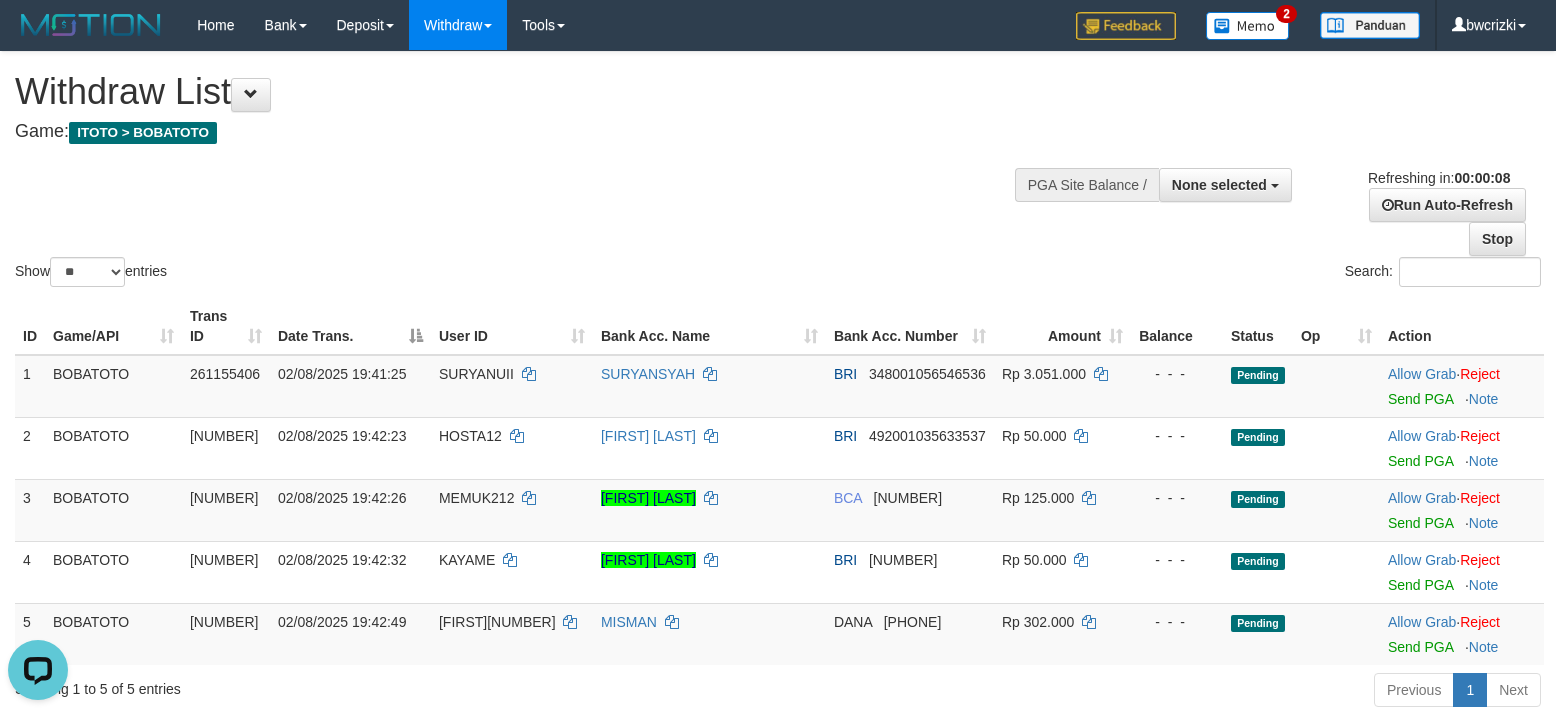 click on "Show  ** ** ** ***  entries Search:" at bounding box center [778, 171] 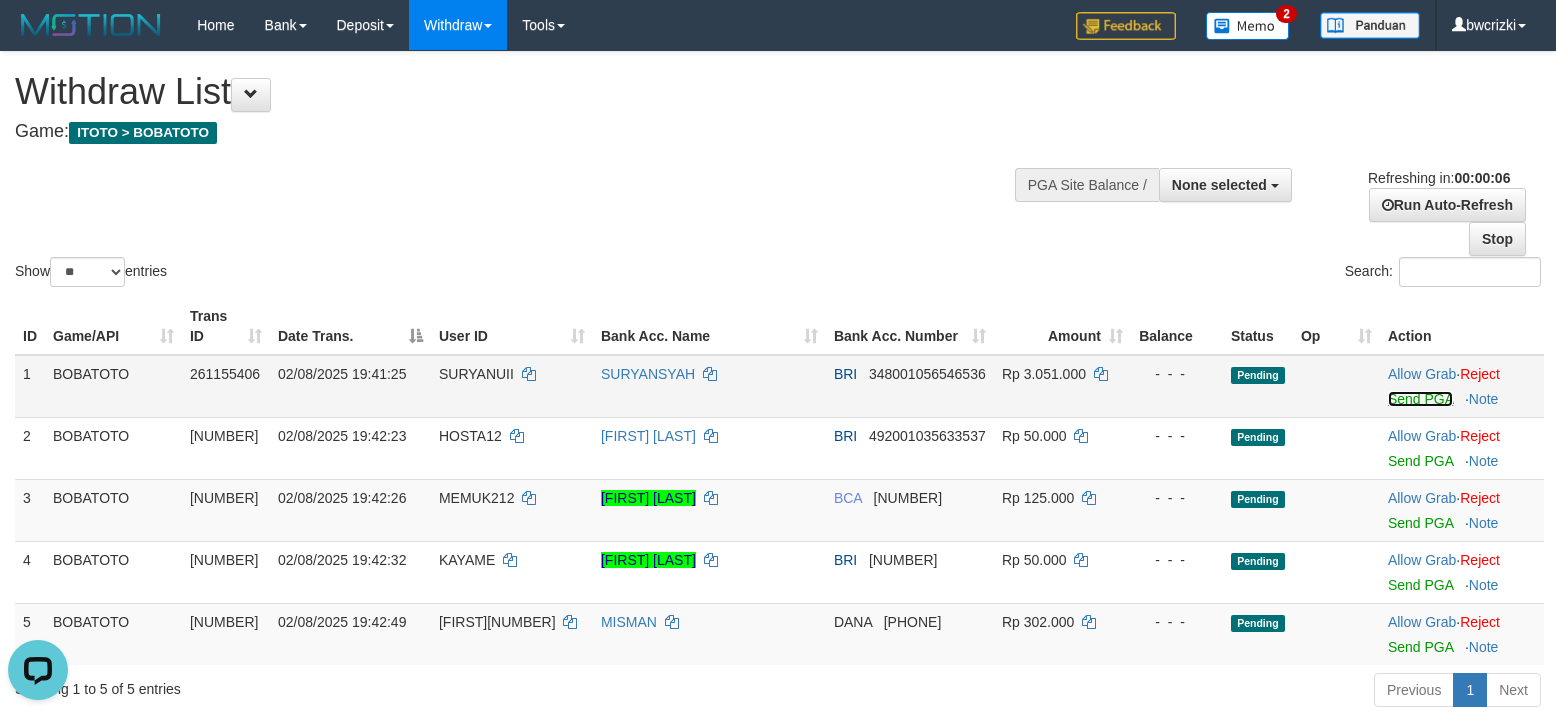 click on "Send PGA" at bounding box center (1420, 399) 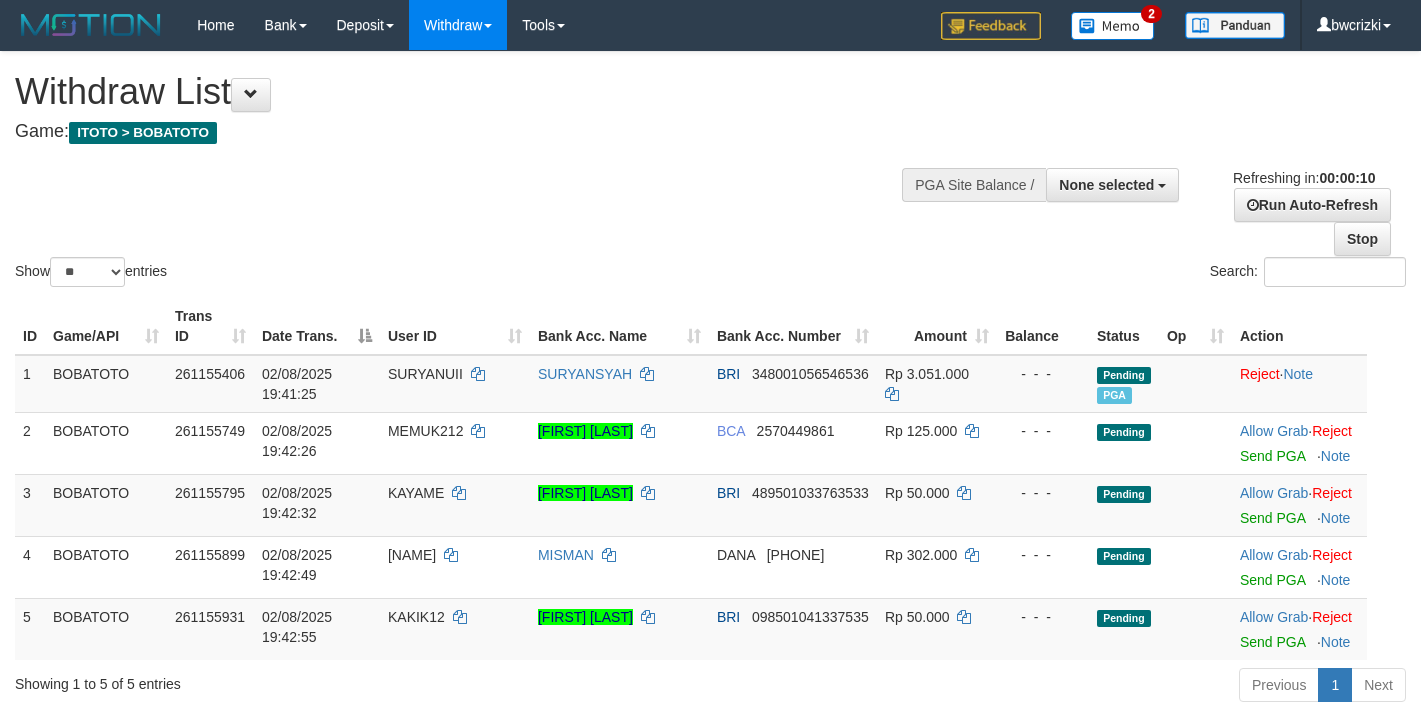 select 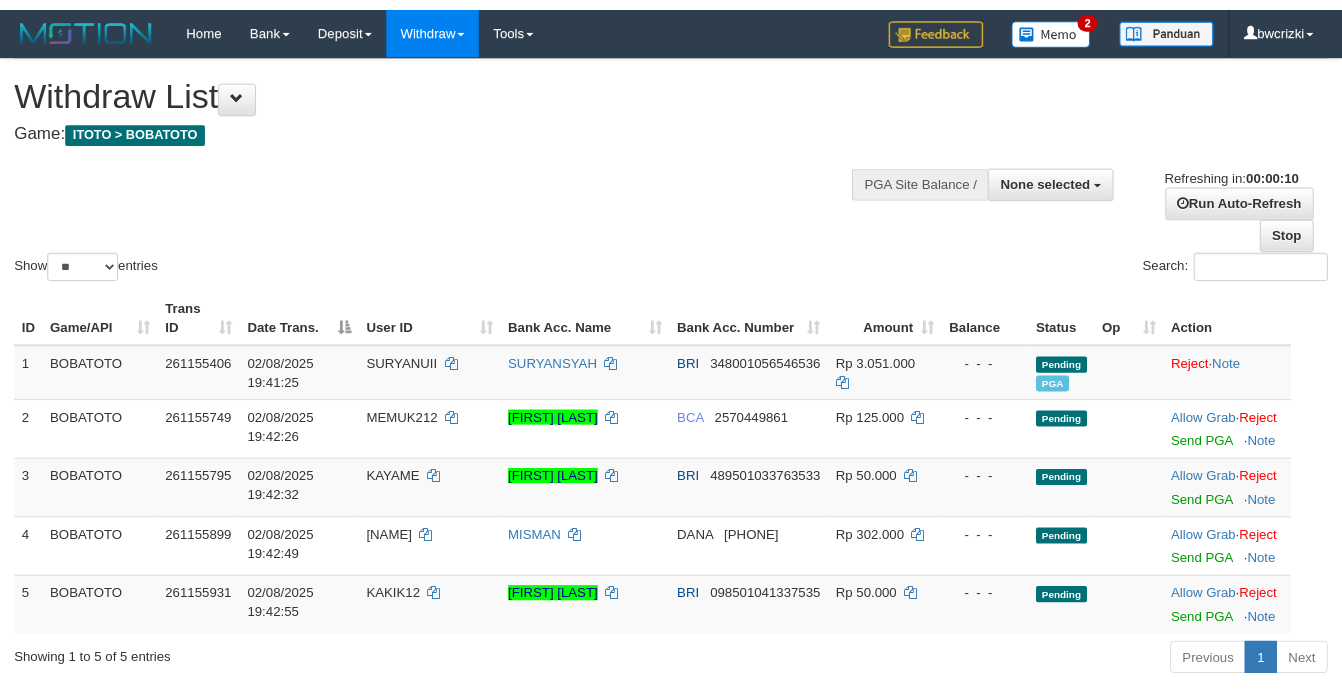 scroll, scrollTop: 0, scrollLeft: 0, axis: both 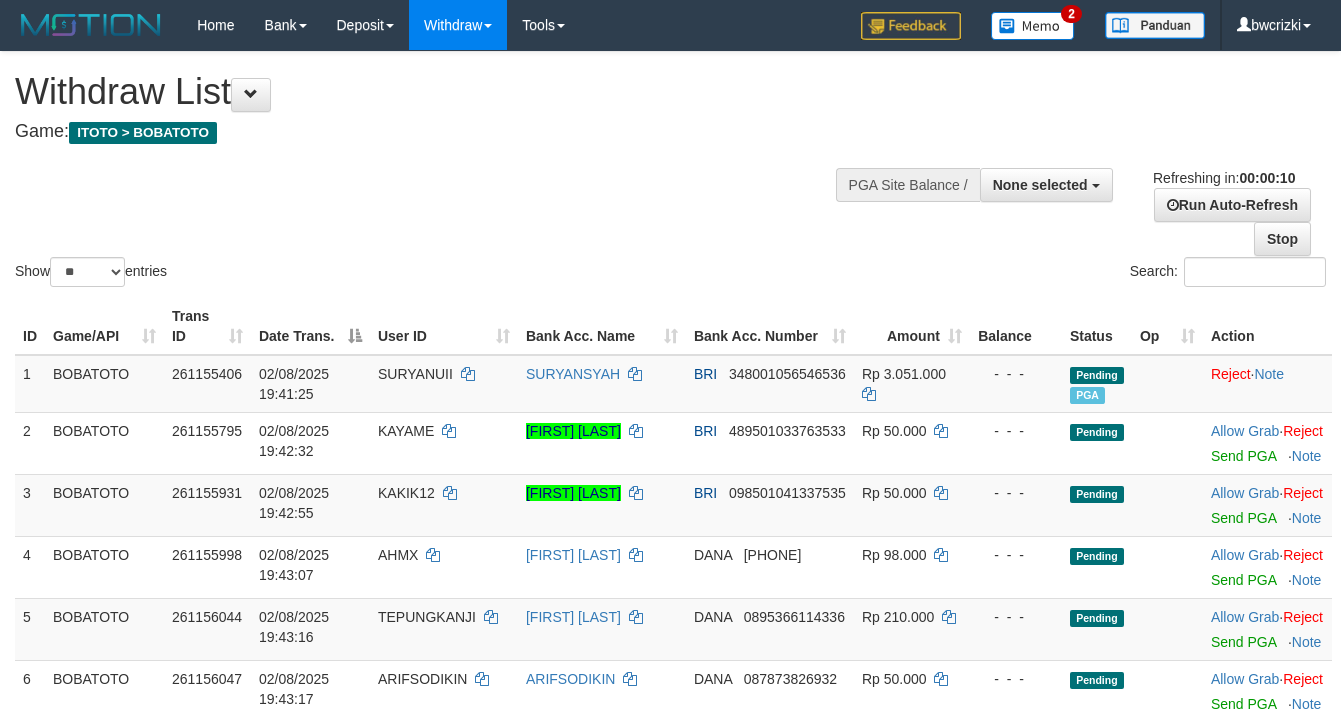 select 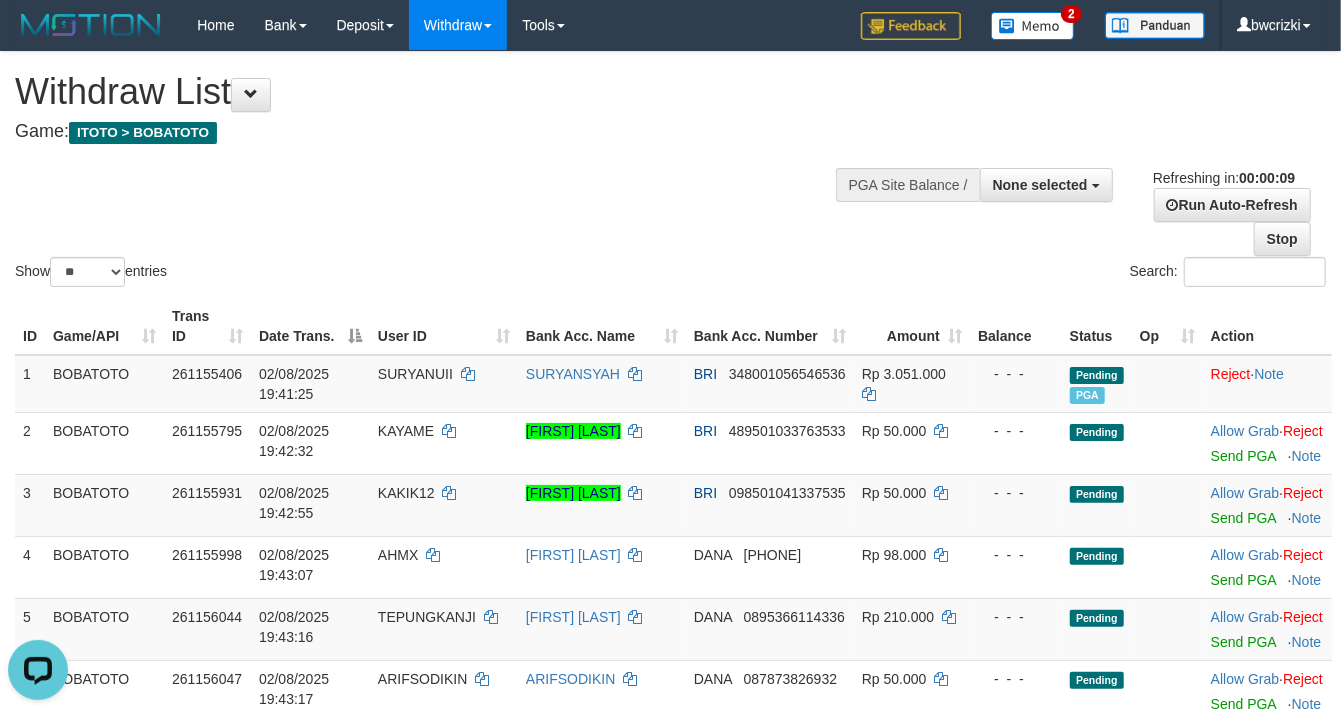 scroll, scrollTop: 0, scrollLeft: 0, axis: both 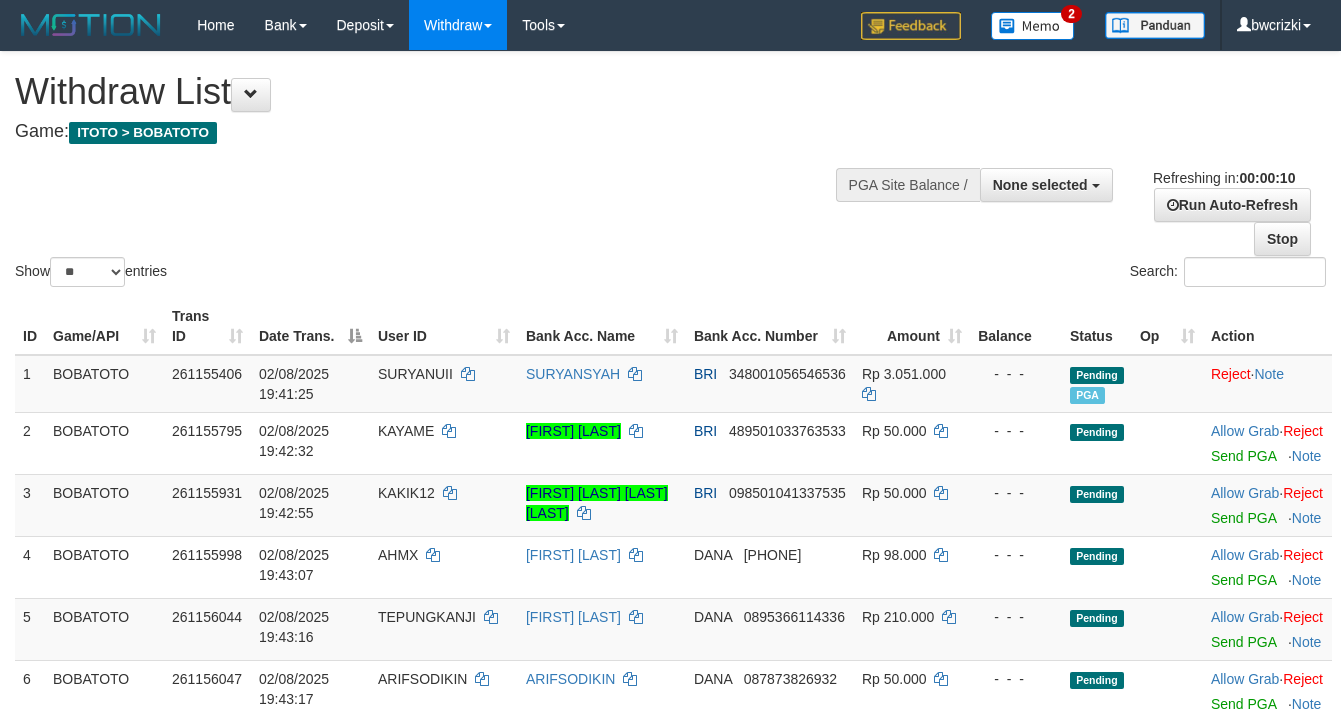 select 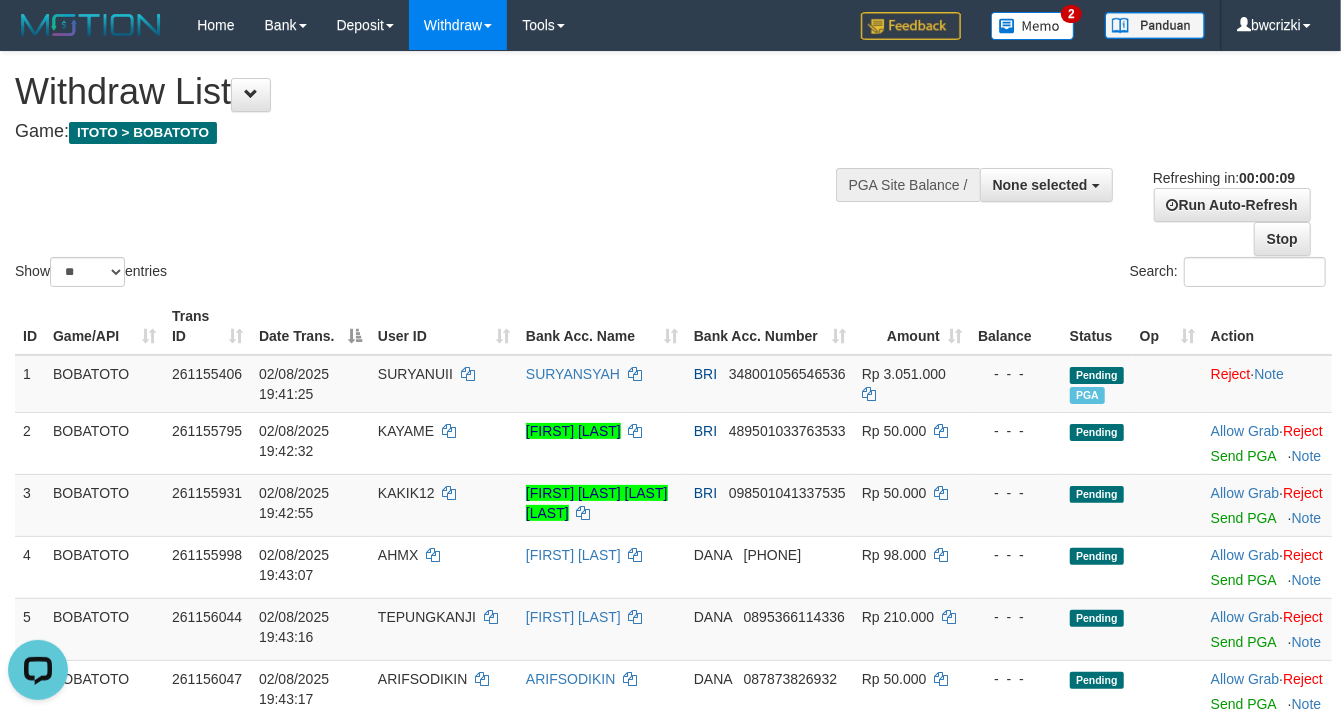 scroll, scrollTop: 0, scrollLeft: 0, axis: both 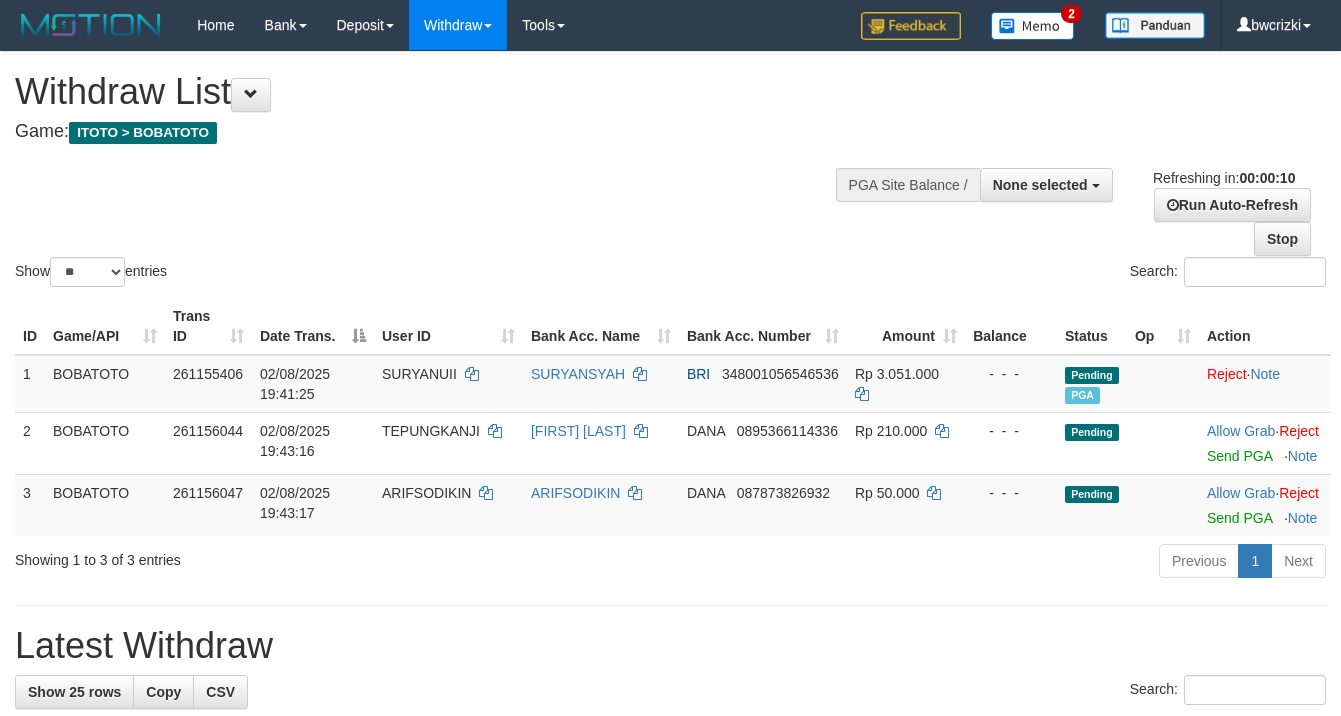 select 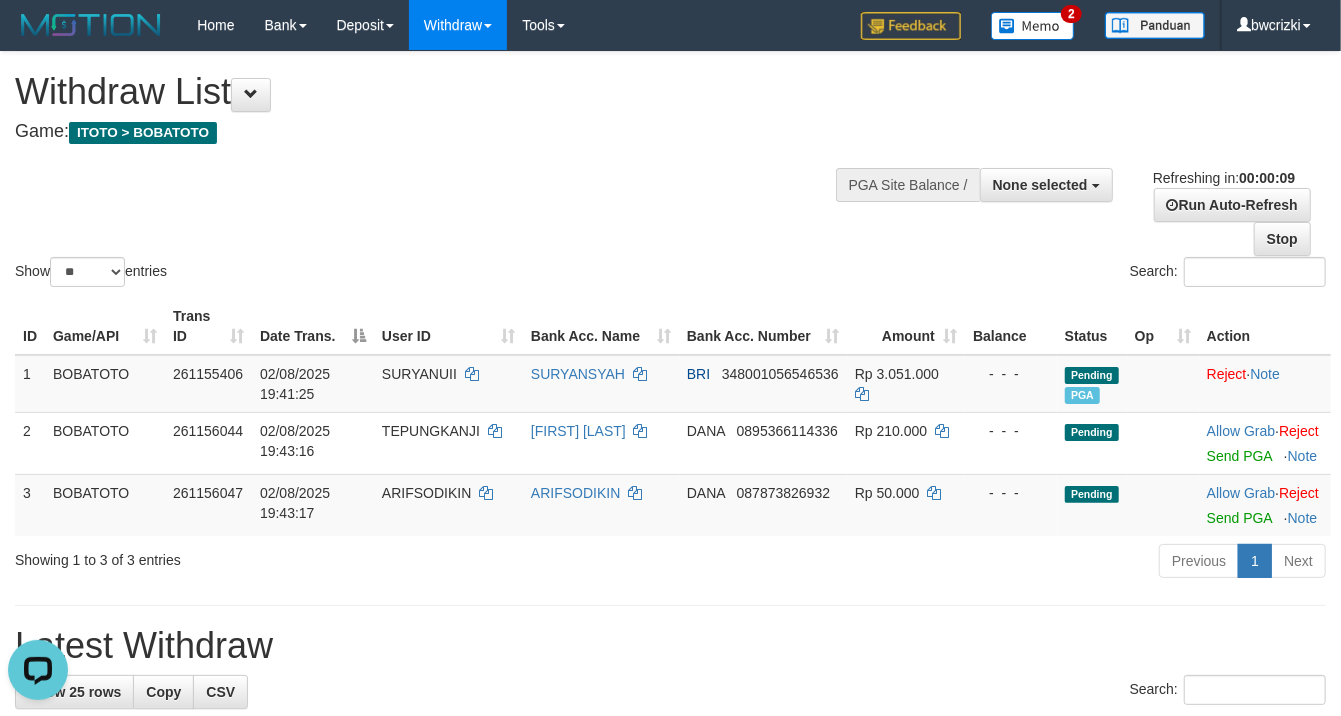 scroll, scrollTop: 0, scrollLeft: 0, axis: both 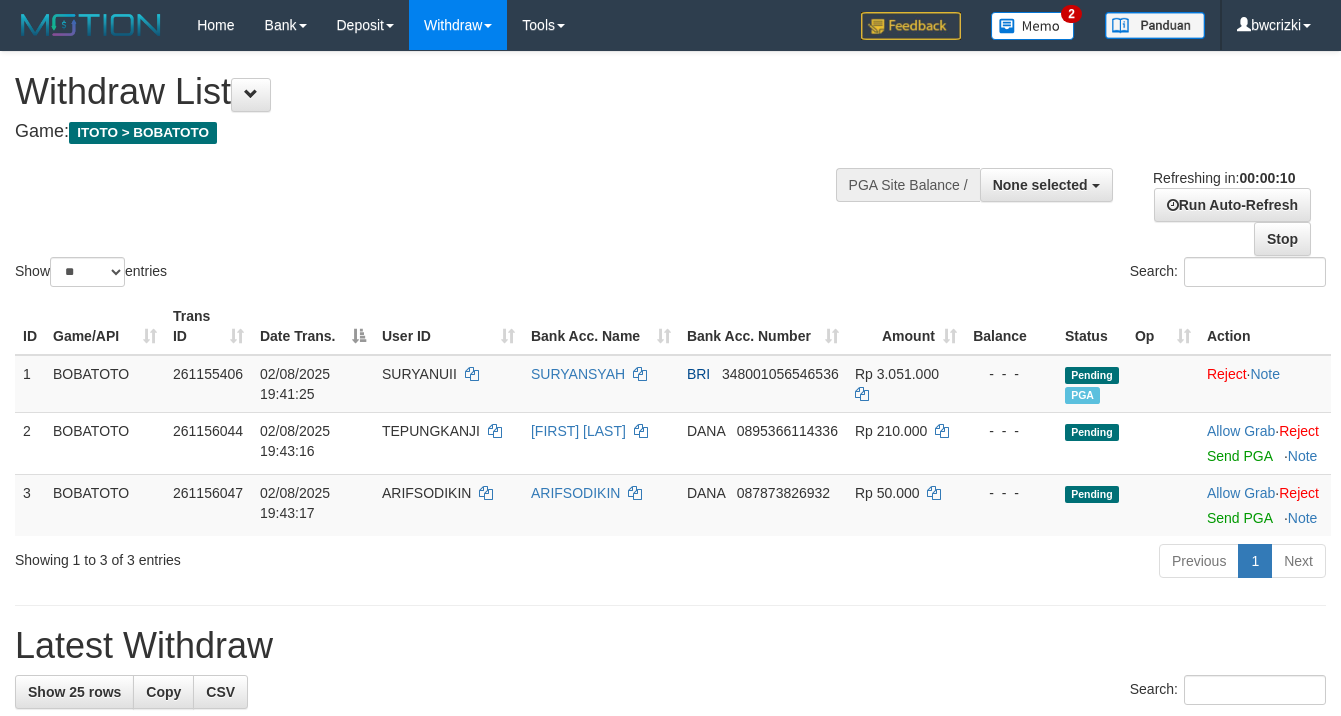 select 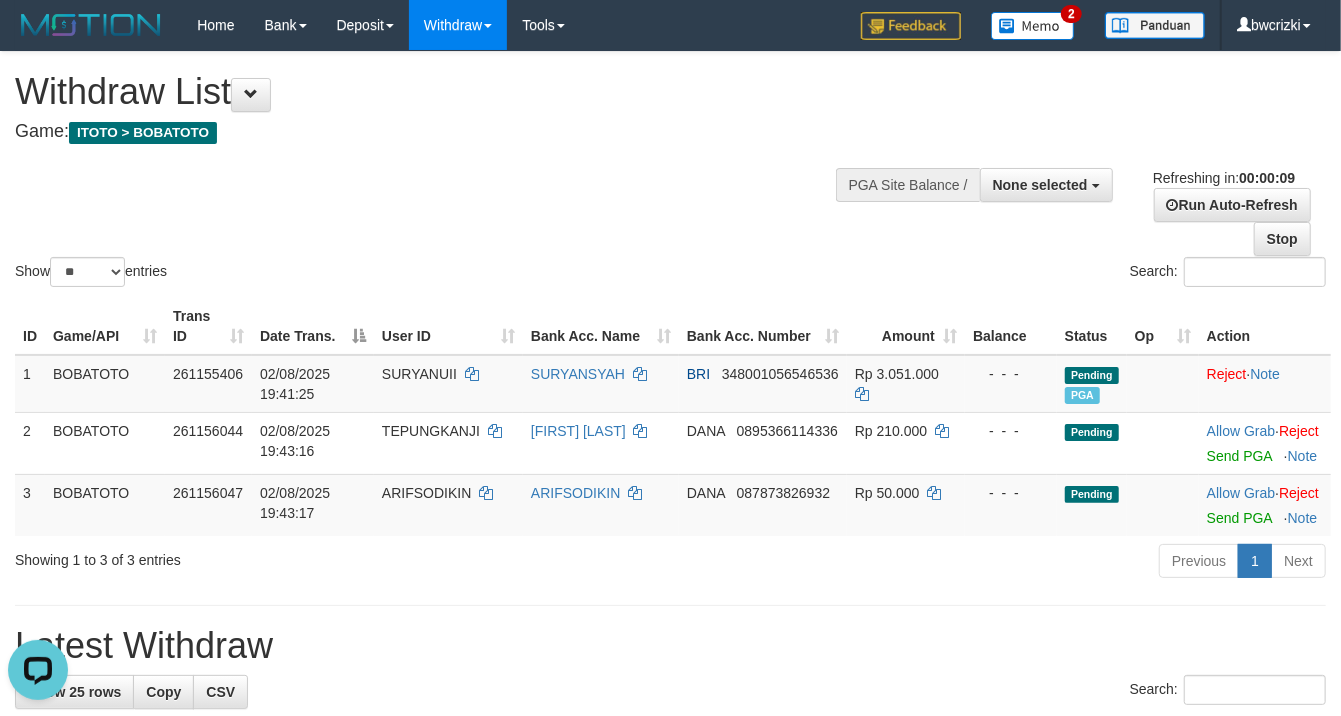 scroll, scrollTop: 0, scrollLeft: 0, axis: both 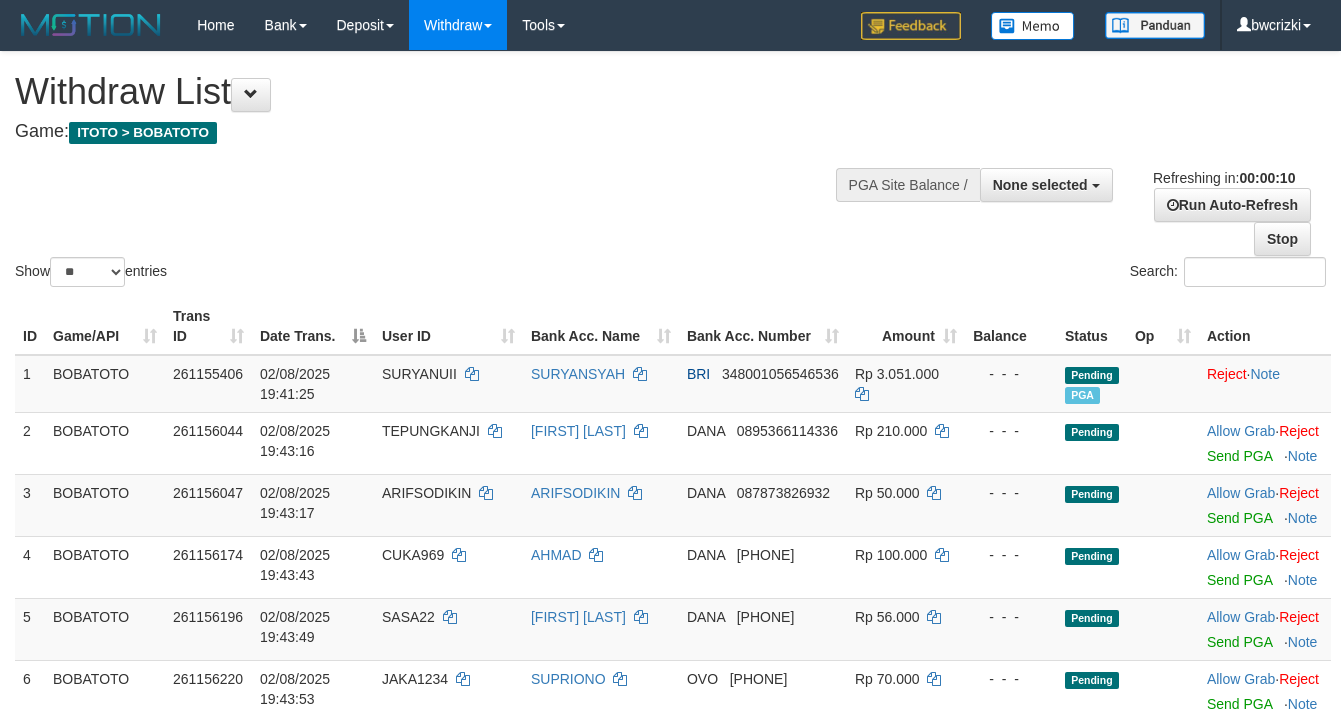 select 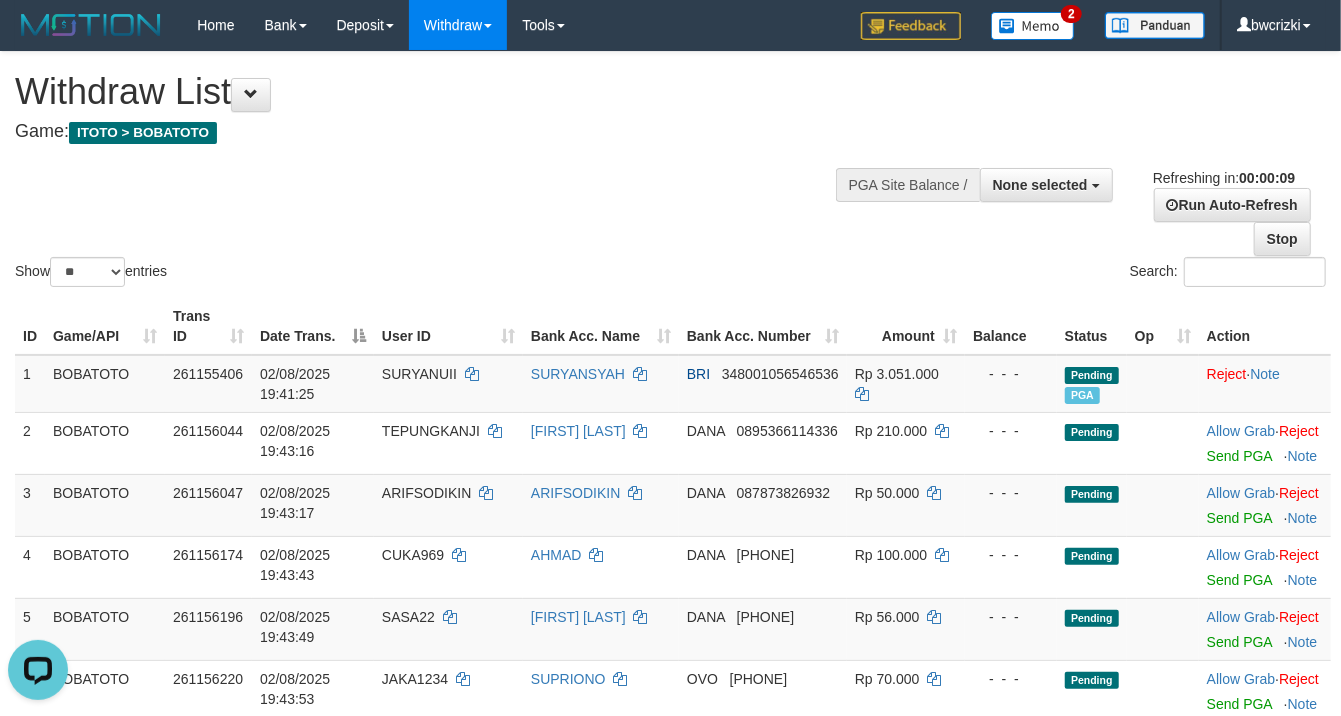 scroll, scrollTop: 0, scrollLeft: 0, axis: both 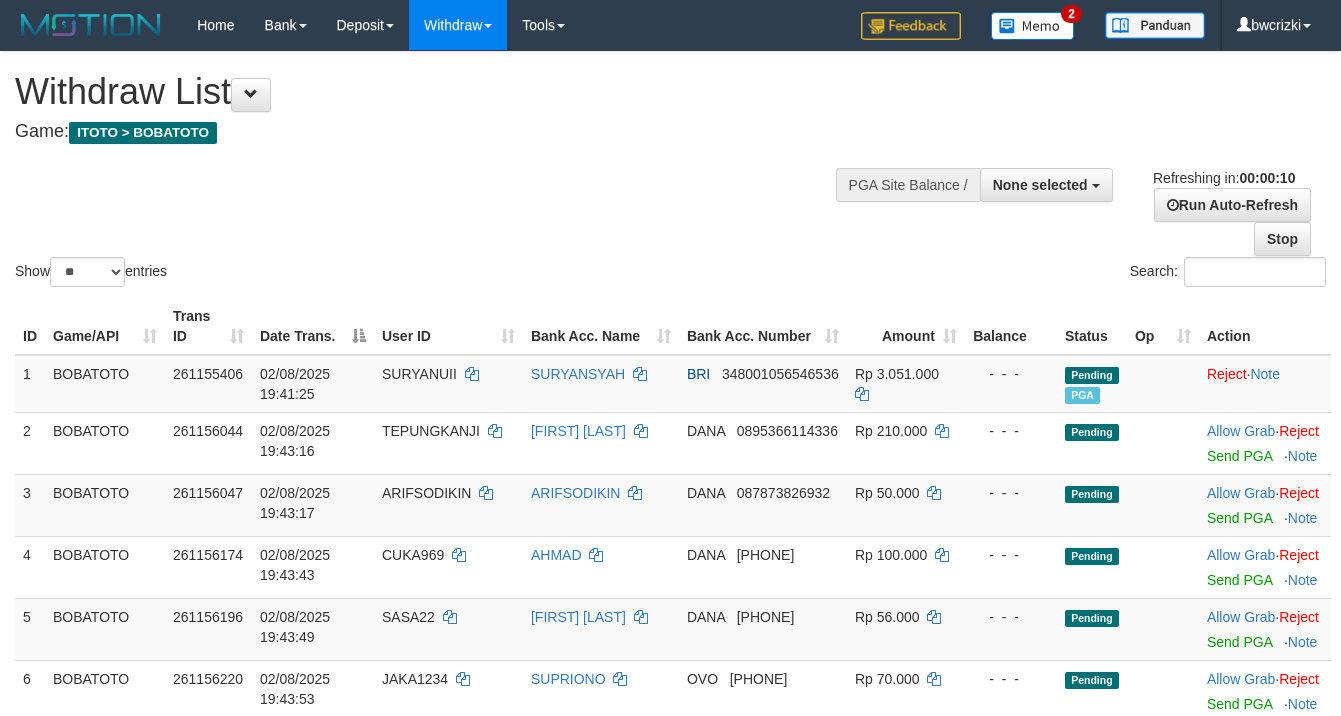 select 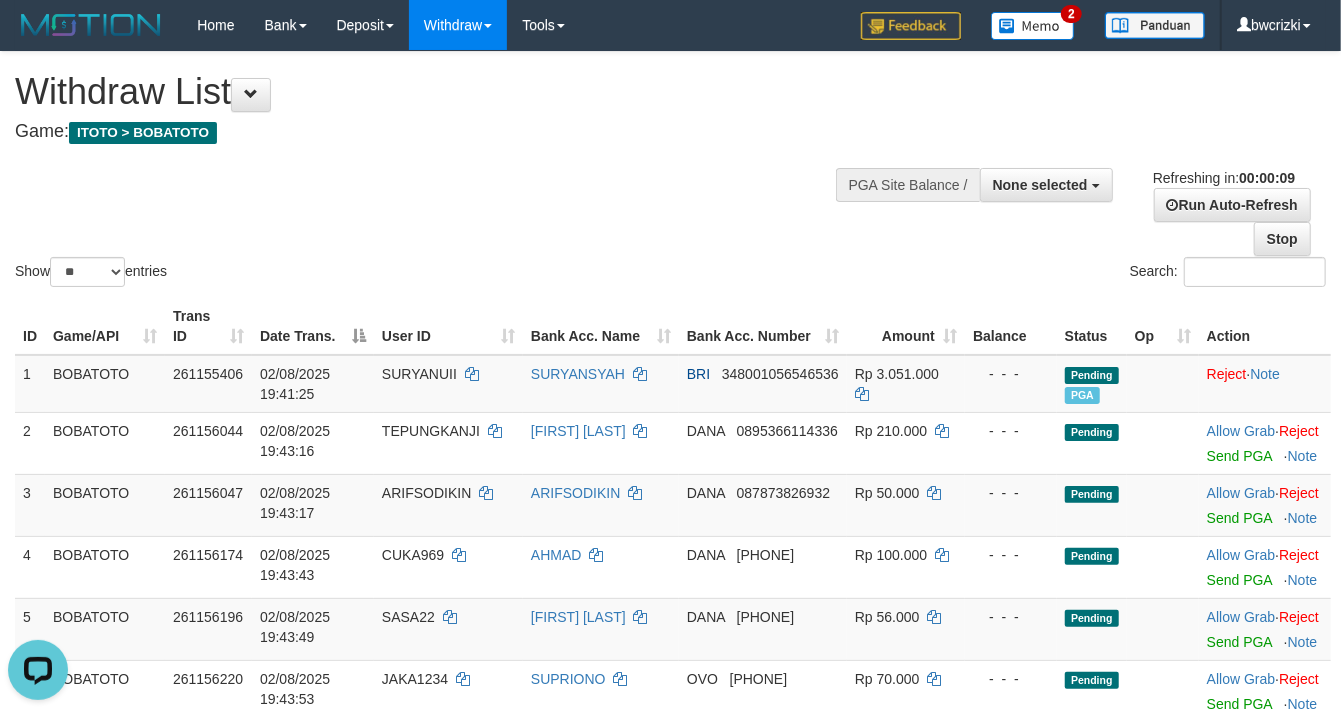 scroll, scrollTop: 0, scrollLeft: 0, axis: both 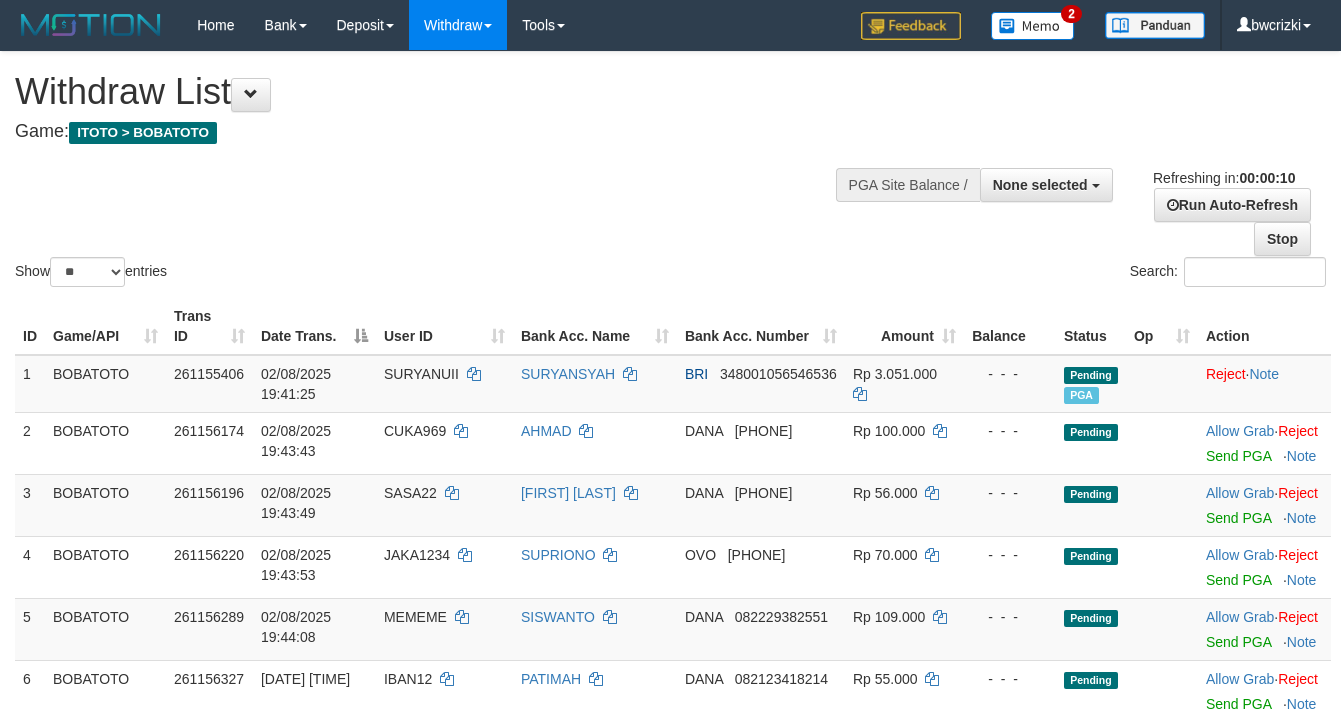 select 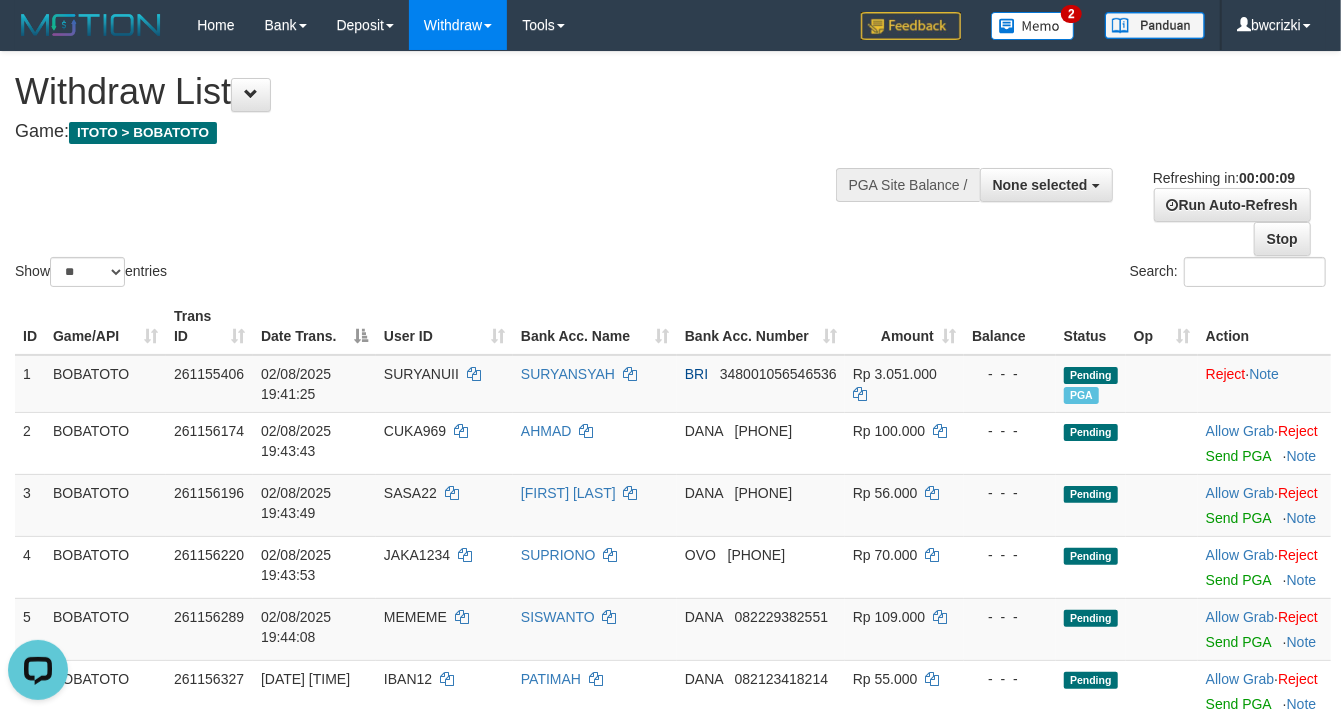 scroll, scrollTop: 0, scrollLeft: 0, axis: both 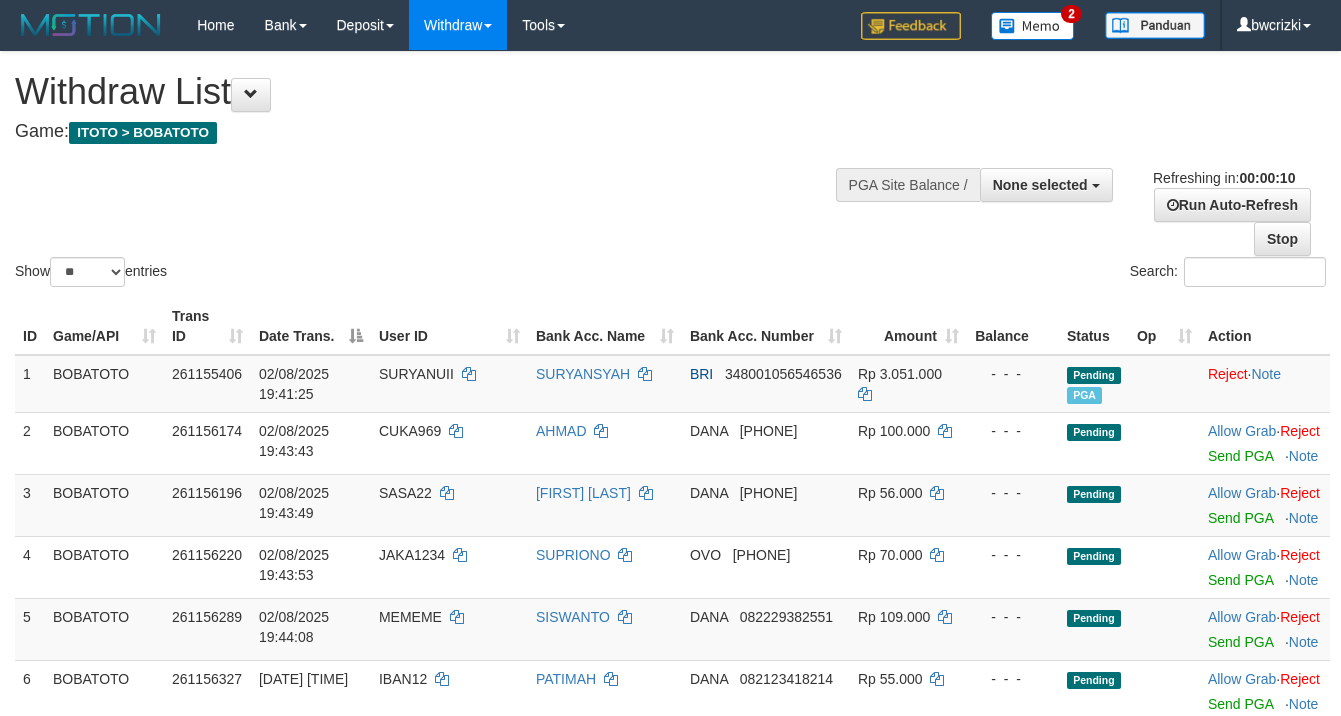 select 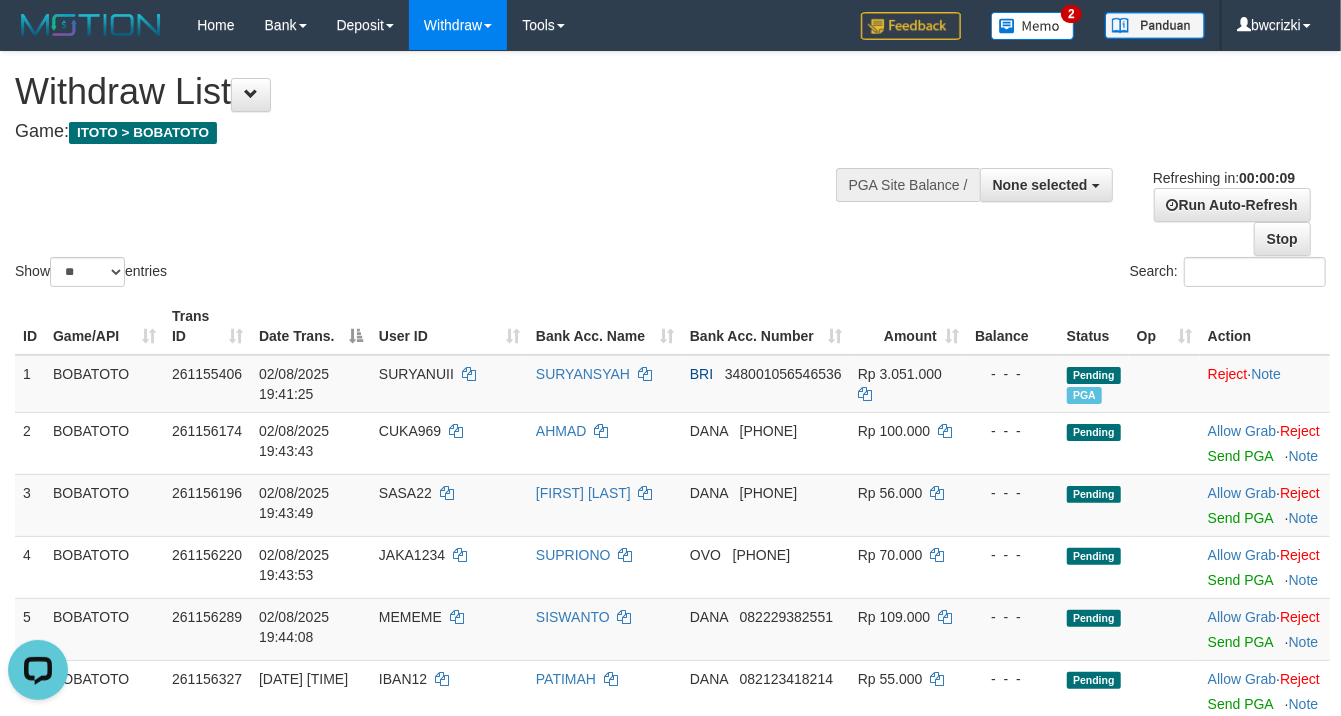 scroll, scrollTop: 0, scrollLeft: 0, axis: both 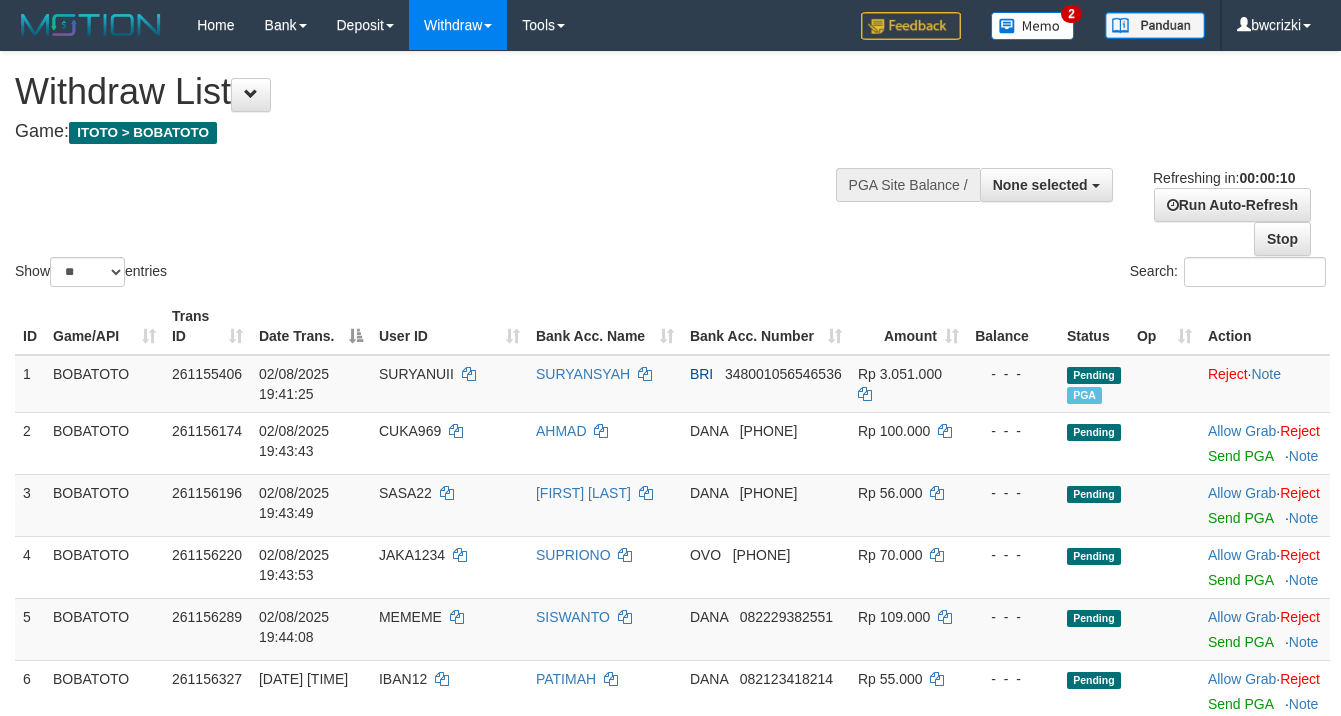 select 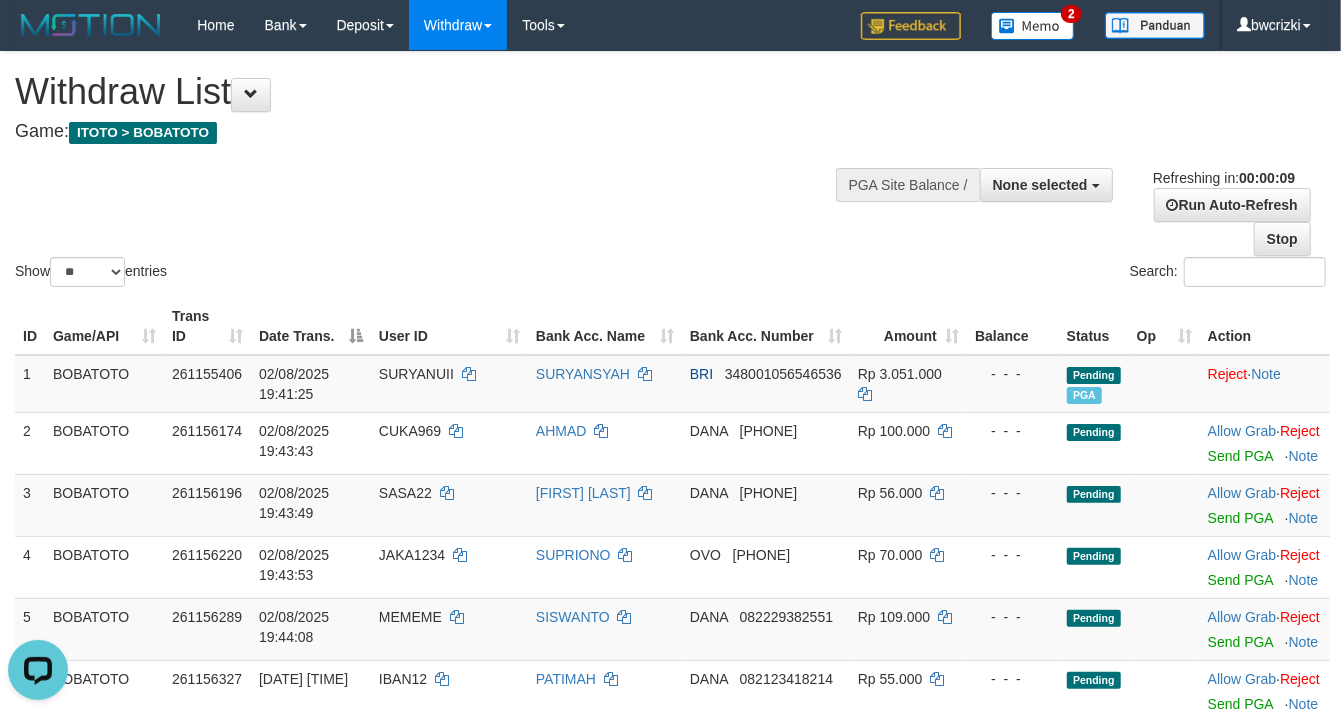 scroll, scrollTop: 0, scrollLeft: 0, axis: both 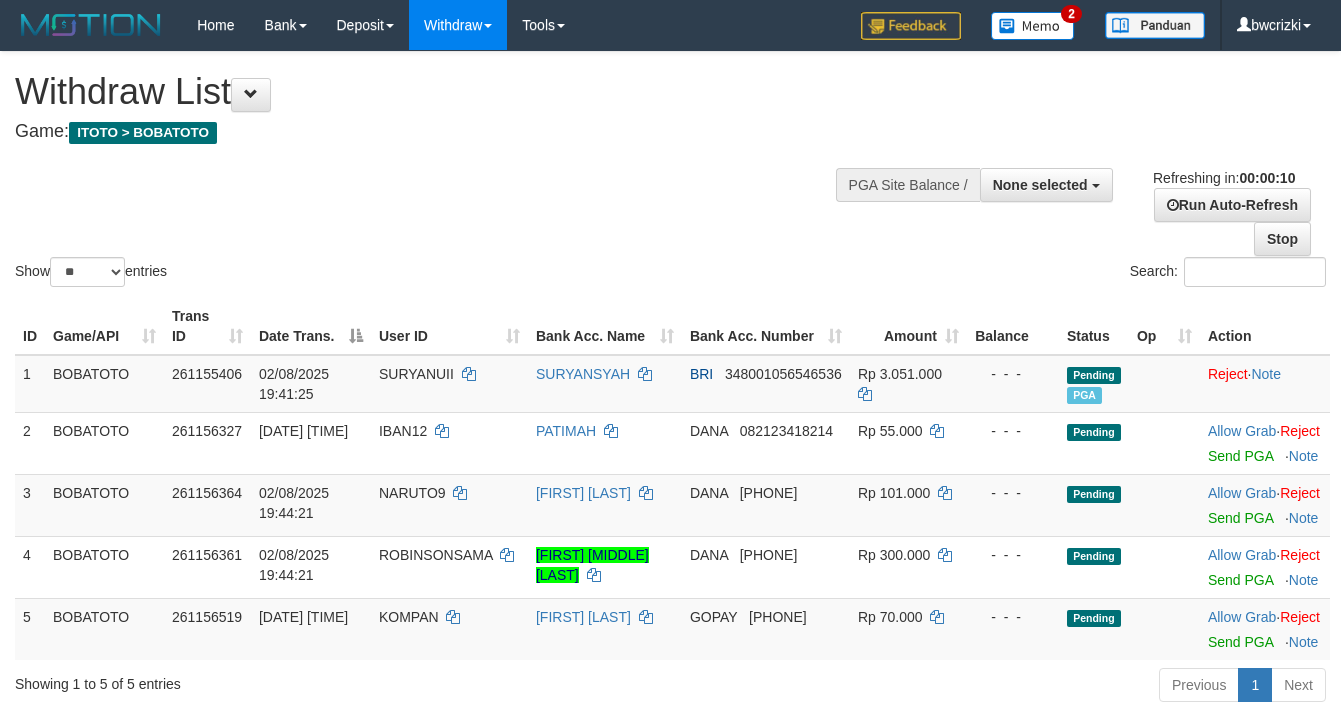 select 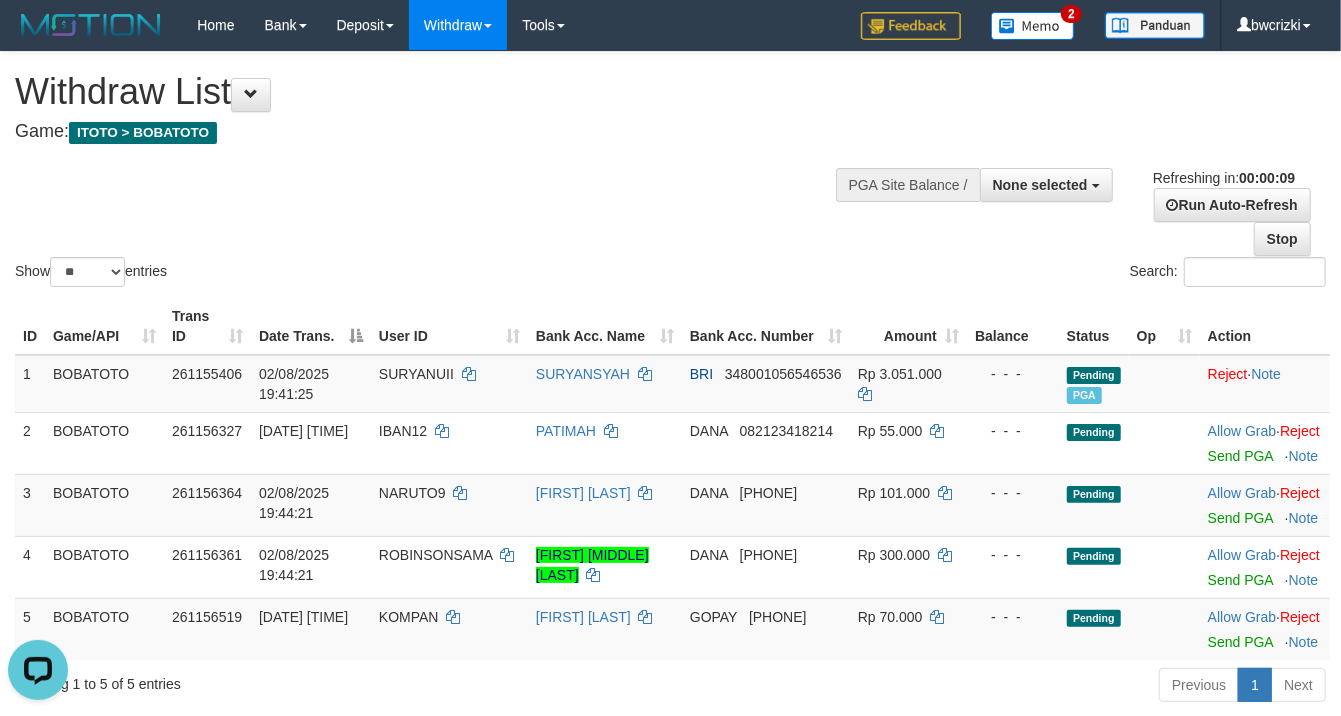 scroll, scrollTop: 0, scrollLeft: 0, axis: both 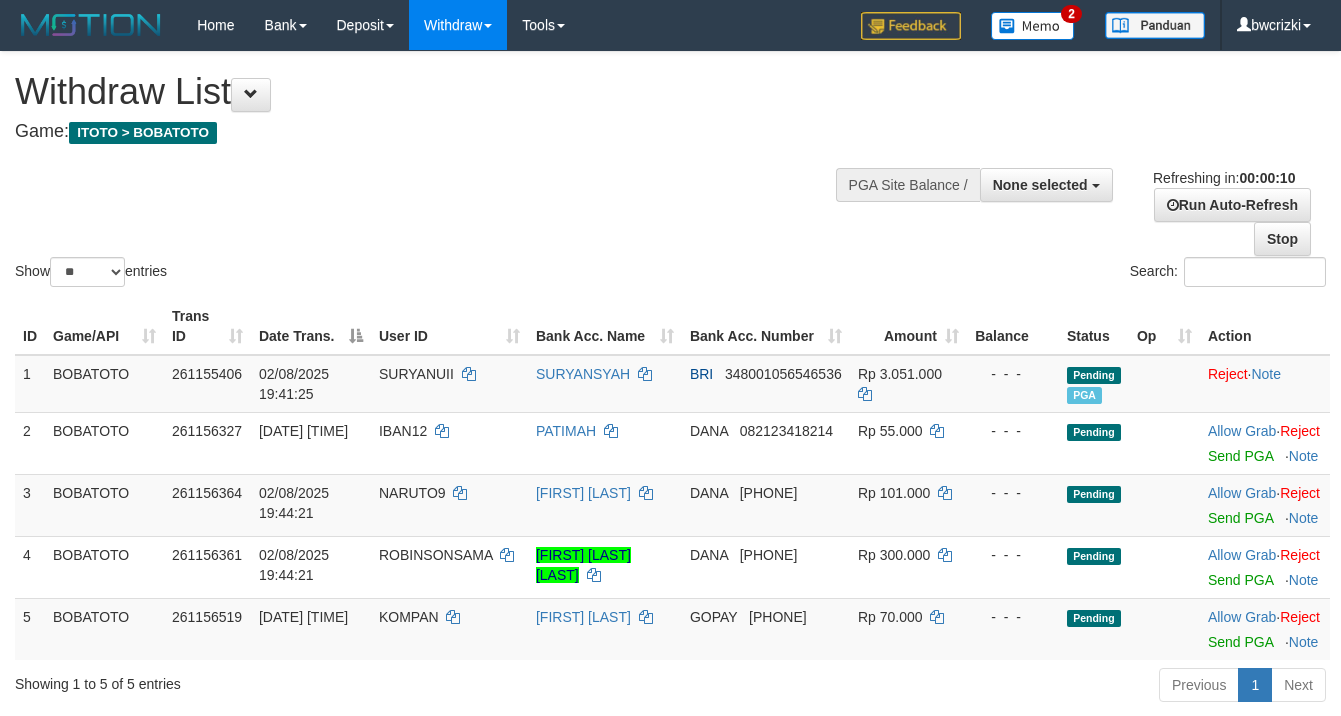 select 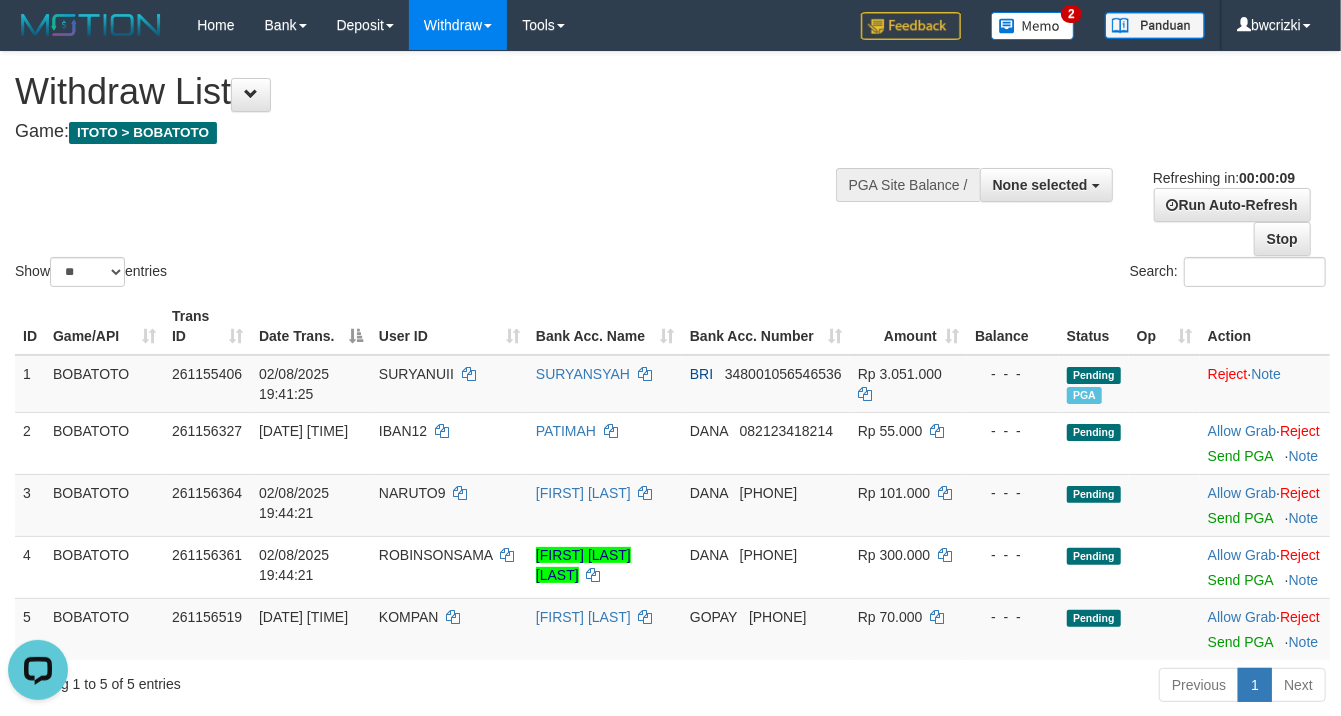 scroll, scrollTop: 0, scrollLeft: 0, axis: both 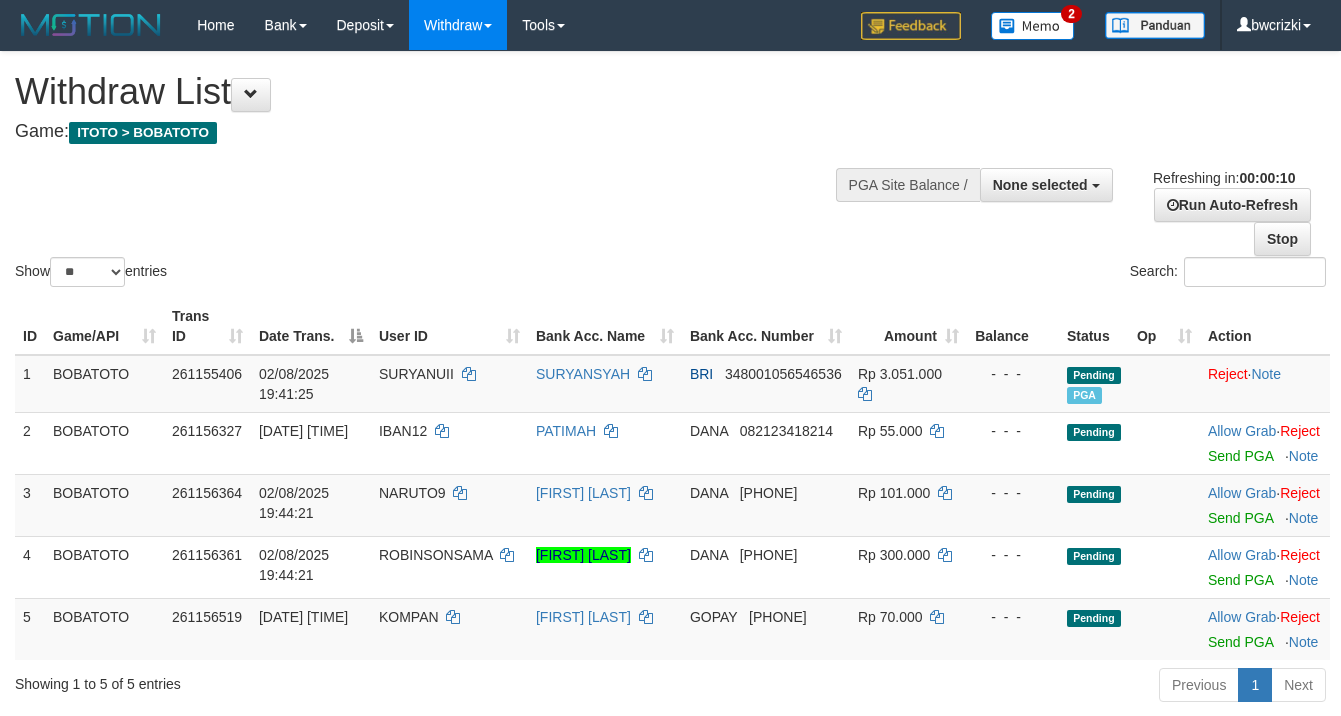 select 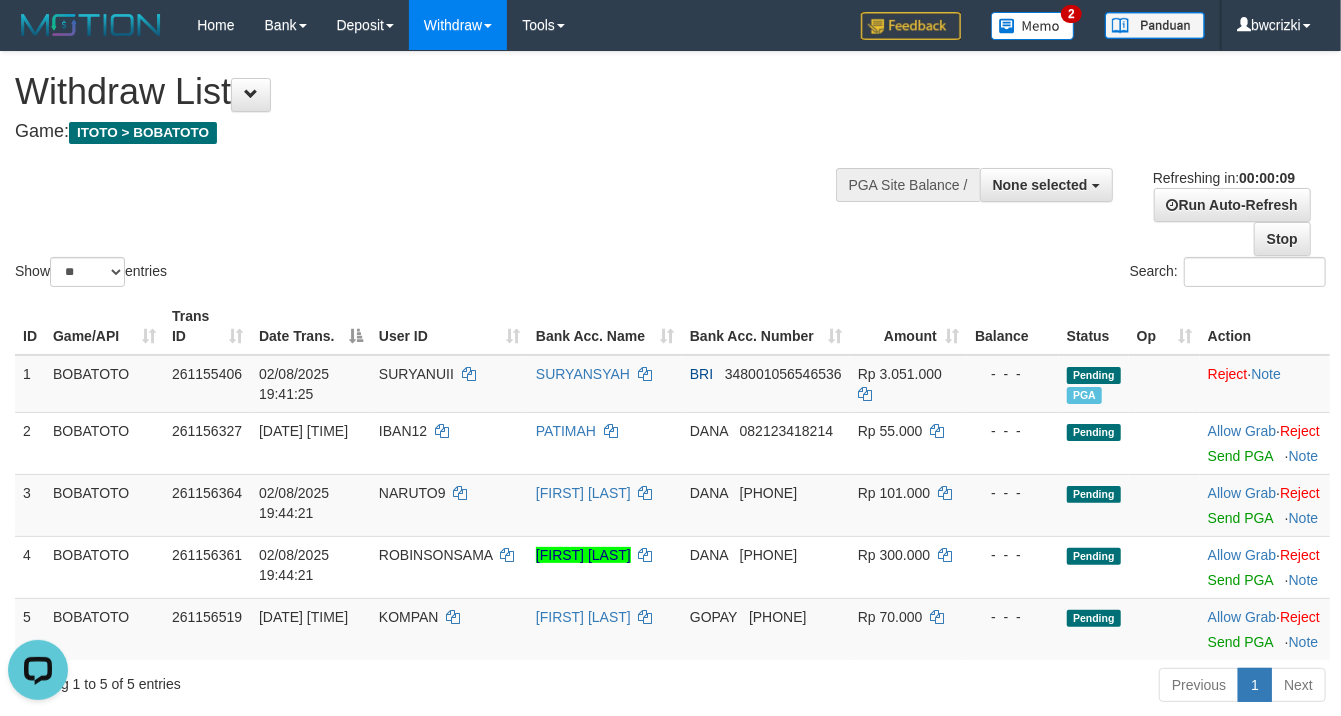 scroll, scrollTop: 0, scrollLeft: 0, axis: both 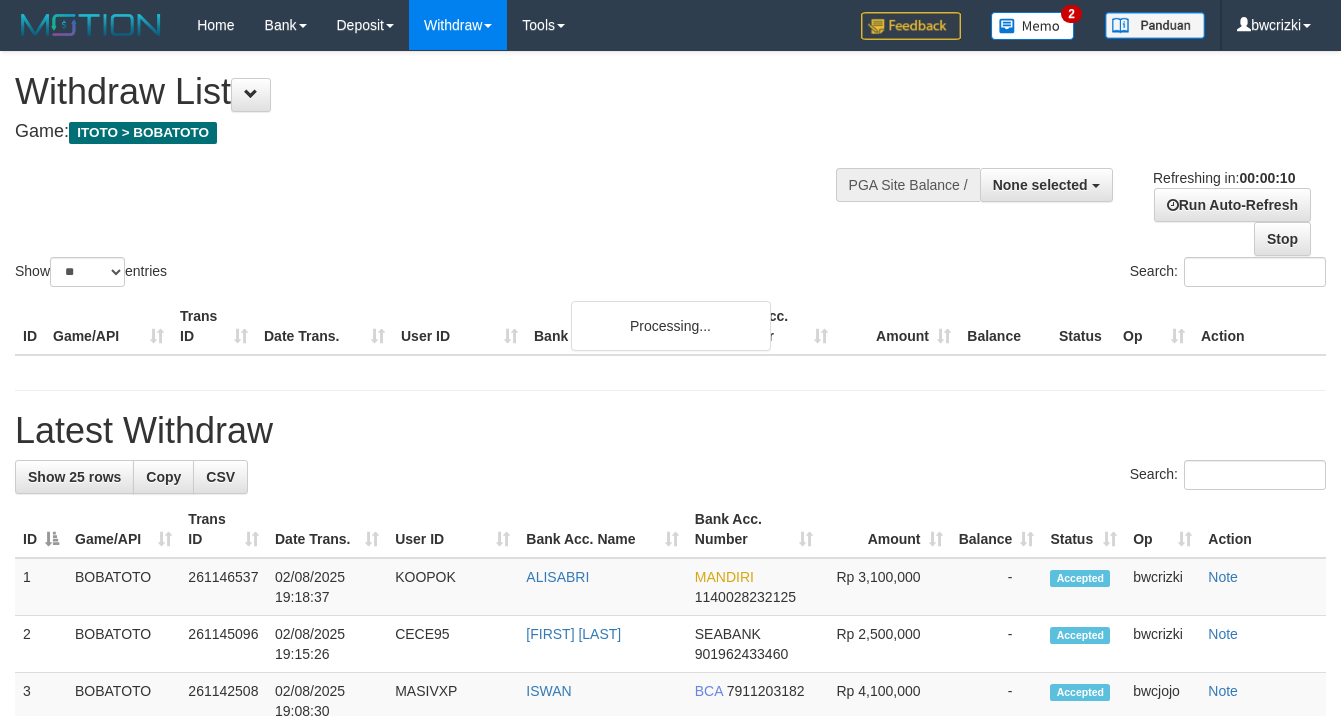 select 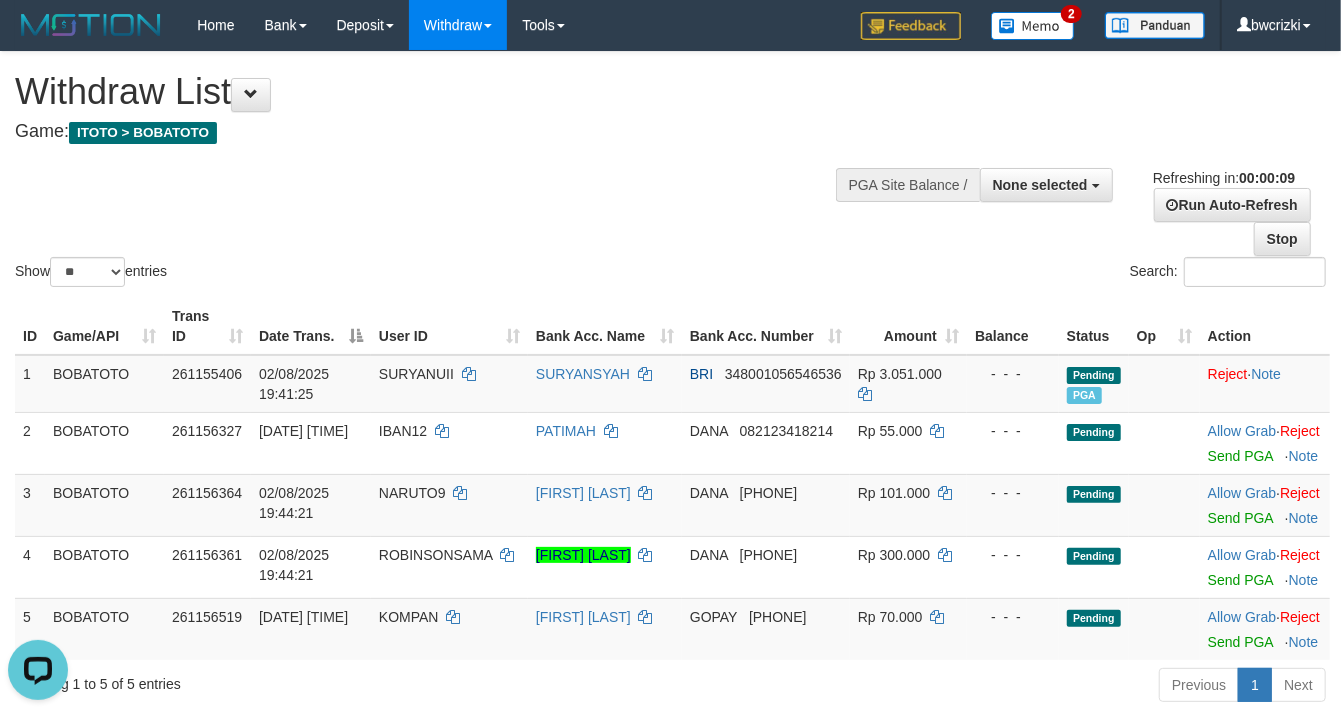 scroll, scrollTop: 0, scrollLeft: 0, axis: both 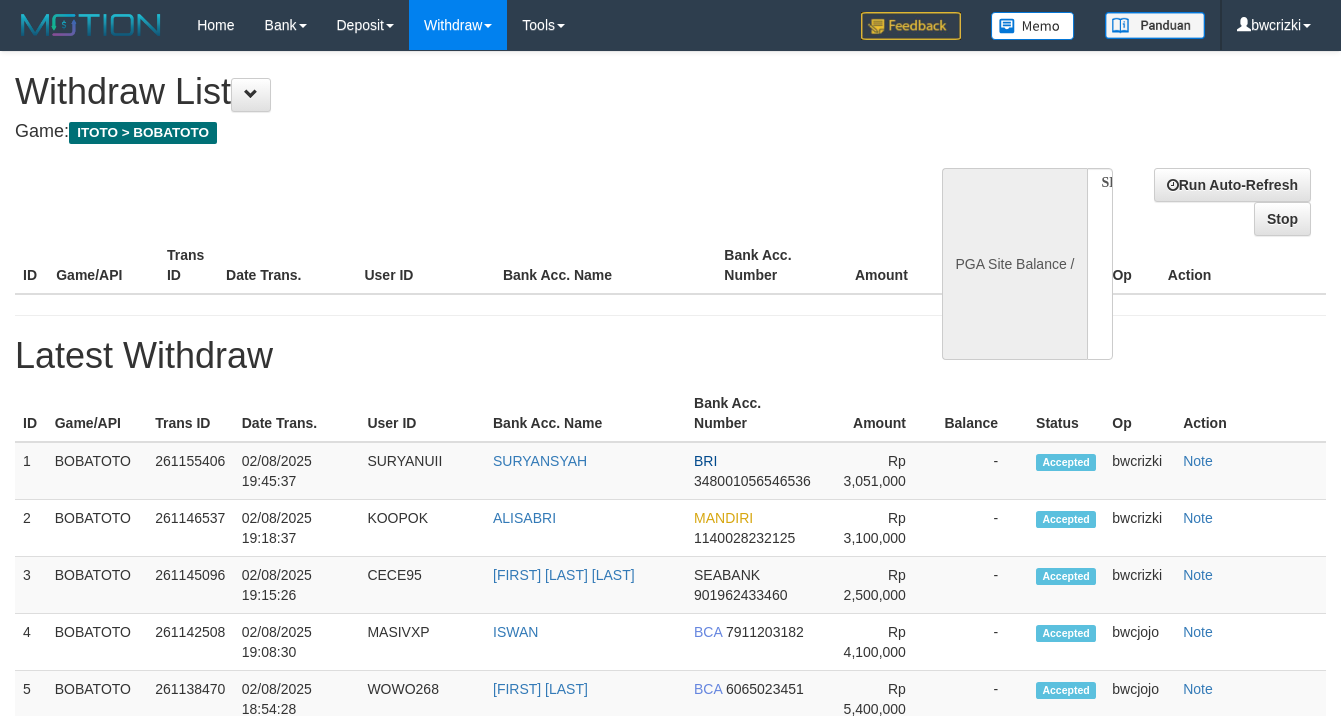 select 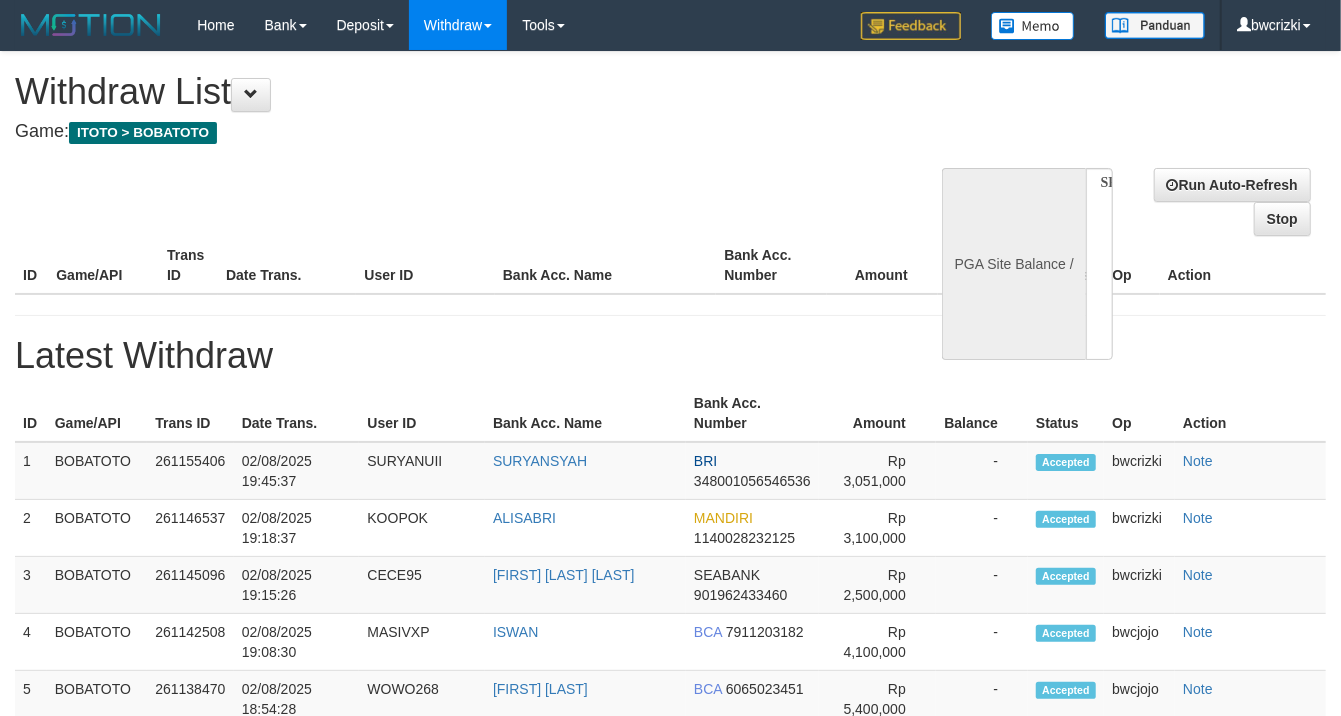select on "**" 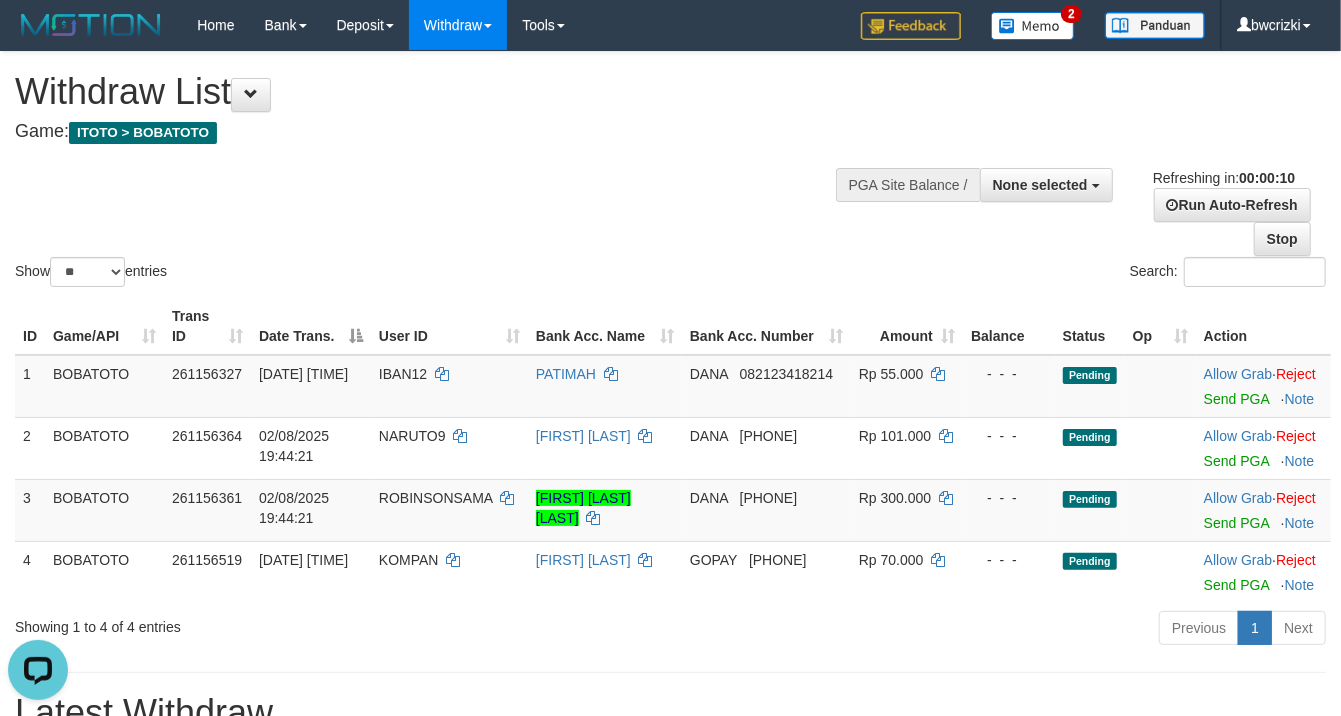 scroll, scrollTop: 0, scrollLeft: 0, axis: both 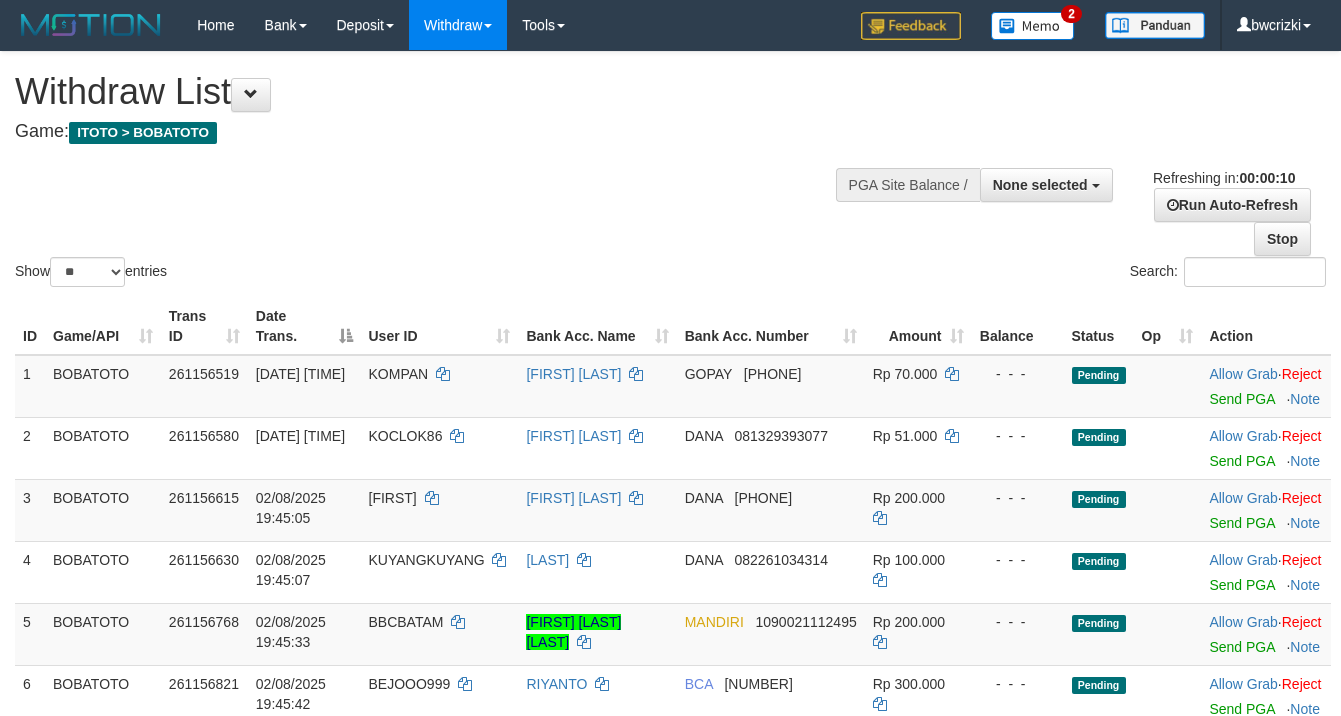 select 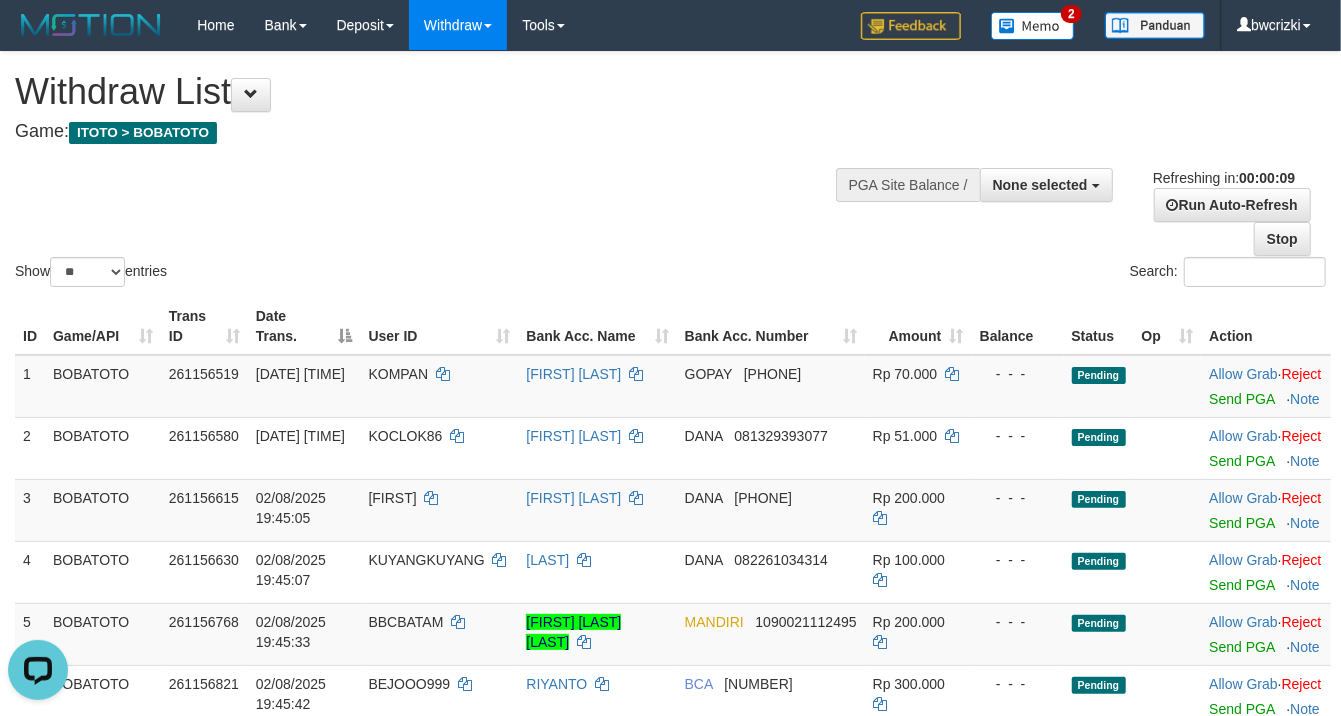 scroll, scrollTop: 0, scrollLeft: 0, axis: both 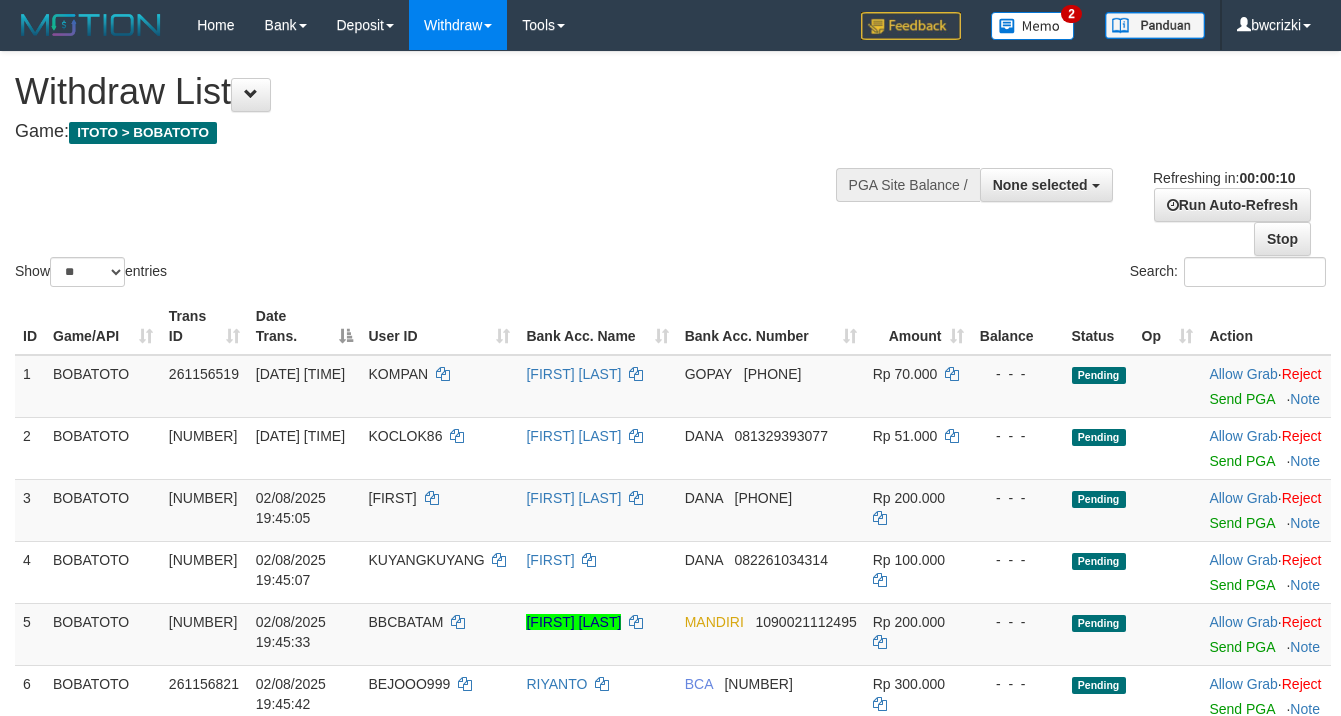 select 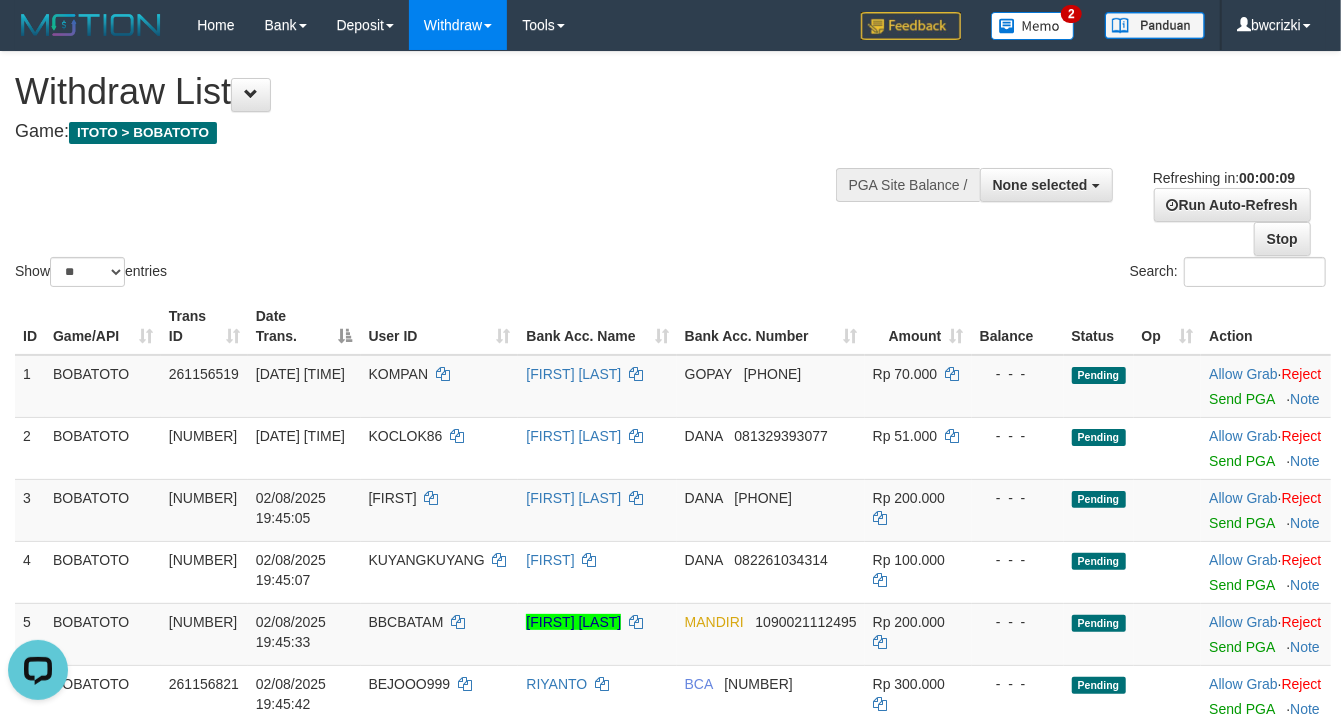 scroll, scrollTop: 0, scrollLeft: 0, axis: both 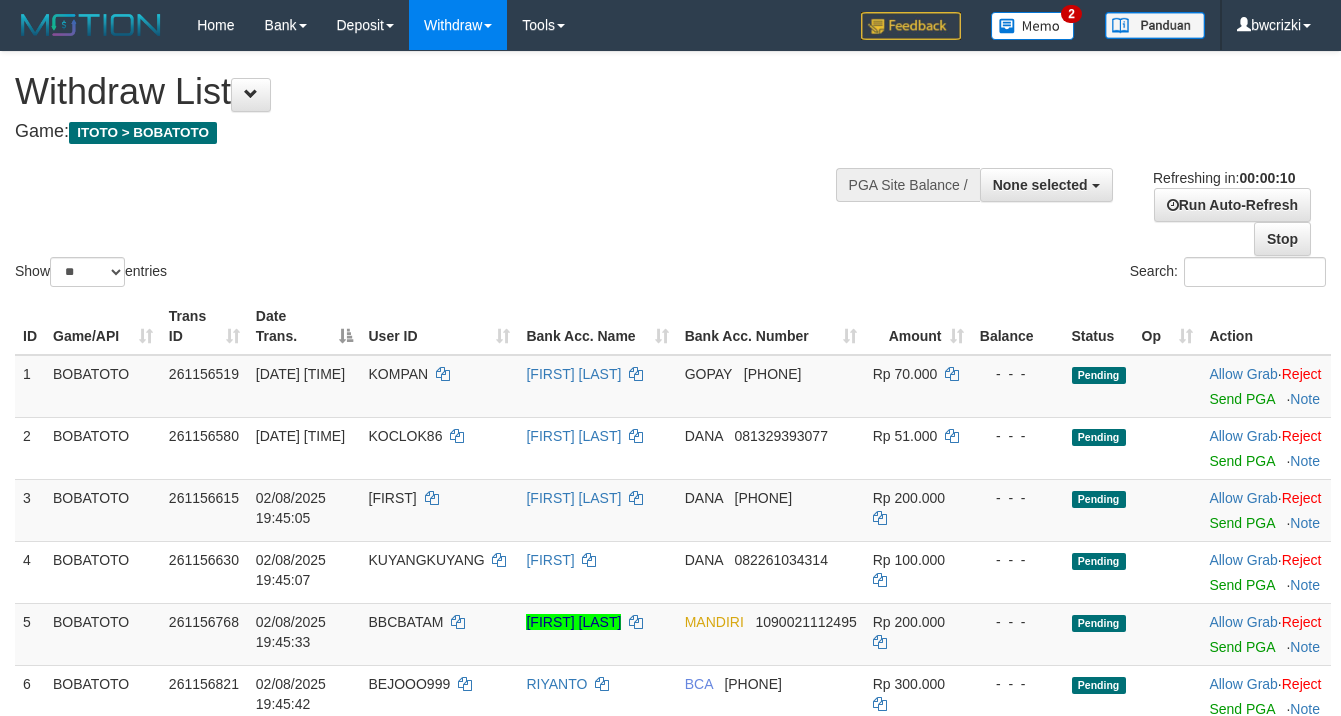 select 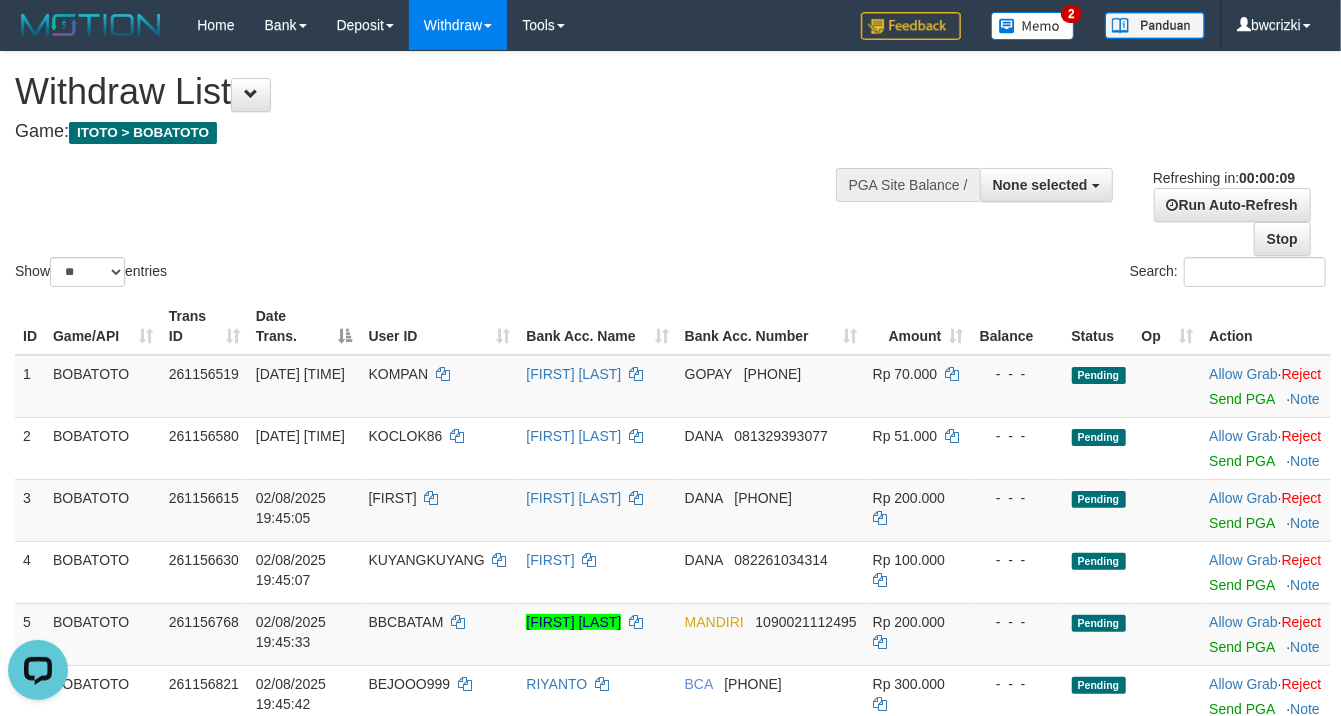 scroll, scrollTop: 0, scrollLeft: 0, axis: both 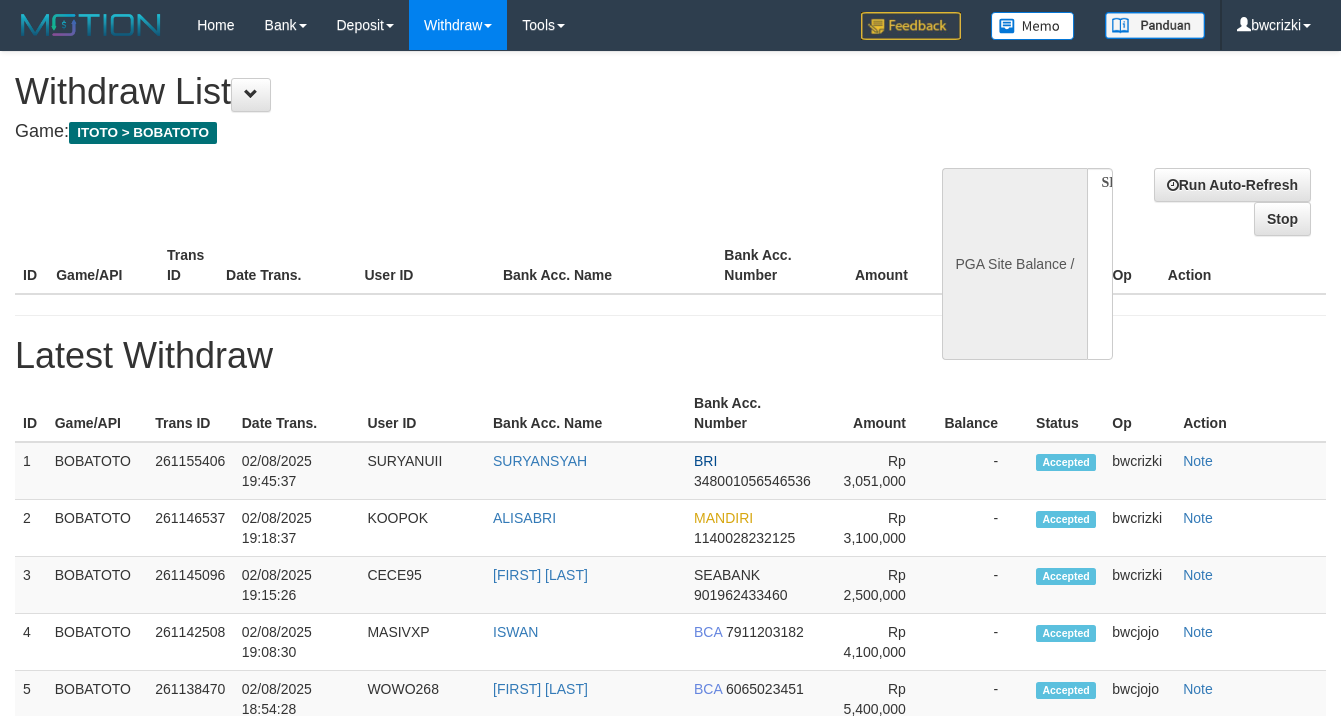 select 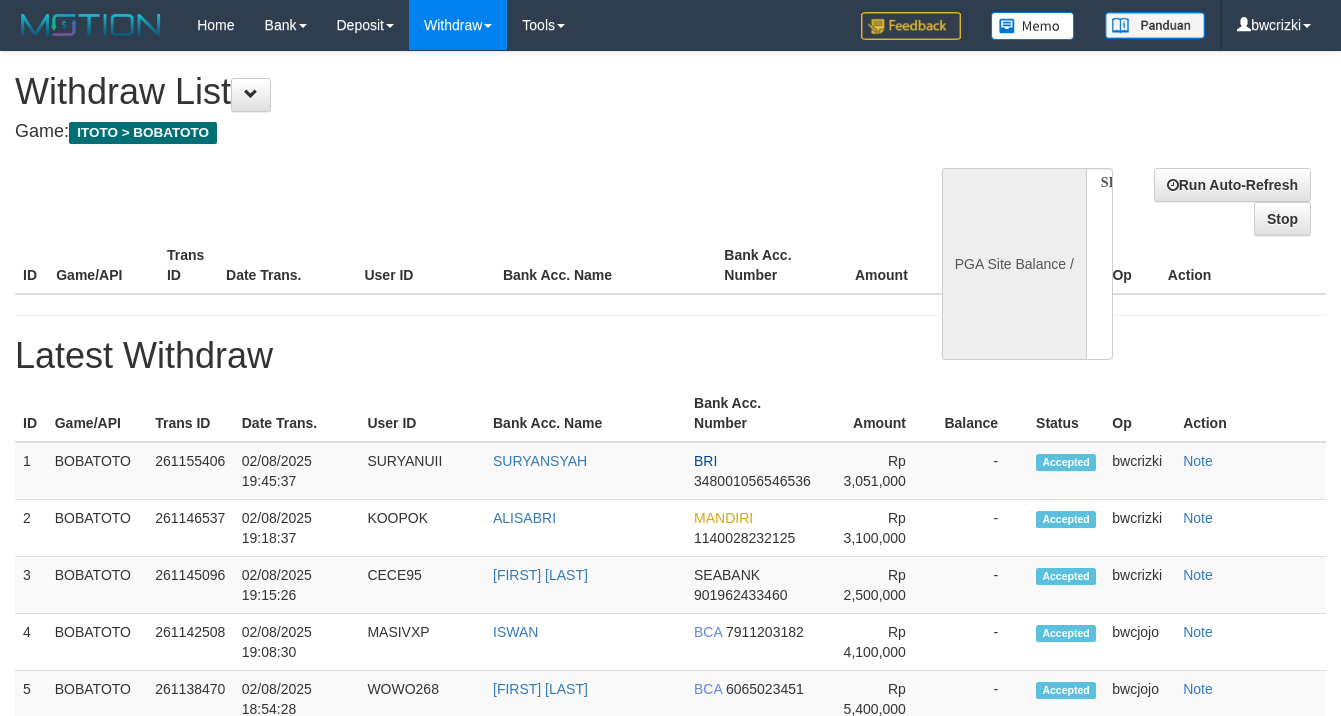 scroll, scrollTop: 0, scrollLeft: 0, axis: both 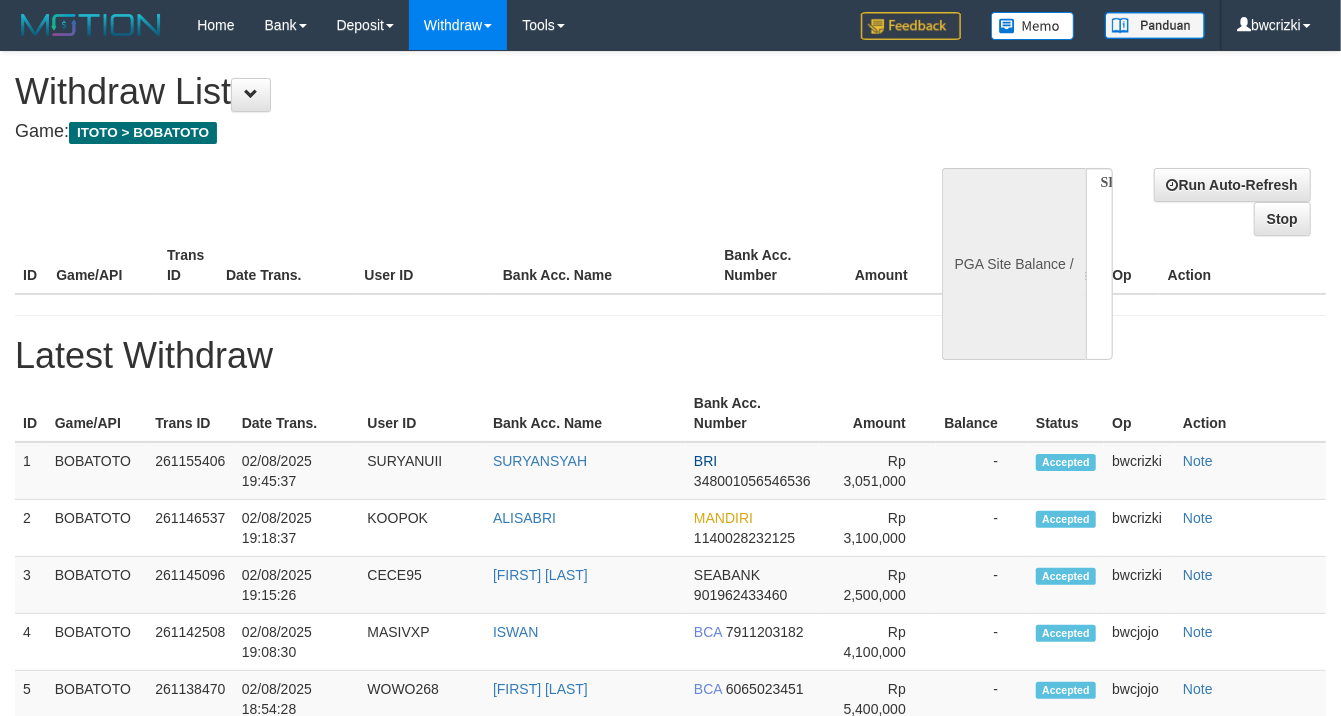select on "**" 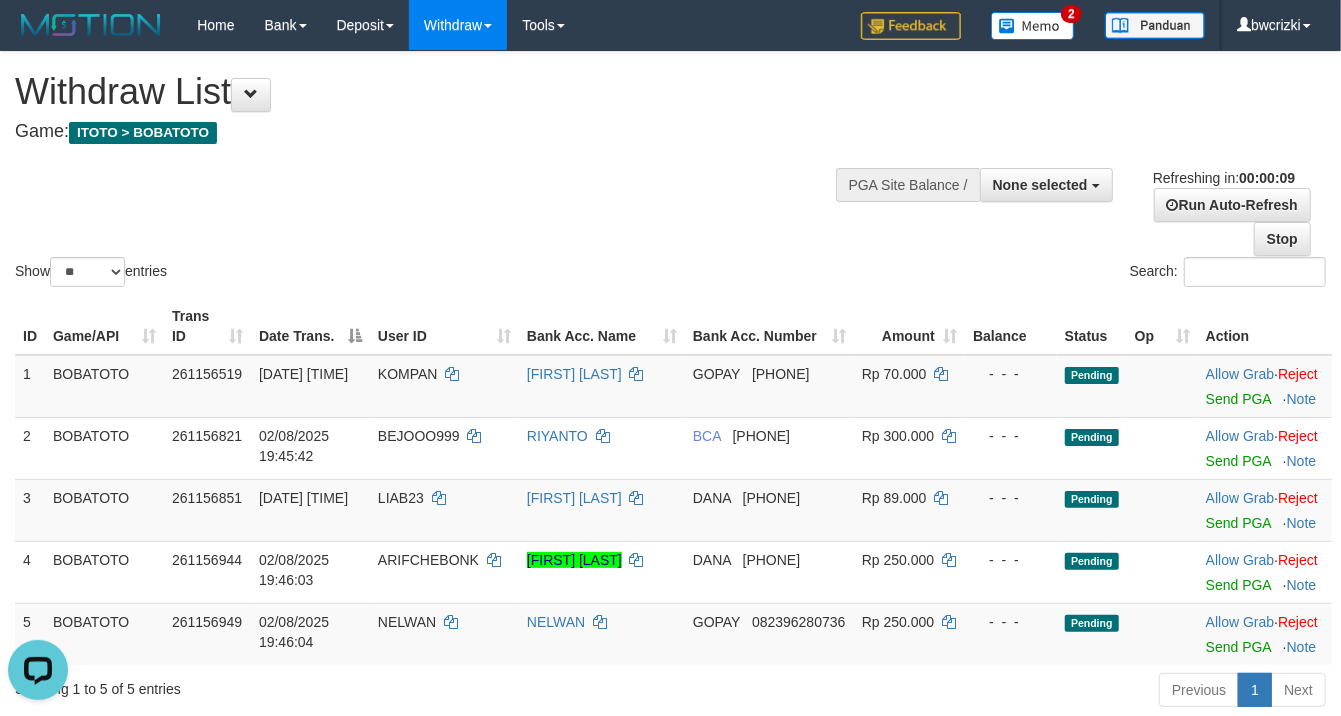 scroll, scrollTop: 0, scrollLeft: 0, axis: both 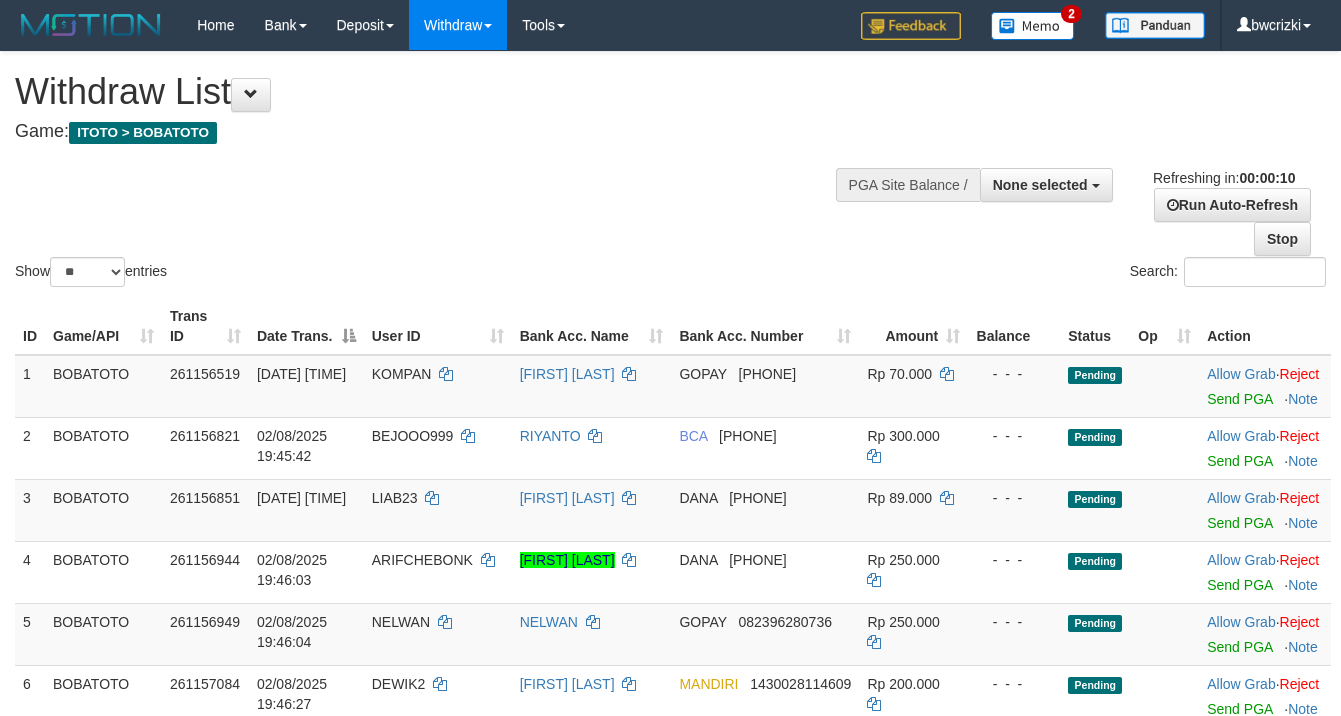 select 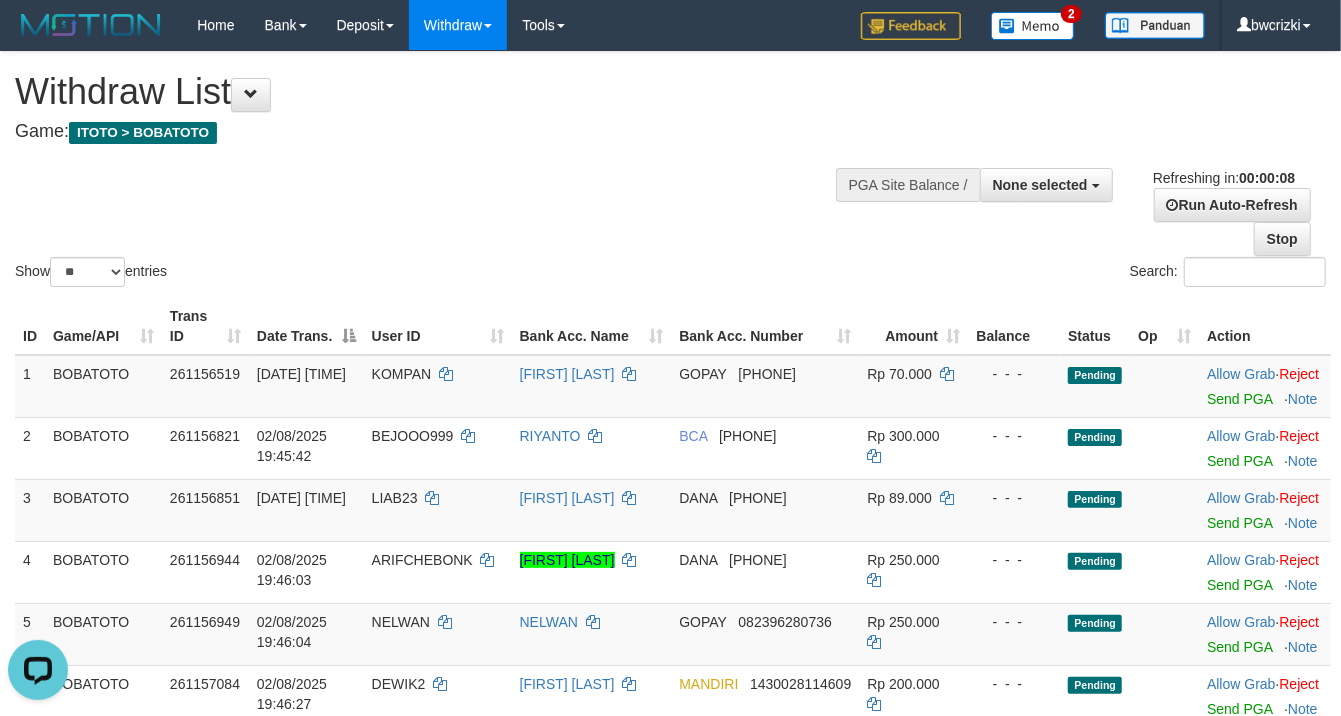 scroll, scrollTop: 0, scrollLeft: 0, axis: both 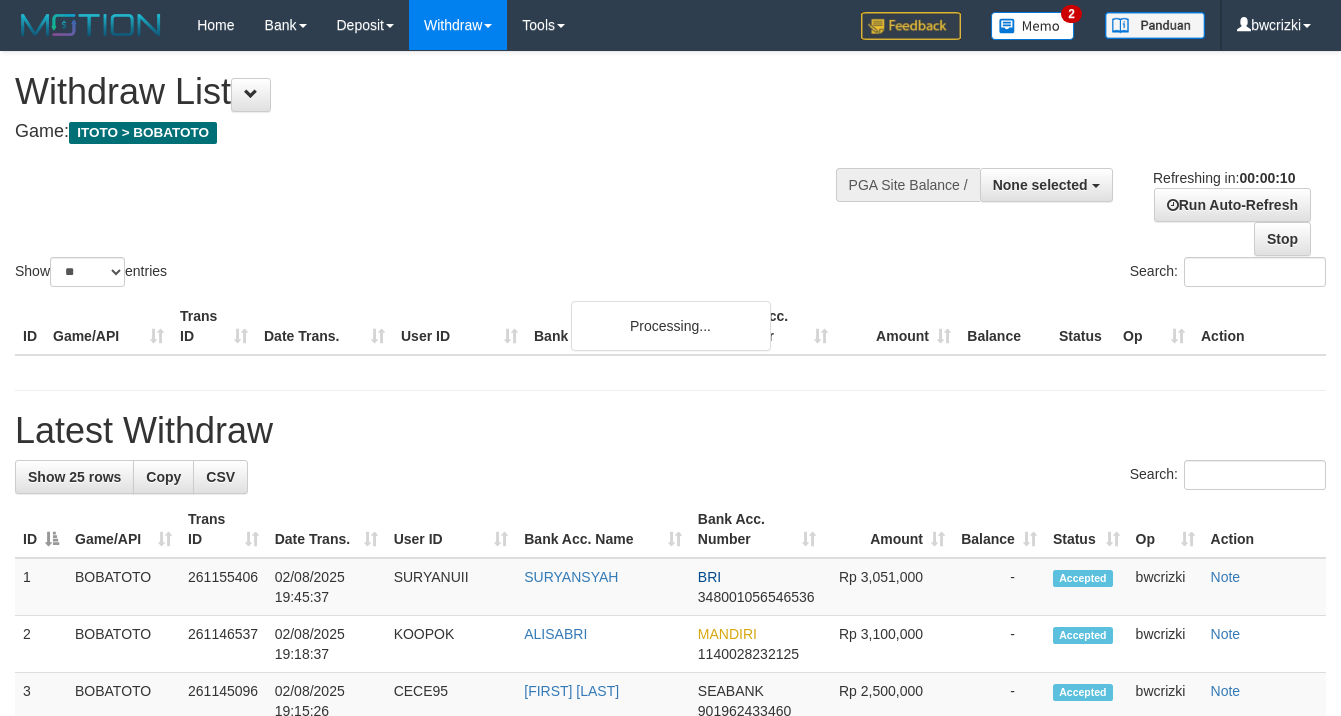 select 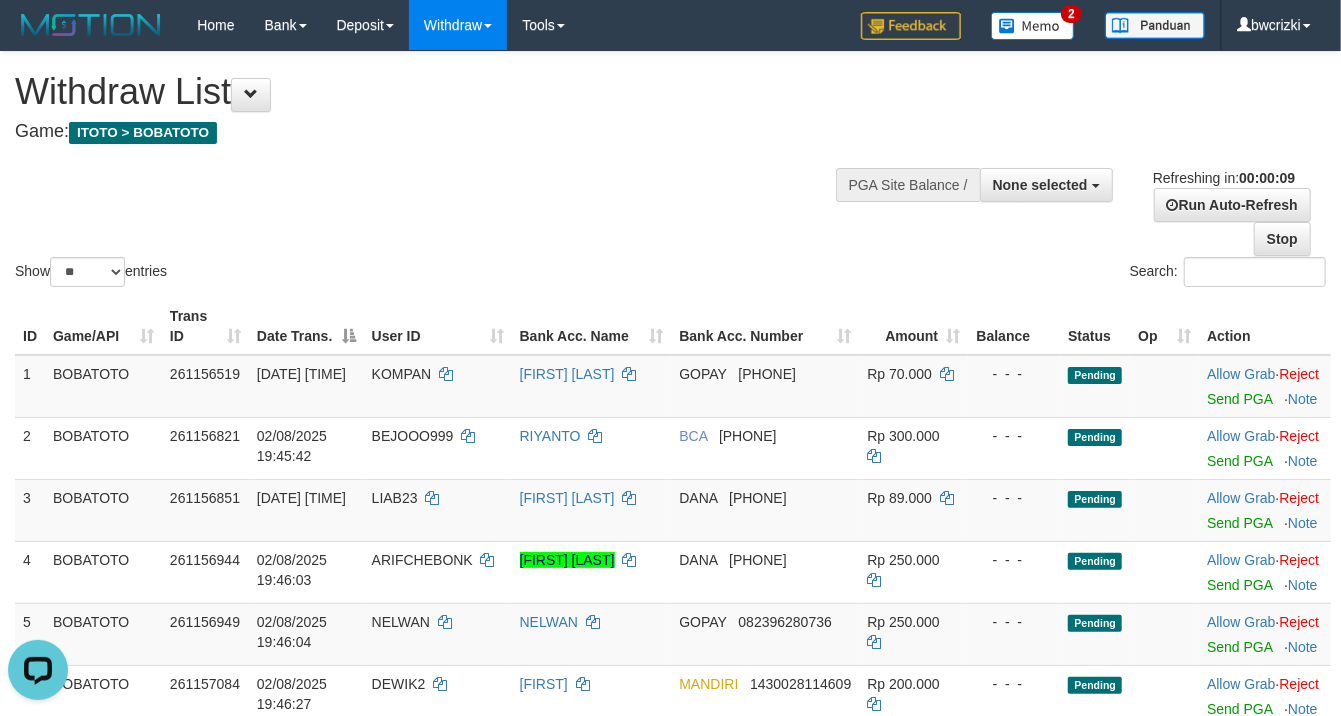 scroll, scrollTop: 0, scrollLeft: 0, axis: both 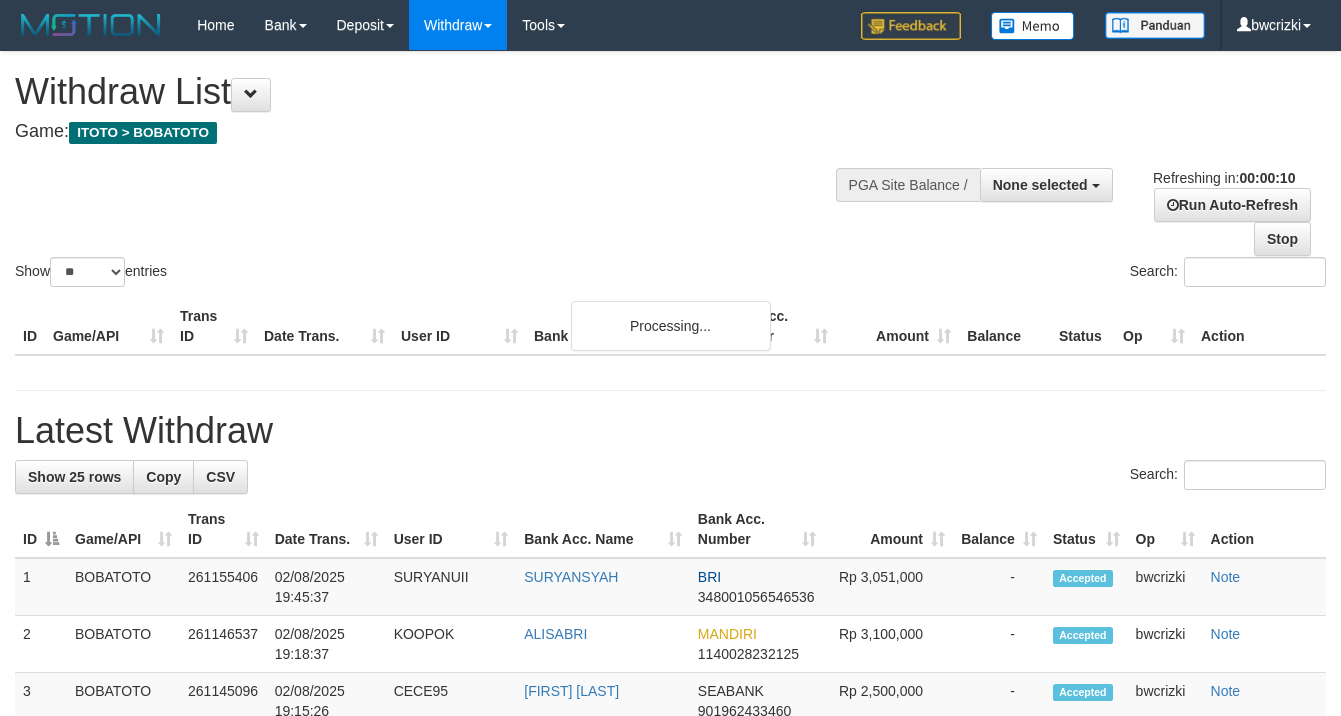 select 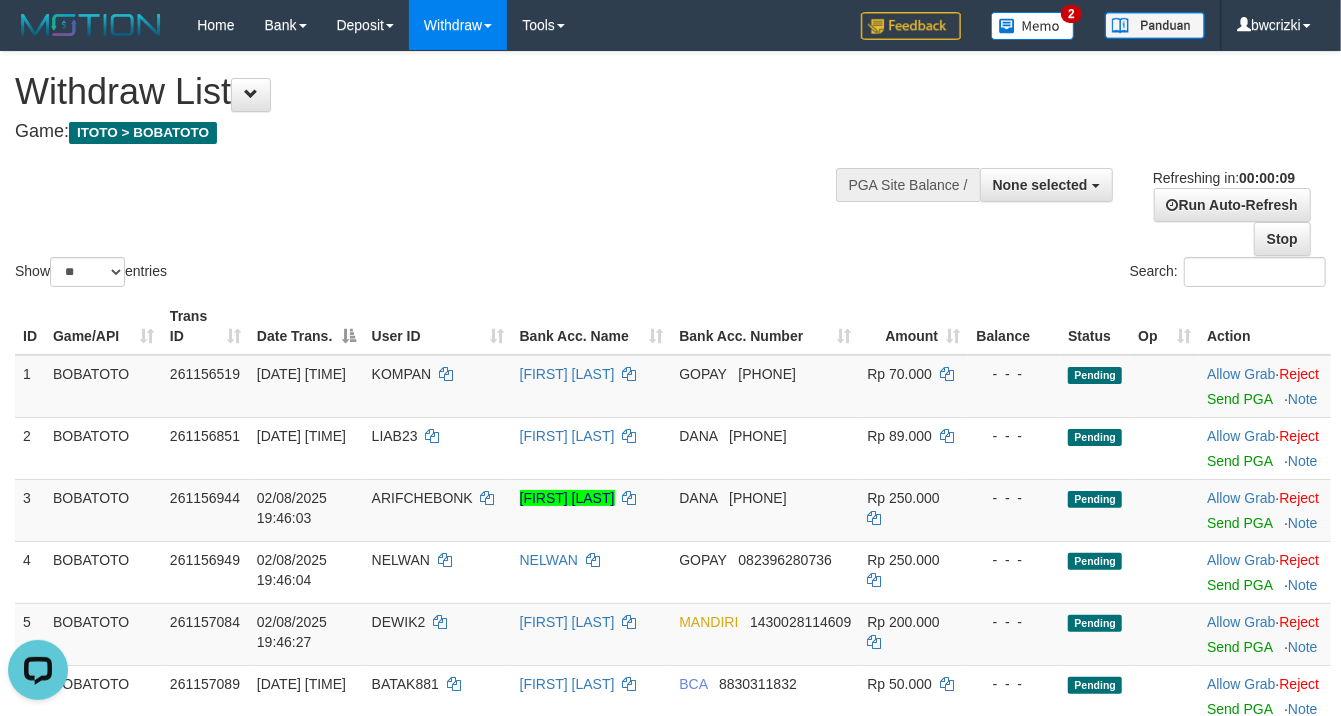 scroll, scrollTop: 0, scrollLeft: 0, axis: both 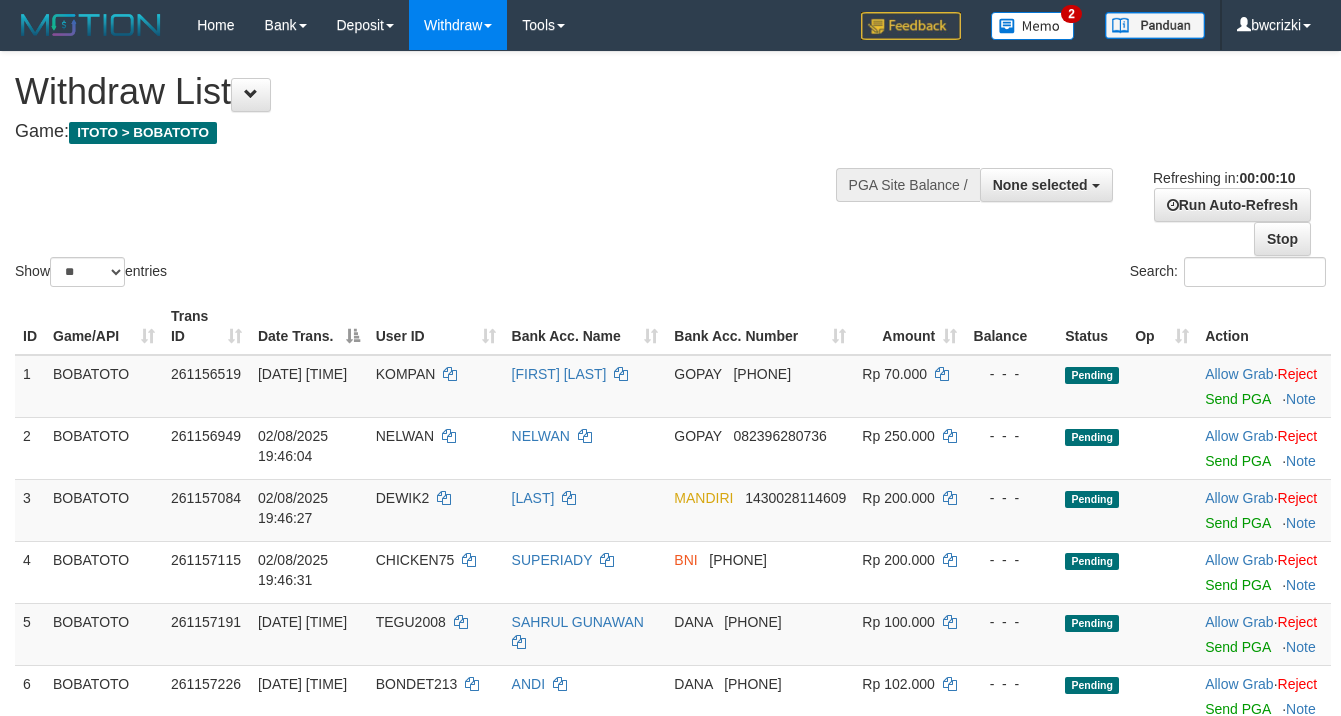 select 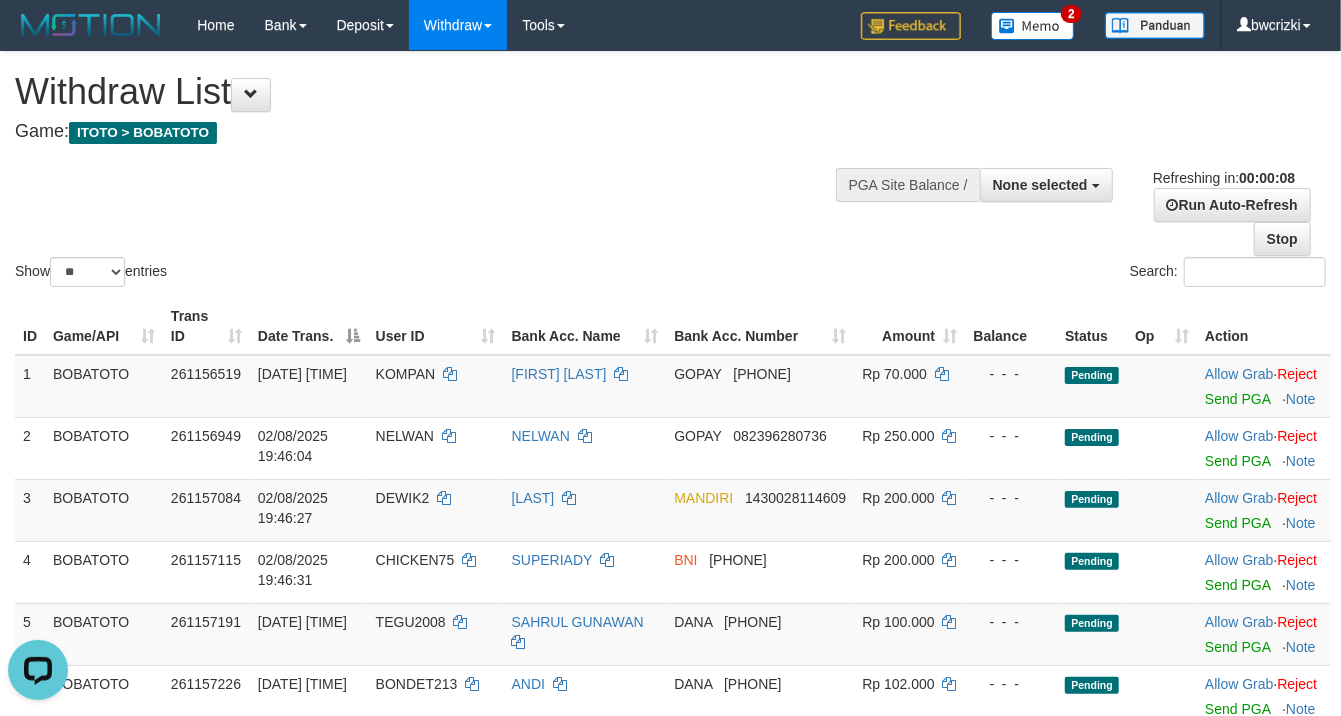 scroll, scrollTop: 0, scrollLeft: 0, axis: both 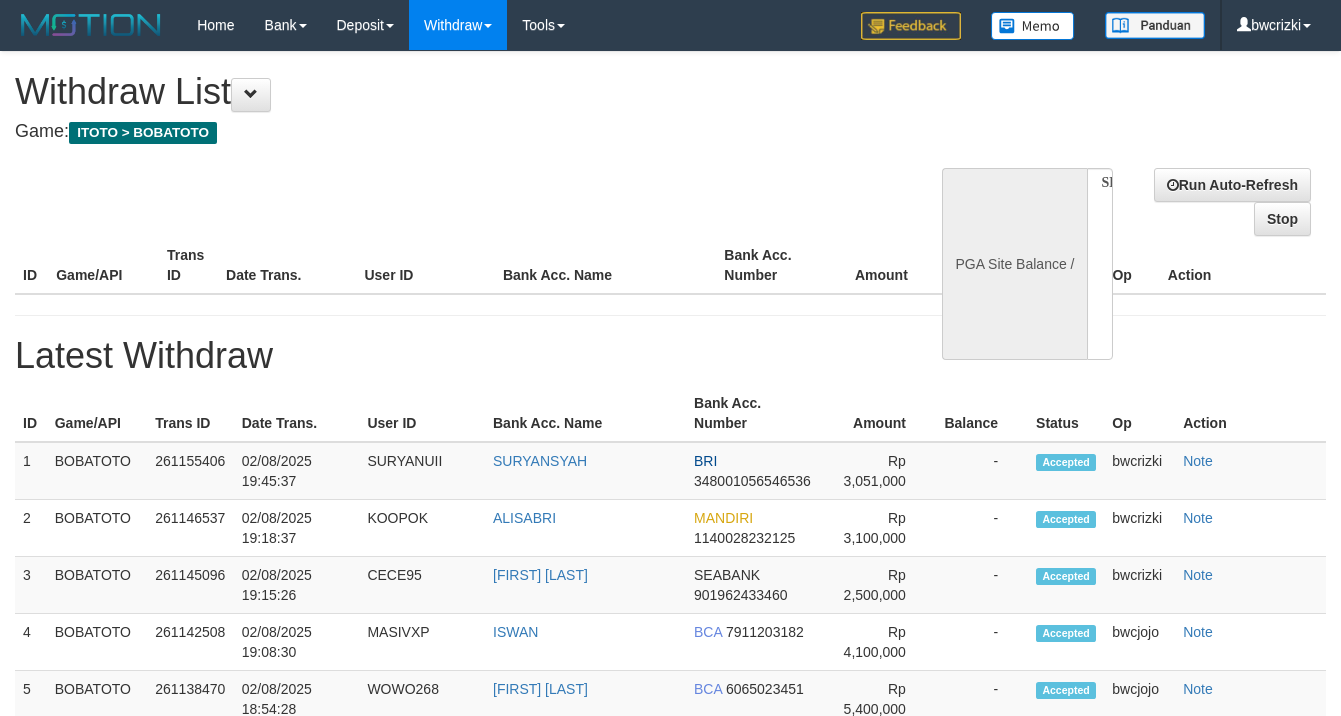 select 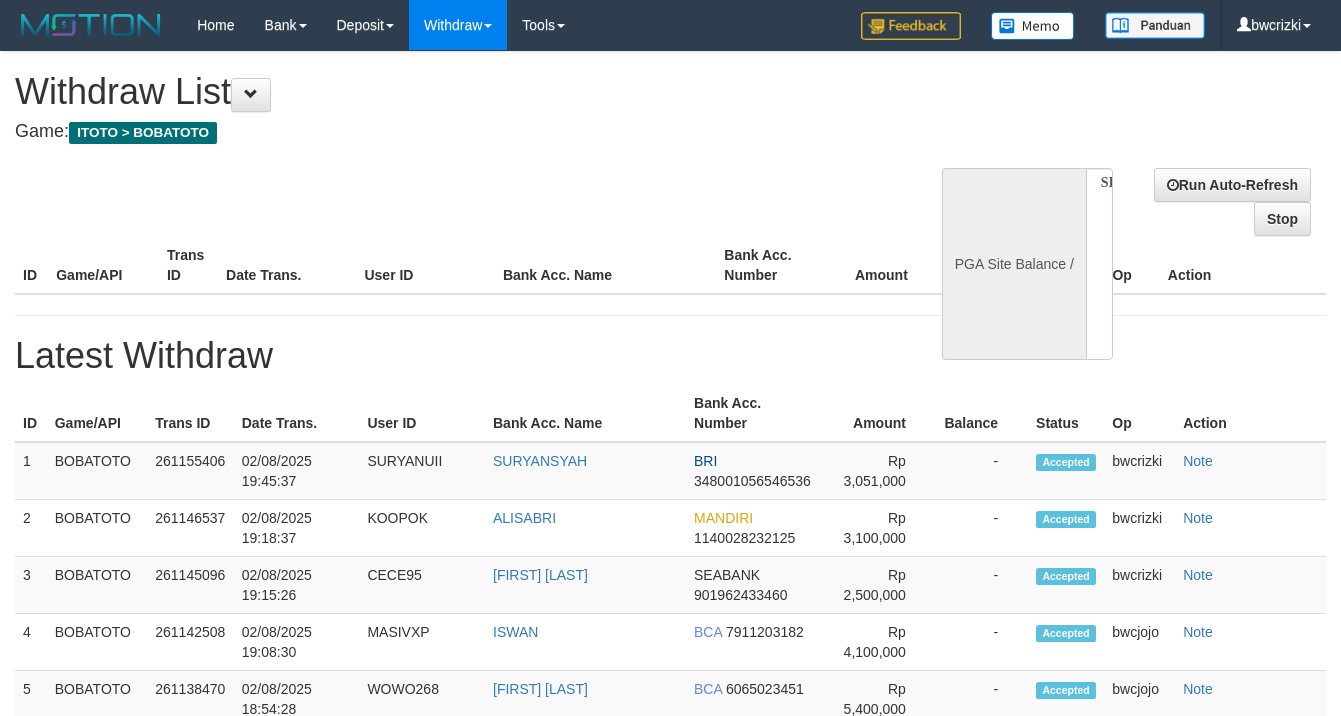 scroll, scrollTop: 0, scrollLeft: 0, axis: both 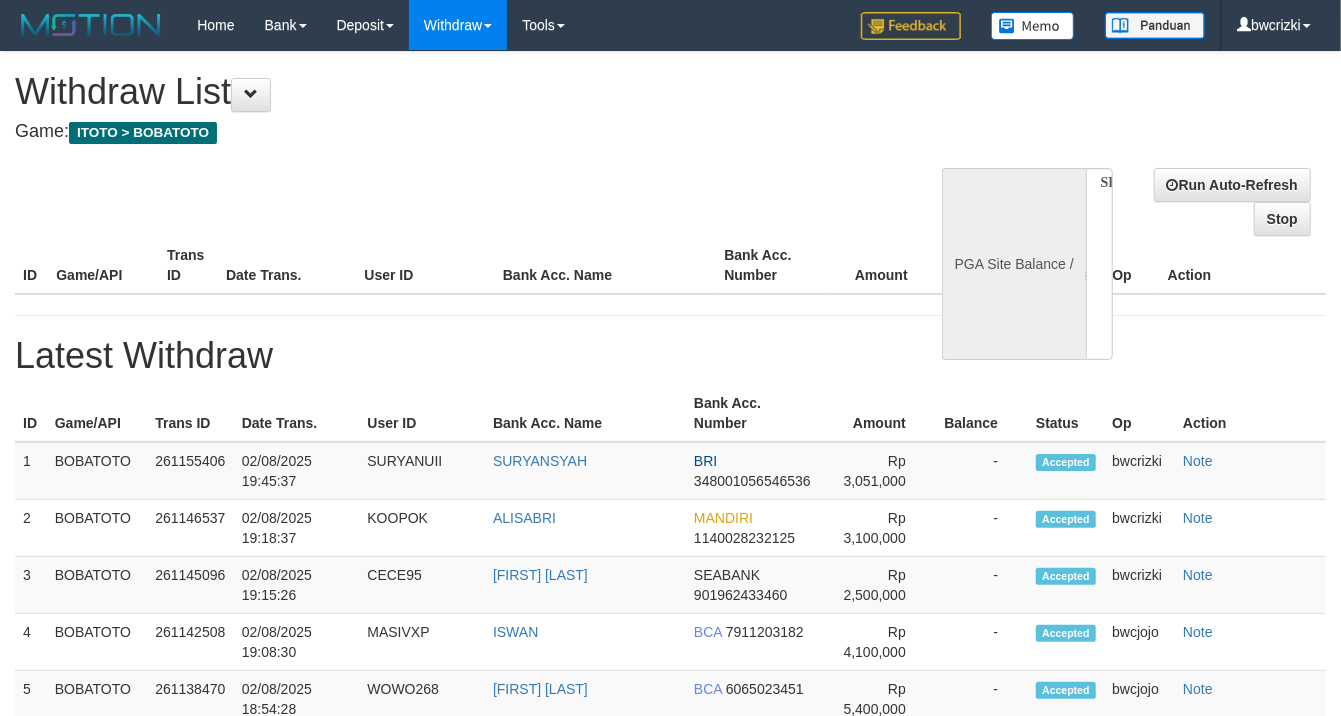 select on "**" 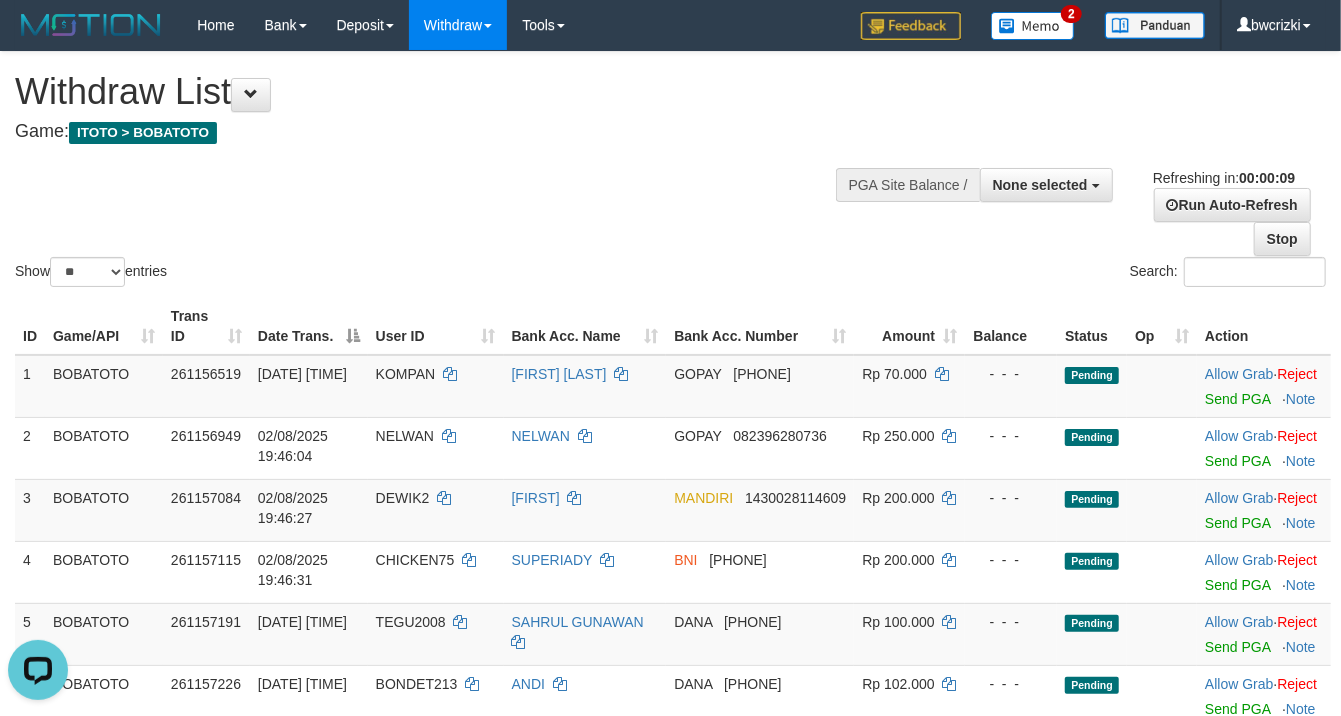 scroll, scrollTop: 0, scrollLeft: 0, axis: both 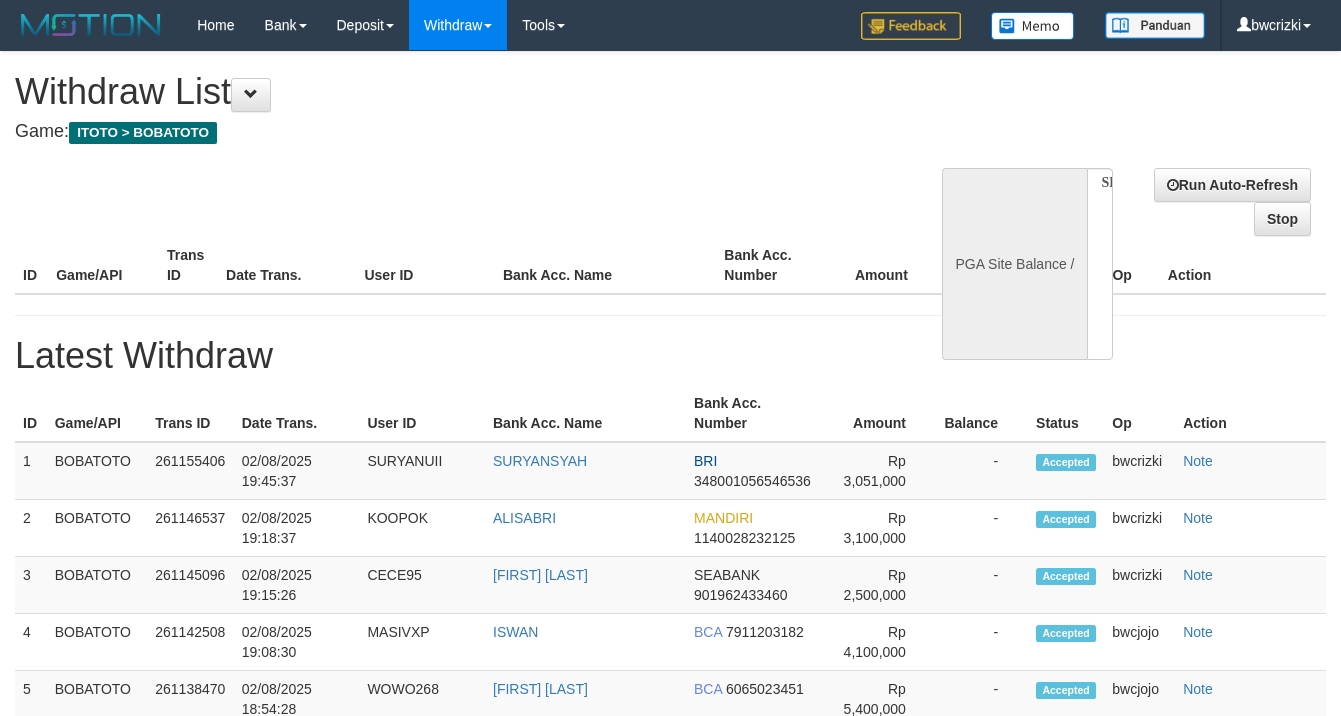 select 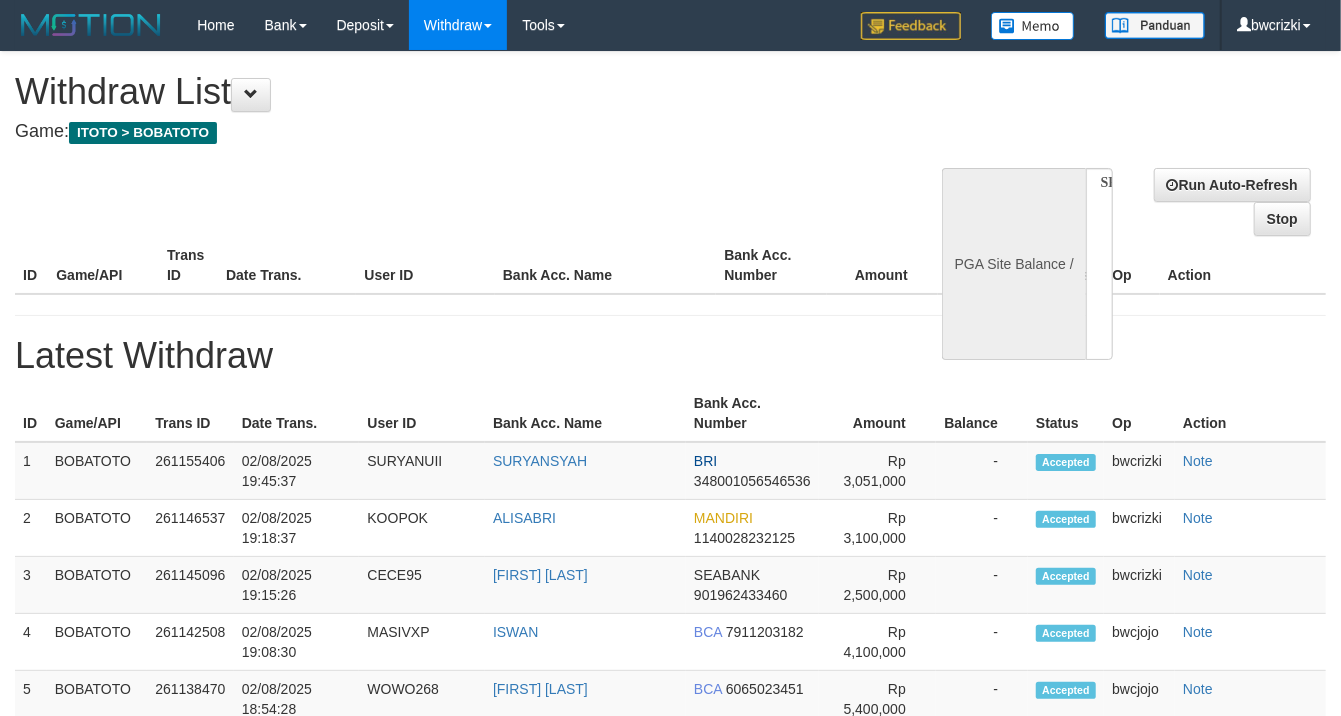 select on "**" 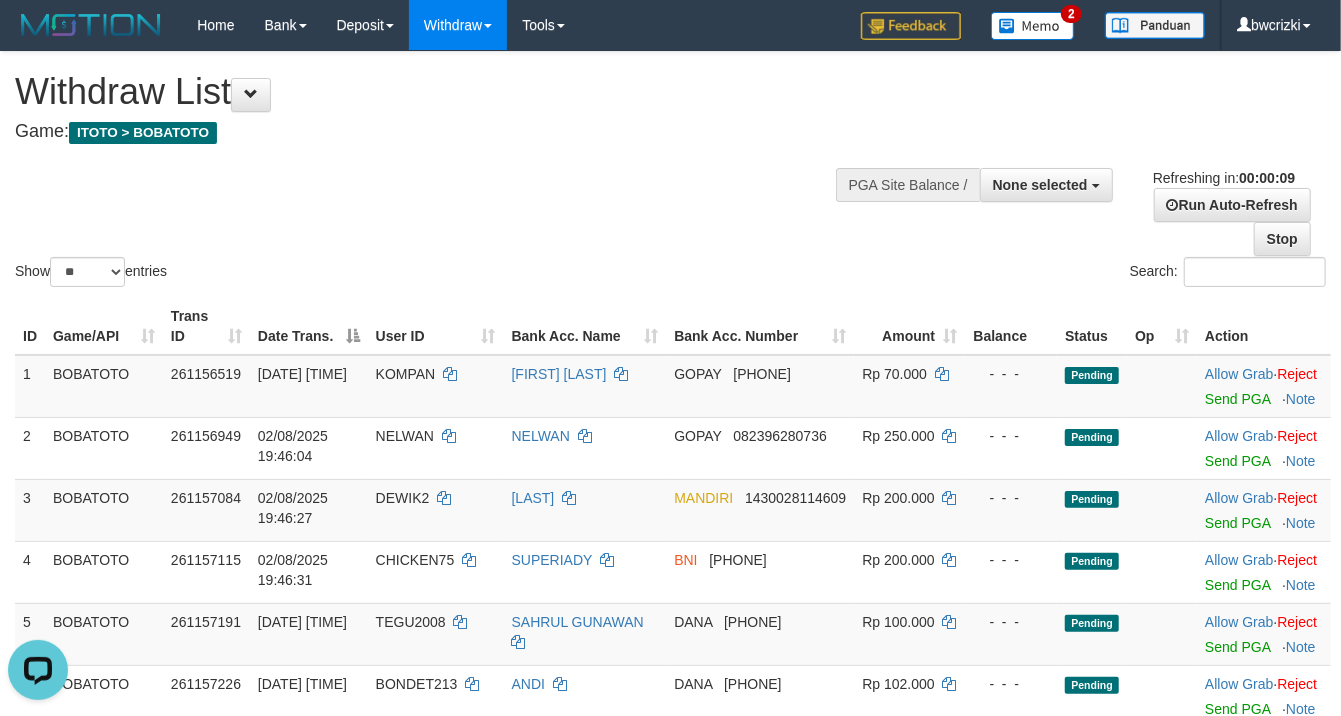 scroll, scrollTop: 0, scrollLeft: 0, axis: both 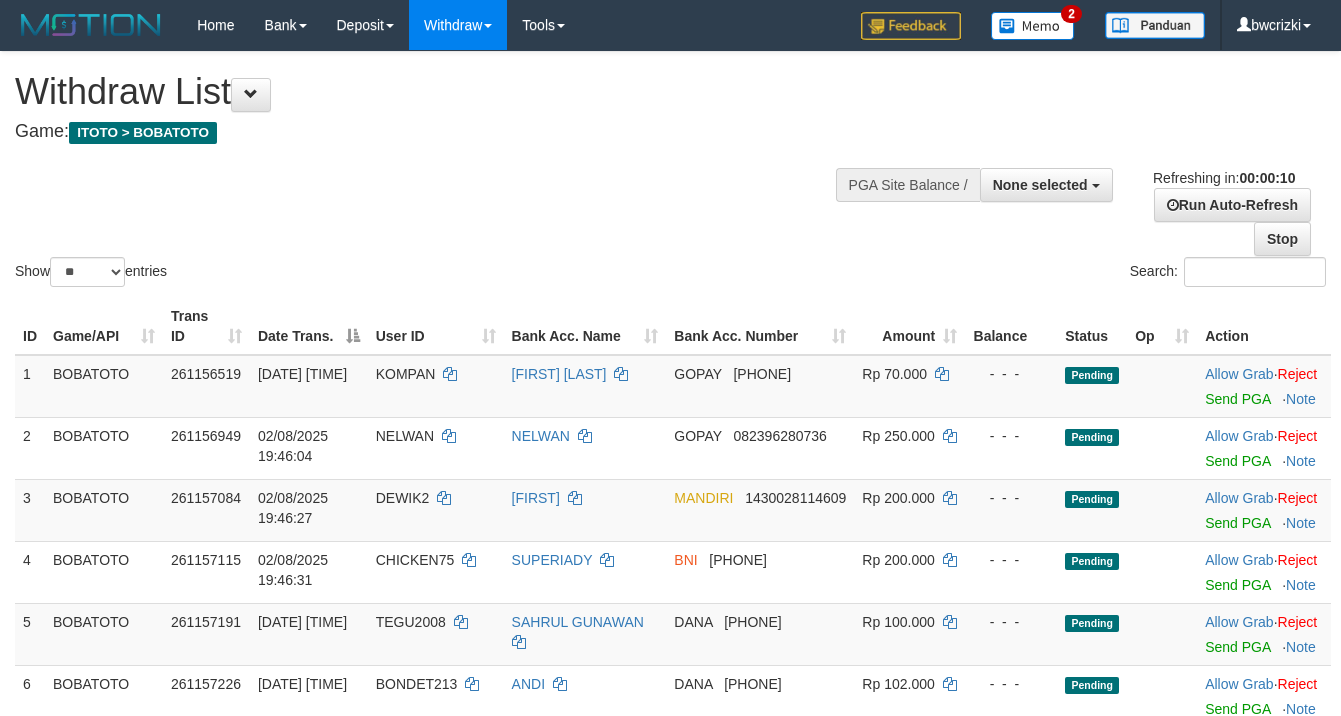 select 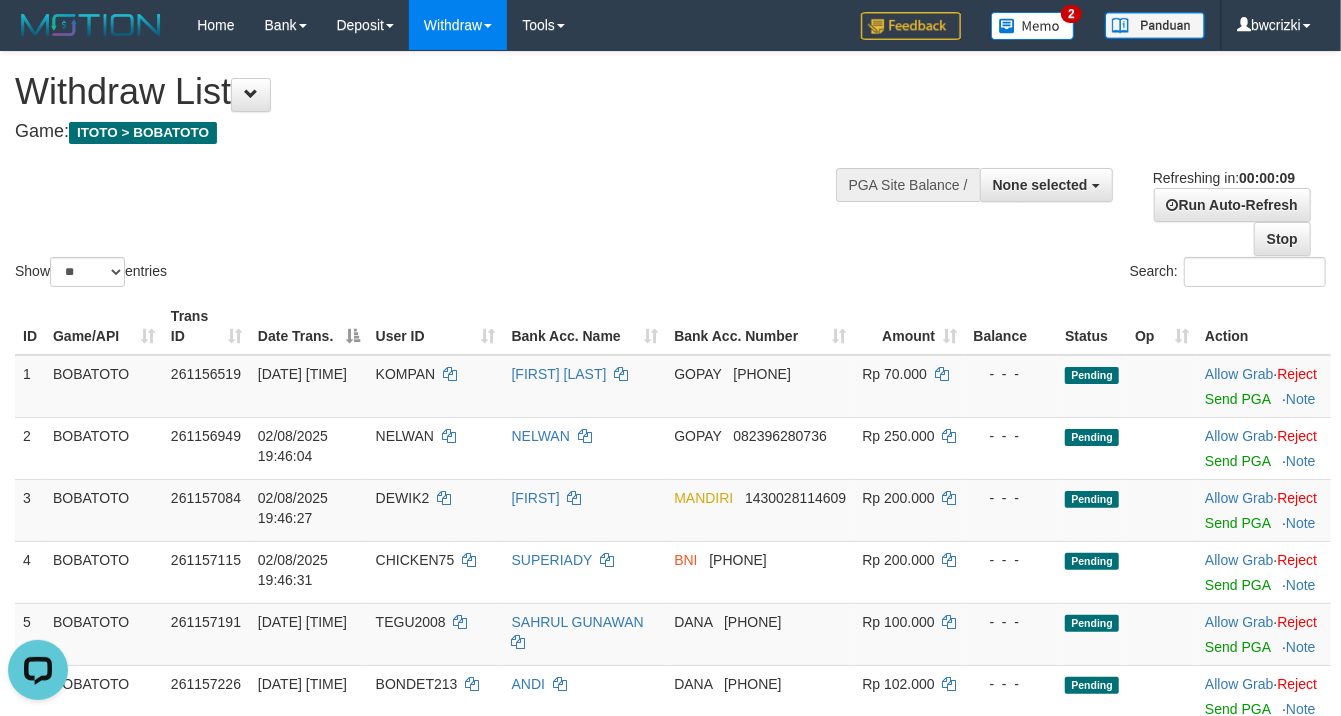 scroll, scrollTop: 0, scrollLeft: 0, axis: both 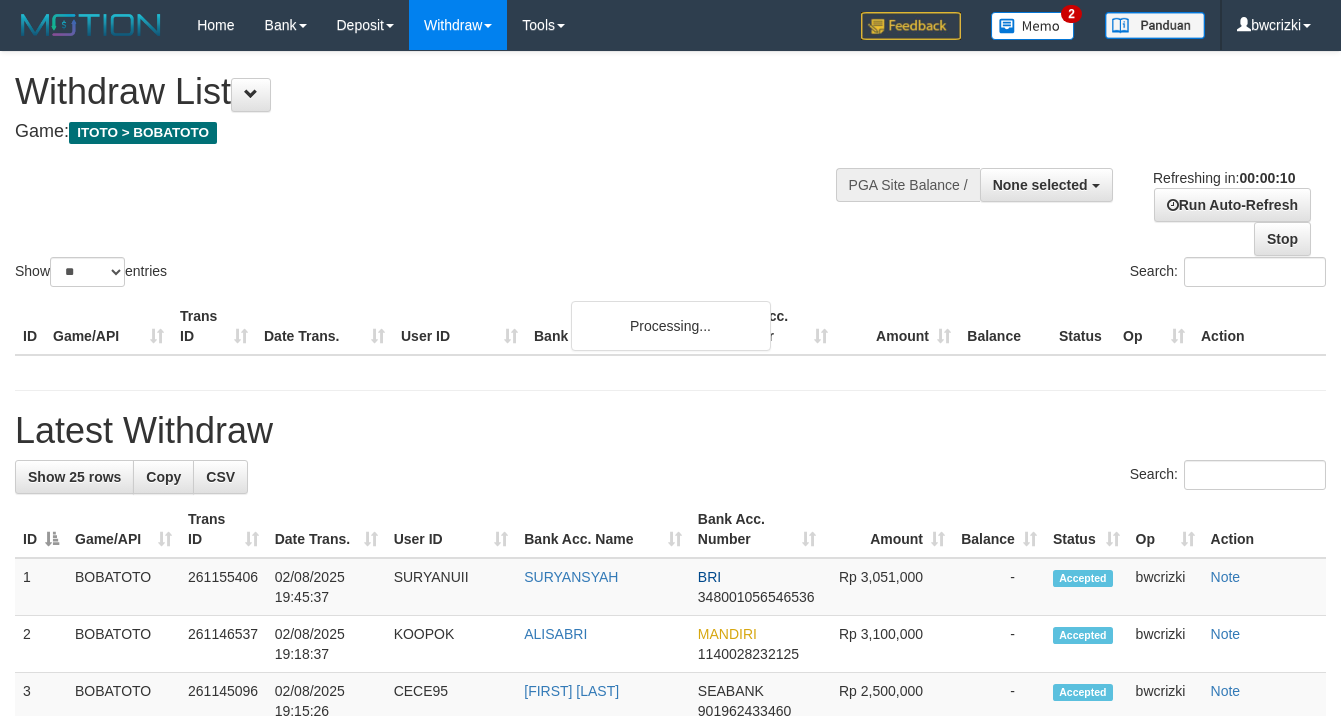 select 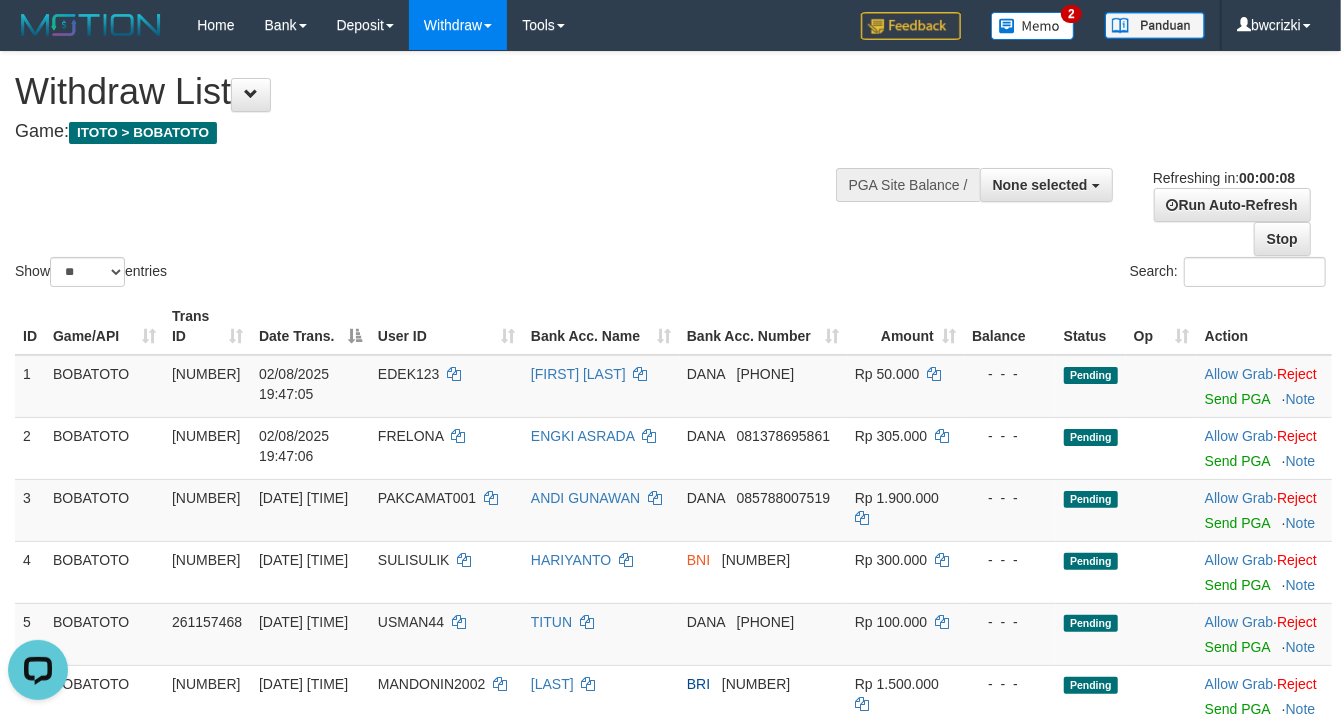 scroll, scrollTop: 0, scrollLeft: 0, axis: both 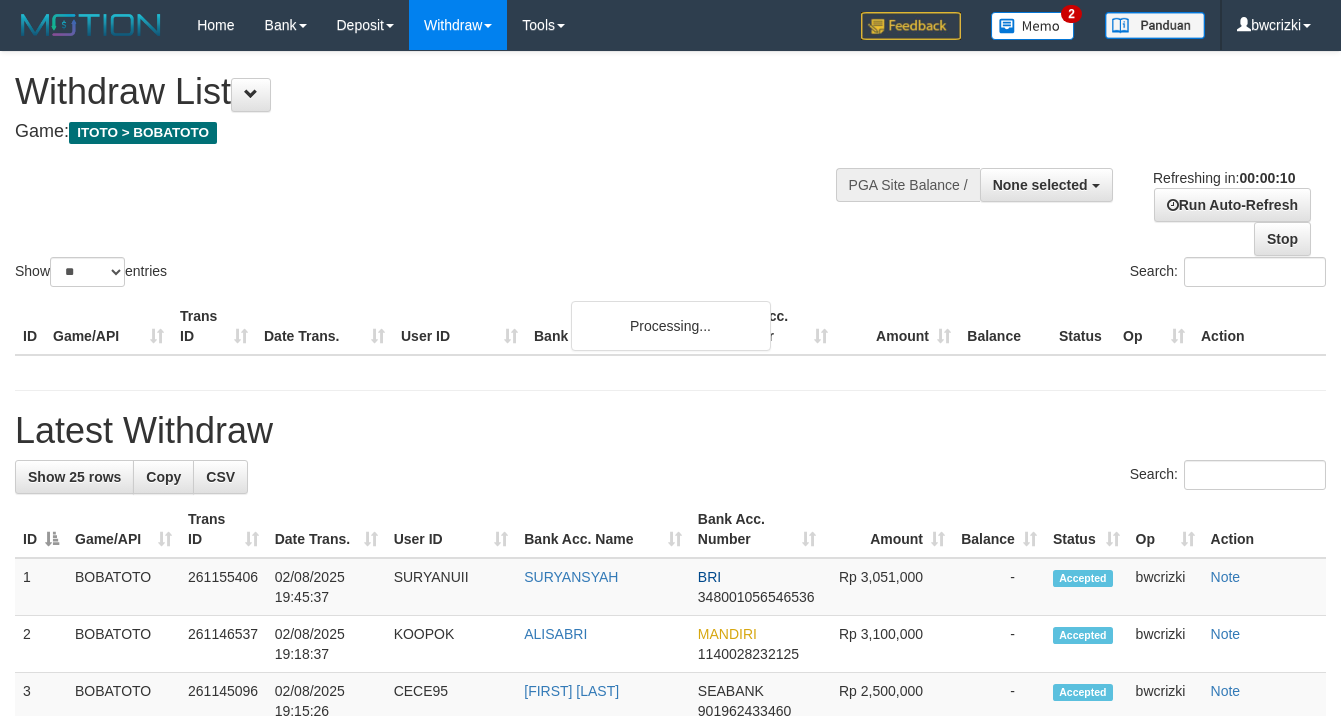 select 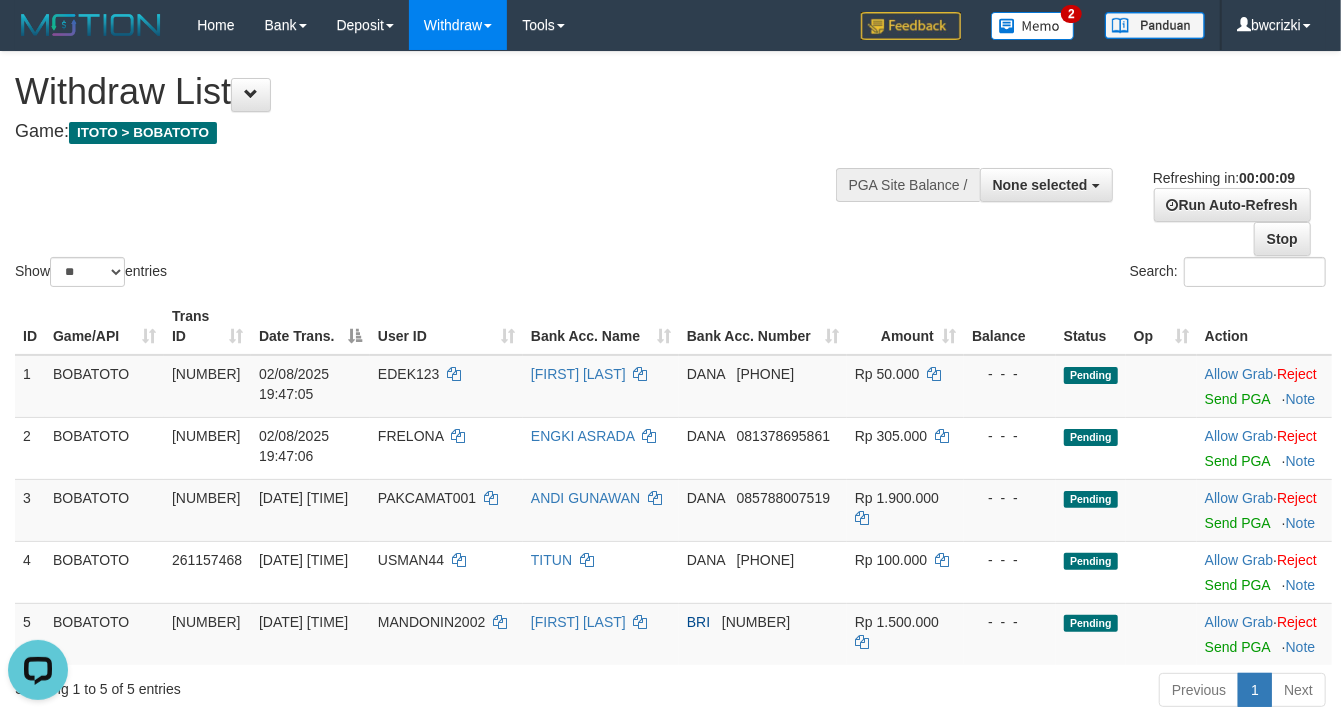 scroll, scrollTop: 0, scrollLeft: 0, axis: both 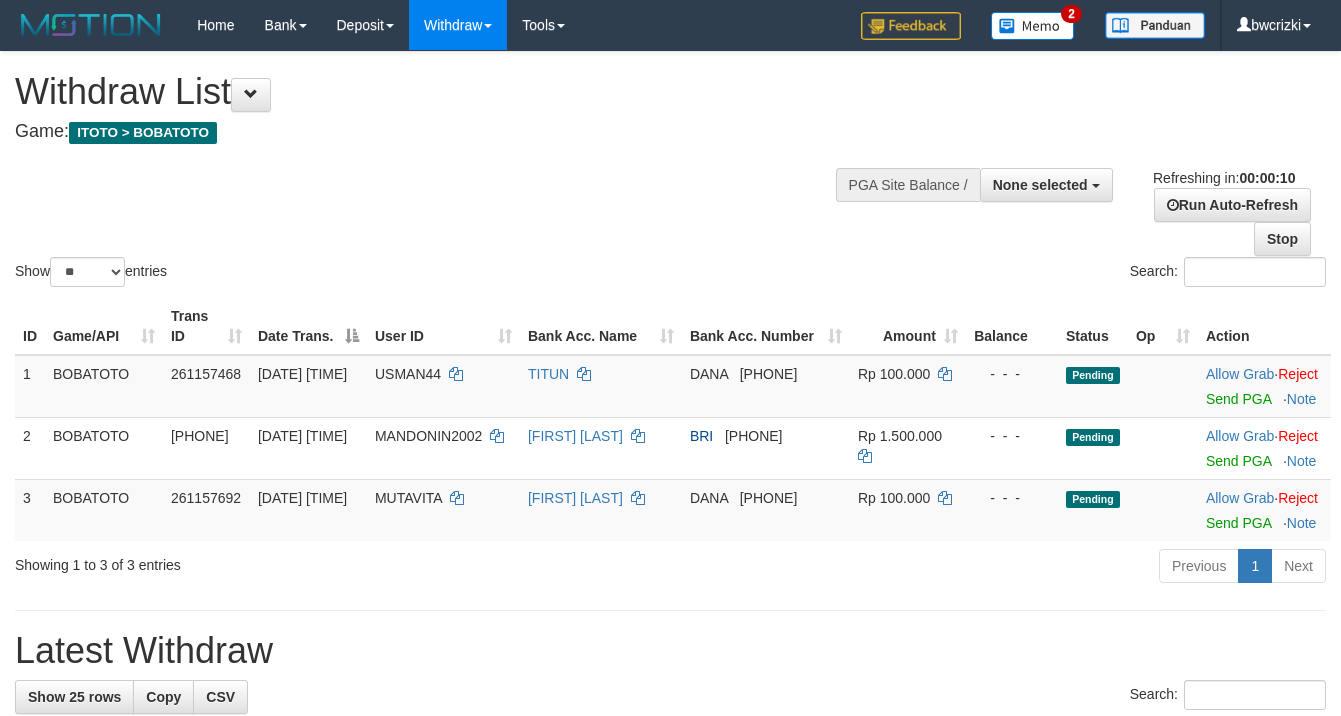 select 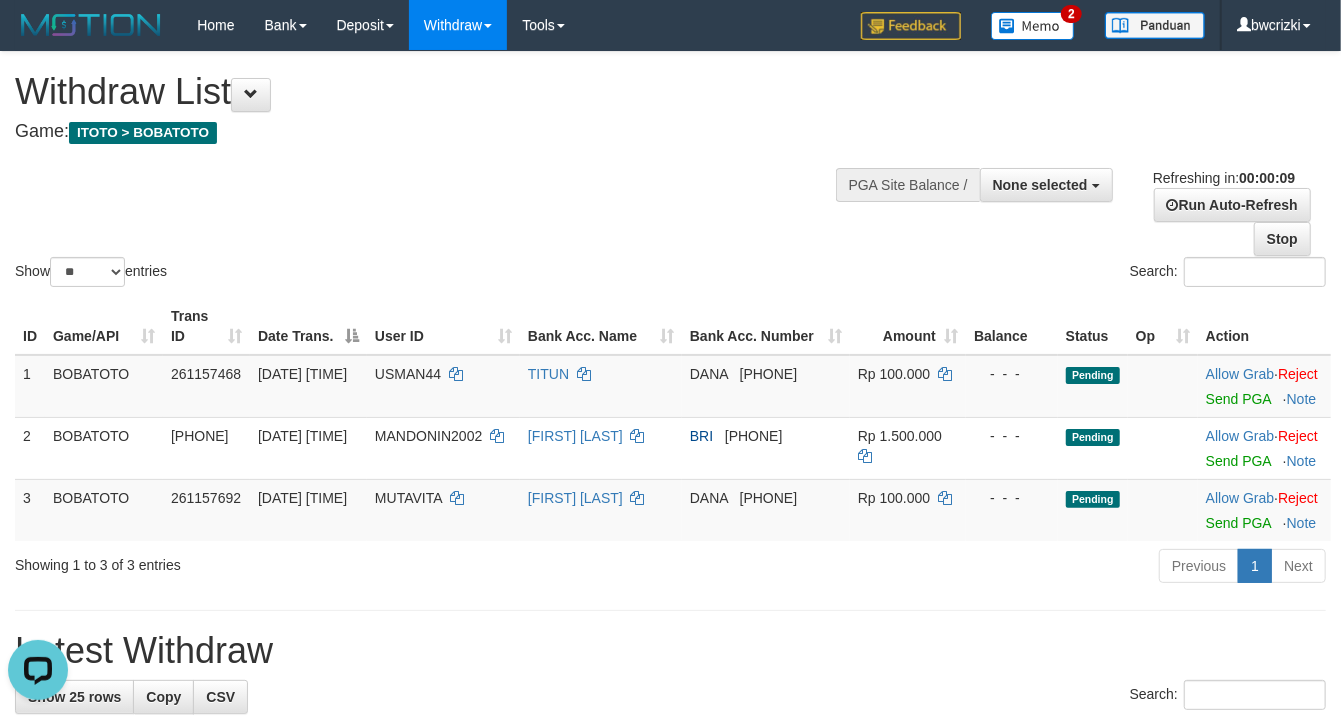 scroll, scrollTop: 0, scrollLeft: 0, axis: both 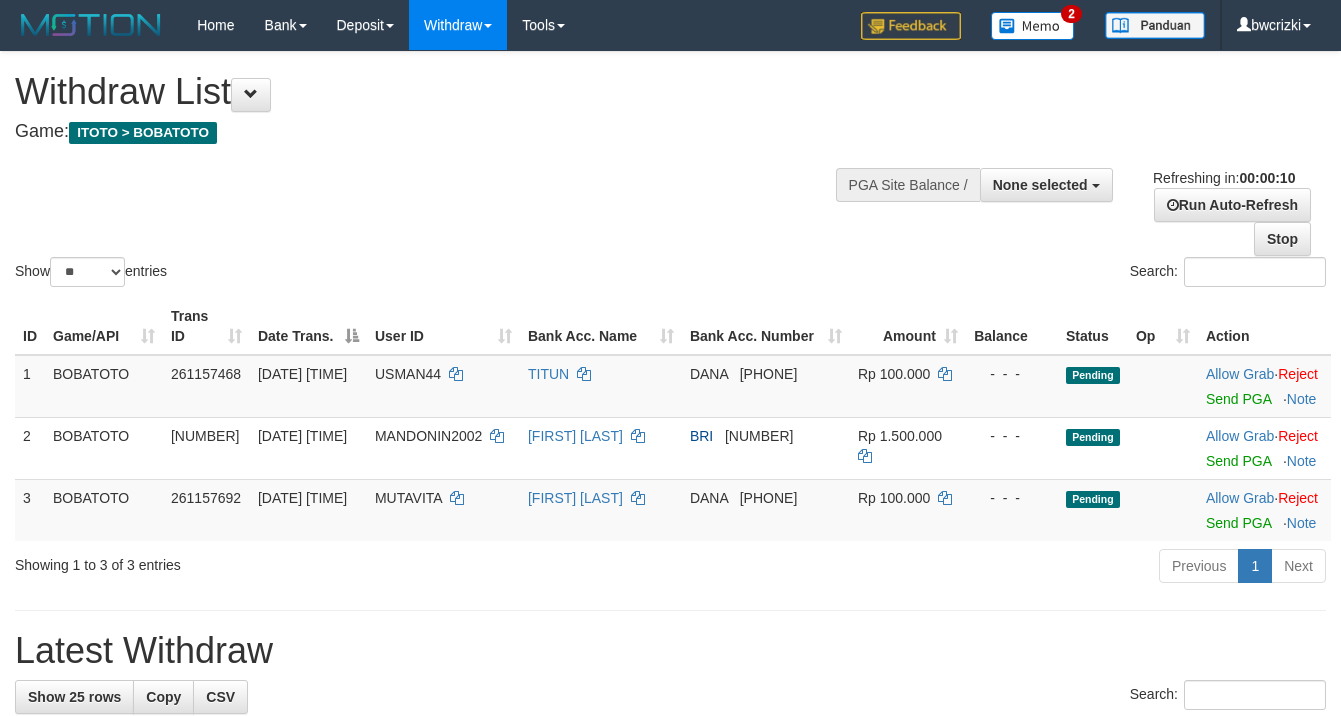 select 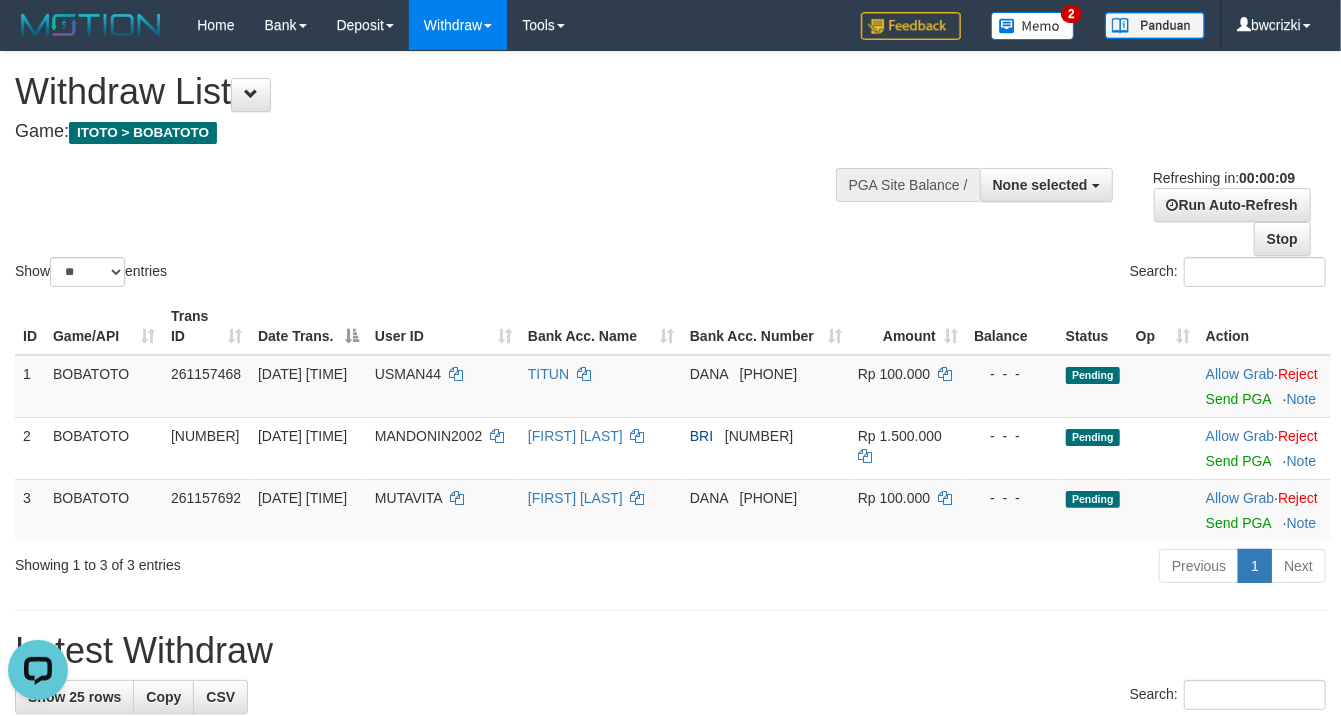 scroll, scrollTop: 0, scrollLeft: 0, axis: both 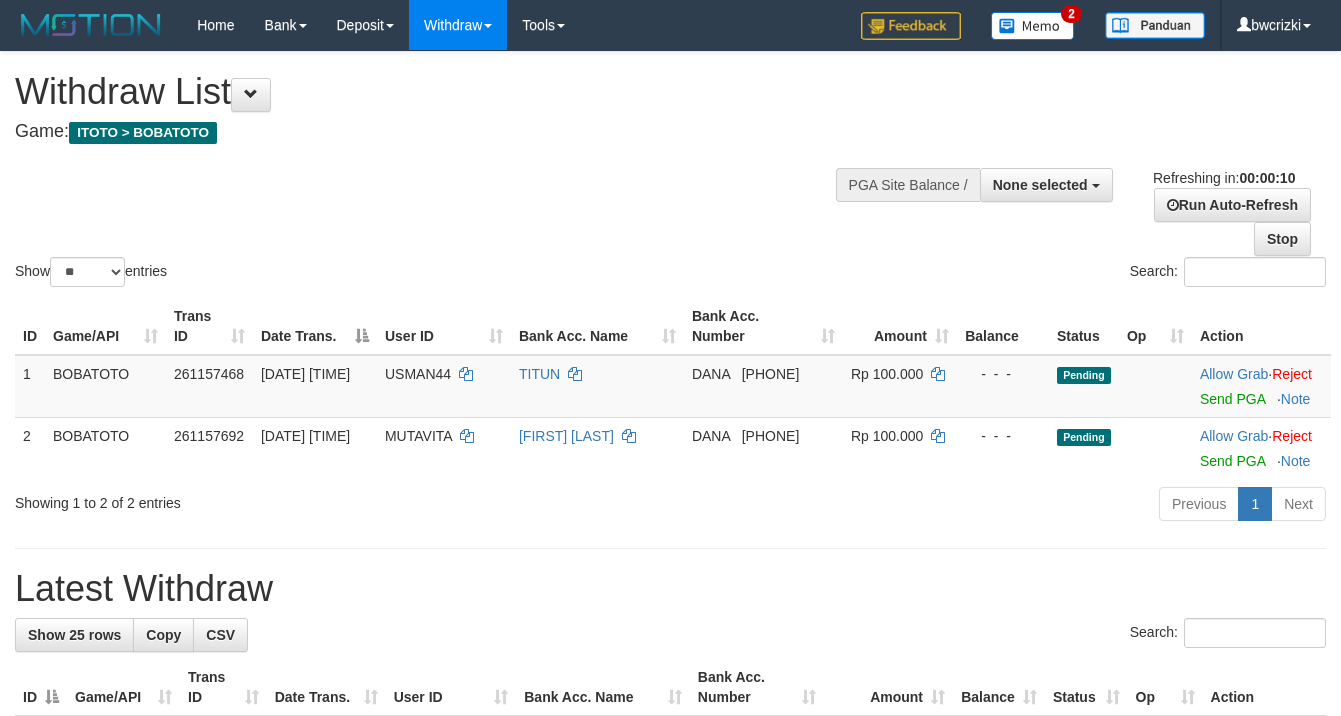 select 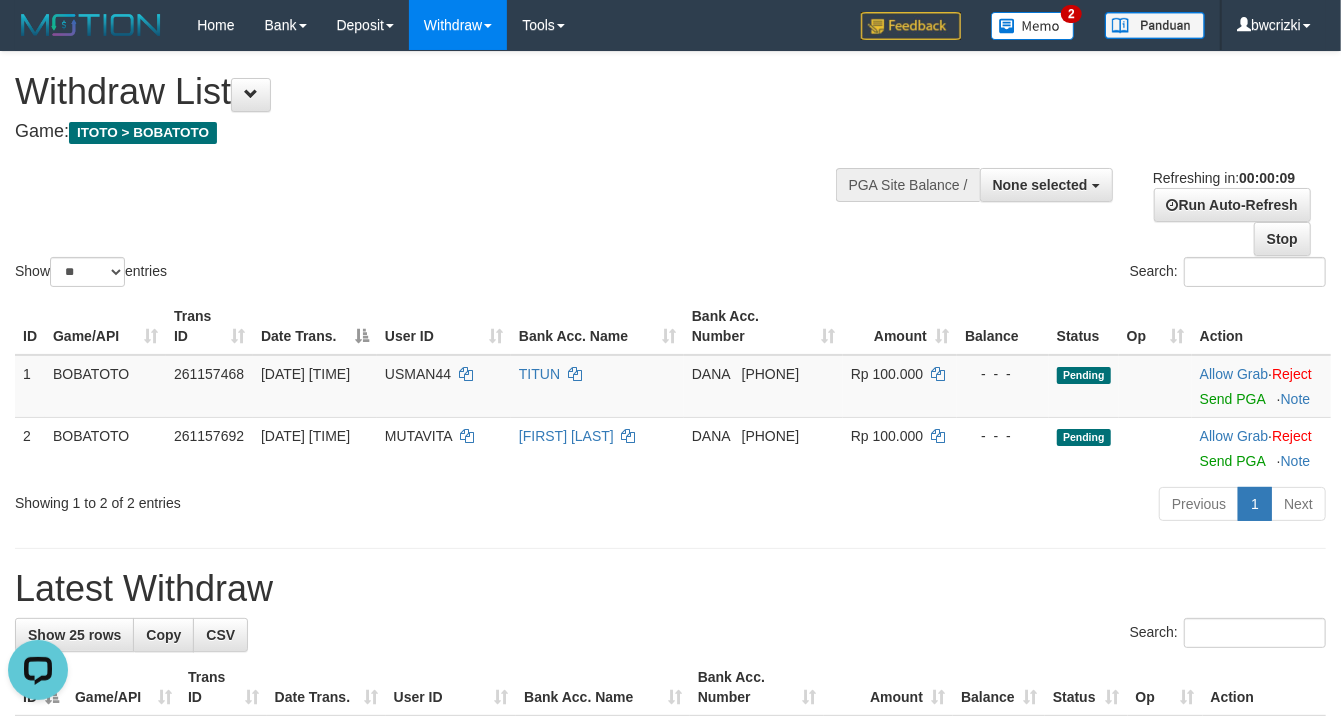 scroll, scrollTop: 0, scrollLeft: 0, axis: both 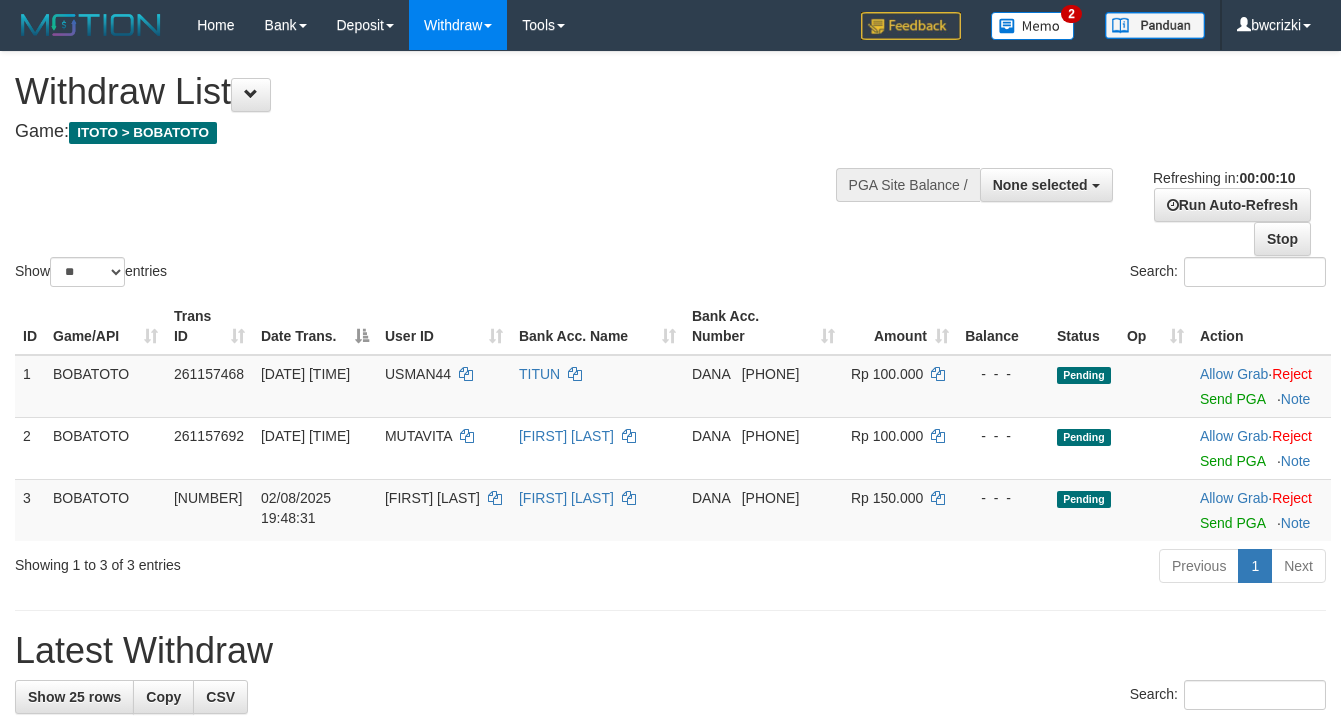 select 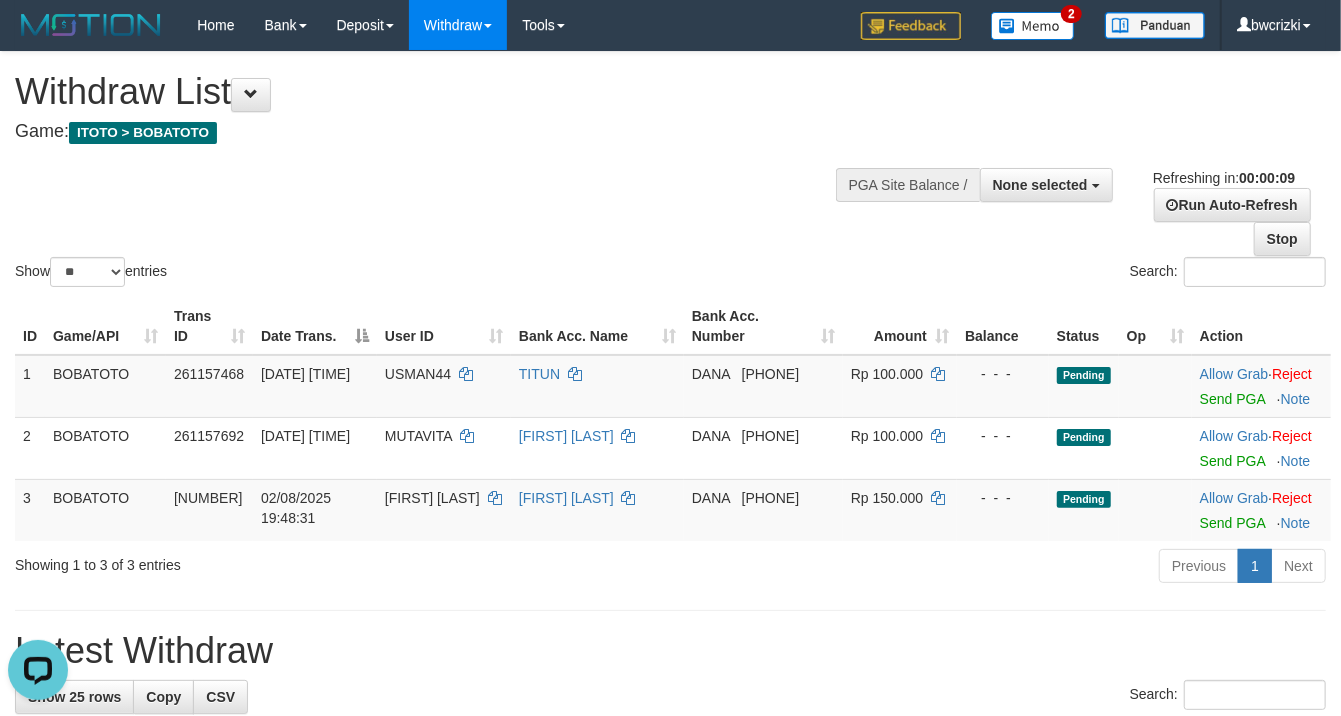 scroll, scrollTop: 0, scrollLeft: 0, axis: both 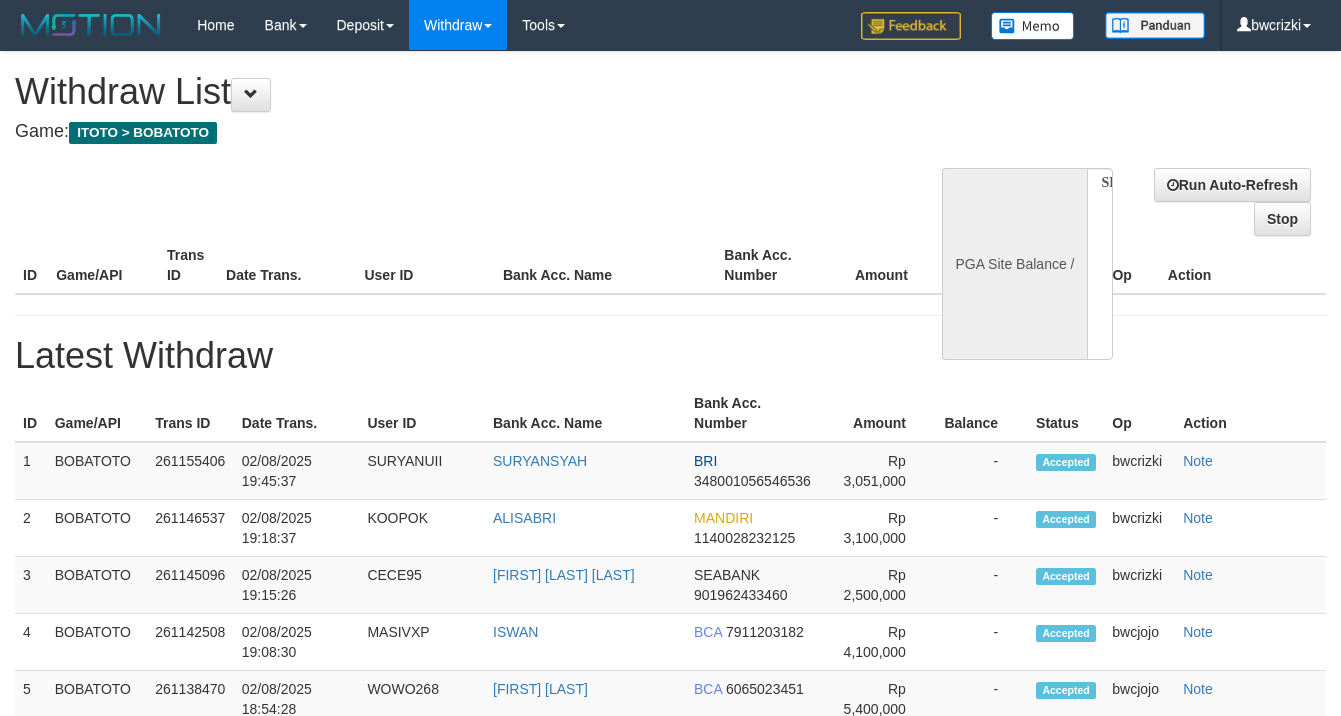 select 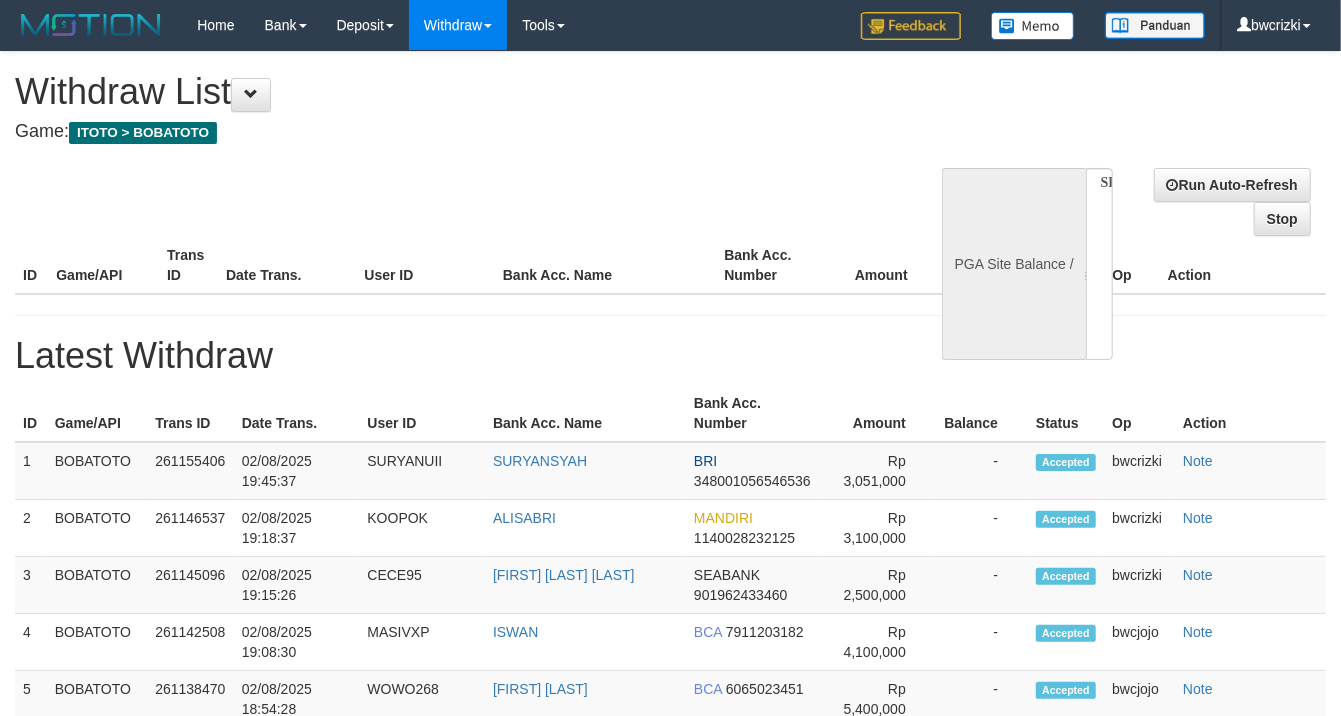 select on "**" 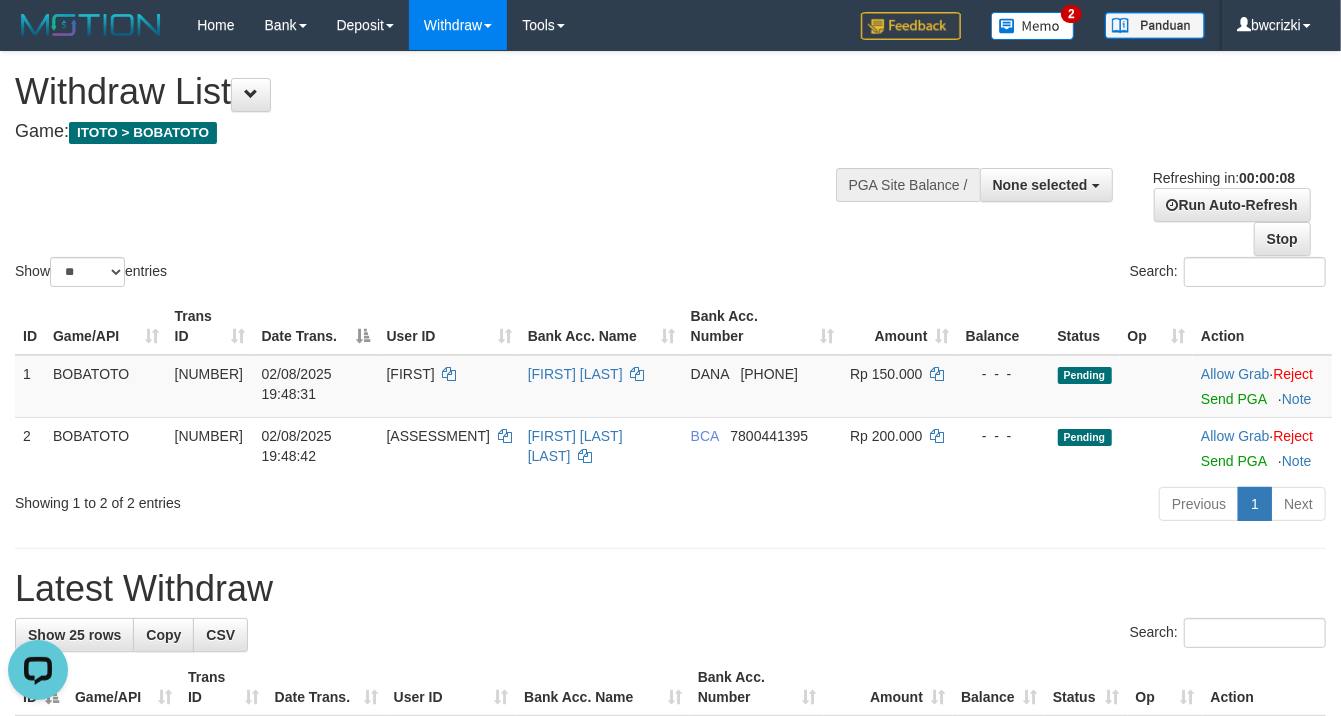 scroll, scrollTop: 0, scrollLeft: 0, axis: both 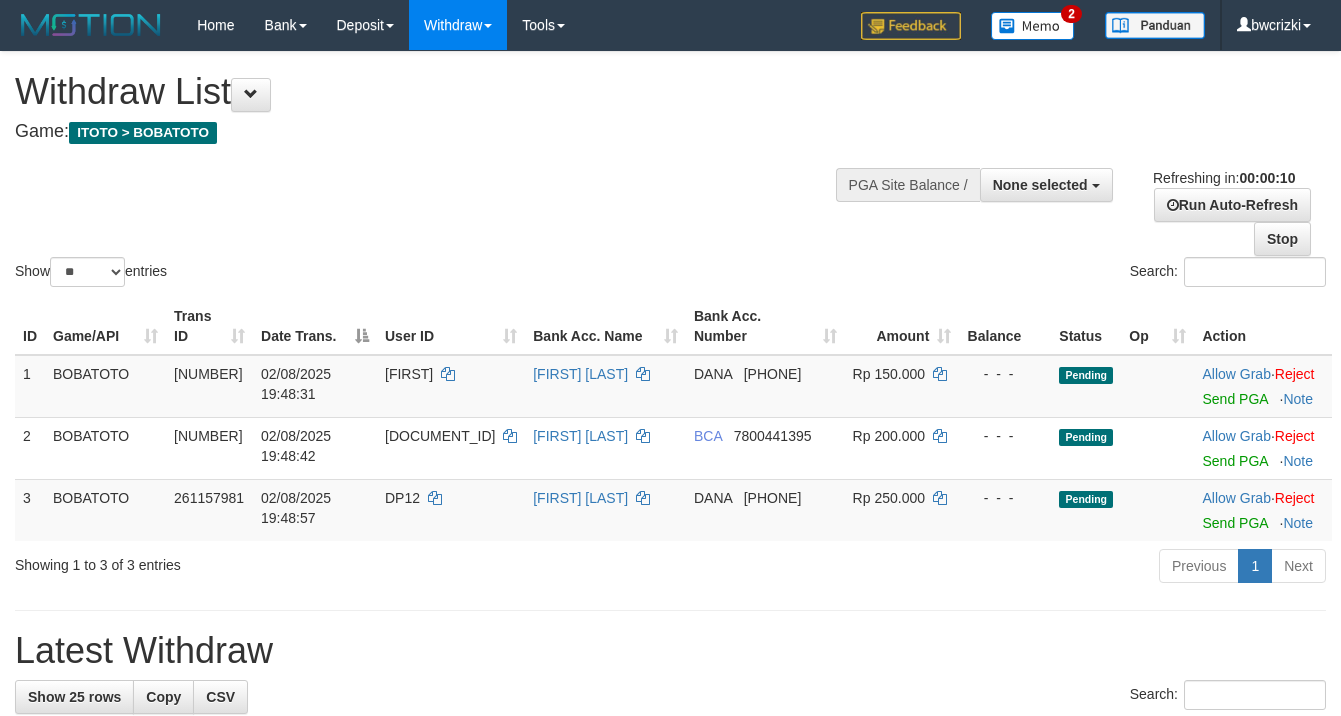 select 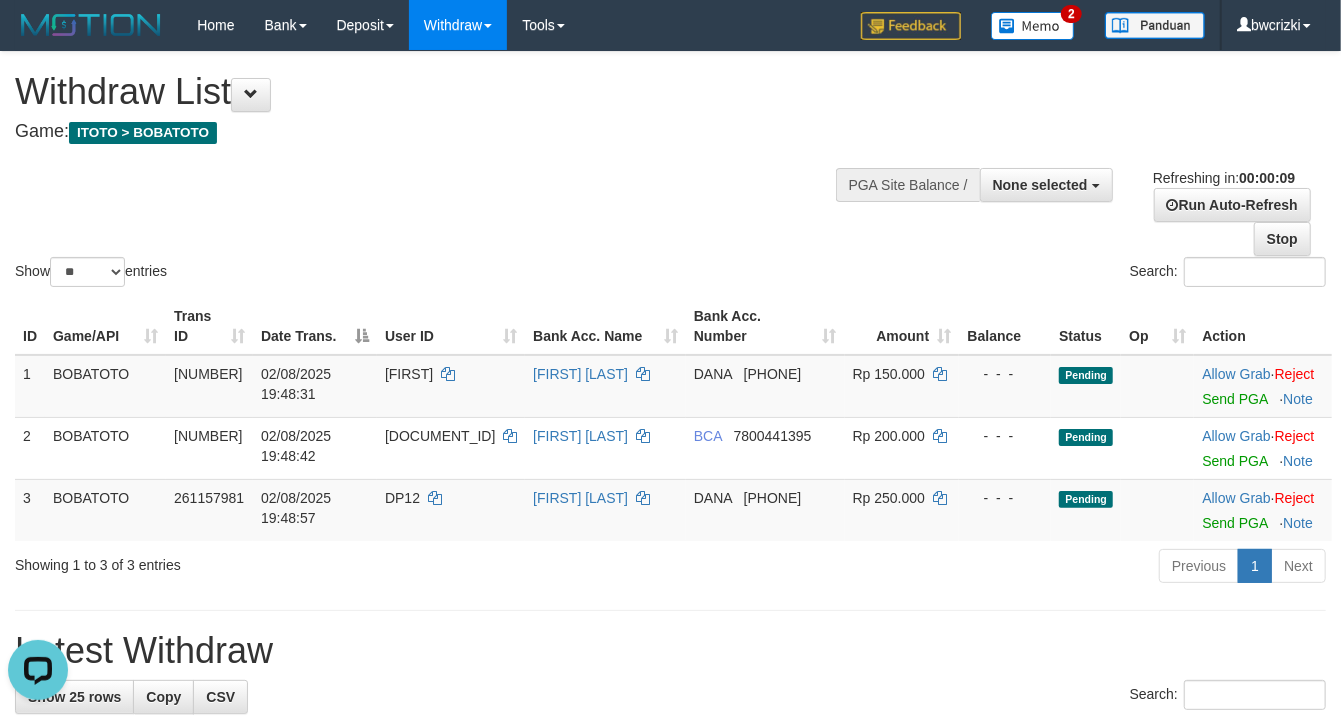 scroll, scrollTop: 0, scrollLeft: 0, axis: both 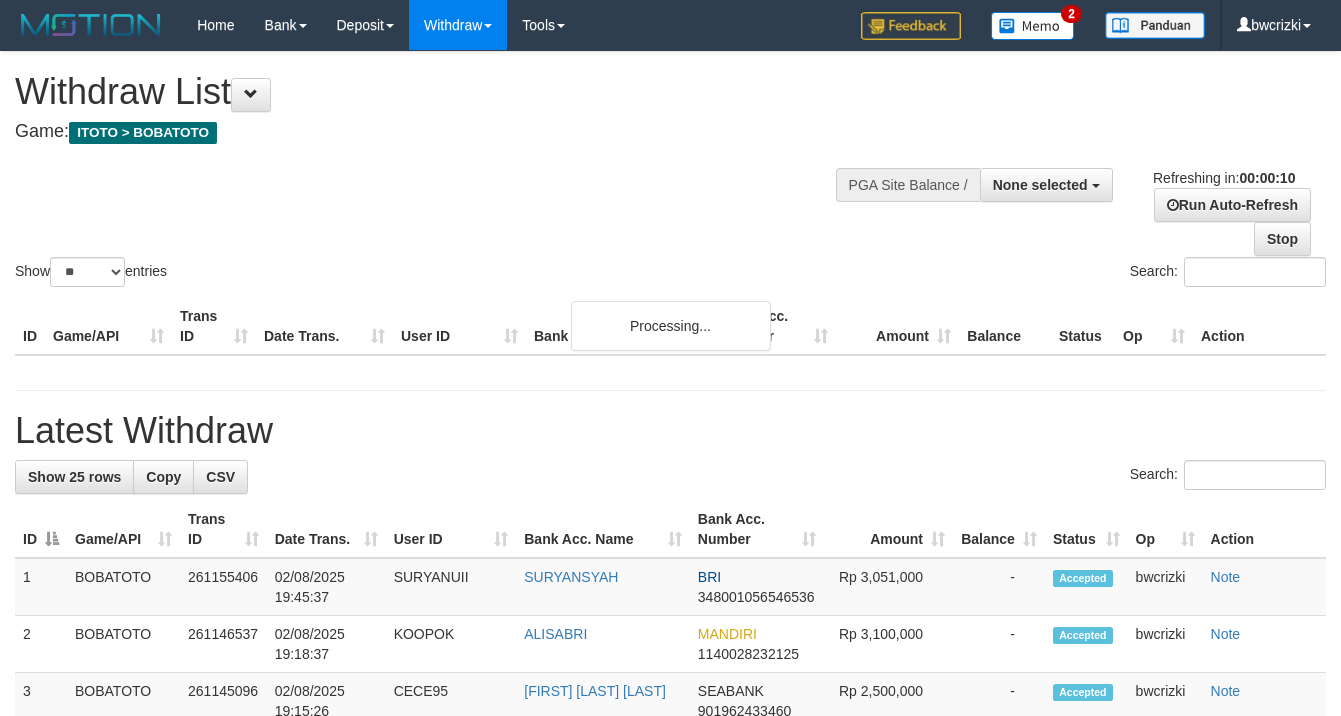 select 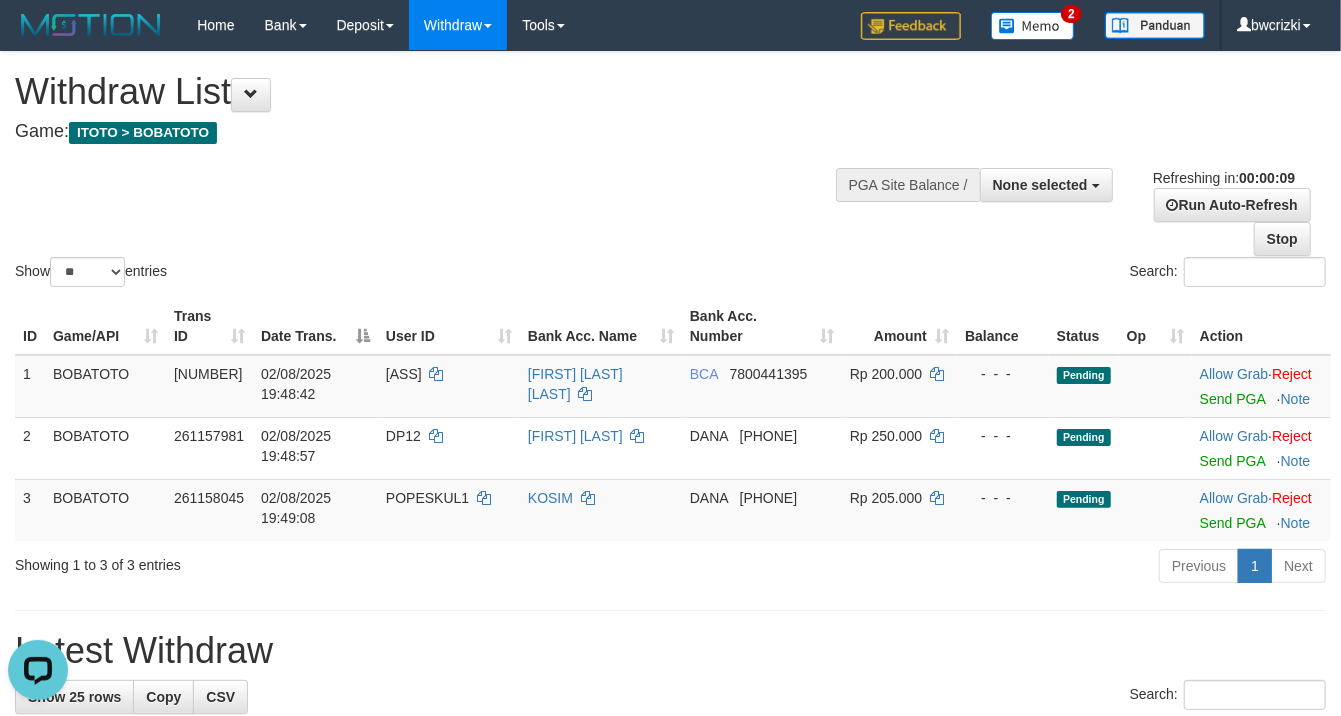 scroll, scrollTop: 0, scrollLeft: 0, axis: both 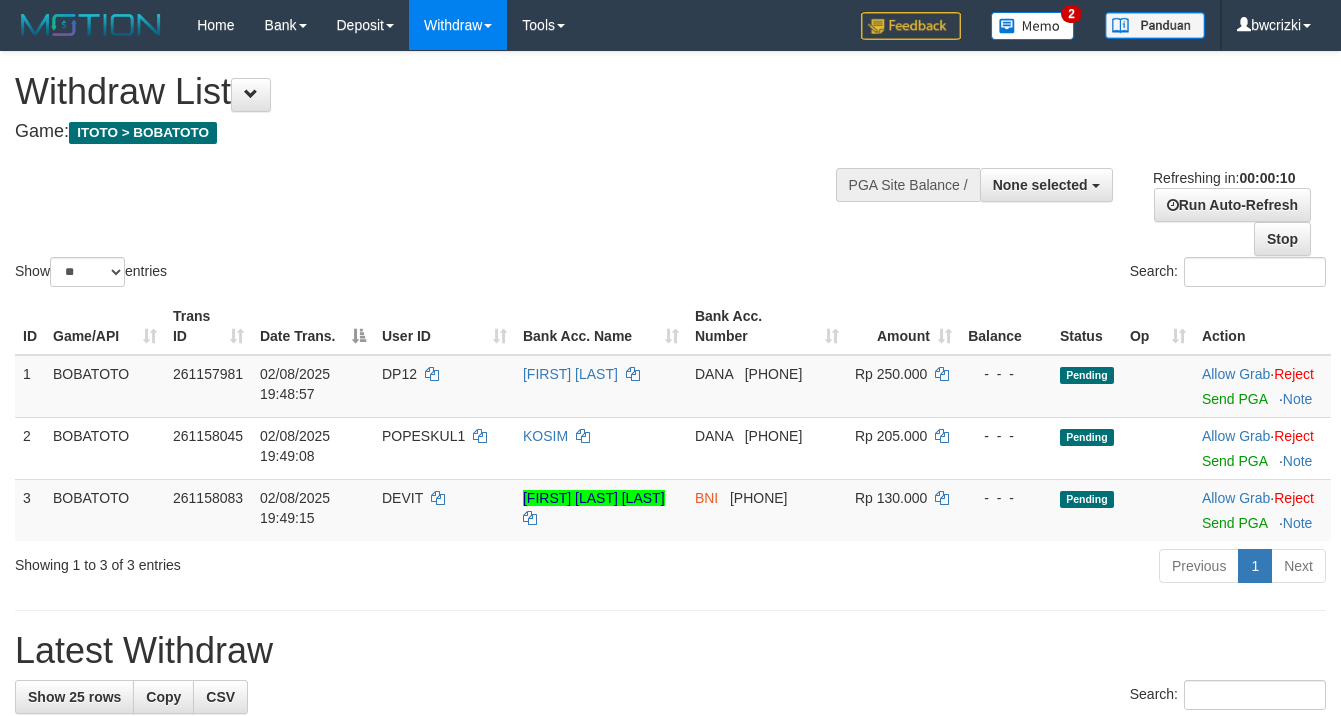 select 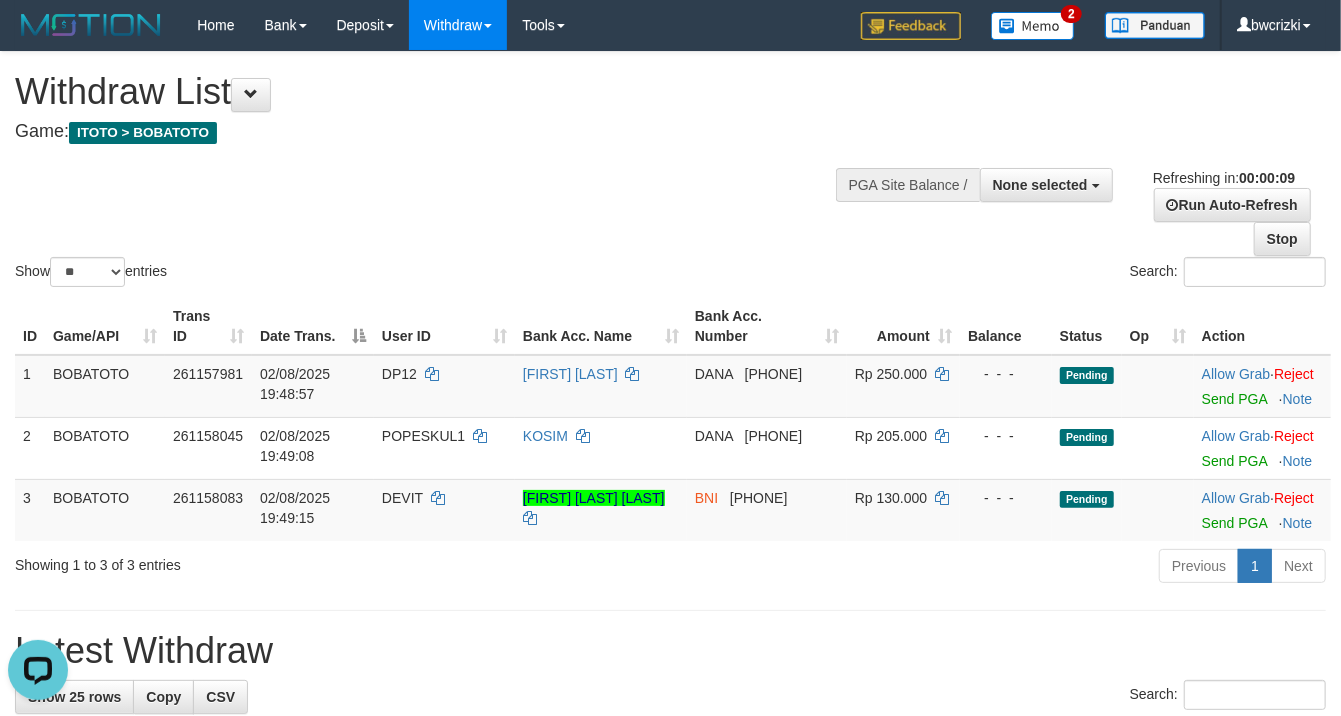 scroll, scrollTop: 0, scrollLeft: 0, axis: both 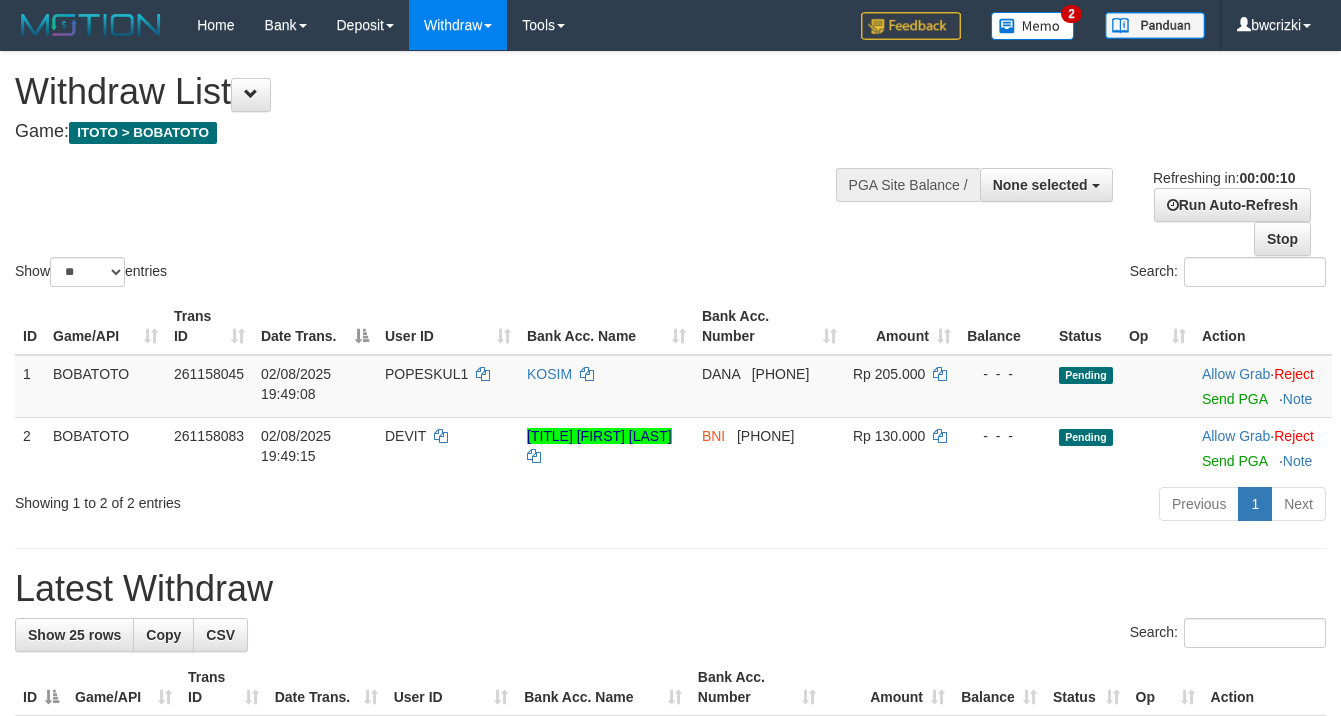 select 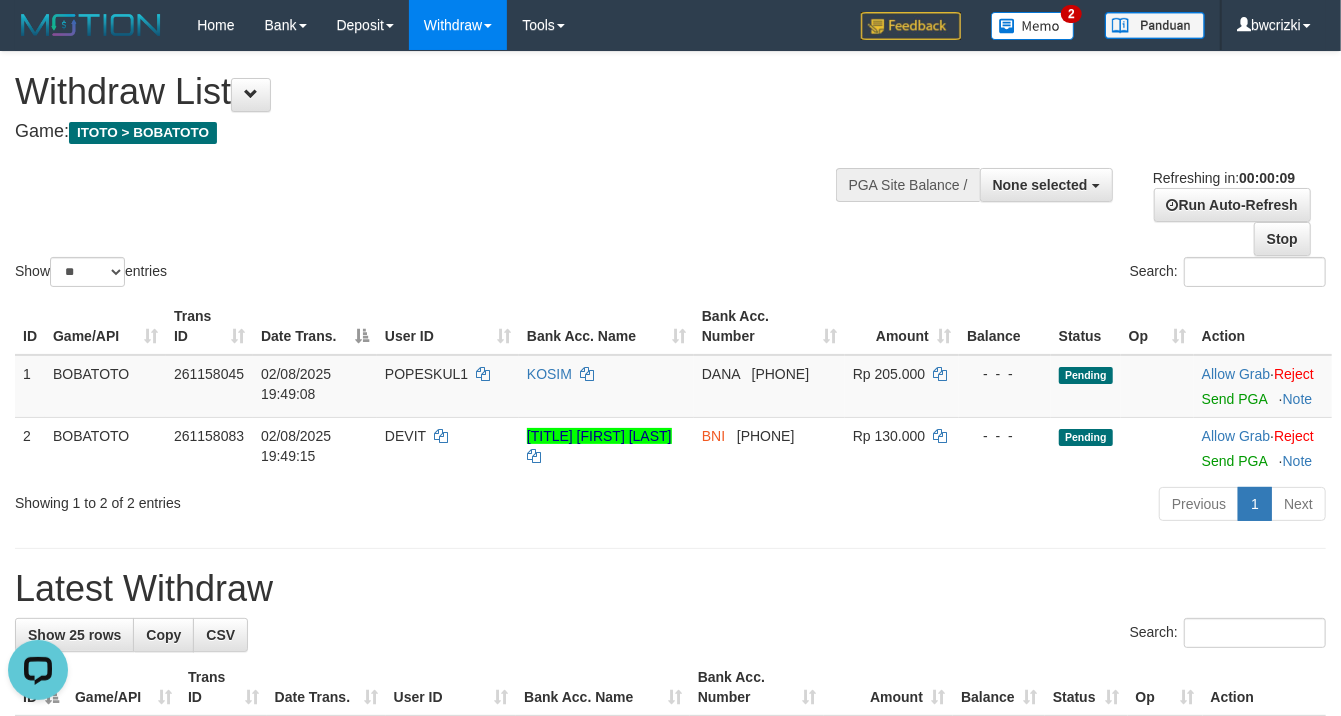 scroll, scrollTop: 0, scrollLeft: 0, axis: both 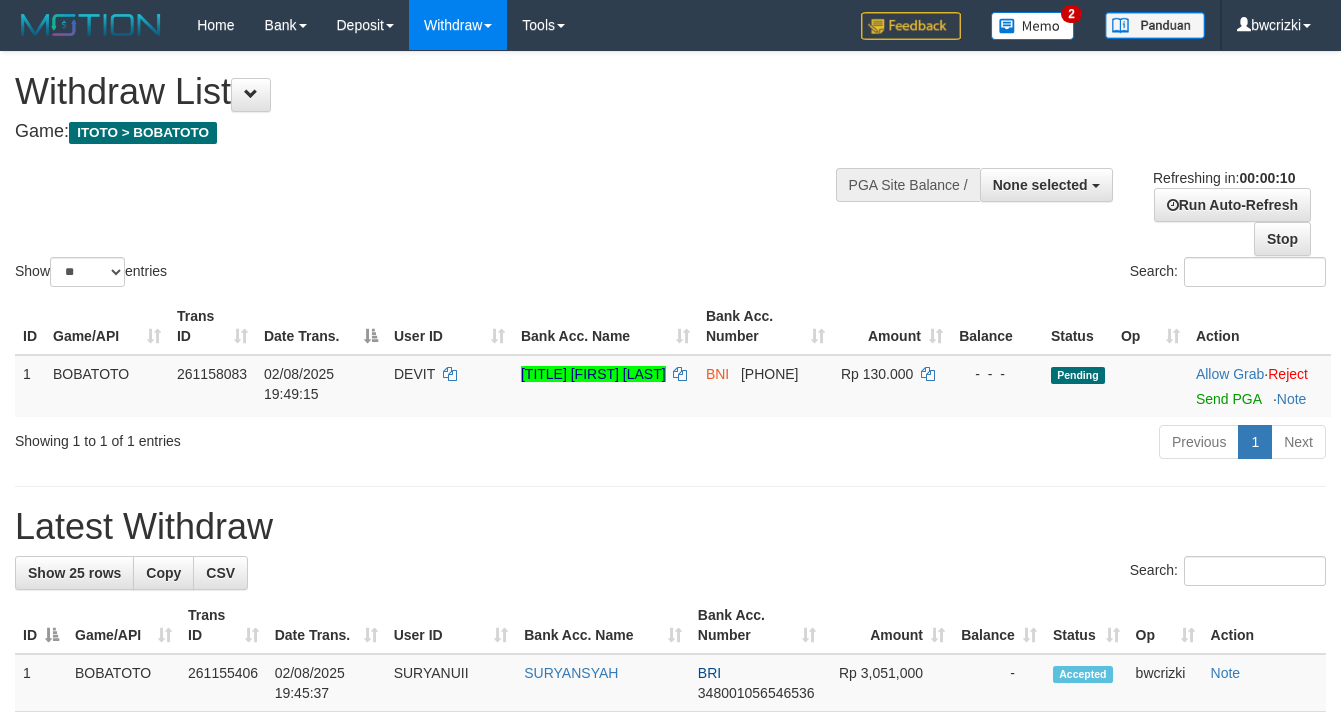select 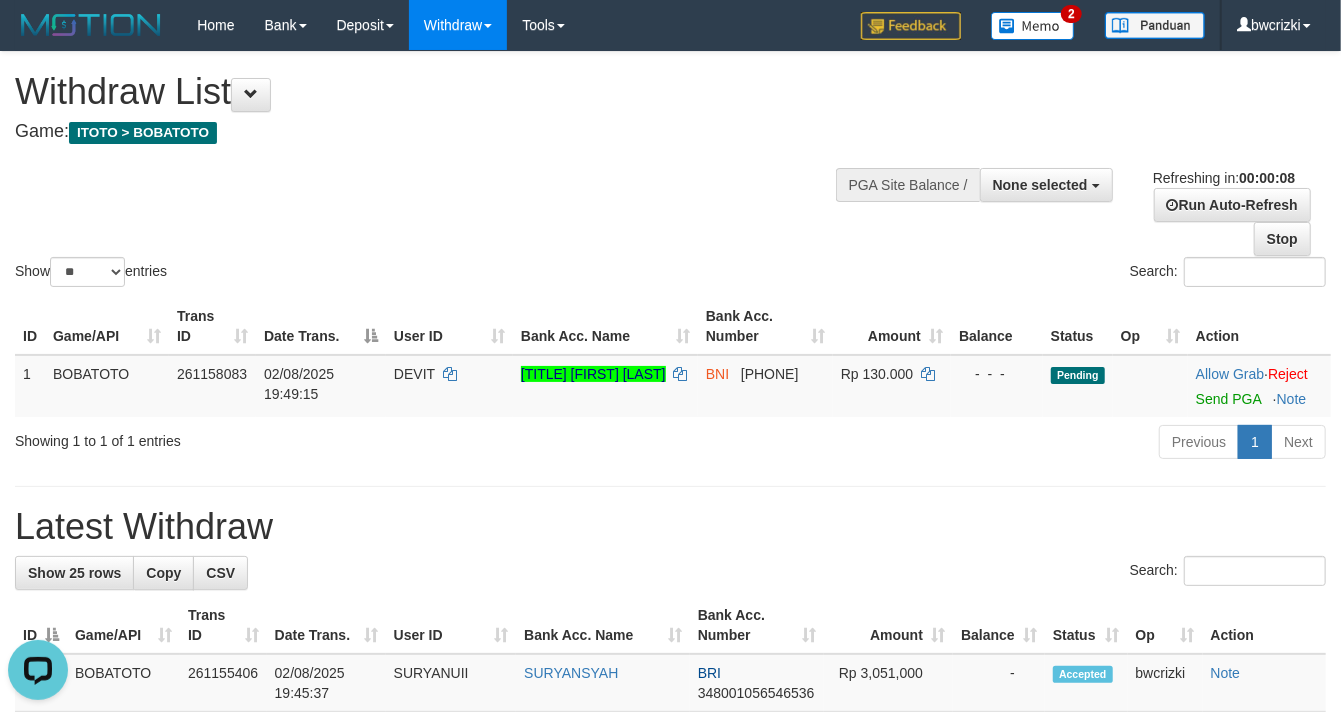 scroll, scrollTop: 0, scrollLeft: 0, axis: both 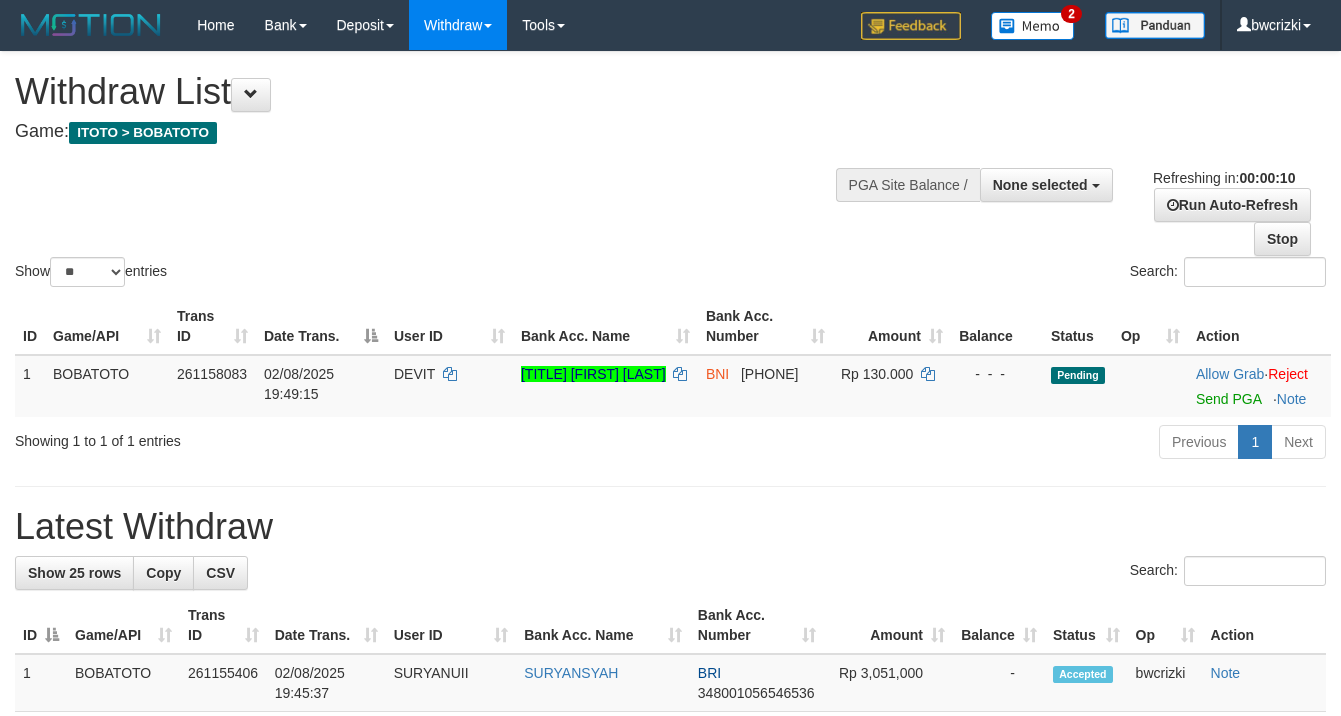 select 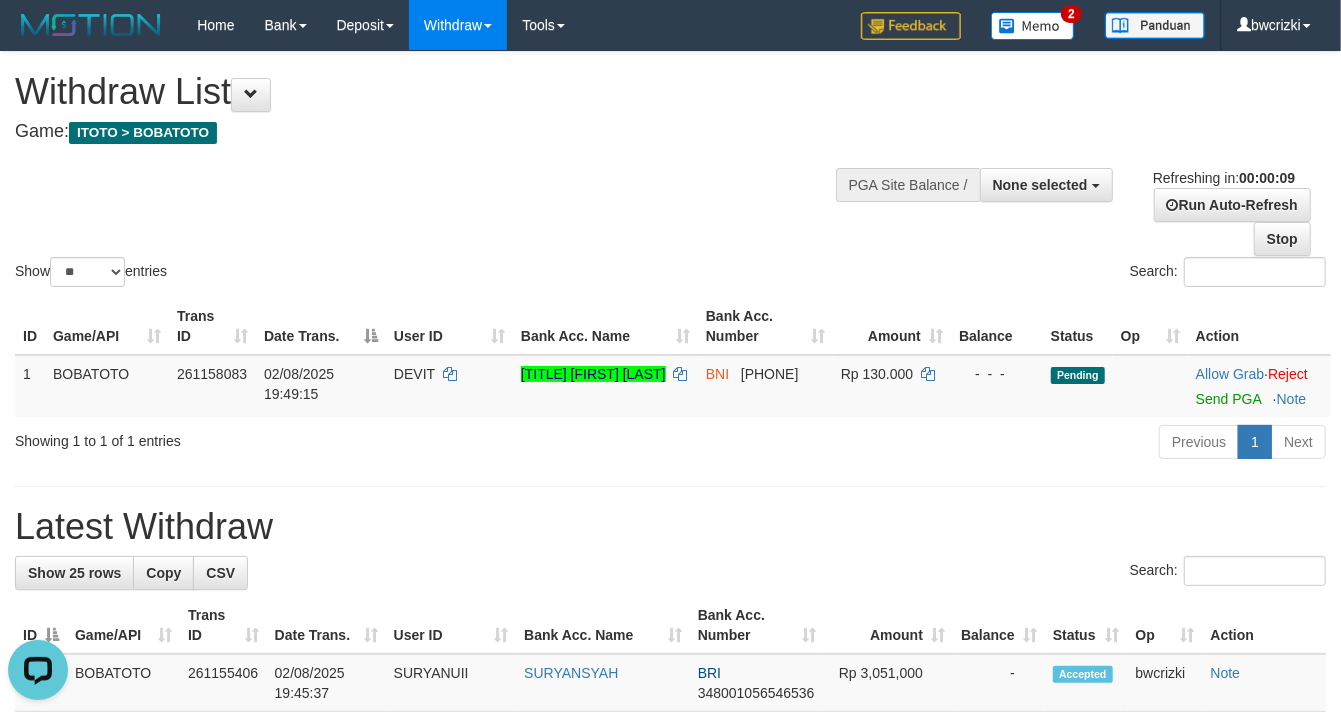scroll, scrollTop: 0, scrollLeft: 0, axis: both 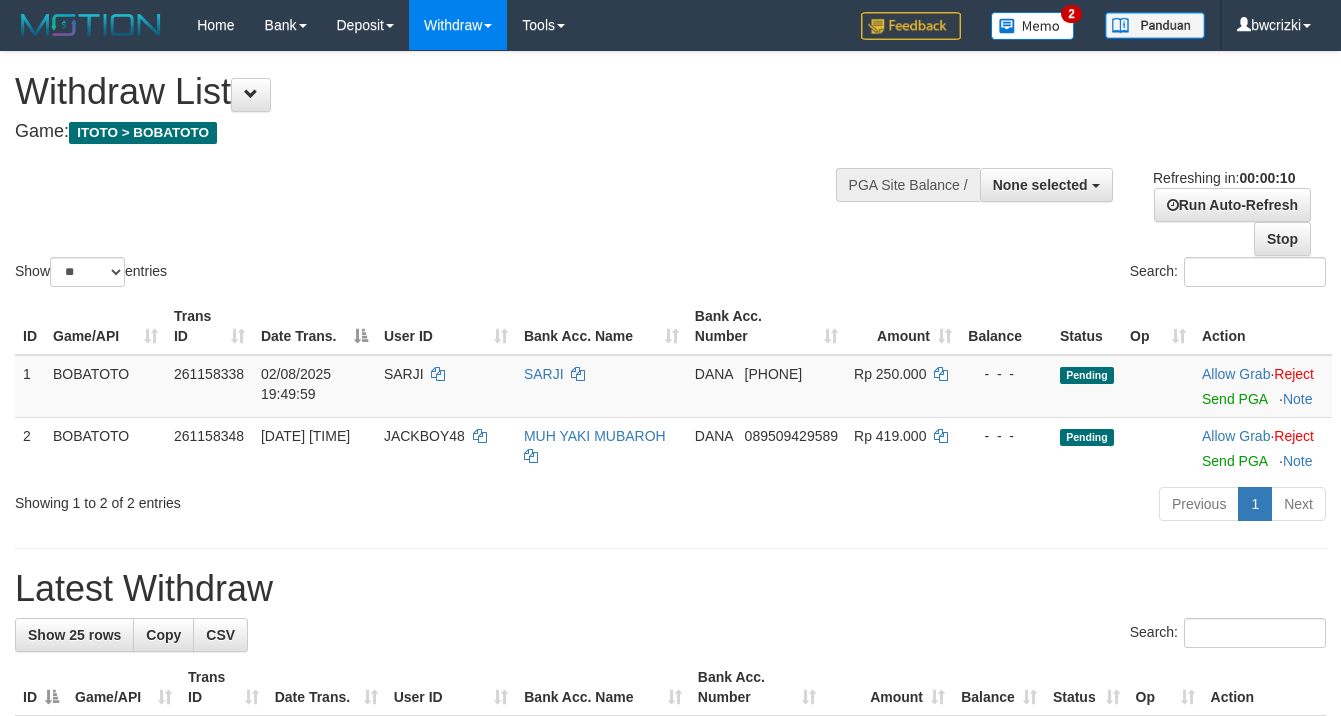 select 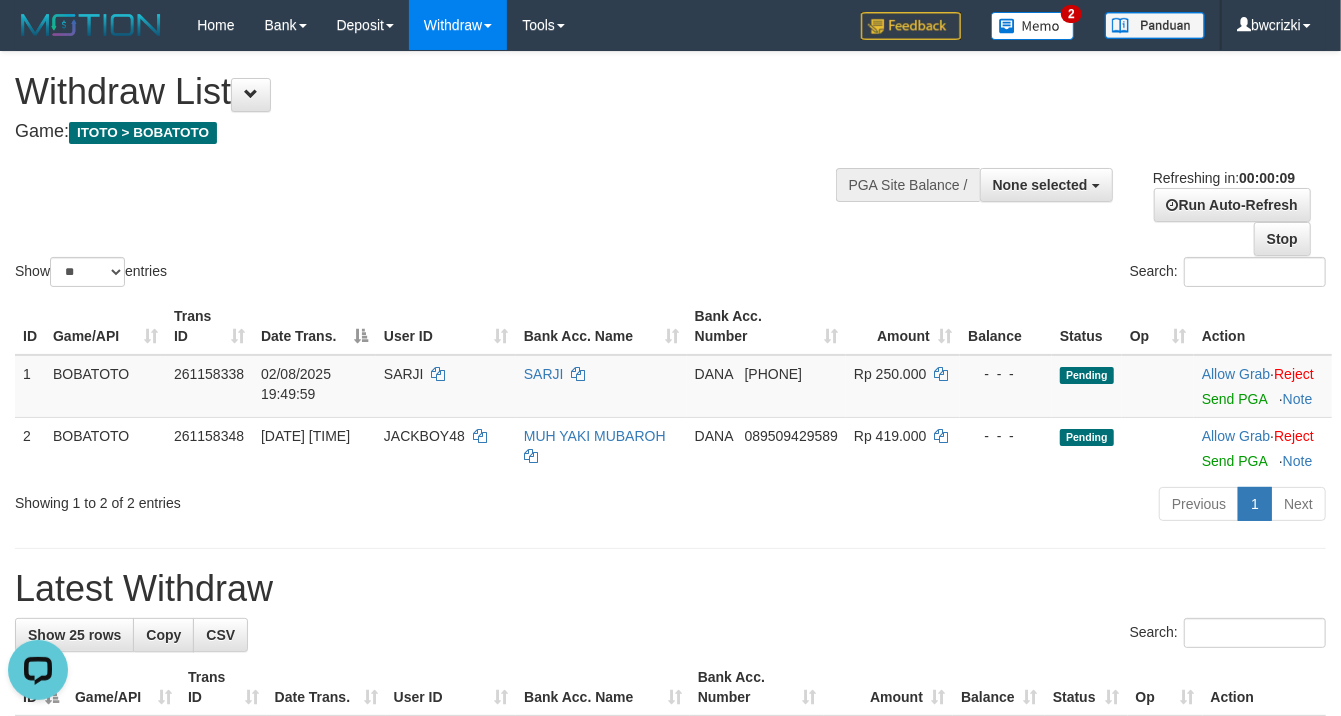 scroll, scrollTop: 0, scrollLeft: 0, axis: both 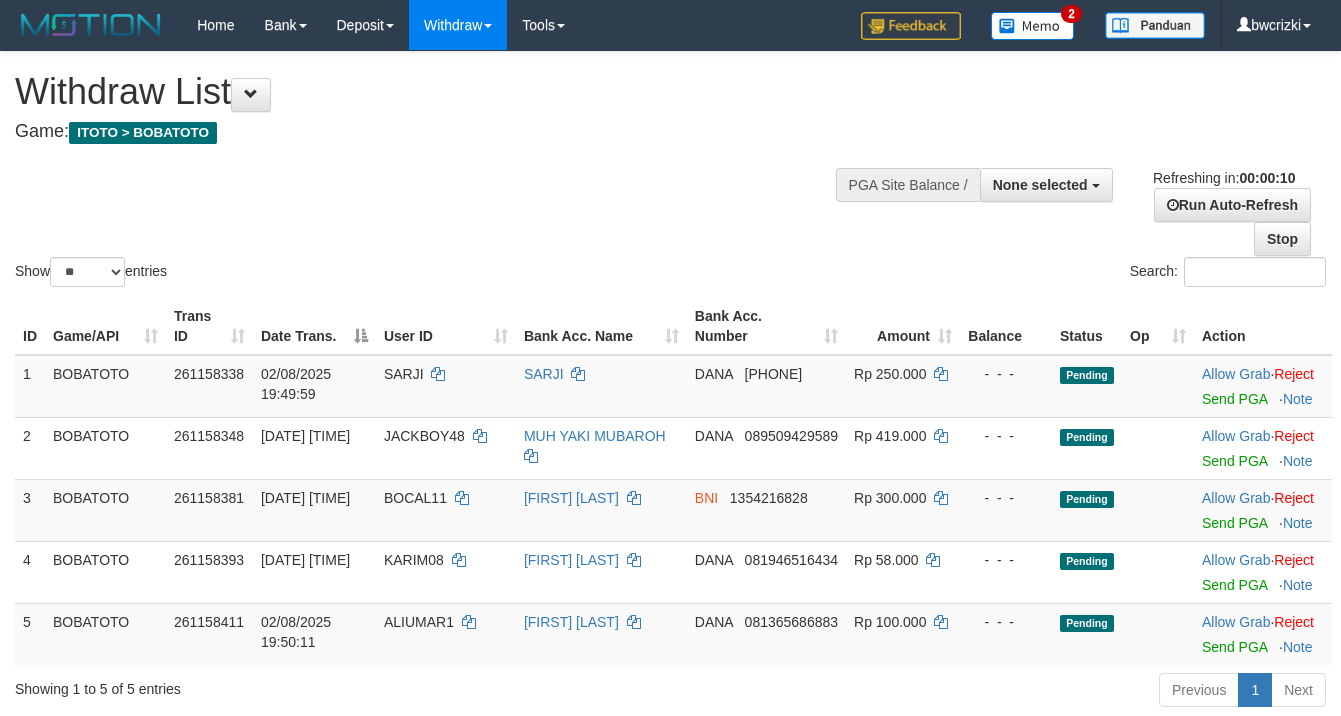 select 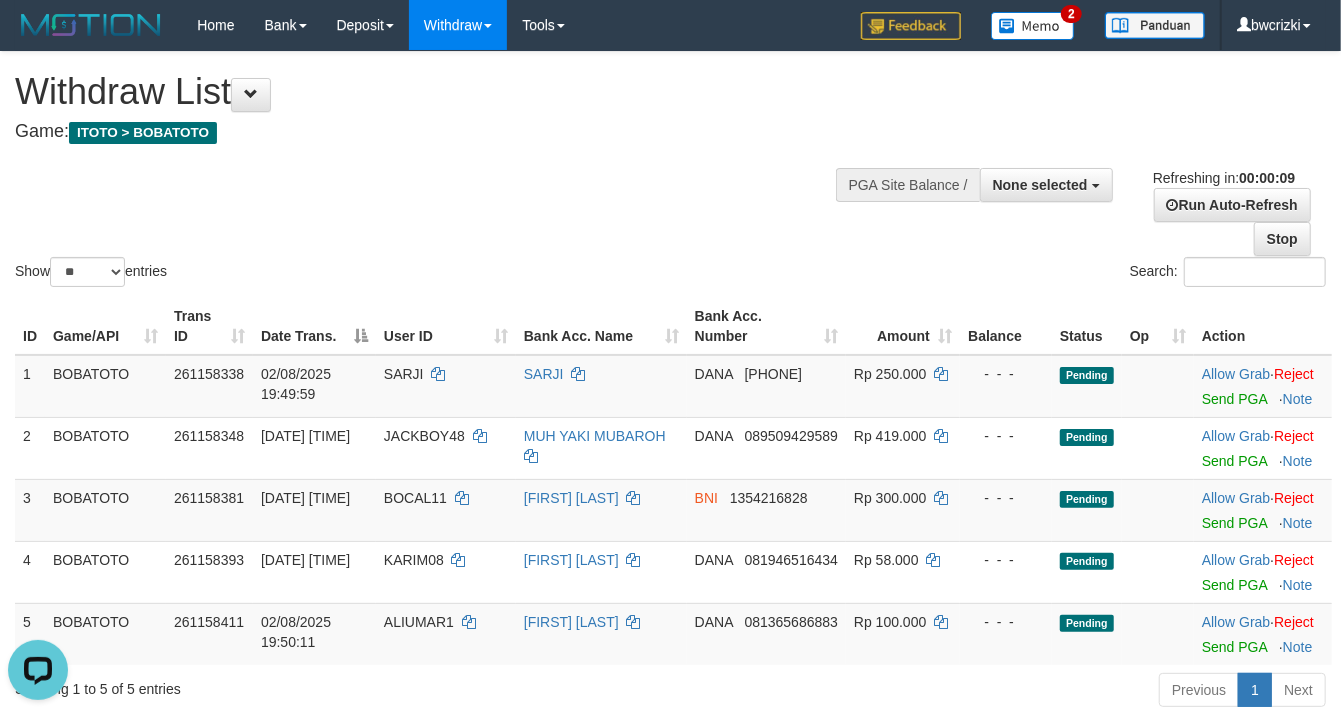 scroll, scrollTop: 0, scrollLeft: 0, axis: both 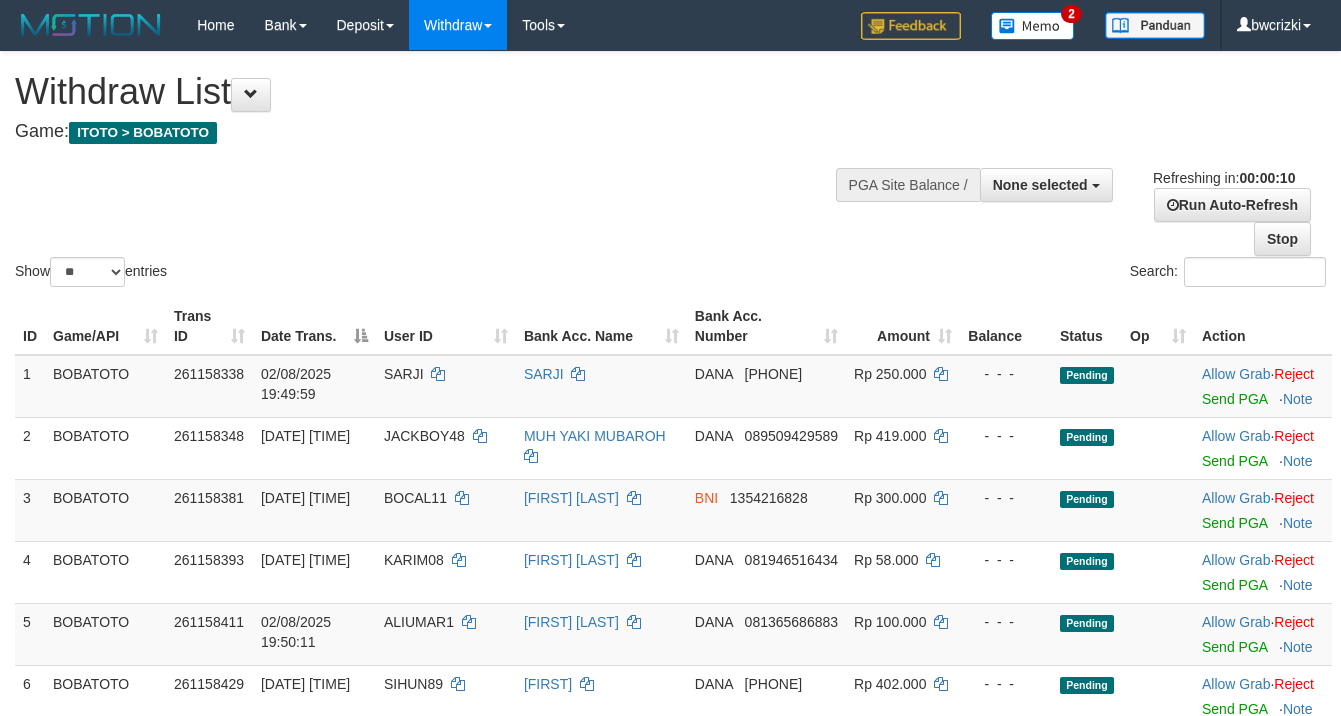 select 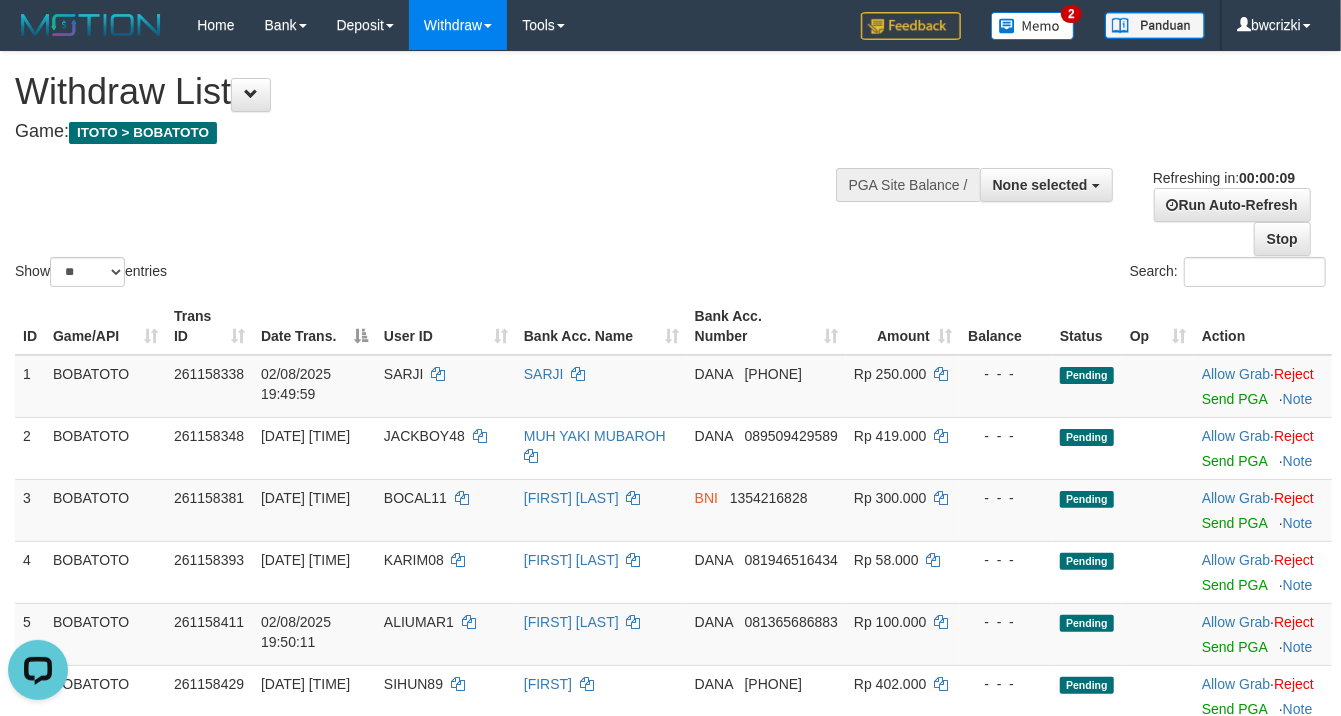 scroll, scrollTop: 0, scrollLeft: 0, axis: both 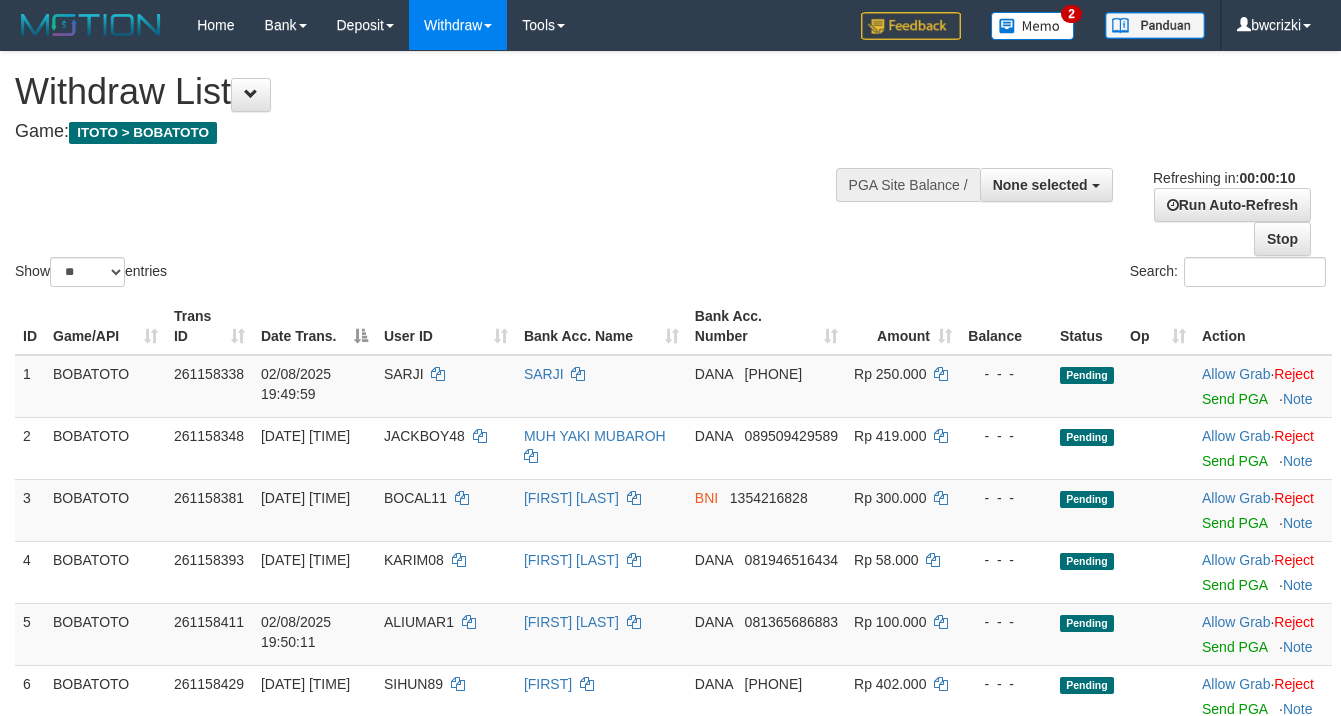 select 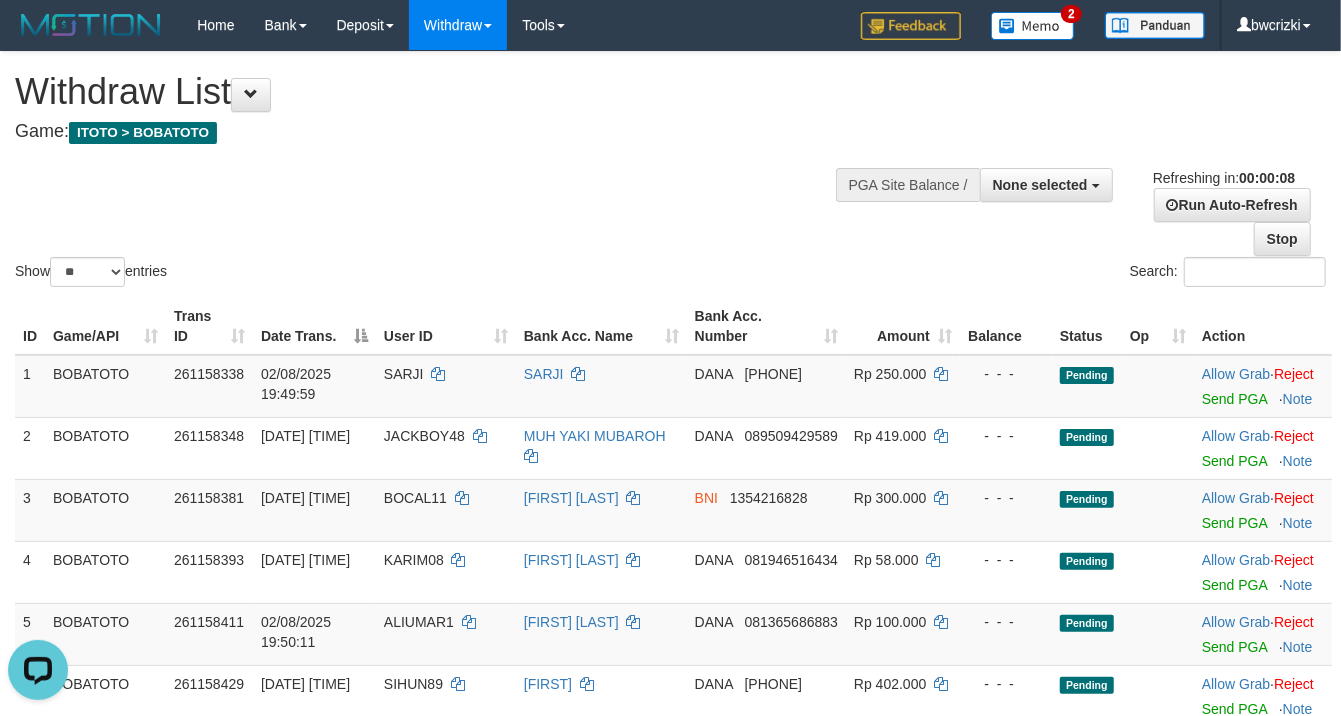 scroll, scrollTop: 0, scrollLeft: 0, axis: both 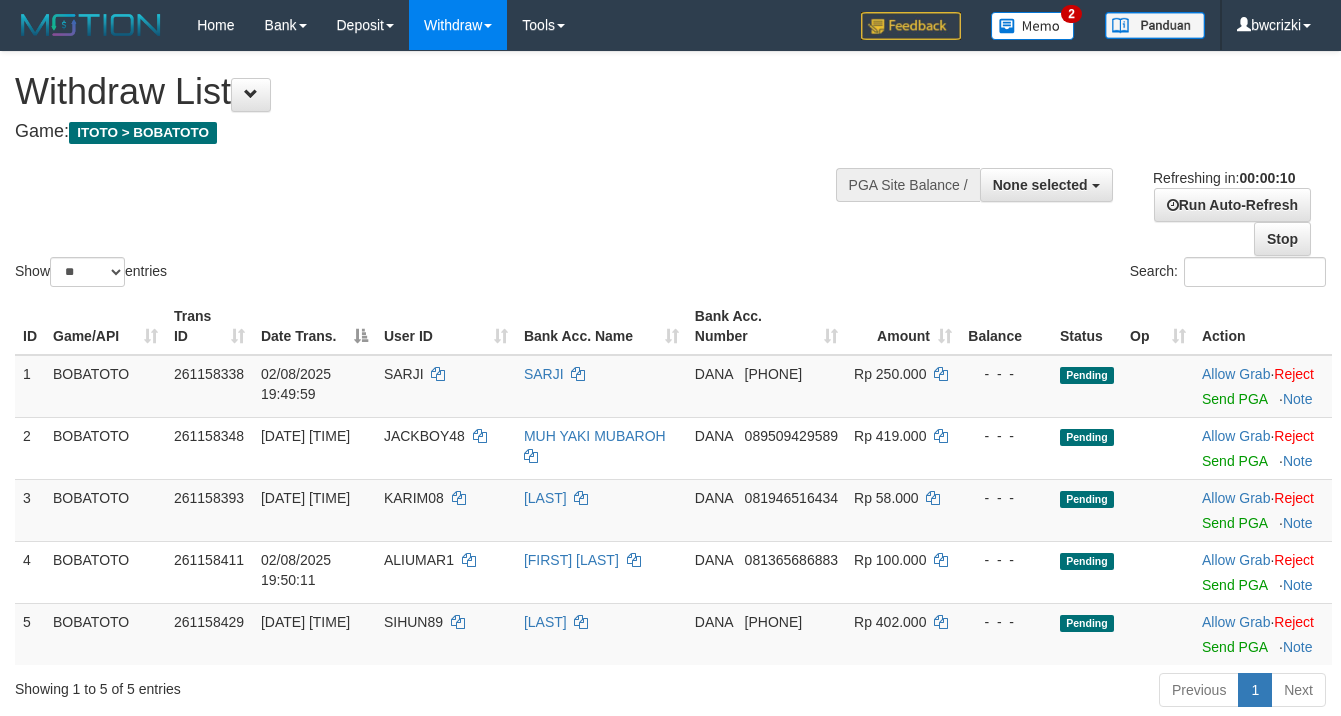 select 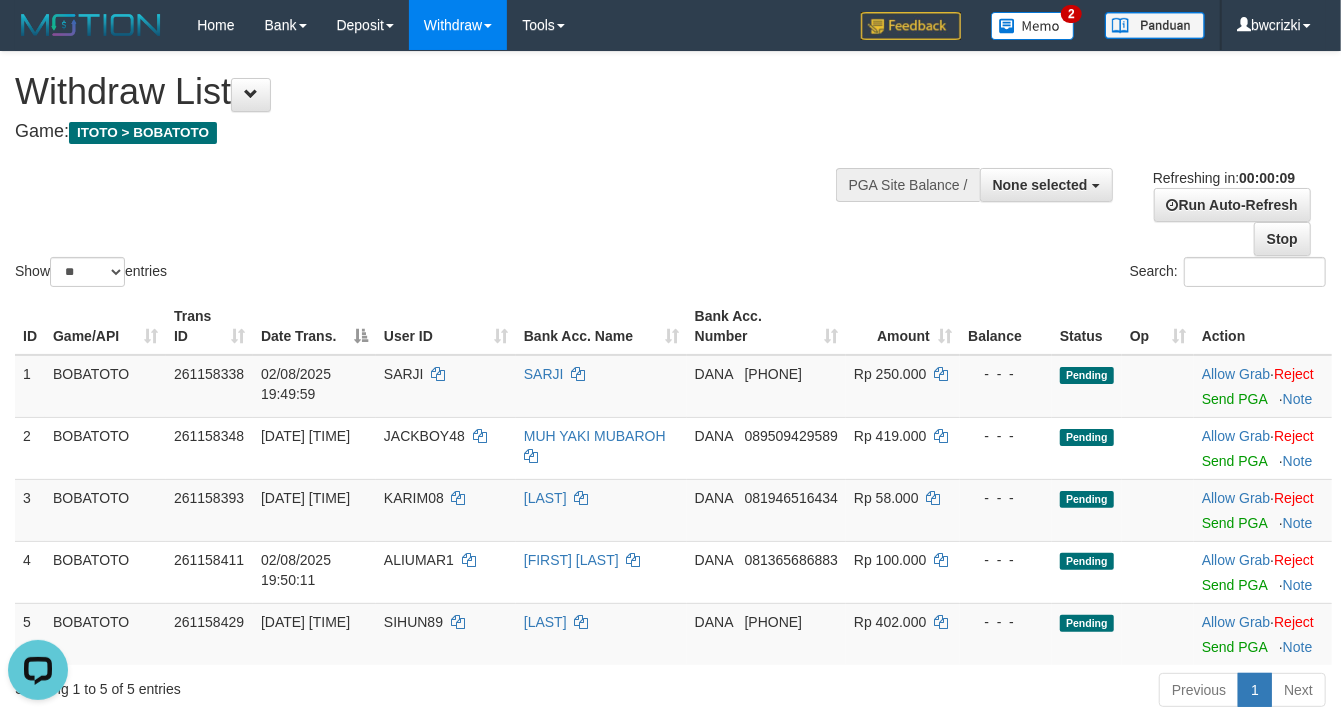 scroll, scrollTop: 0, scrollLeft: 0, axis: both 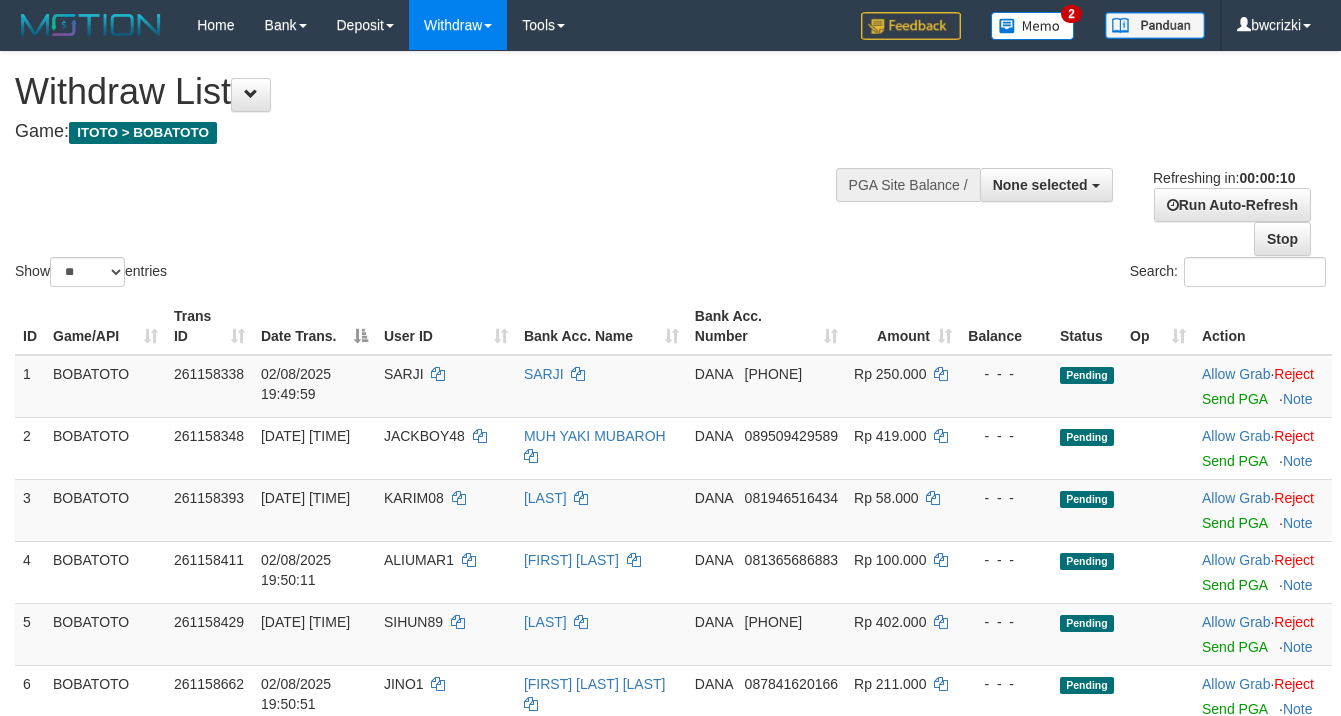 select 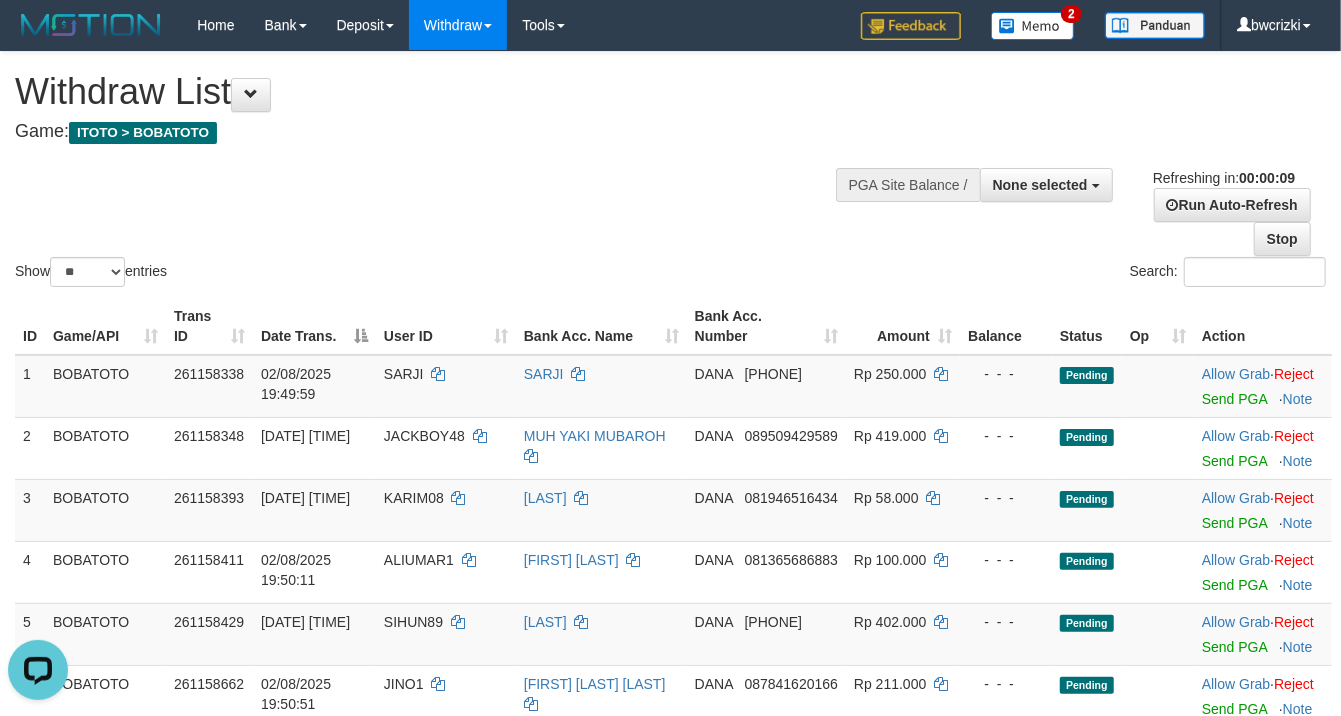 scroll, scrollTop: 0, scrollLeft: 0, axis: both 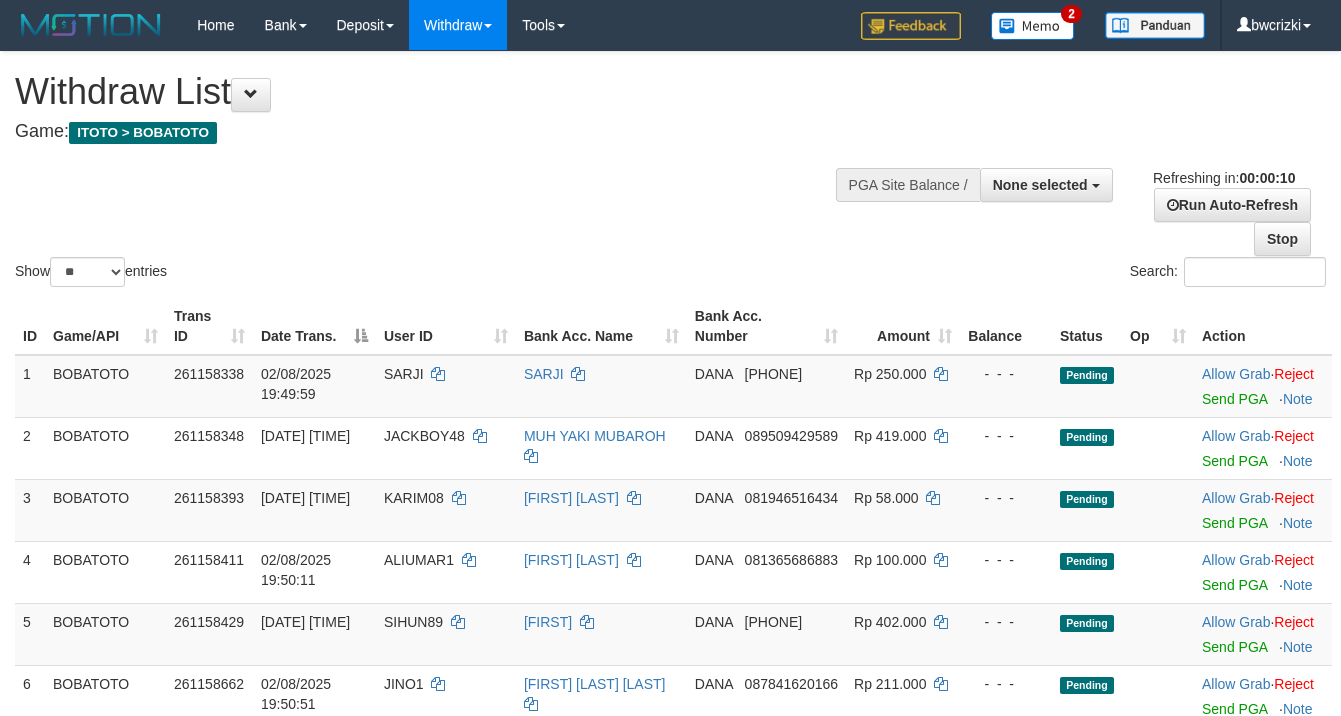 select 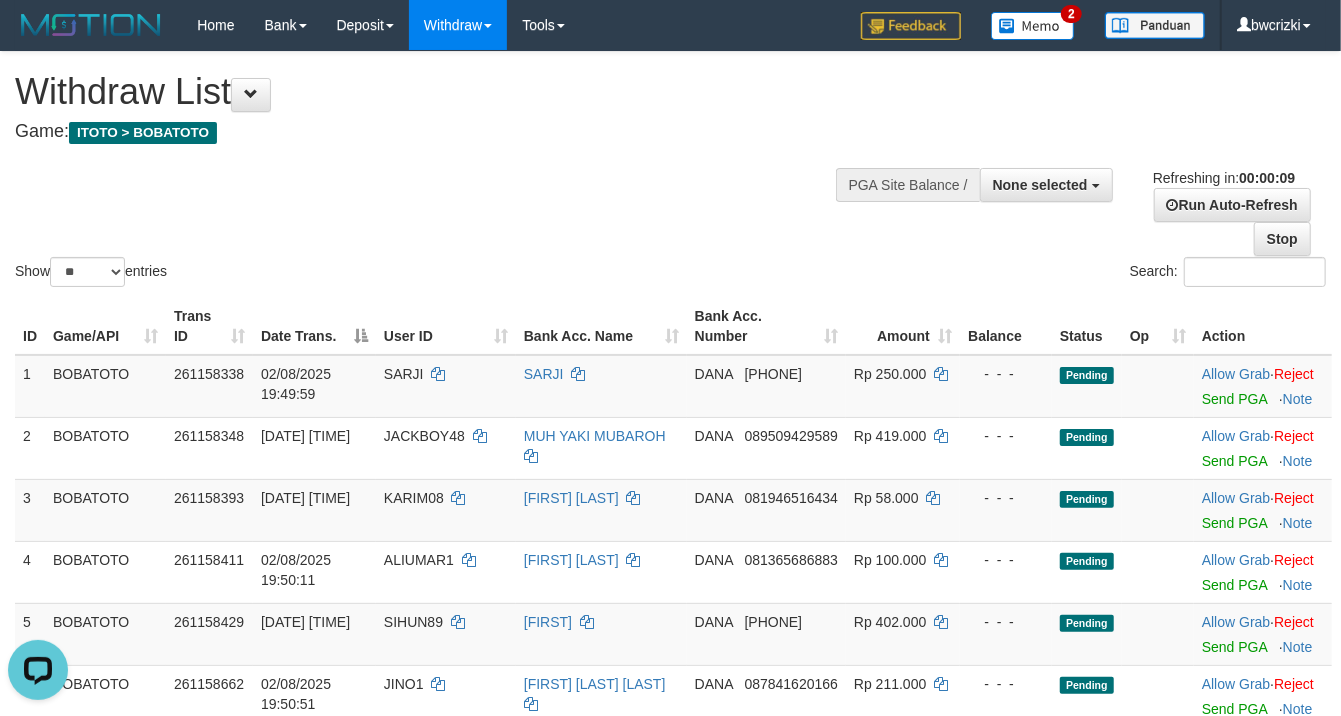 scroll, scrollTop: 0, scrollLeft: 0, axis: both 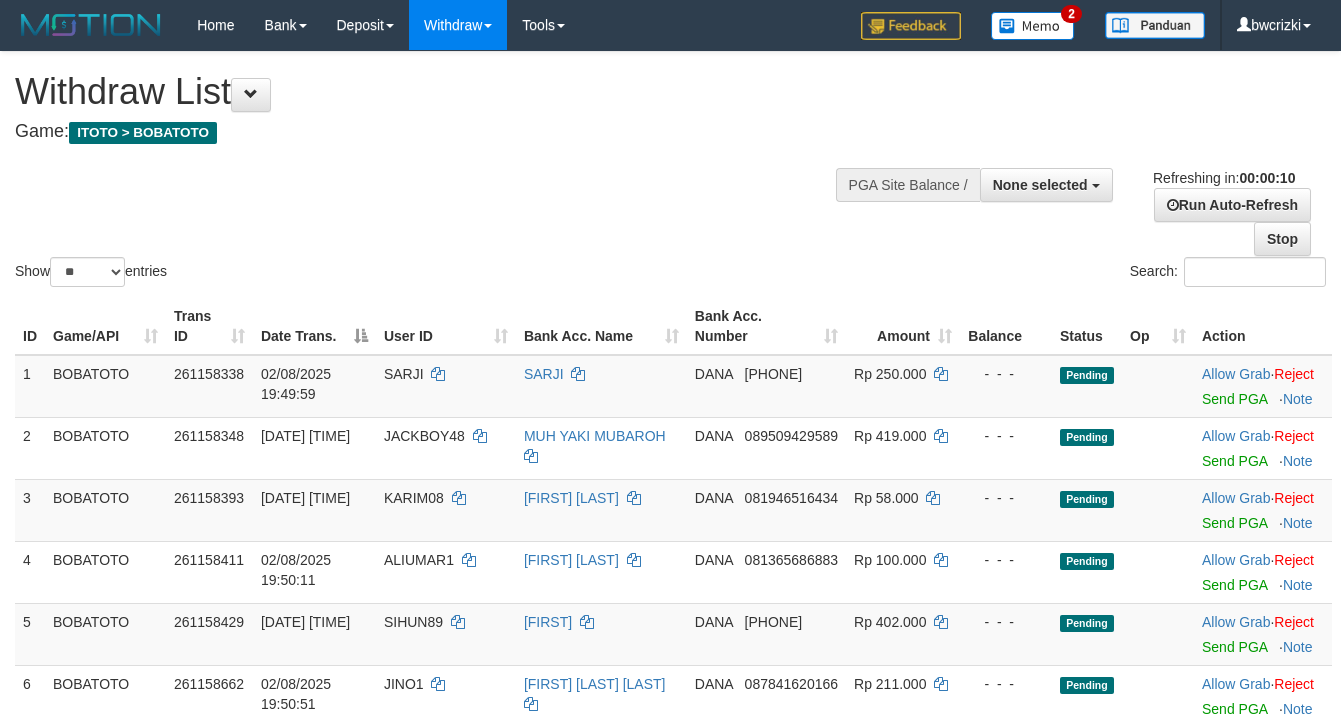 select 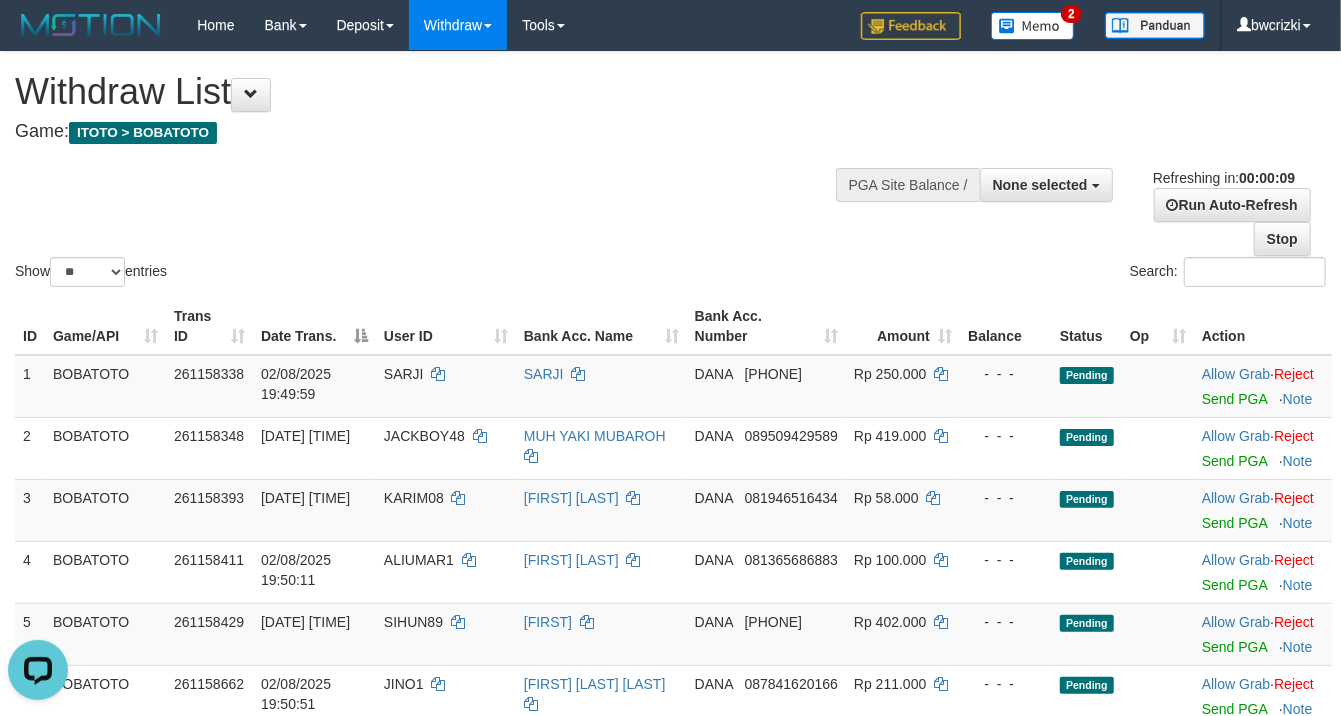 scroll, scrollTop: 0, scrollLeft: 0, axis: both 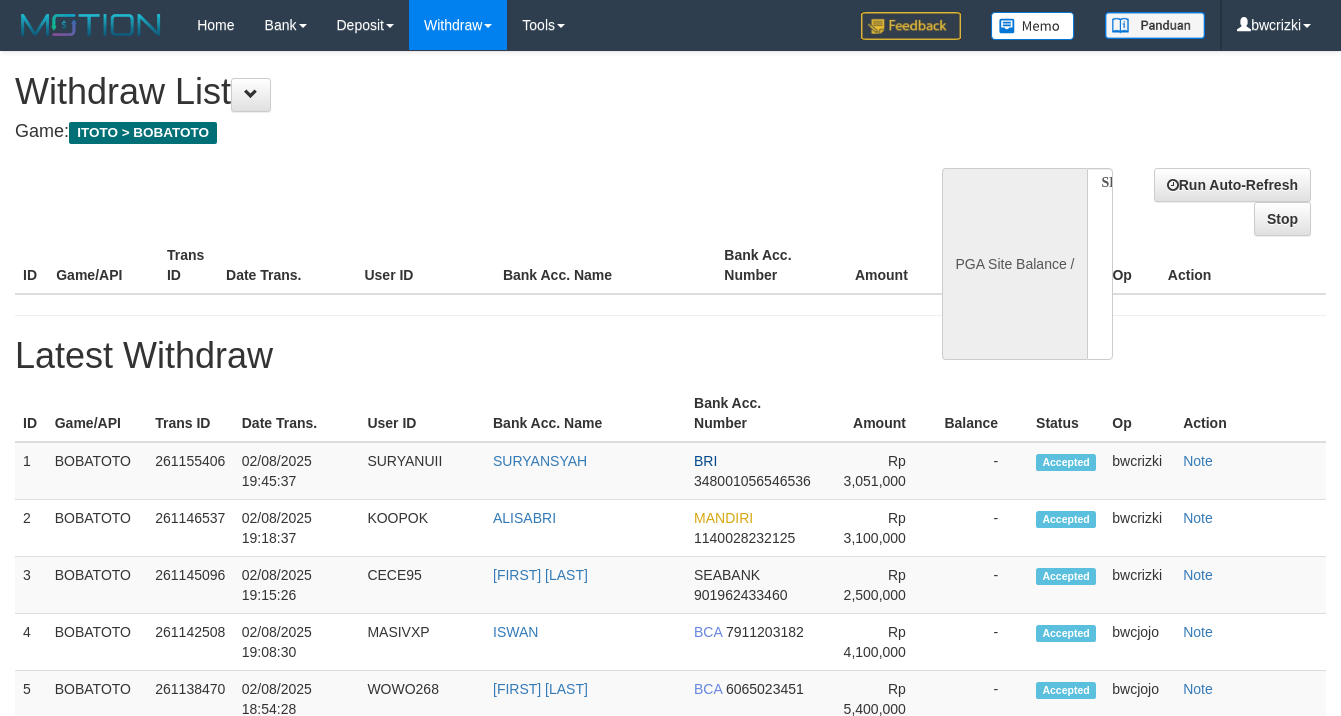 select 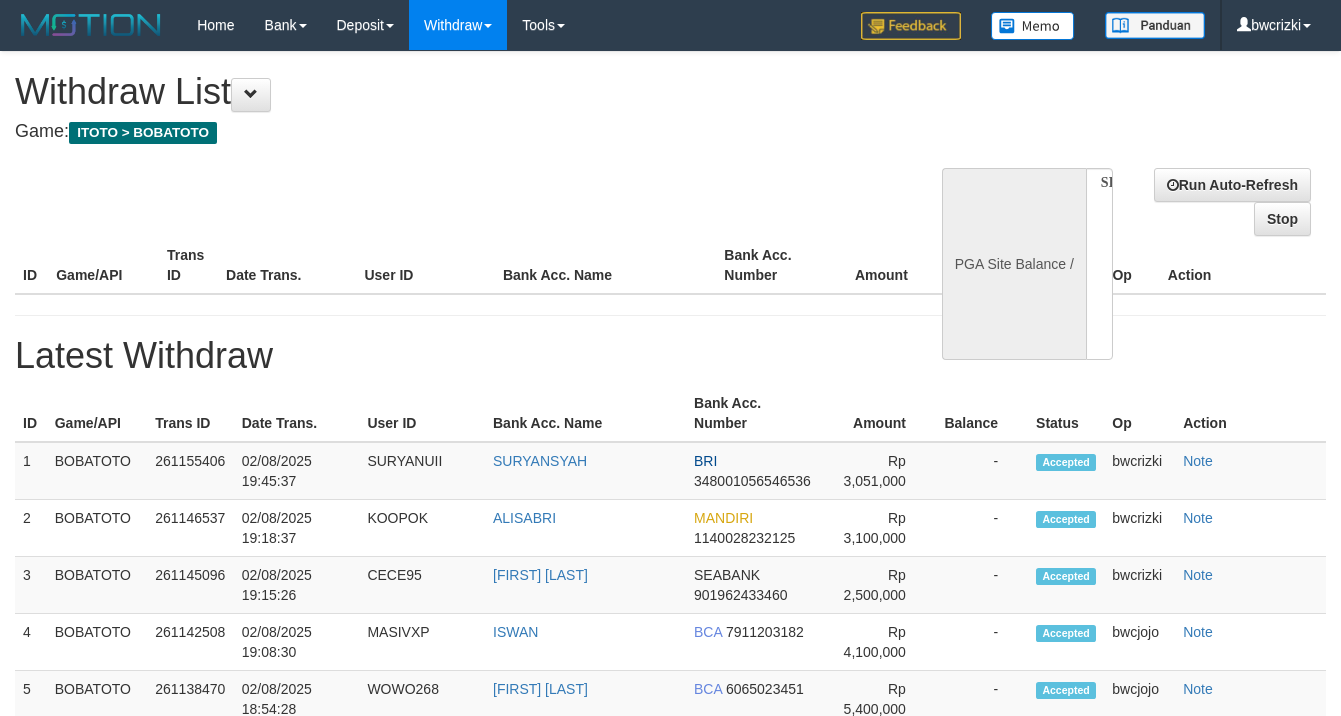 scroll, scrollTop: 0, scrollLeft: 0, axis: both 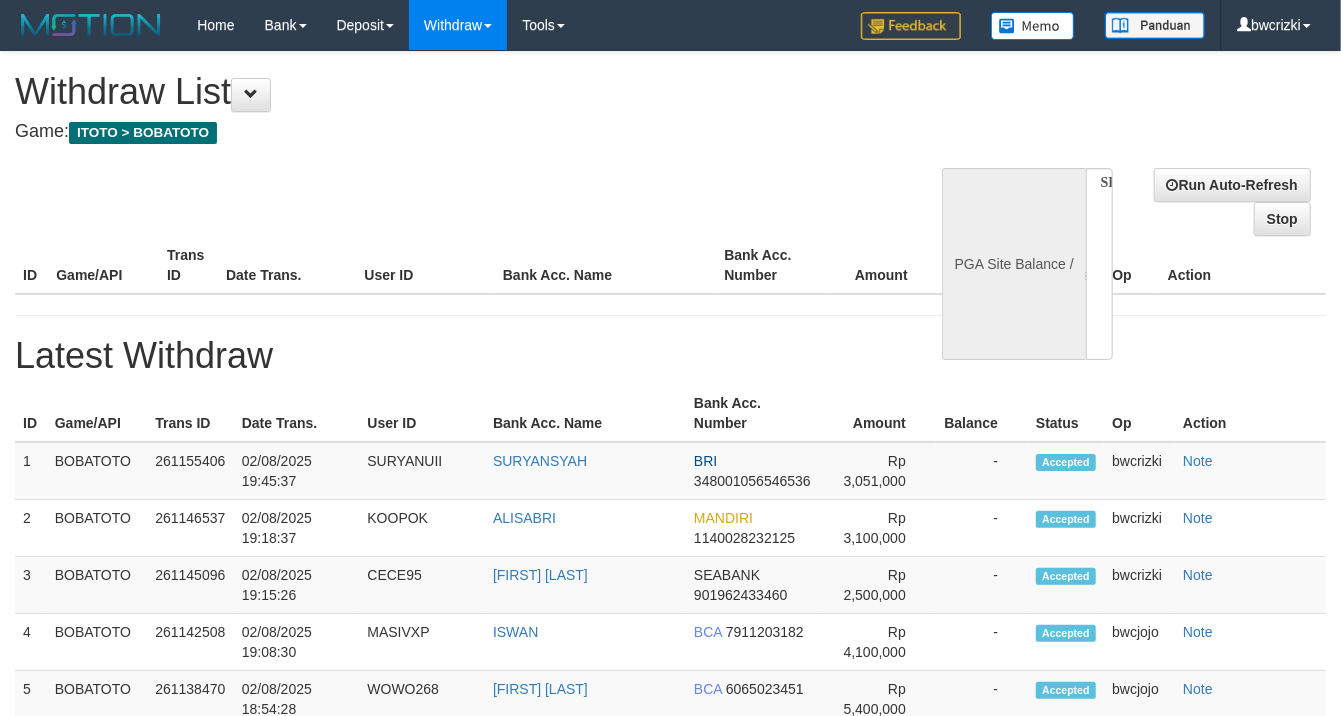 select on "**" 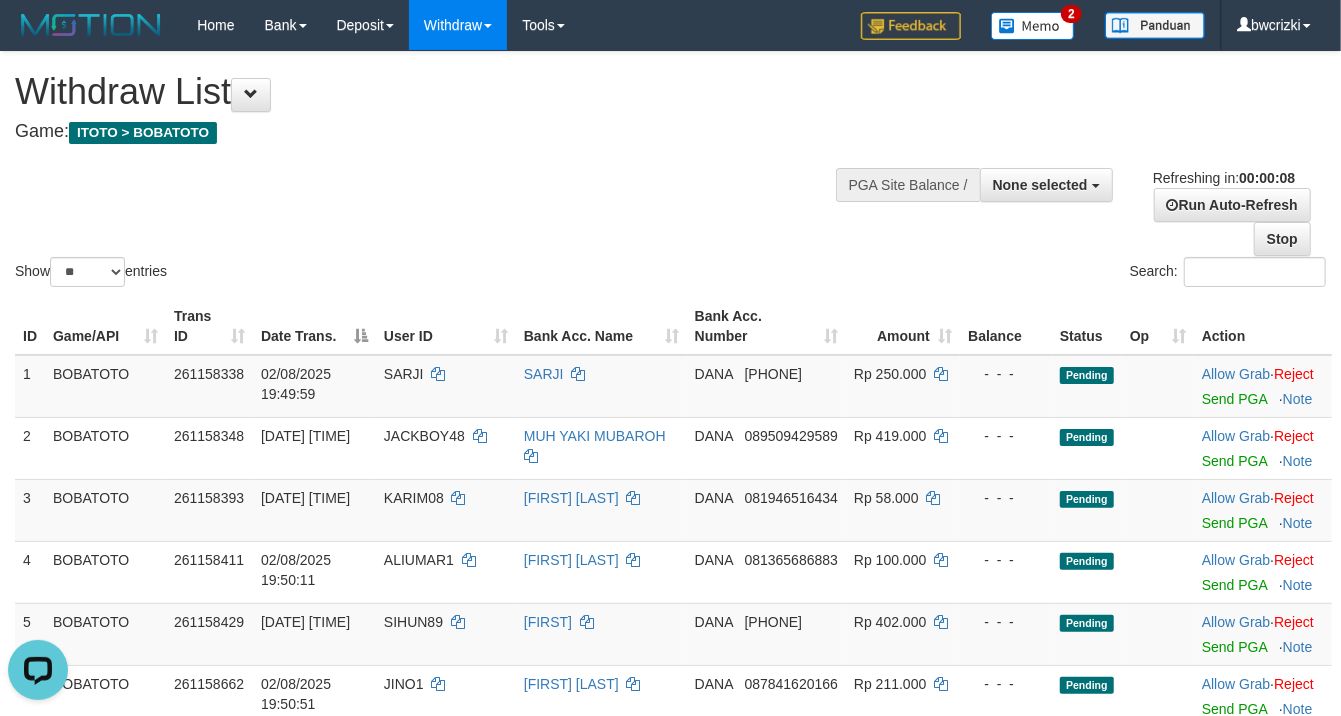 scroll, scrollTop: 0, scrollLeft: 0, axis: both 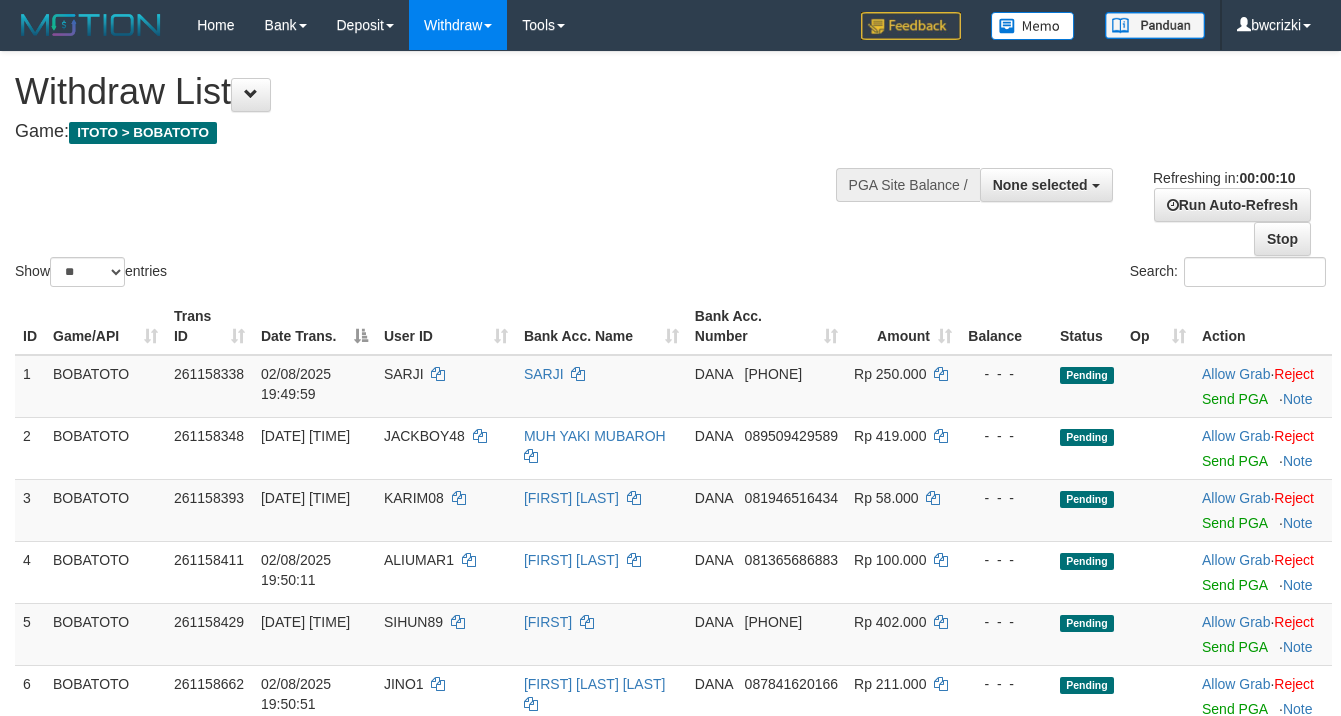 select 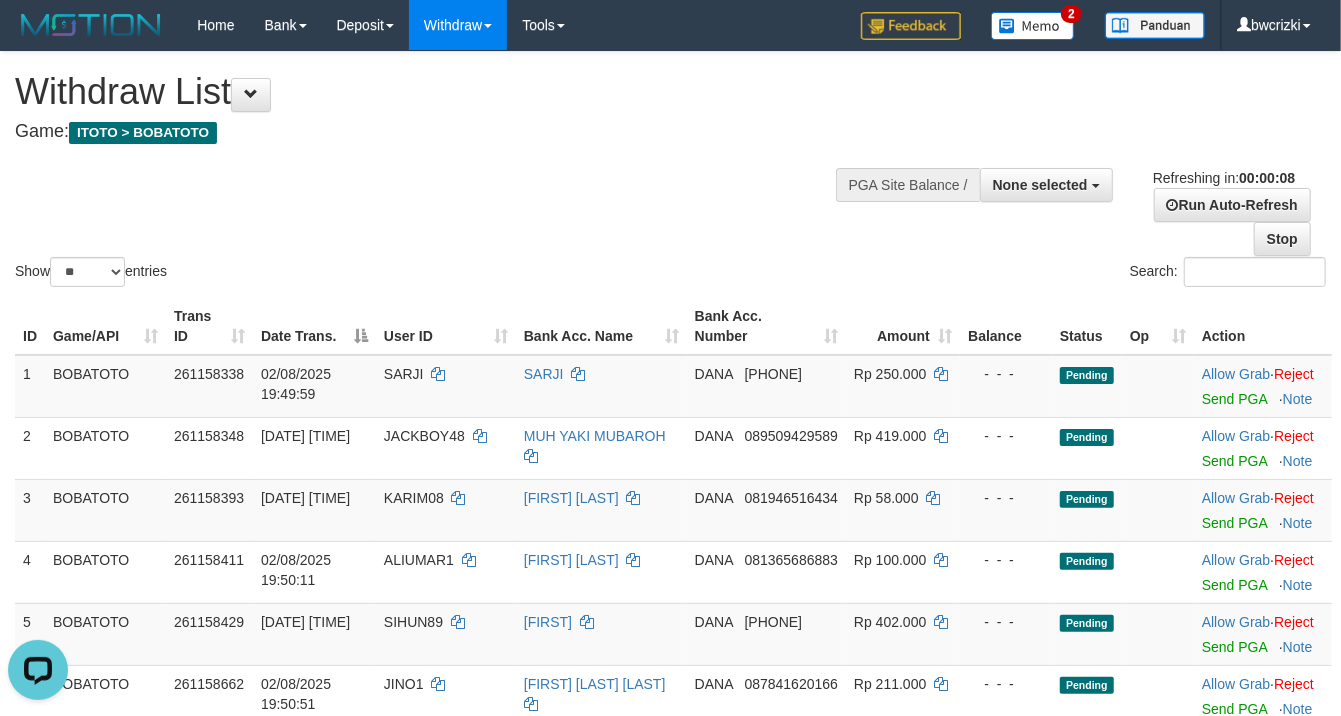 scroll, scrollTop: 0, scrollLeft: 0, axis: both 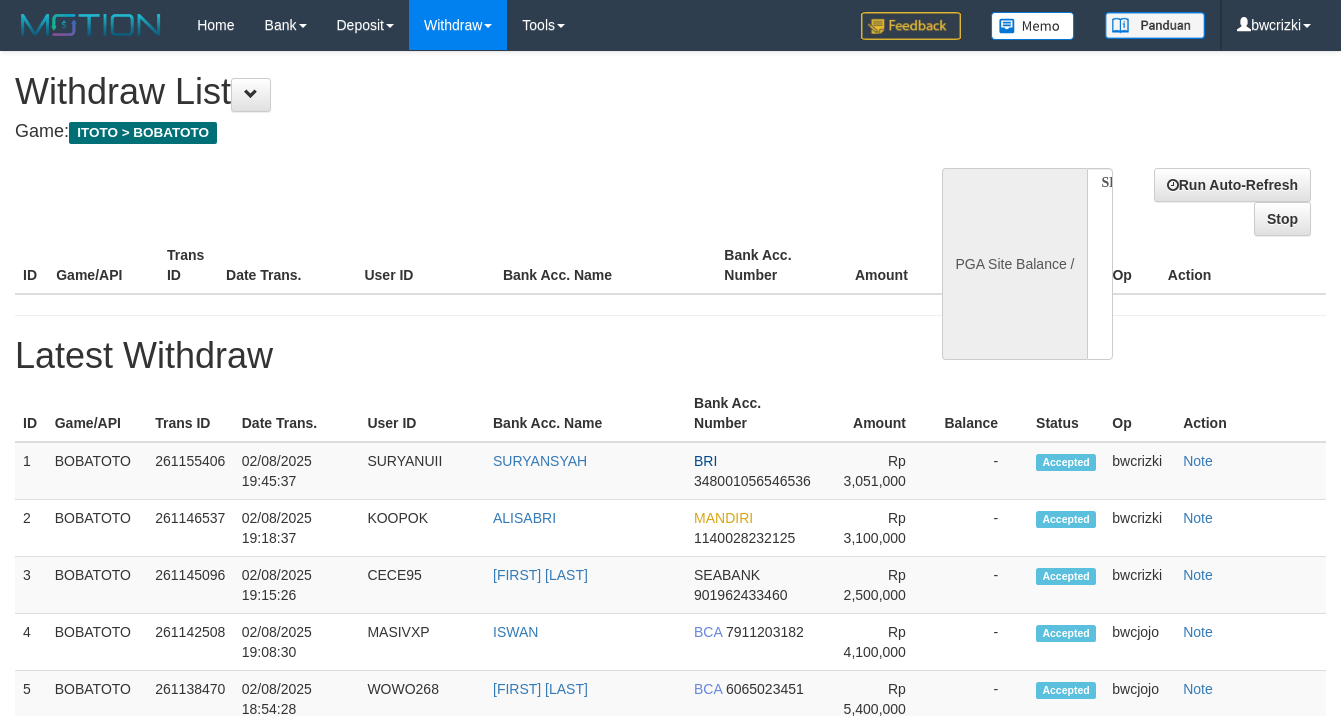 select 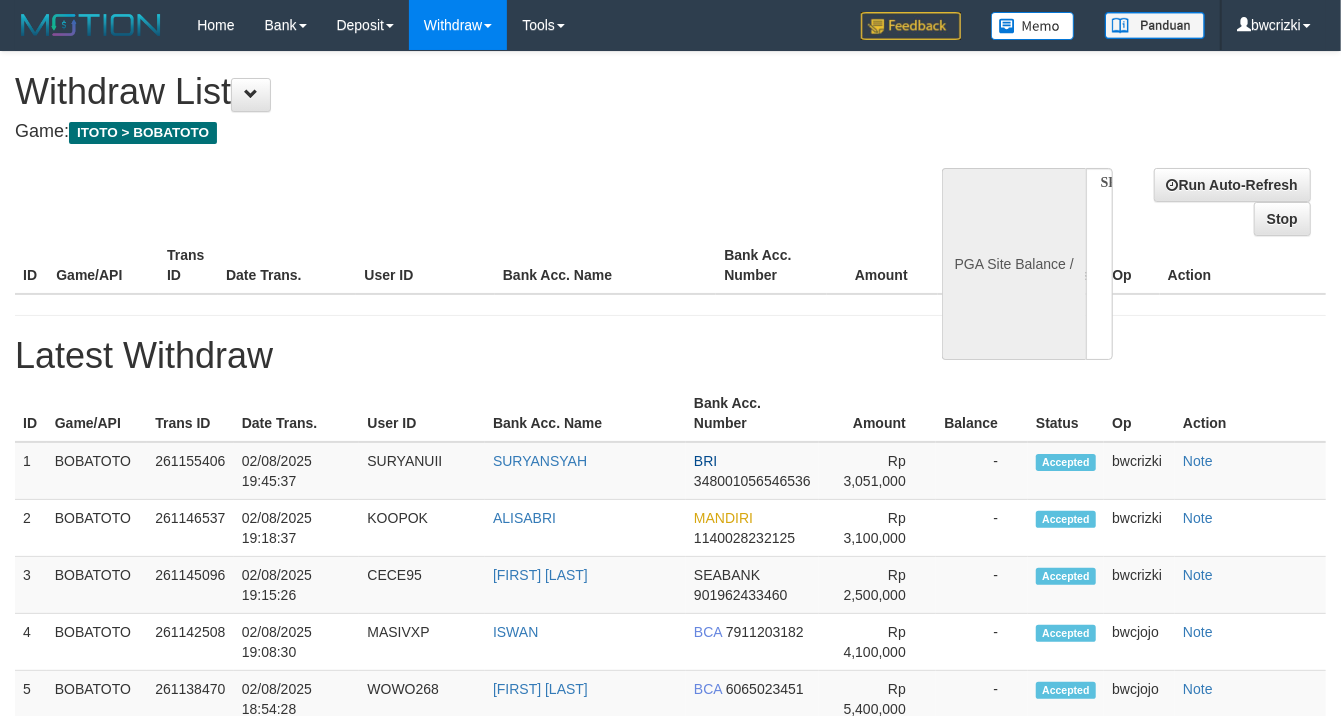 select on "**" 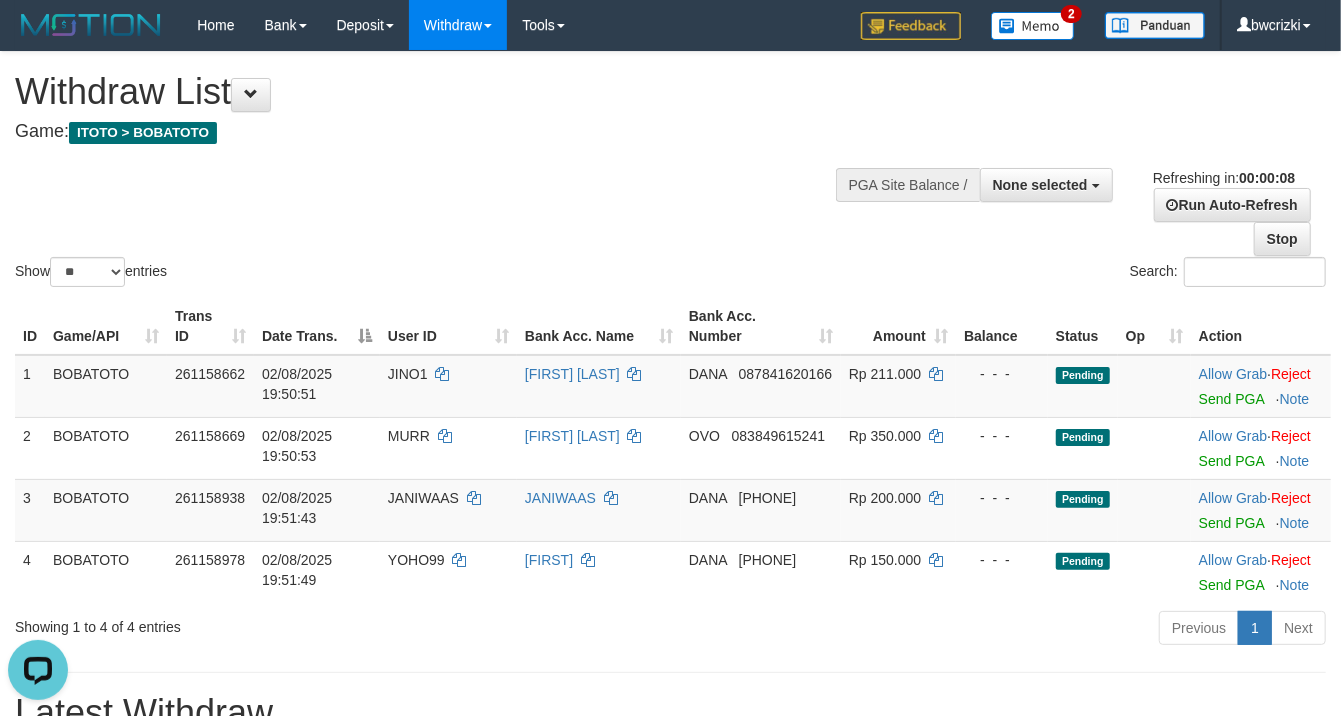scroll, scrollTop: 0, scrollLeft: 0, axis: both 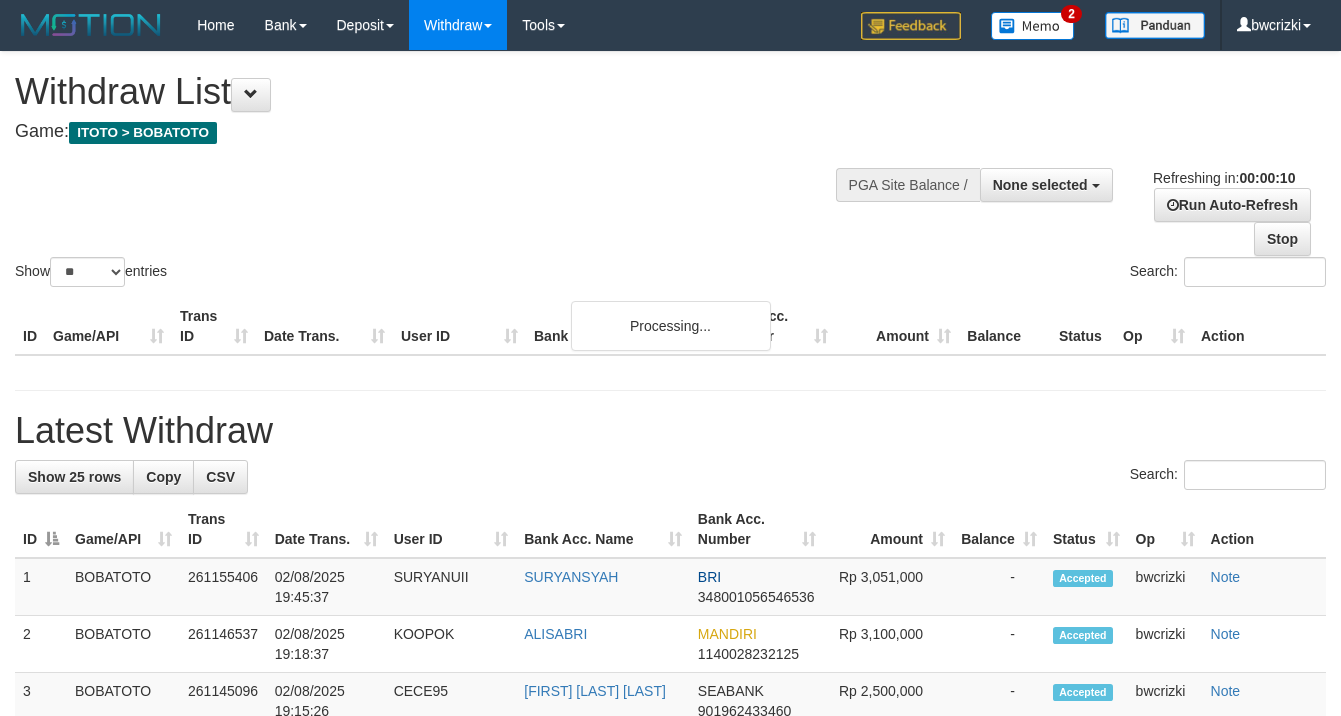 select 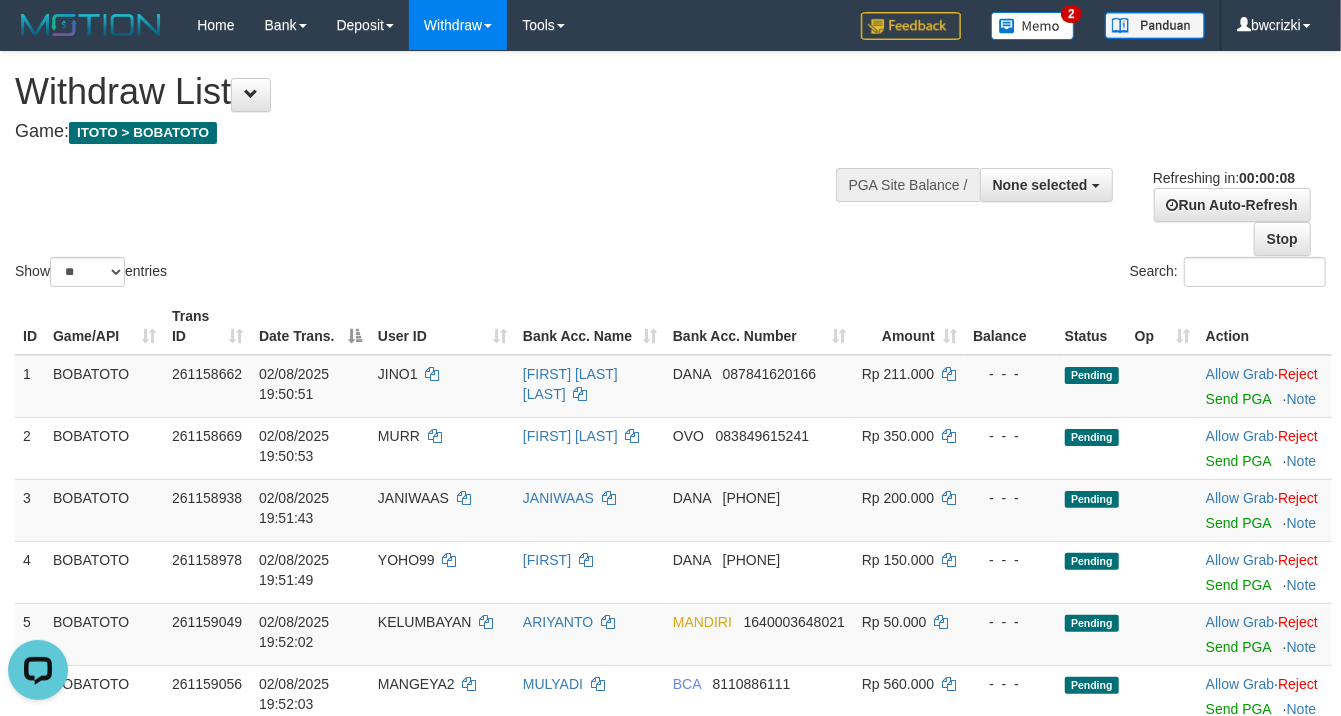 scroll, scrollTop: 0, scrollLeft: 0, axis: both 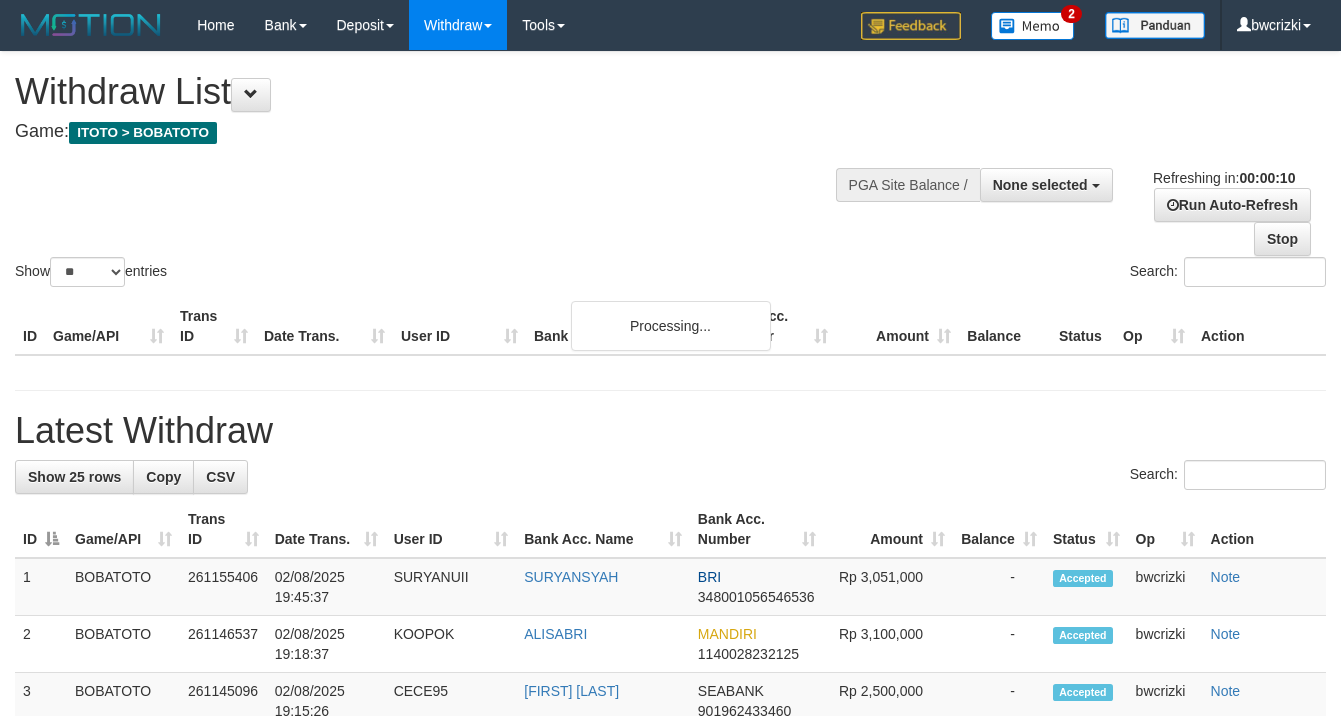 select 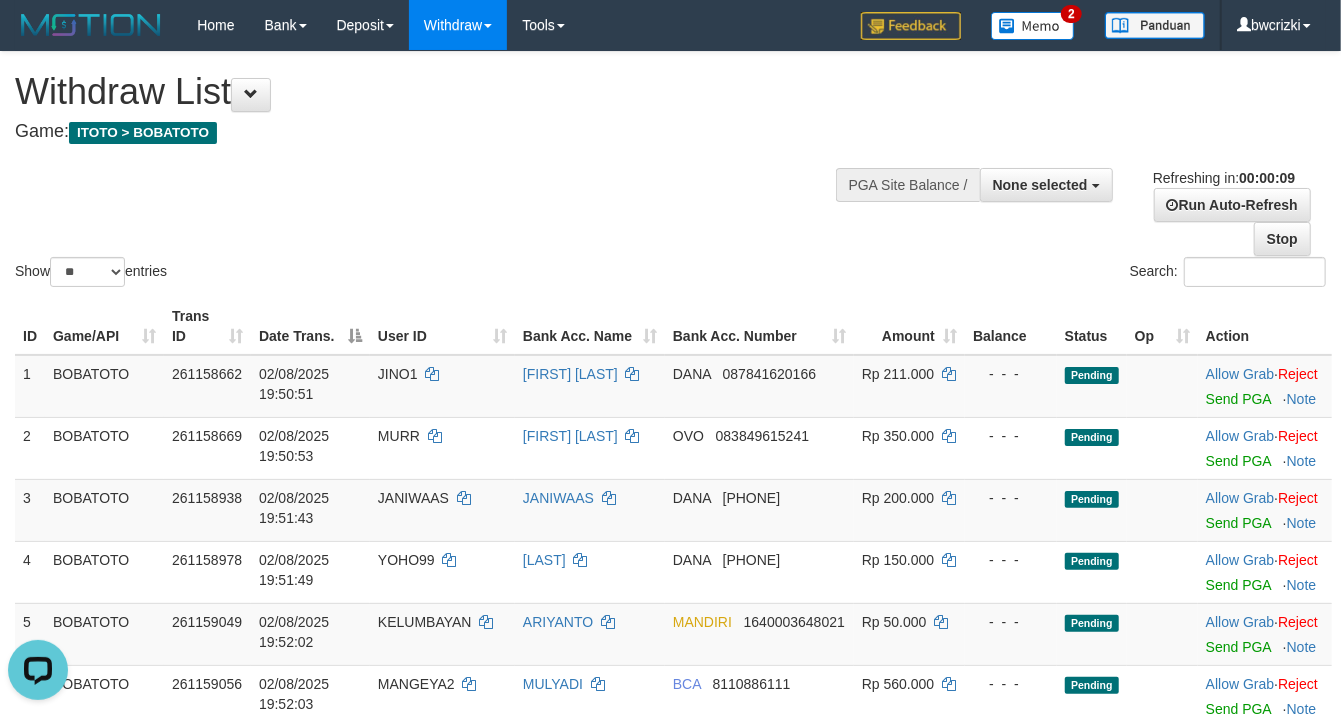 scroll, scrollTop: 0, scrollLeft: 0, axis: both 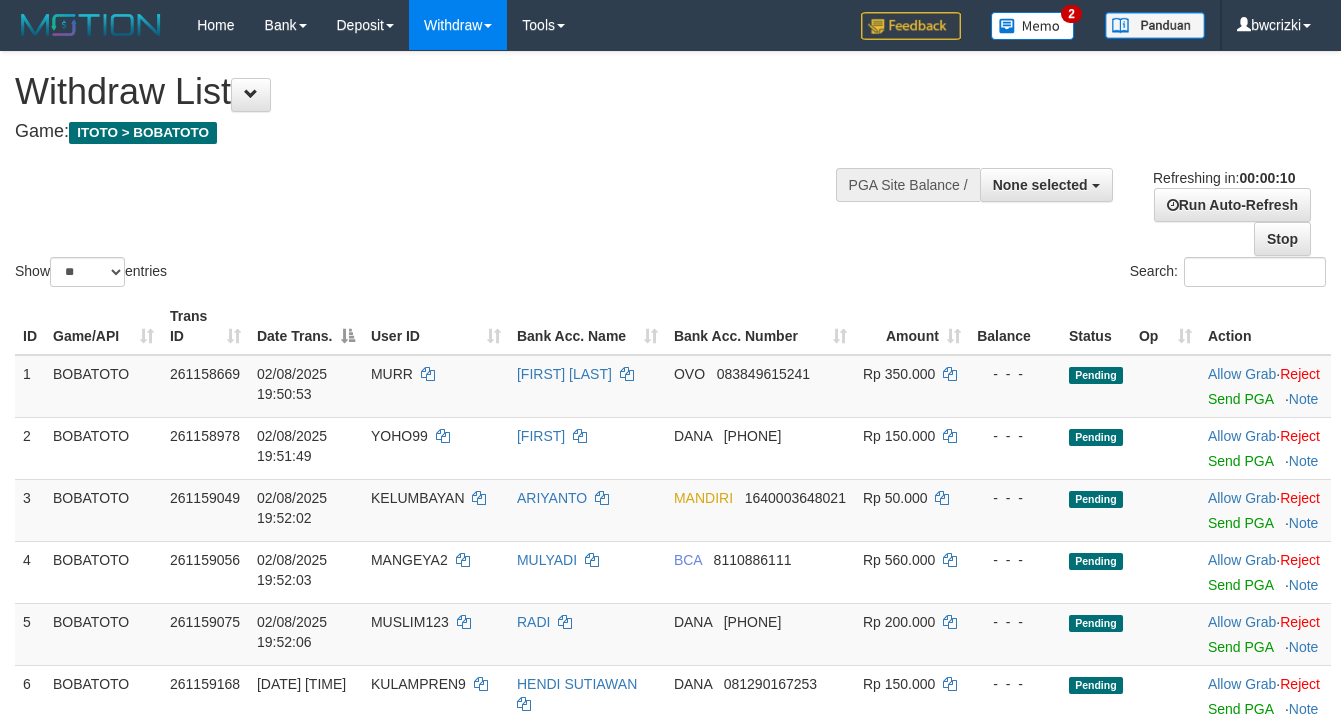 select 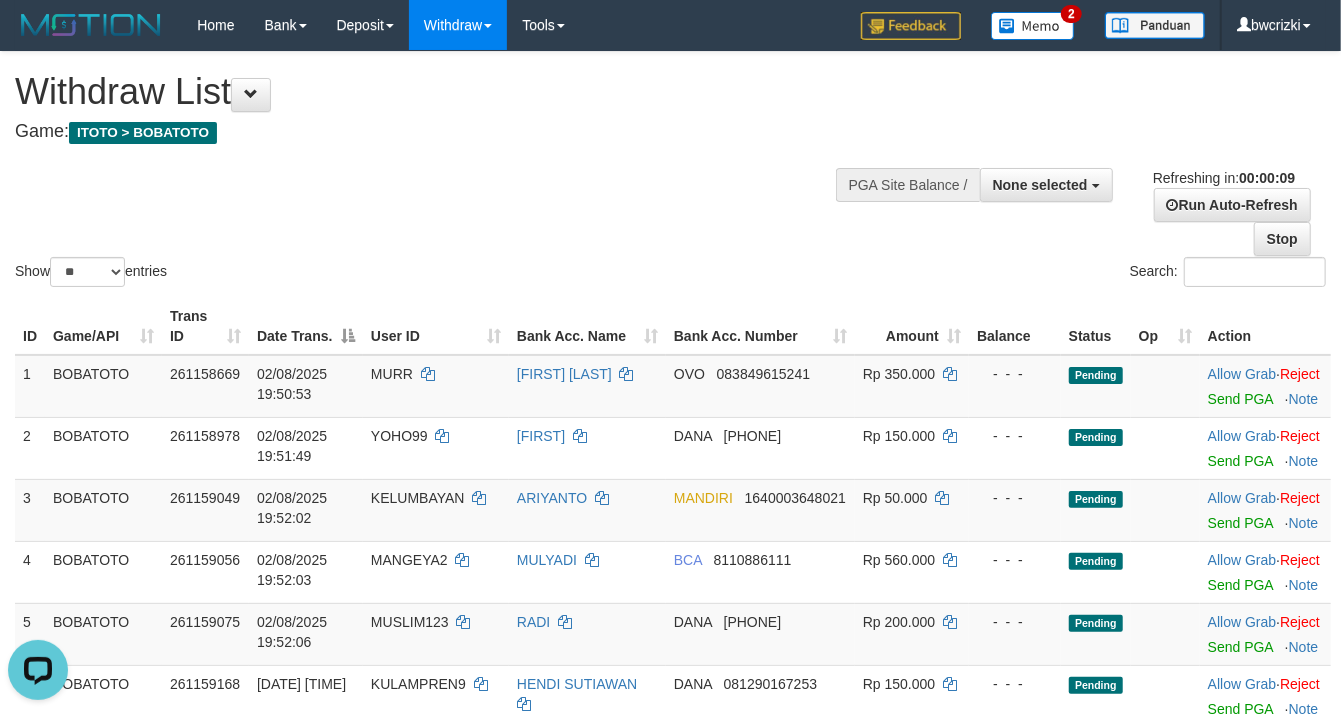 scroll, scrollTop: 0, scrollLeft: 0, axis: both 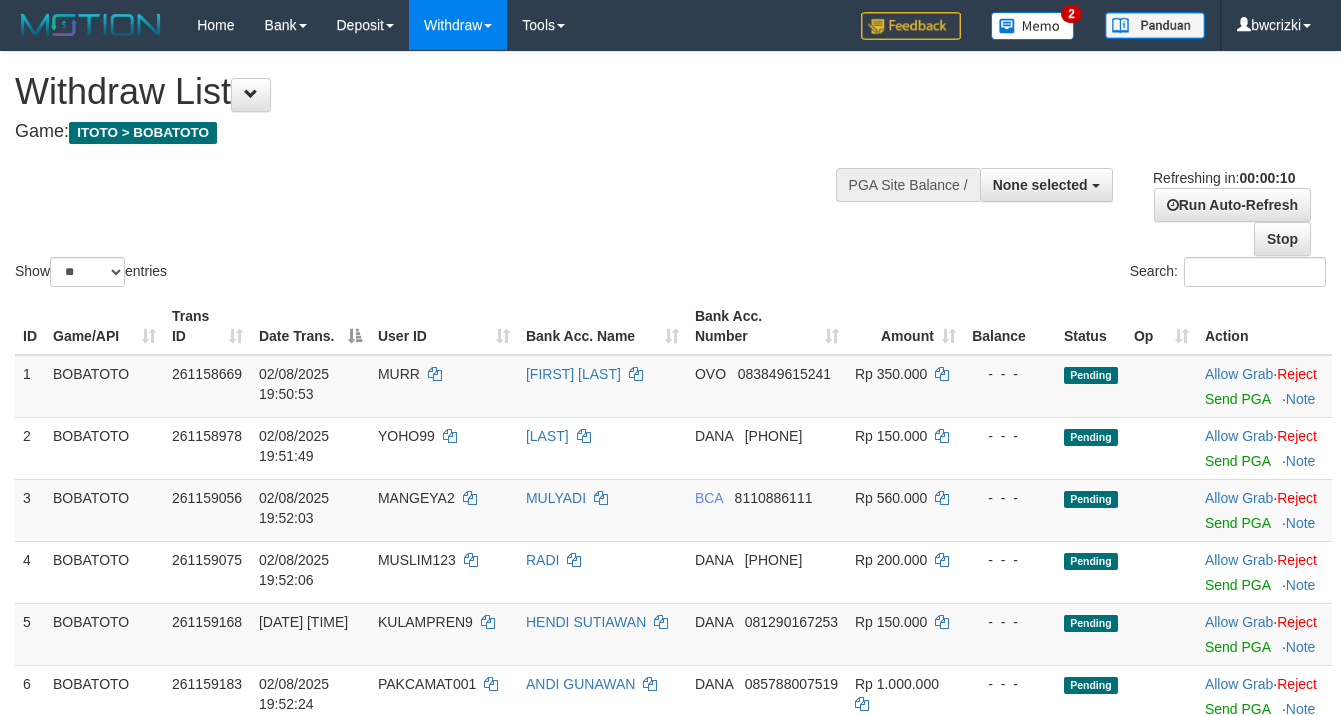 select 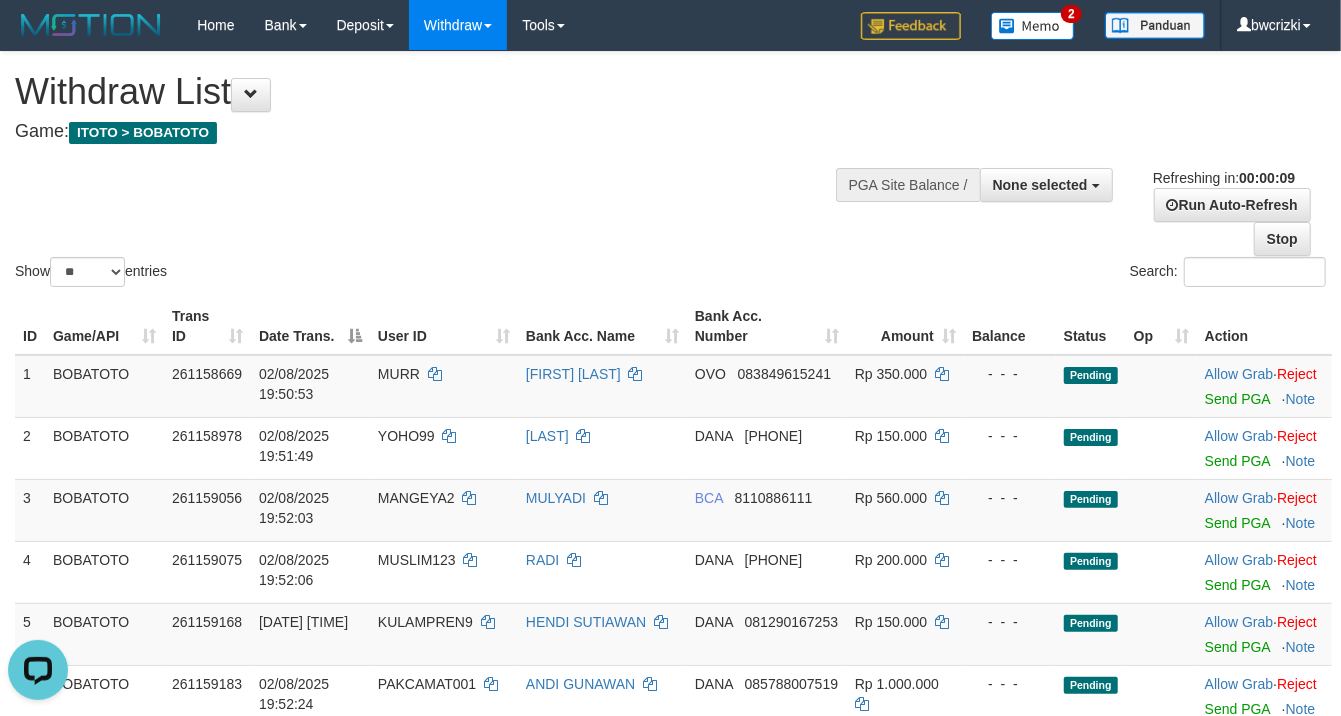 scroll, scrollTop: 0, scrollLeft: 0, axis: both 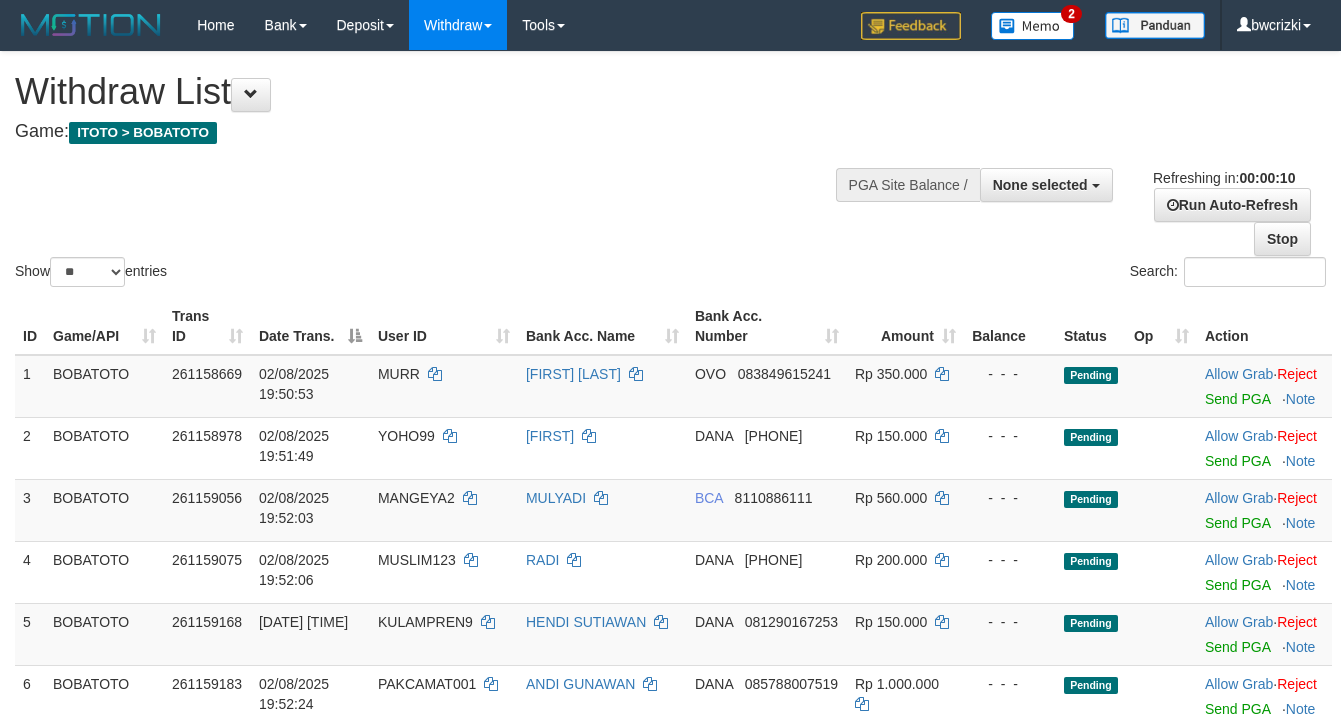 select 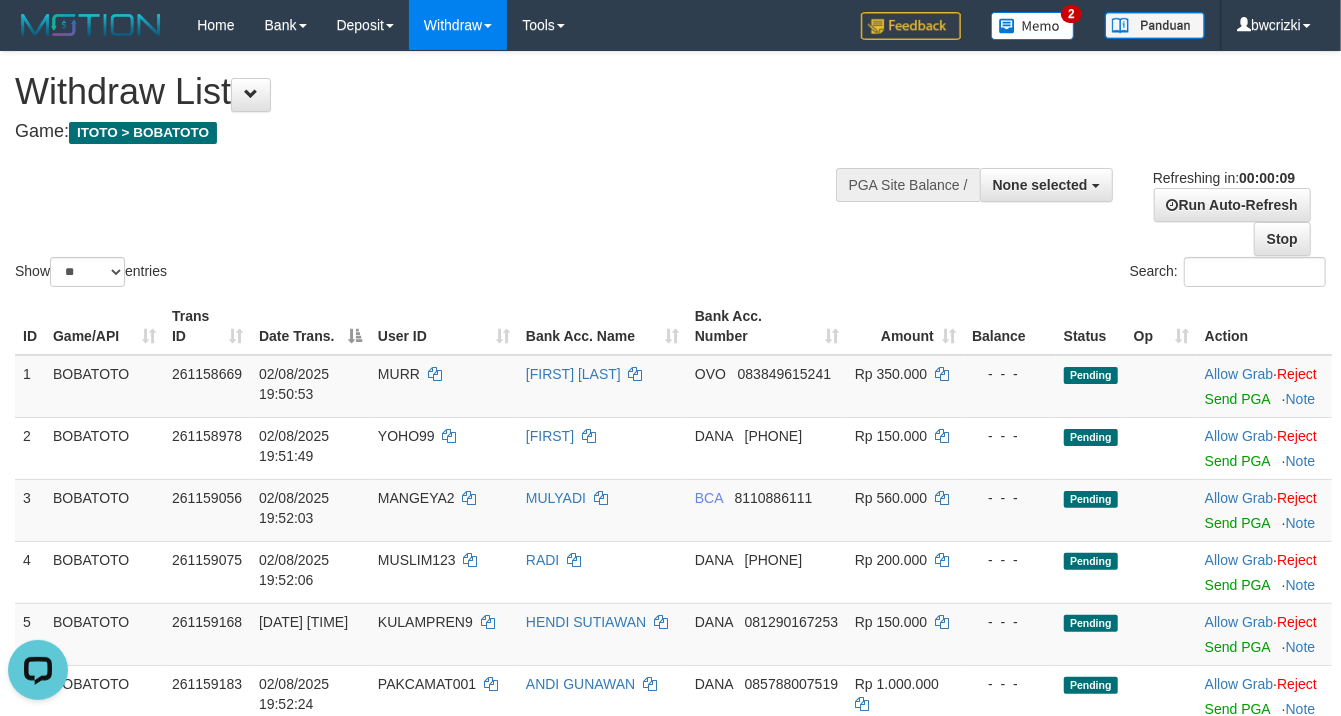 scroll, scrollTop: 0, scrollLeft: 0, axis: both 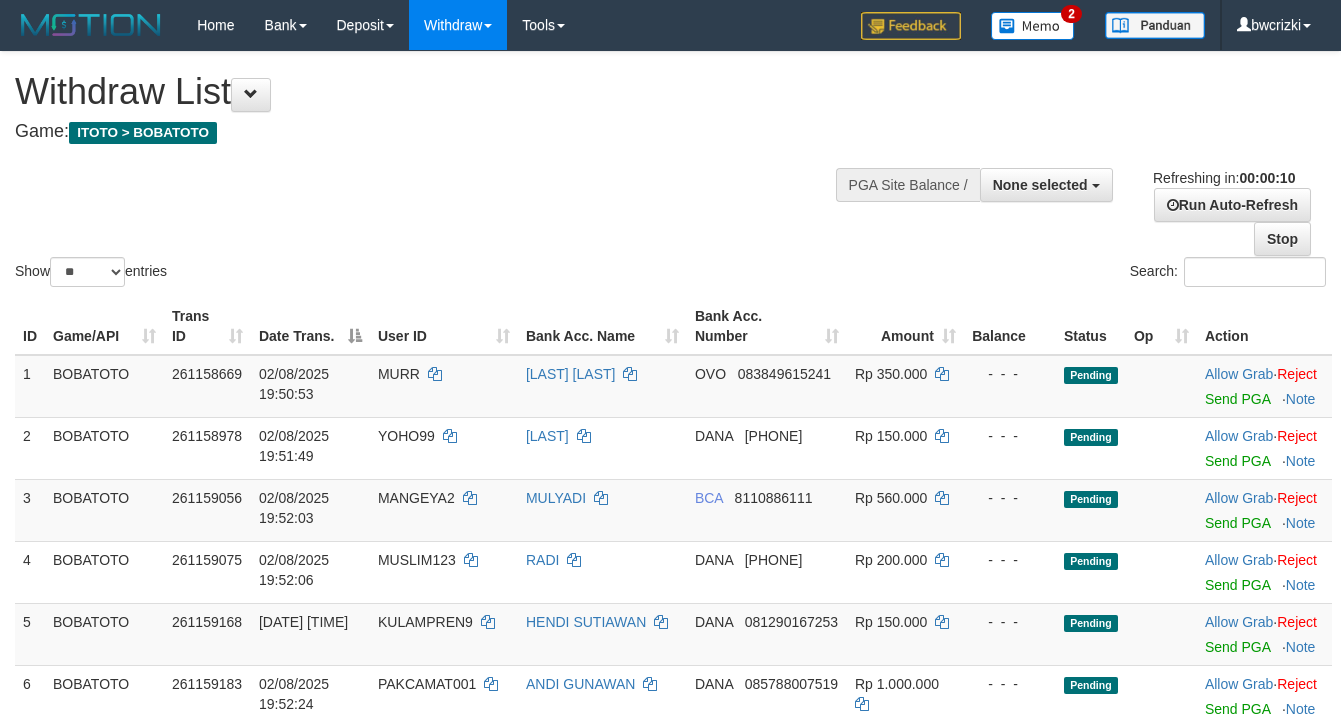 select 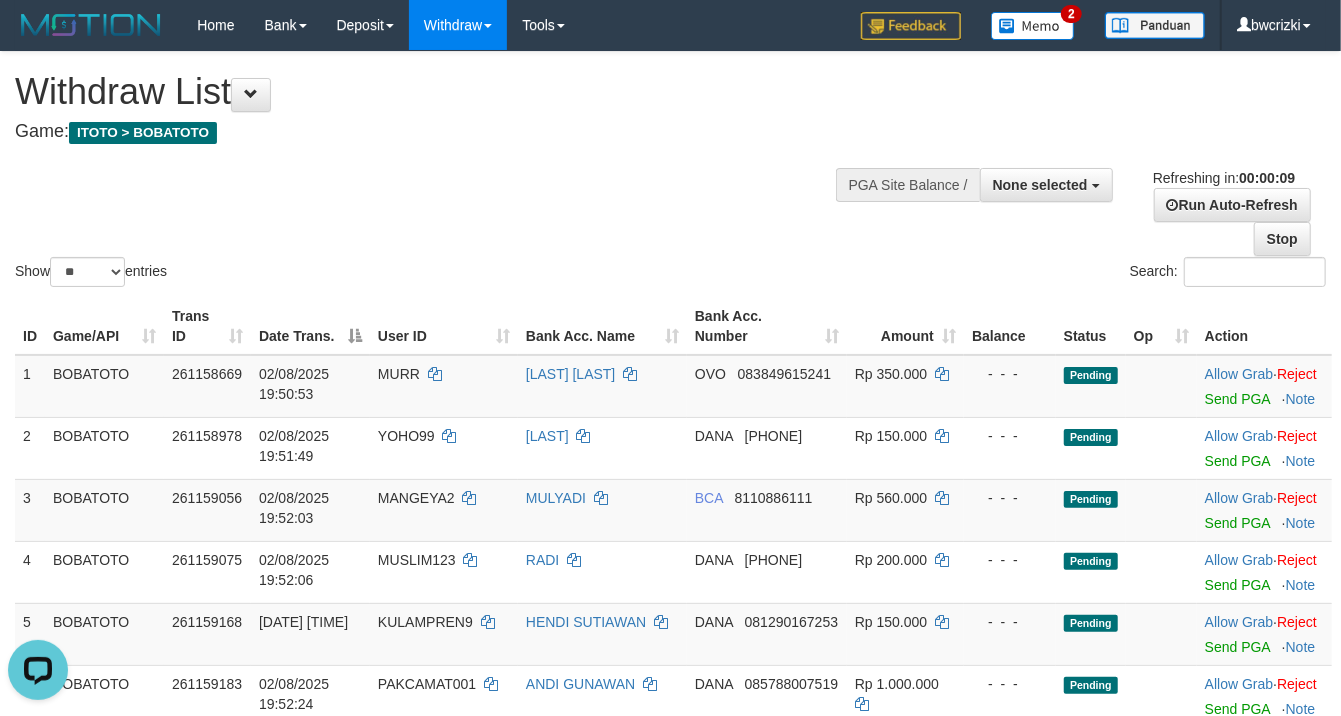scroll, scrollTop: 0, scrollLeft: 0, axis: both 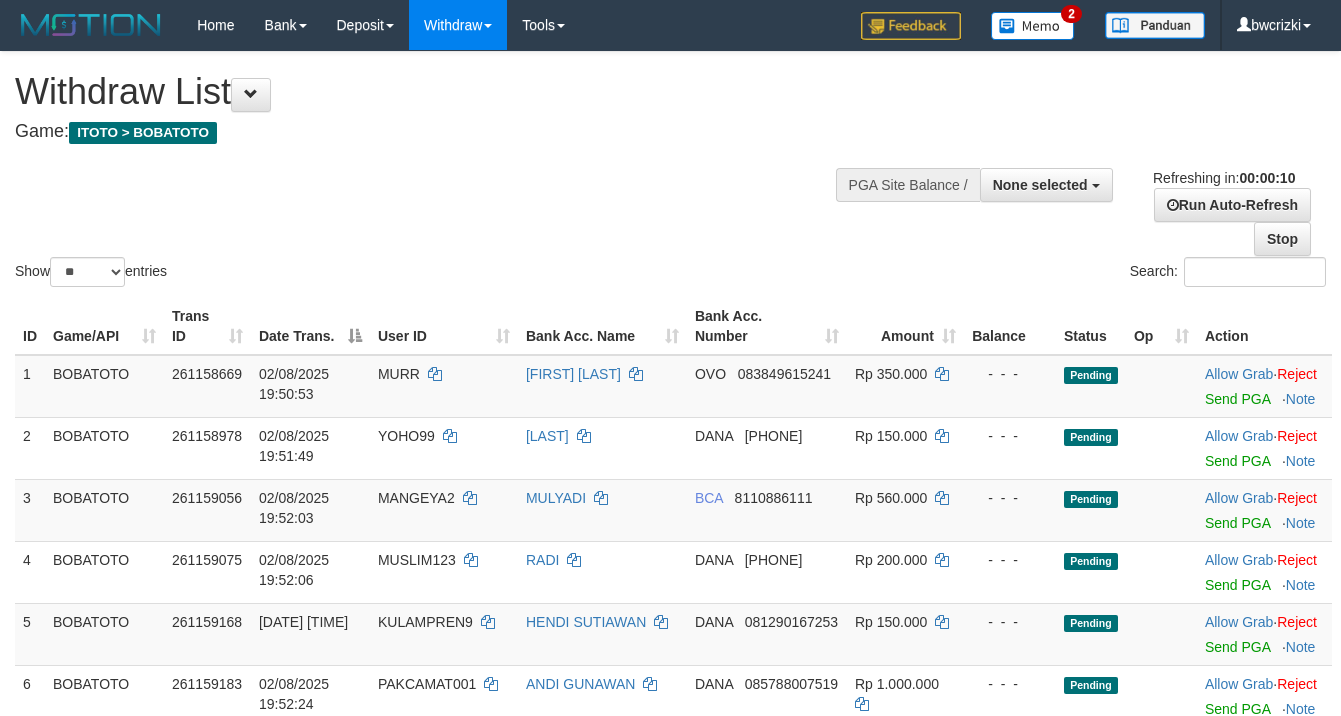 select 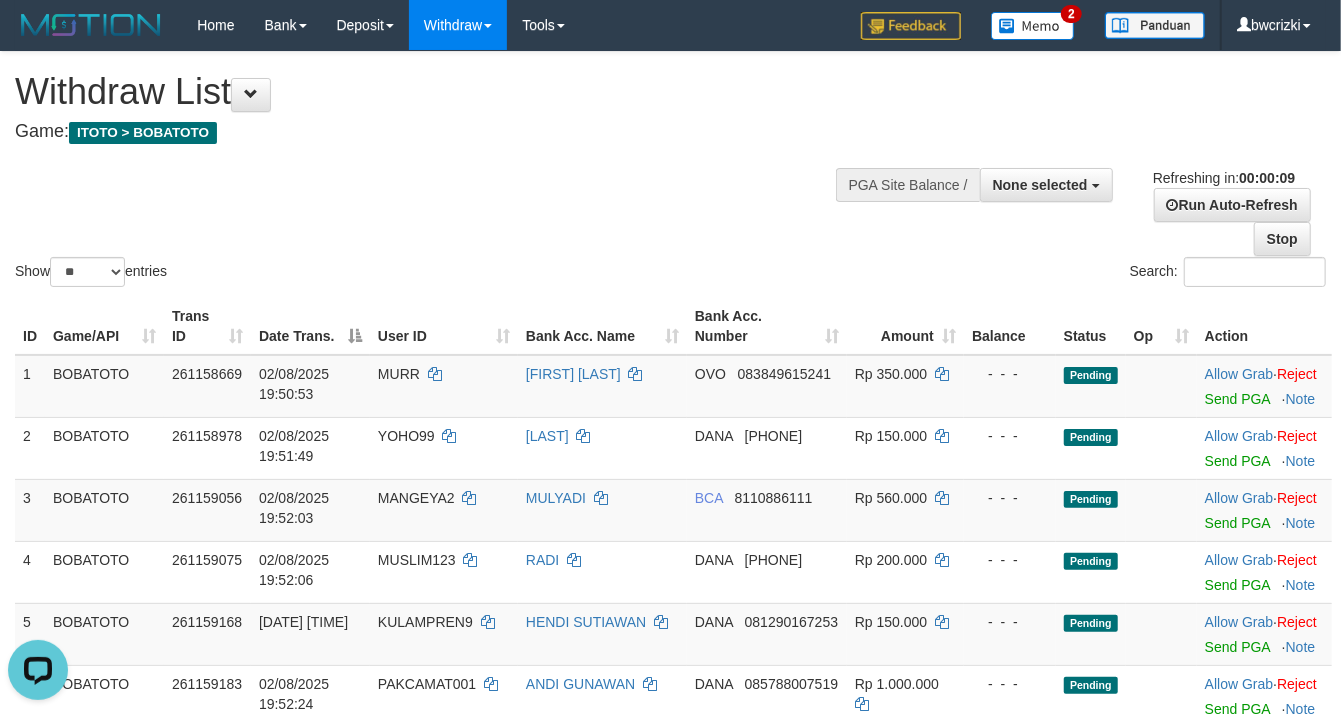 scroll, scrollTop: 0, scrollLeft: 0, axis: both 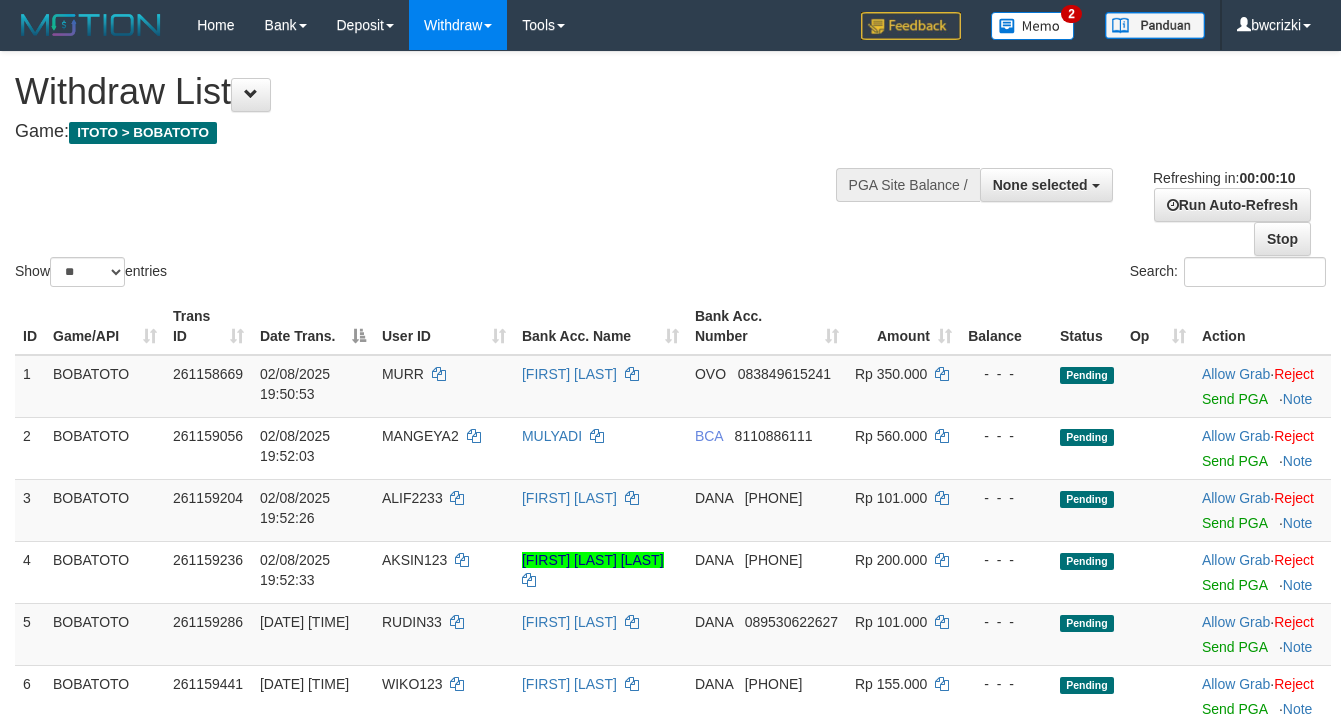 select 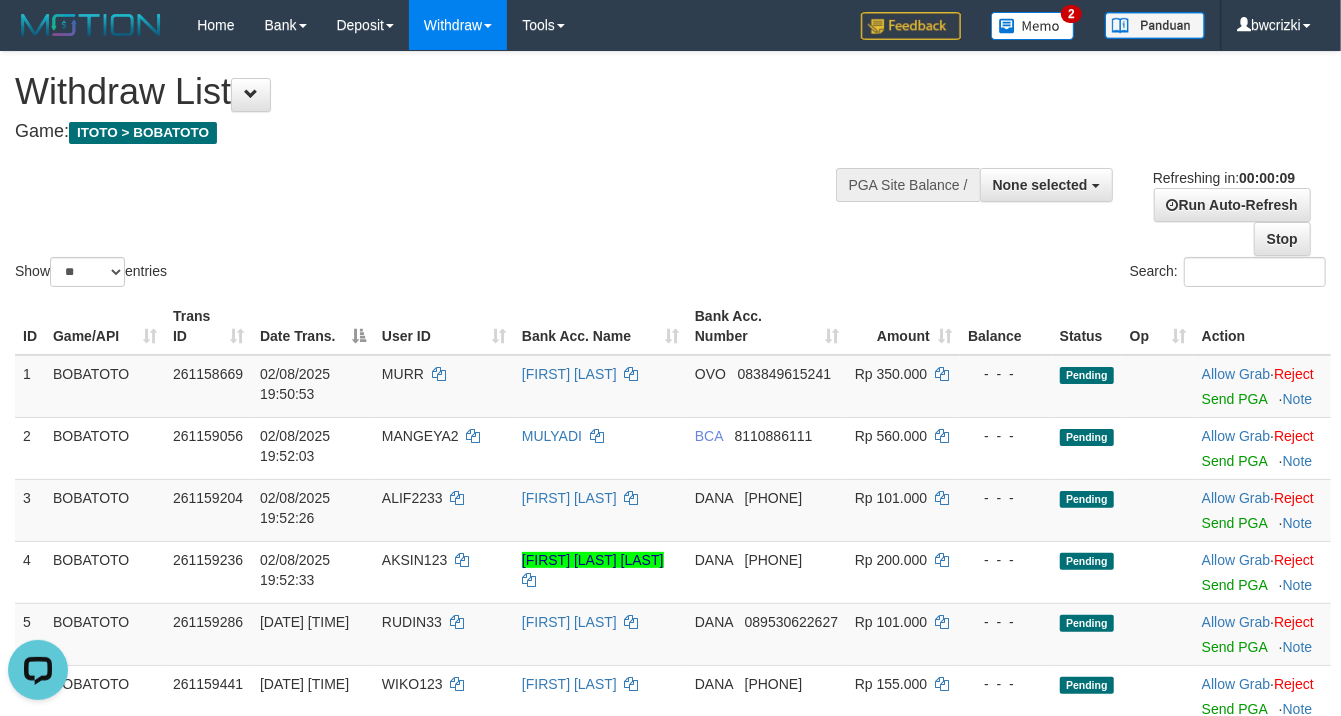 scroll, scrollTop: 0, scrollLeft: 0, axis: both 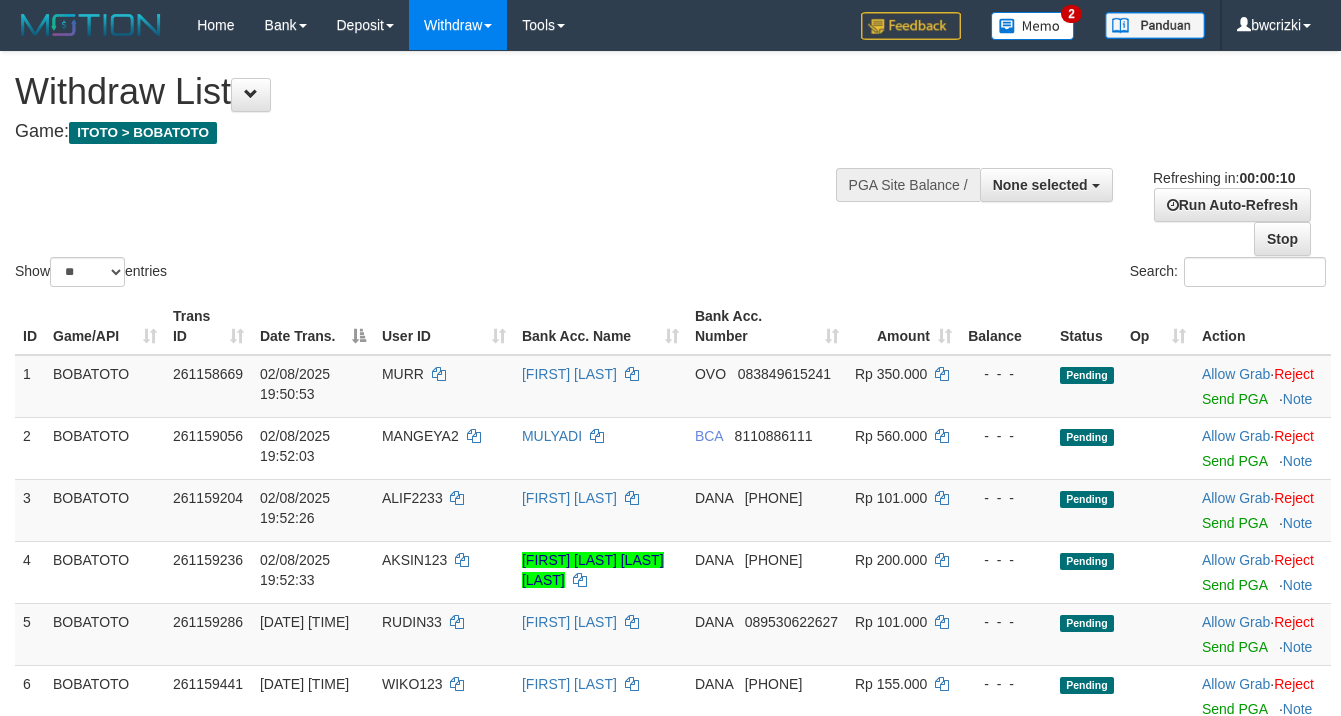select 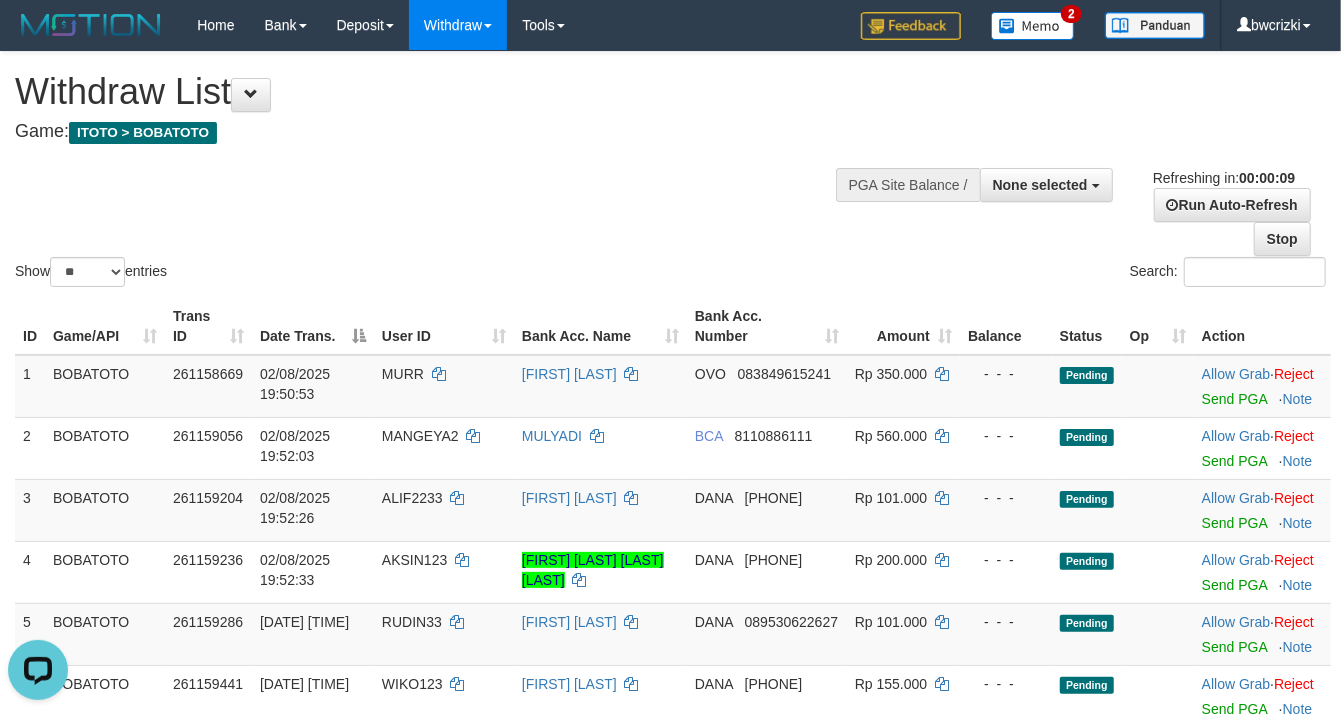 scroll, scrollTop: 0, scrollLeft: 0, axis: both 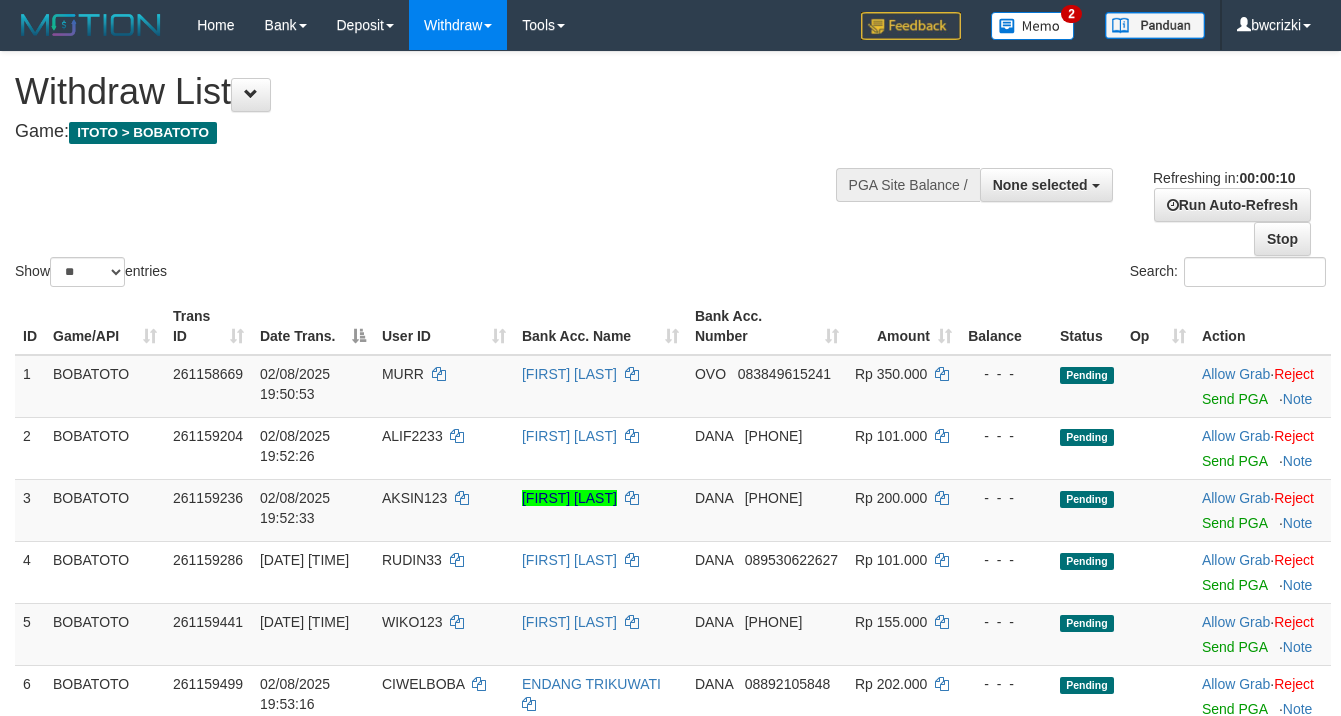 select 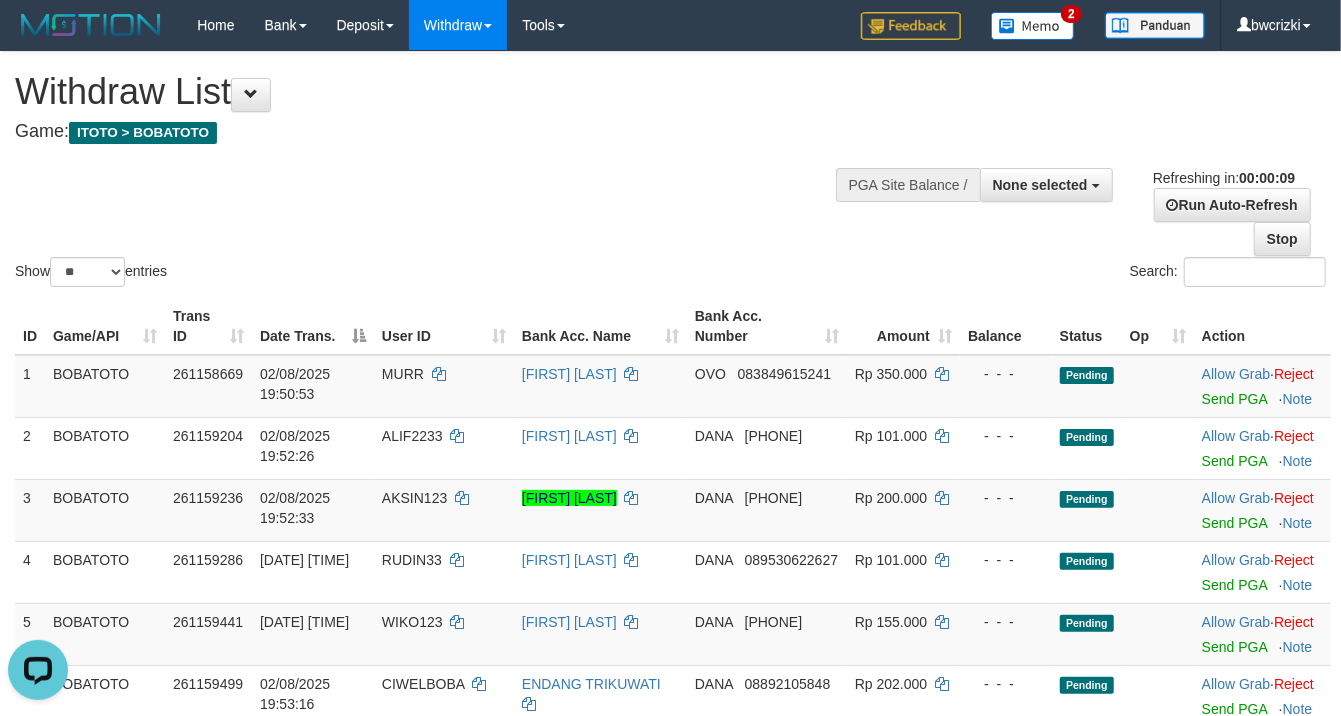 scroll, scrollTop: 0, scrollLeft: 0, axis: both 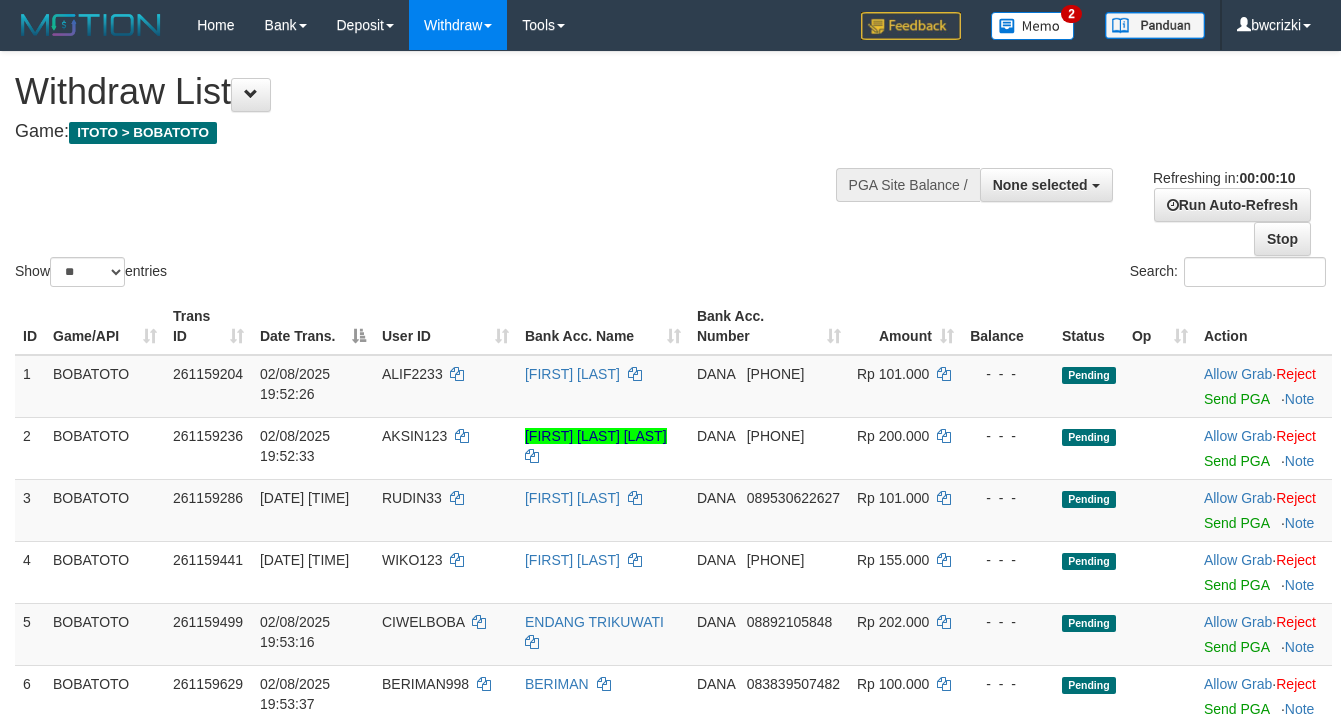 select 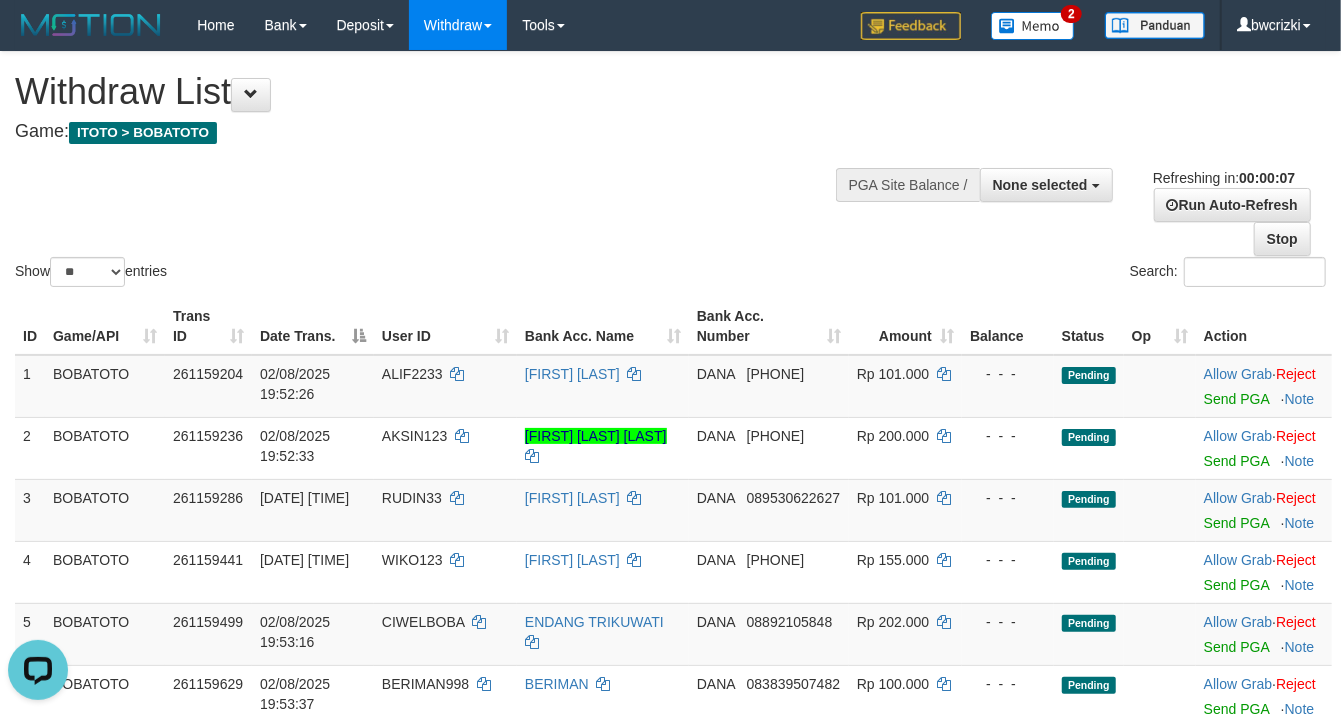 scroll, scrollTop: 0, scrollLeft: 0, axis: both 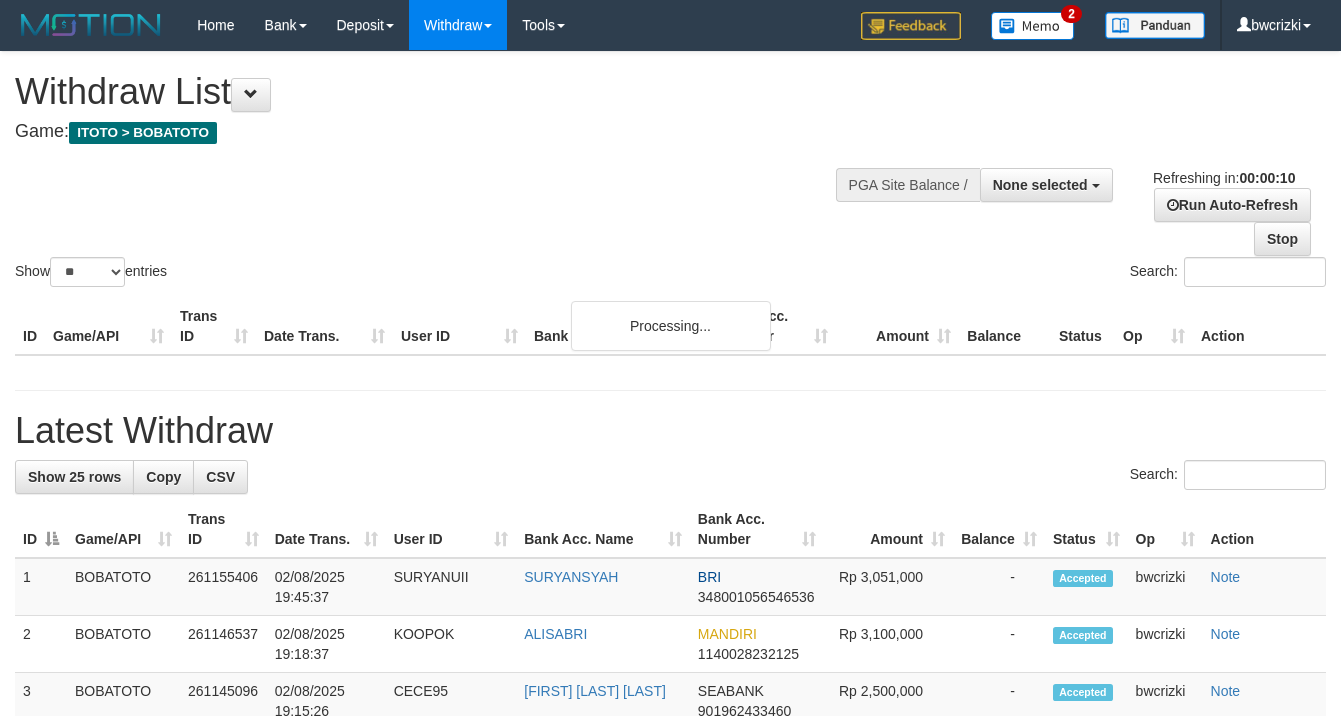 select 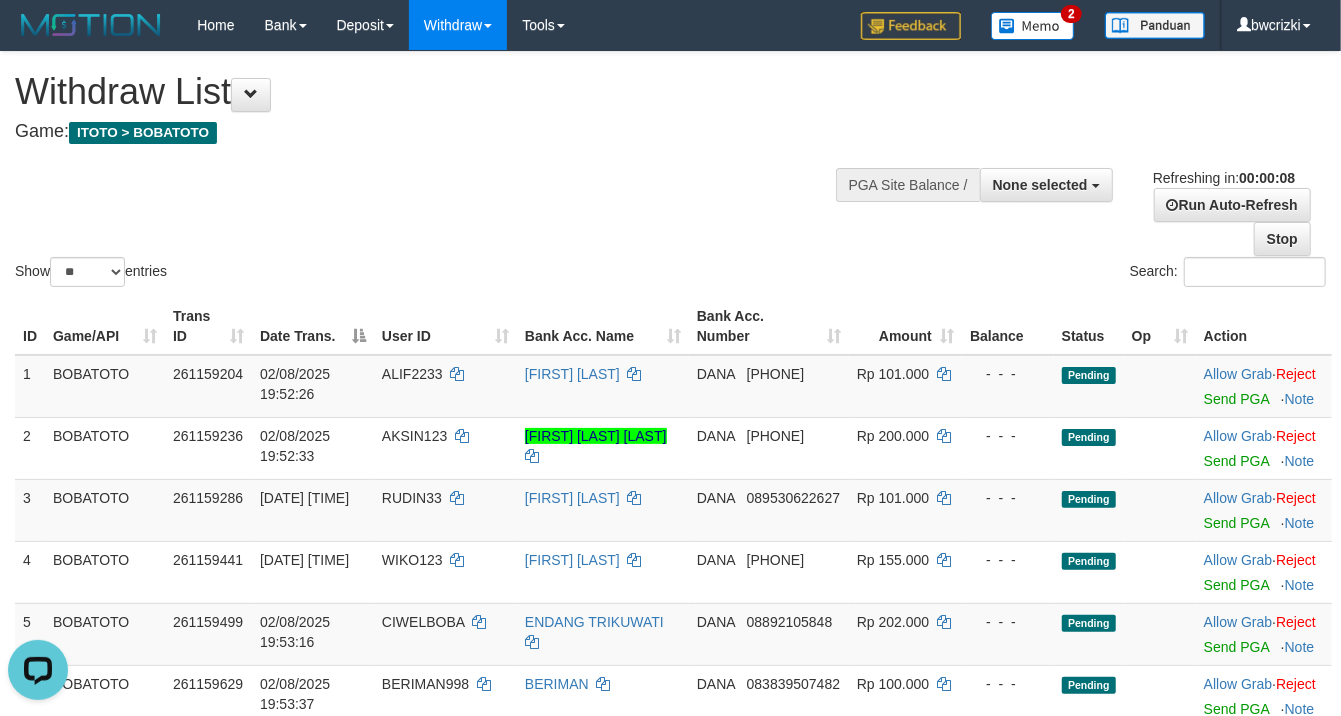 scroll, scrollTop: 0, scrollLeft: 0, axis: both 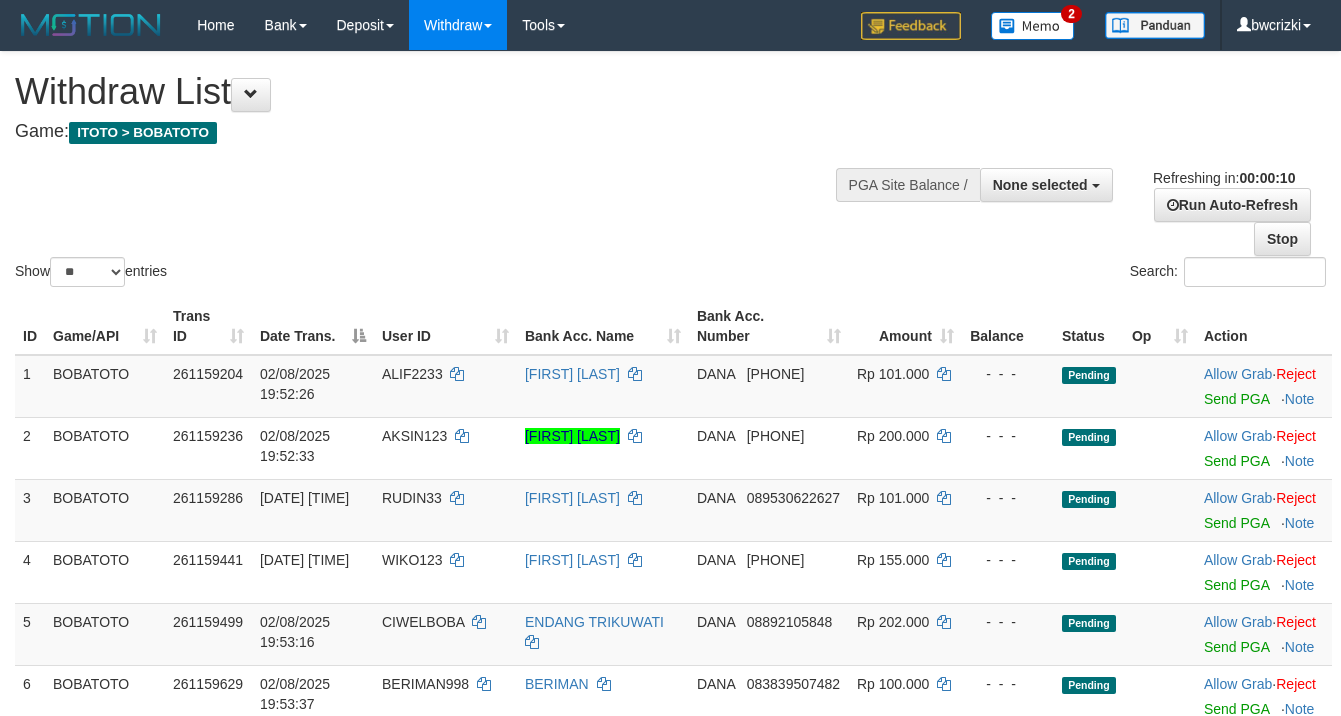 select 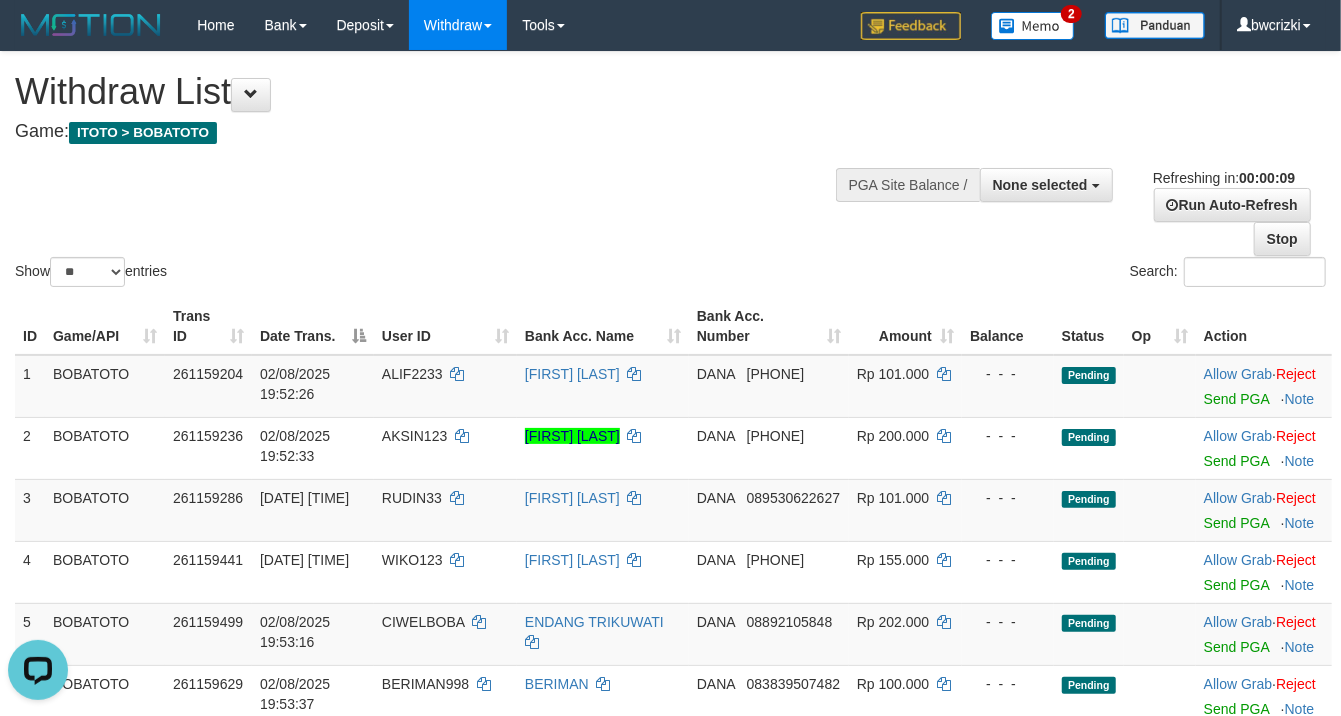 scroll, scrollTop: 0, scrollLeft: 0, axis: both 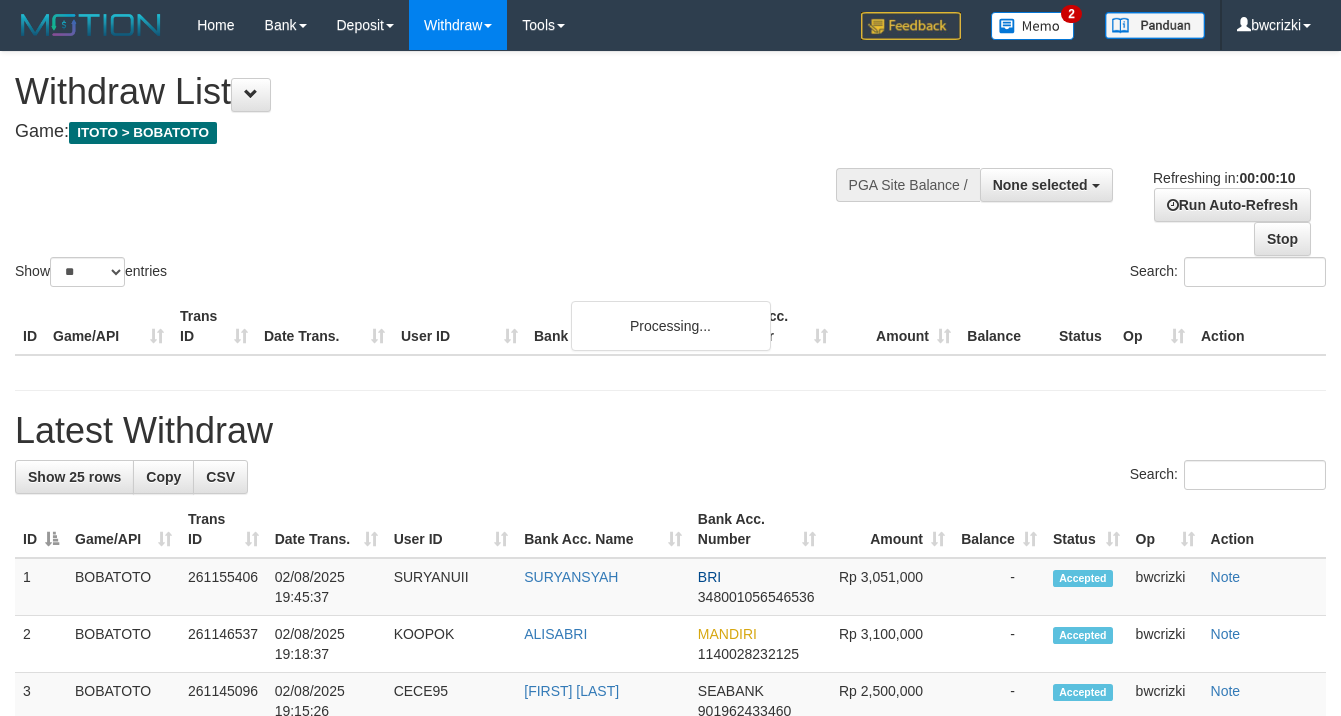 select 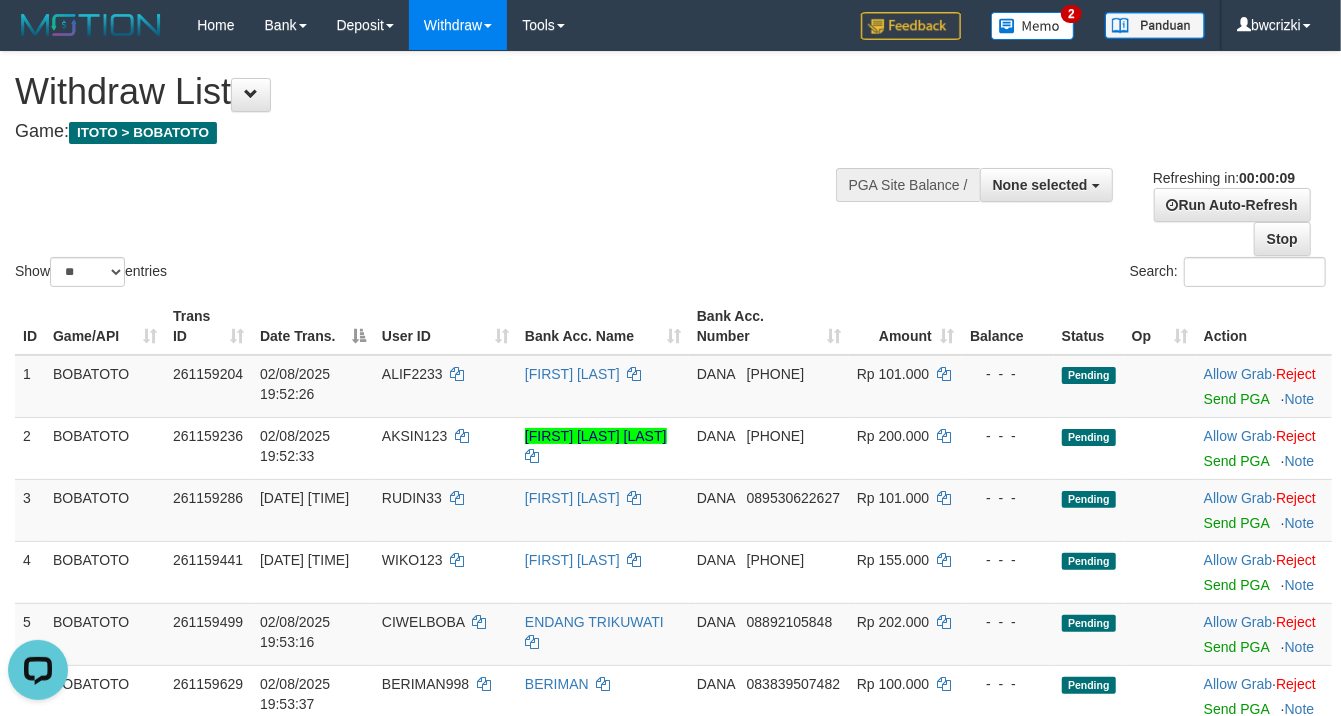 scroll, scrollTop: 0, scrollLeft: 0, axis: both 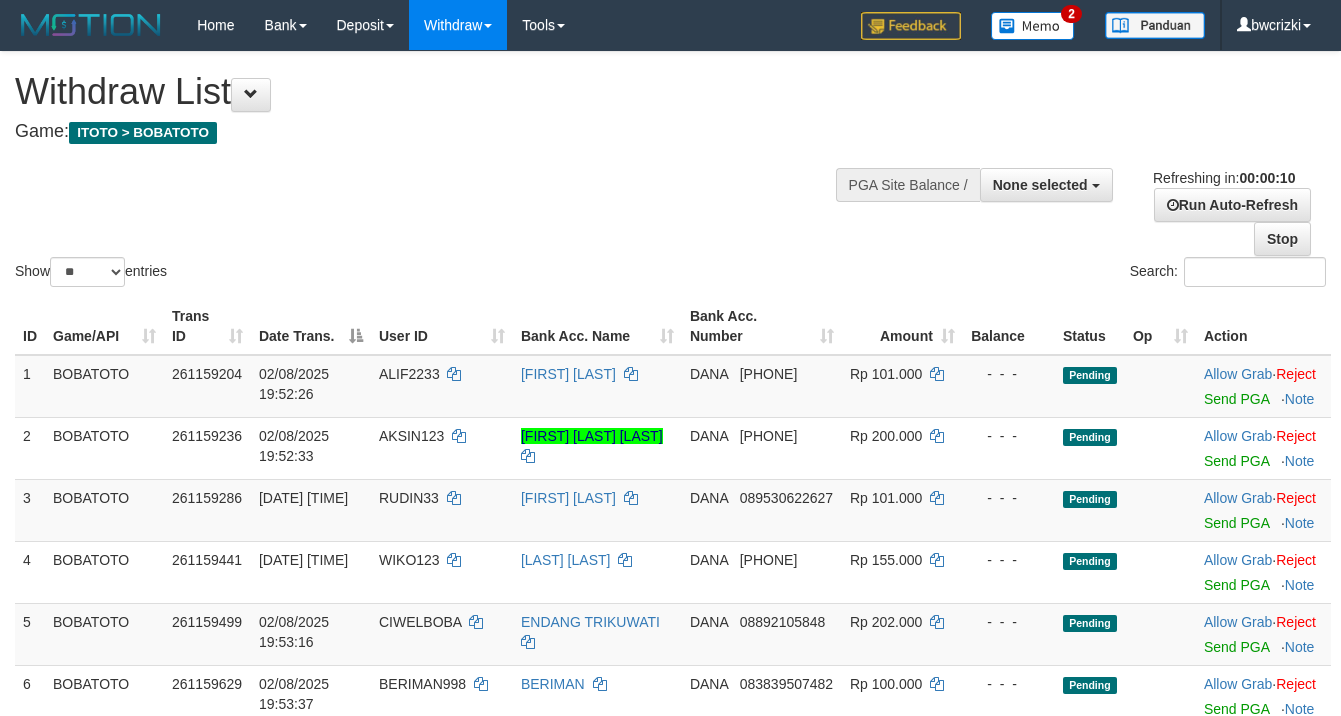 select 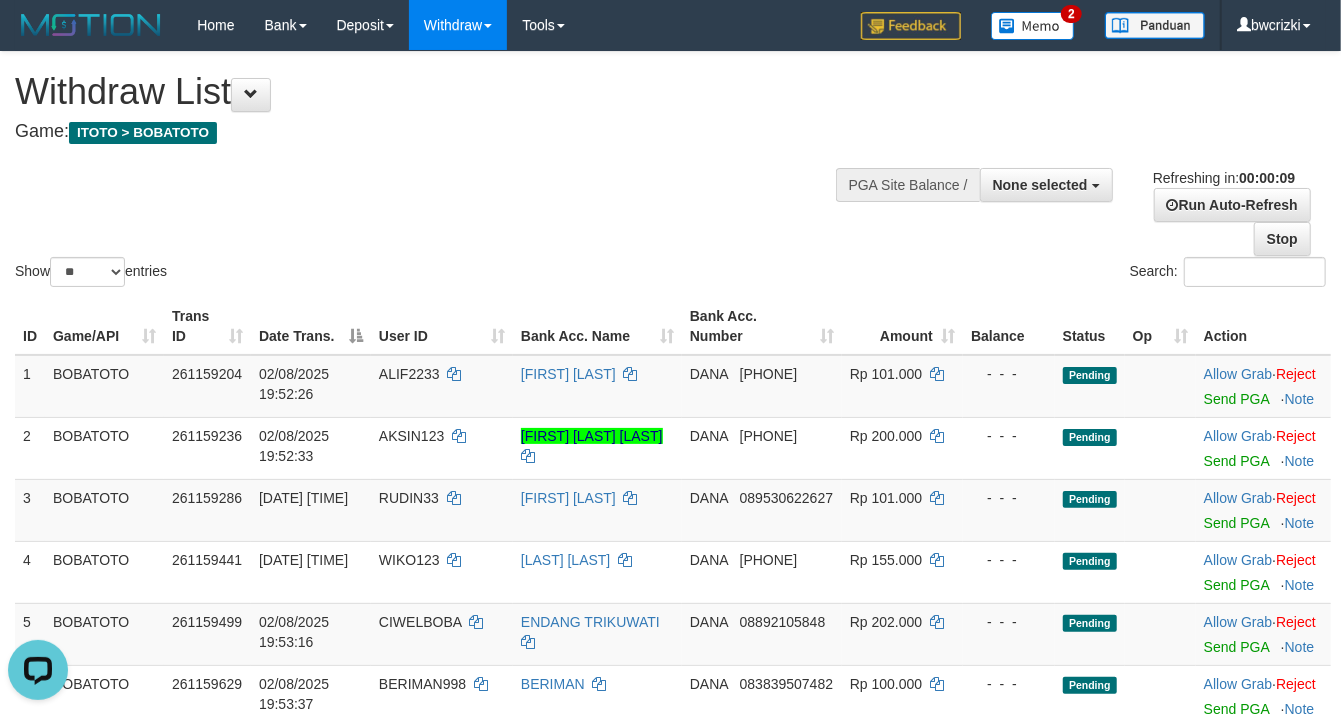 scroll, scrollTop: 0, scrollLeft: 0, axis: both 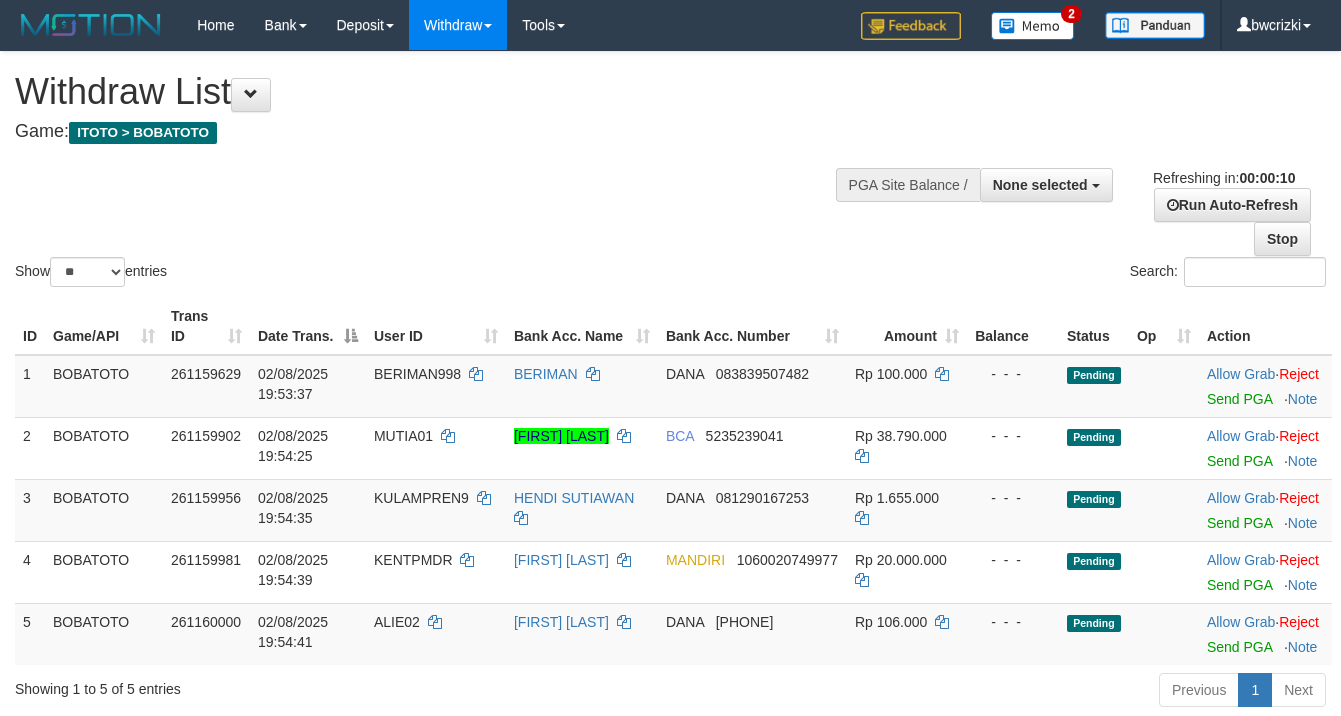 select 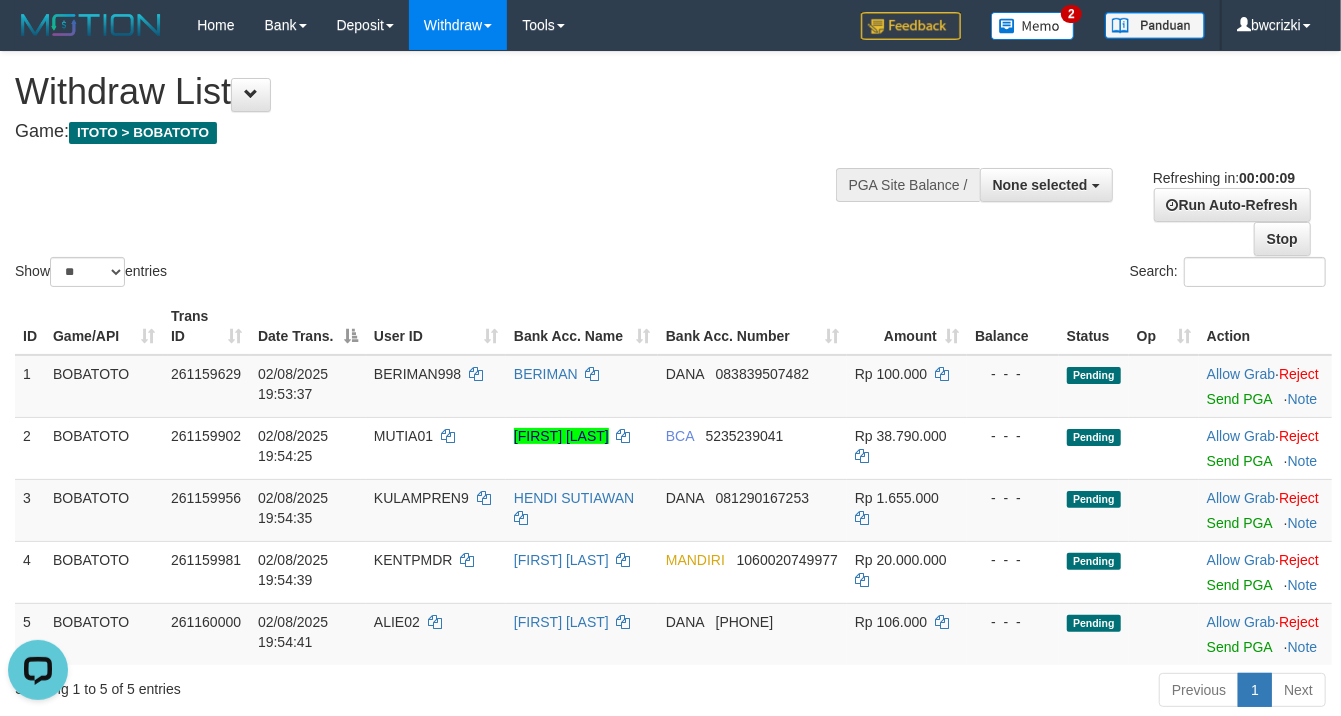scroll, scrollTop: 0, scrollLeft: 0, axis: both 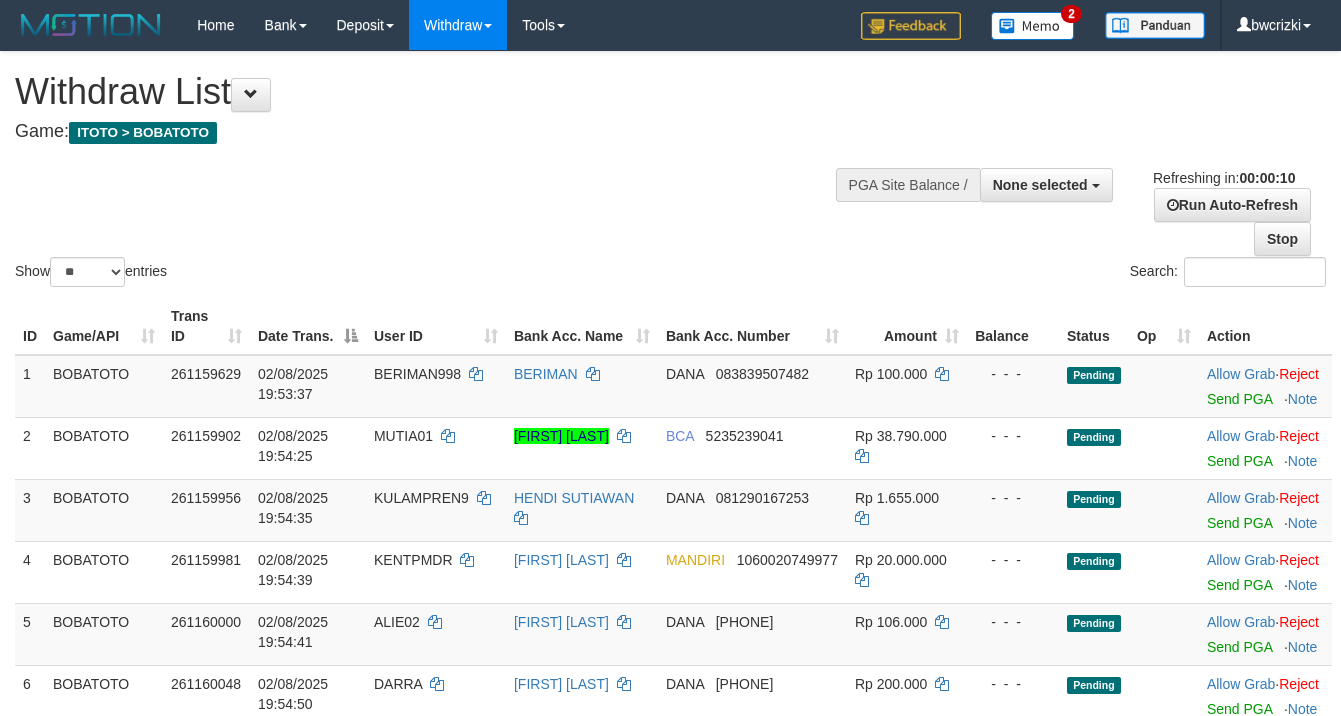select 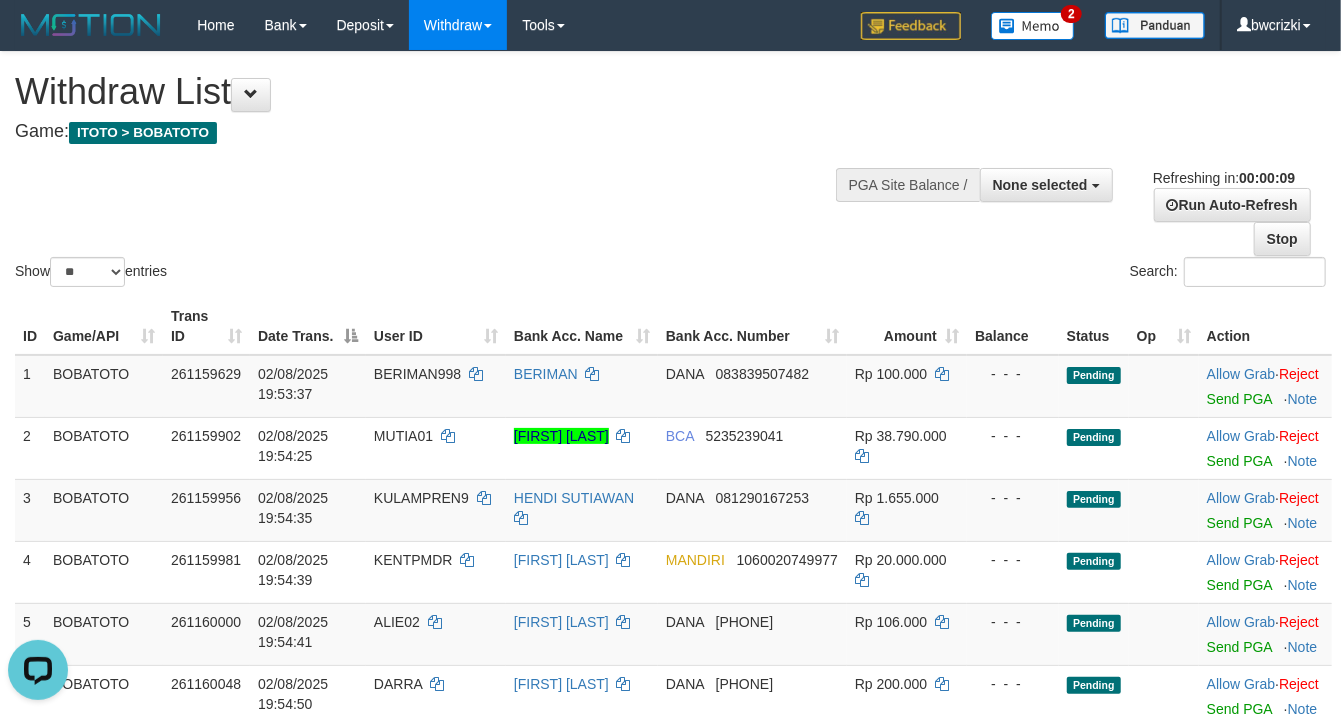 scroll, scrollTop: 0, scrollLeft: 0, axis: both 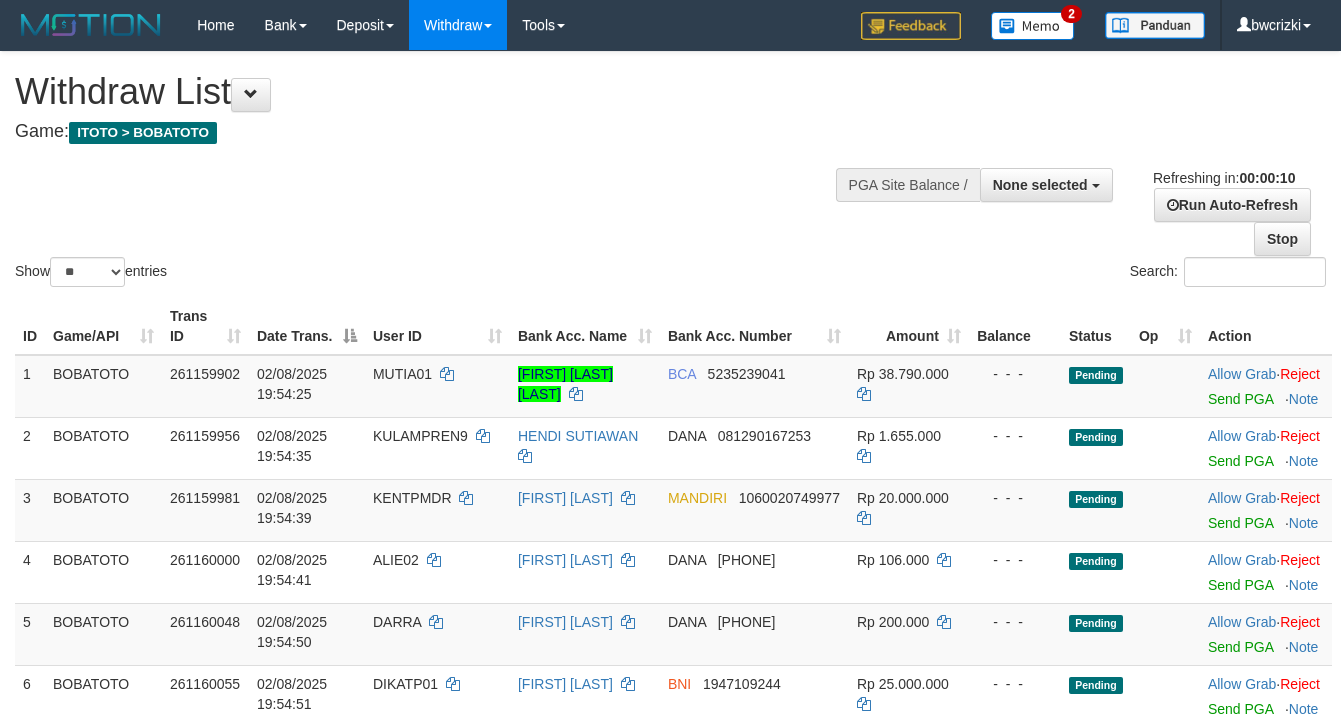 select 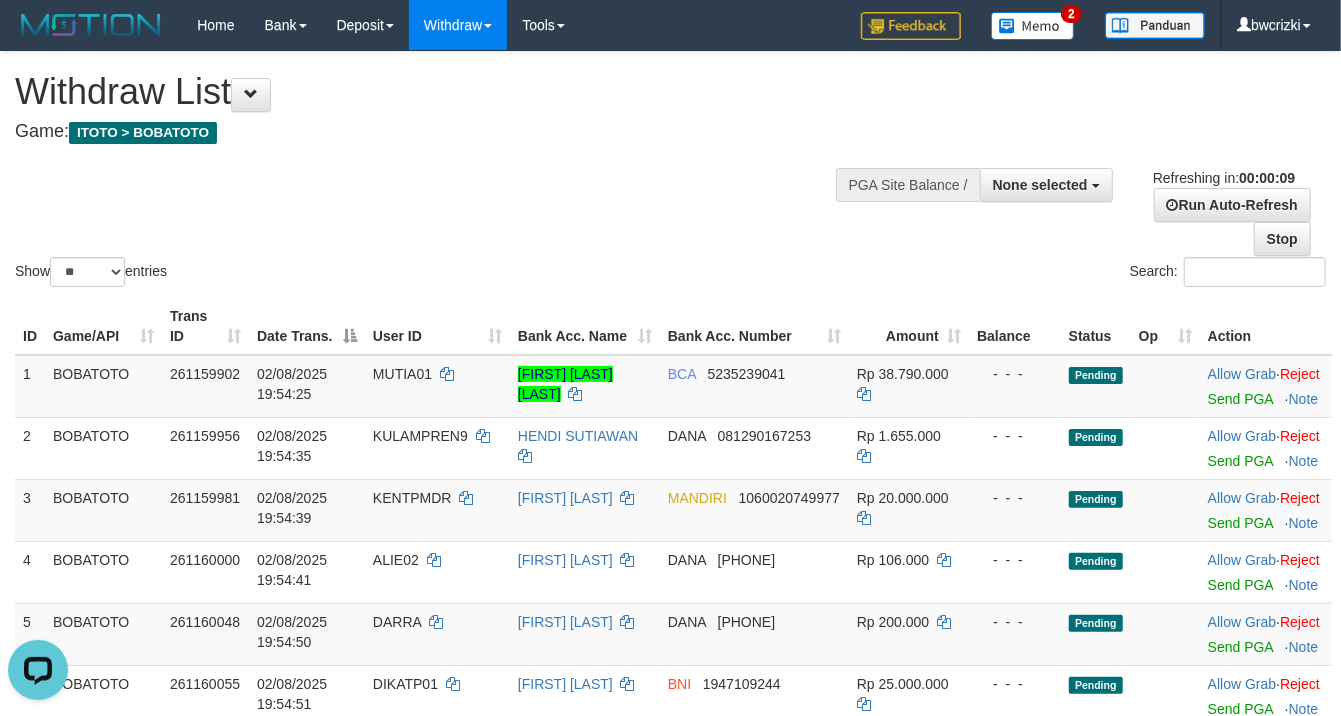 scroll, scrollTop: 0, scrollLeft: 0, axis: both 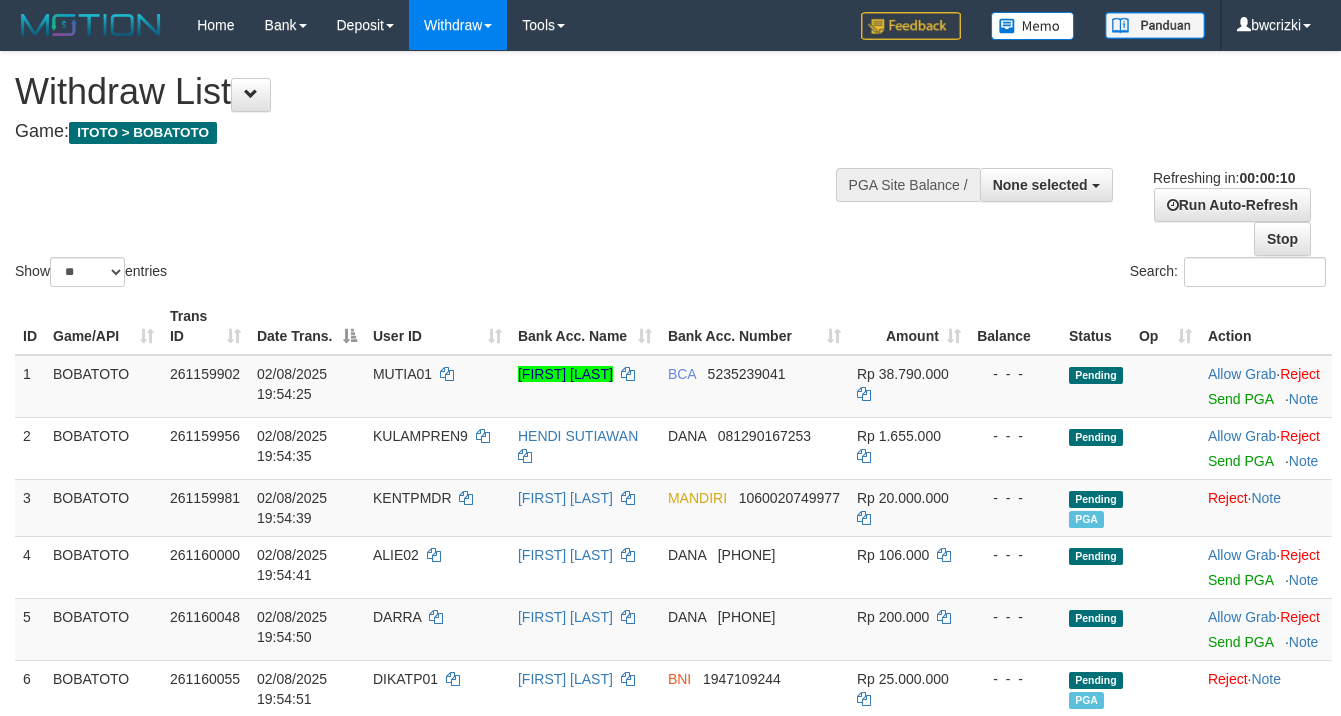 select 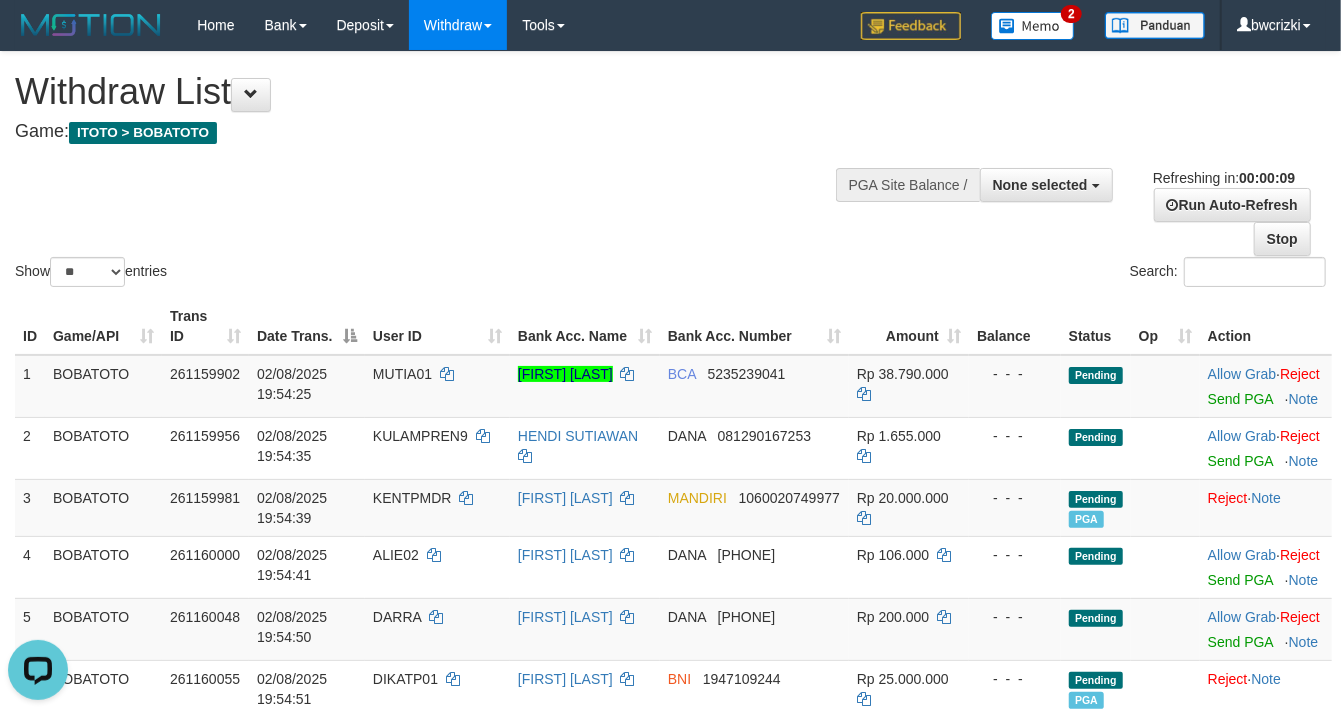 scroll, scrollTop: 0, scrollLeft: 0, axis: both 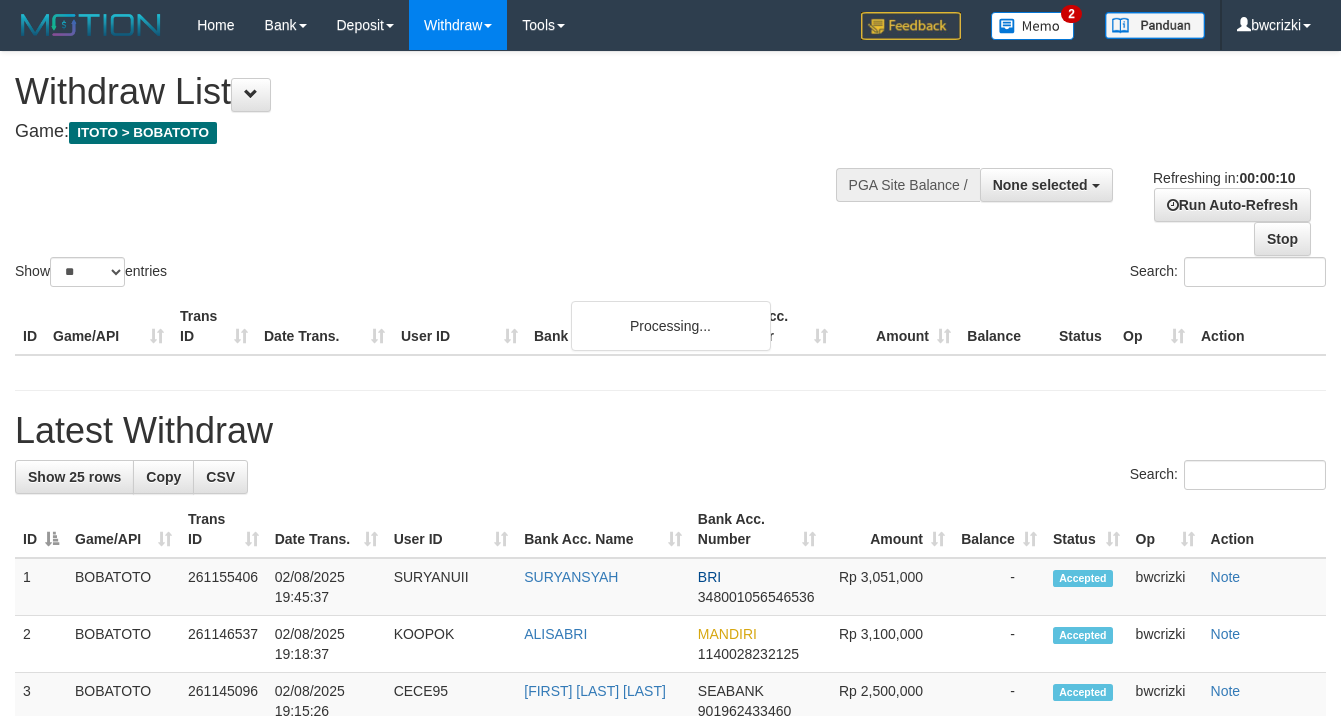select 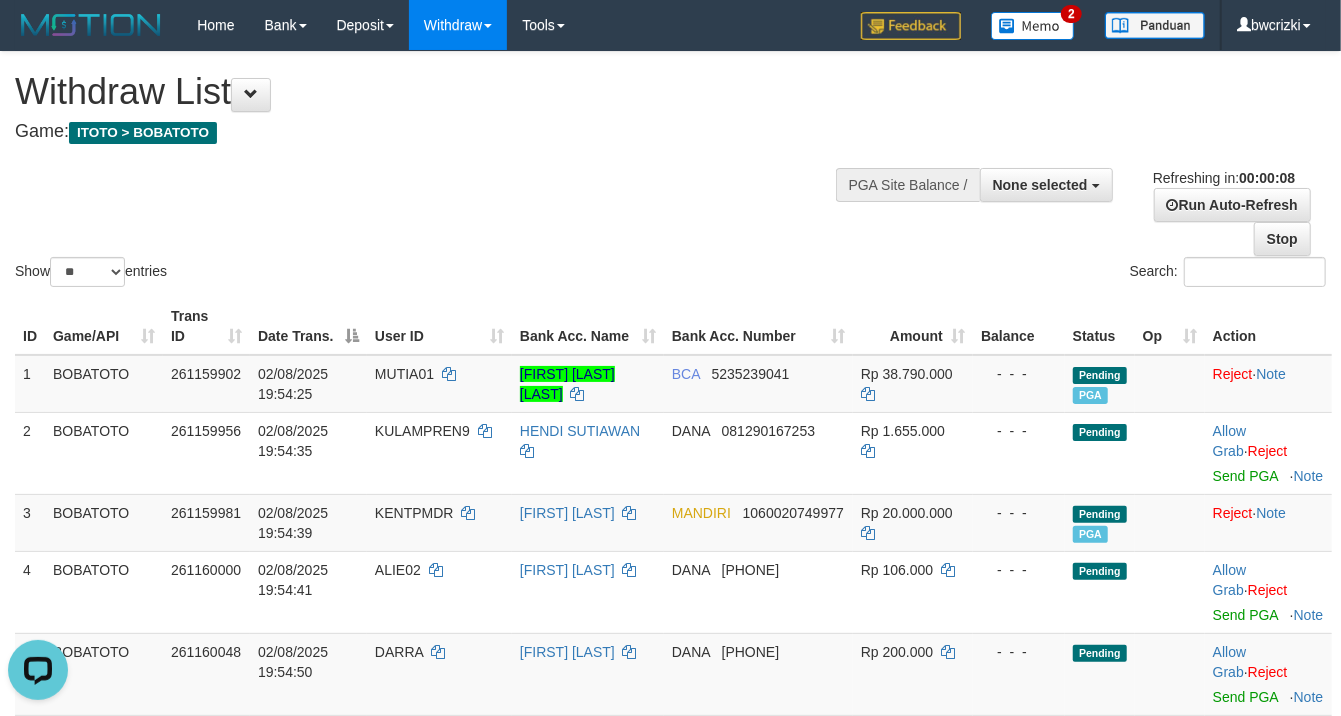 scroll, scrollTop: 0, scrollLeft: 0, axis: both 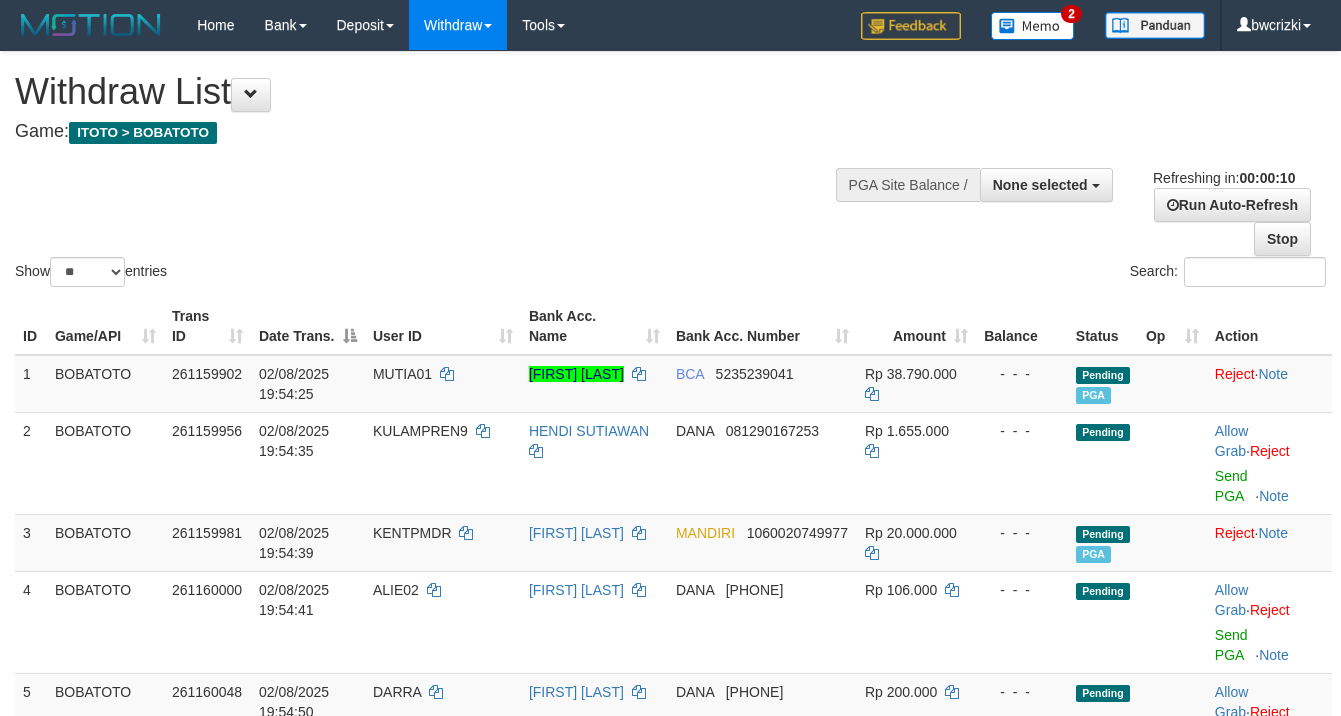 select 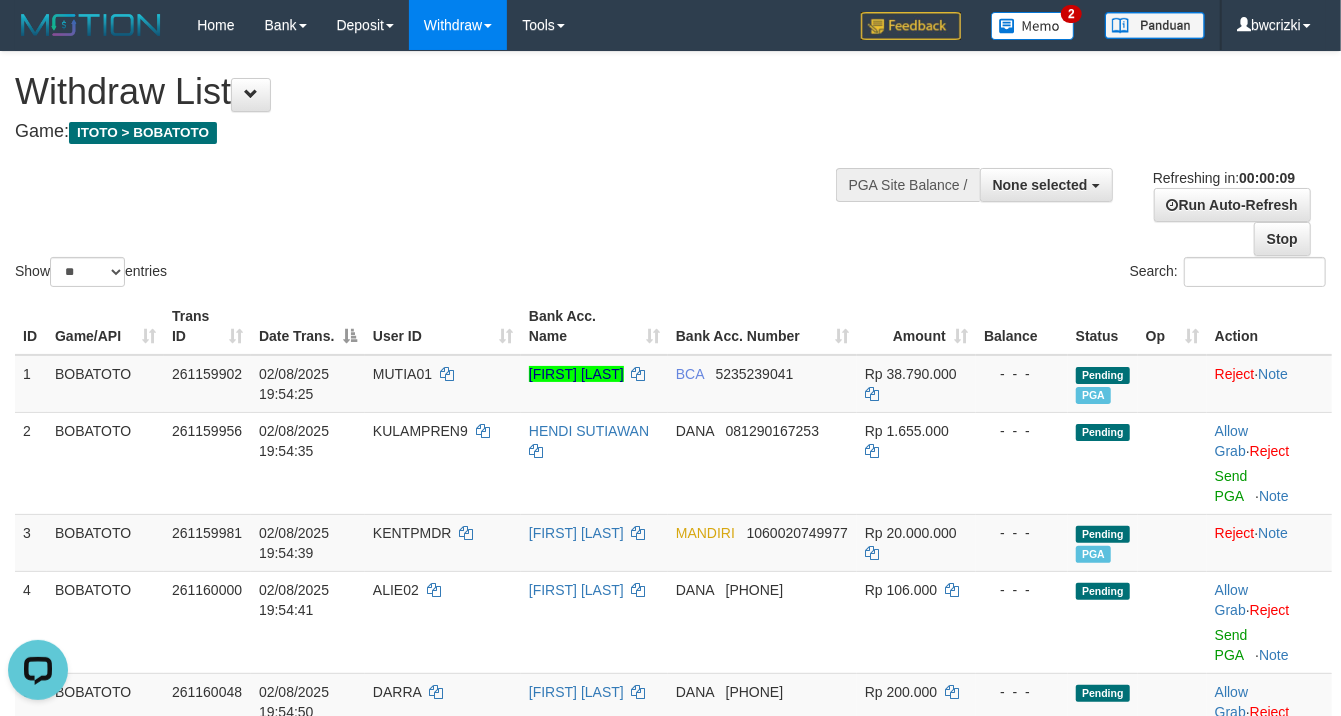 scroll, scrollTop: 0, scrollLeft: 0, axis: both 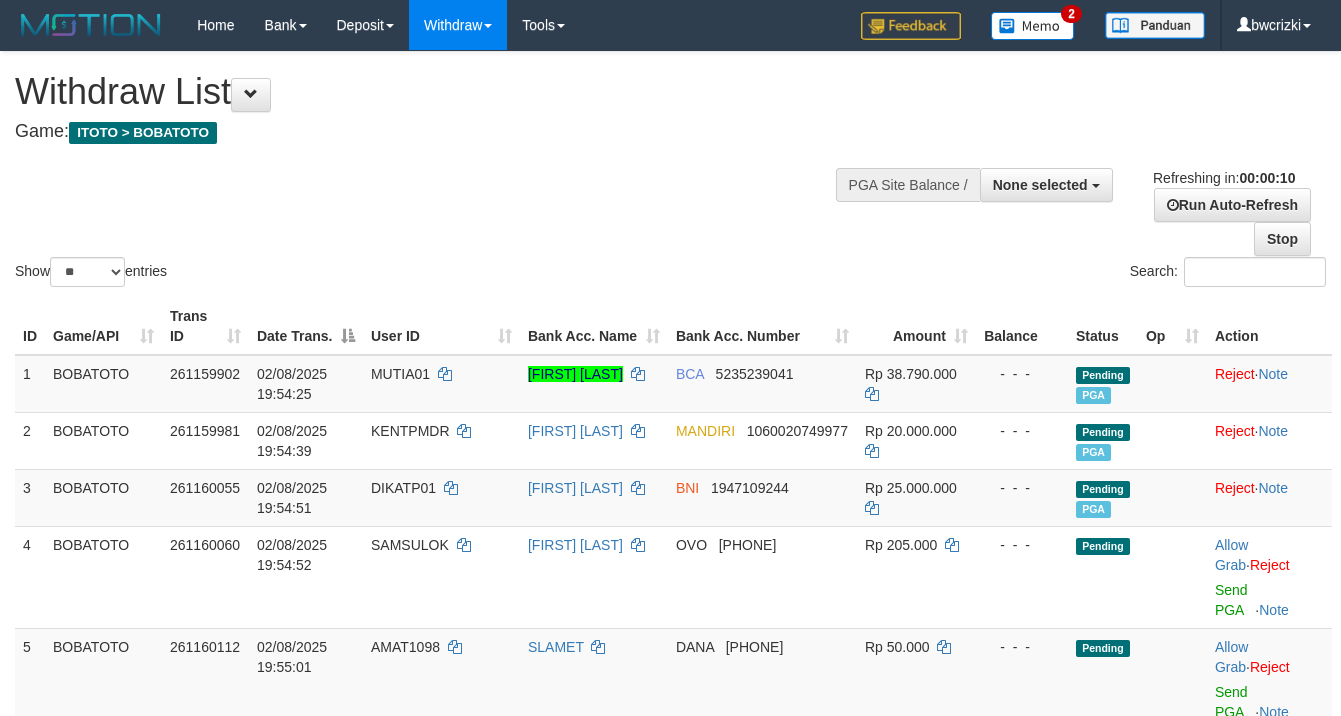 select 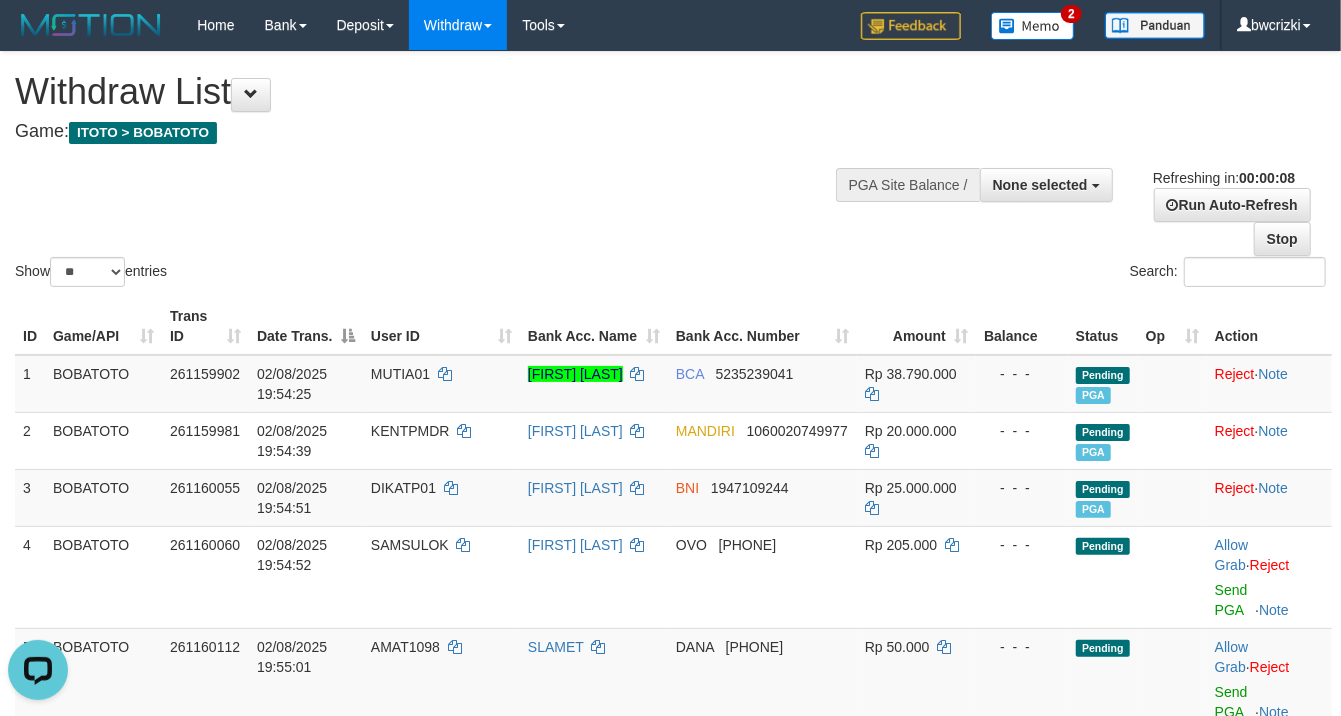 scroll, scrollTop: 0, scrollLeft: 0, axis: both 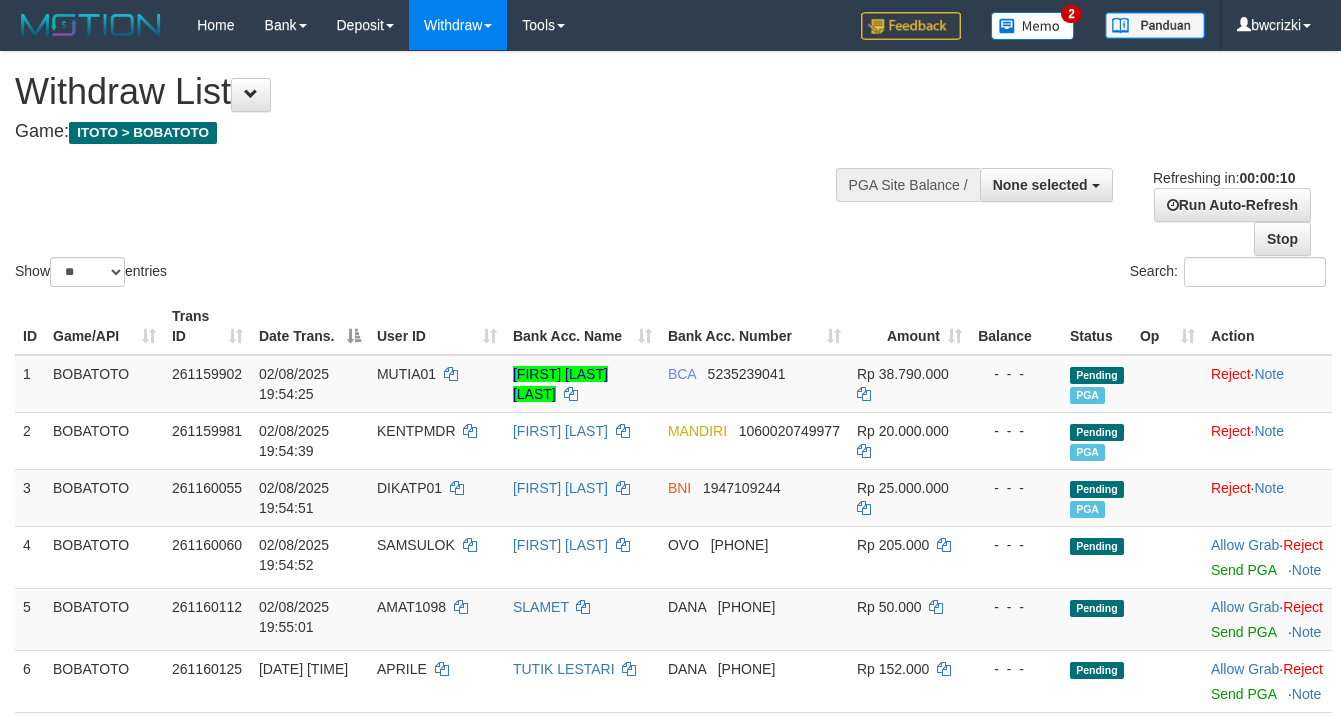 select 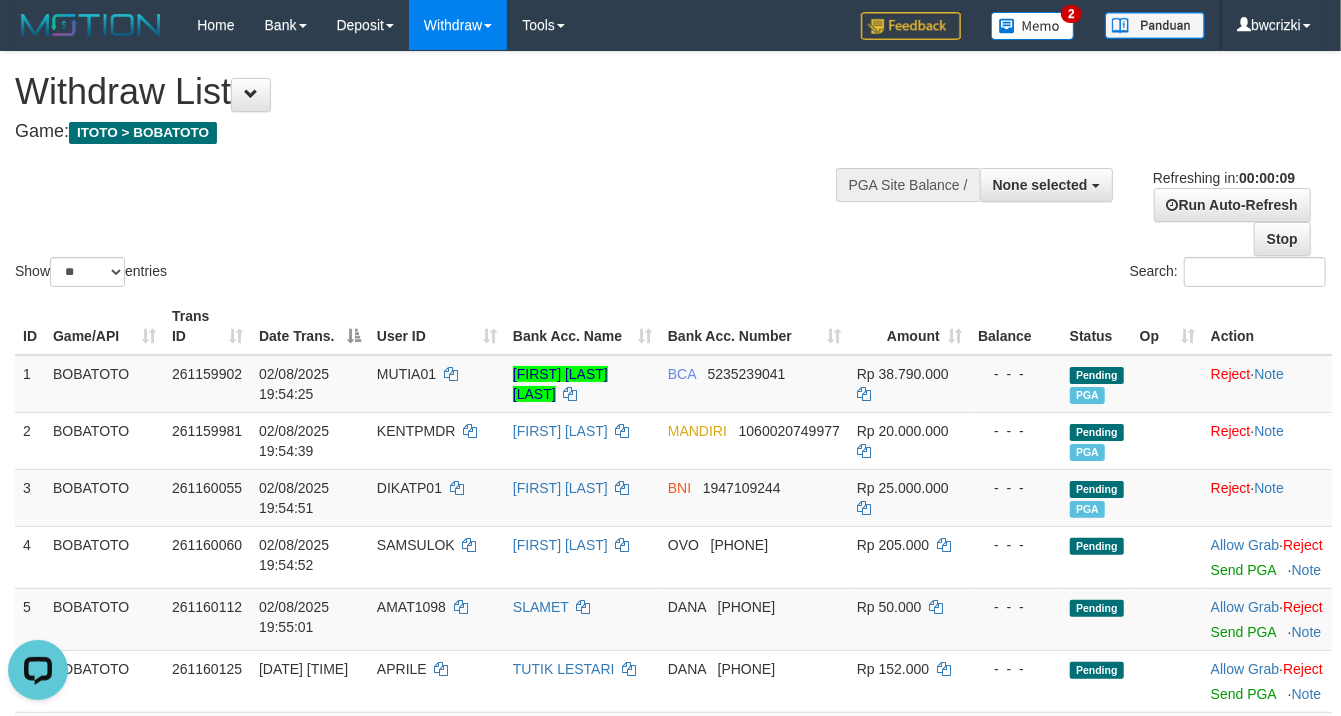 scroll, scrollTop: 0, scrollLeft: 0, axis: both 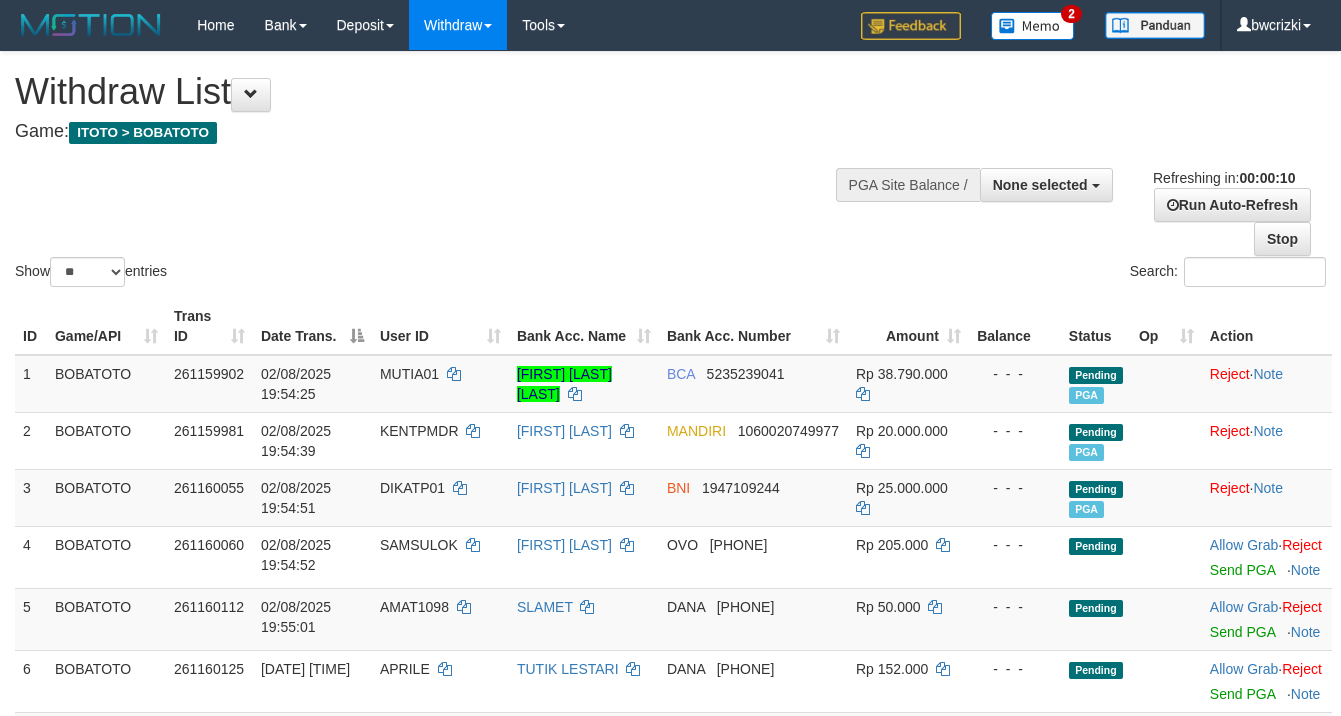 select 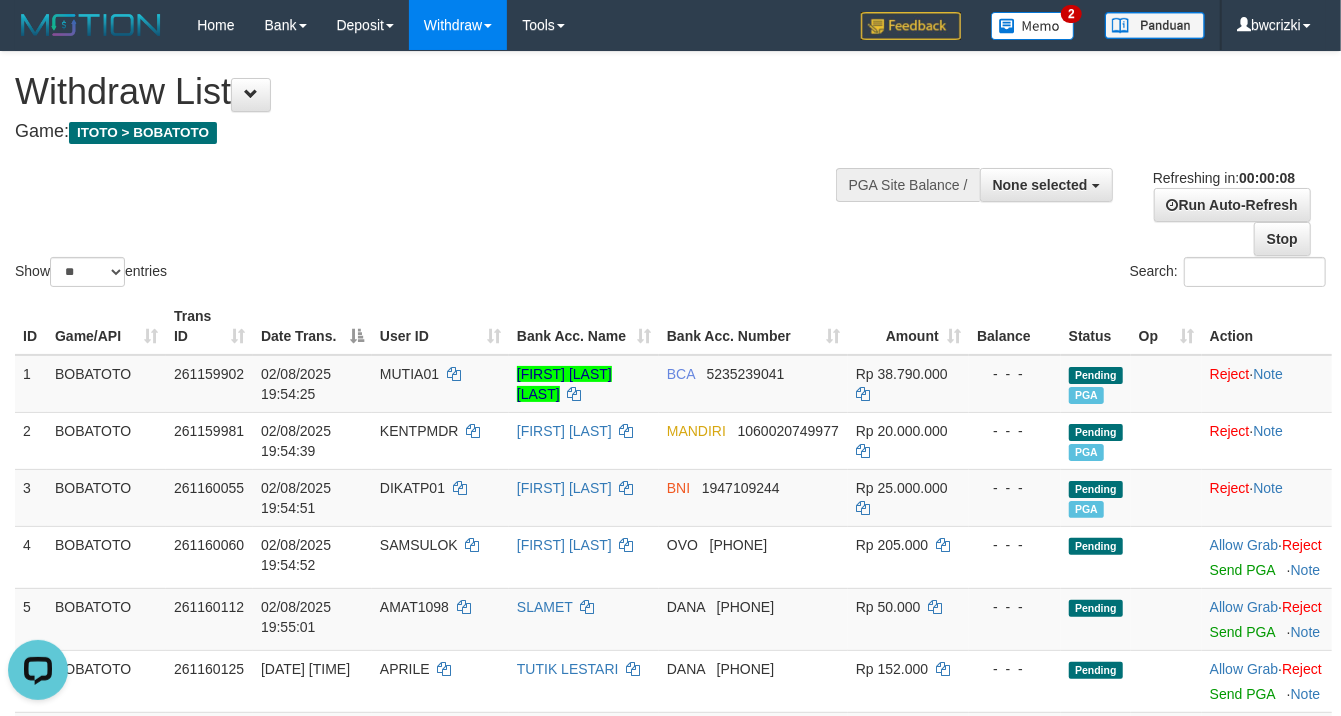 scroll, scrollTop: 0, scrollLeft: 0, axis: both 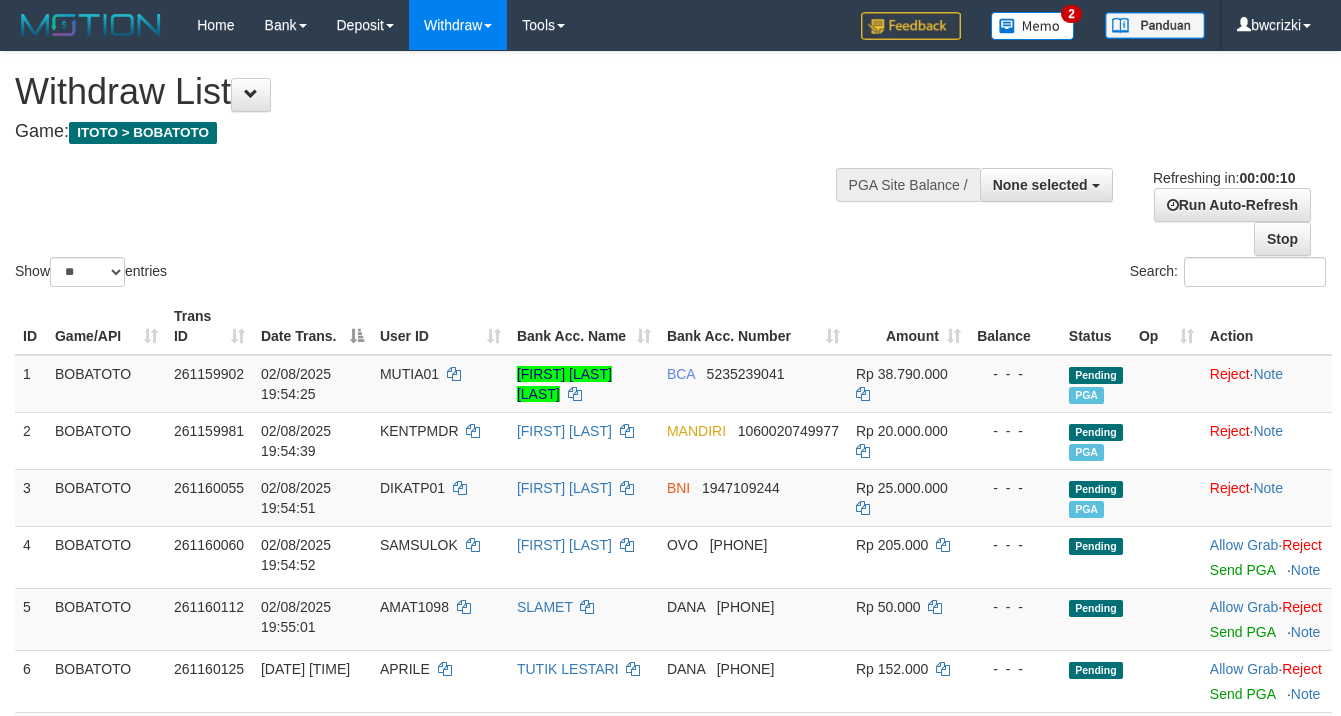 select 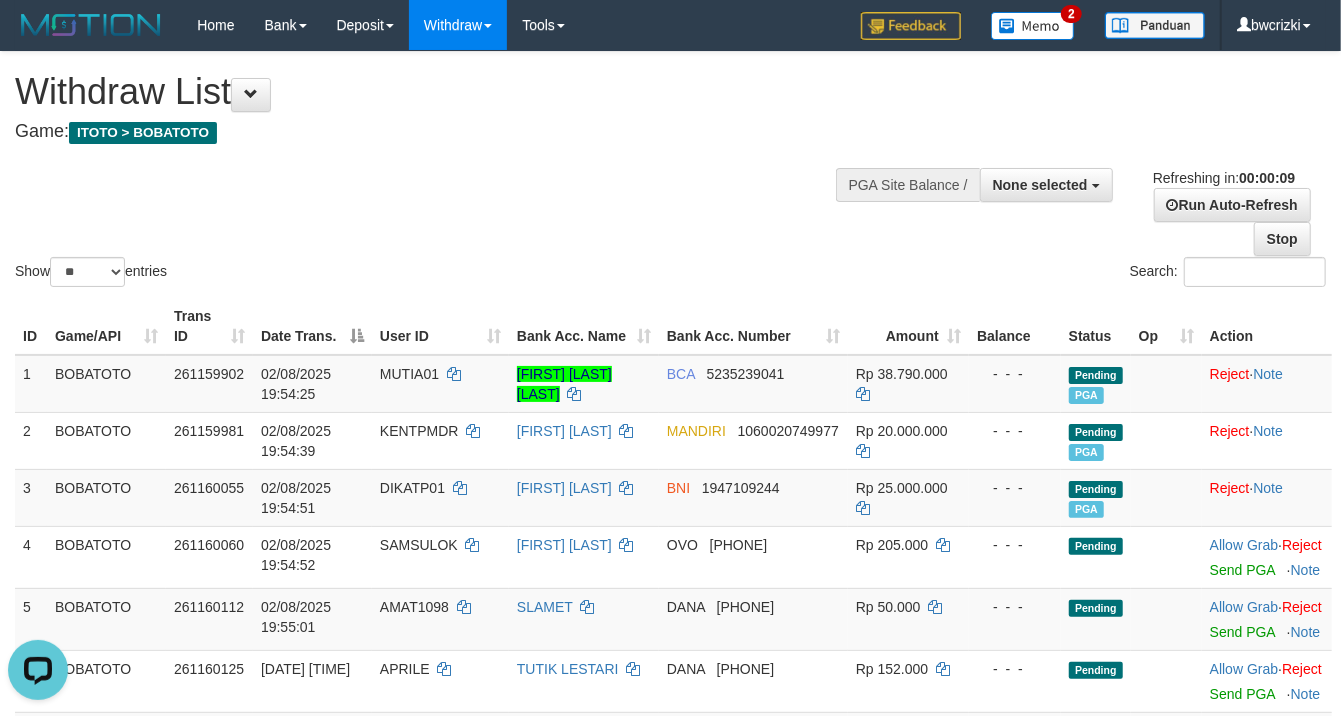 scroll, scrollTop: 0, scrollLeft: 0, axis: both 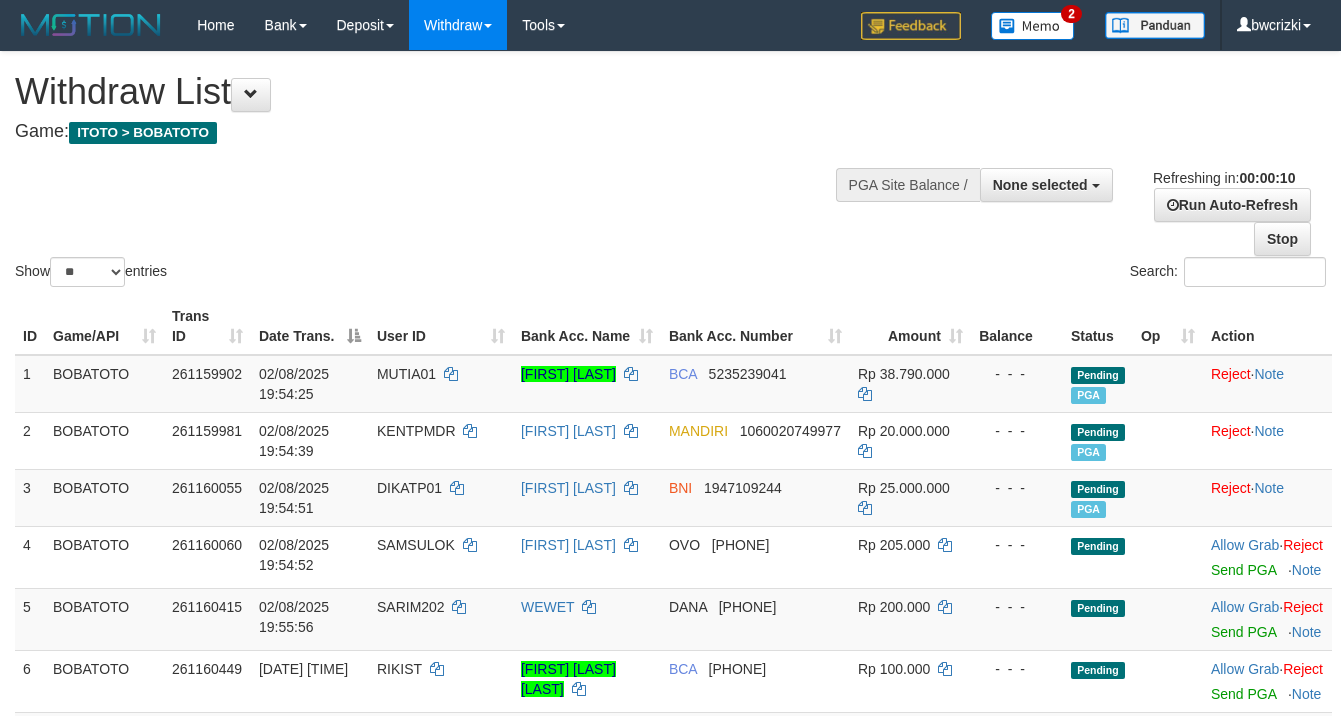 select 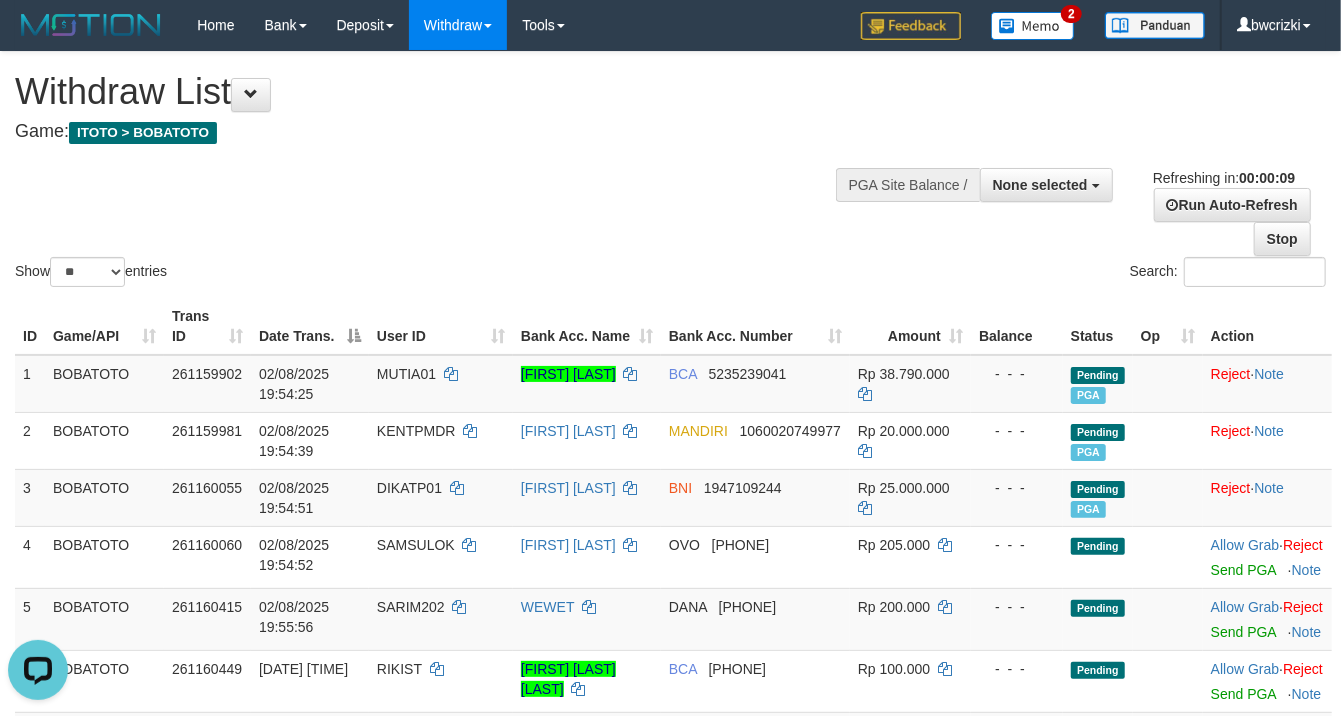 scroll, scrollTop: 0, scrollLeft: 0, axis: both 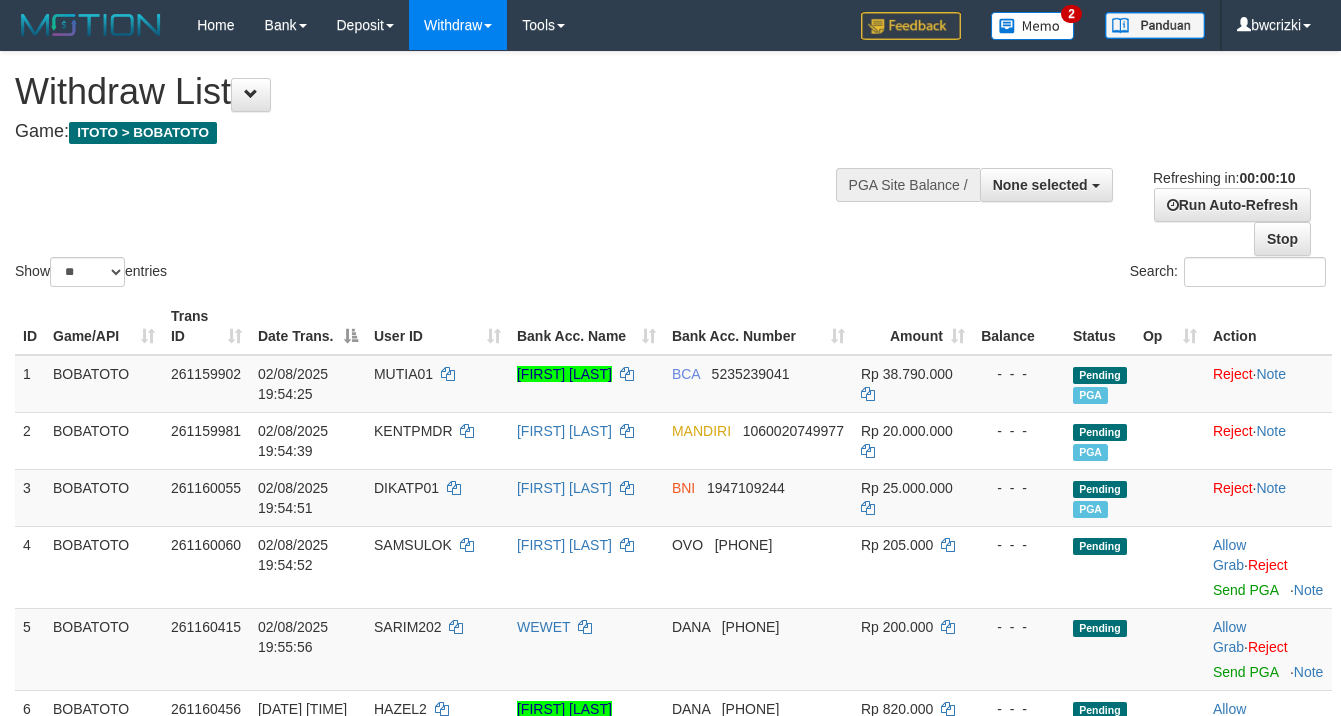 select 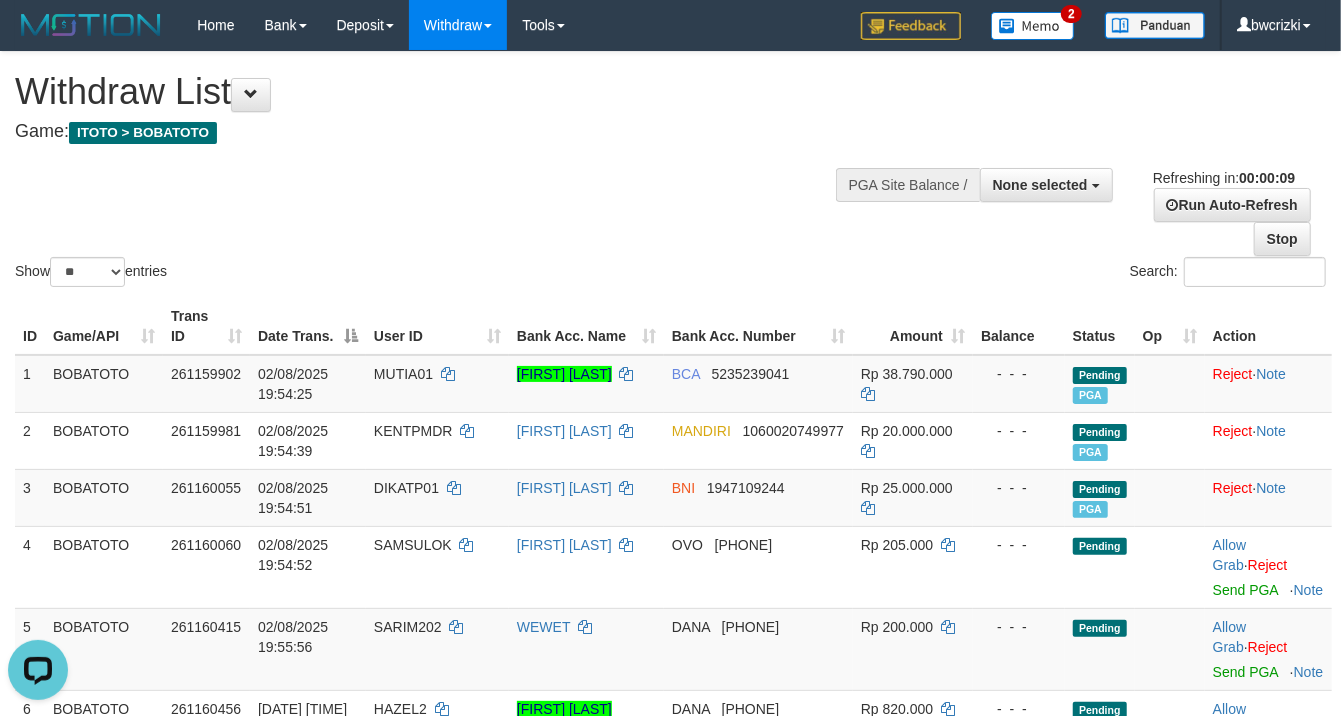 scroll, scrollTop: 0, scrollLeft: 0, axis: both 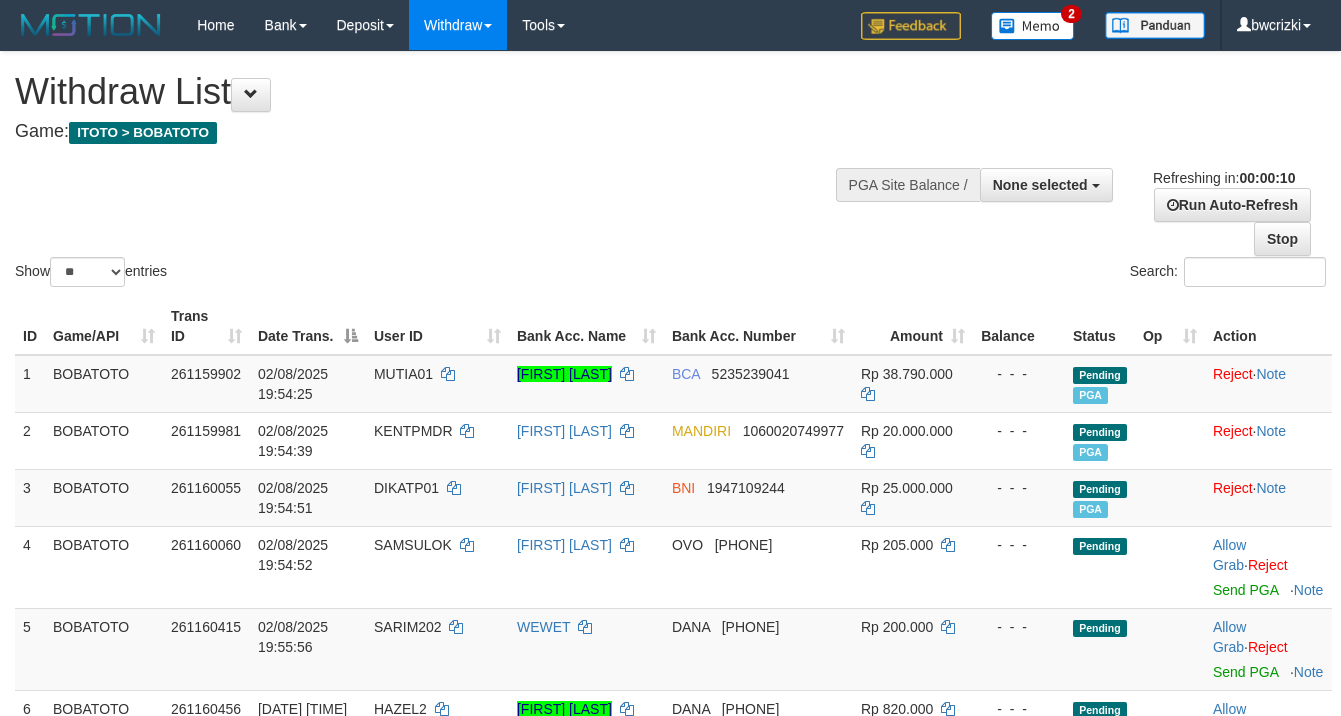 select 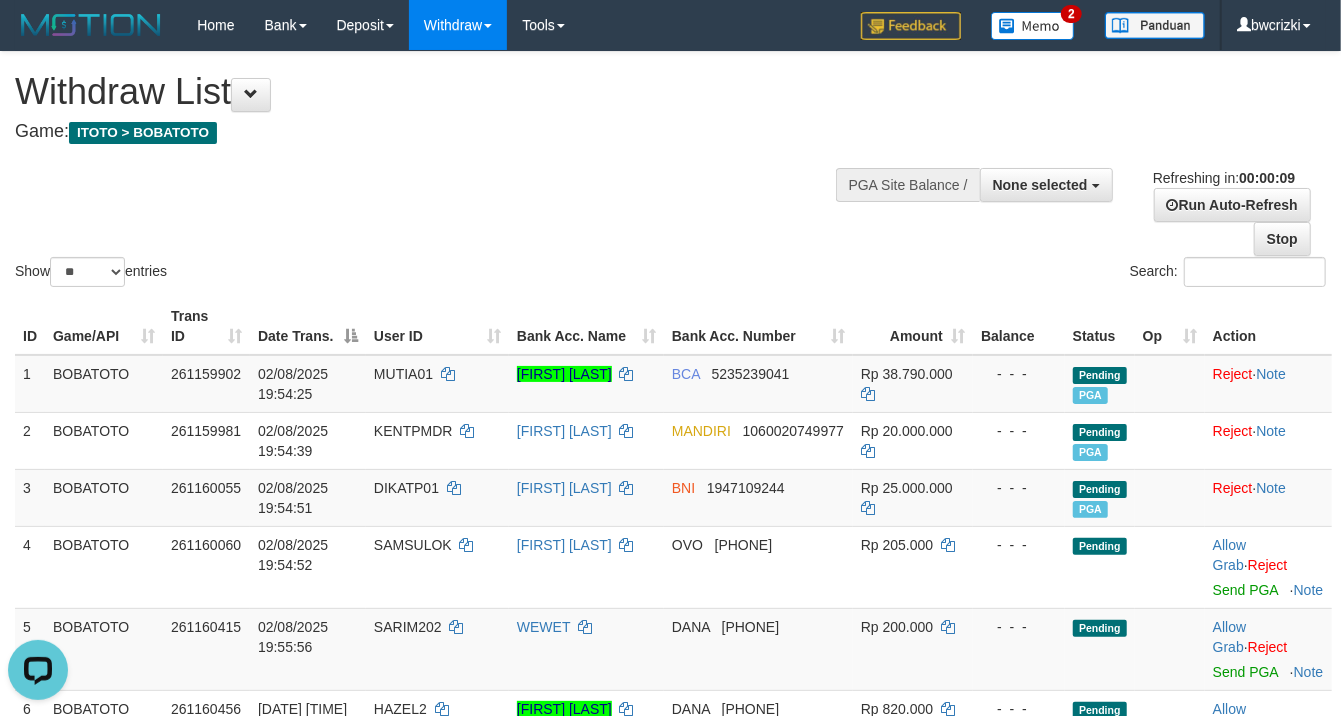 scroll, scrollTop: 0, scrollLeft: 0, axis: both 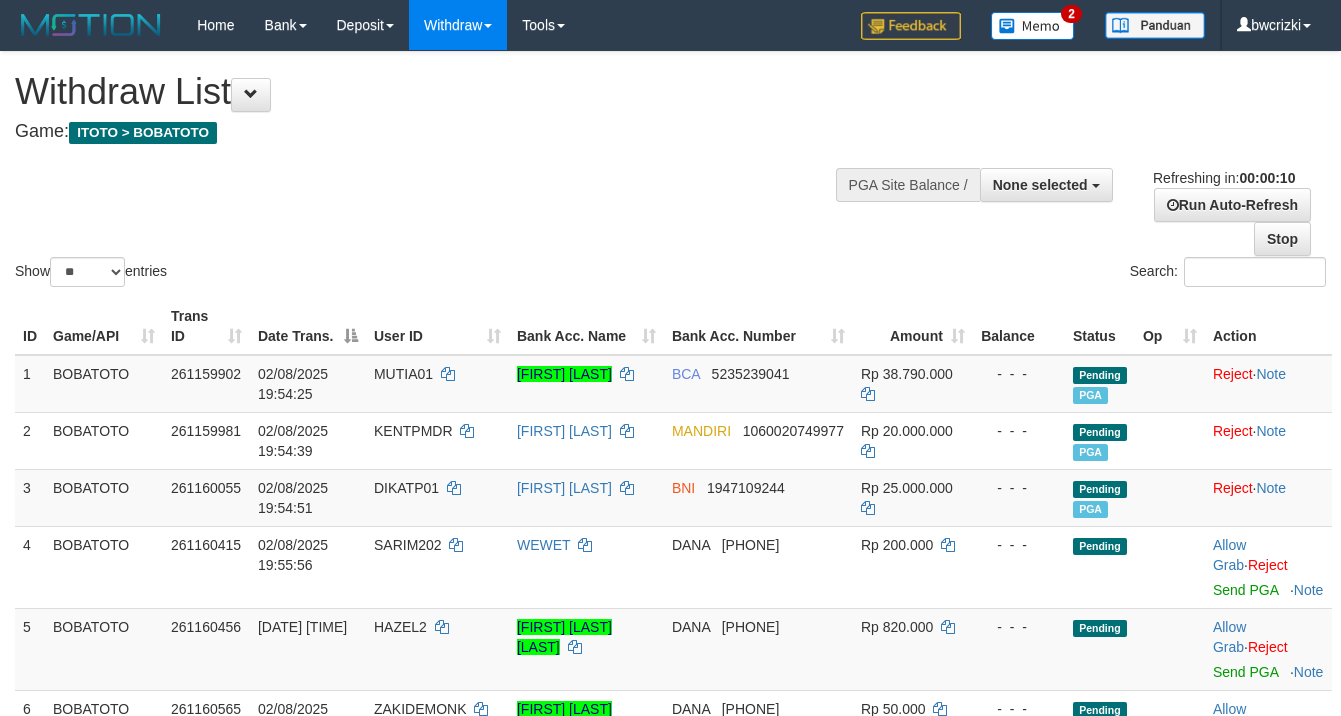 select 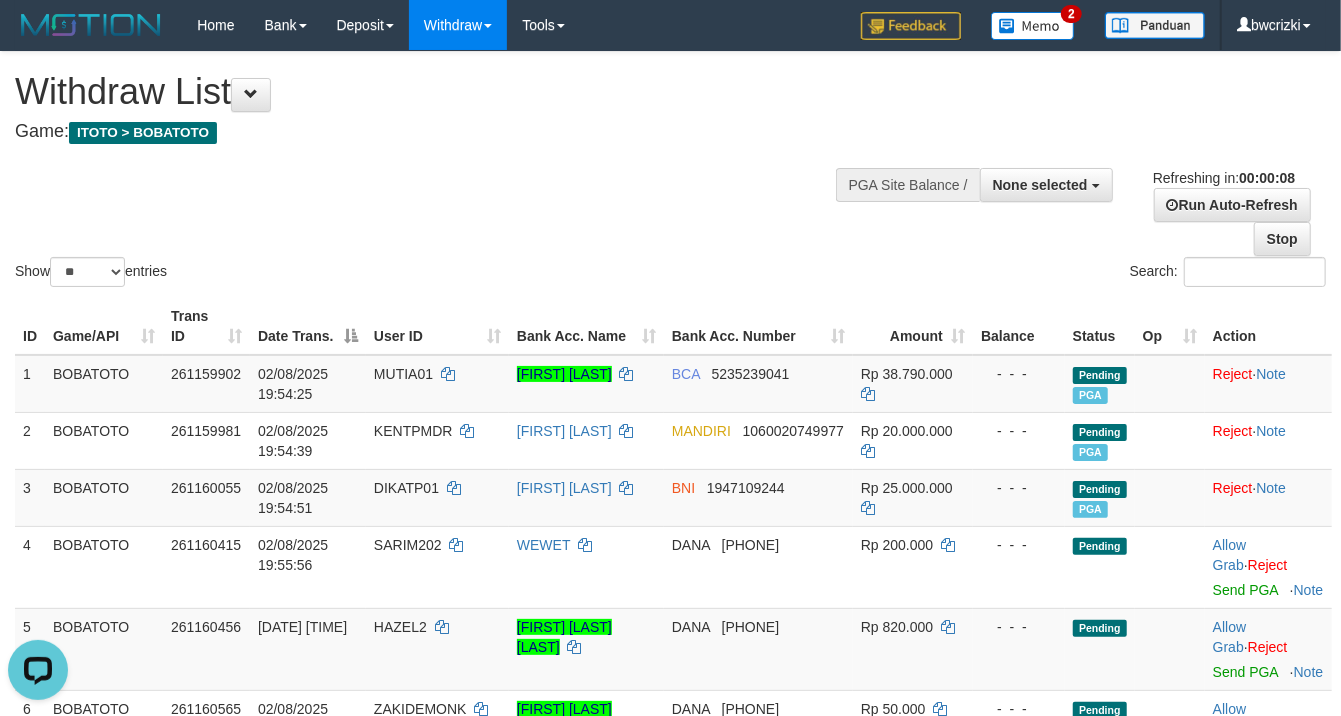 scroll, scrollTop: 0, scrollLeft: 0, axis: both 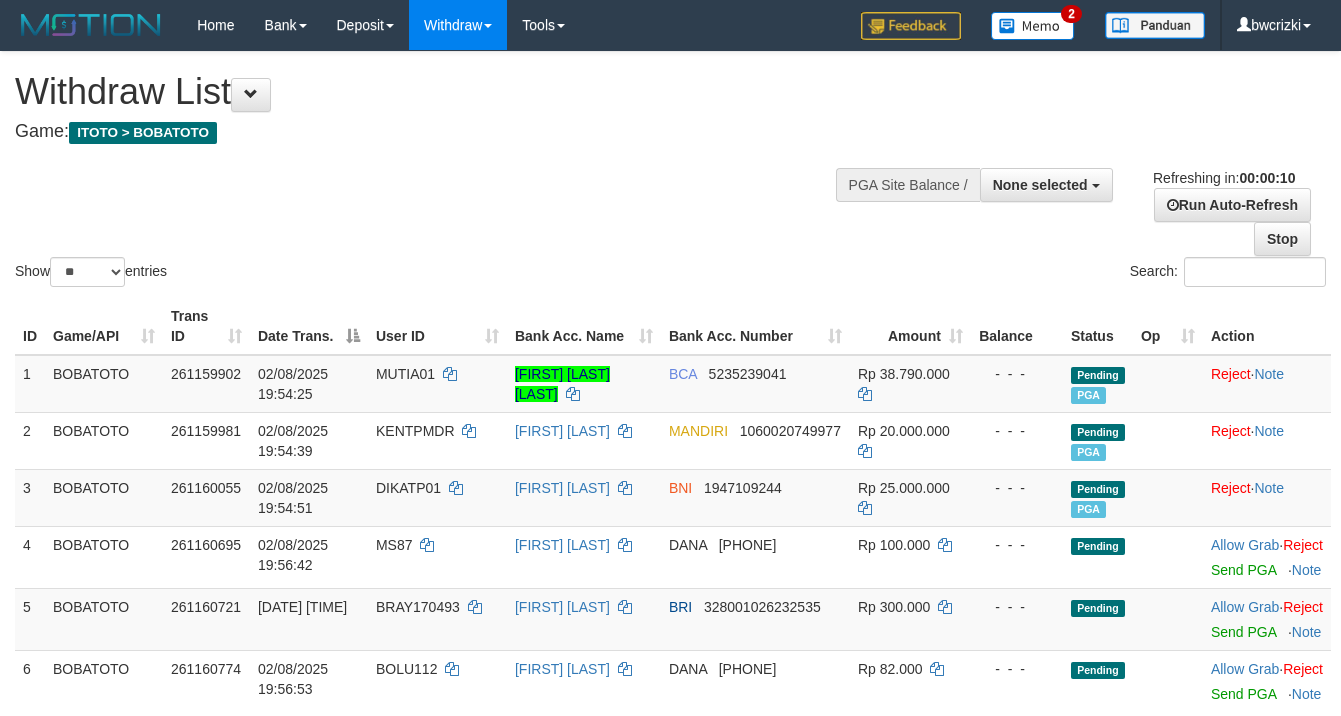 select 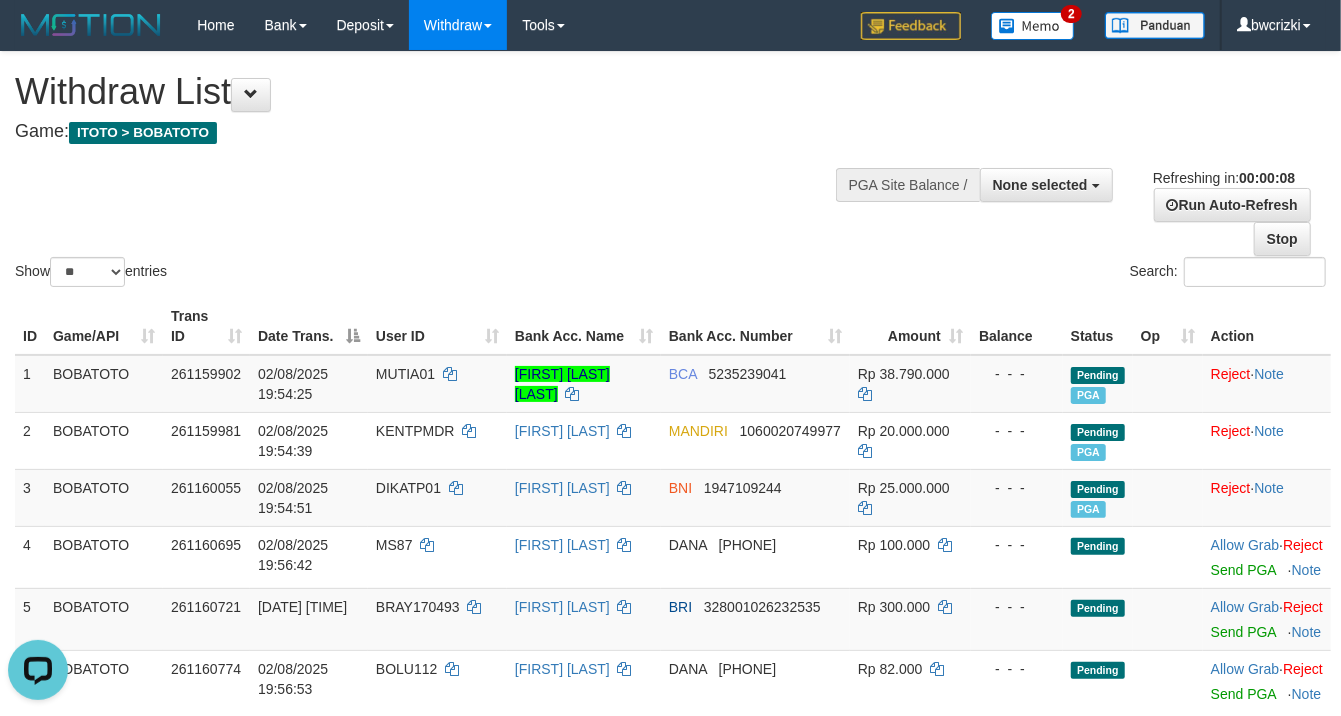 scroll, scrollTop: 0, scrollLeft: 0, axis: both 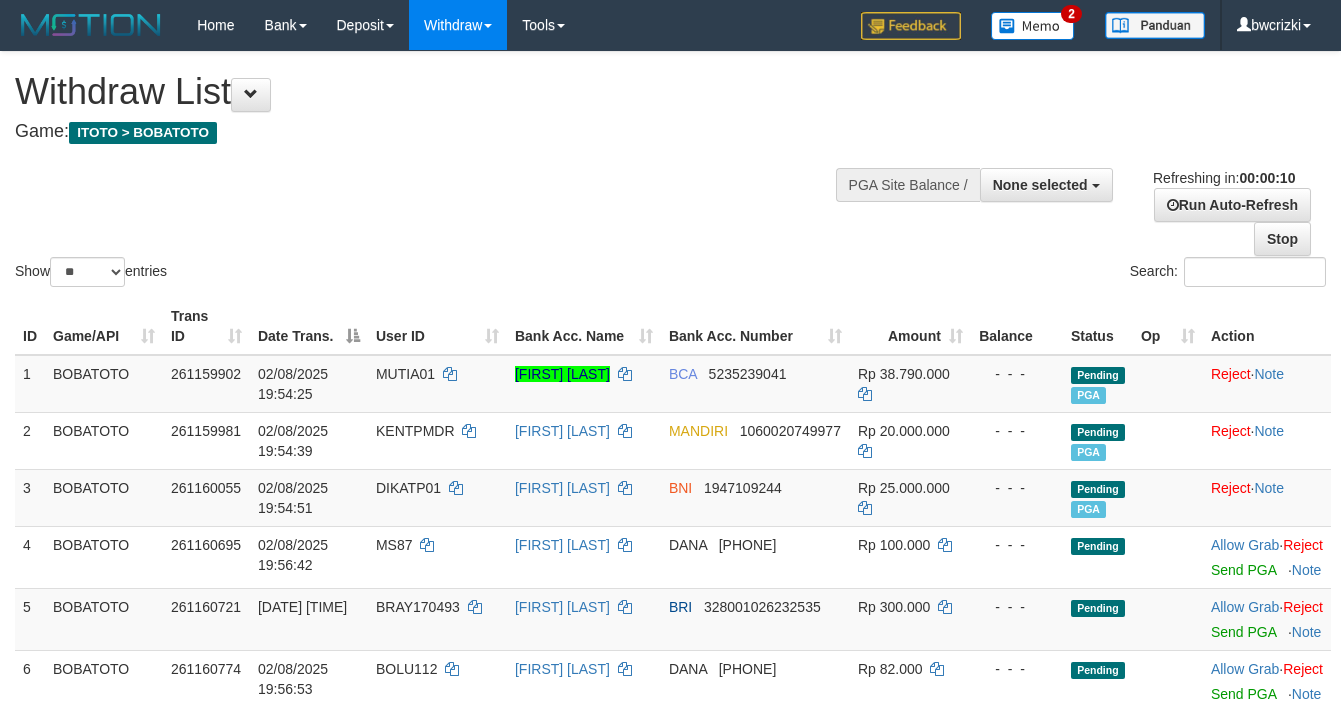 select 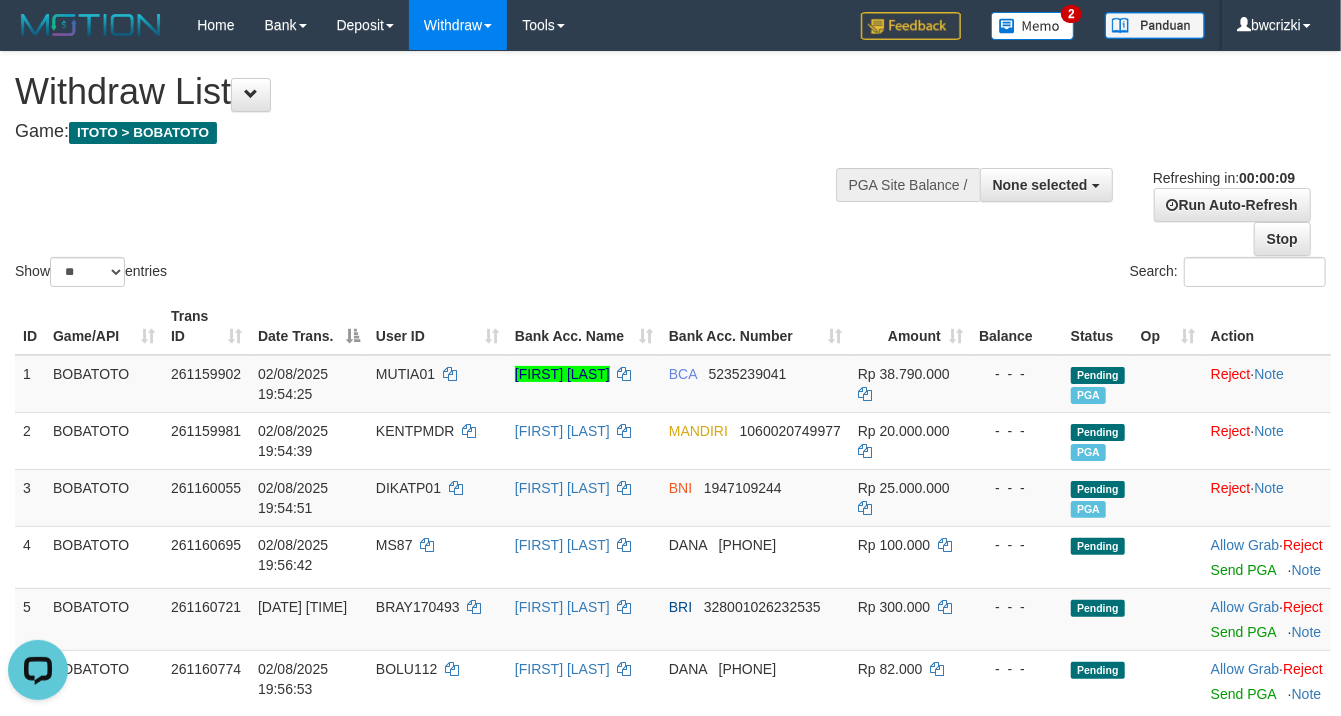 scroll, scrollTop: 0, scrollLeft: 0, axis: both 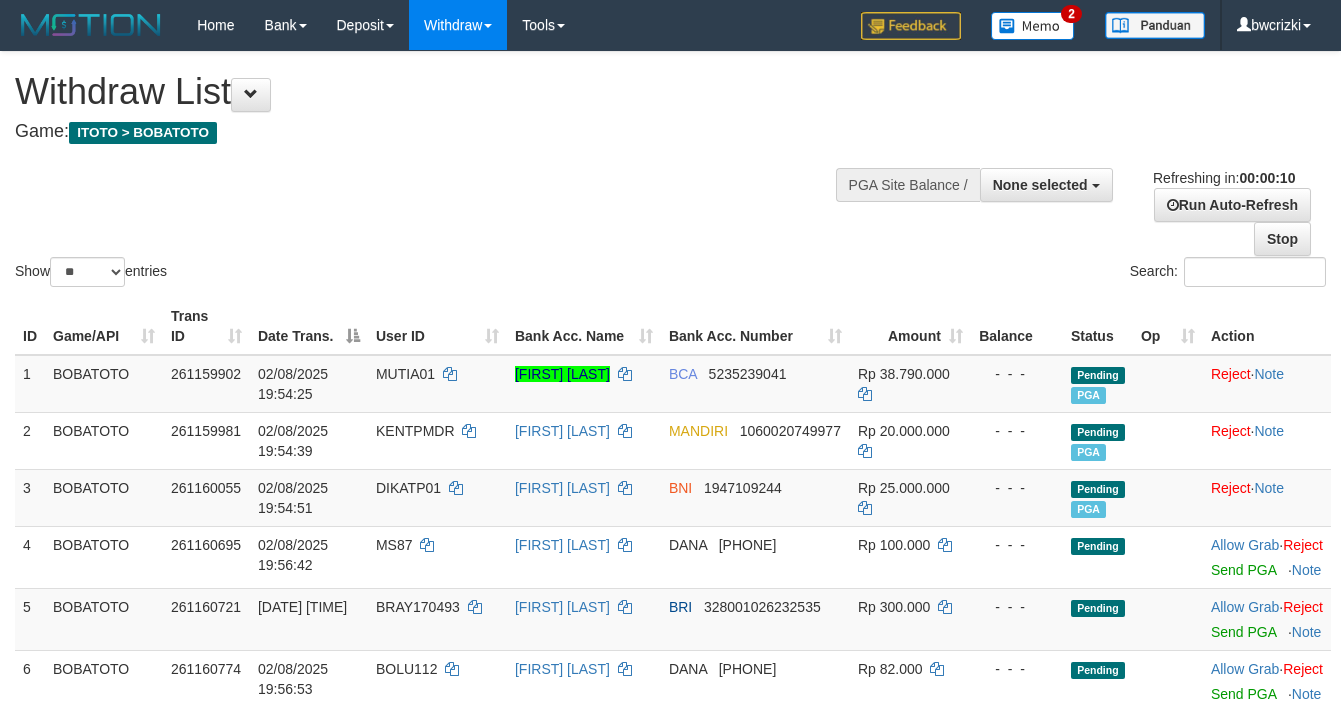 select 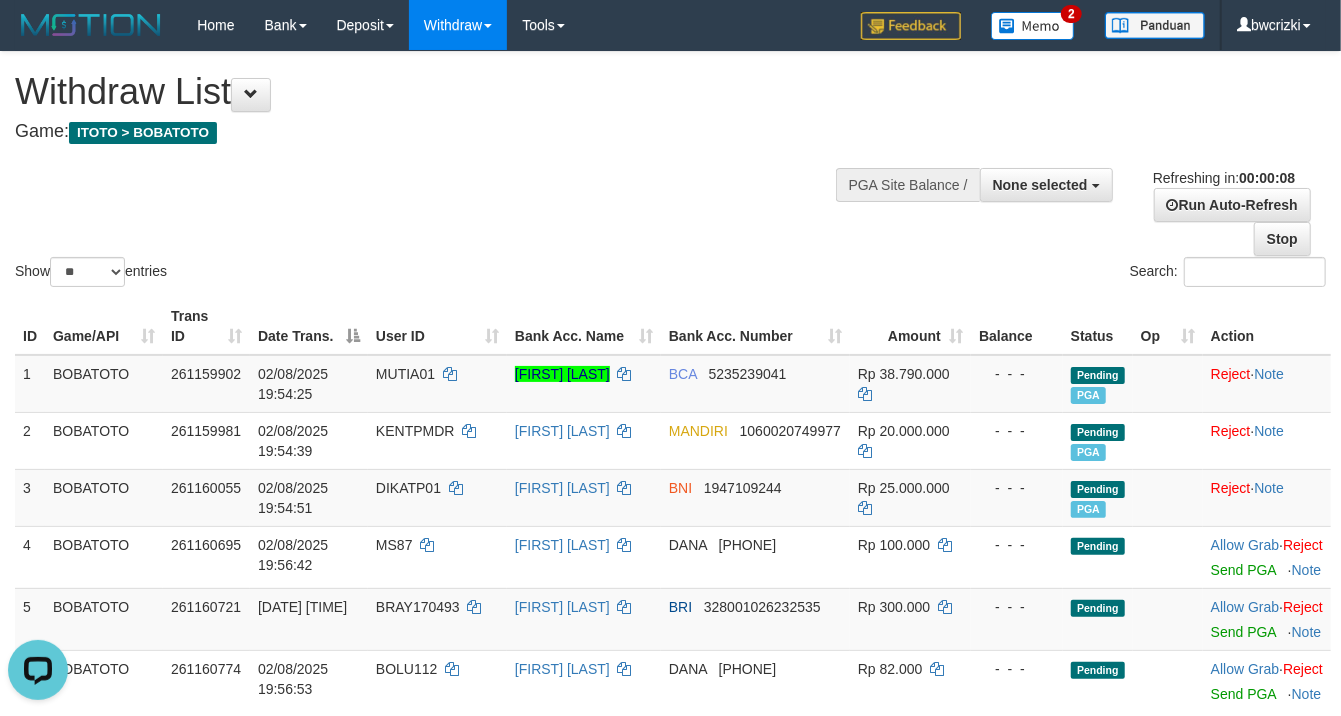 scroll, scrollTop: 0, scrollLeft: 0, axis: both 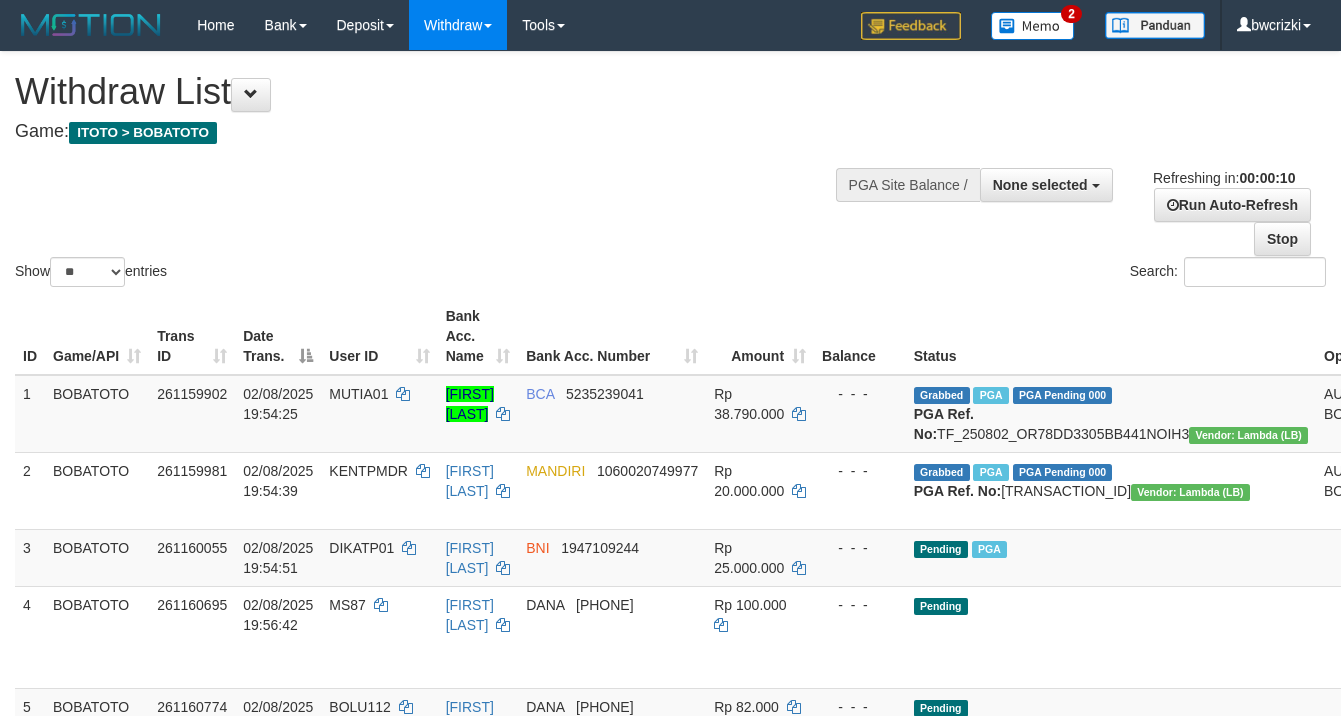 select 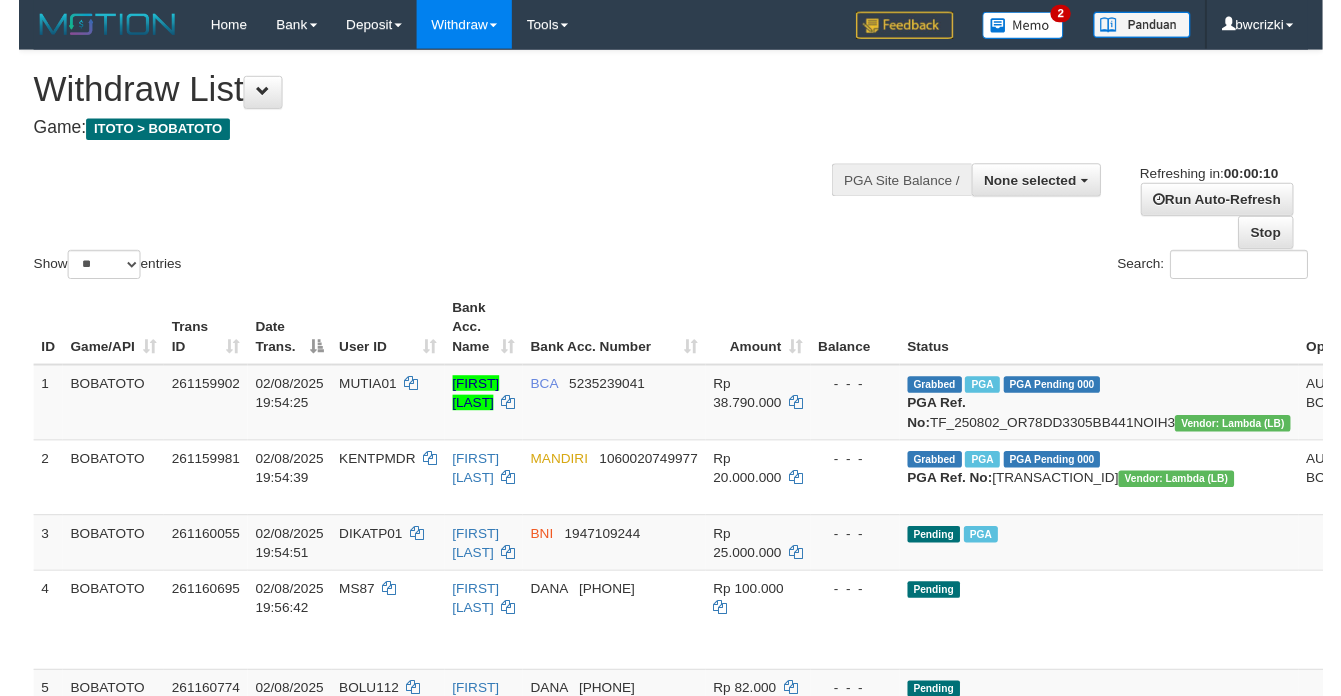 scroll, scrollTop: 0, scrollLeft: 0, axis: both 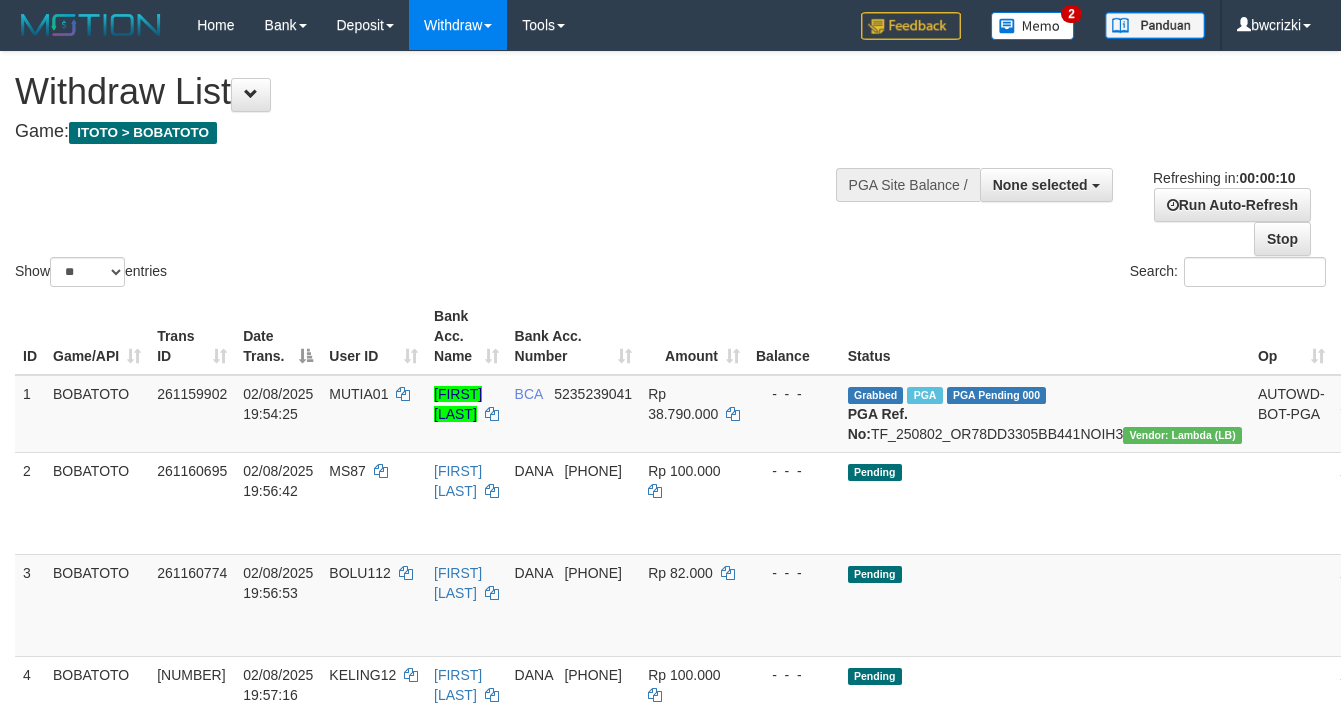 select 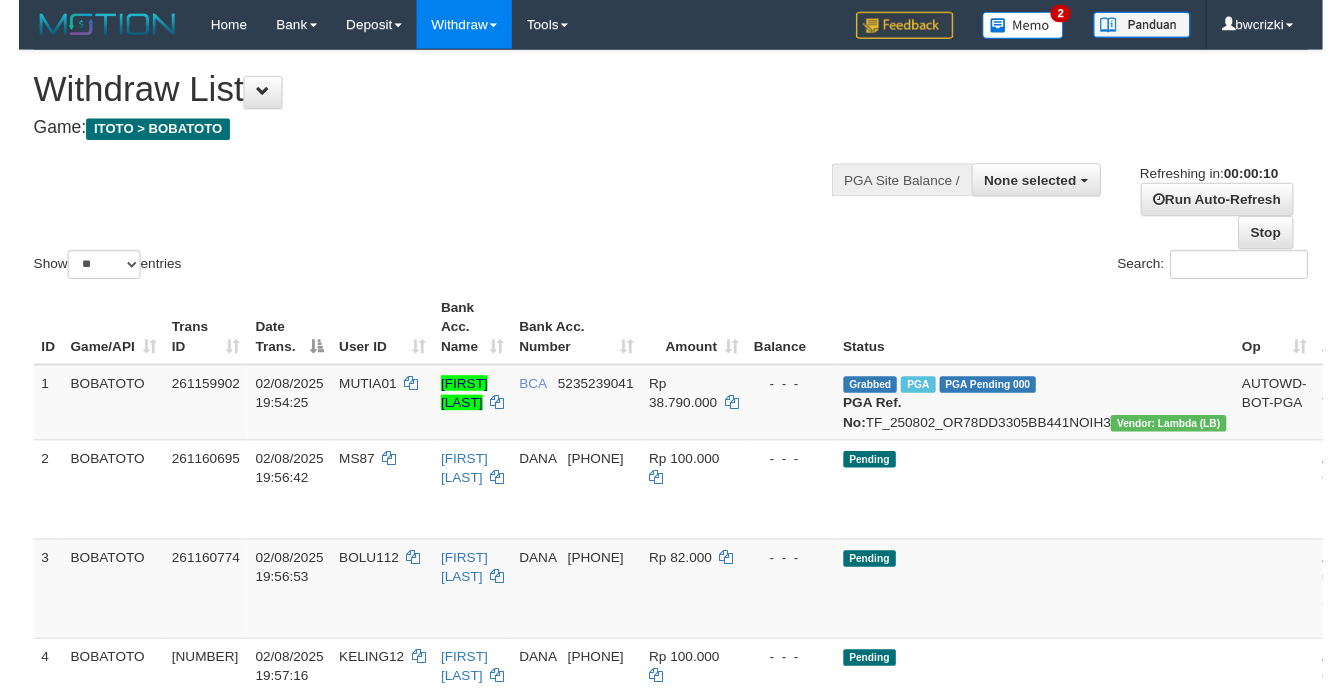 scroll, scrollTop: 0, scrollLeft: 0, axis: both 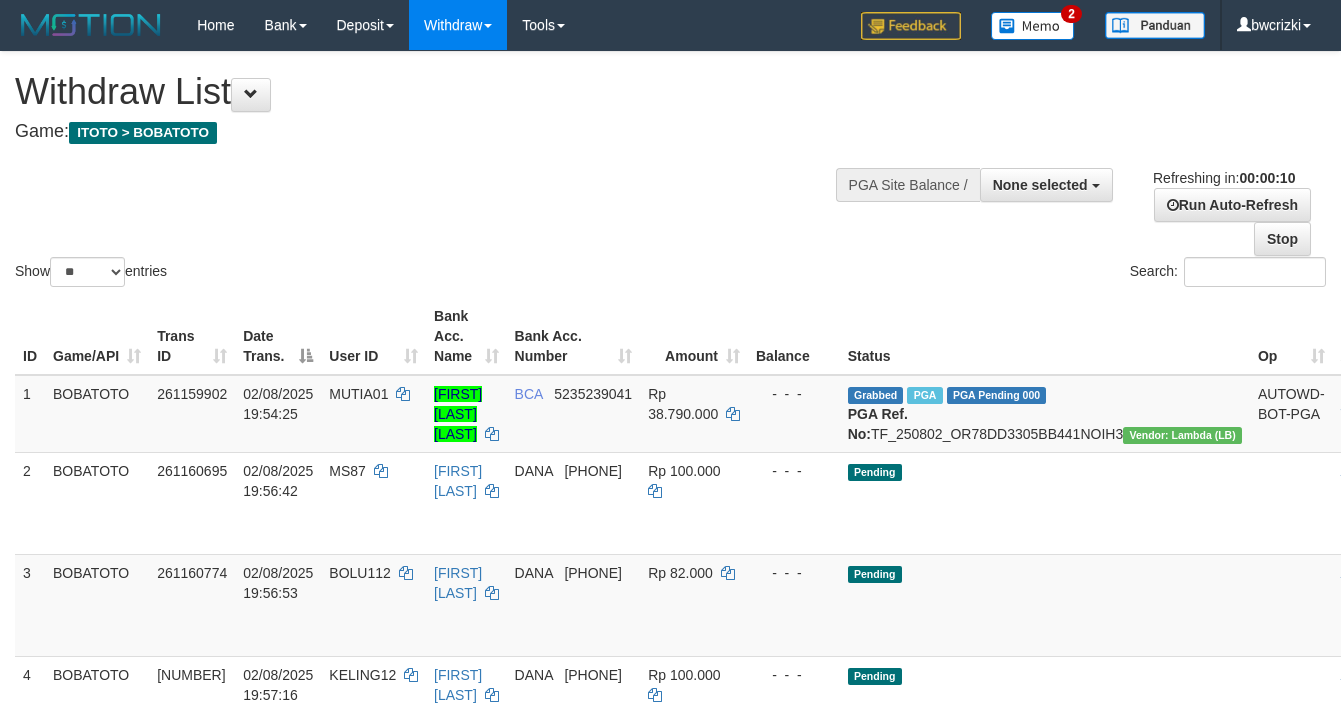 select 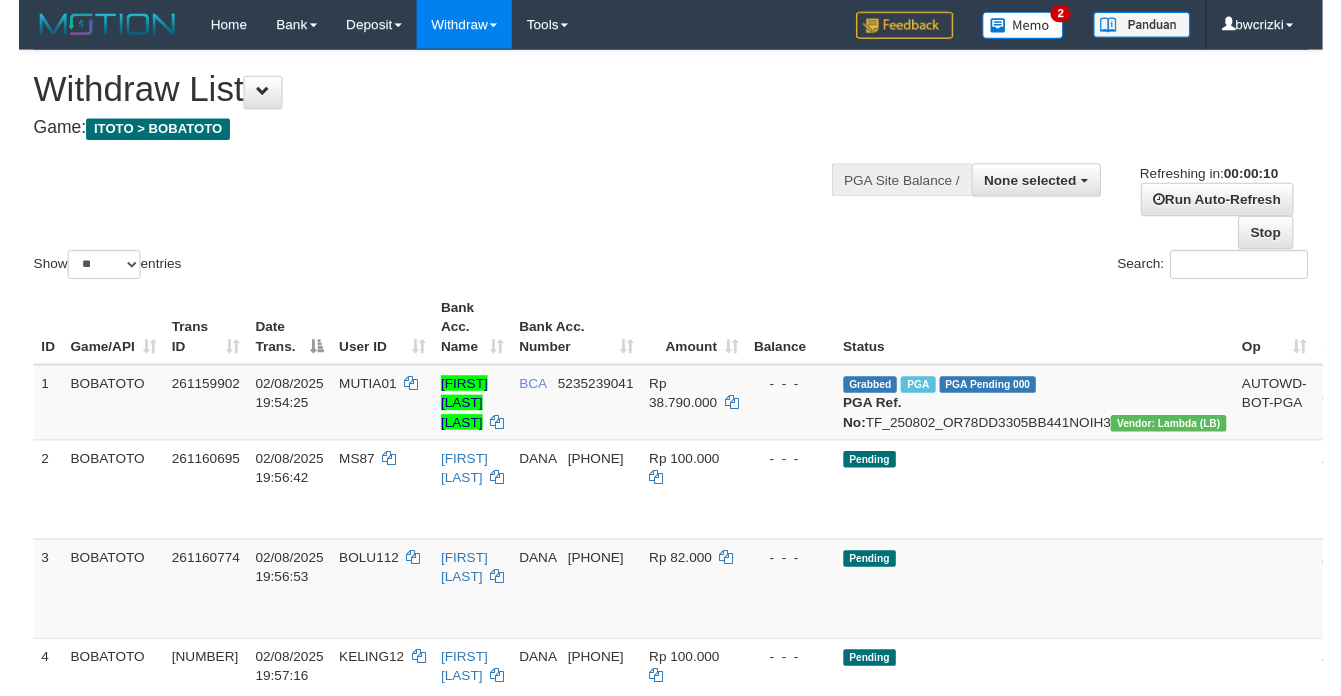 scroll, scrollTop: 0, scrollLeft: 0, axis: both 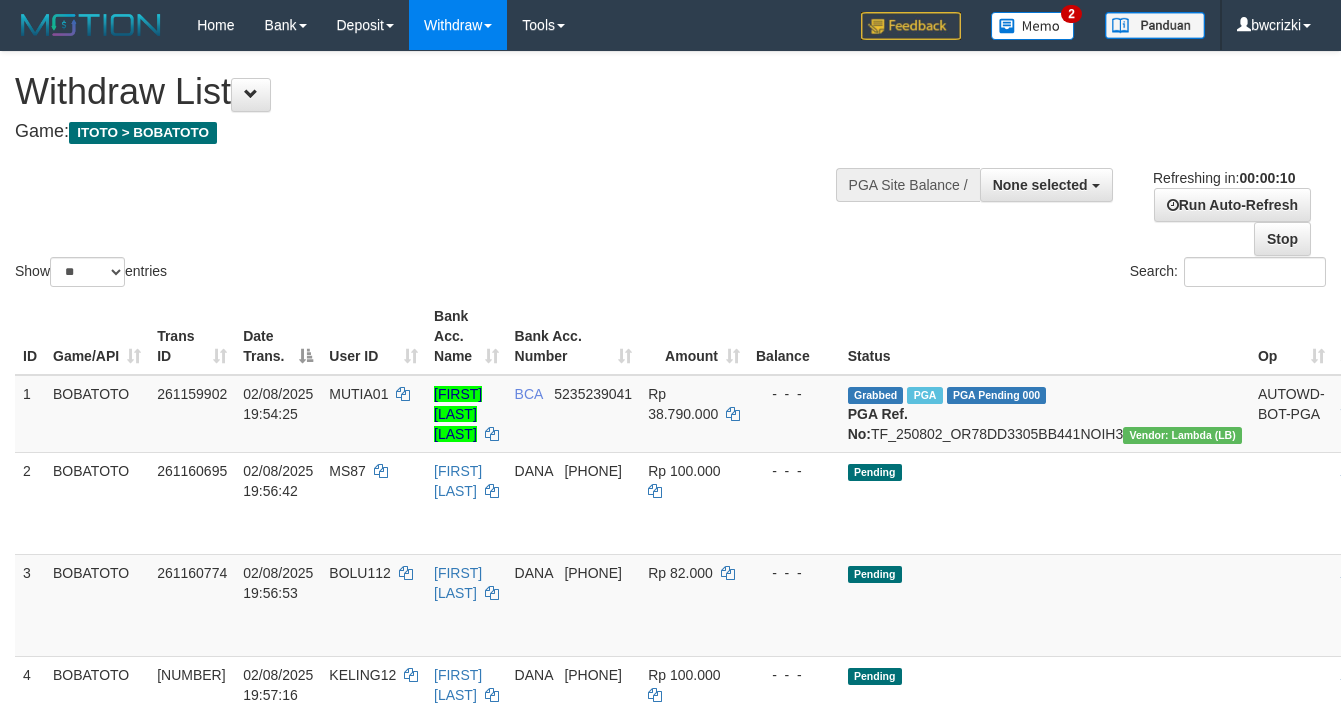 select 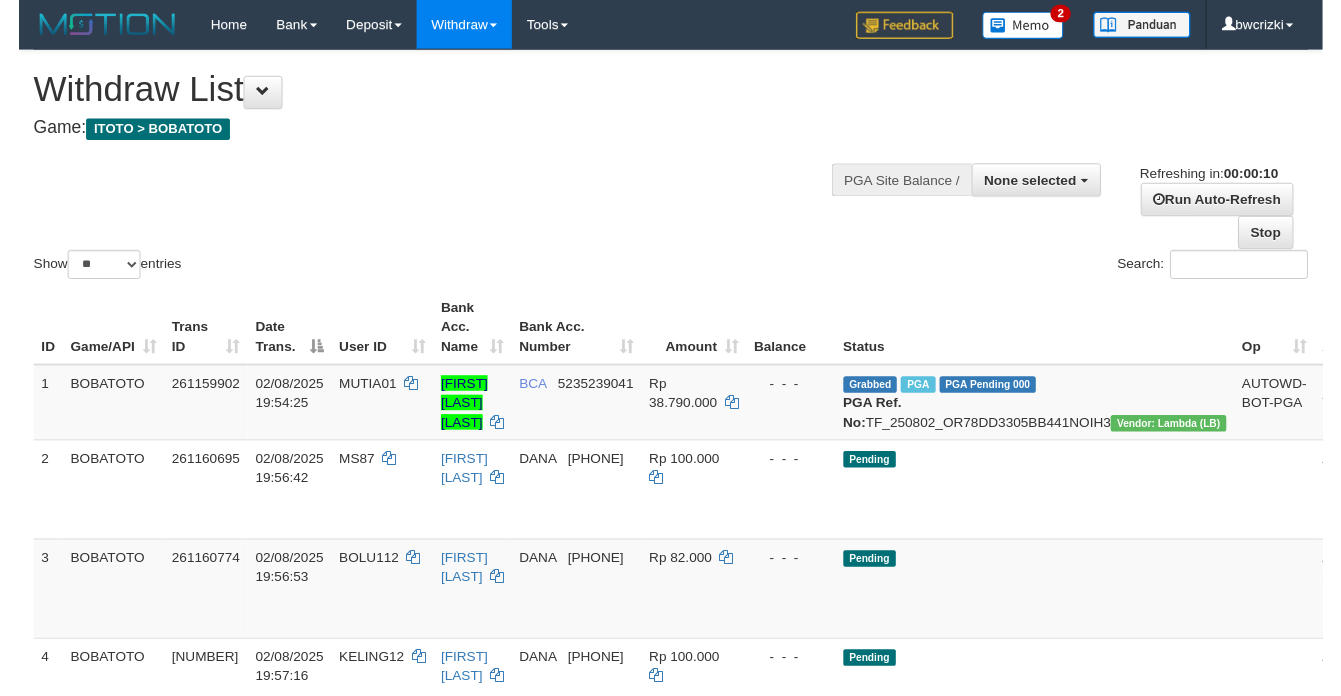 scroll, scrollTop: 0, scrollLeft: 0, axis: both 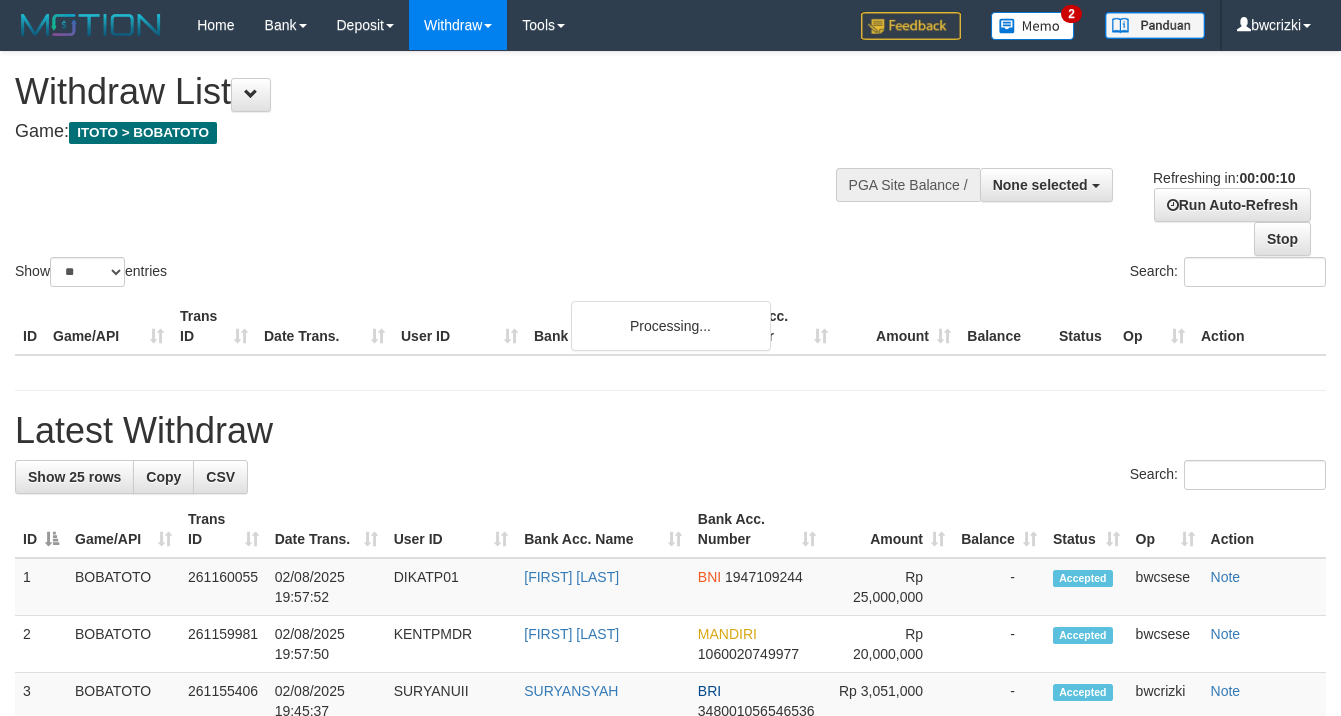 select 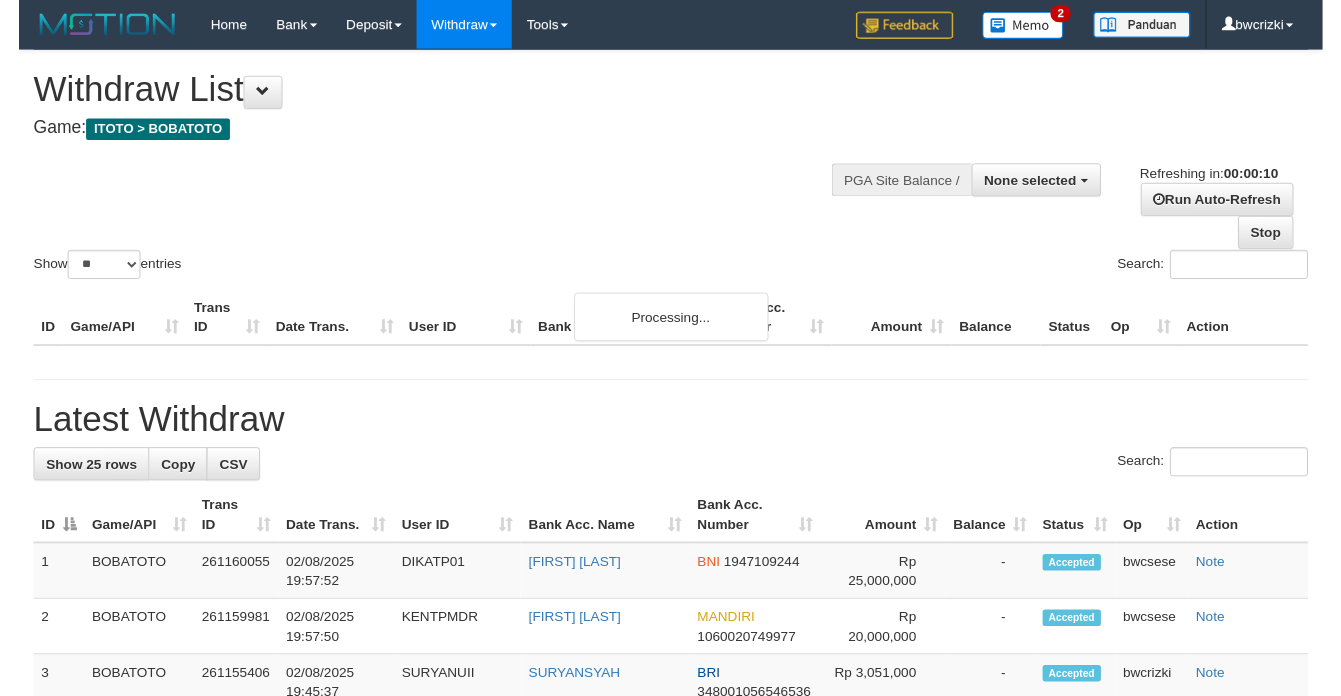 scroll, scrollTop: 0, scrollLeft: 0, axis: both 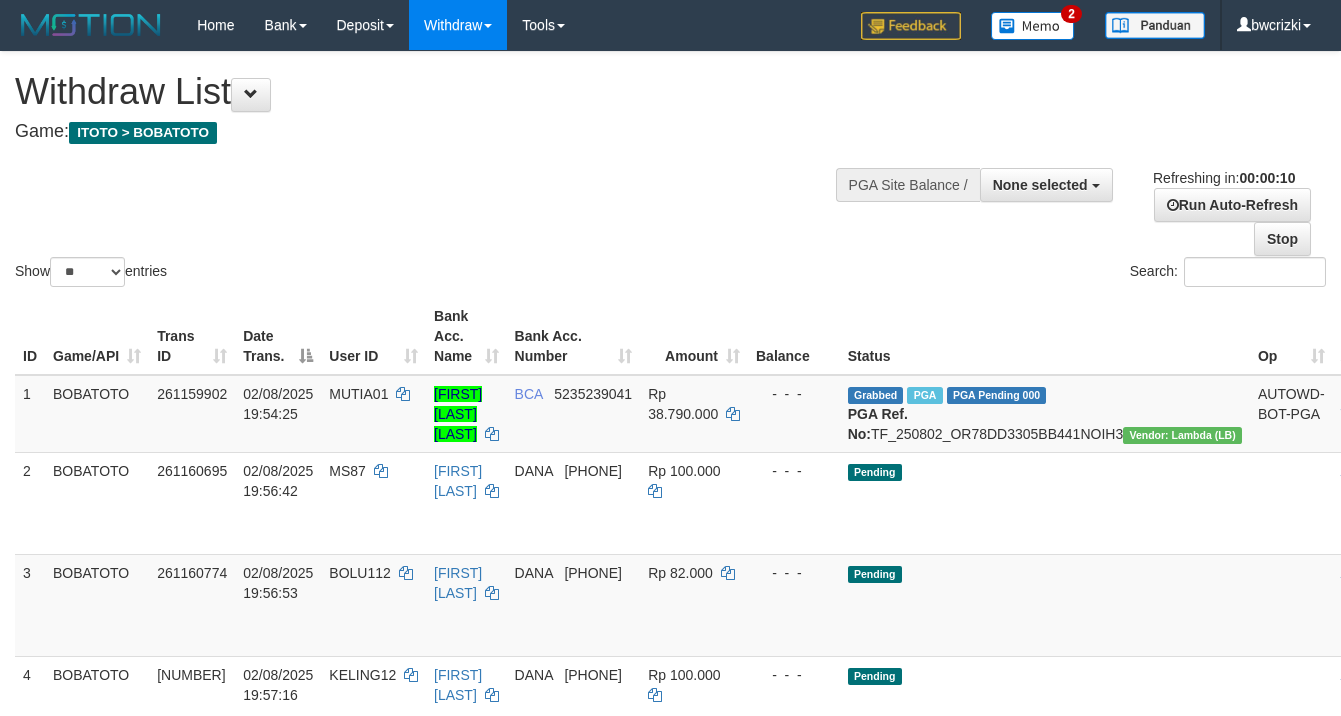 select 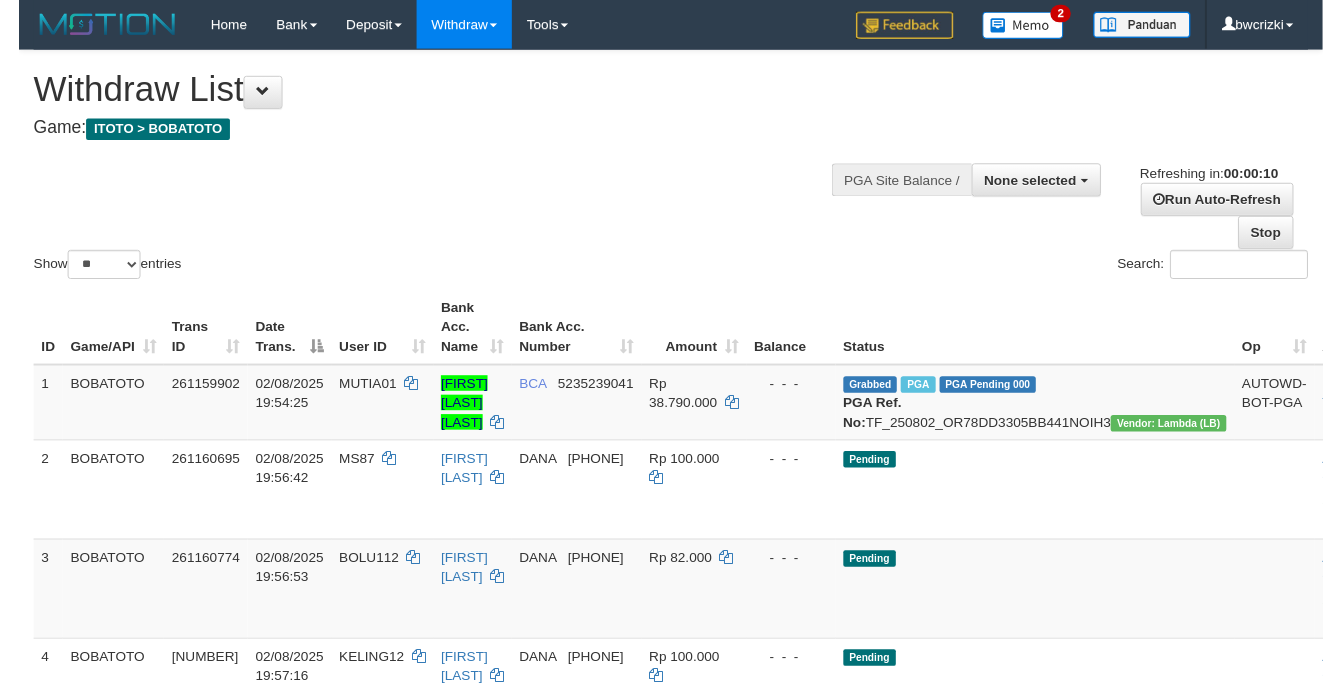 scroll, scrollTop: 0, scrollLeft: 0, axis: both 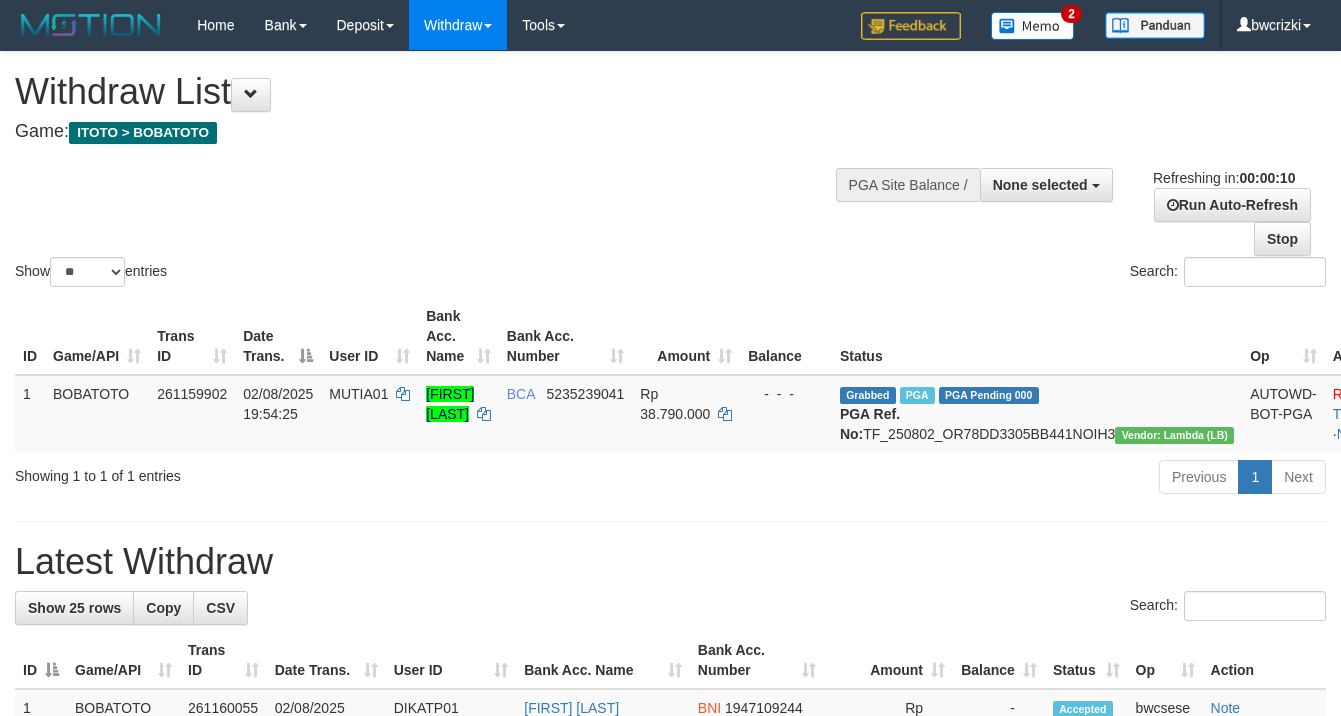 select 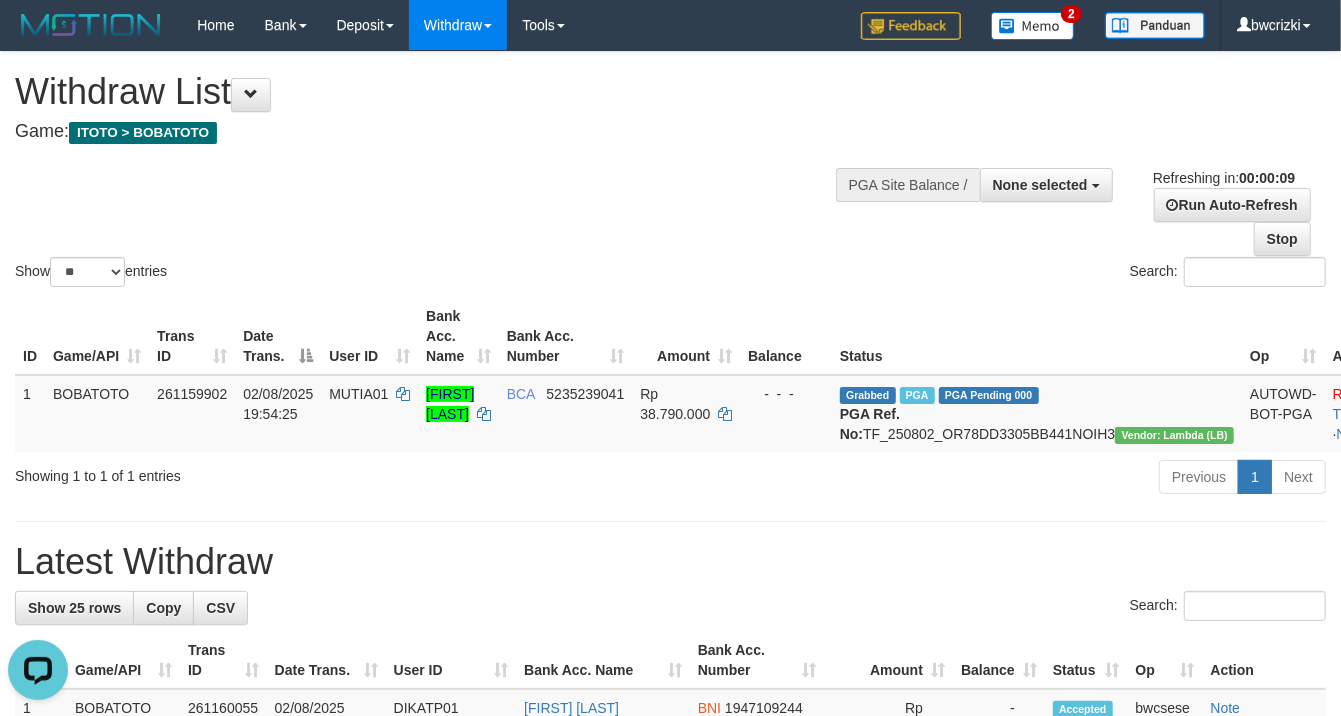 scroll, scrollTop: 0, scrollLeft: 0, axis: both 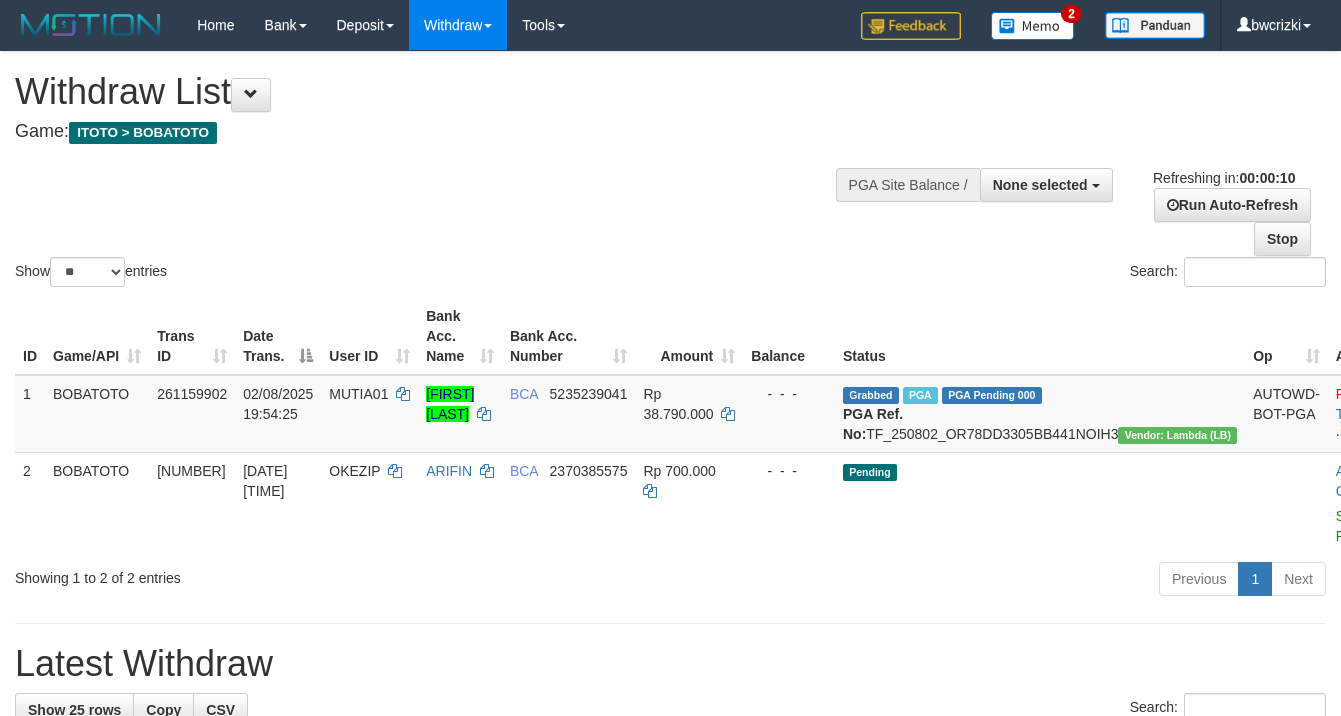 select 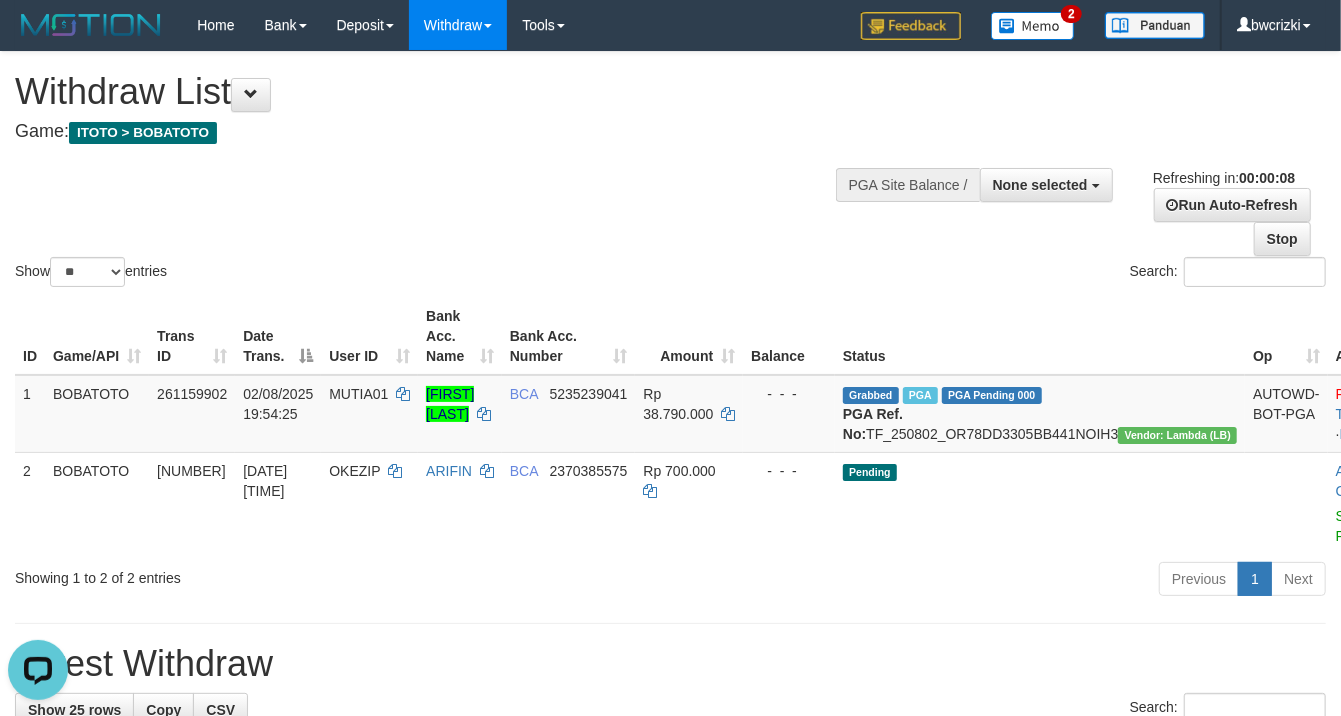 scroll, scrollTop: 0, scrollLeft: 0, axis: both 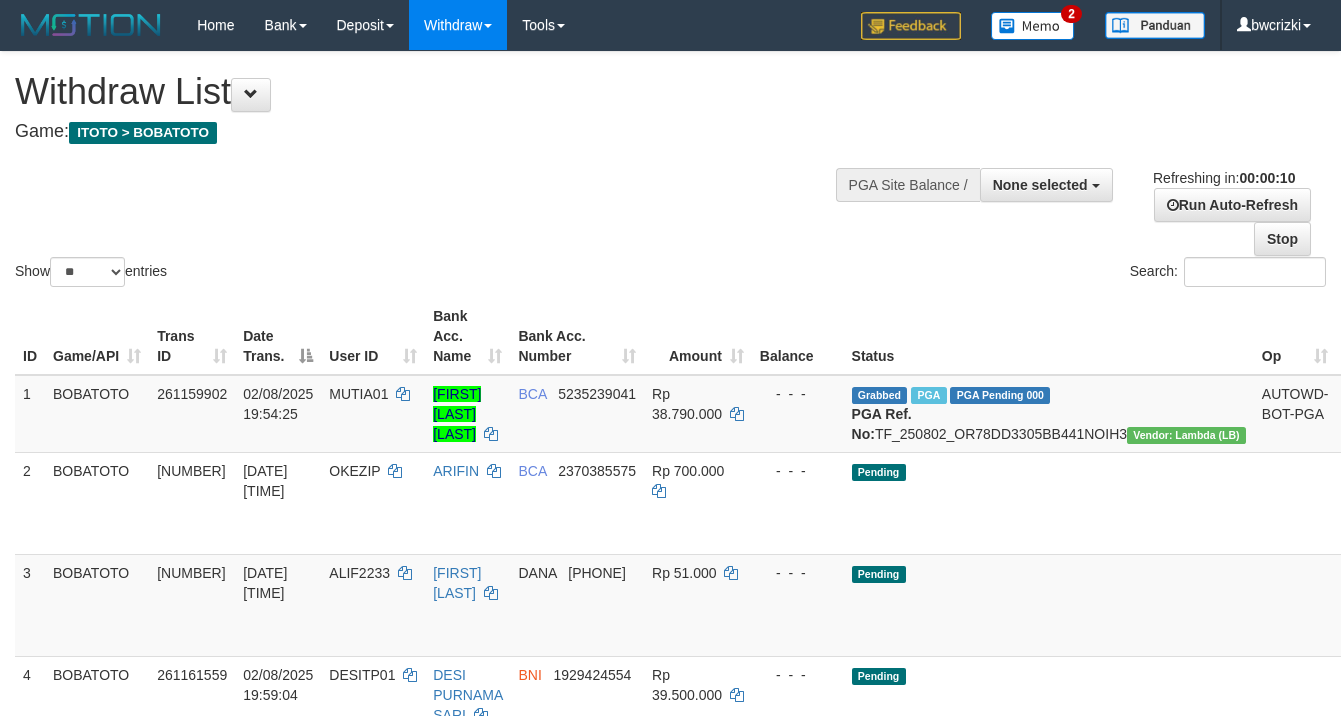 select 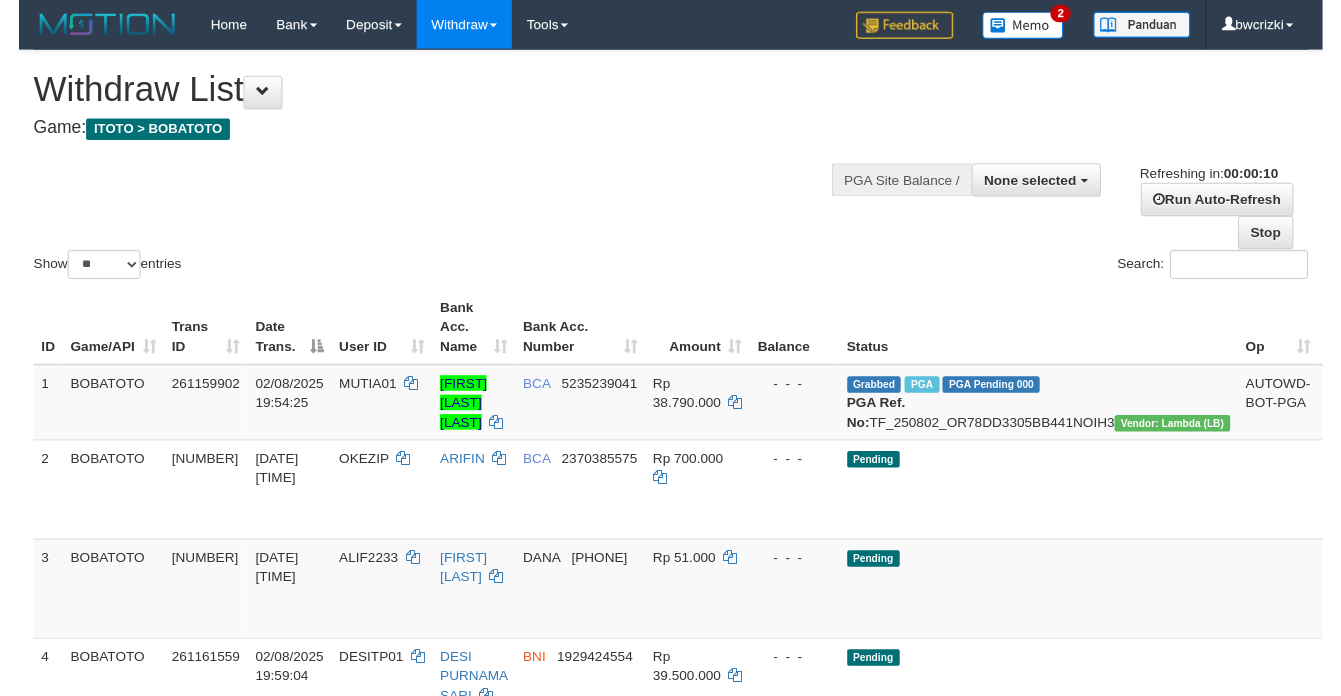 scroll, scrollTop: 0, scrollLeft: 0, axis: both 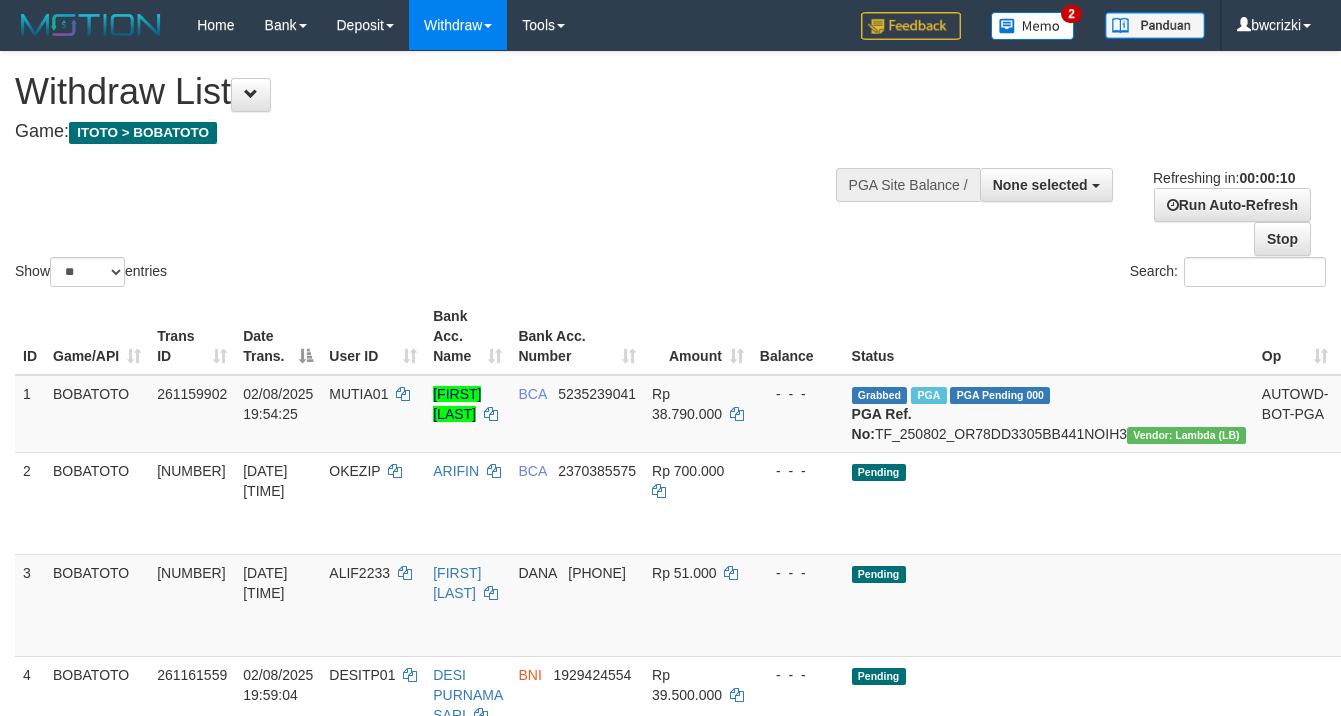 select 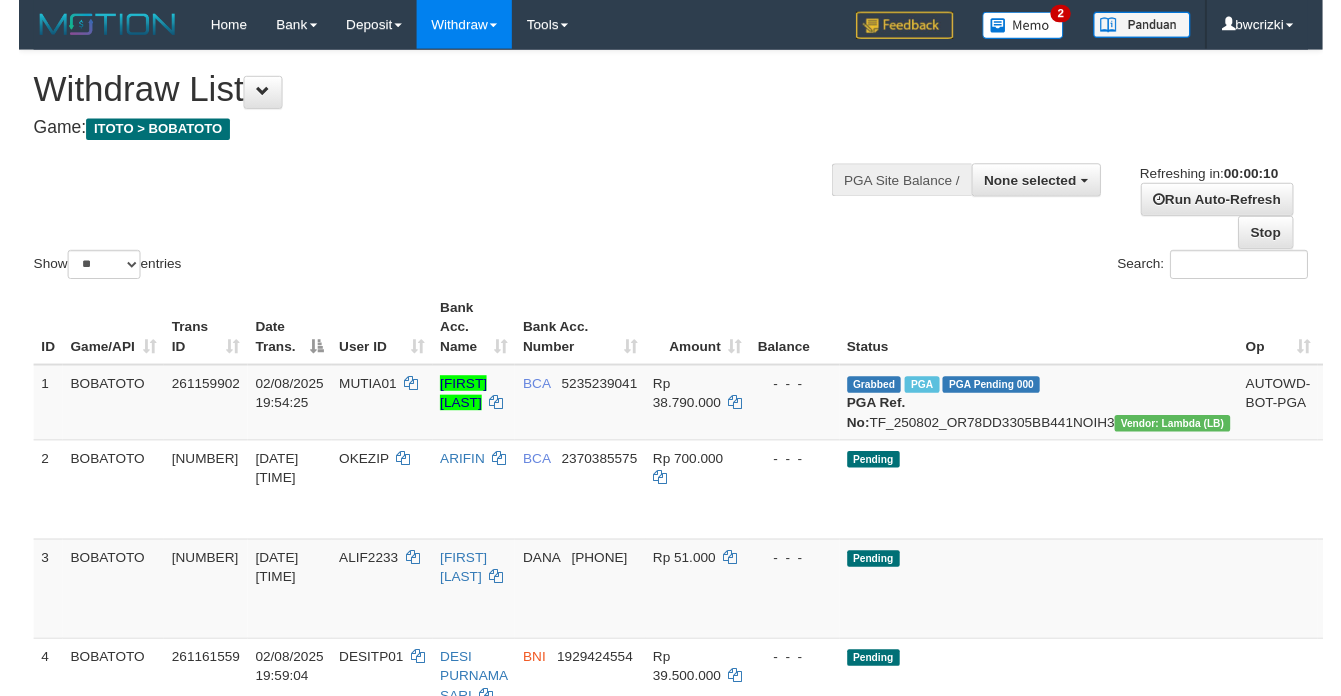 scroll, scrollTop: 0, scrollLeft: 0, axis: both 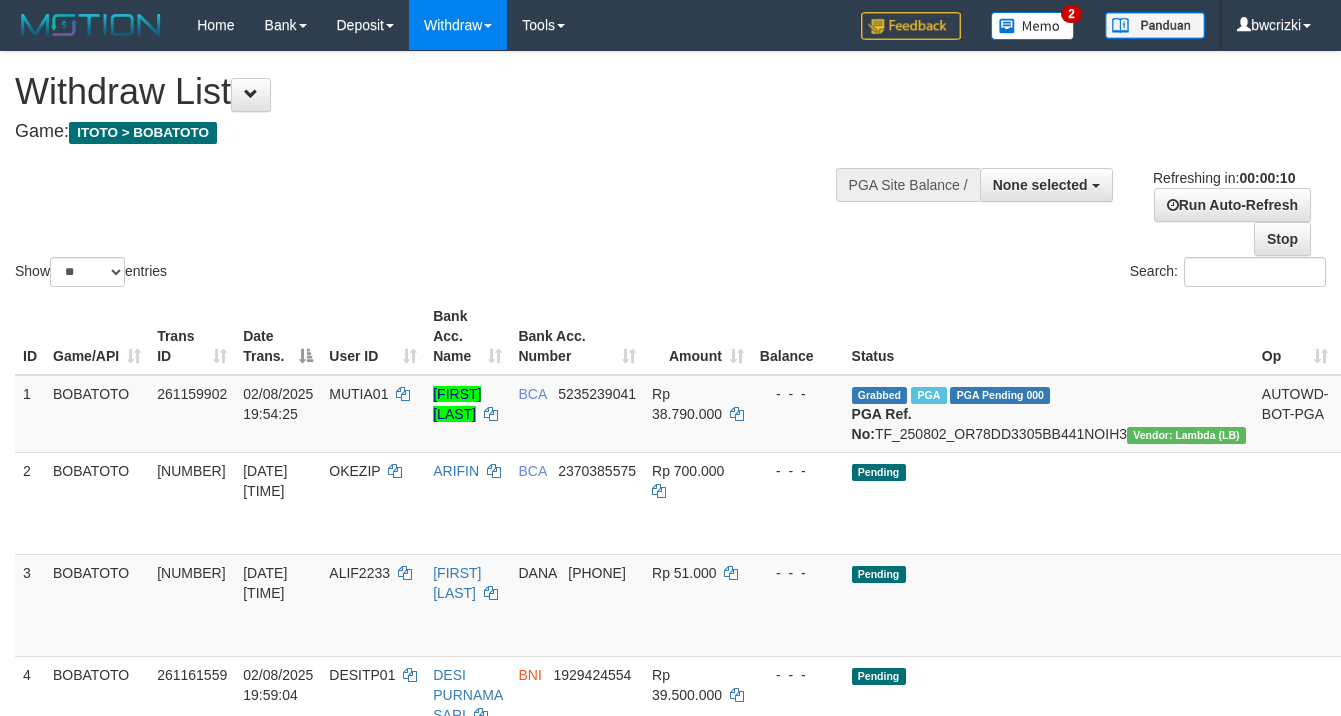 select 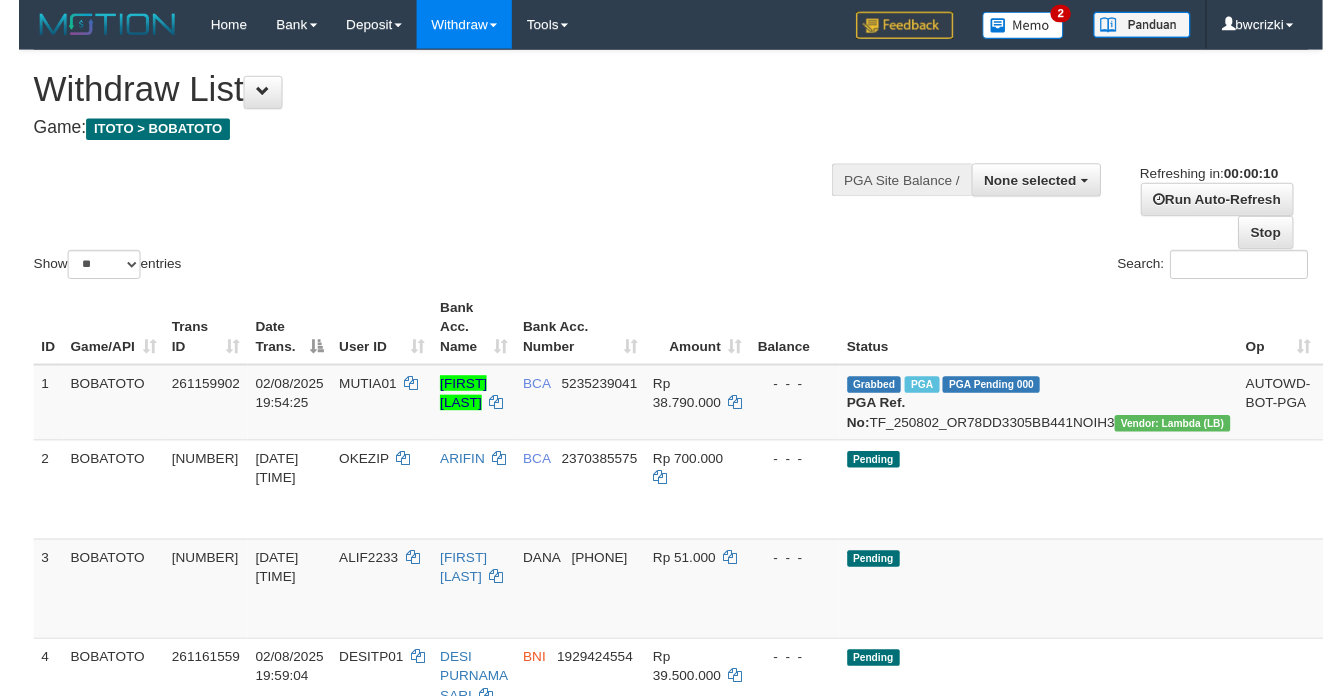 scroll, scrollTop: 0, scrollLeft: 0, axis: both 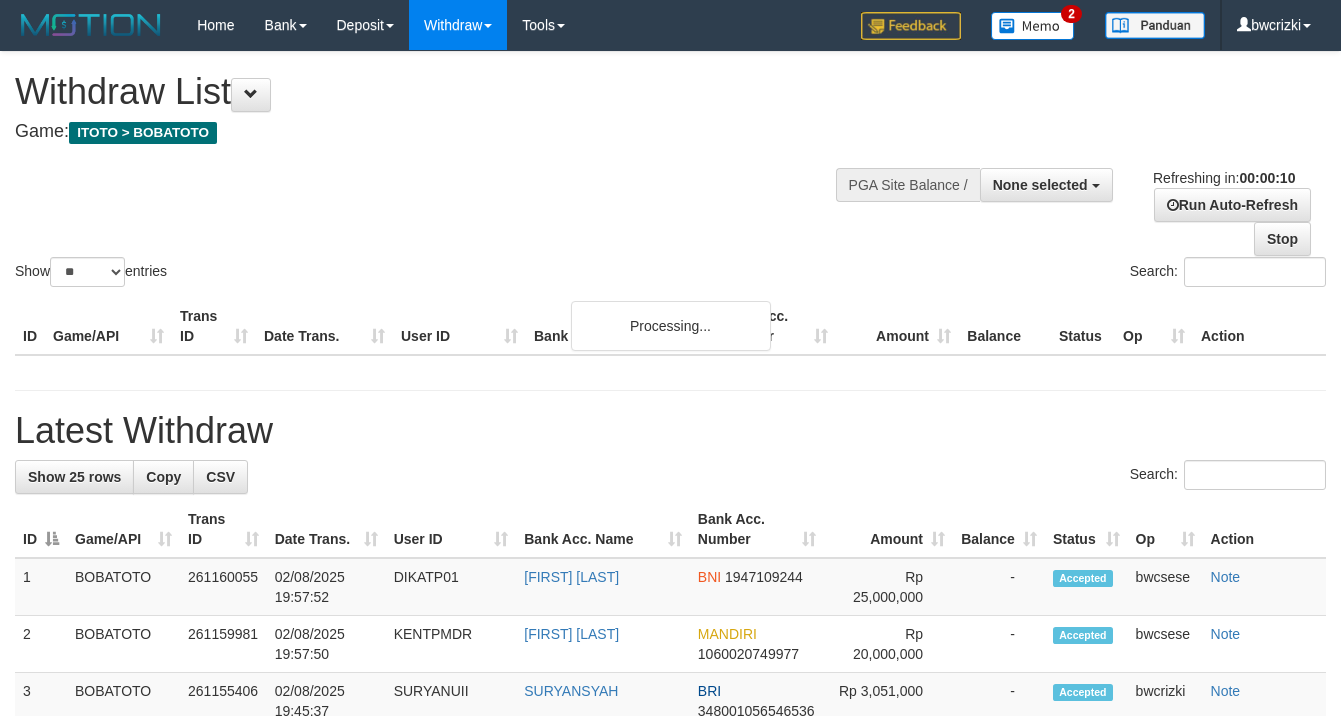 select 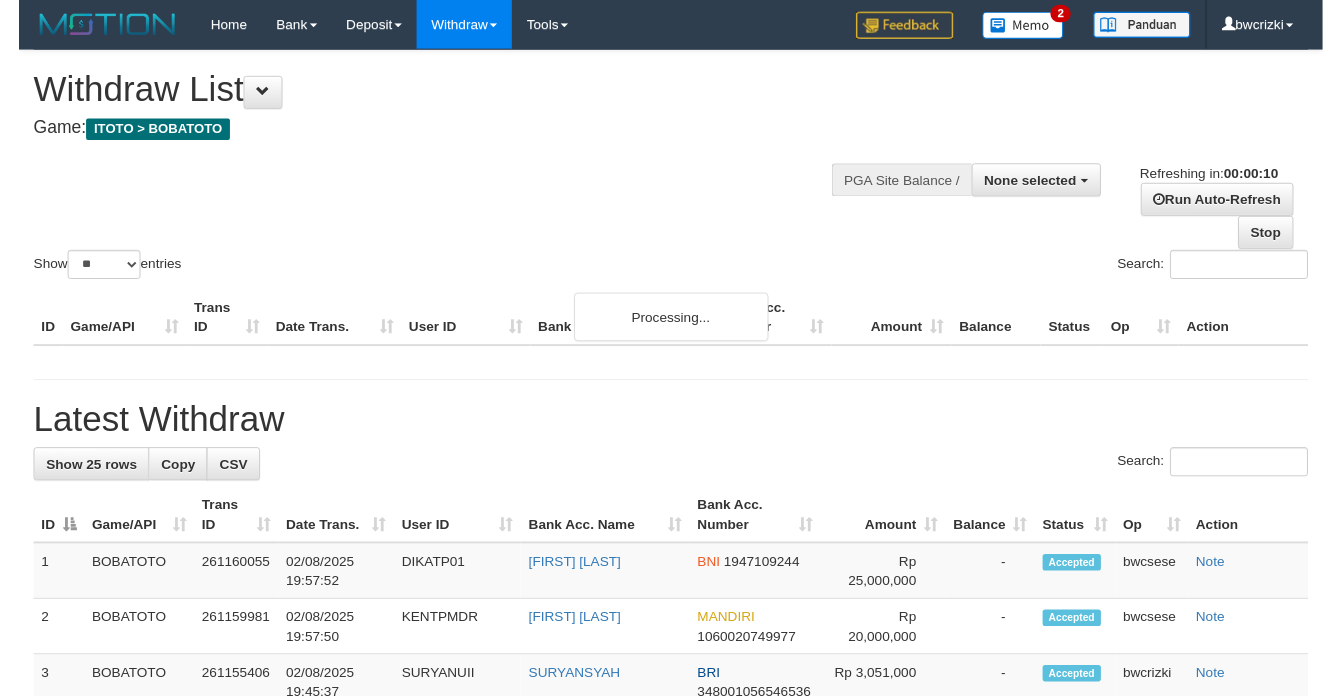 scroll, scrollTop: 0, scrollLeft: 0, axis: both 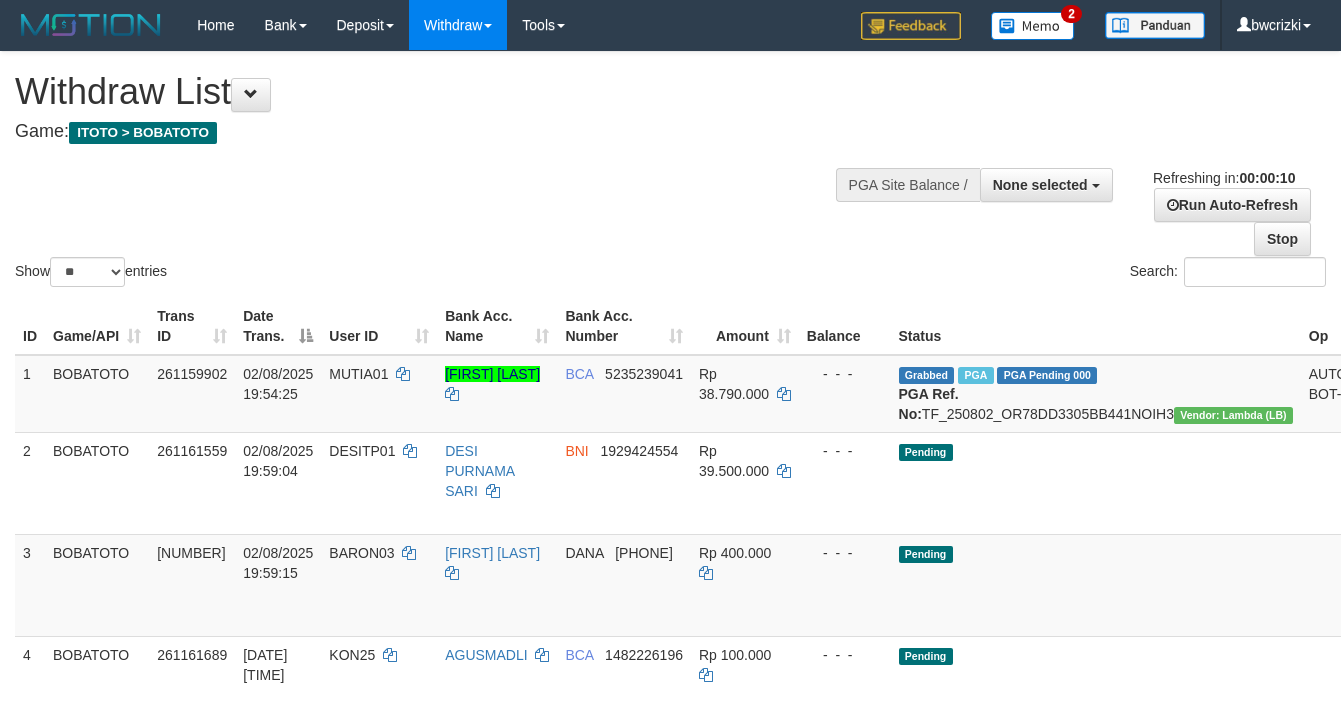 select 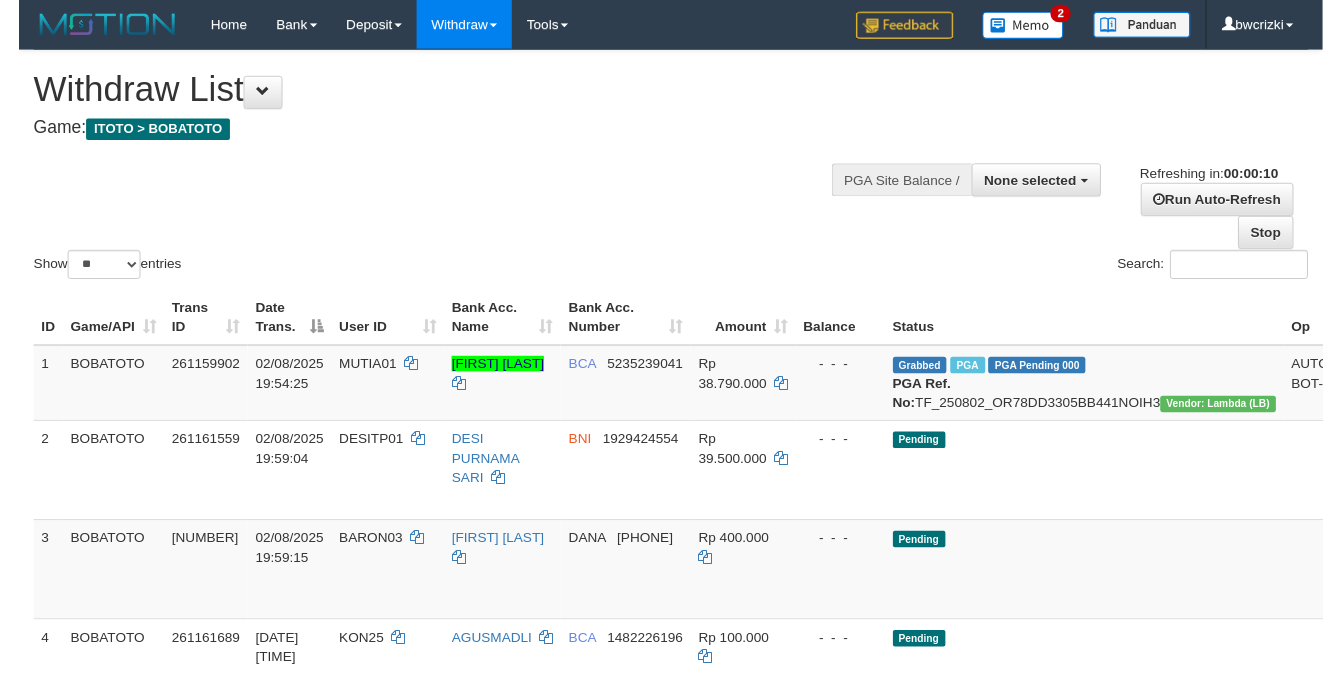 scroll, scrollTop: 0, scrollLeft: 0, axis: both 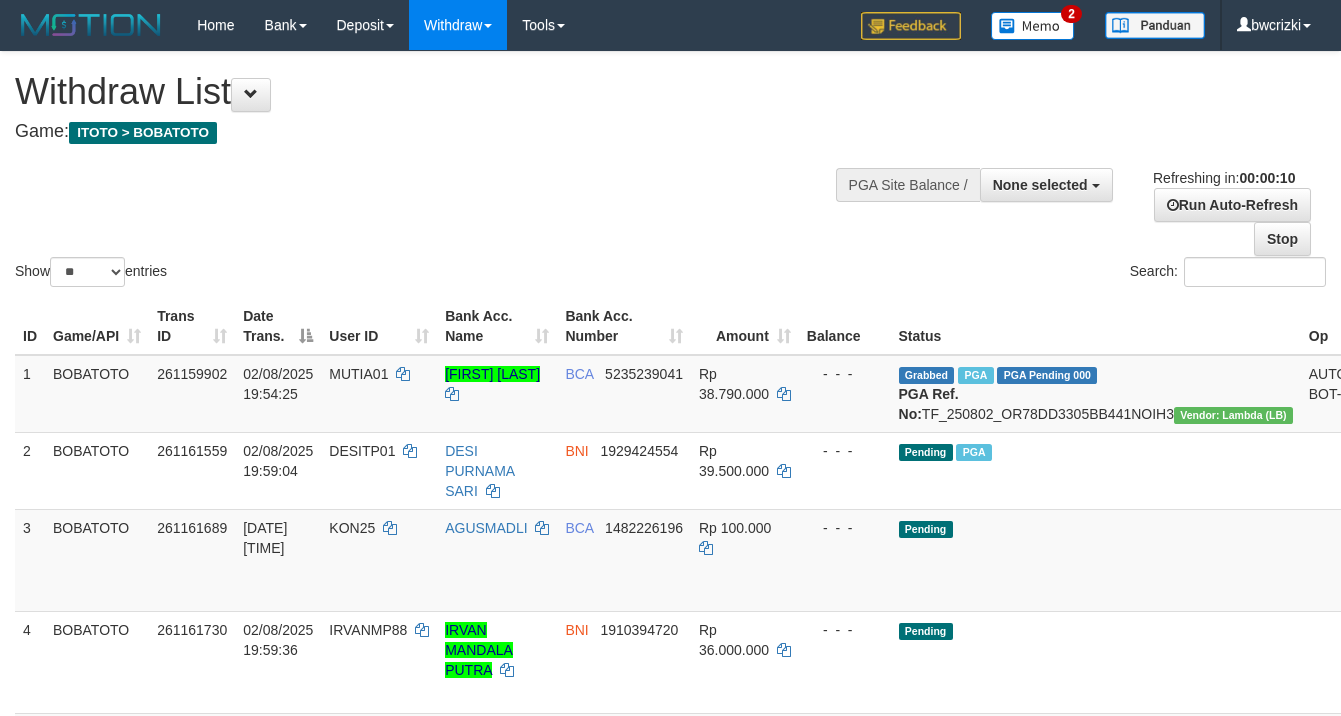 select 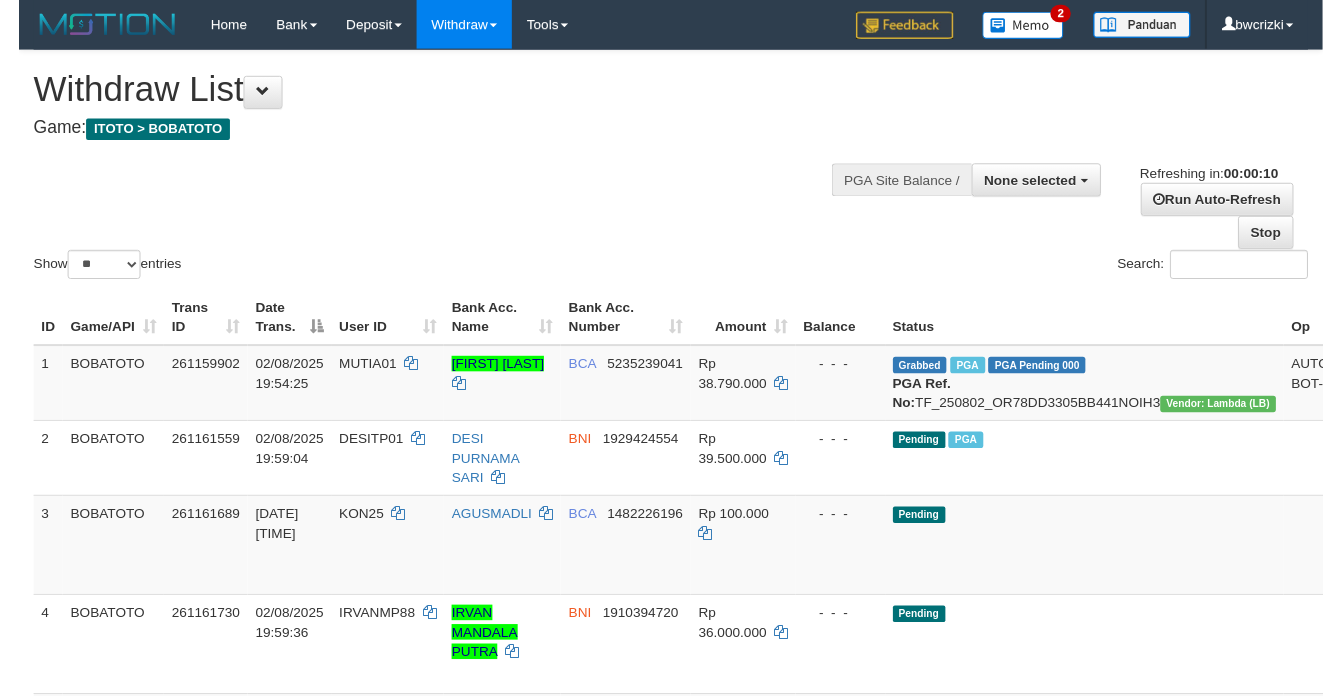 scroll, scrollTop: 0, scrollLeft: 0, axis: both 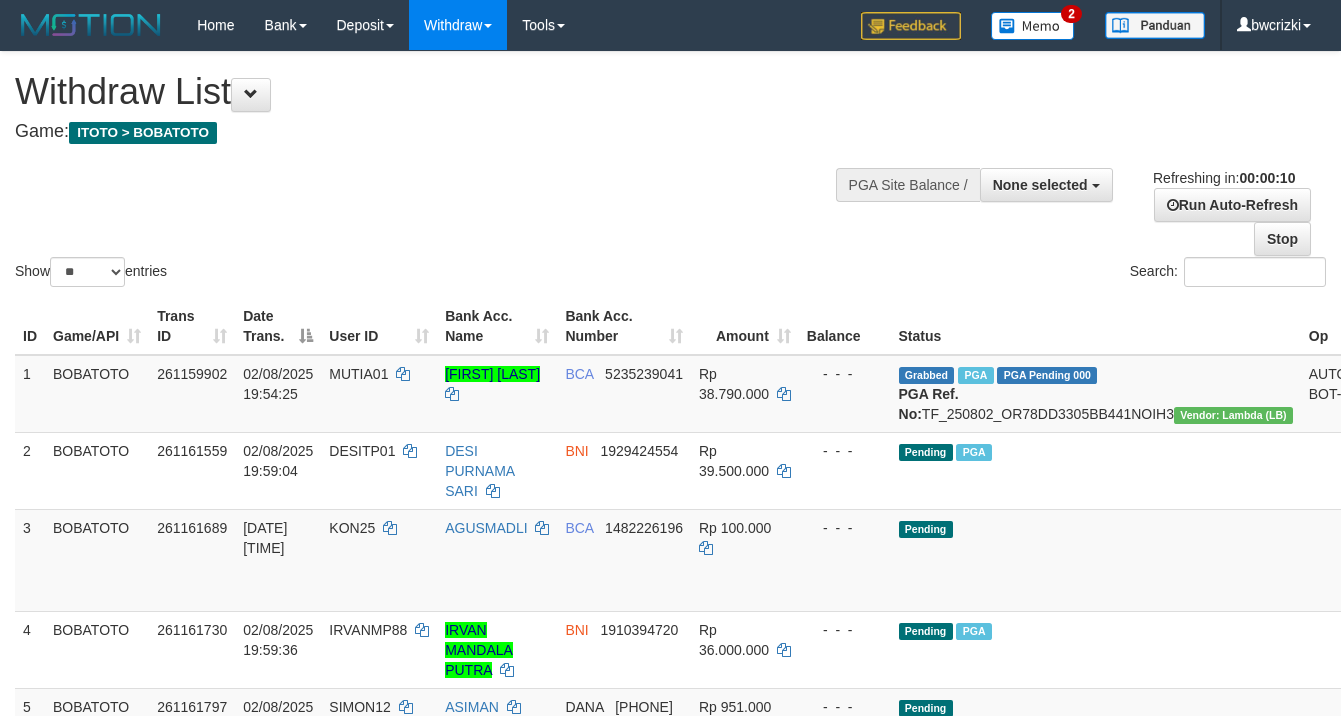 select 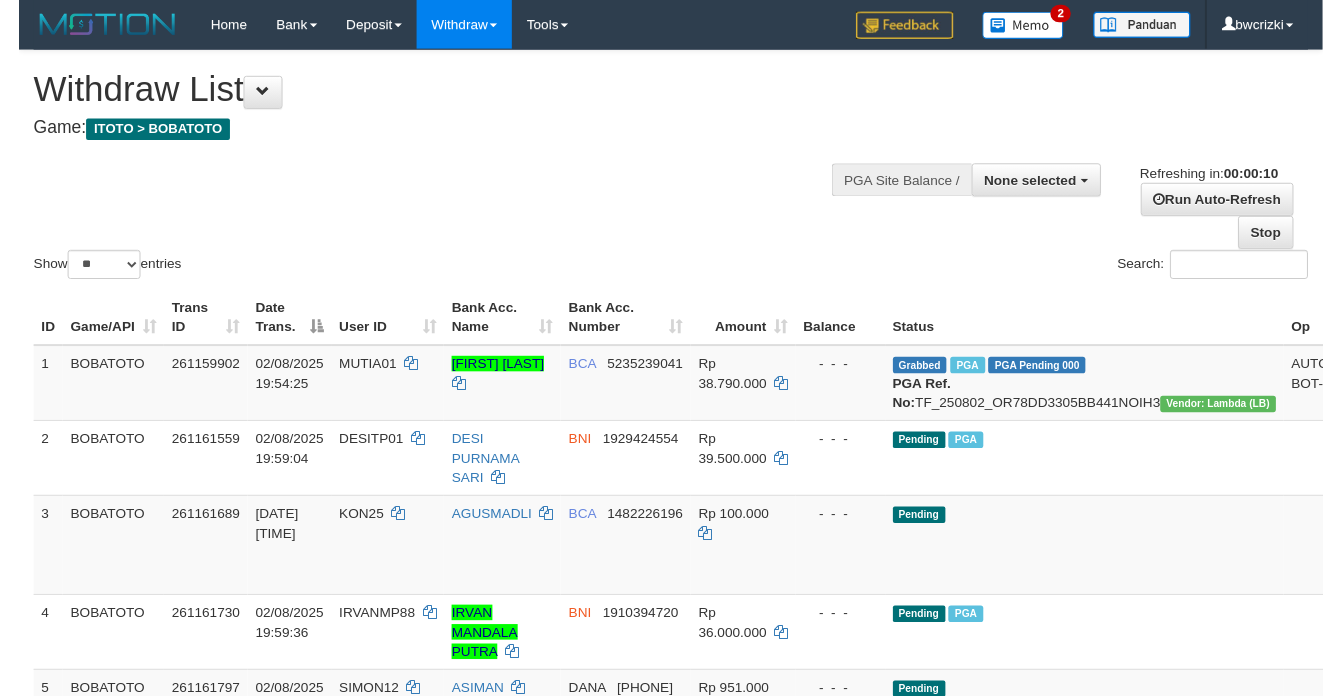 scroll, scrollTop: 0, scrollLeft: 0, axis: both 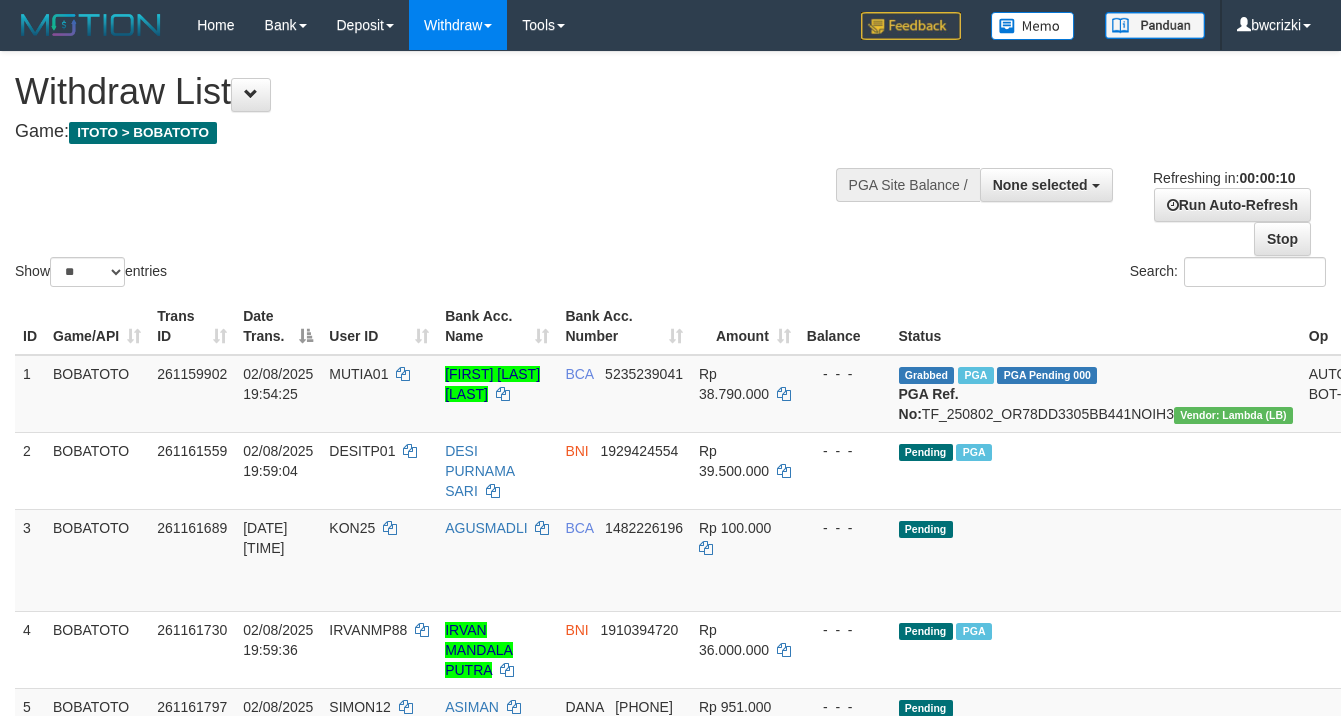 select 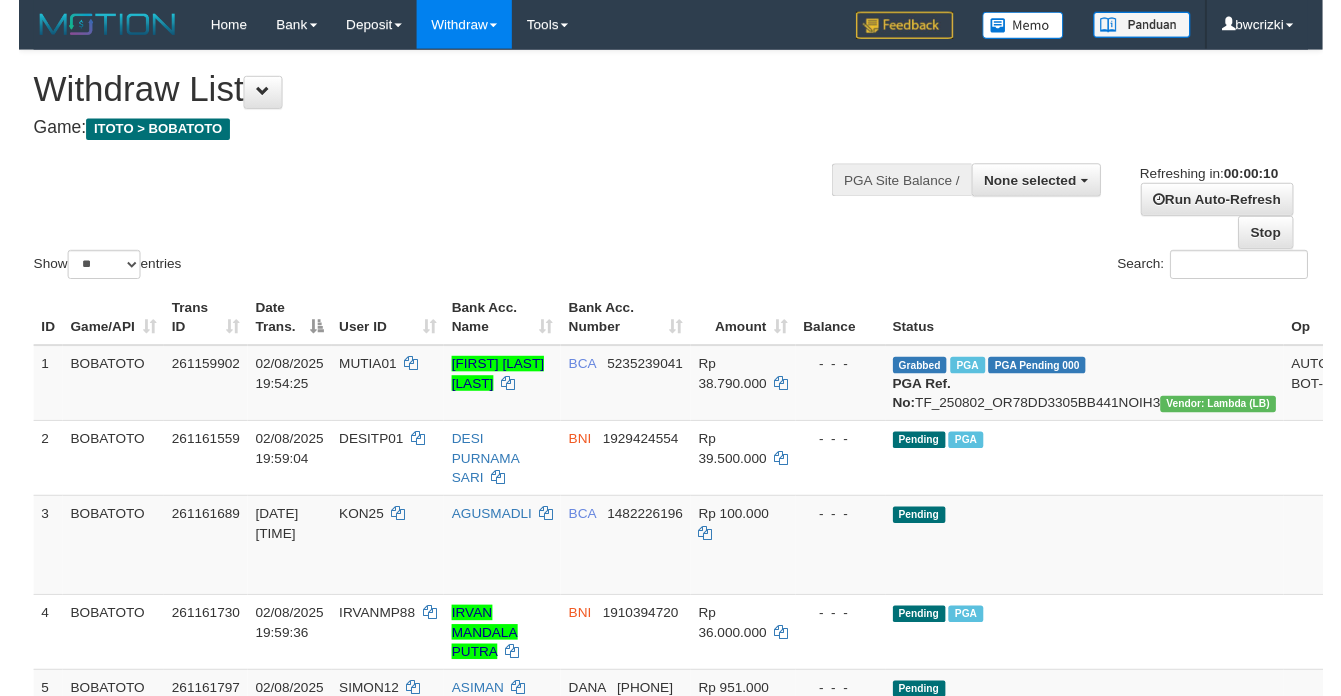 scroll, scrollTop: 0, scrollLeft: 0, axis: both 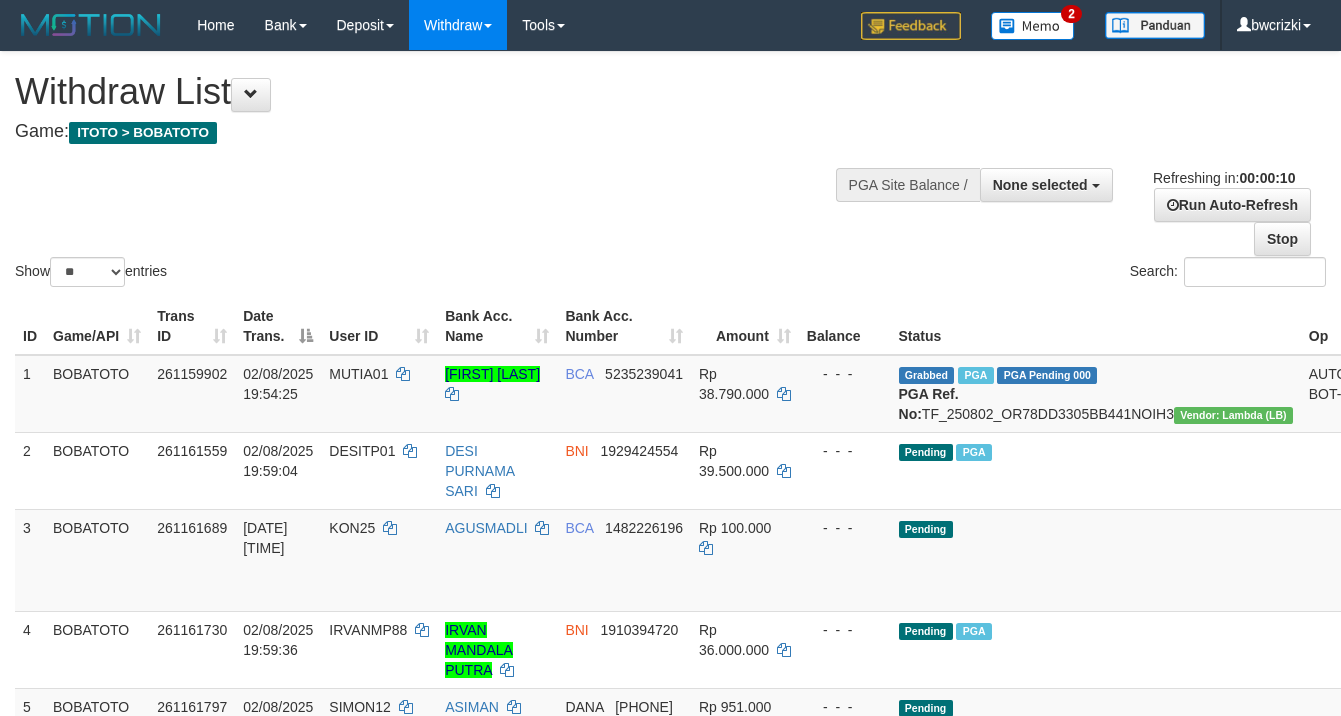 select 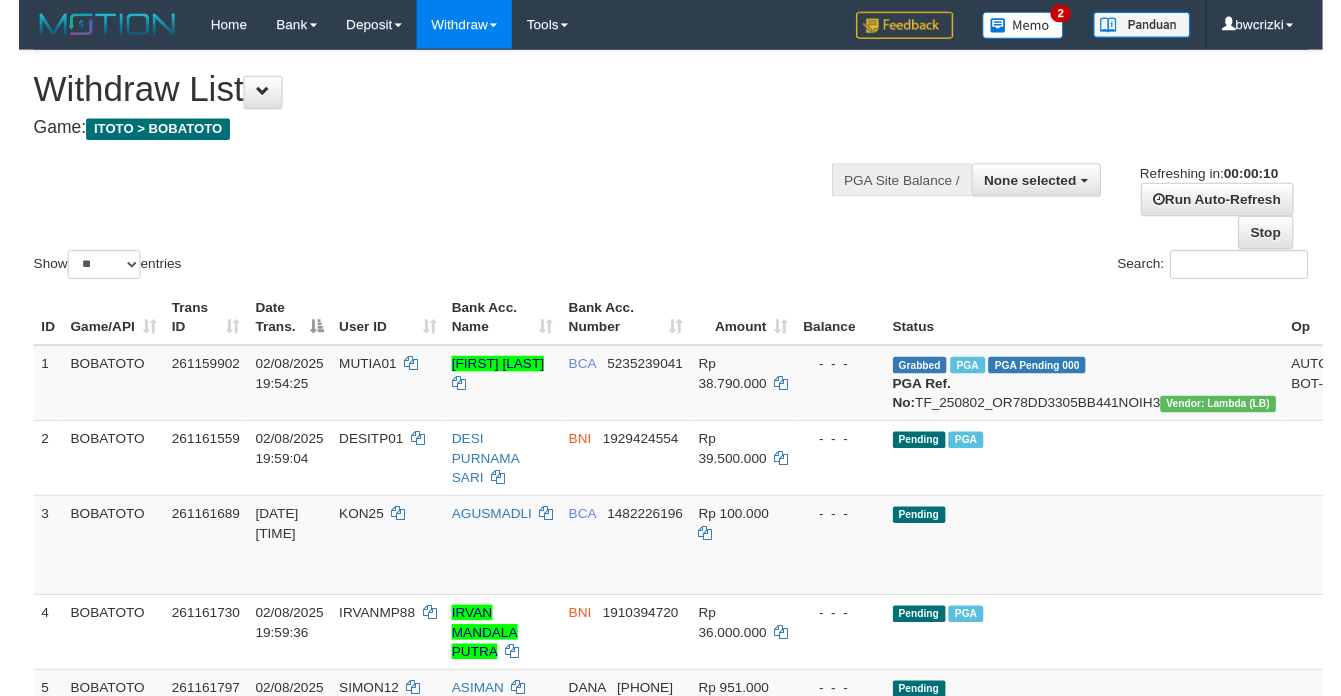 scroll, scrollTop: 0, scrollLeft: 0, axis: both 